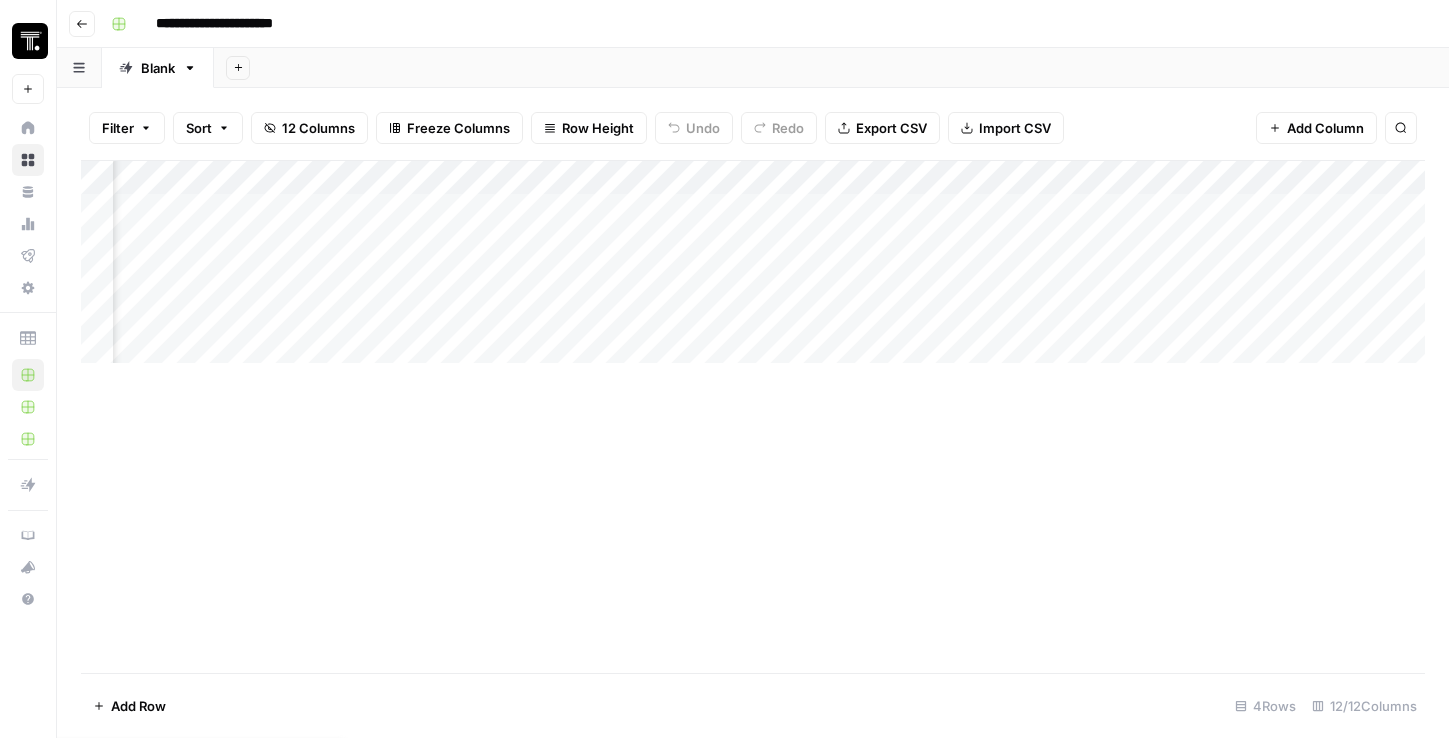 scroll, scrollTop: 0, scrollLeft: 0, axis: both 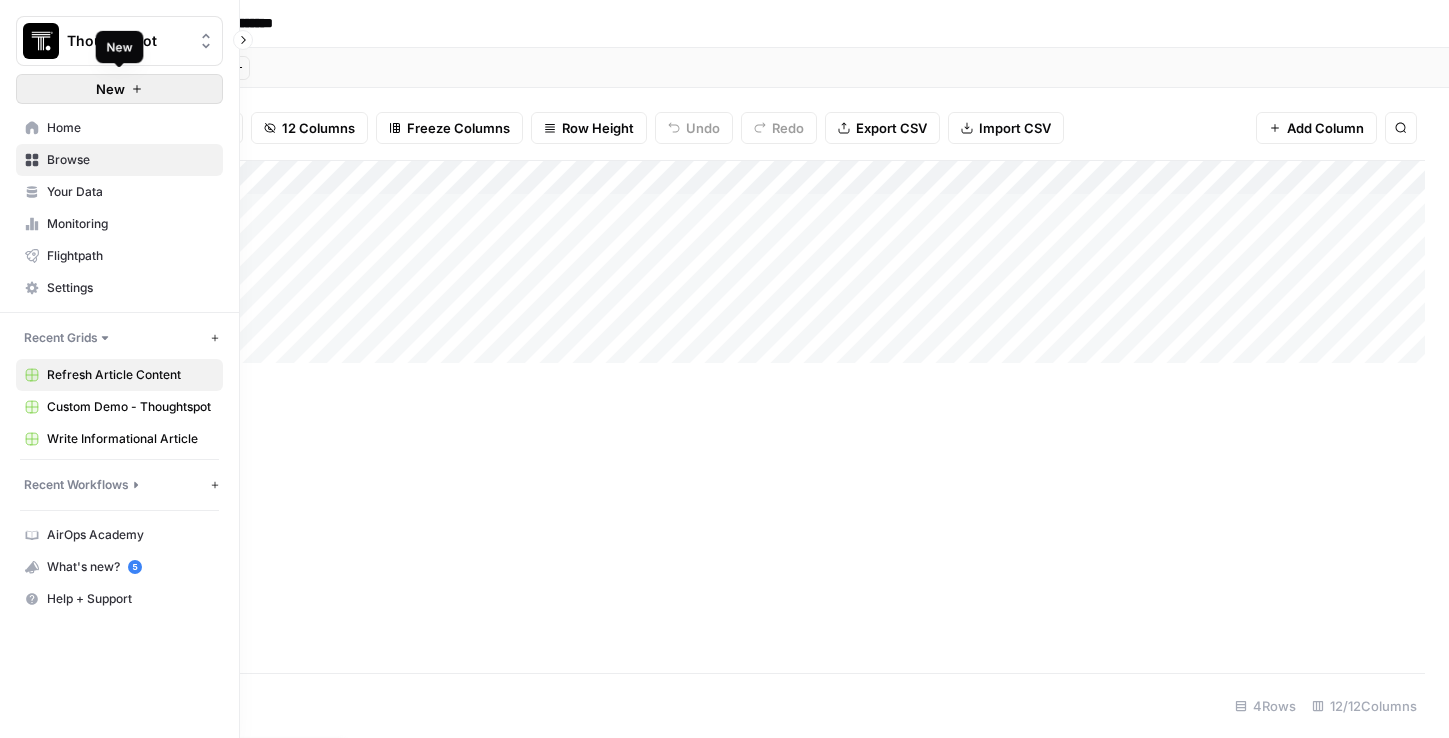 click on "New" at bounding box center (119, 89) 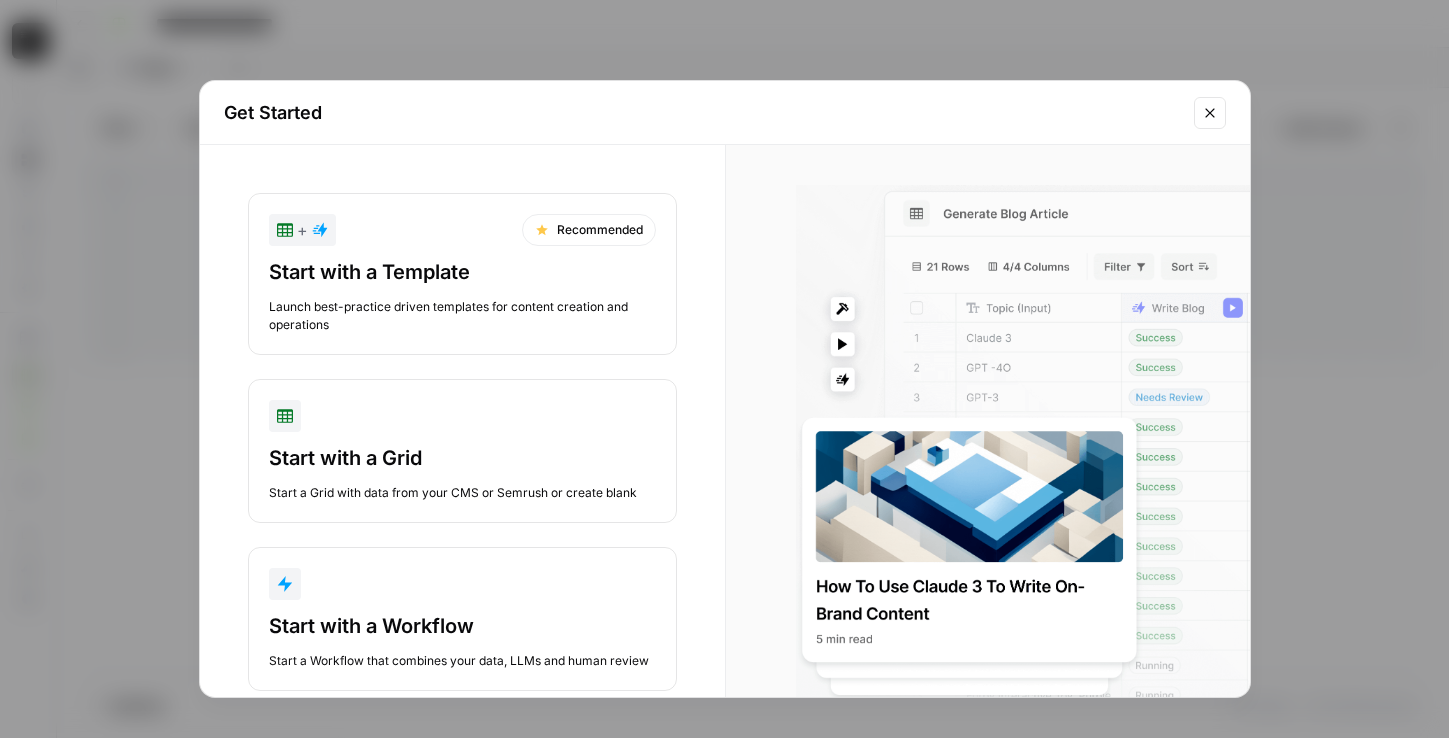 click on "Get Started + Recommended Start with a Template Launch best-practice driven templates for content creation and operations Start with a Grid Start a Grid with data from your CMS or Semrush or create blank Start with a Workflow Start a Workflow that combines your data, LLMs and human review" at bounding box center (724, 369) 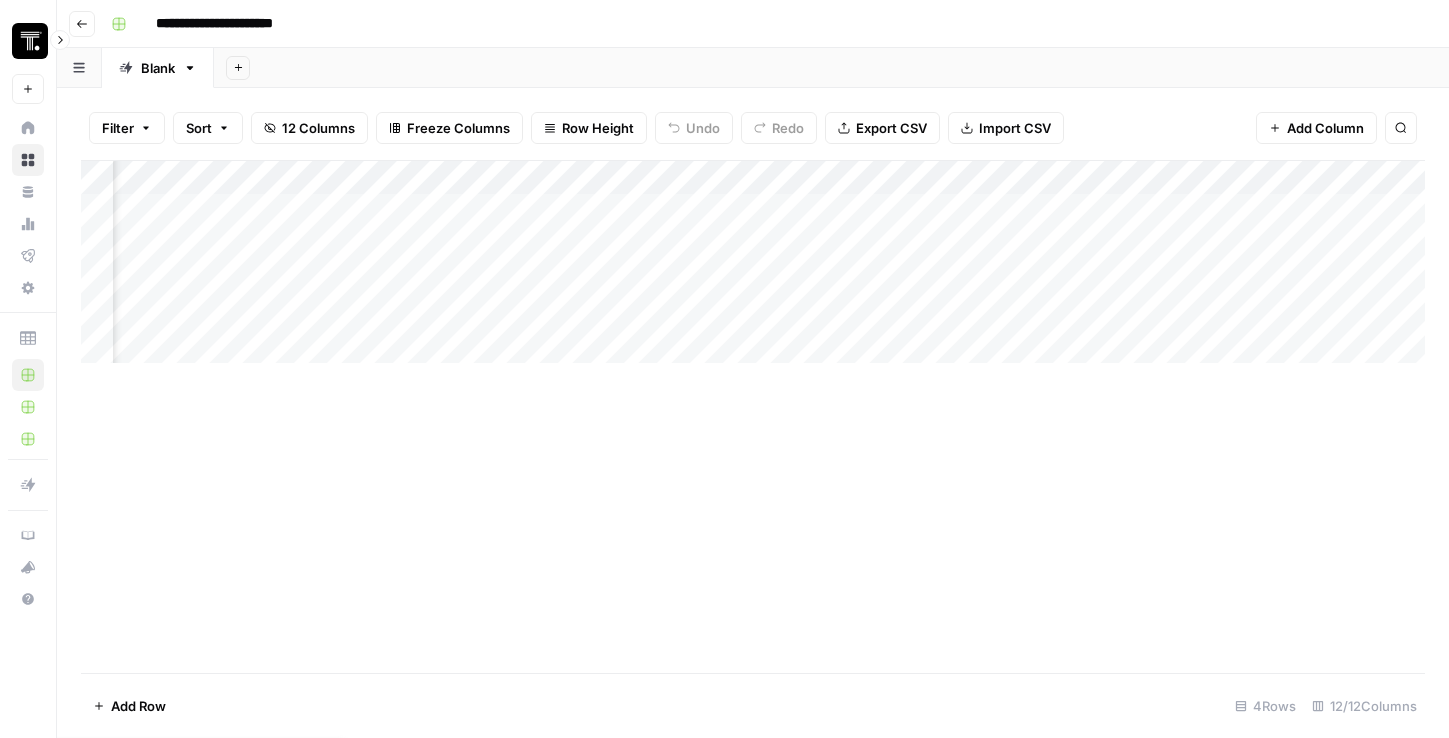 click at bounding box center (30, 41) 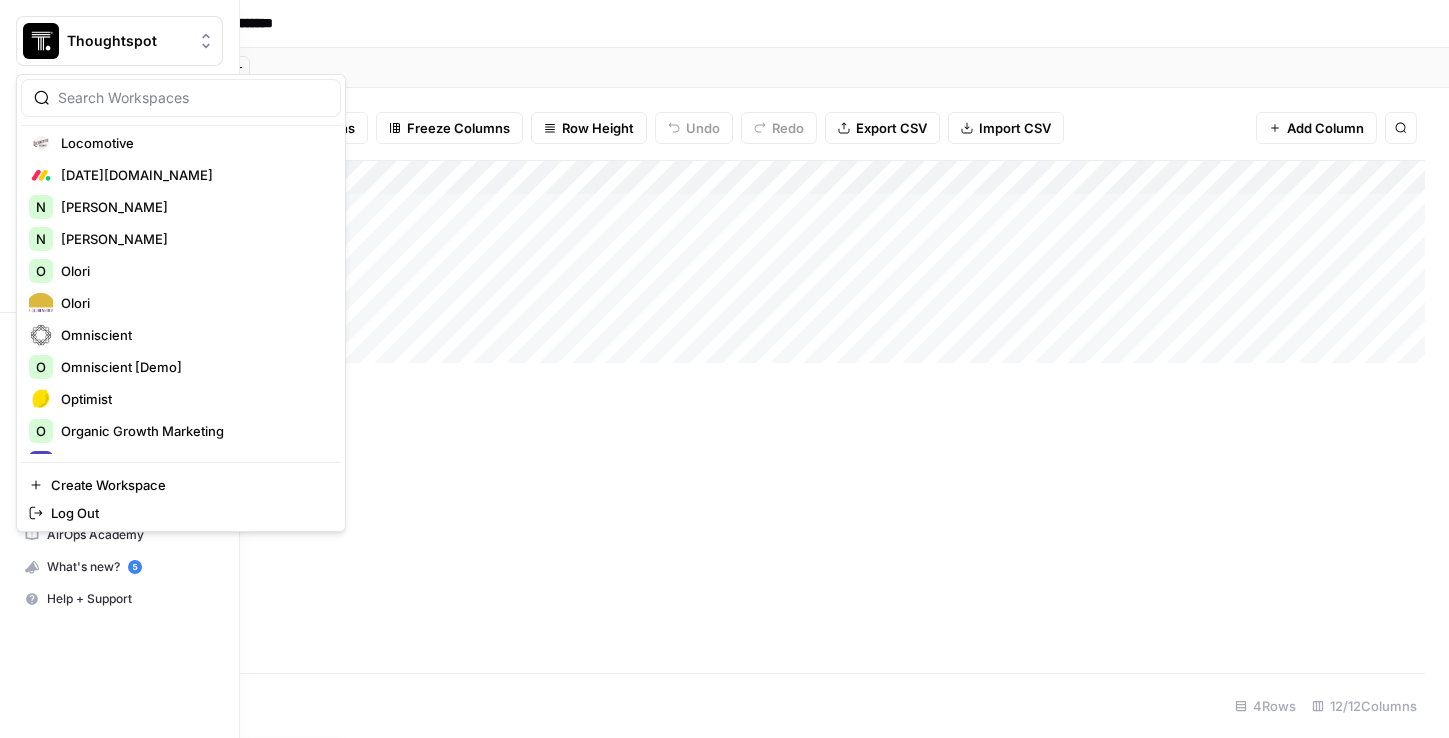 scroll, scrollTop: 1552, scrollLeft: 0, axis: vertical 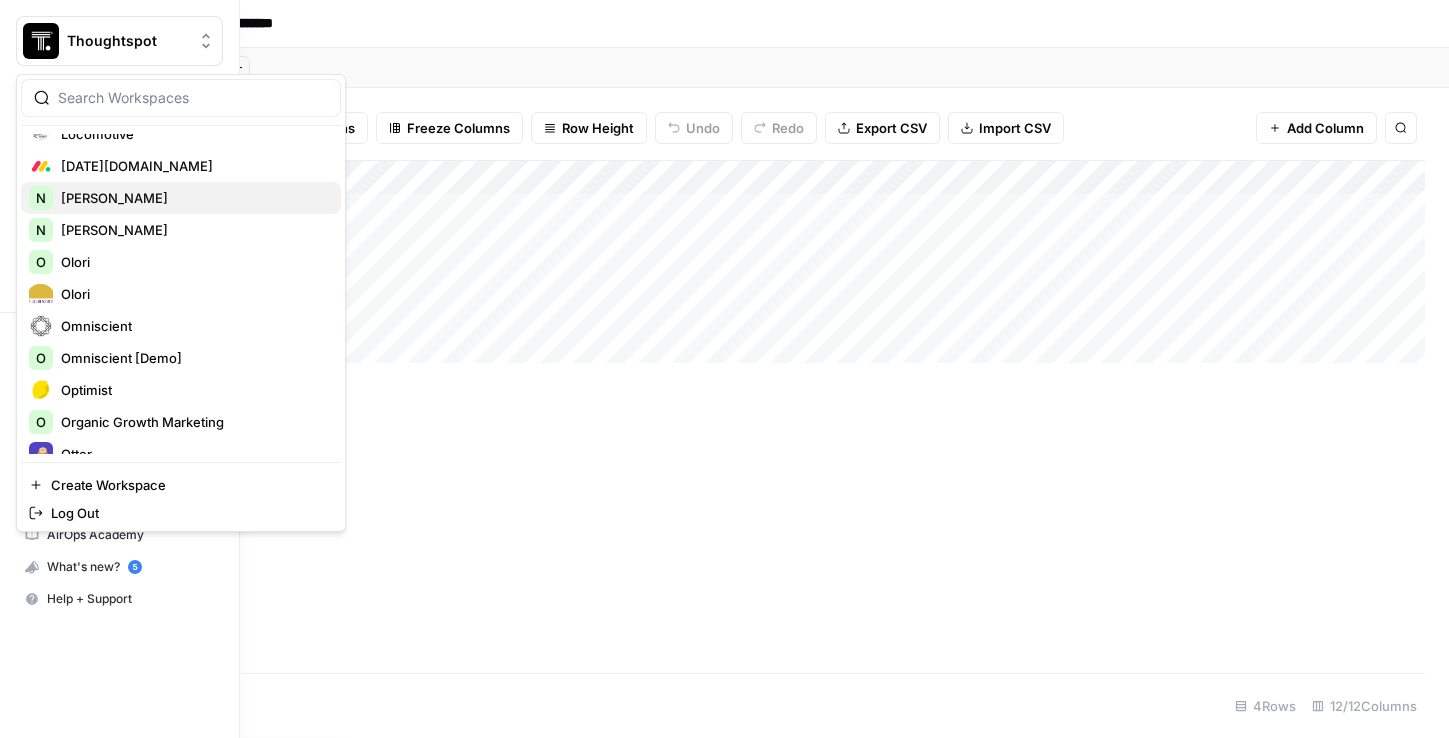 click on "N Nicole G" at bounding box center (181, 198) 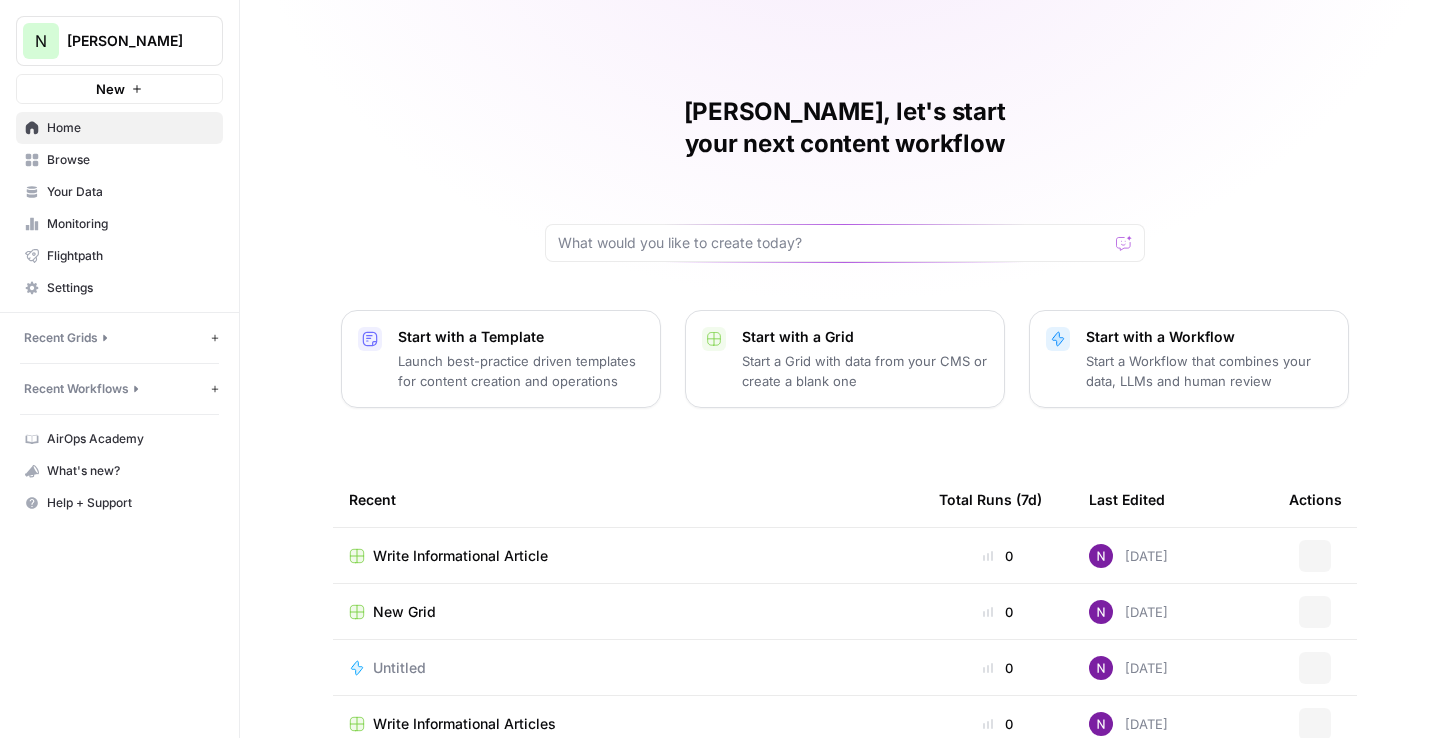 scroll, scrollTop: 0, scrollLeft: 0, axis: both 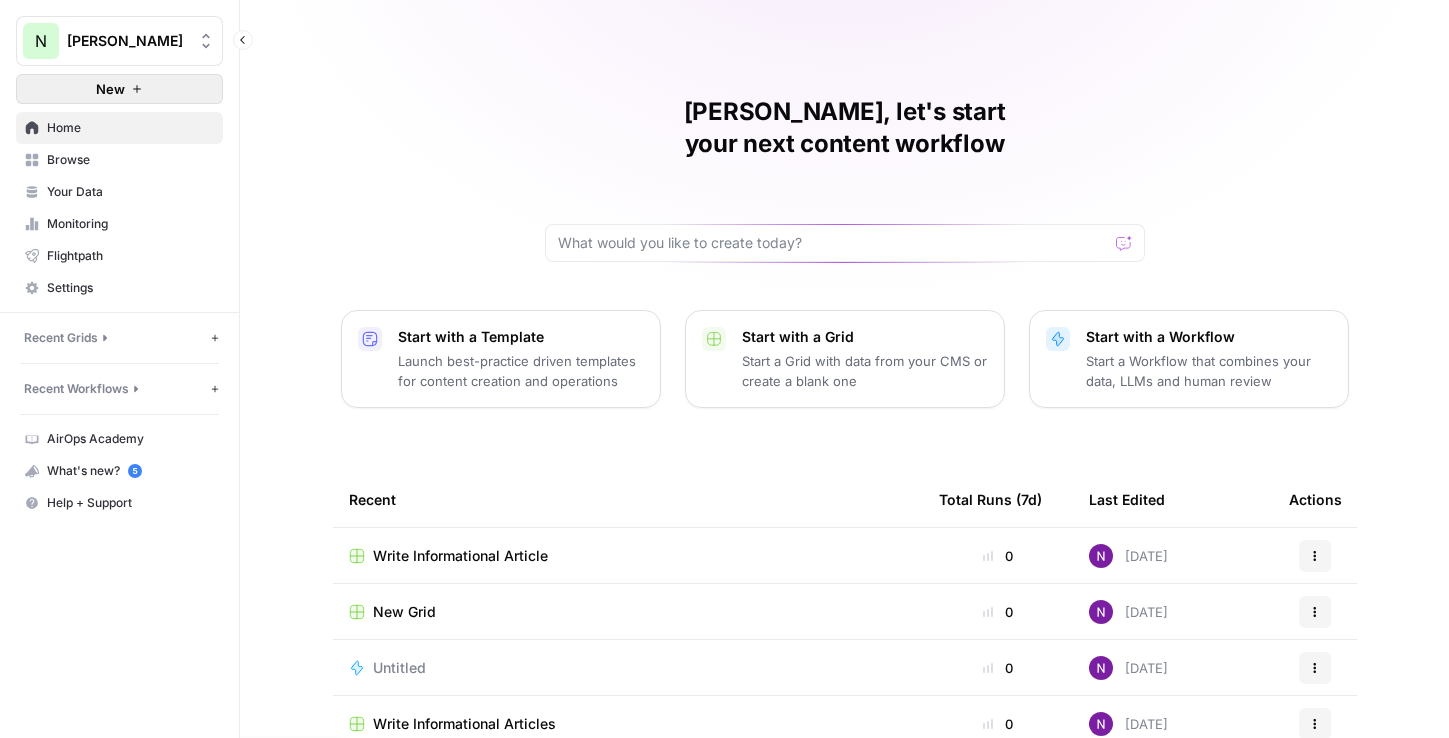 click on "New" at bounding box center [119, 89] 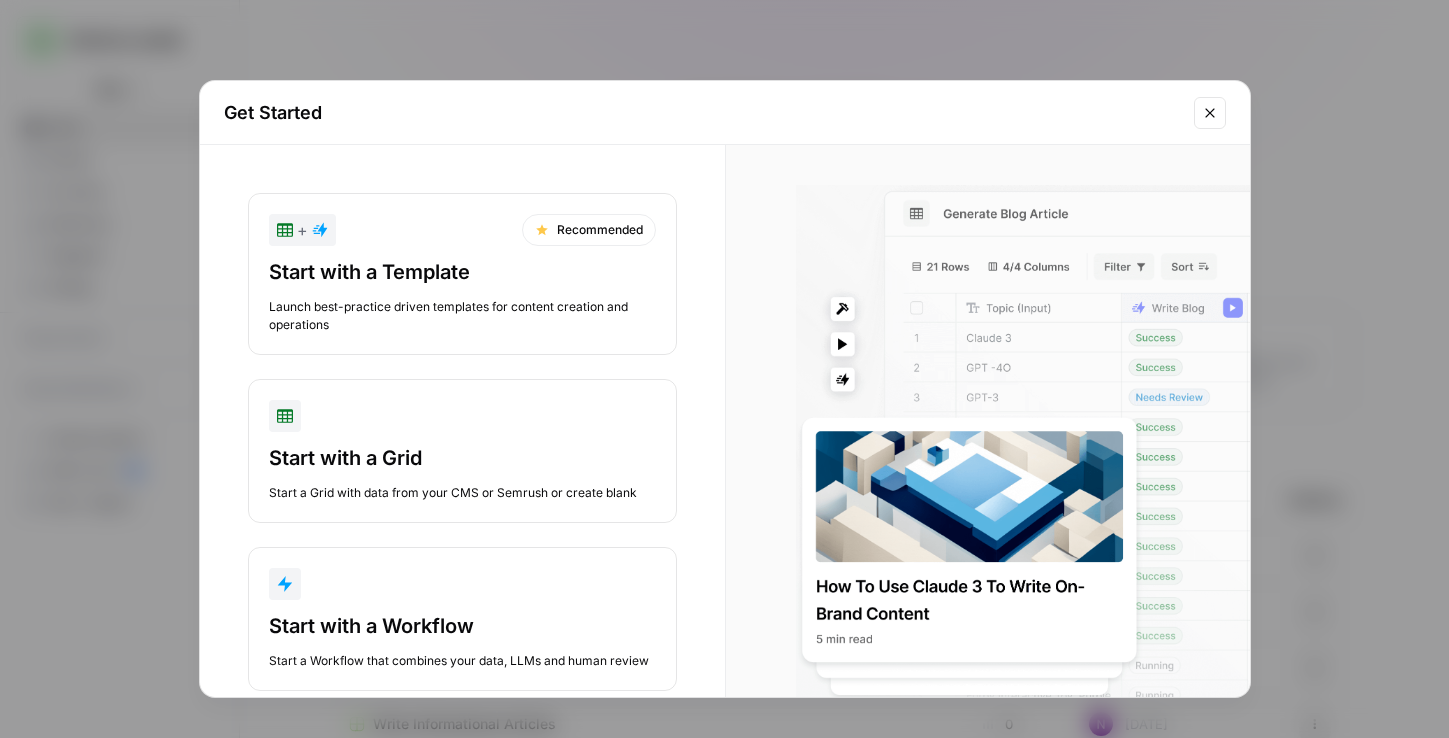 click on "Get Started + Recommended Start with a Template Launch best-practice driven templates for content creation and operations Start with a Grid Start a Grid with data from your CMS or Semrush or create blank Start with a Workflow Start a Workflow that combines your data, LLMs and human review" at bounding box center (724, 369) 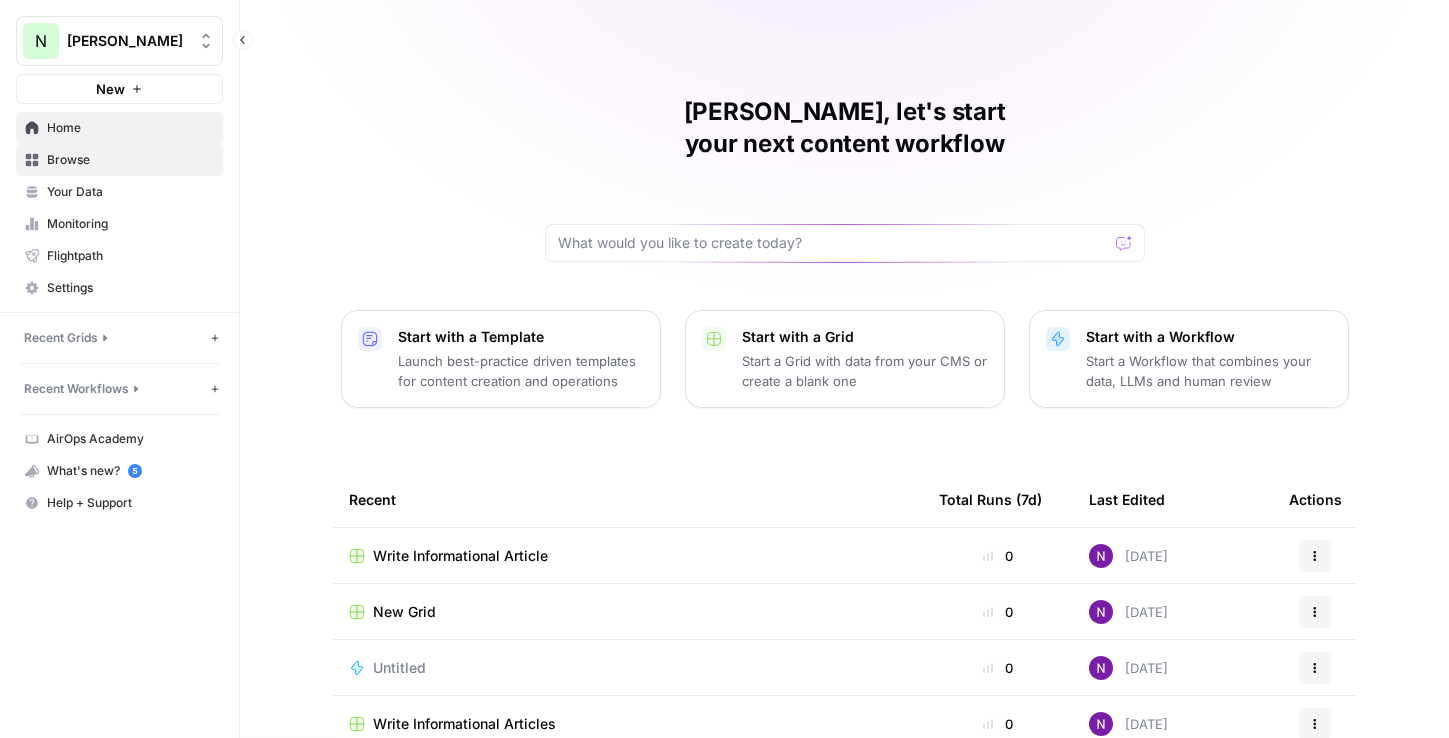 click on "Browse" at bounding box center [130, 160] 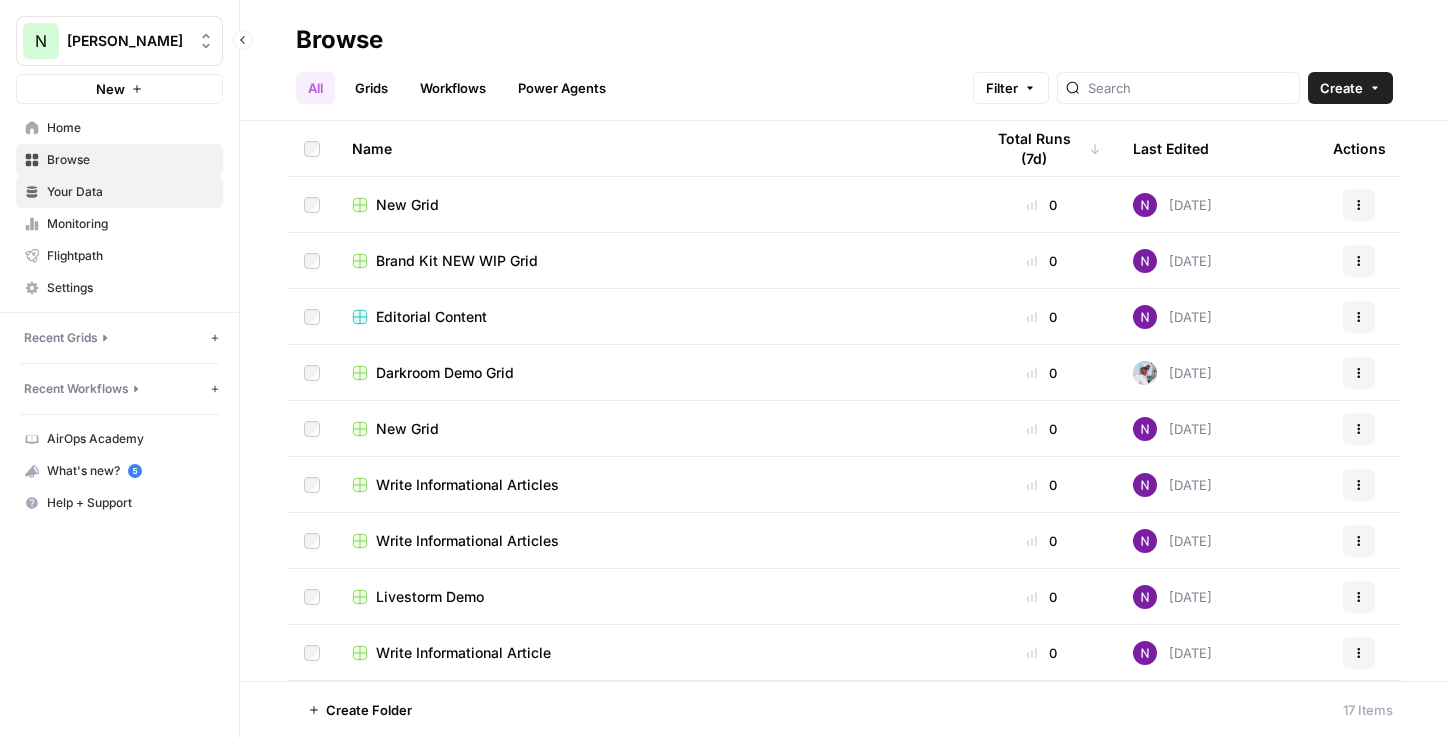 click on "Your Data" at bounding box center (130, 192) 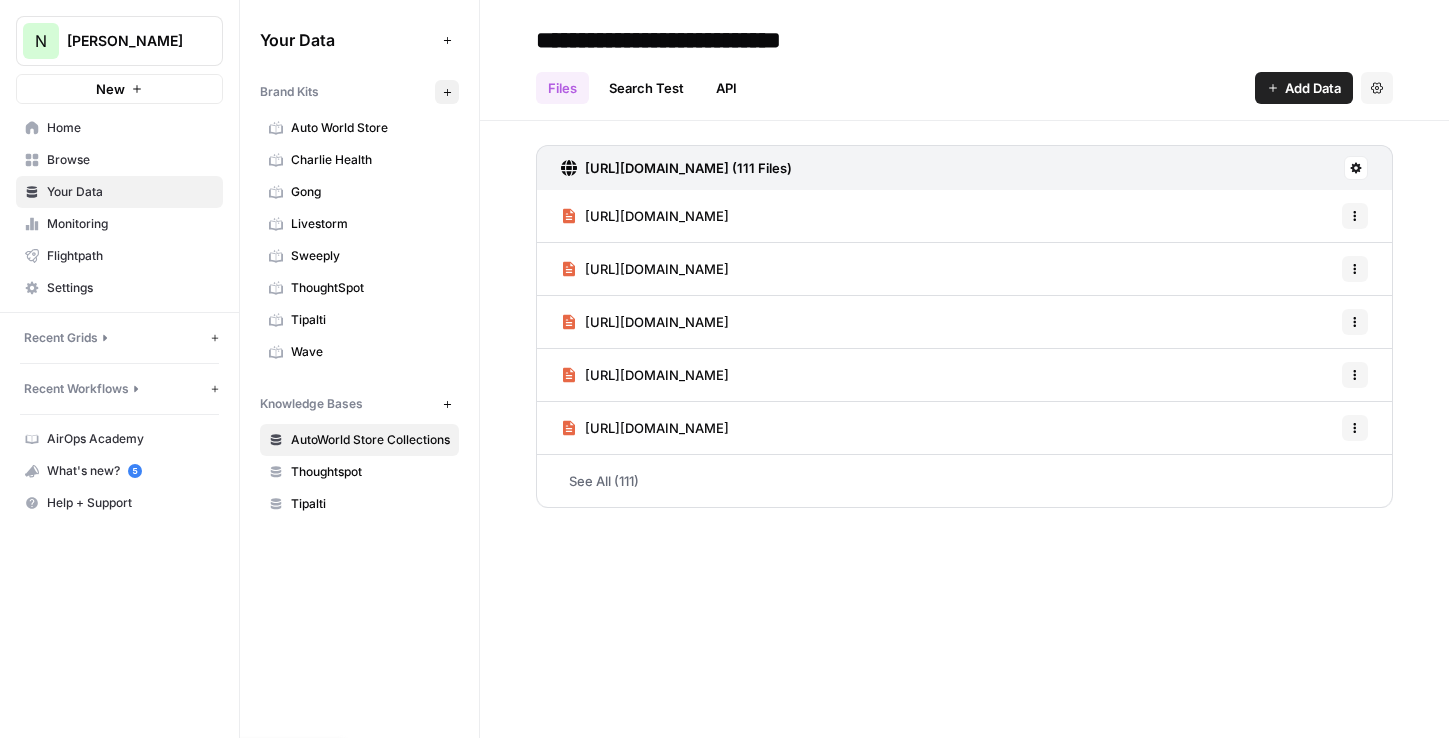 click 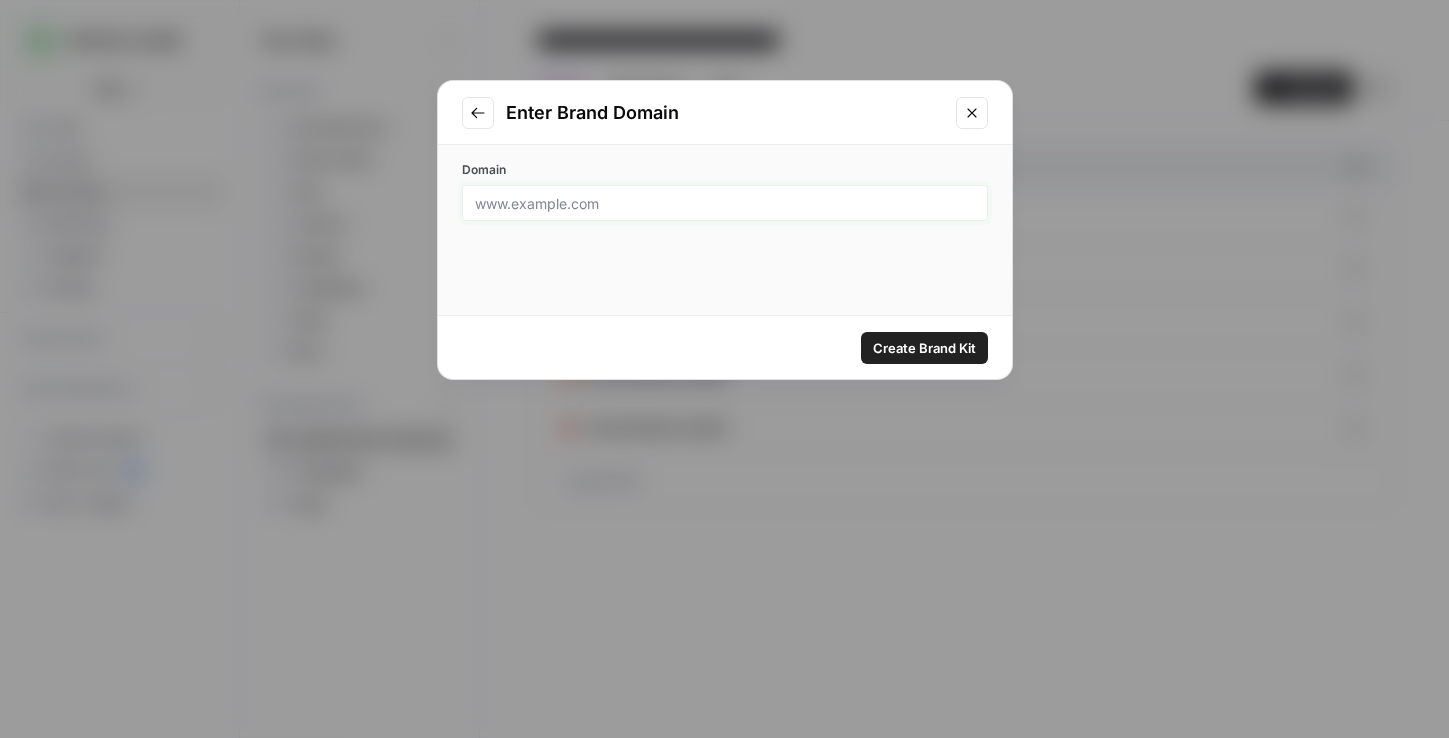 click on "Domain" at bounding box center (725, 203) 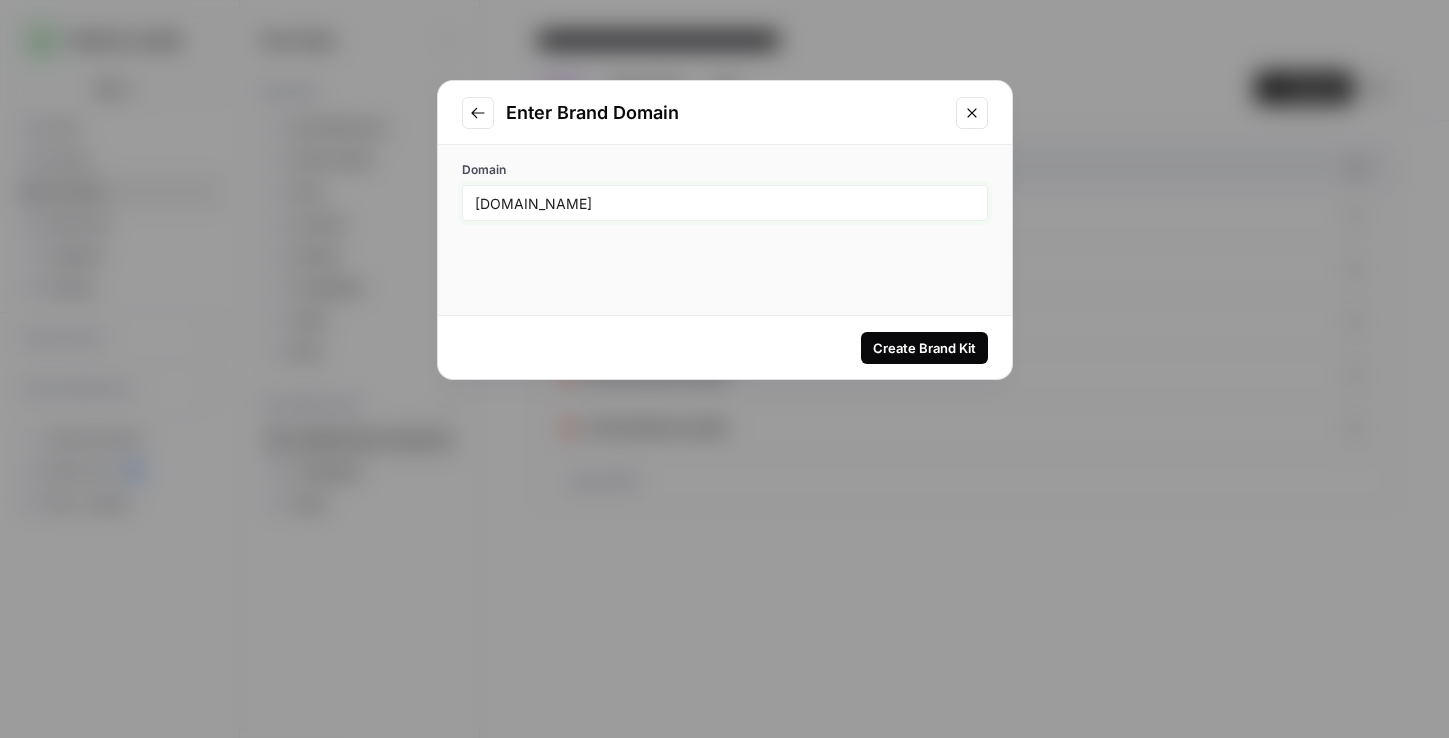 type on "rhinoafrica.com" 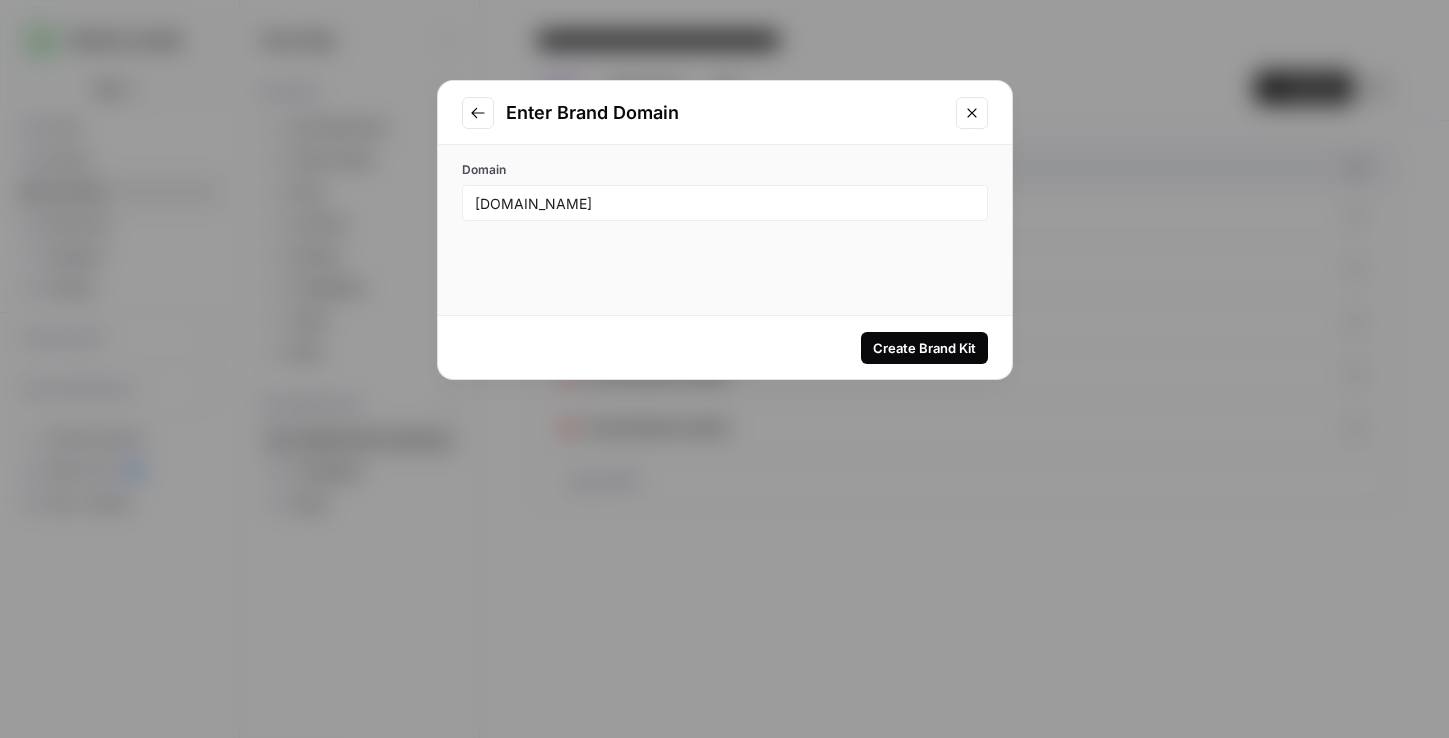 click on "Create Brand Kit" at bounding box center [924, 348] 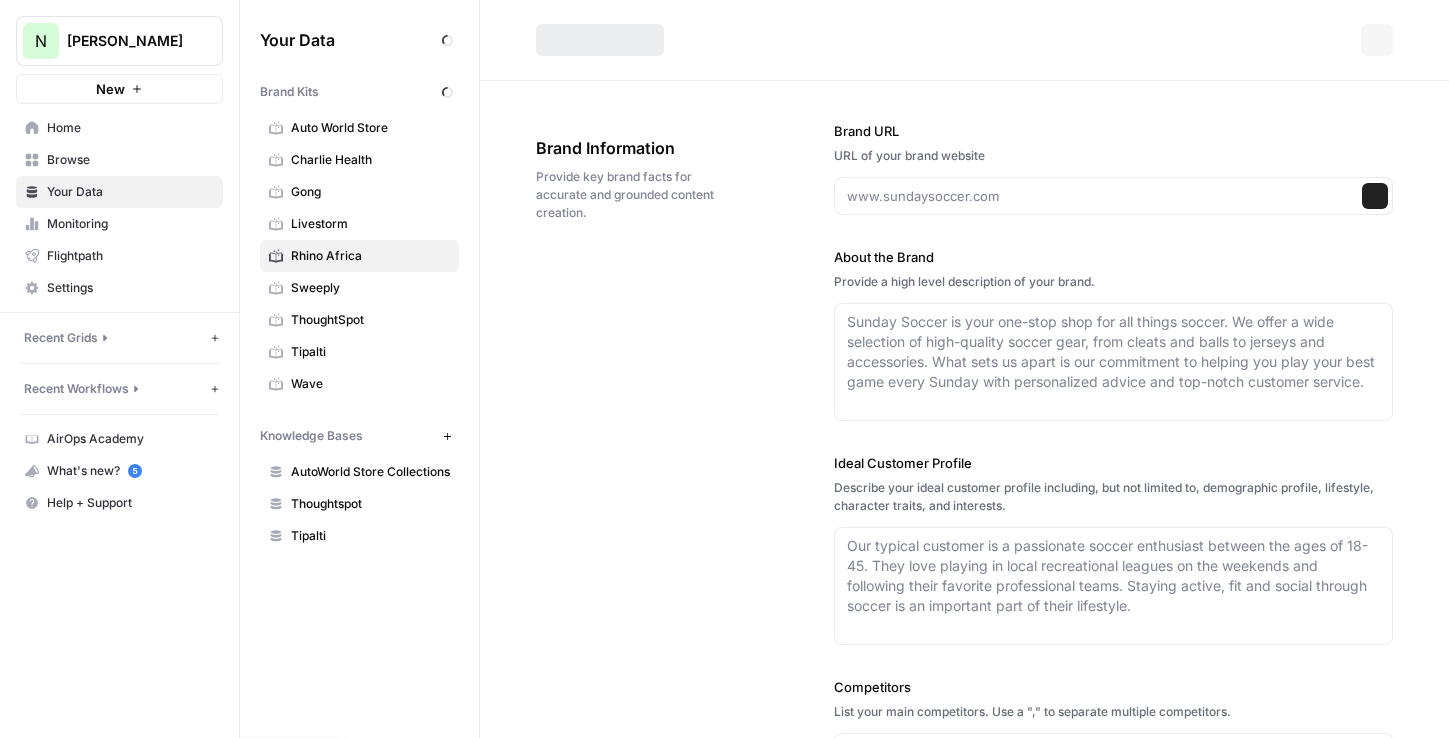 type on "rhinoafrica.com" 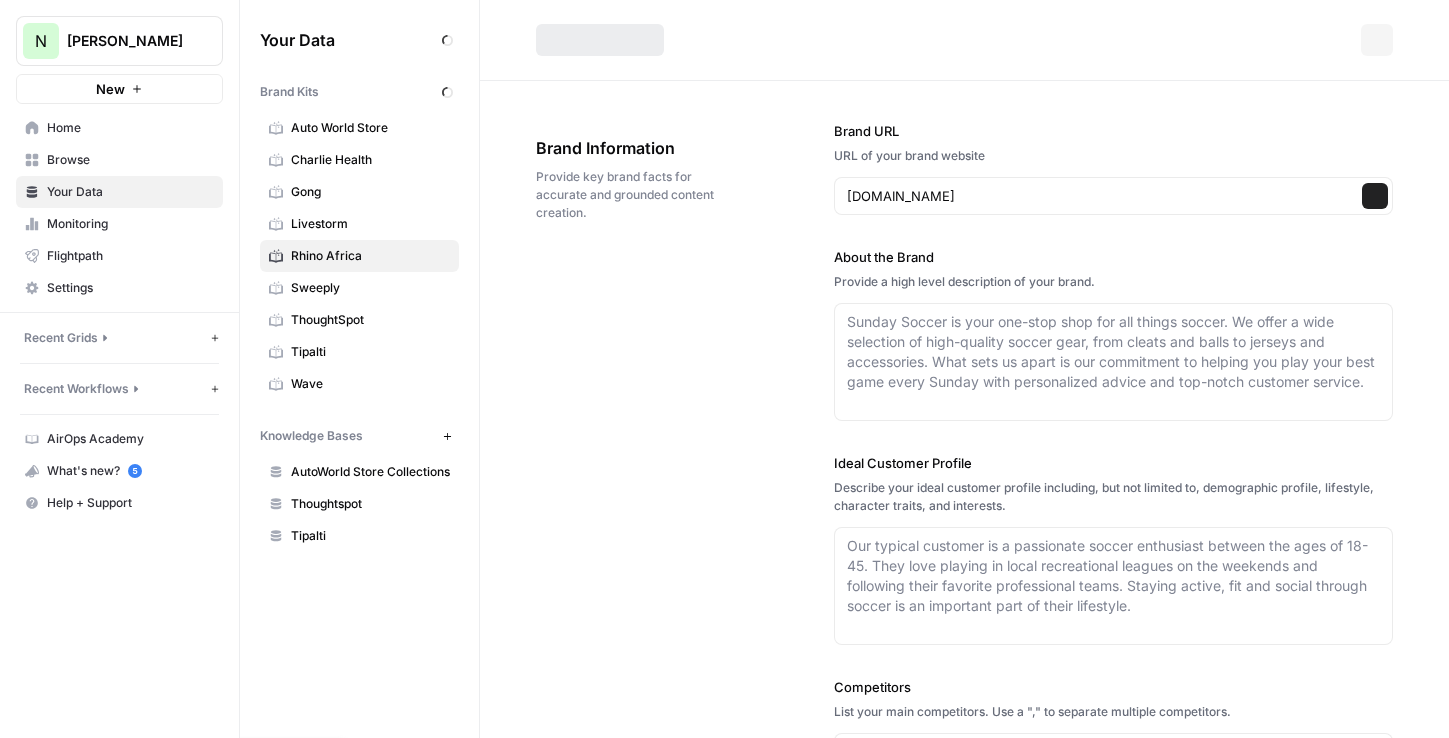 type on "Rhino Africa is a leading authority in luxury African travel, specializing in bespoke safari experiences across the continent. Since 2004, the company has curated tailor-made journeys for over 300,000 travelers, offering access to Africa's most iconic destinations such as Kruger National Park, Sabi Sand Game Reserve, Cape Town, and Victoria Falls. With a strong network of trusted partners and a team of dedicated African Travel Experts, Rhino Africa delivers personalized itineraries that showcase the continent's natural beauty and wildlife. The company is recognized as Africa's most awarded safari company, reflecting its commitment to exceptional service and unforgettable adventures." 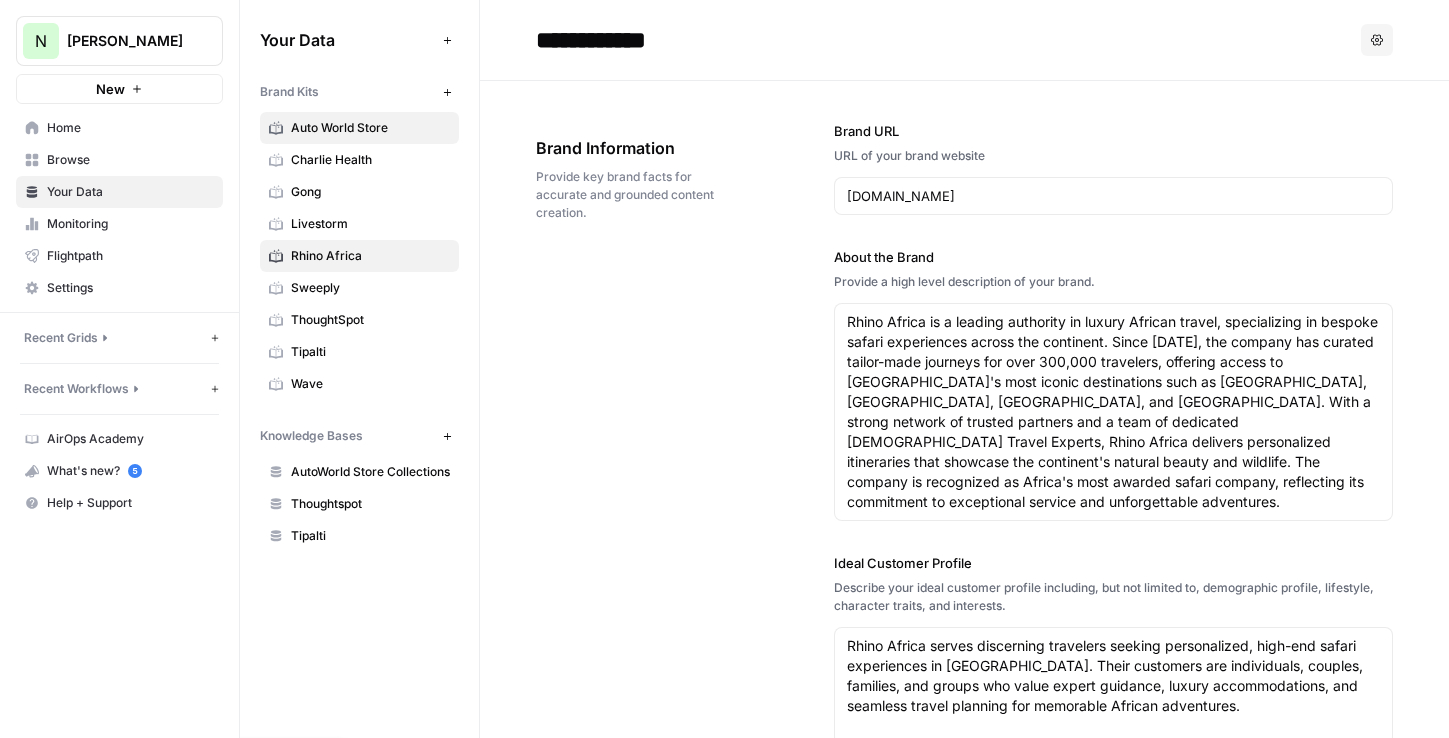 click on "Auto World Store" at bounding box center (370, 128) 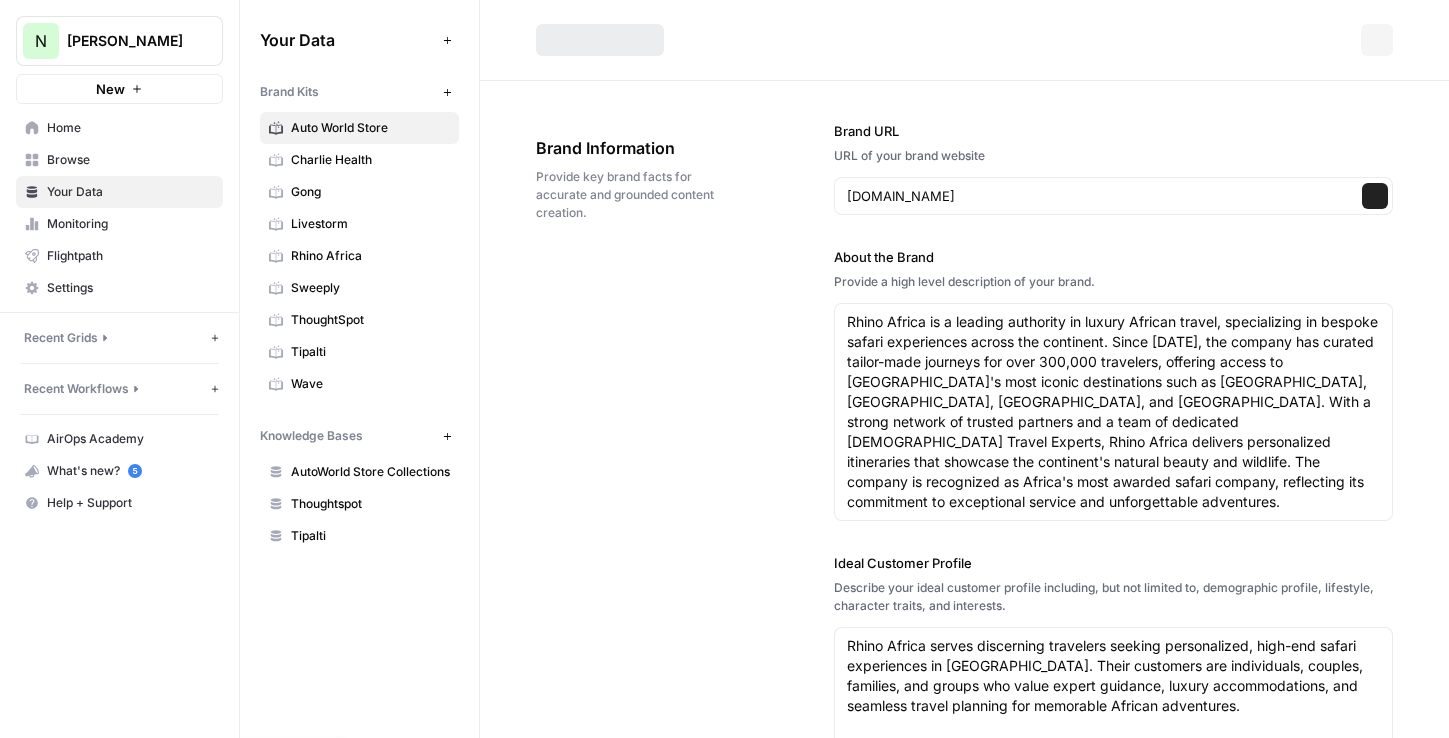 type 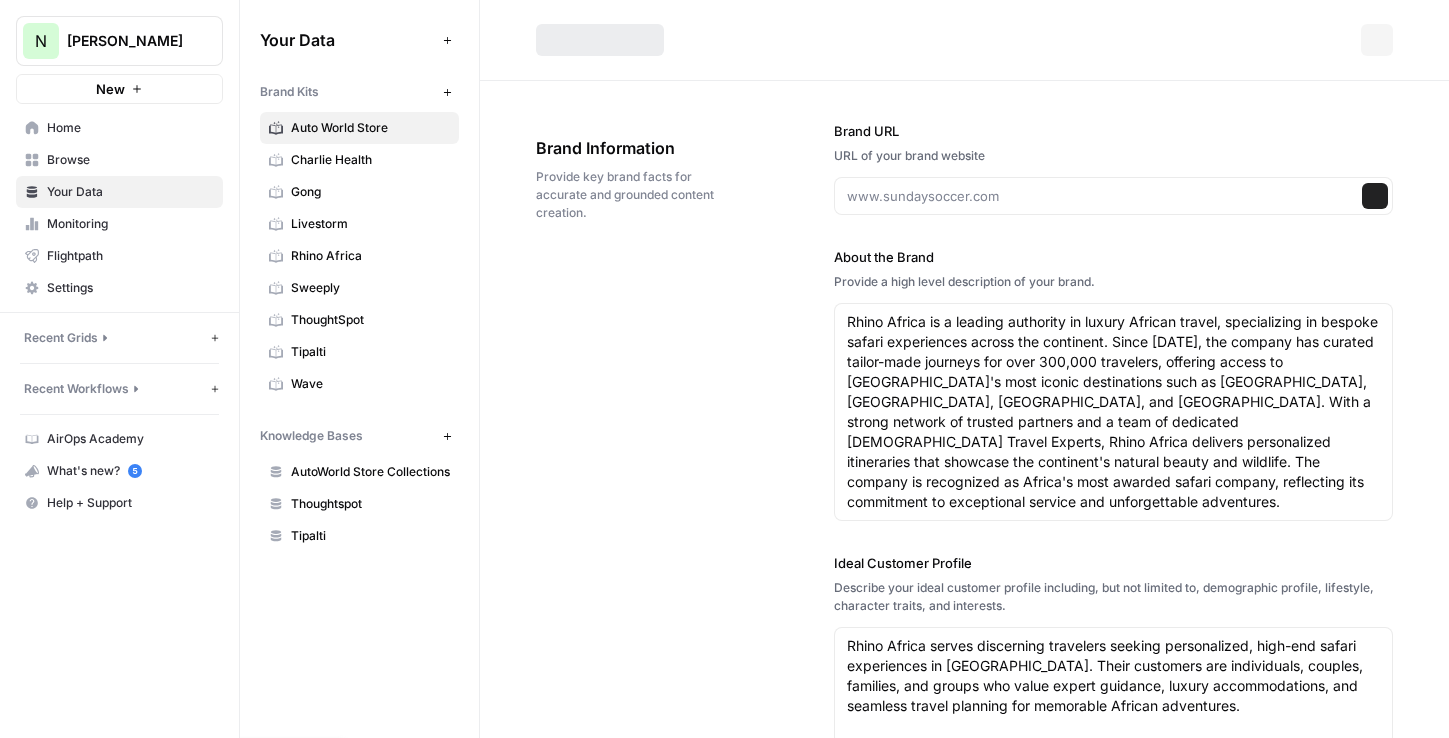 type 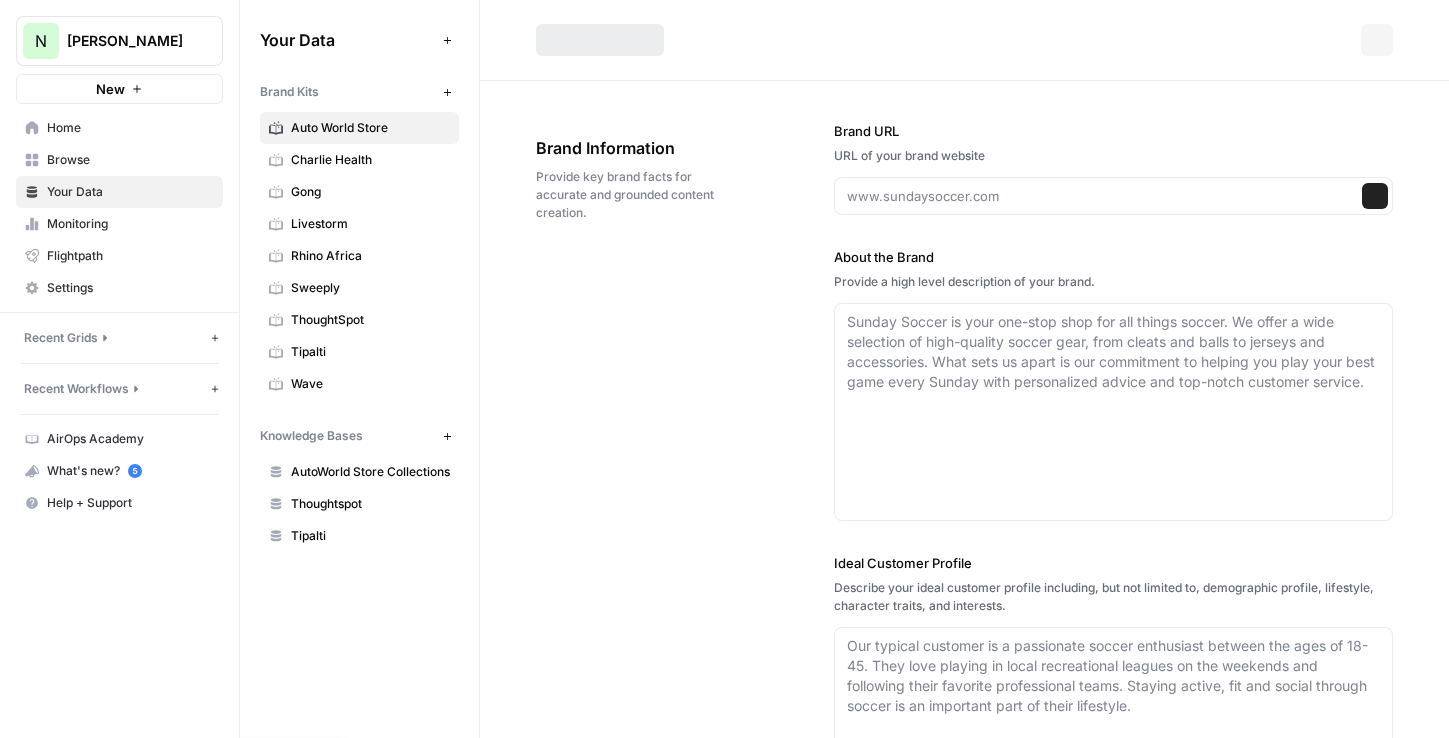 type on "https://www.autoworldstore.com" 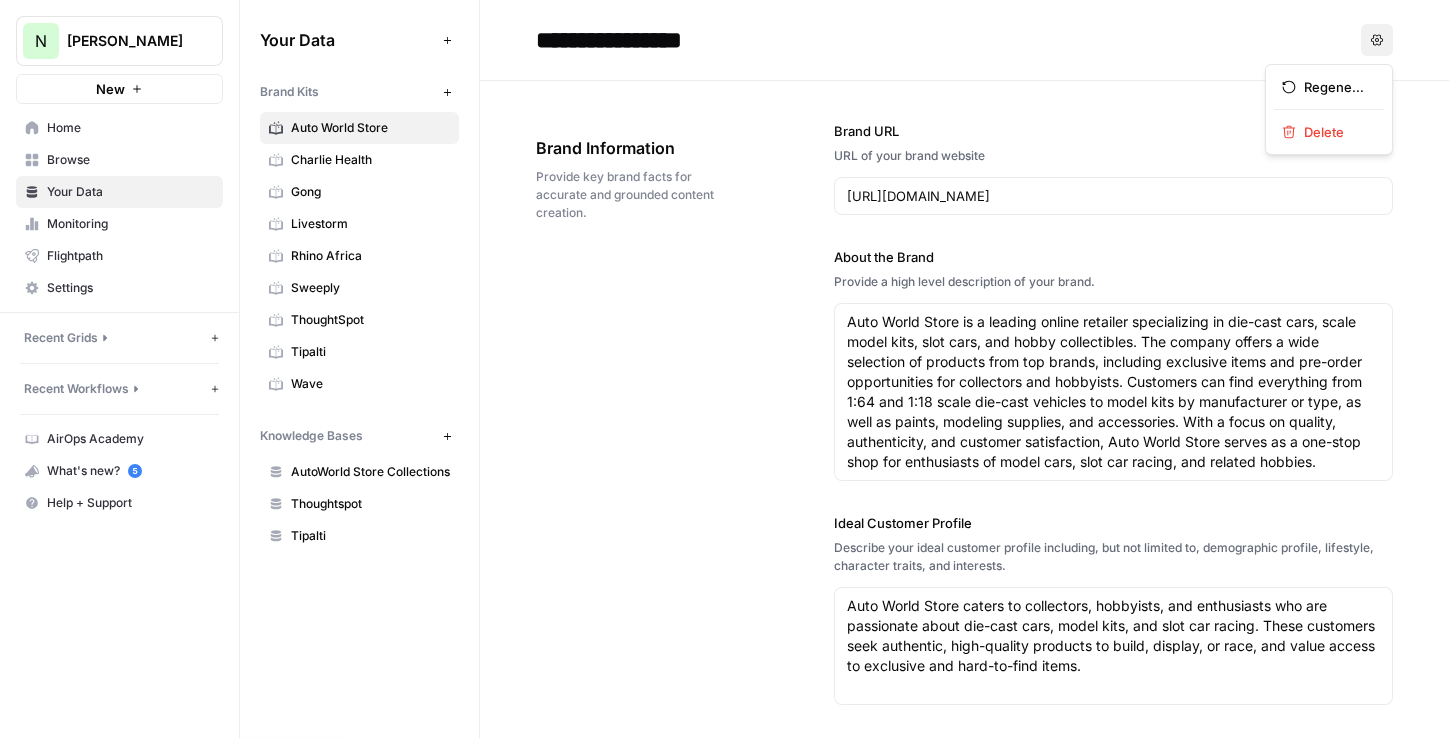 click 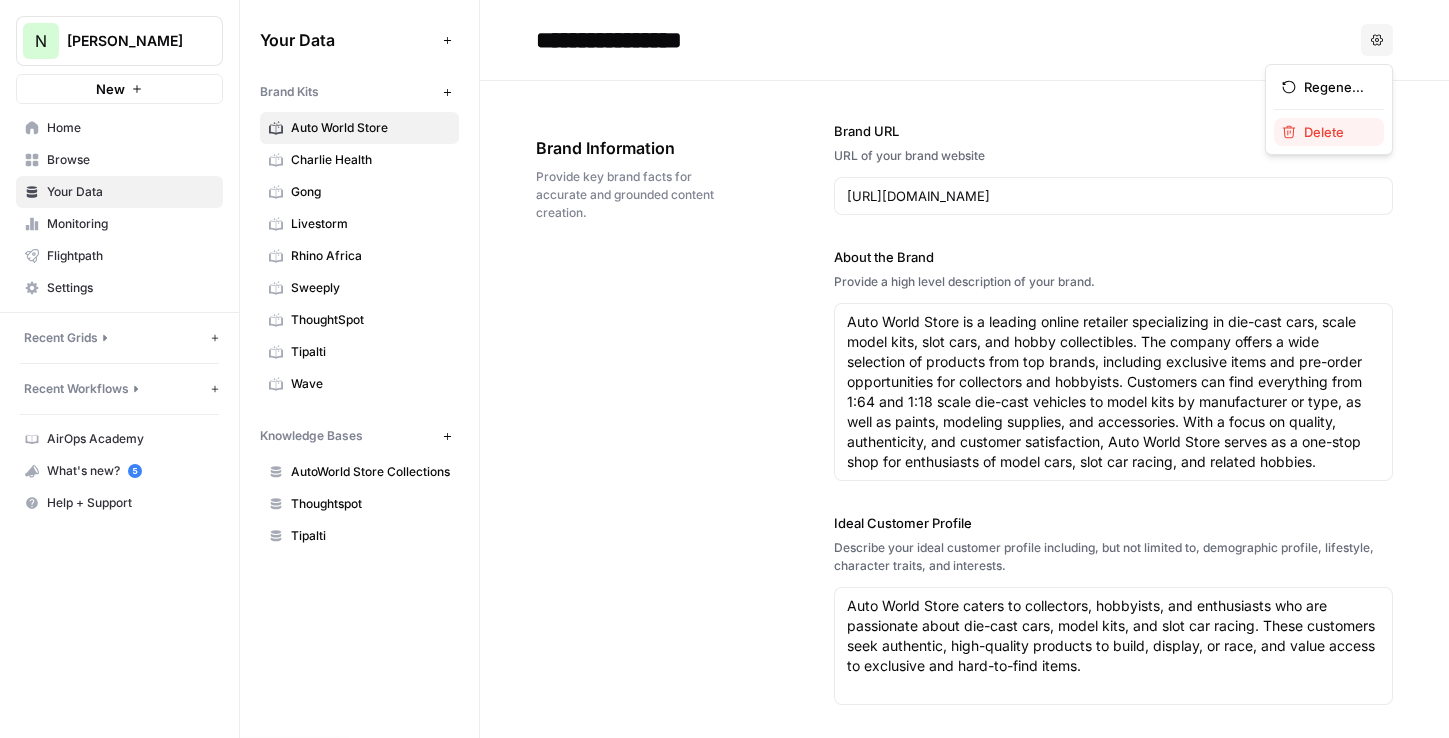 click on "Delete" at bounding box center (1324, 132) 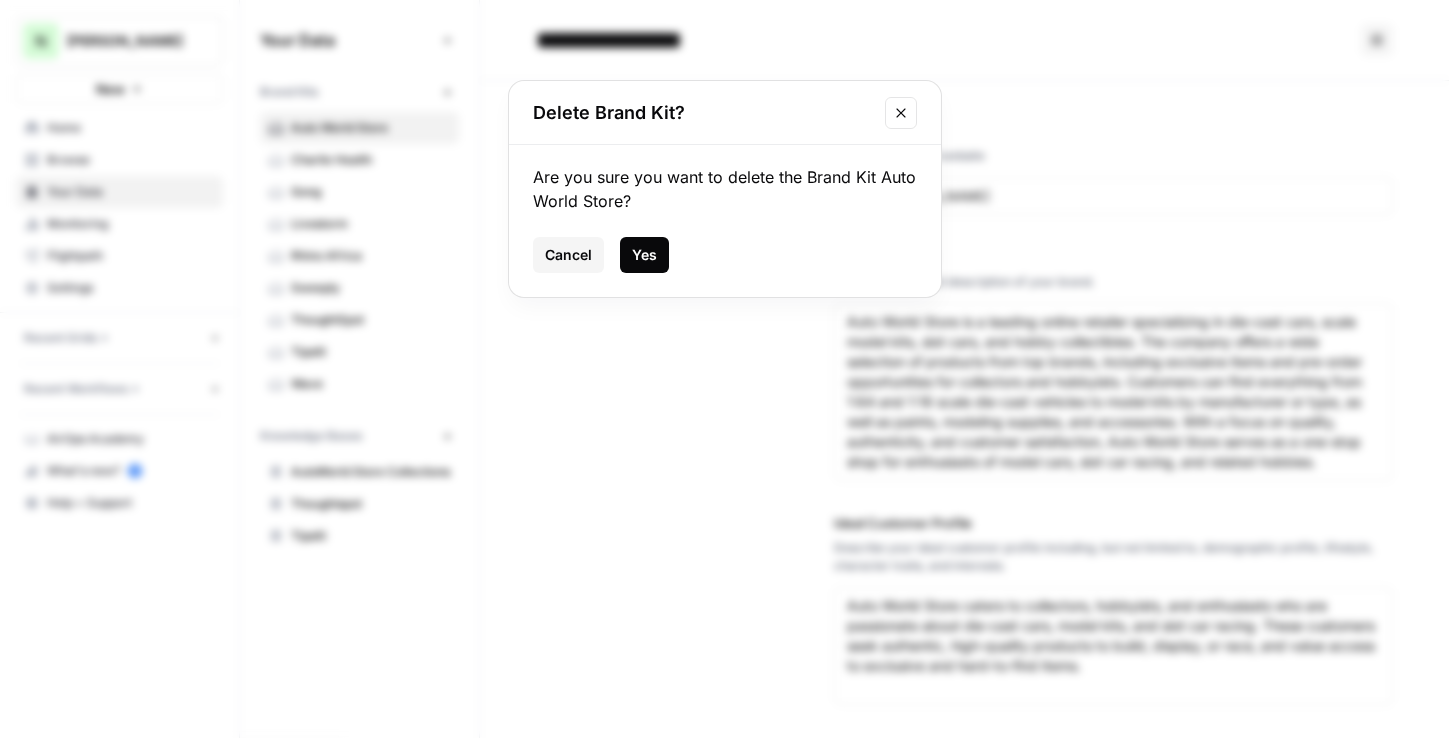 click on "Yes" at bounding box center [644, 255] 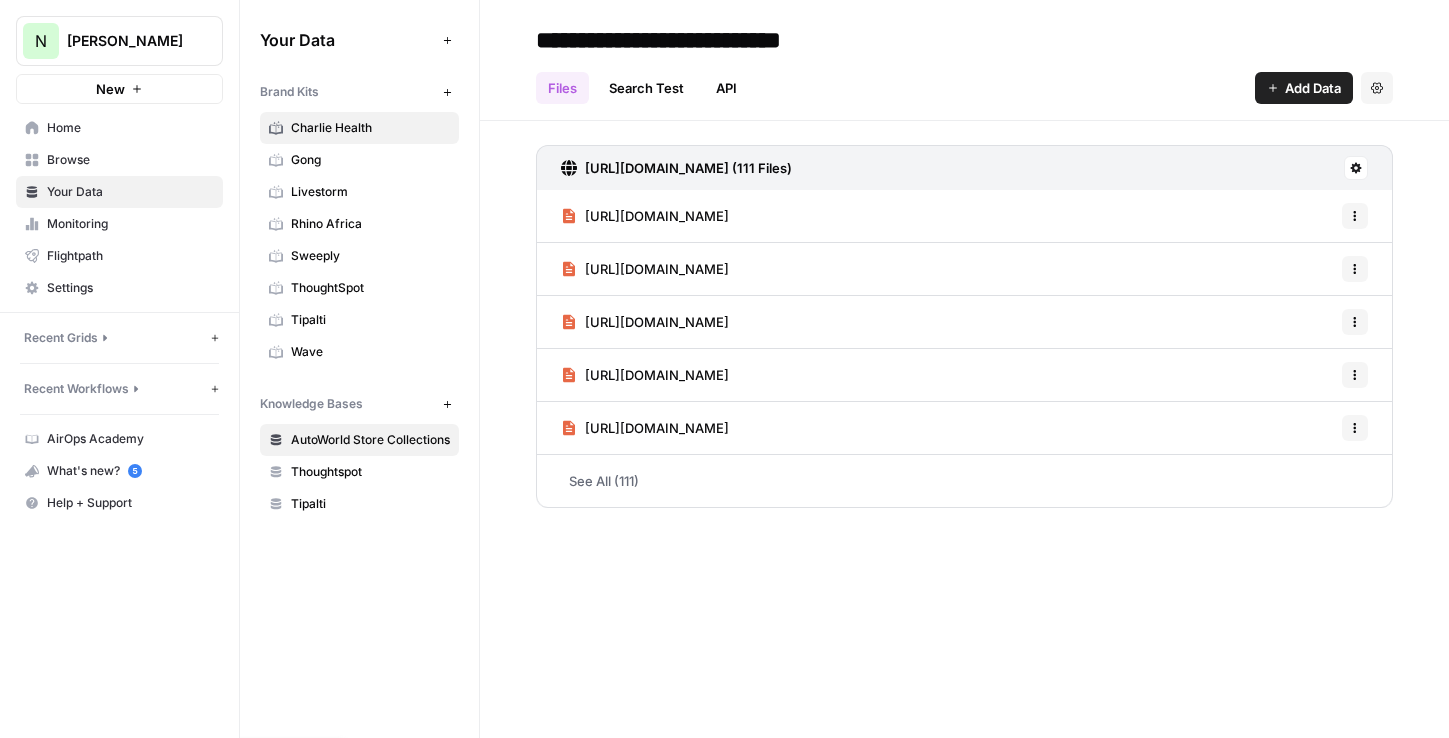 click on "Charlie Health" at bounding box center [370, 128] 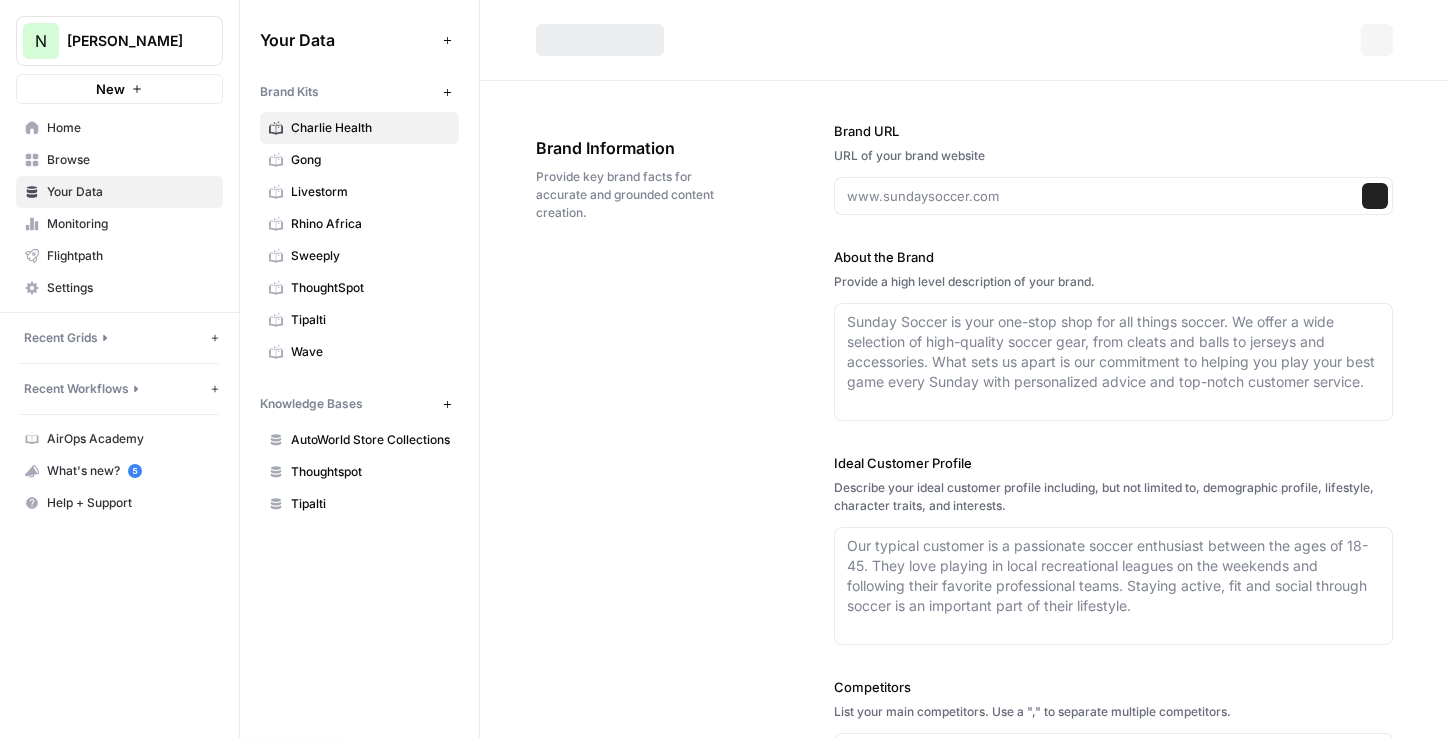 type on "charliehealth.com" 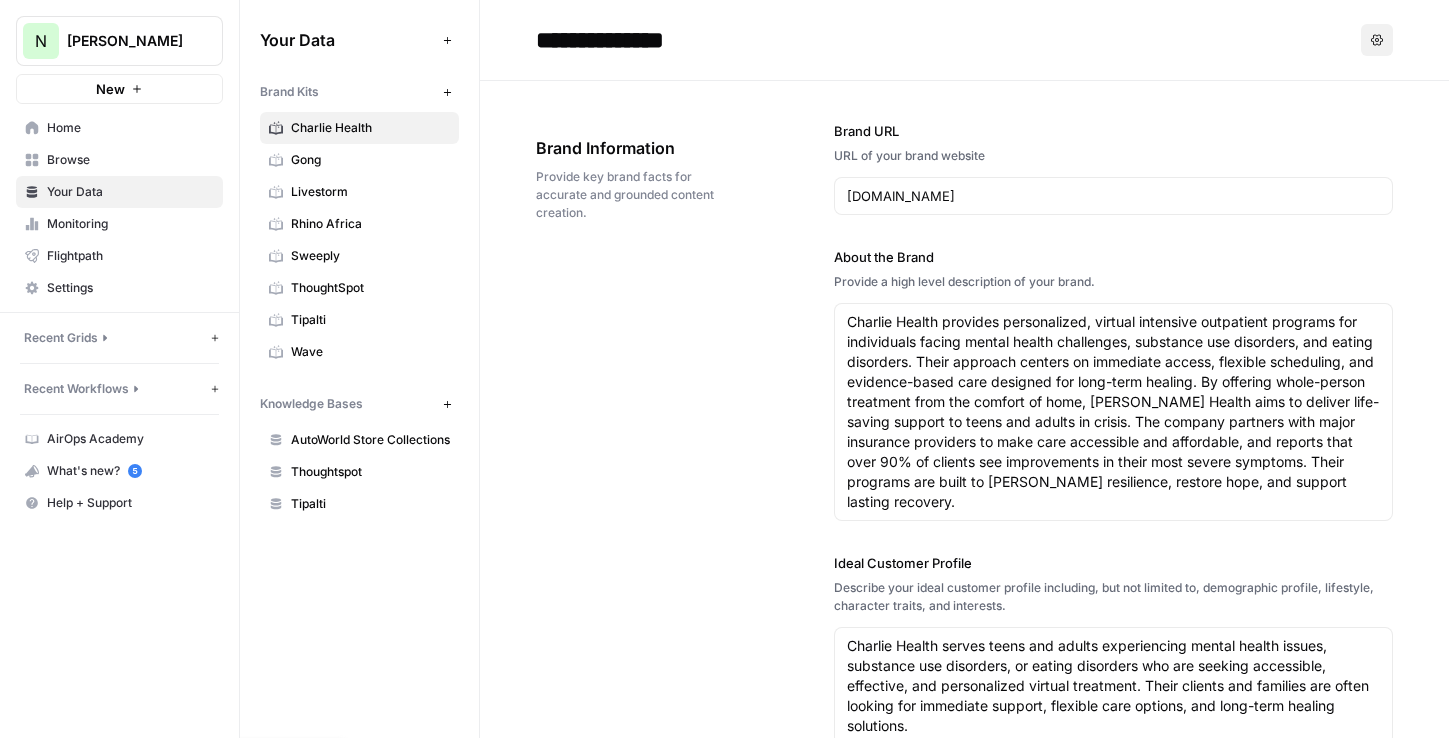 click 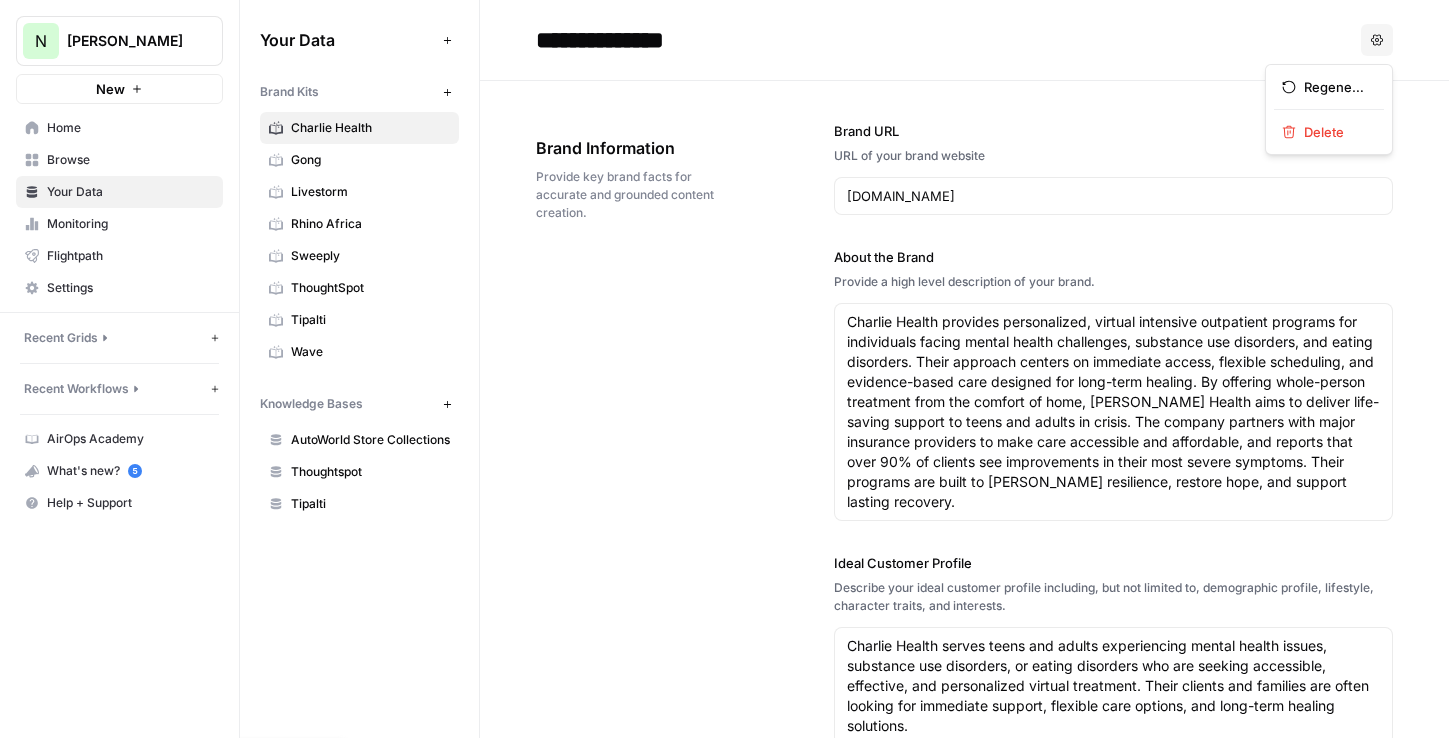 click on "Regenerate Delete" at bounding box center (1329, 109) 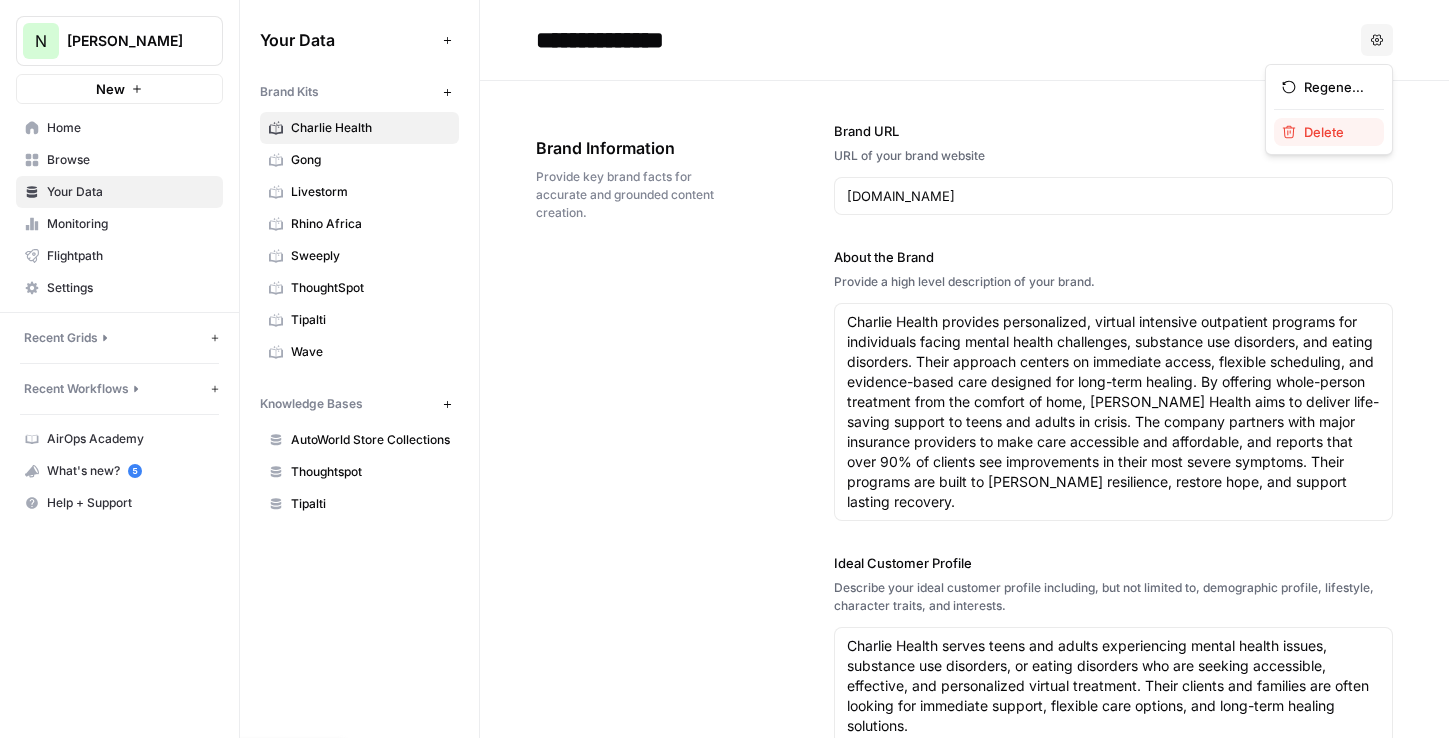 click on "Delete" at bounding box center (1329, 132) 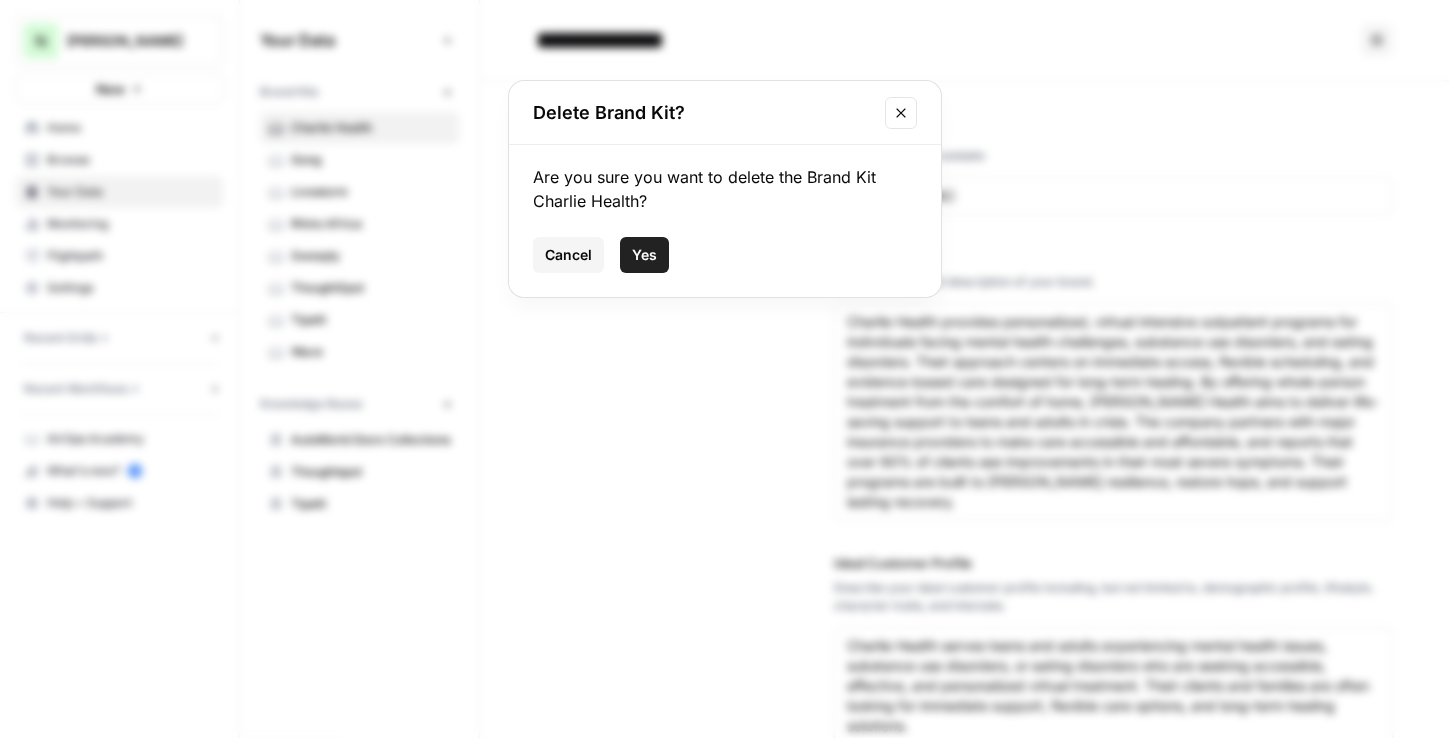 drag, startPoint x: 606, startPoint y: 256, endPoint x: 617, endPoint y: 255, distance: 11.045361 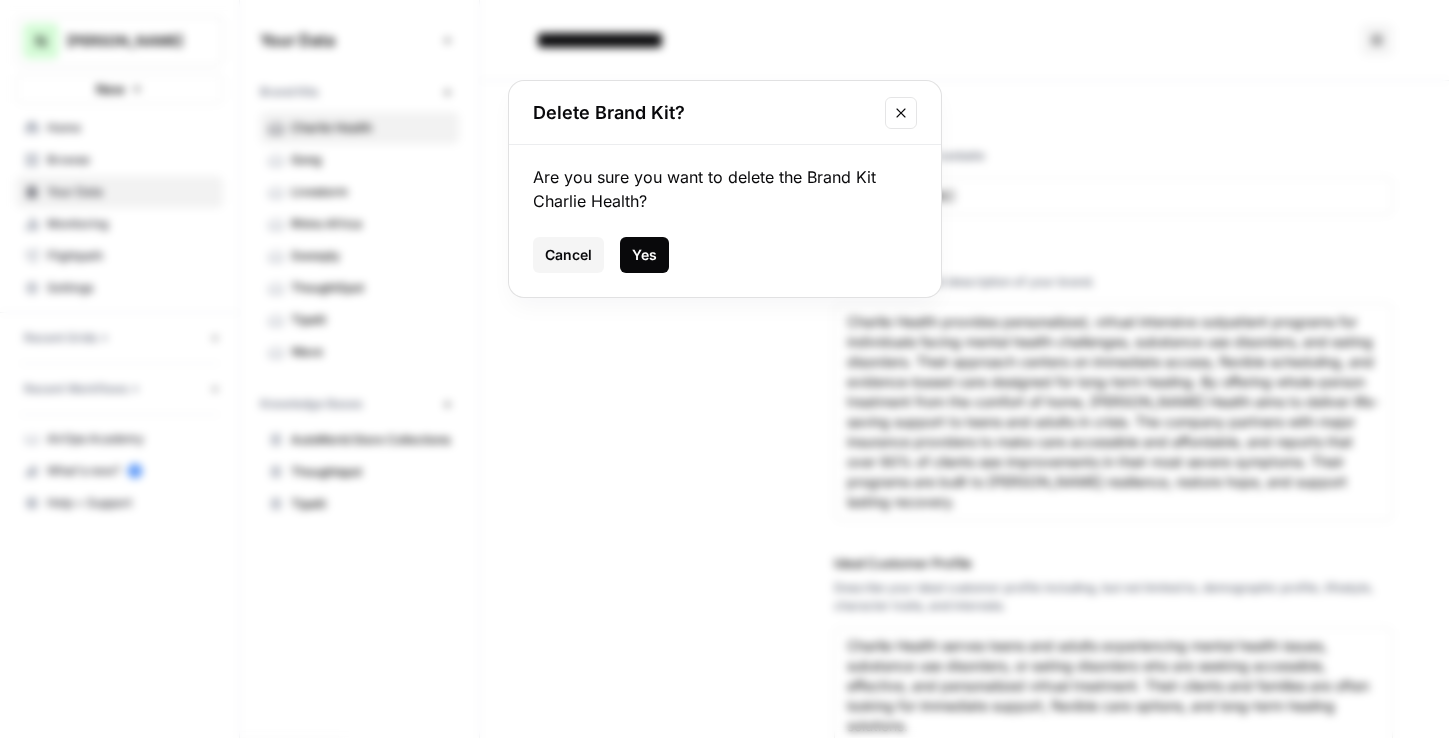 click on "Yes" at bounding box center [644, 255] 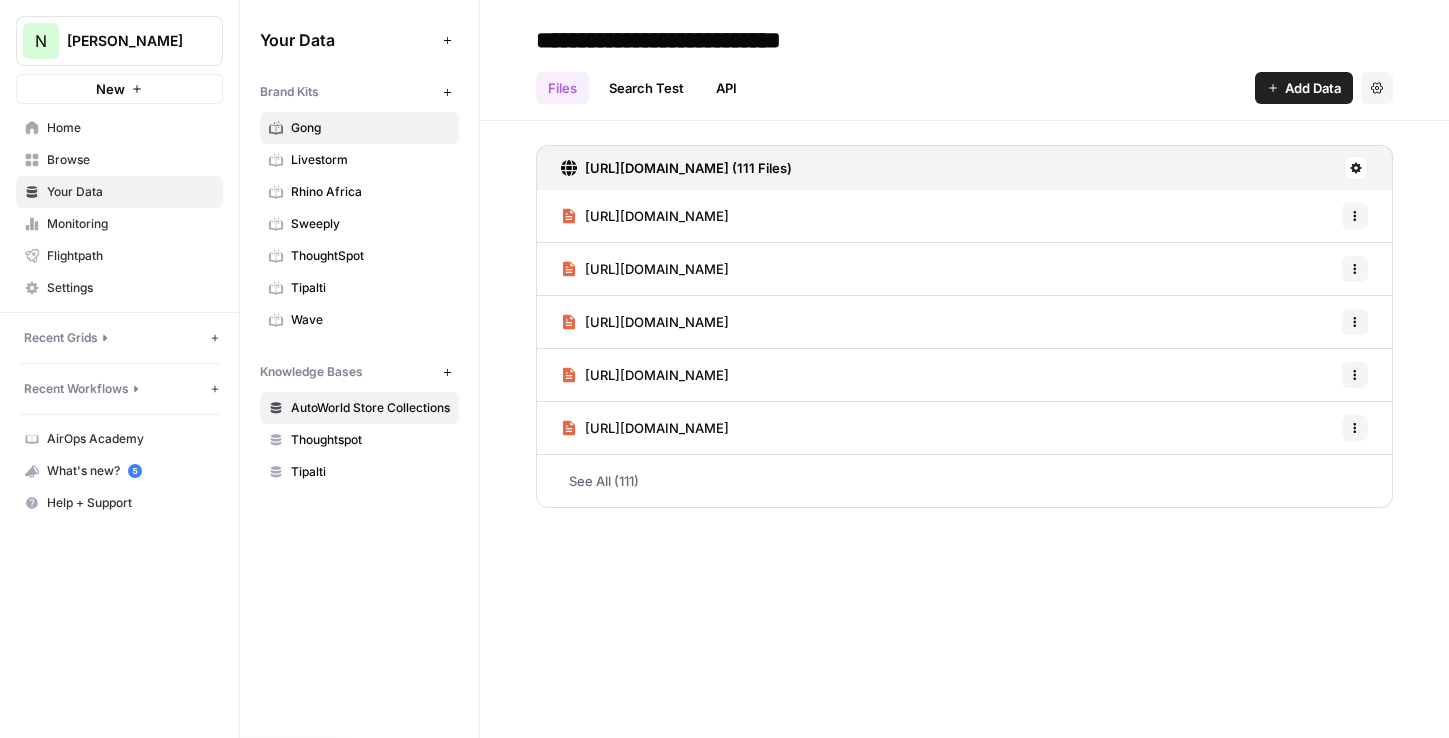 click on "Gong" at bounding box center (370, 128) 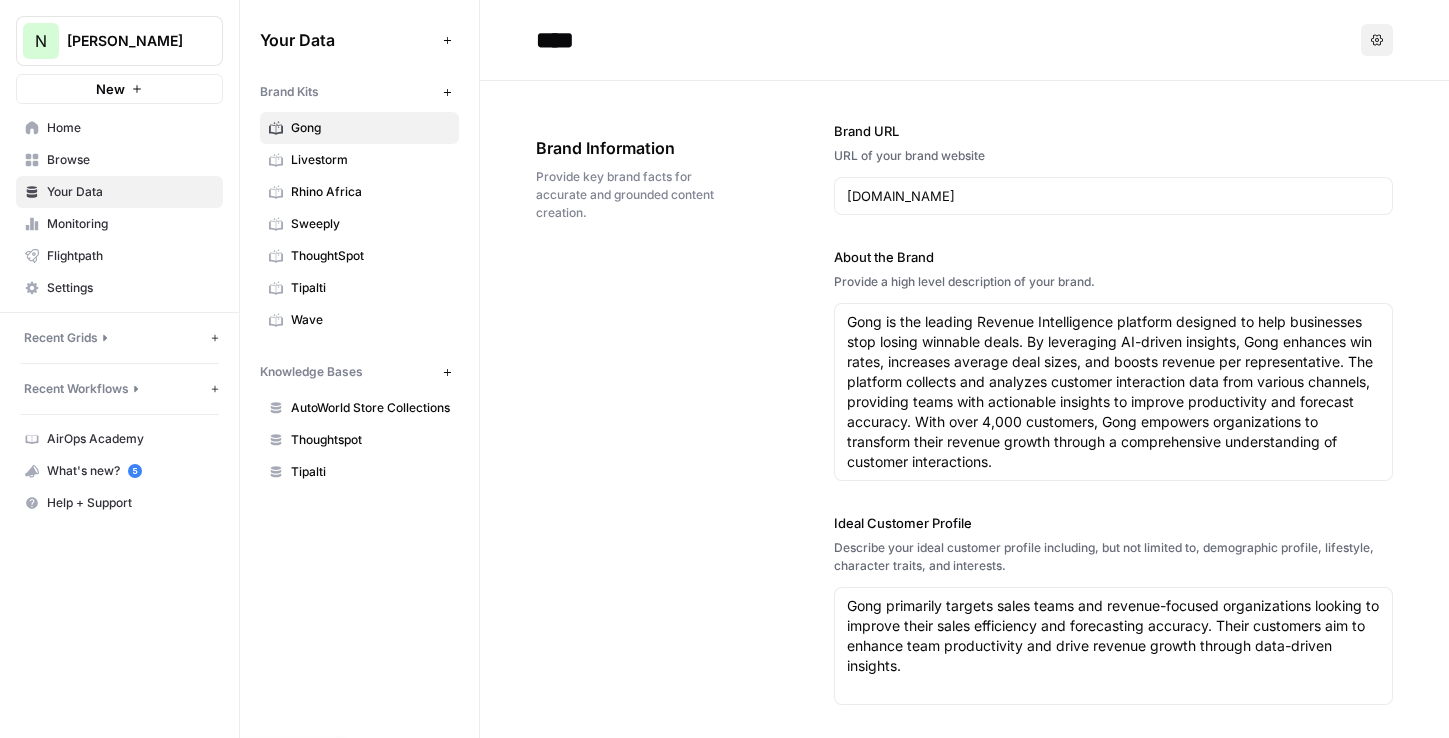 click on "Options" at bounding box center [1377, 40] 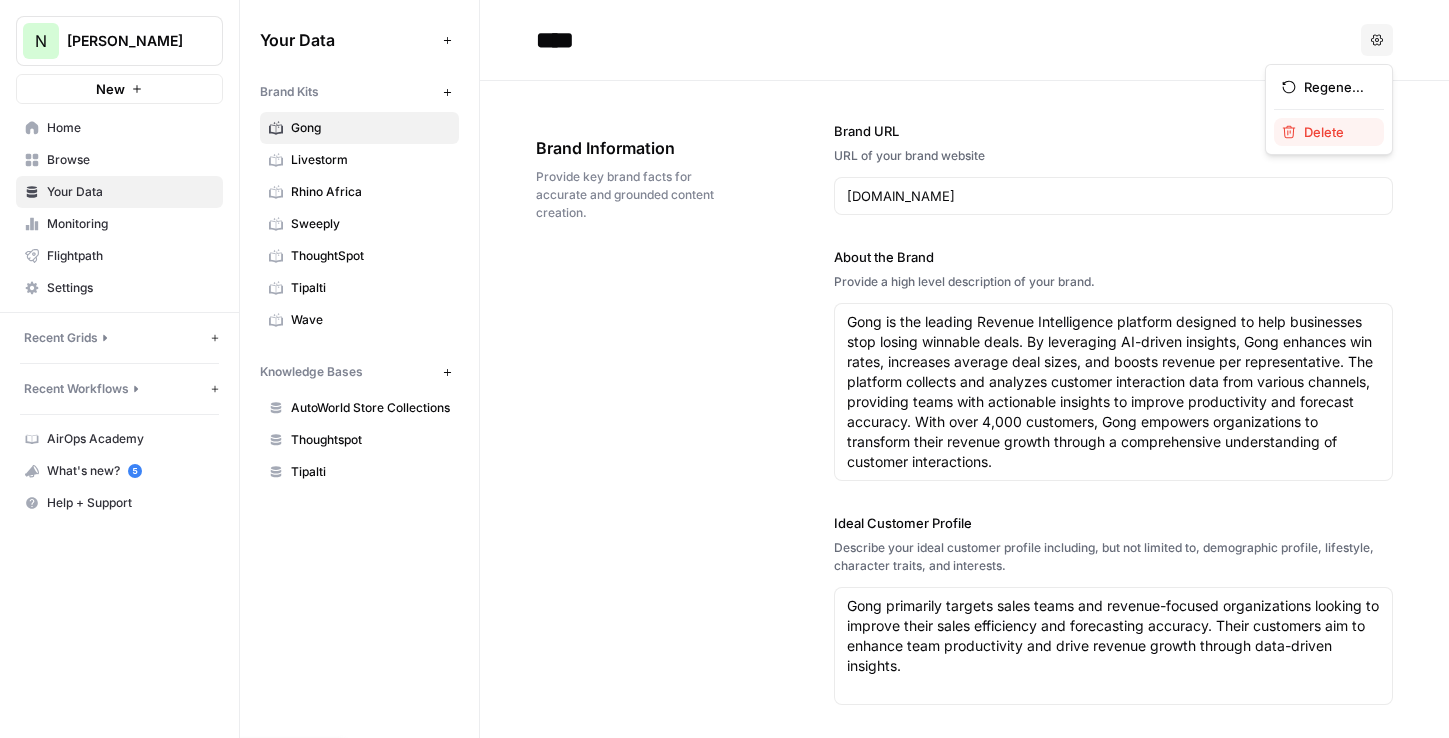 click on "Delete" at bounding box center (1324, 132) 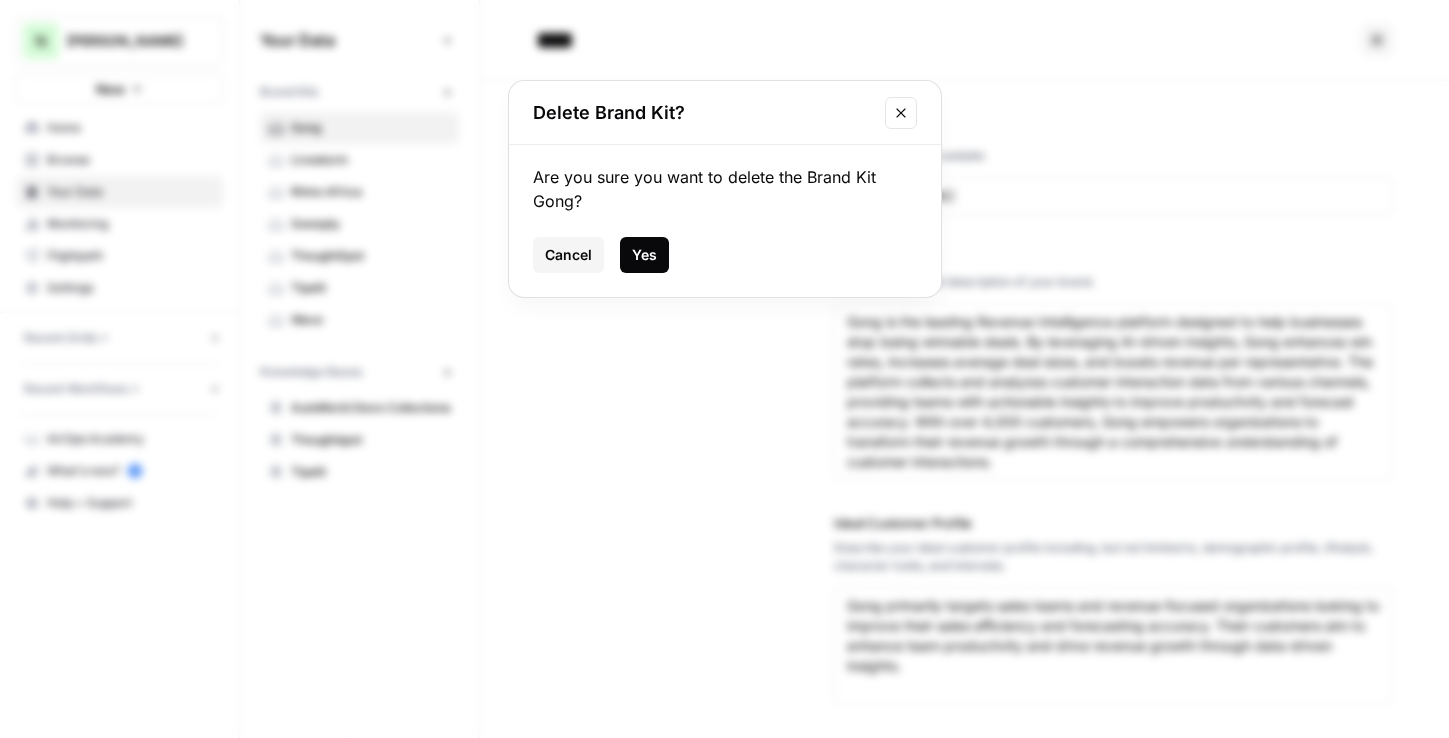 click on "Yes" at bounding box center (644, 255) 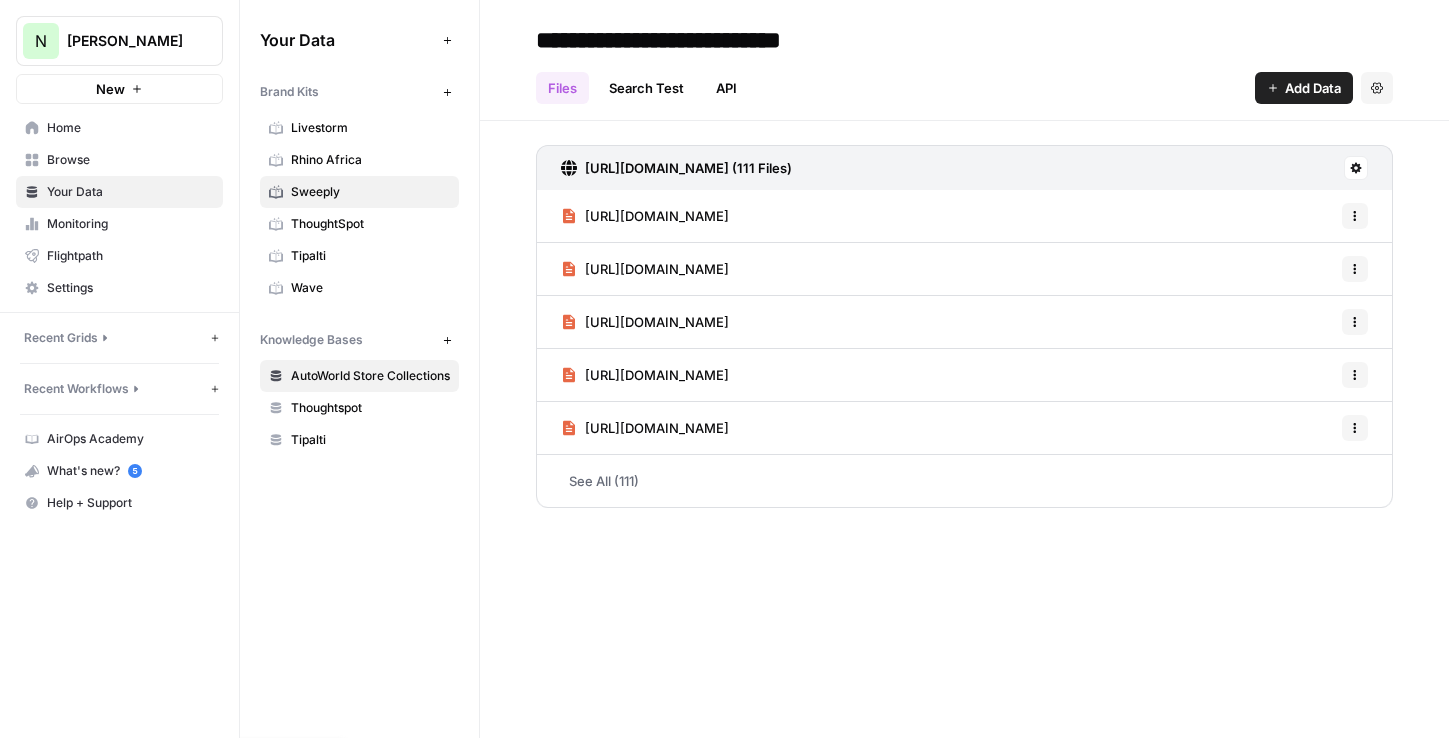 click on "Sweeply" at bounding box center (370, 192) 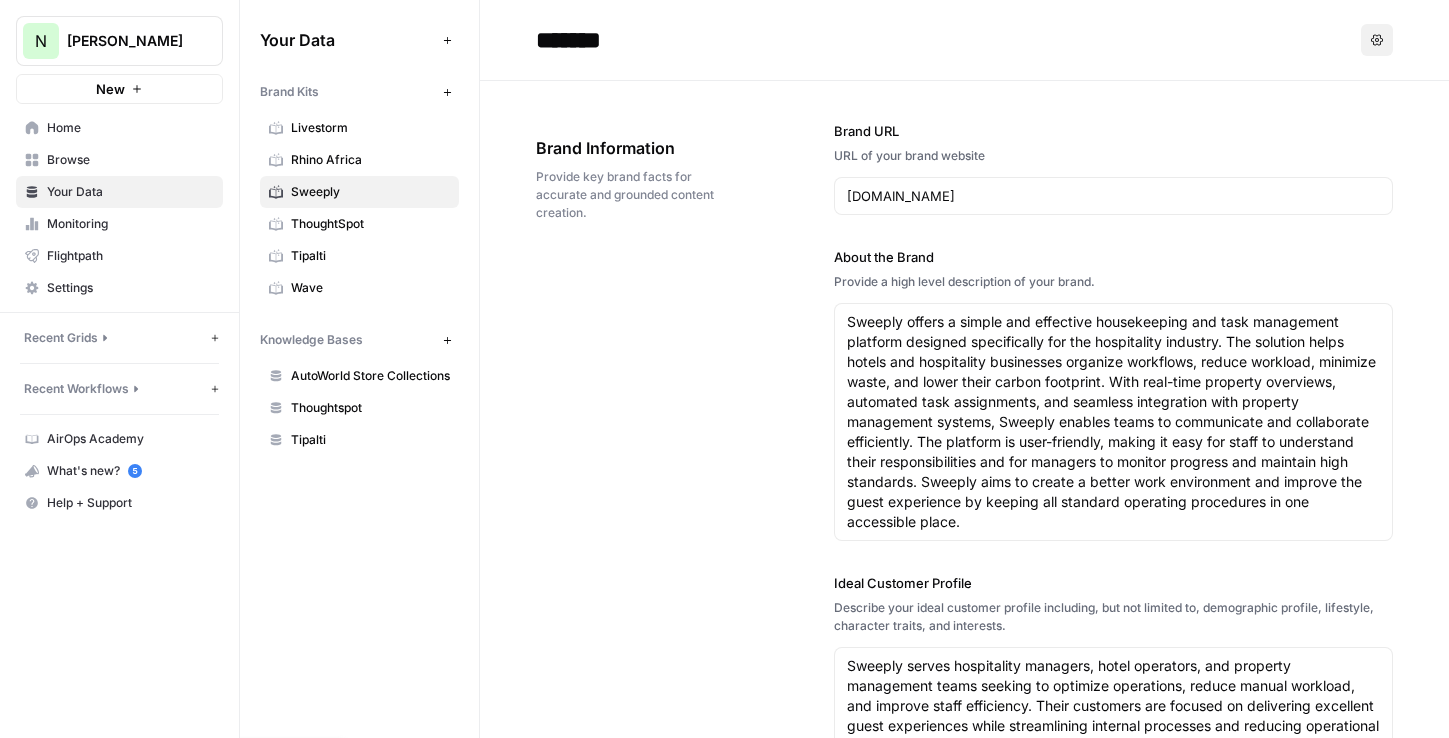 click 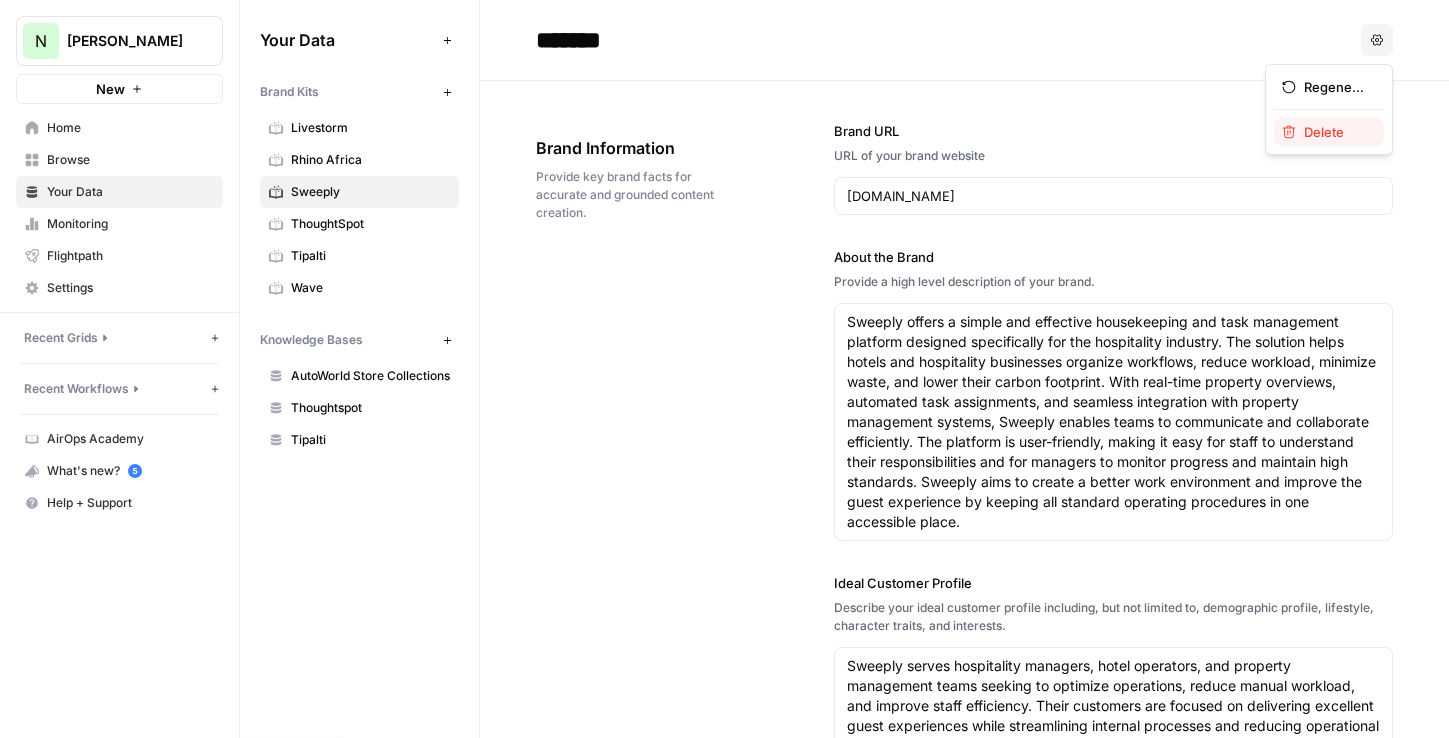 click 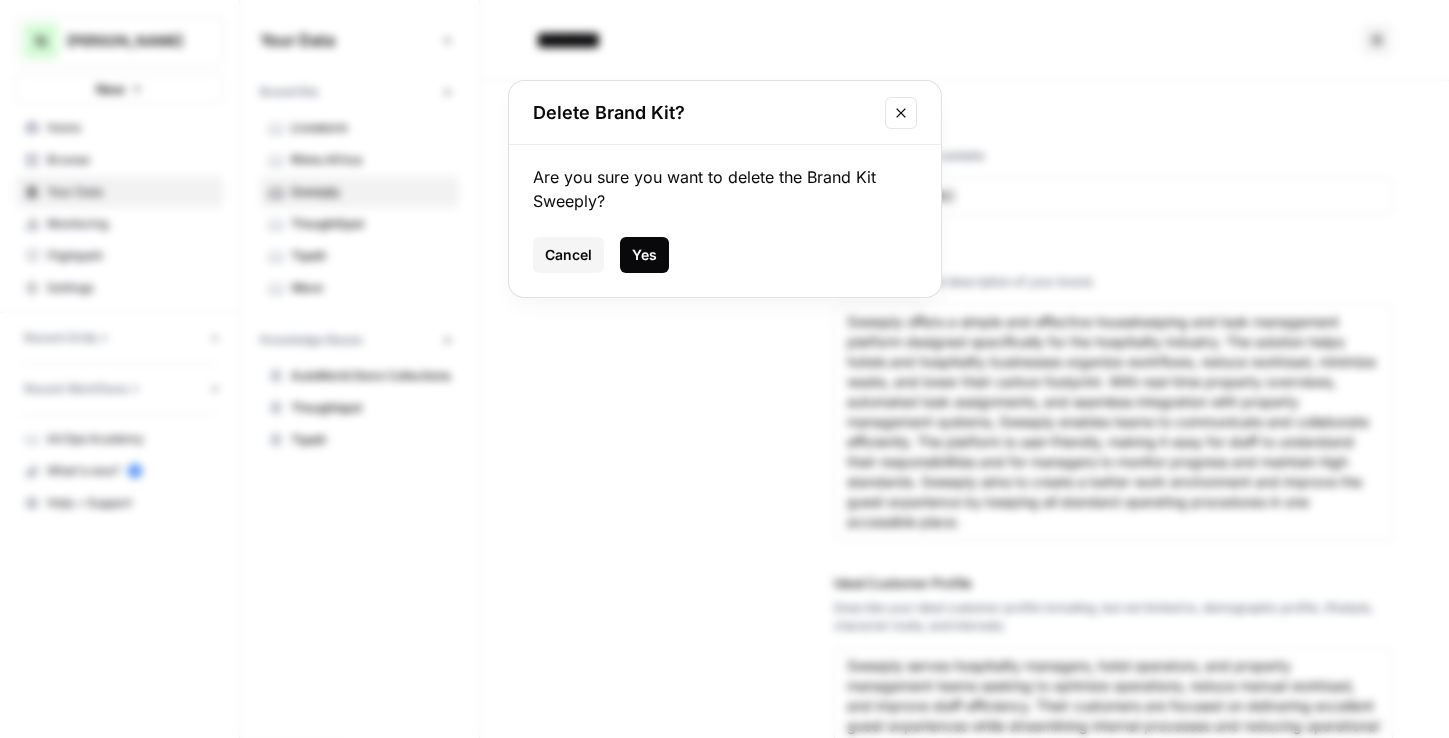 click on "Yes" at bounding box center (644, 255) 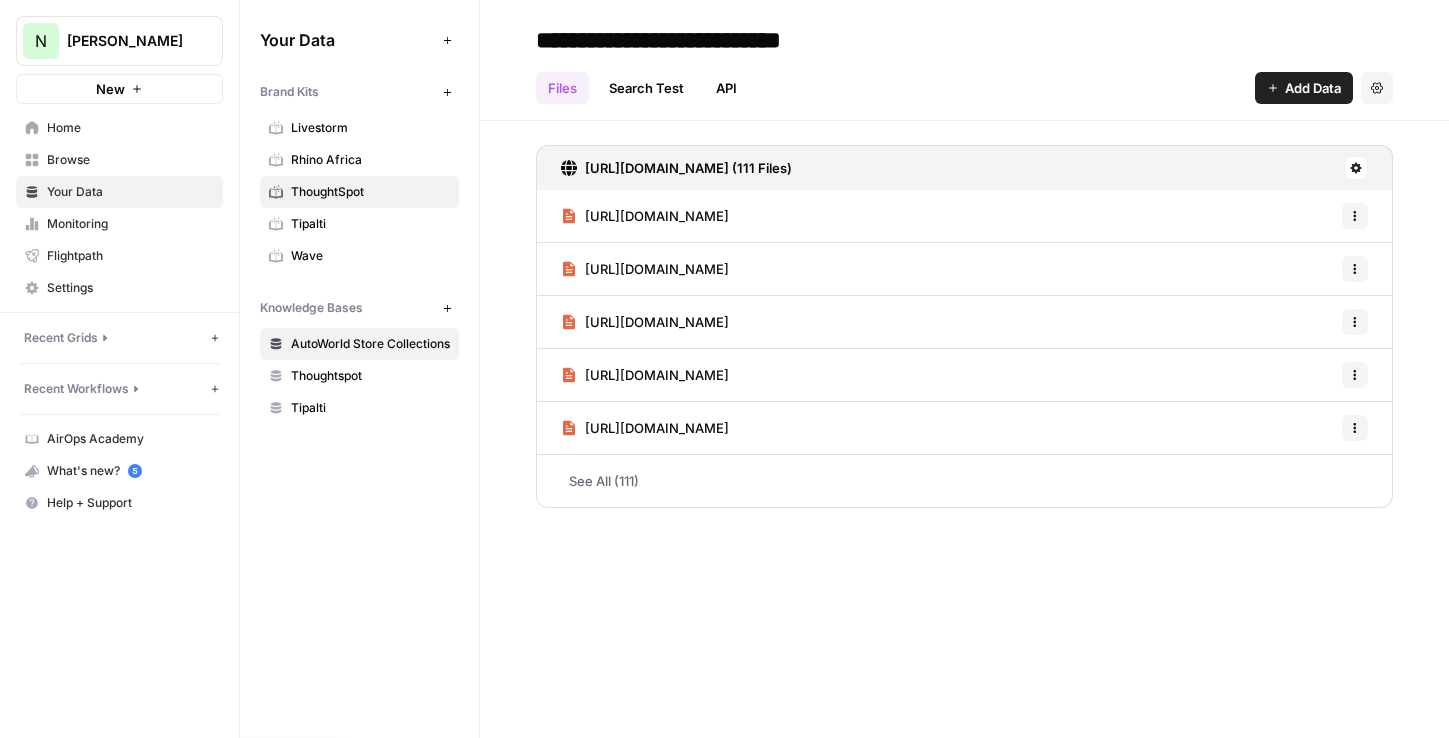 click on "ThoughtSpot" at bounding box center [370, 192] 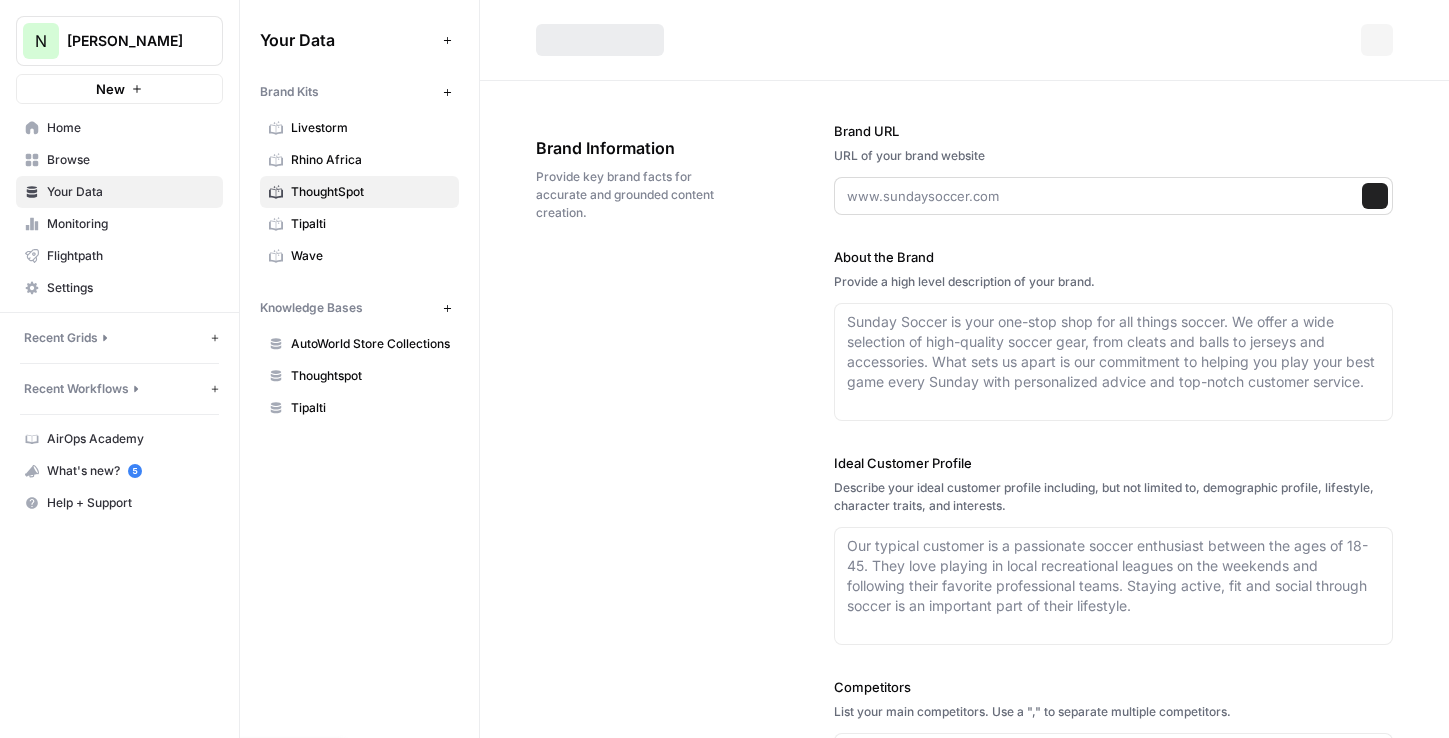 type on "[DOMAIN_NAME]" 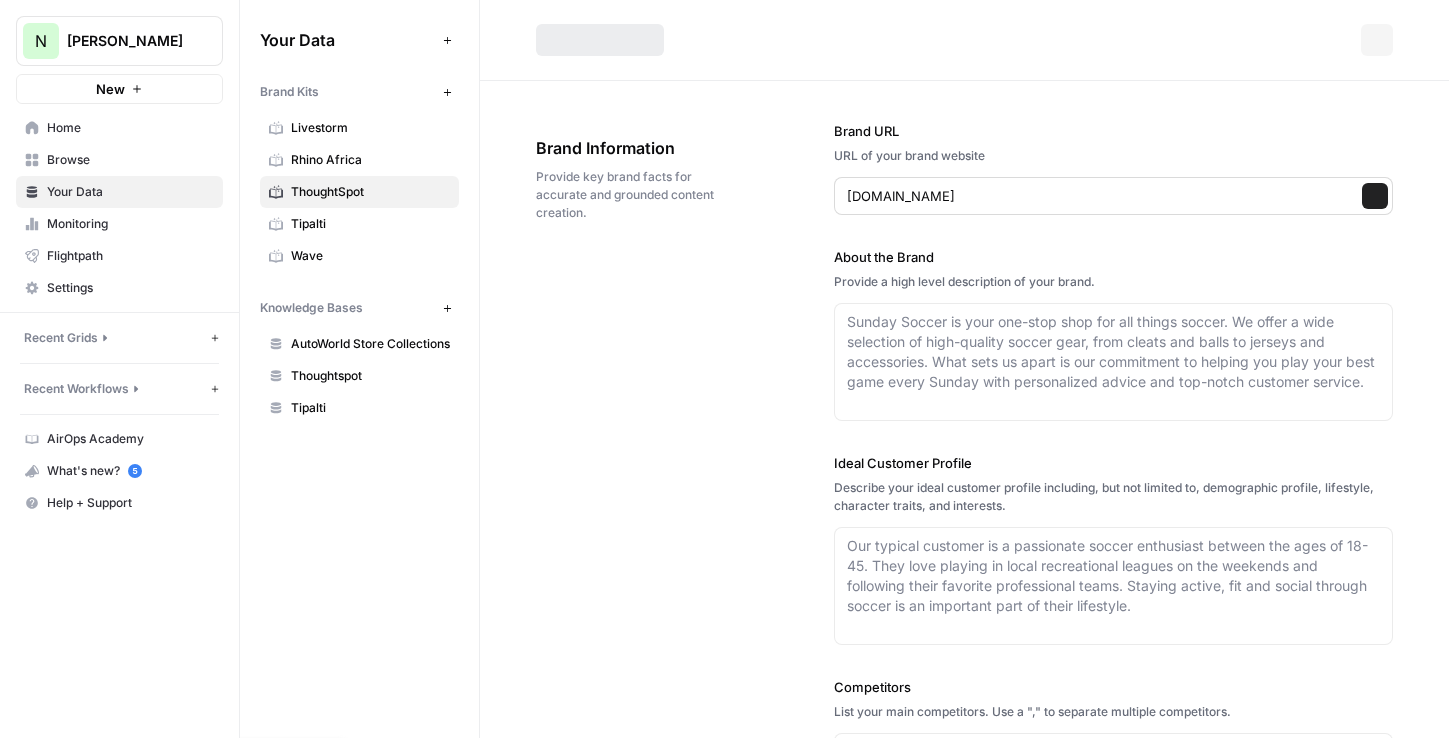 type on "ThoughtSpot is a modern analytics platform that brings AI-powered insights and agentic analytics to organizations of all sizes. The platform enables users to interact with data through natural language queries, autonomous AI agents, and interactive dashboards, making analytics accessible to everyone, not just data experts. With features like Spotter, an AI analyst, Liveboards for connected insights, and Analyst Studio for advanced data exploration, ThoughtSpot empowers teams to turn data into actionable business decisions. The platform supports embedding analytics into any application, ensuring intelligence is available wherever work happens, and is trusted by leading enterprises across industries." 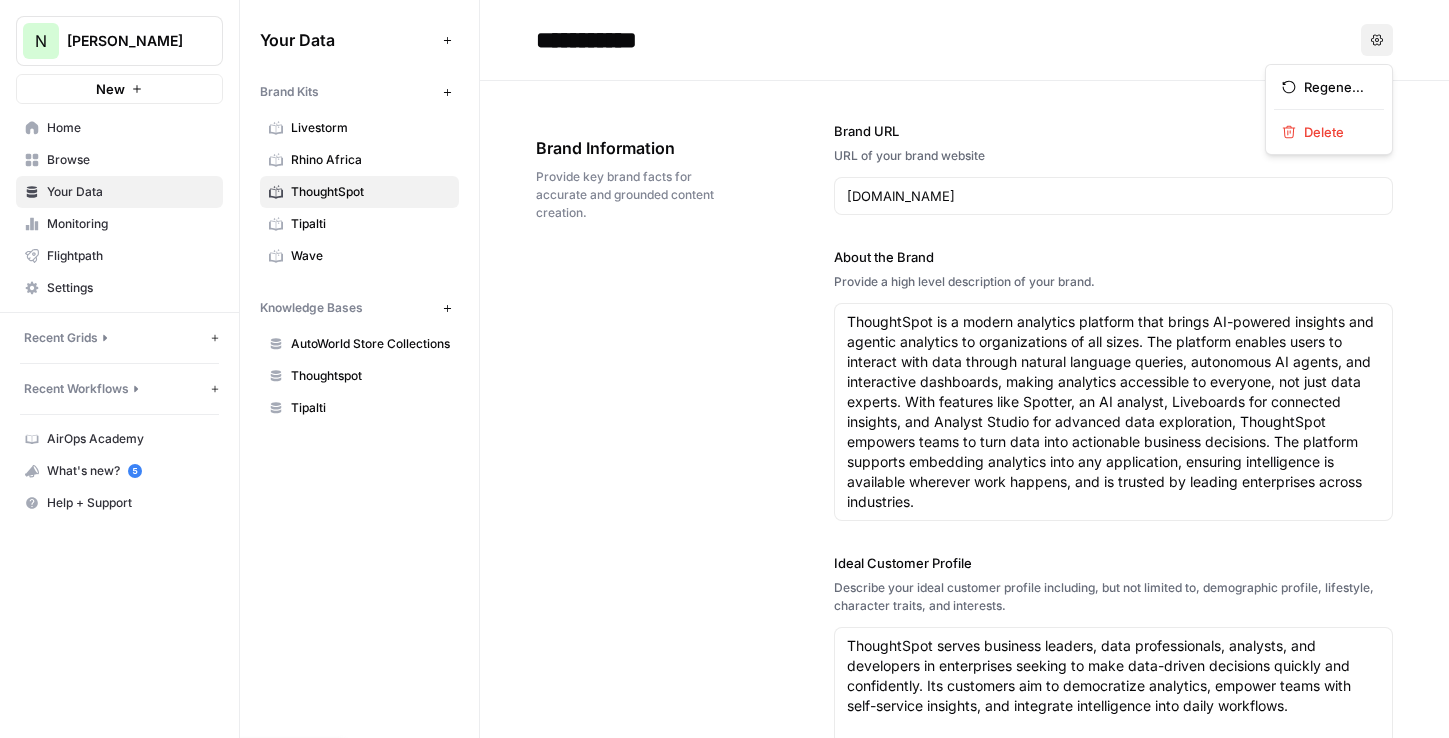click 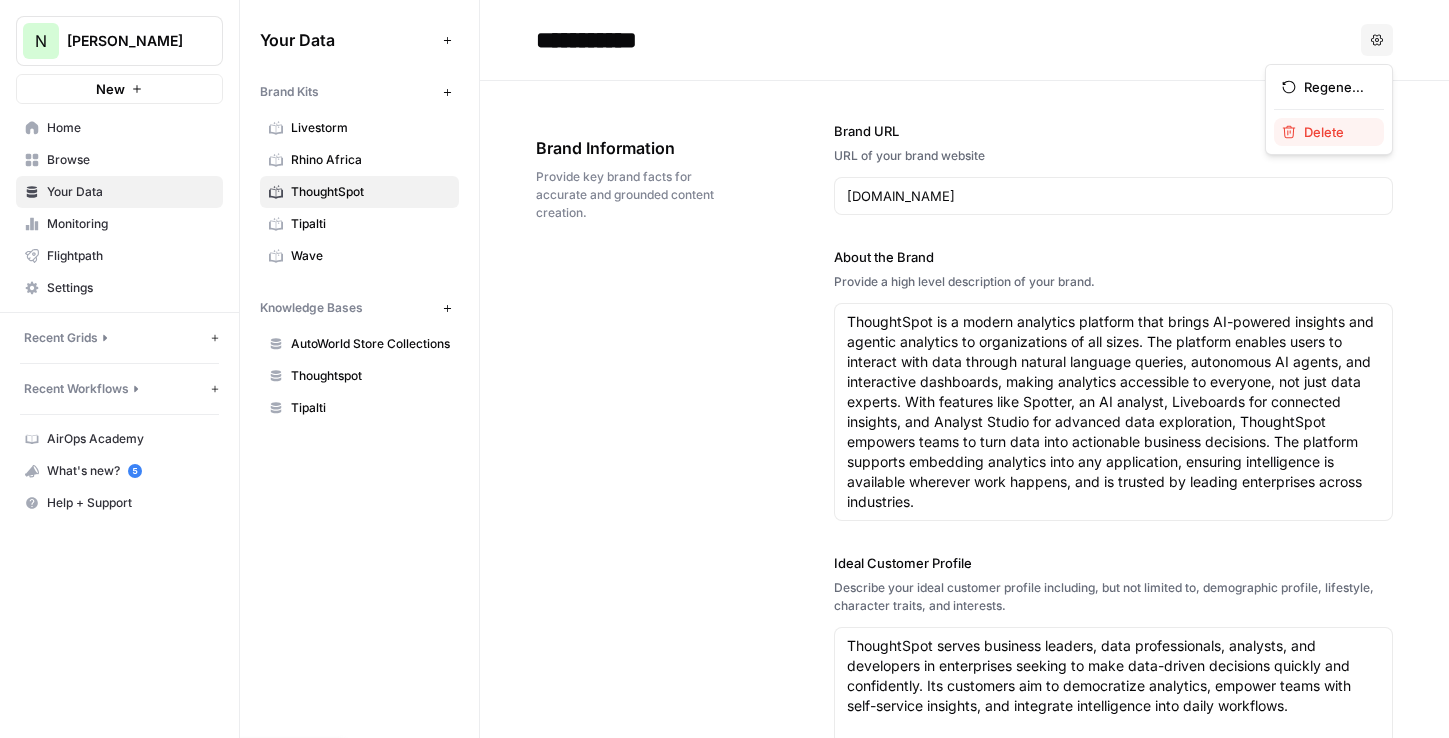 click on "Delete" at bounding box center [1324, 132] 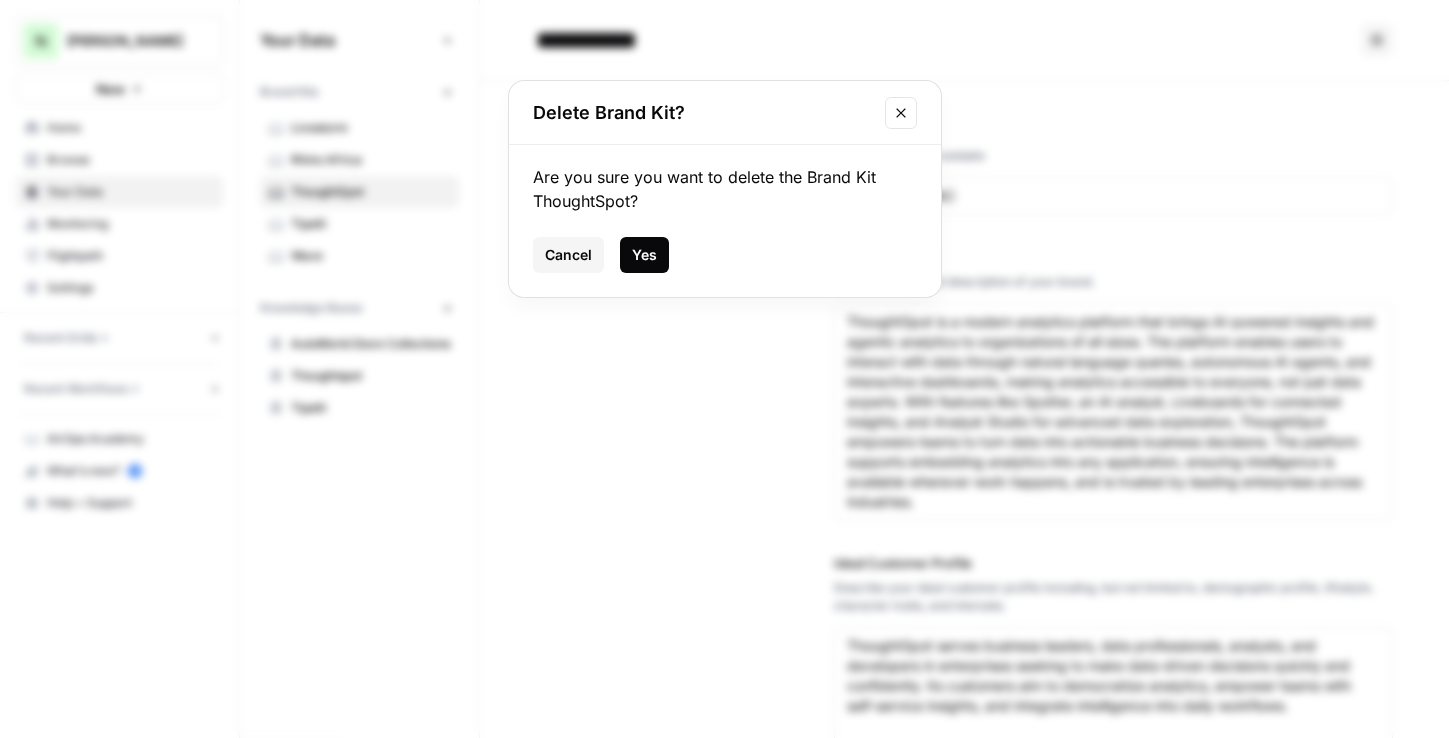 click on "Yes" at bounding box center [644, 255] 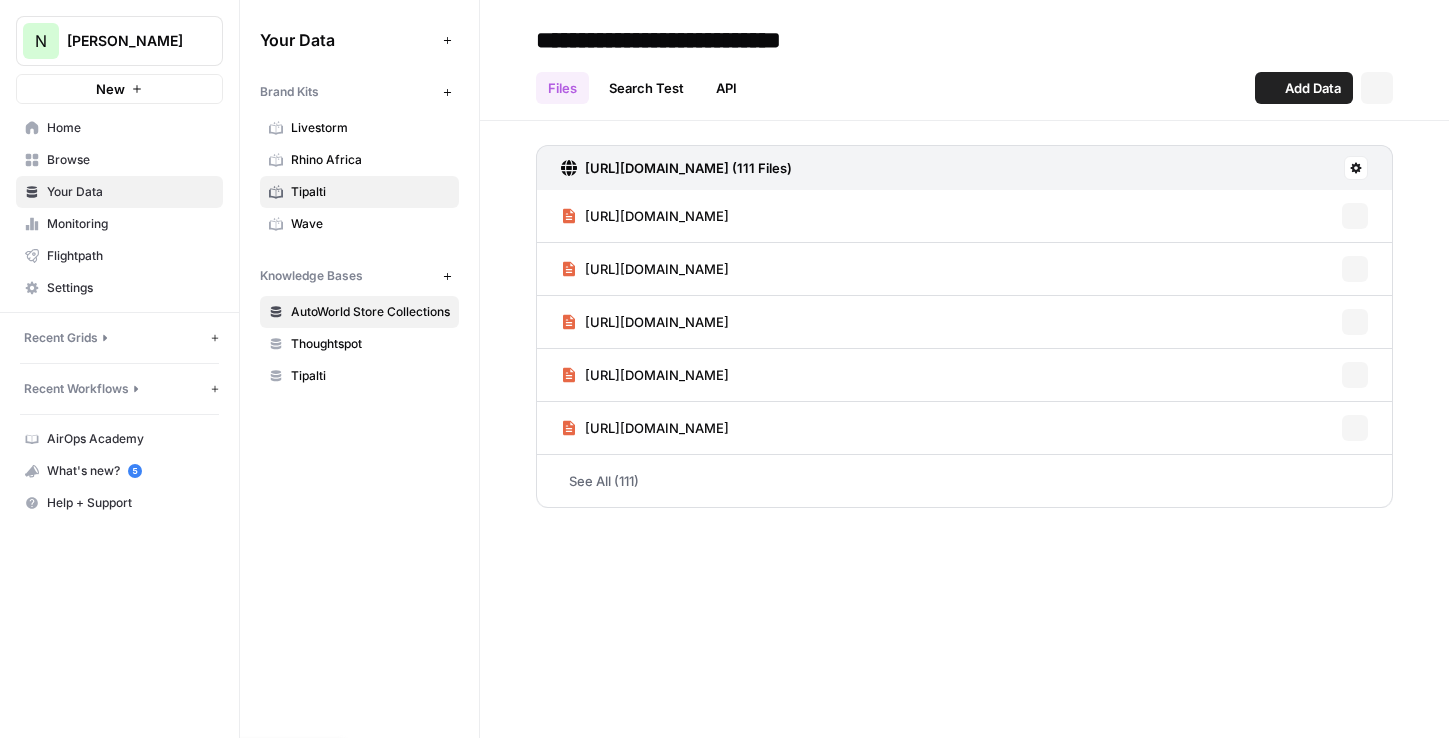 click on "Tipalti" at bounding box center [370, 192] 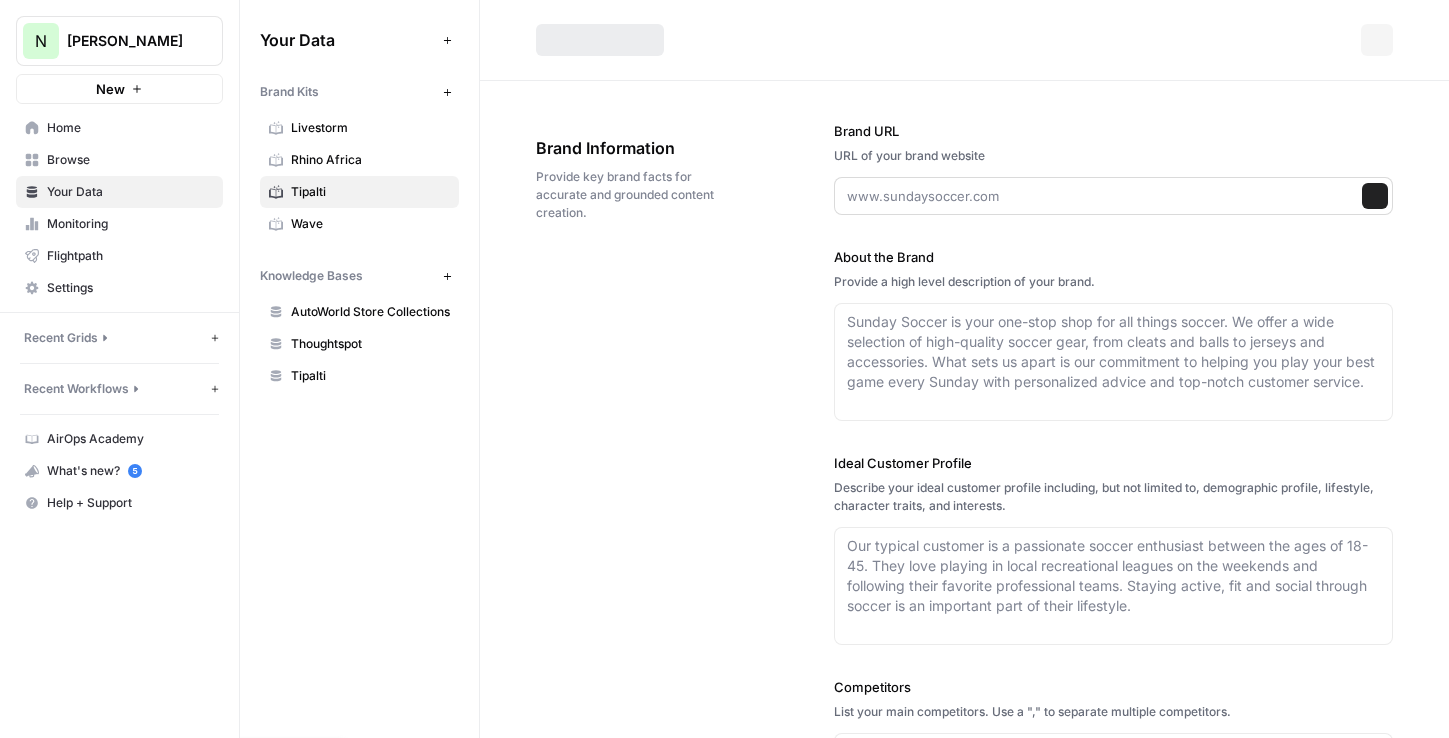 type on "tipalti.com" 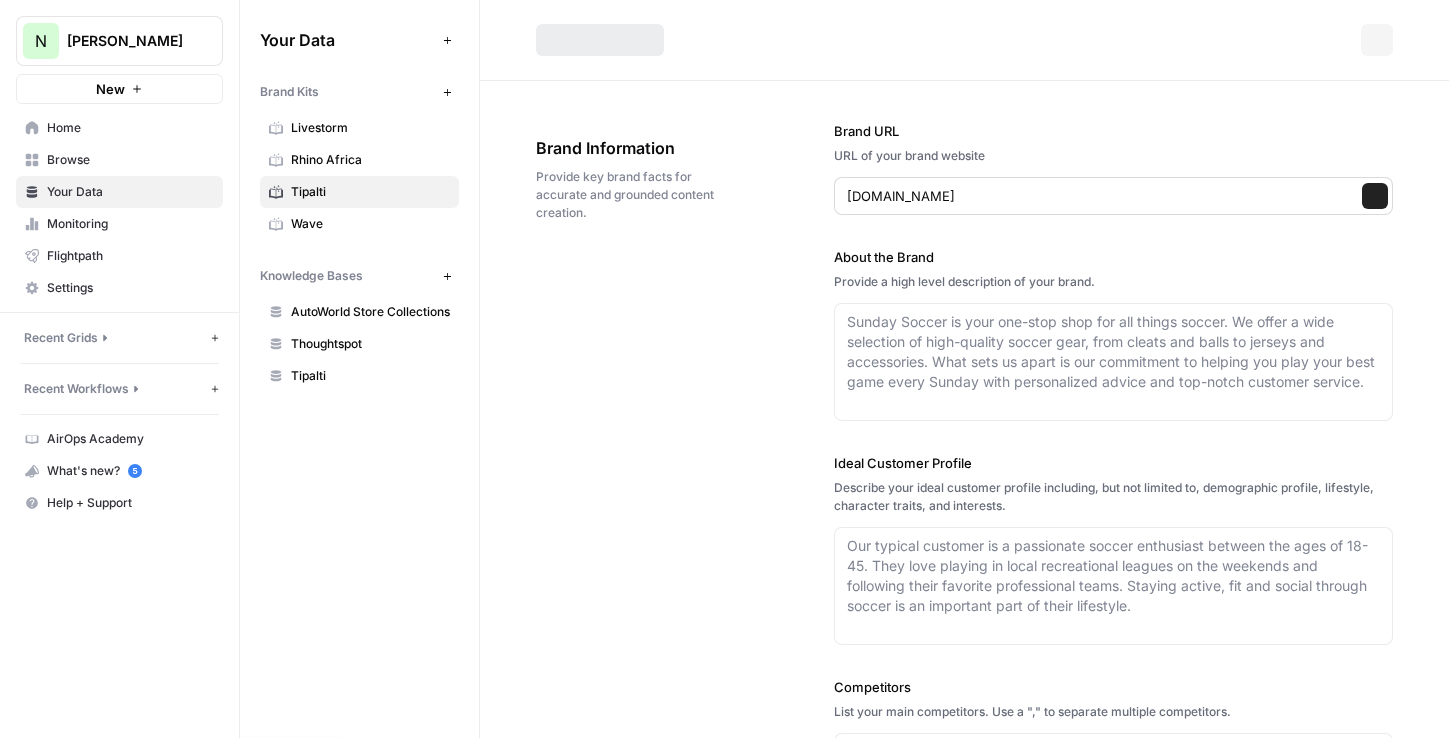 type on "Tipalti is a finance automation platform designed to simplify and automate accounts payable (AP), global mass payments, procurement, and expense management for businesses. The platform removes manual bottlenecks from financial operations, helping teams focus on strategic work rather than repetitive tasks. Tipalti supports global payment capabilities, tax compliance, and fraud prevention, making it easier for organizations to scale their financial processes. With a comprehensive suite of automation tools, Tipalti empowers finance teams to gain control, improve accuracy, and drive efficiency across their operations." 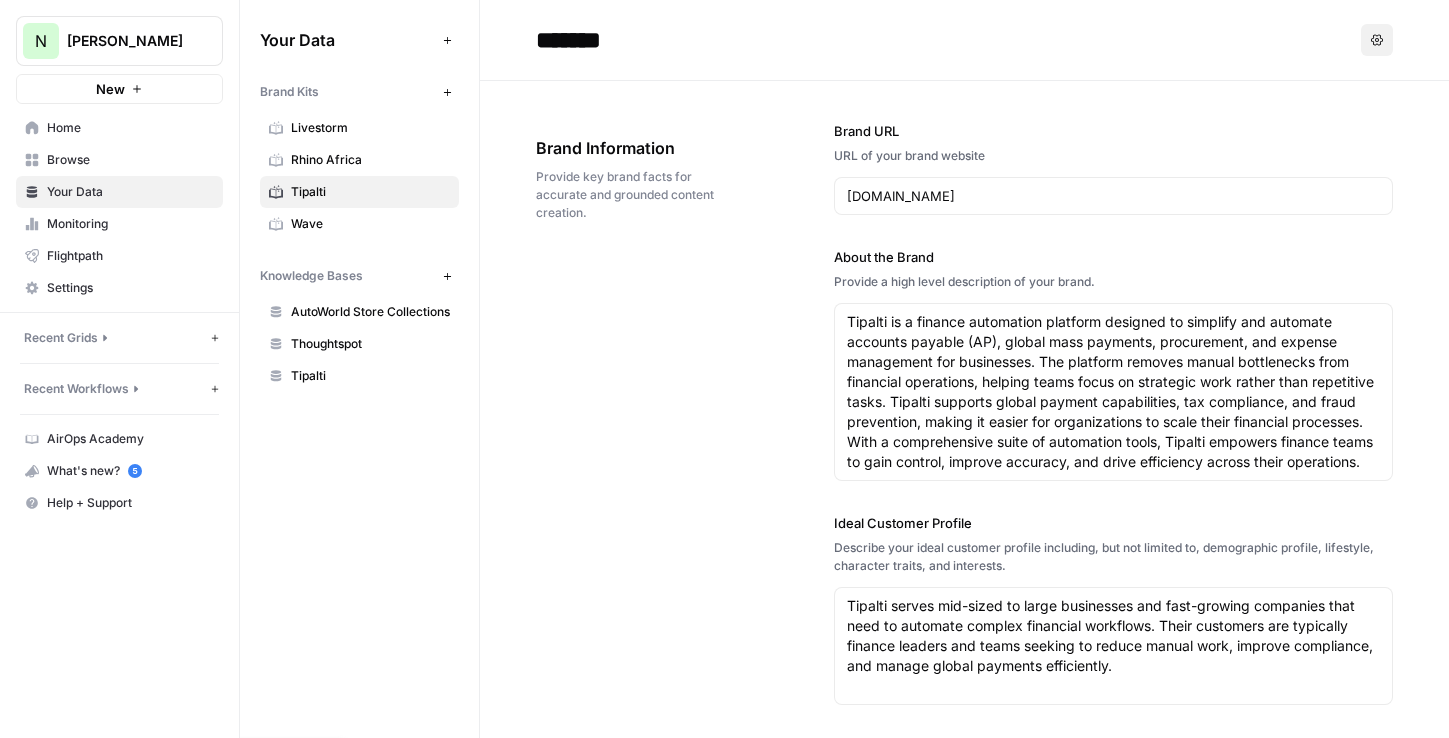 click on "Options" at bounding box center [1377, 40] 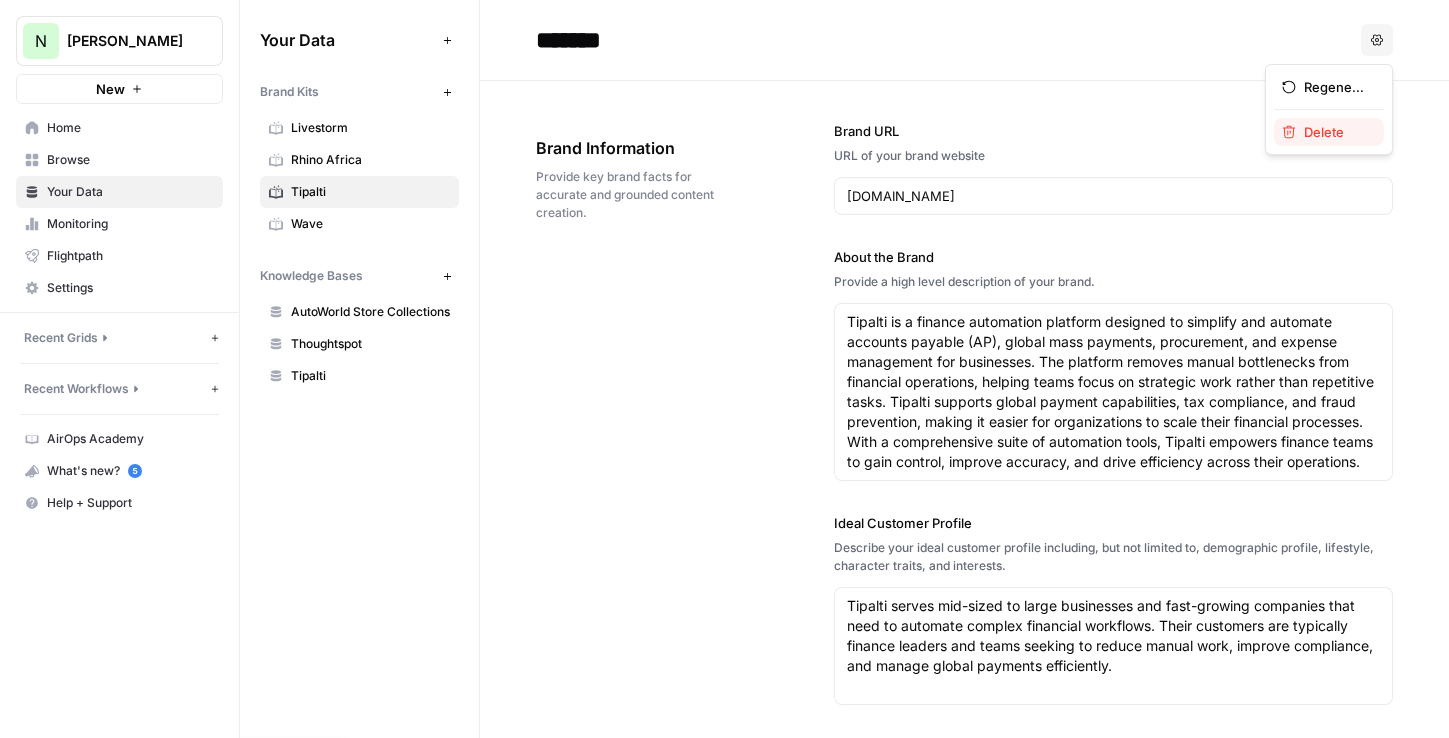 click on "Delete" at bounding box center [1324, 132] 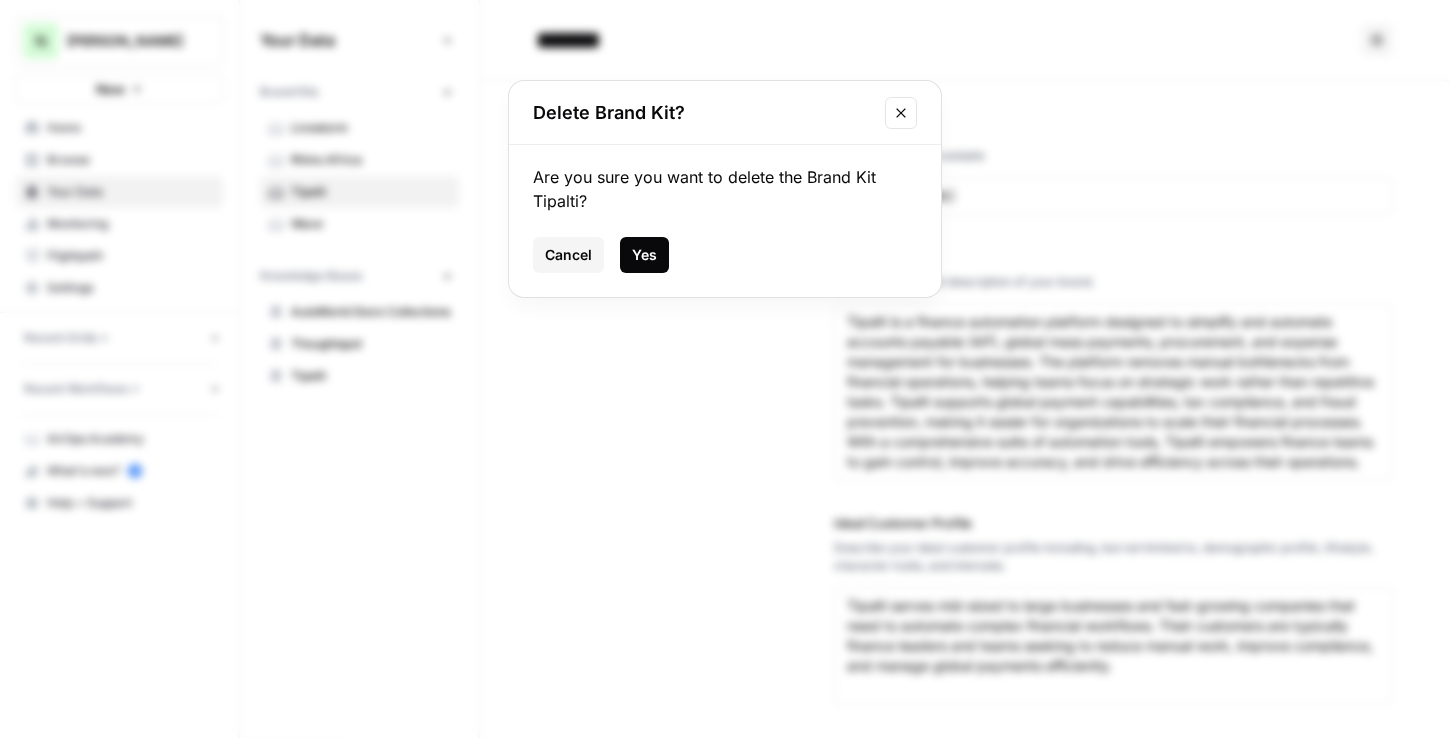 click on "Yes" at bounding box center [644, 255] 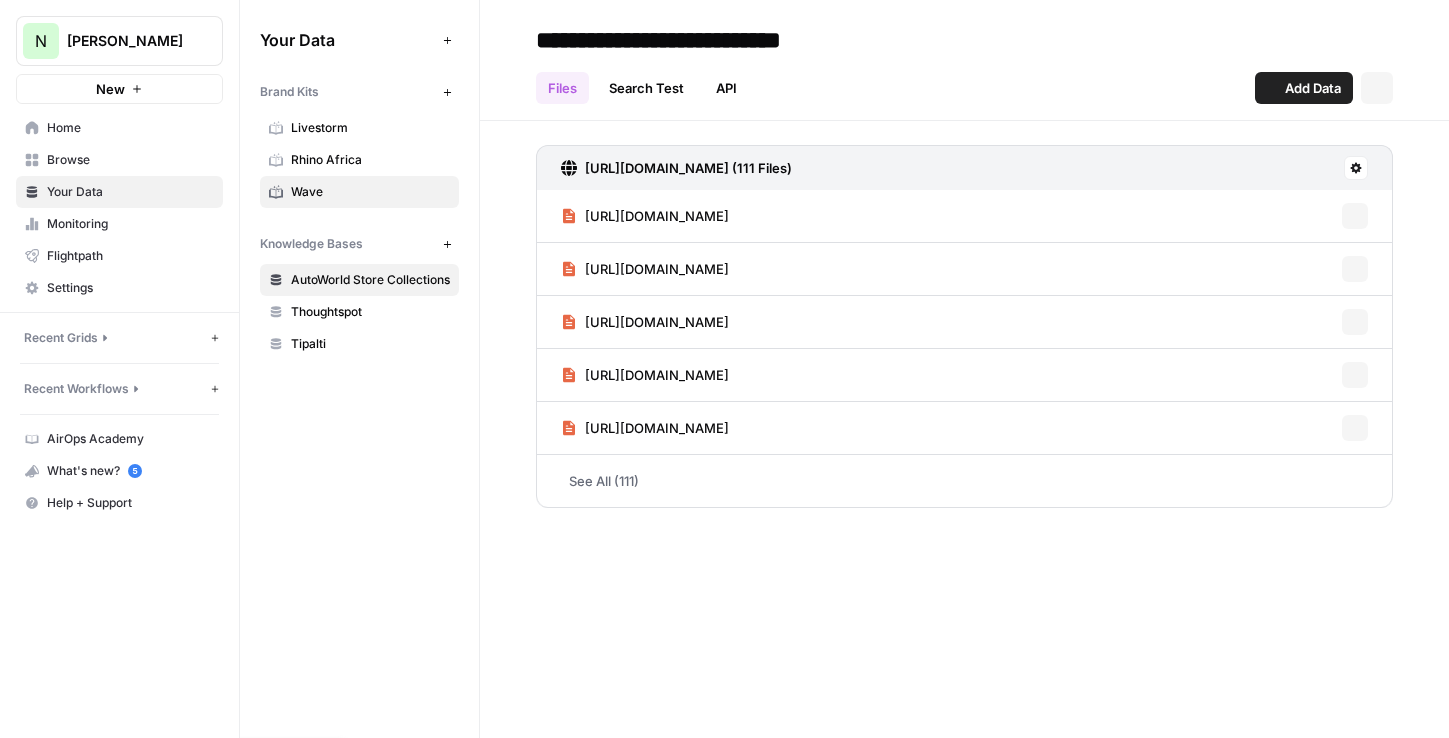 click on "Wave" at bounding box center (370, 192) 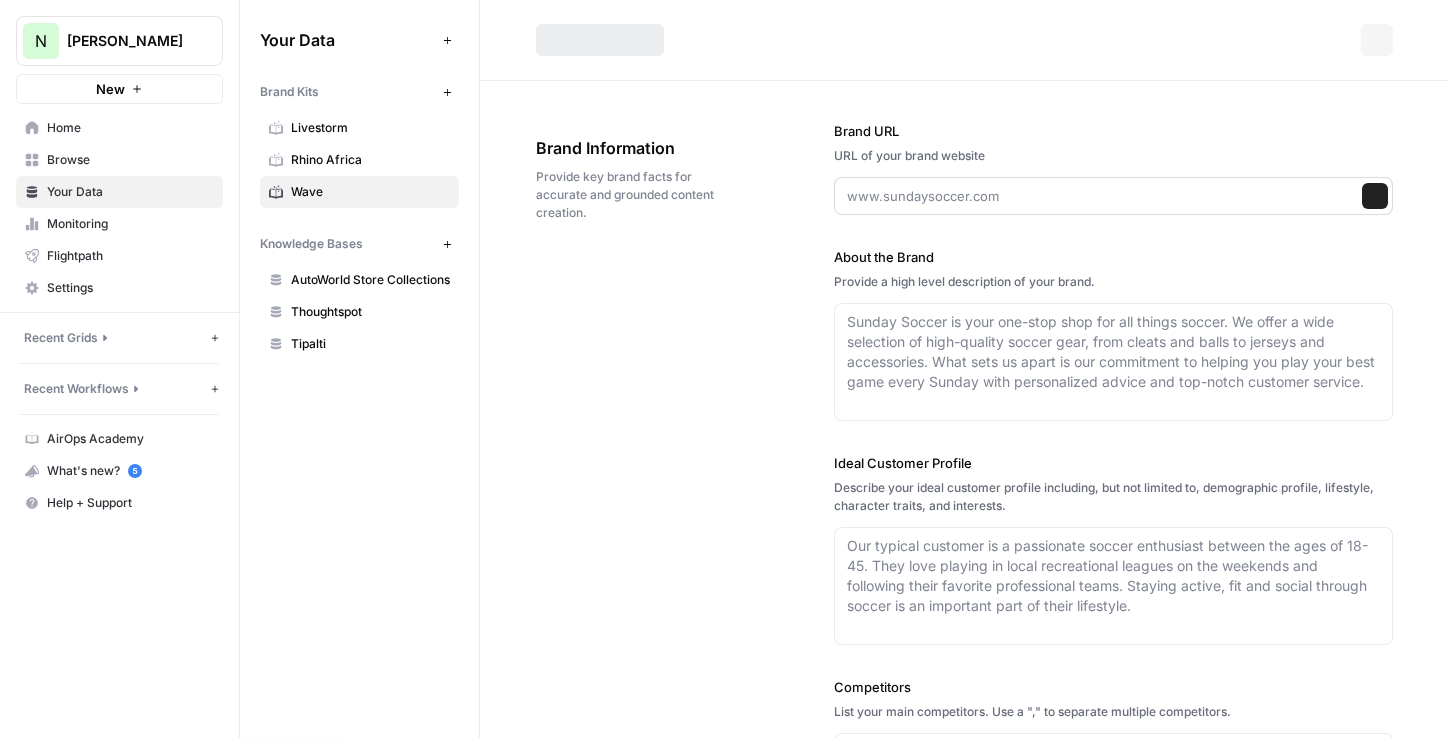 type on "waveapps.com" 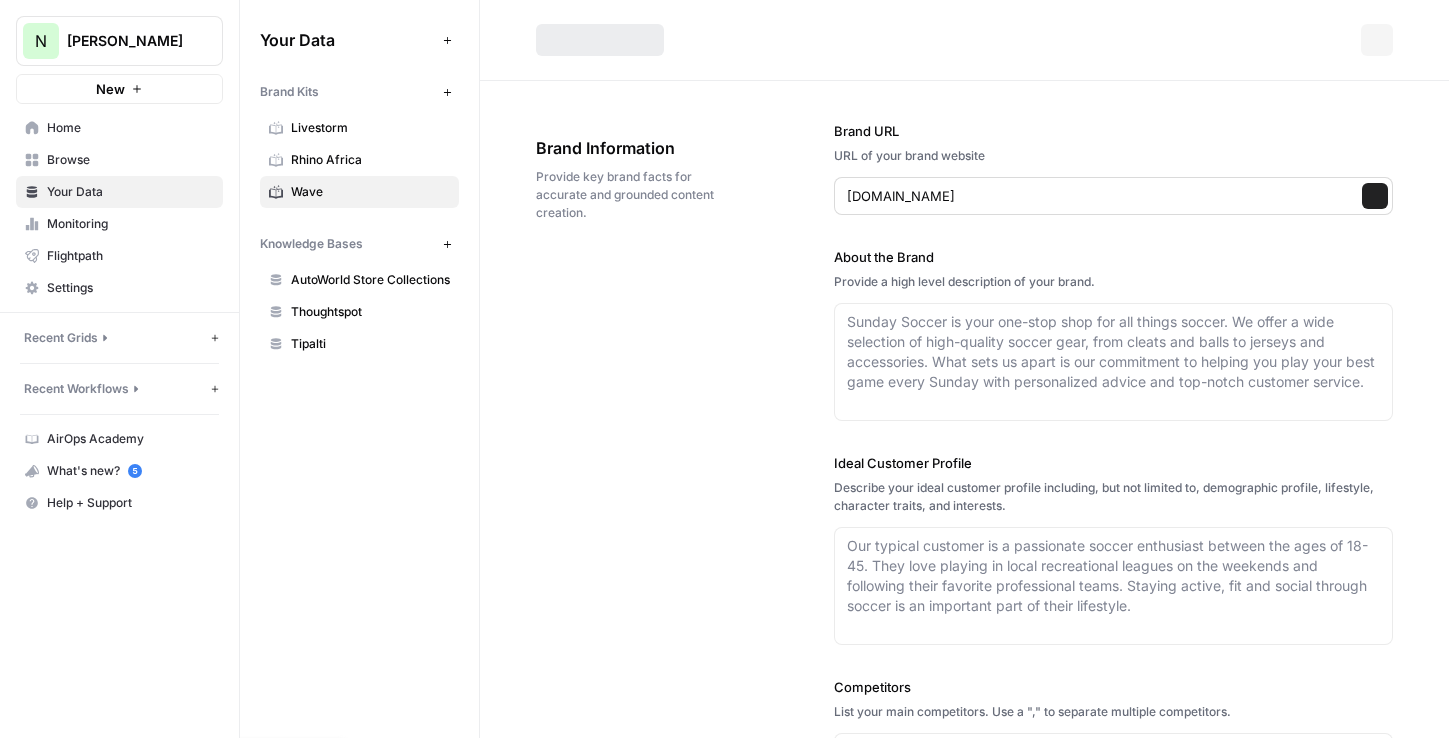 type on "Wave provides intuitive financial software designed specifically for small business owners, freelancers, and solopreneurs. The platform offers a suite of tools including invoicing, accounting, online payments, and payroll, all accessible from a single, user-friendly interface. Wave aims to simplify money management, making bookkeeping and tax preparation straightforward and stress-free. With a focus on affordability and ease of use, Wave helps business owners stay organized, look professional, and save time so they can focus on what matters most." 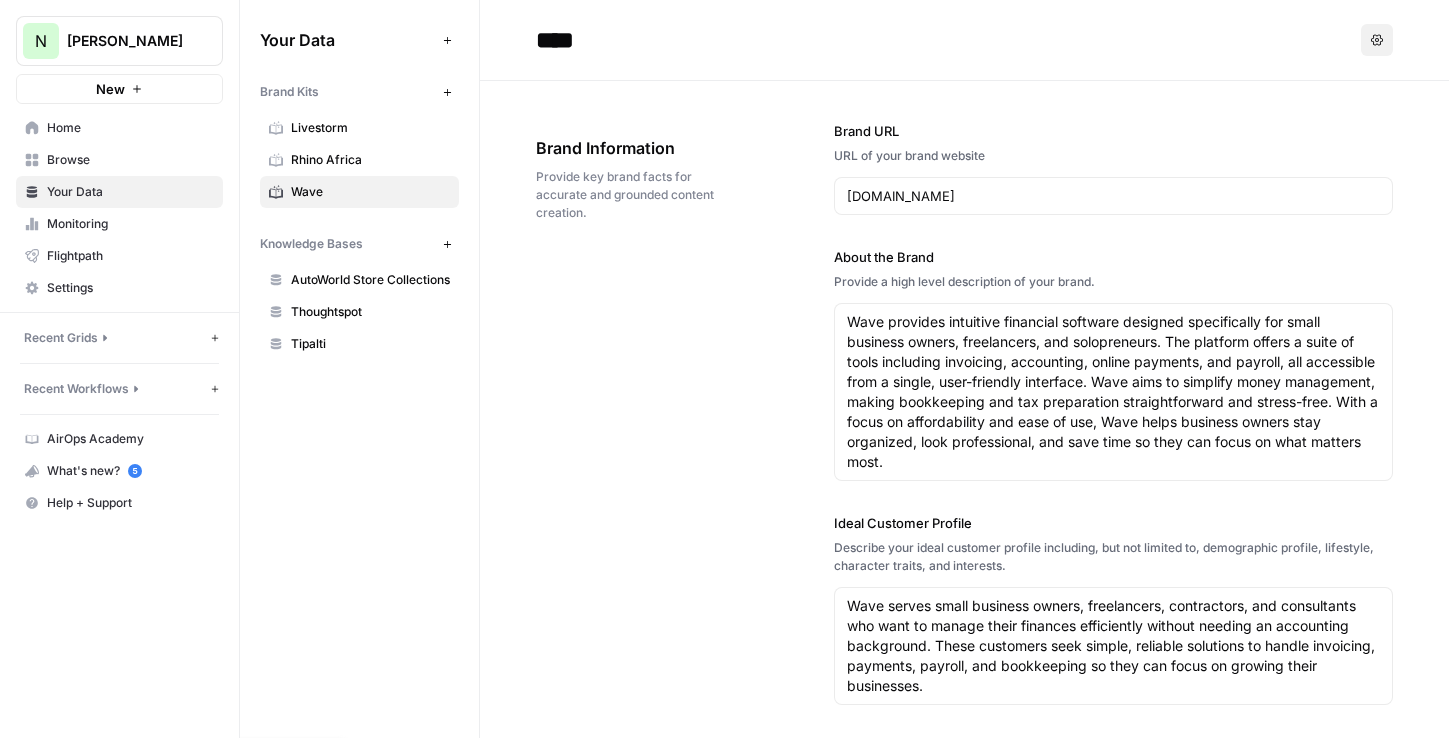 click on "Options" at bounding box center (1377, 40) 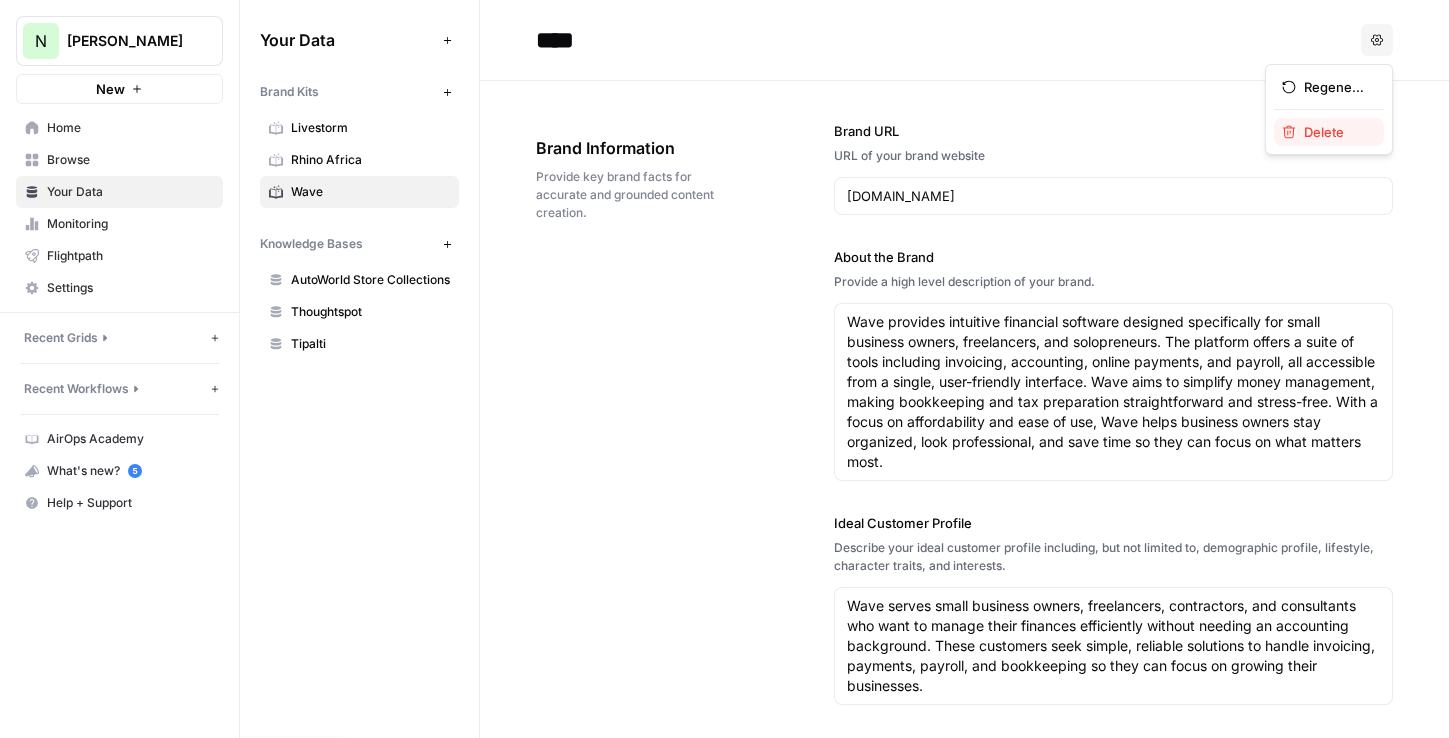 click on "Delete" at bounding box center [1324, 132] 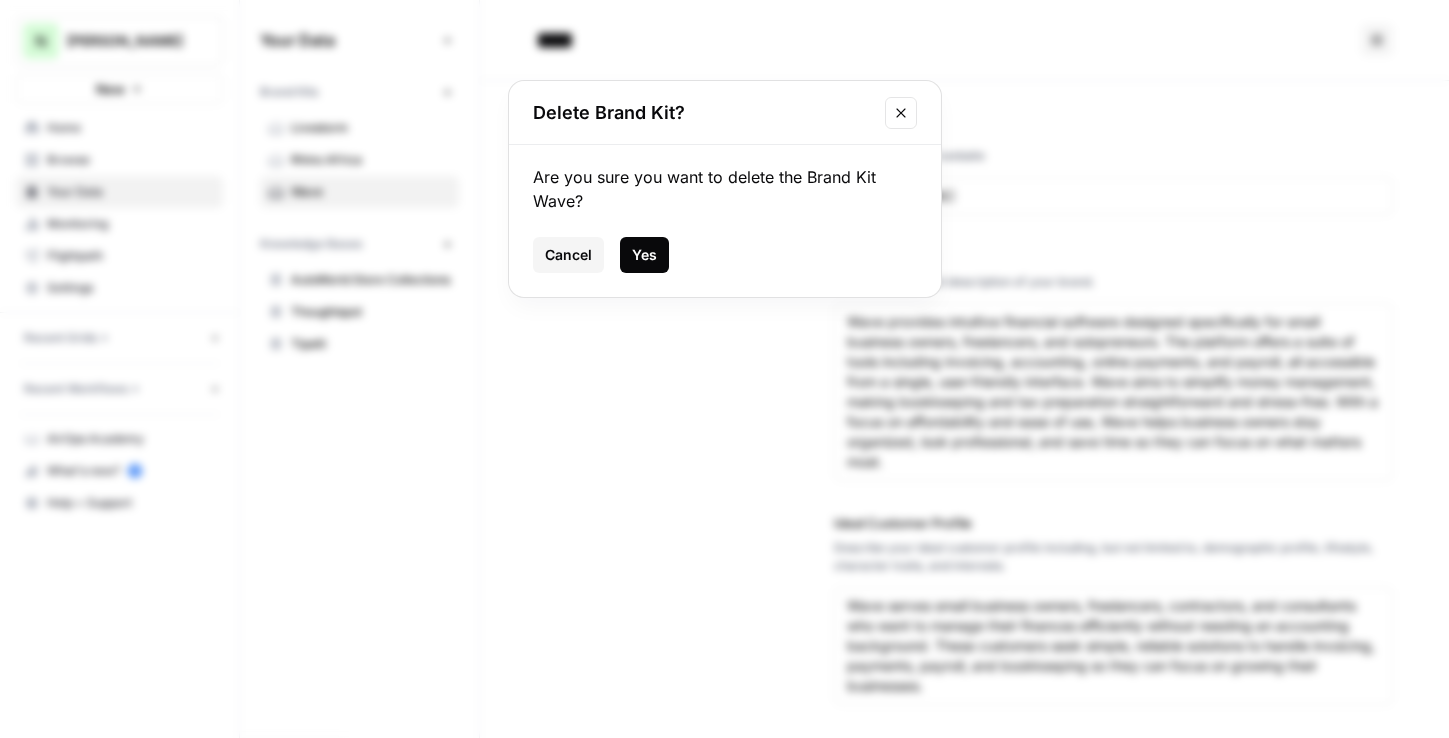 click on "Yes" at bounding box center [644, 255] 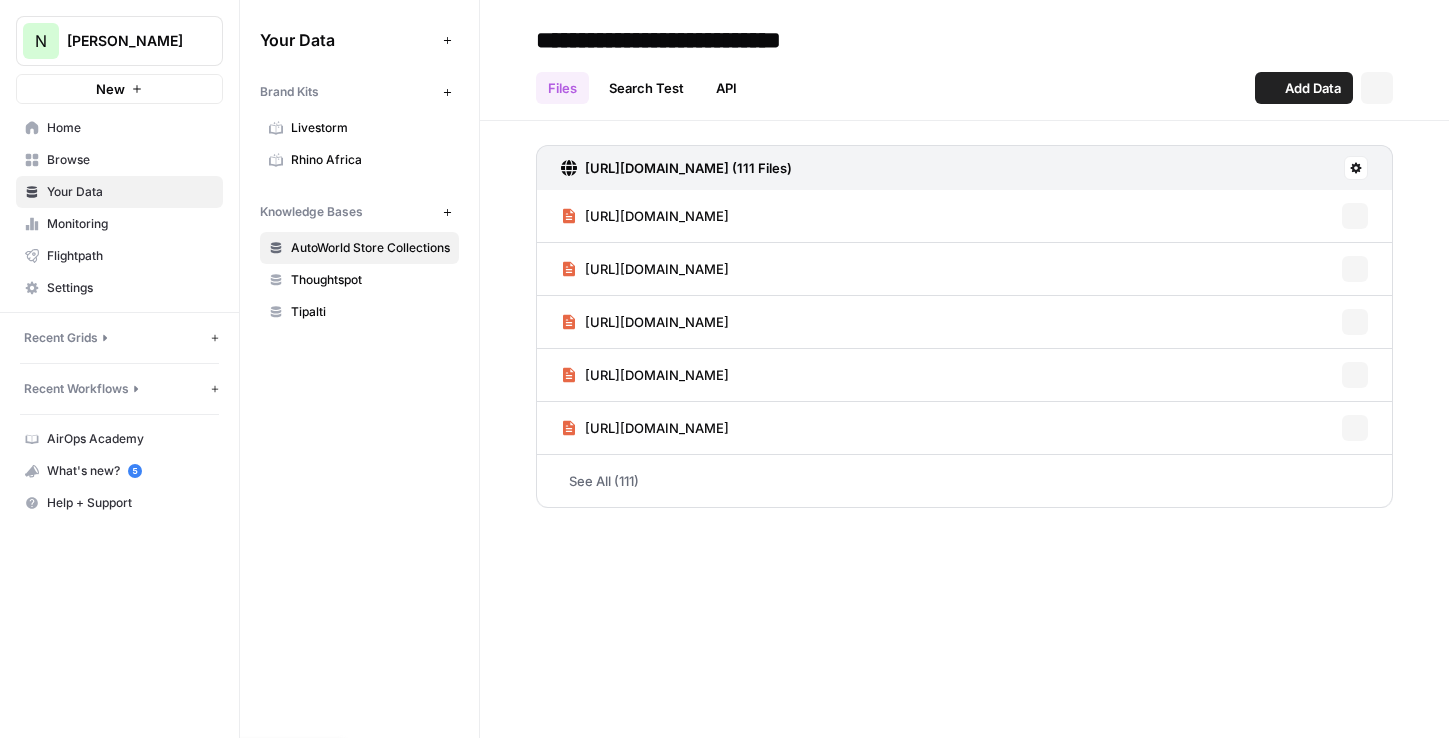 click on "AutoWorld Store Collections" at bounding box center (370, 248) 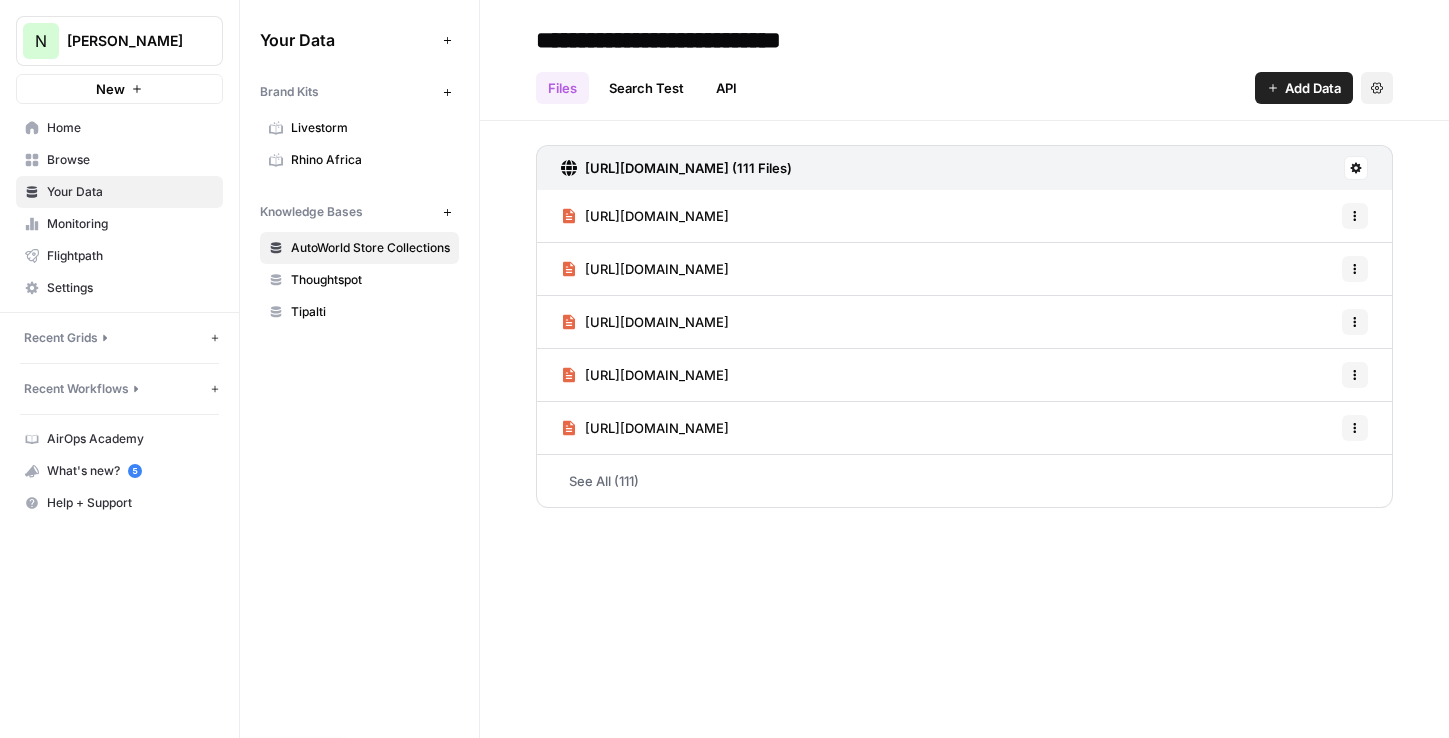 click on "Settings" at bounding box center (1377, 88) 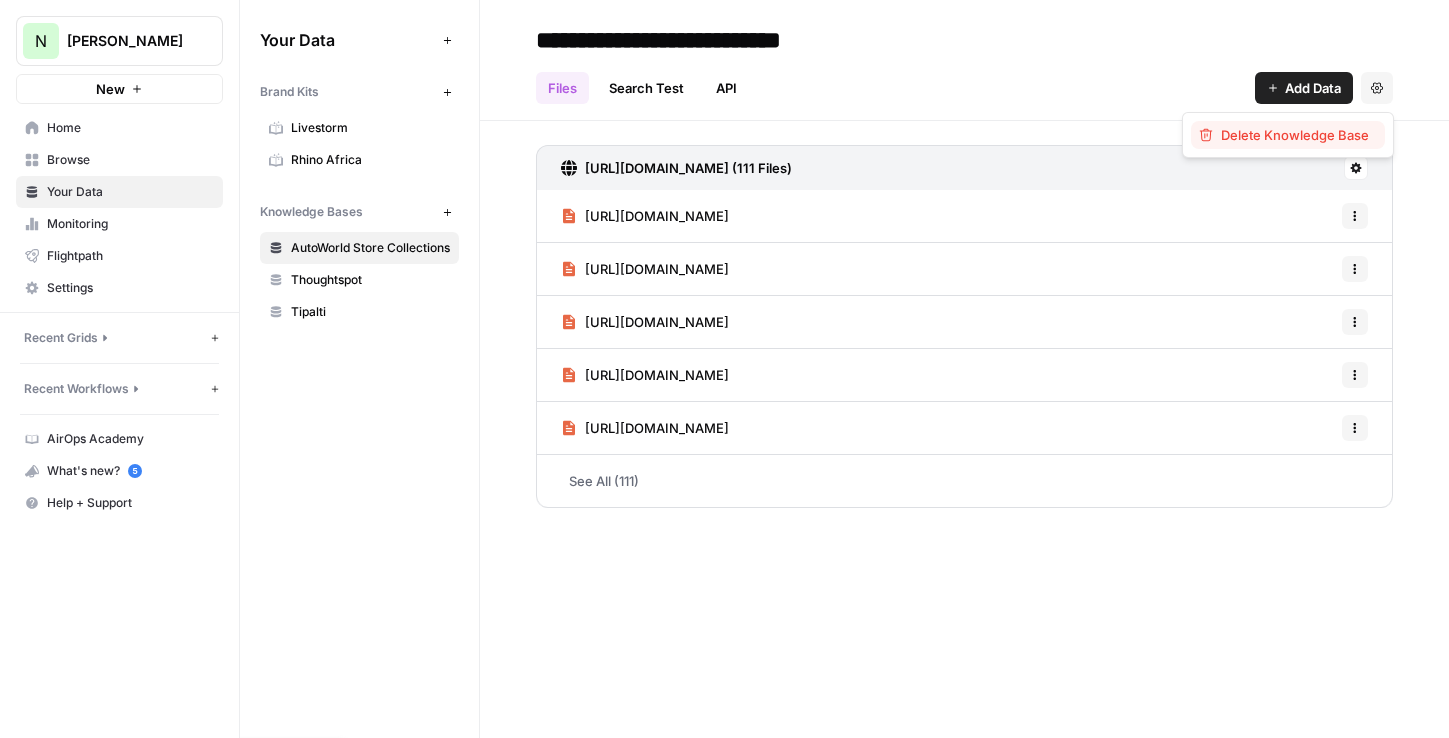 click on "Delete Knowledge Base" at bounding box center (1295, 135) 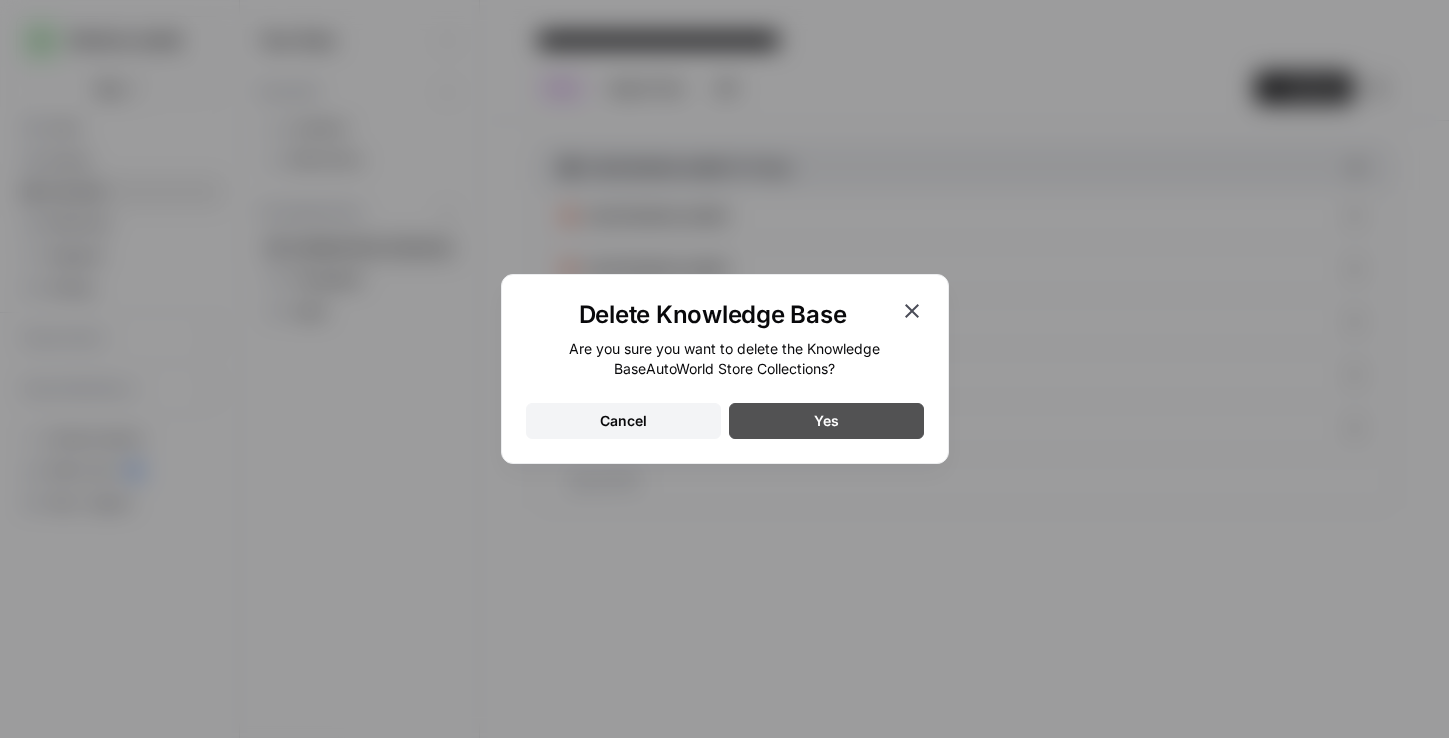 click on "Yes" at bounding box center (826, 421) 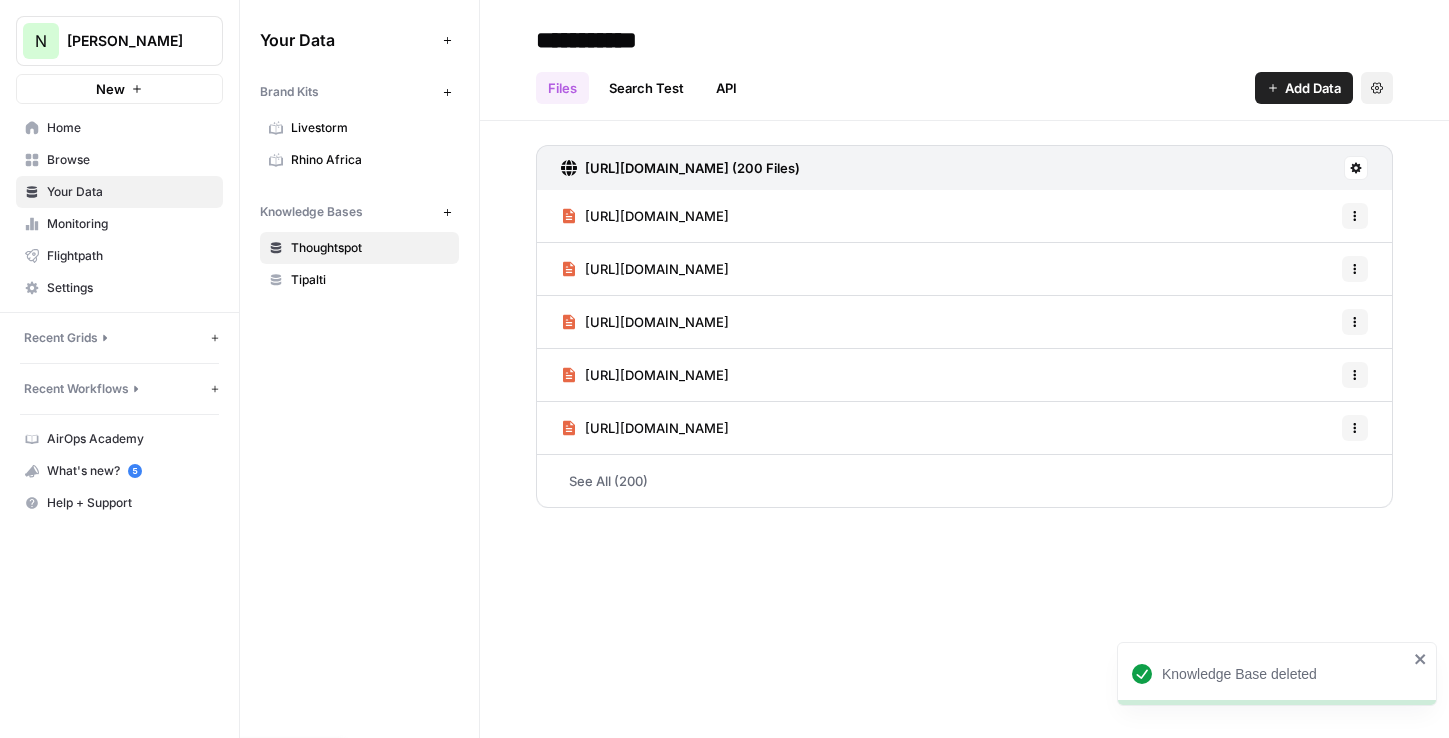 click on "Settings" at bounding box center [1377, 88] 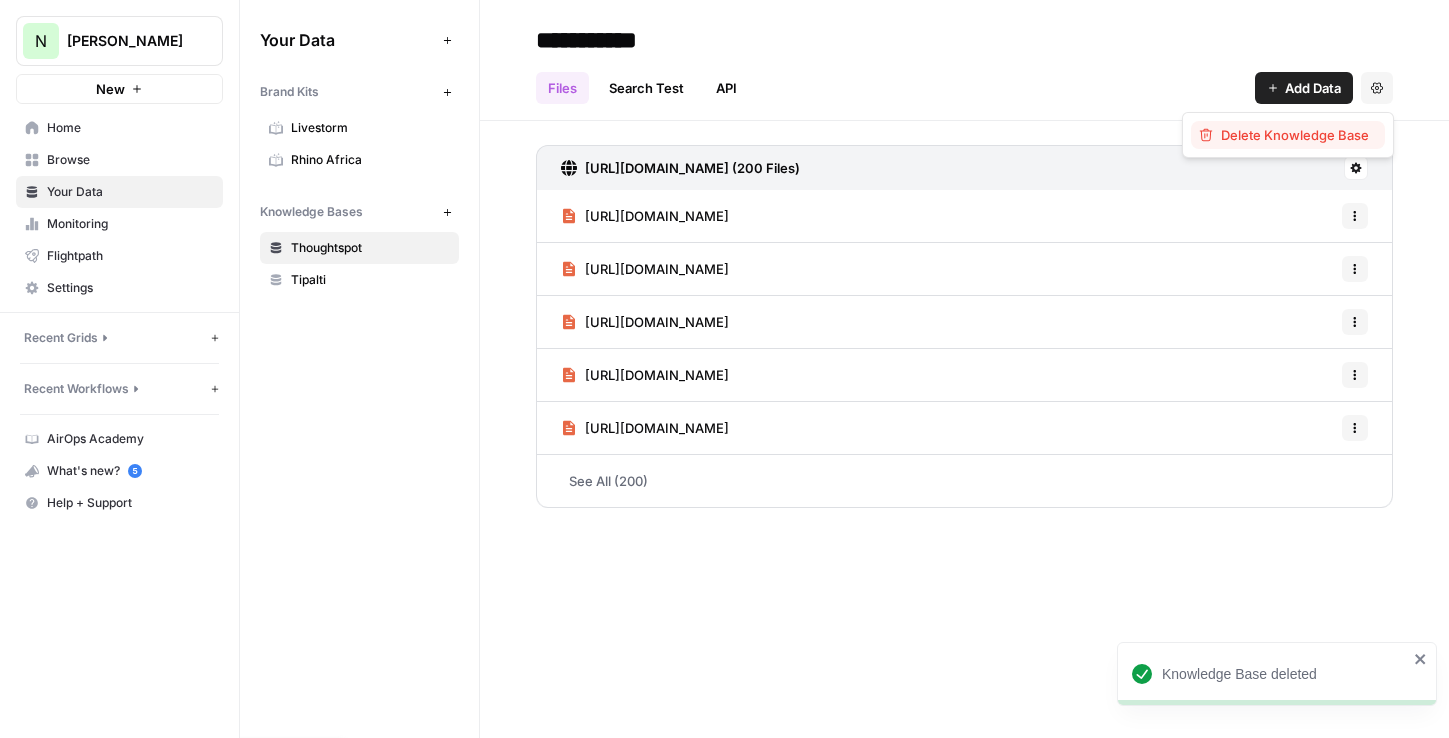 click on "Delete Knowledge Base" at bounding box center [1295, 135] 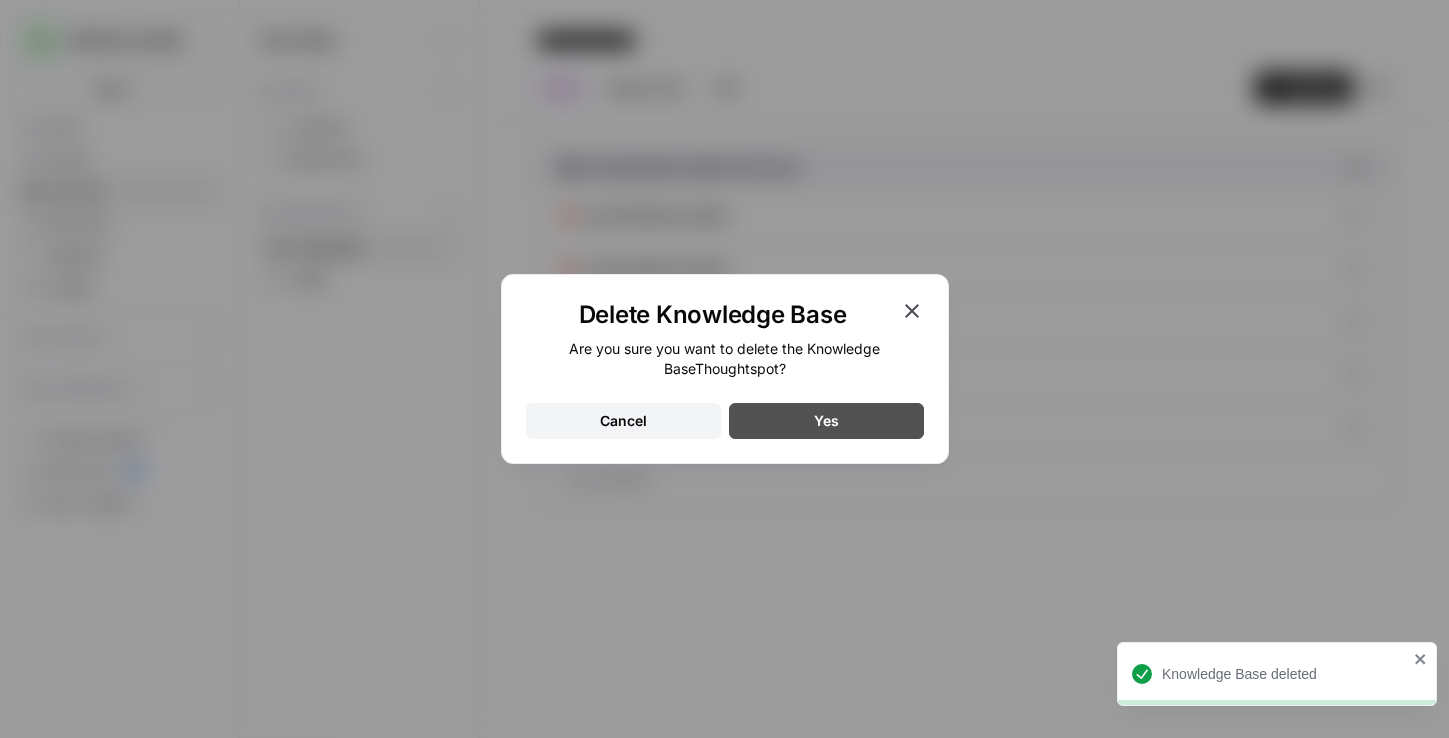 click on "Yes" at bounding box center (826, 421) 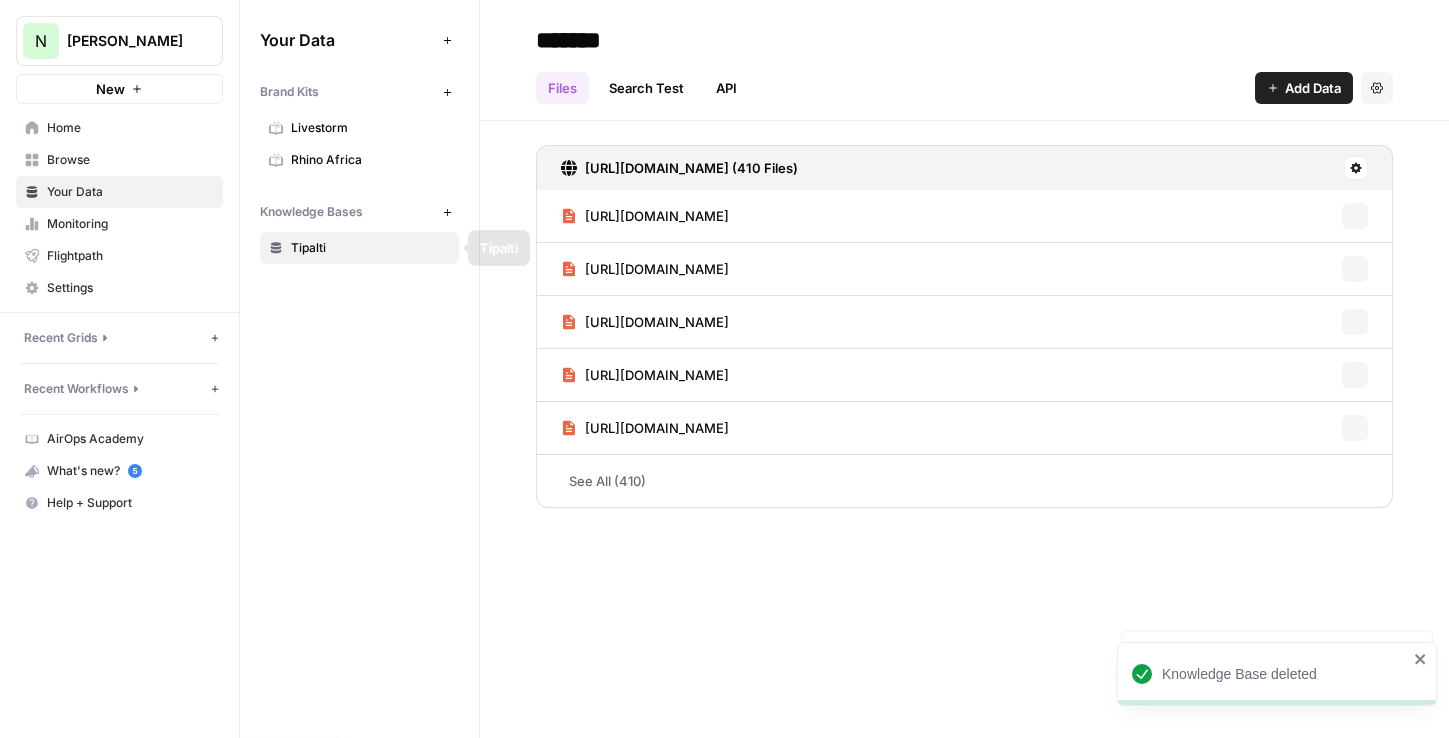 click on "Tipalti" at bounding box center (370, 248) 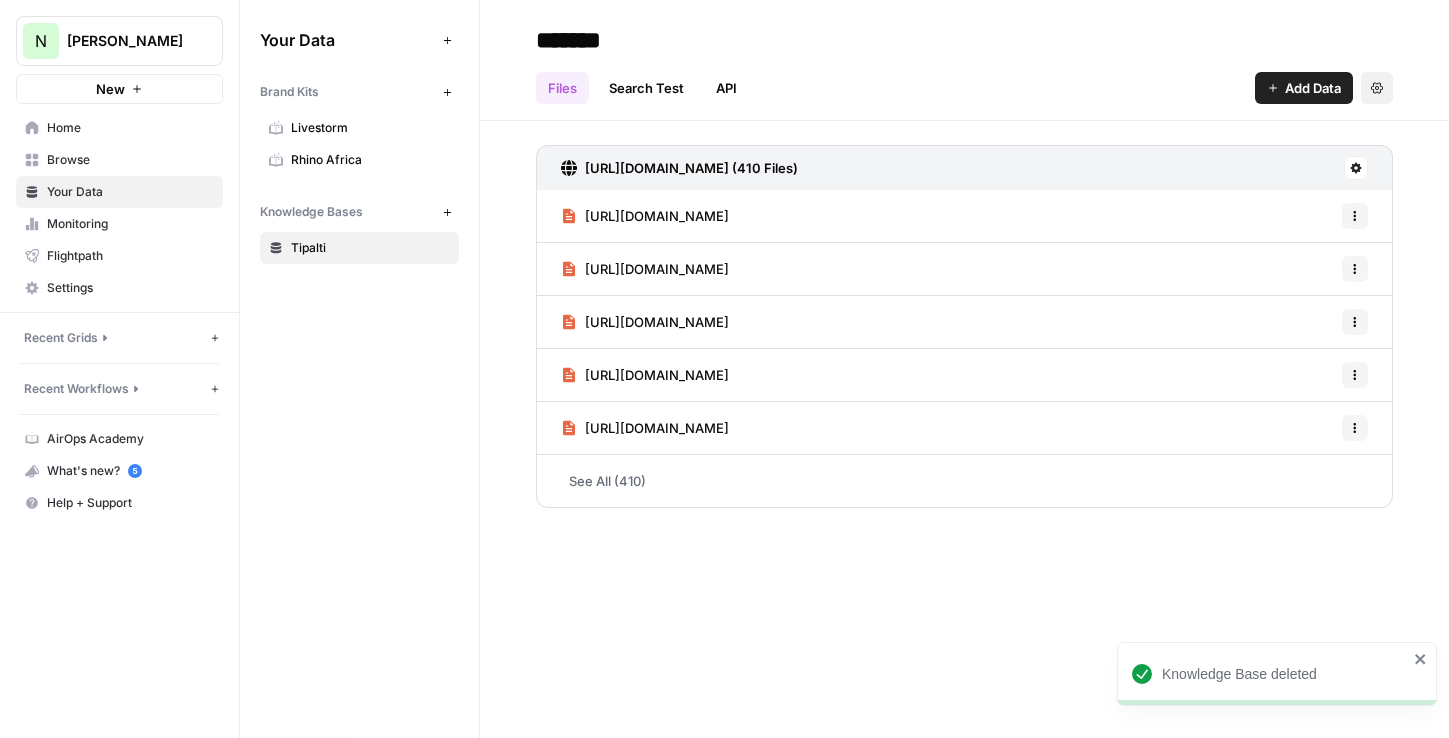 click 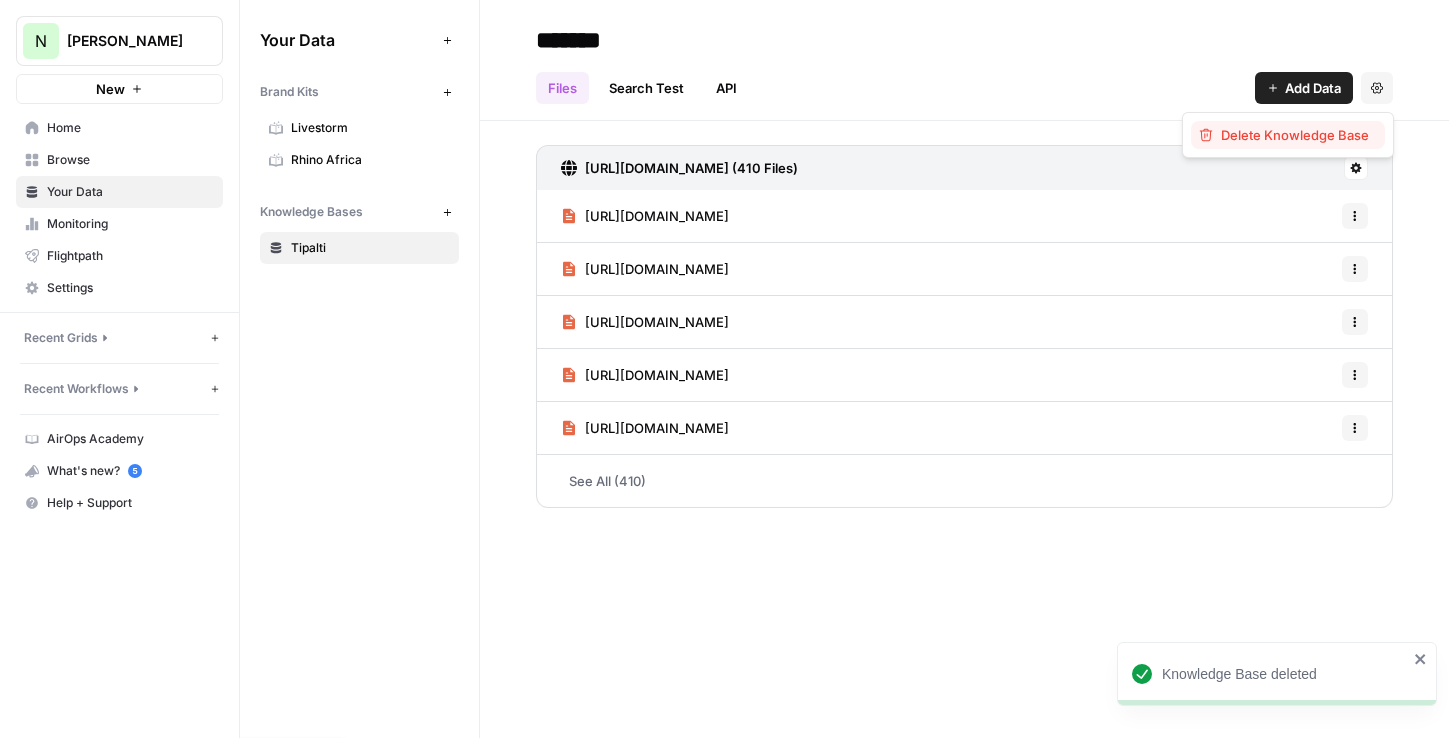 click on "Delete Knowledge Base" at bounding box center (1295, 135) 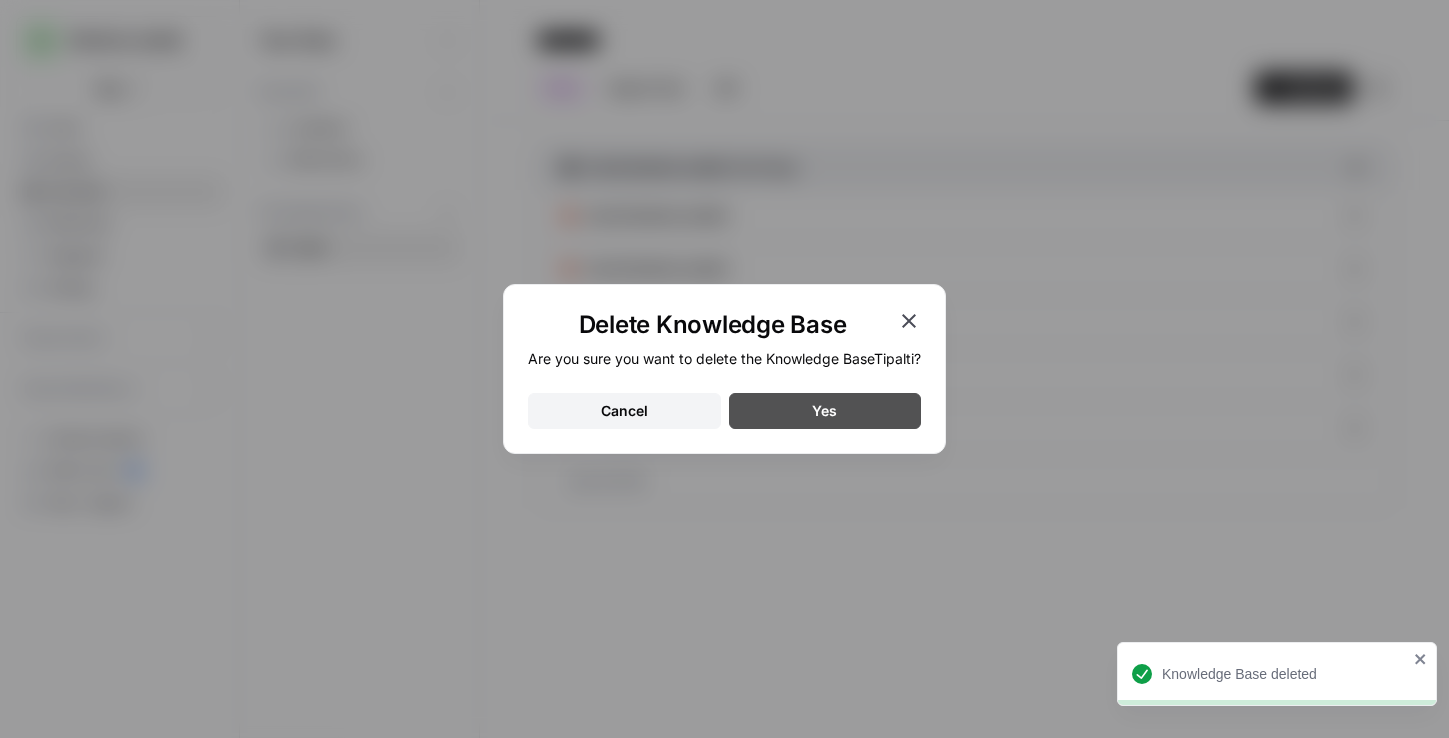 click on "Yes" at bounding box center [825, 411] 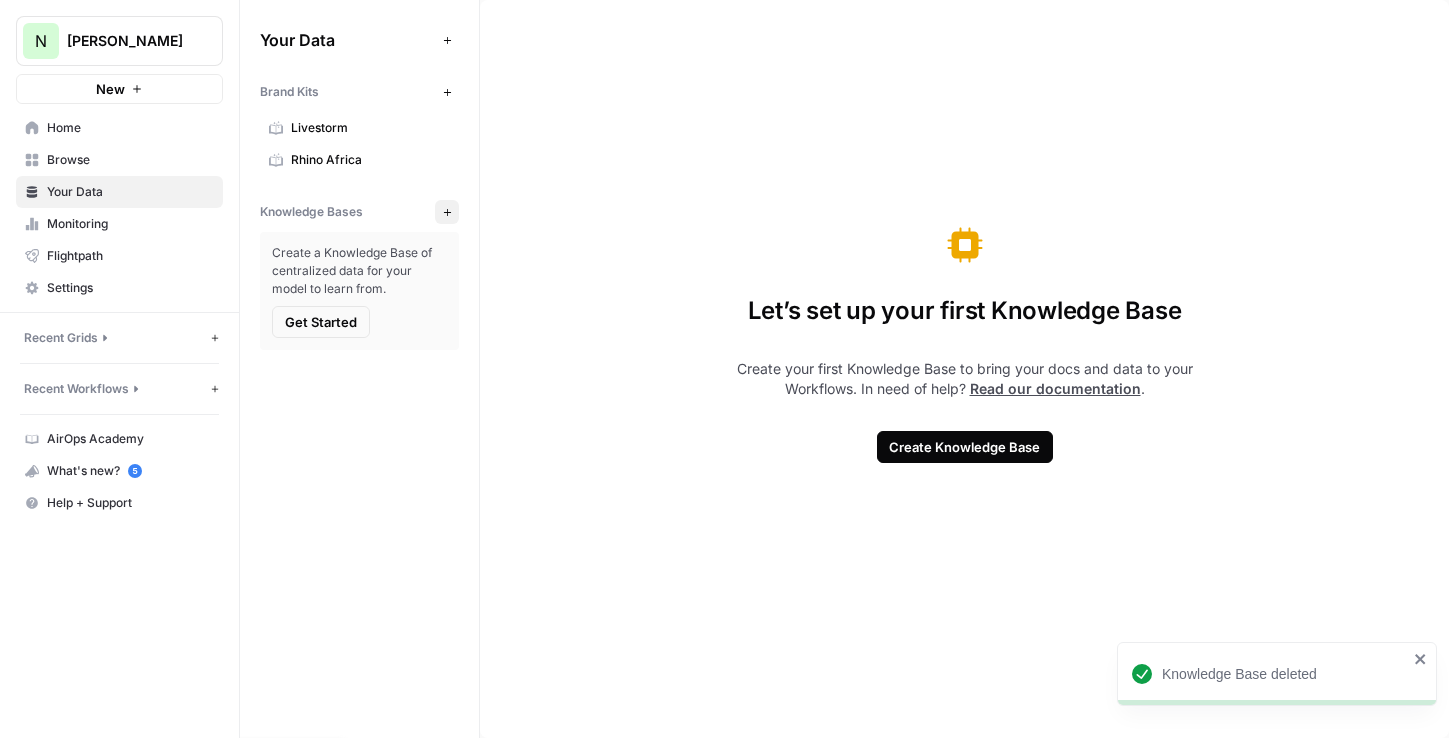 click 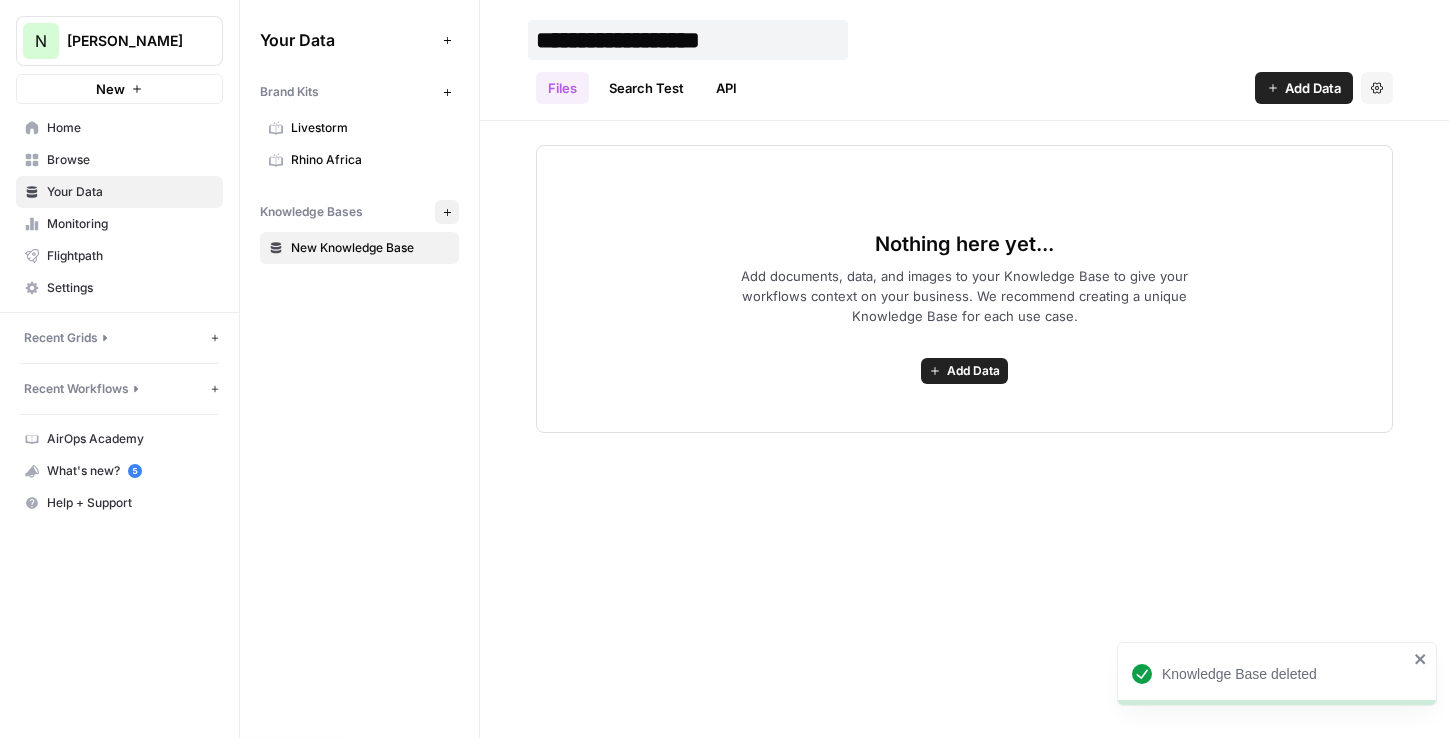 click on "**********" at bounding box center (688, 40) 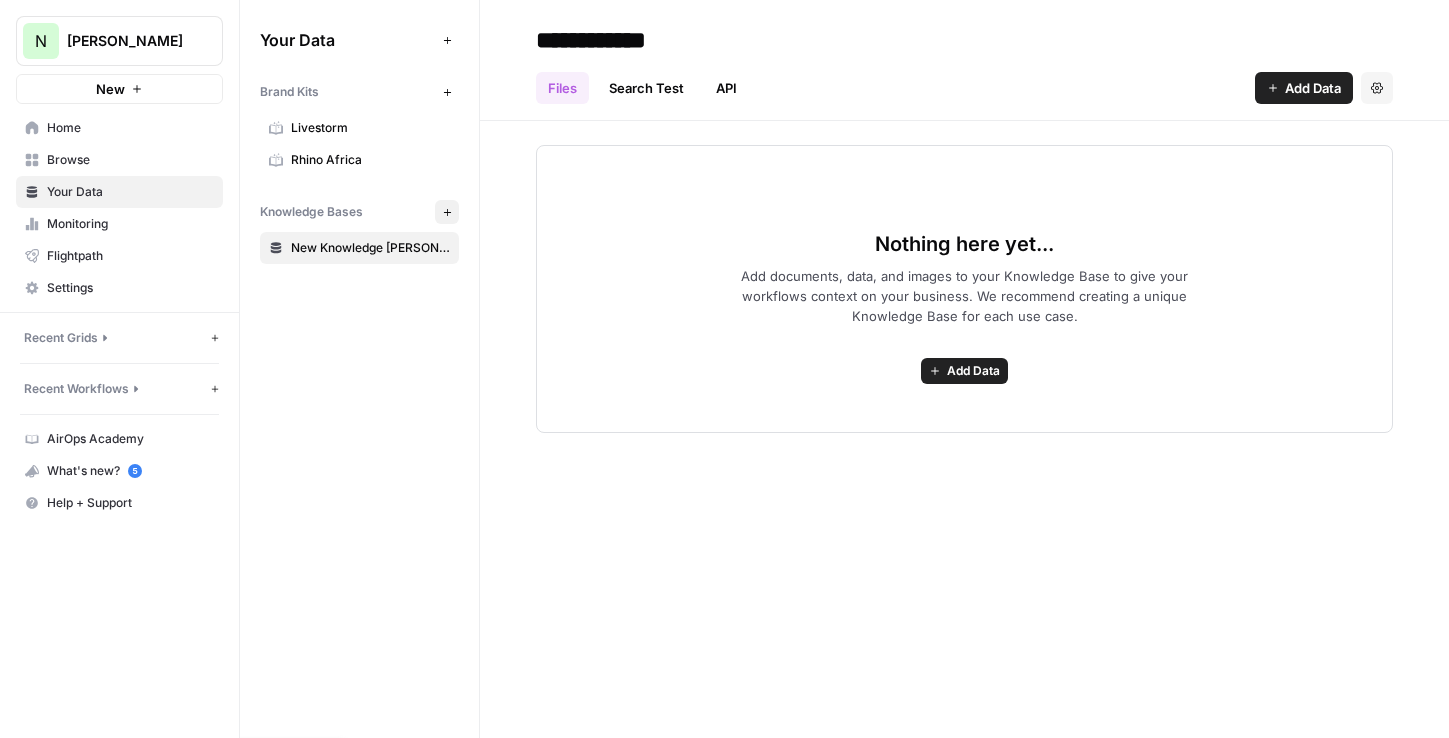 type on "**********" 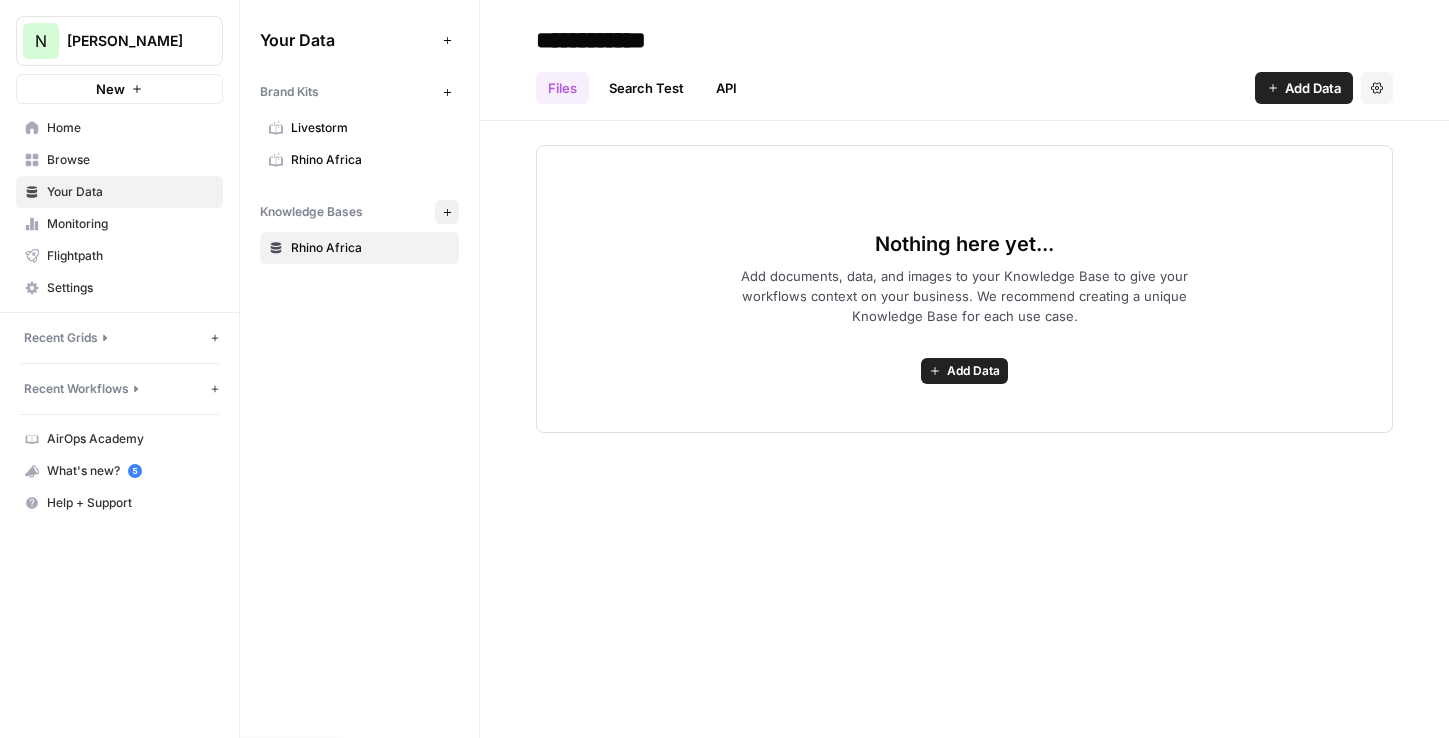 click on "Files Search Test API Add Data Settings" at bounding box center [964, 80] 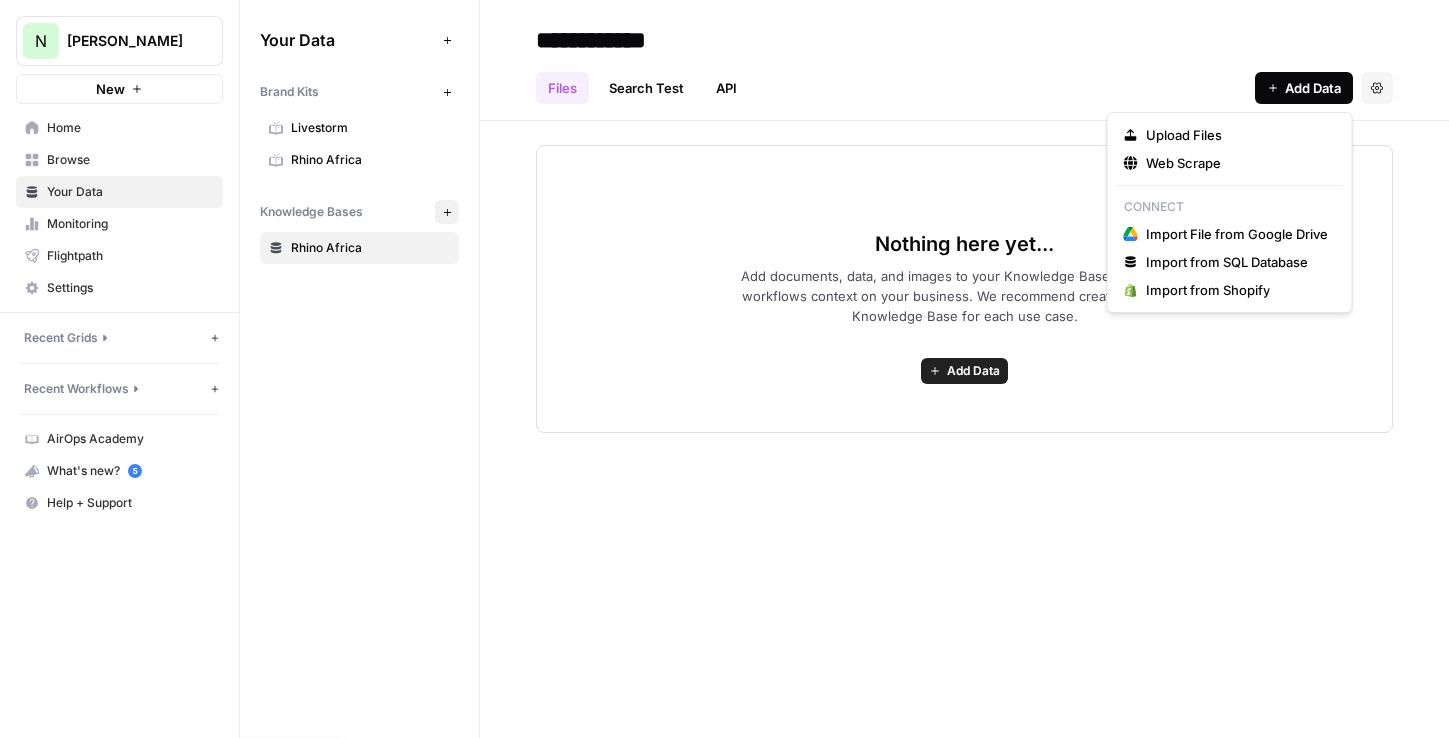 click on "Add Data" at bounding box center [1313, 88] 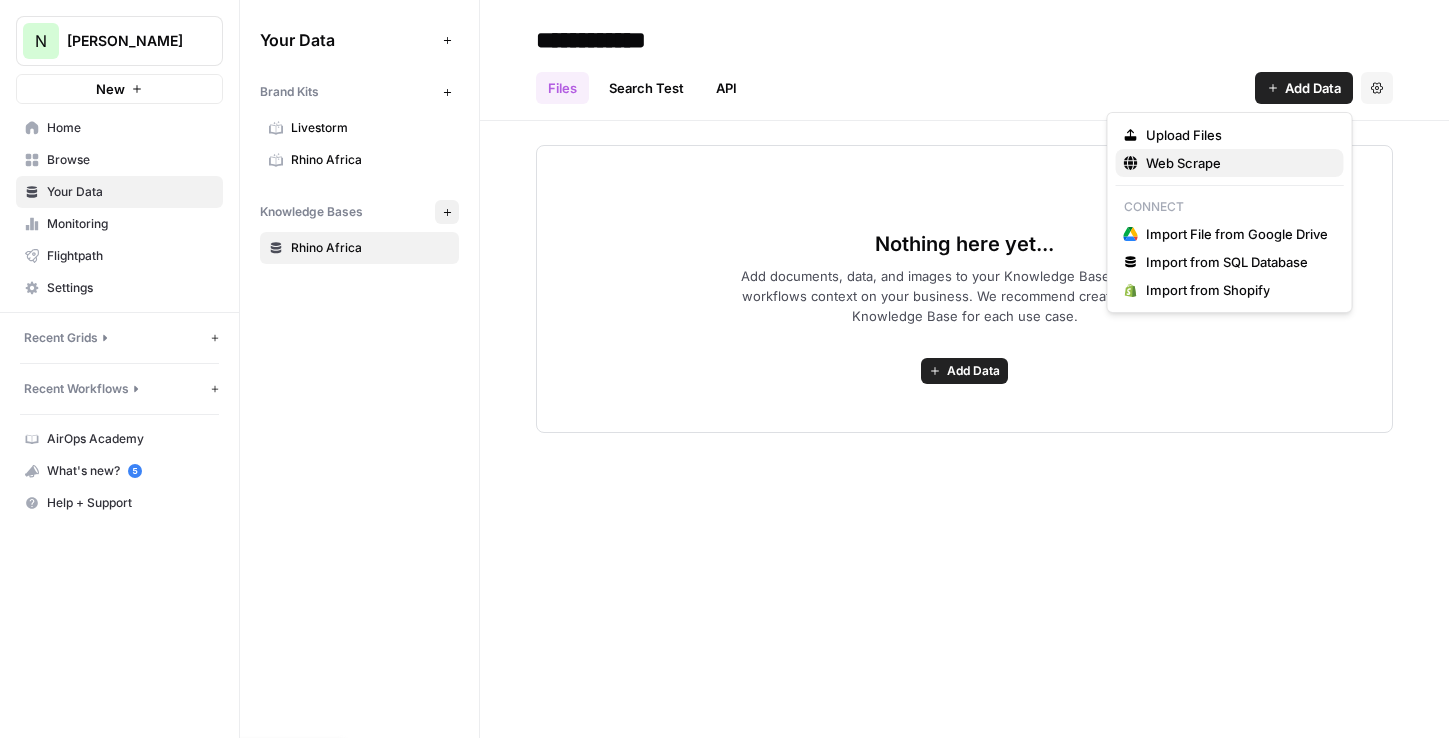 click on "Web Scrape" at bounding box center (1230, 163) 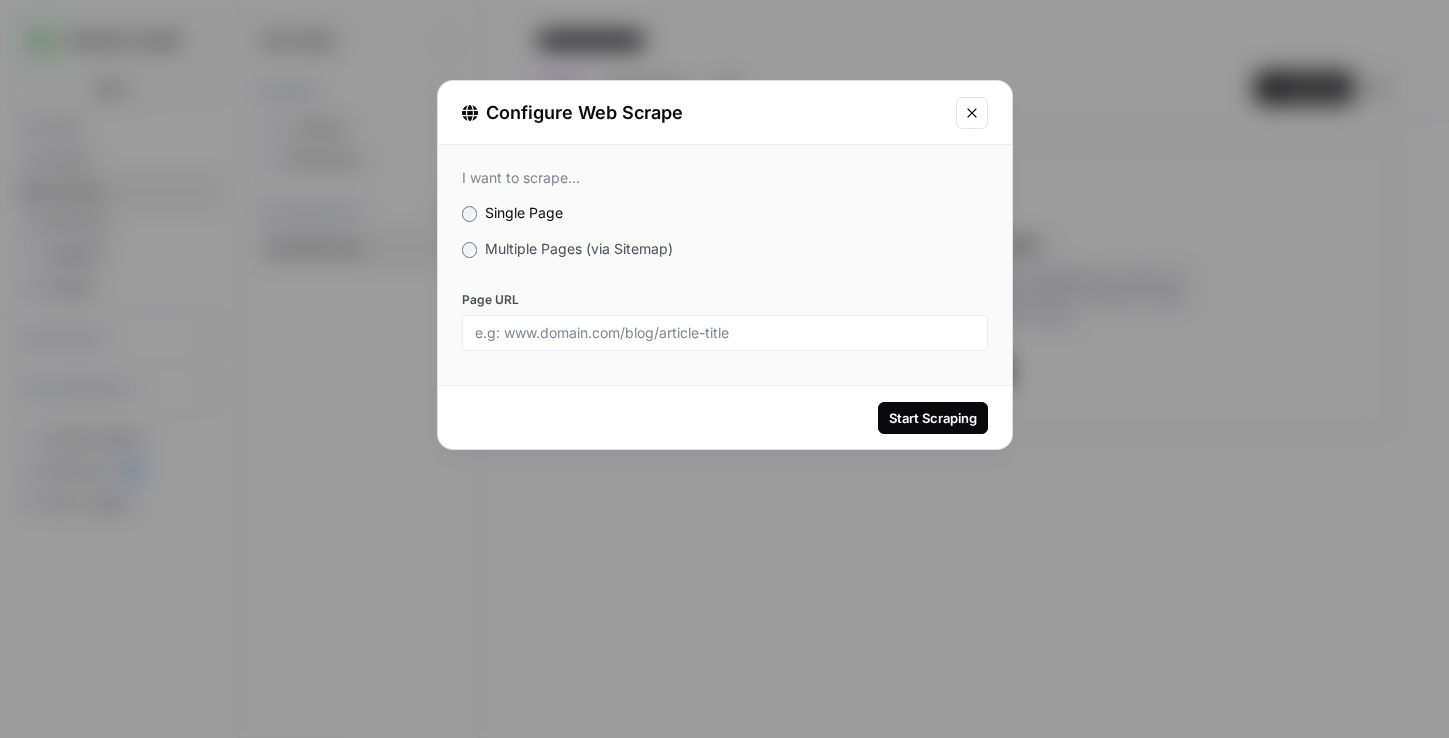 click on "Multiple Pages (via Sitemap)" at bounding box center [579, 248] 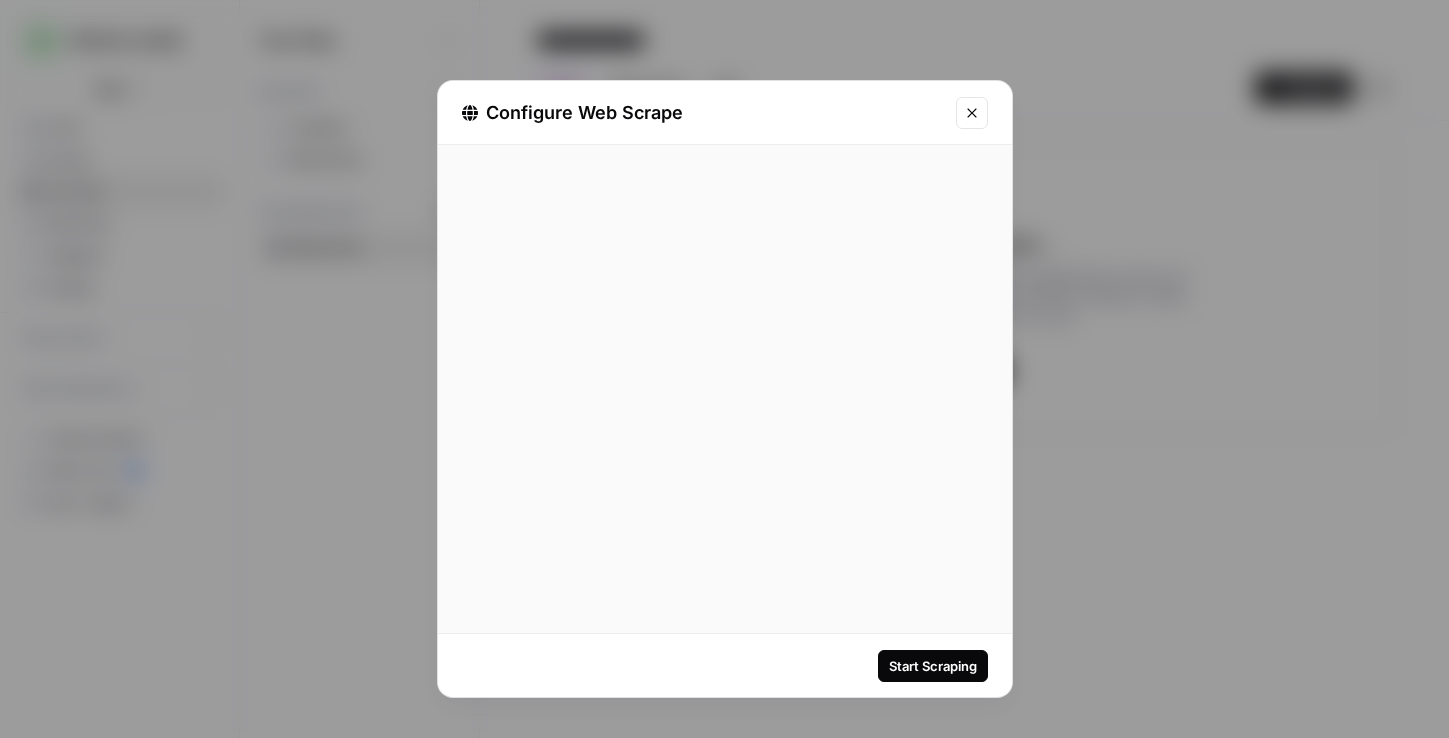 click on "Sitemap URL" at bounding box center (725, 333) 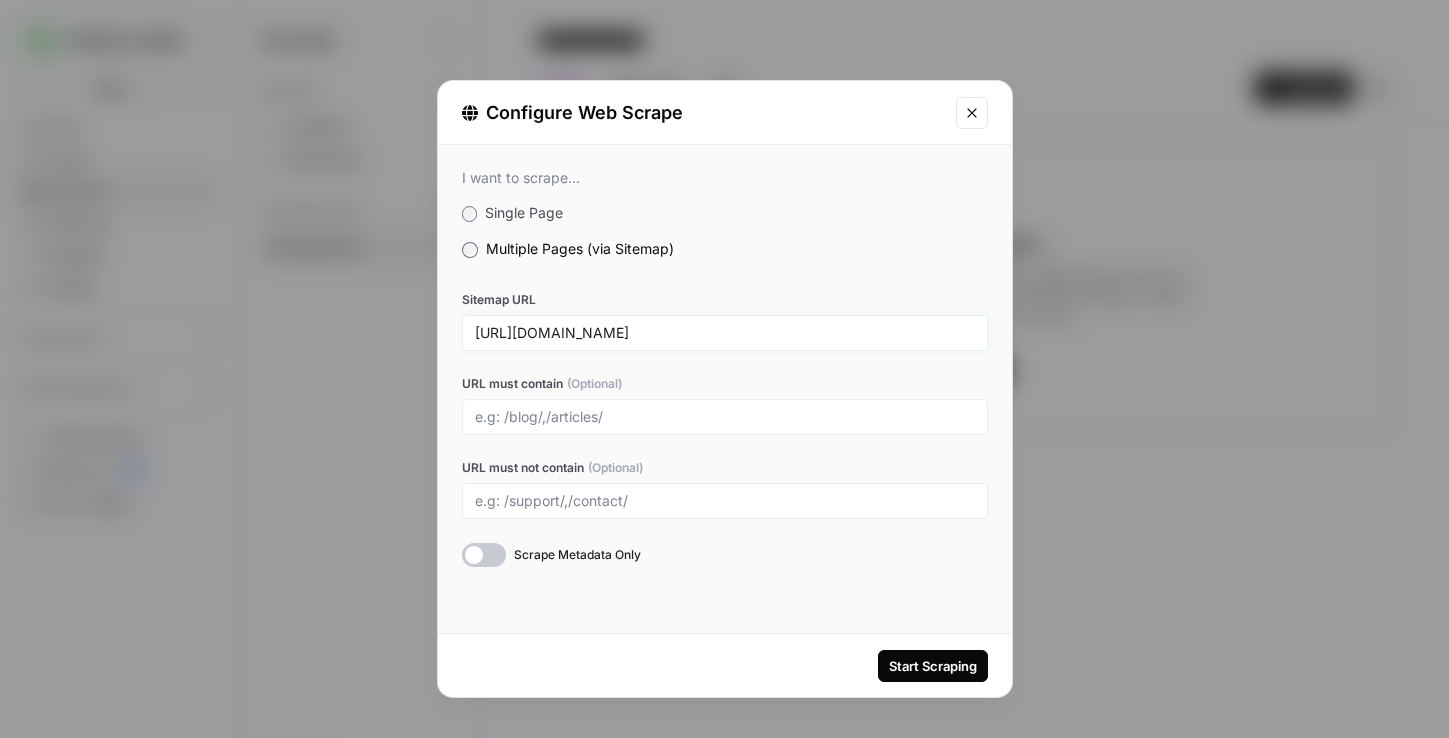 type on "https://www.rhinoafrica.com/sitemap.xml" 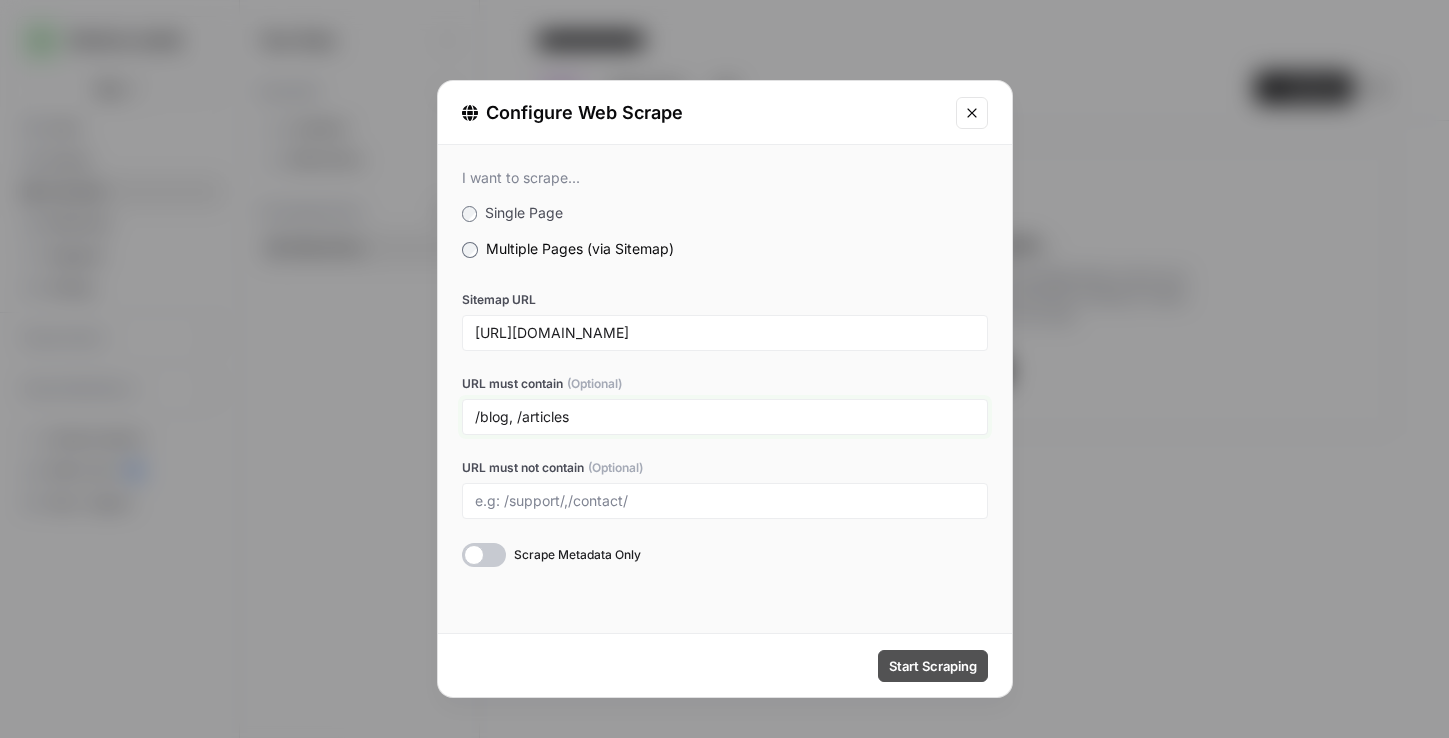 type on "/blog, /articles" 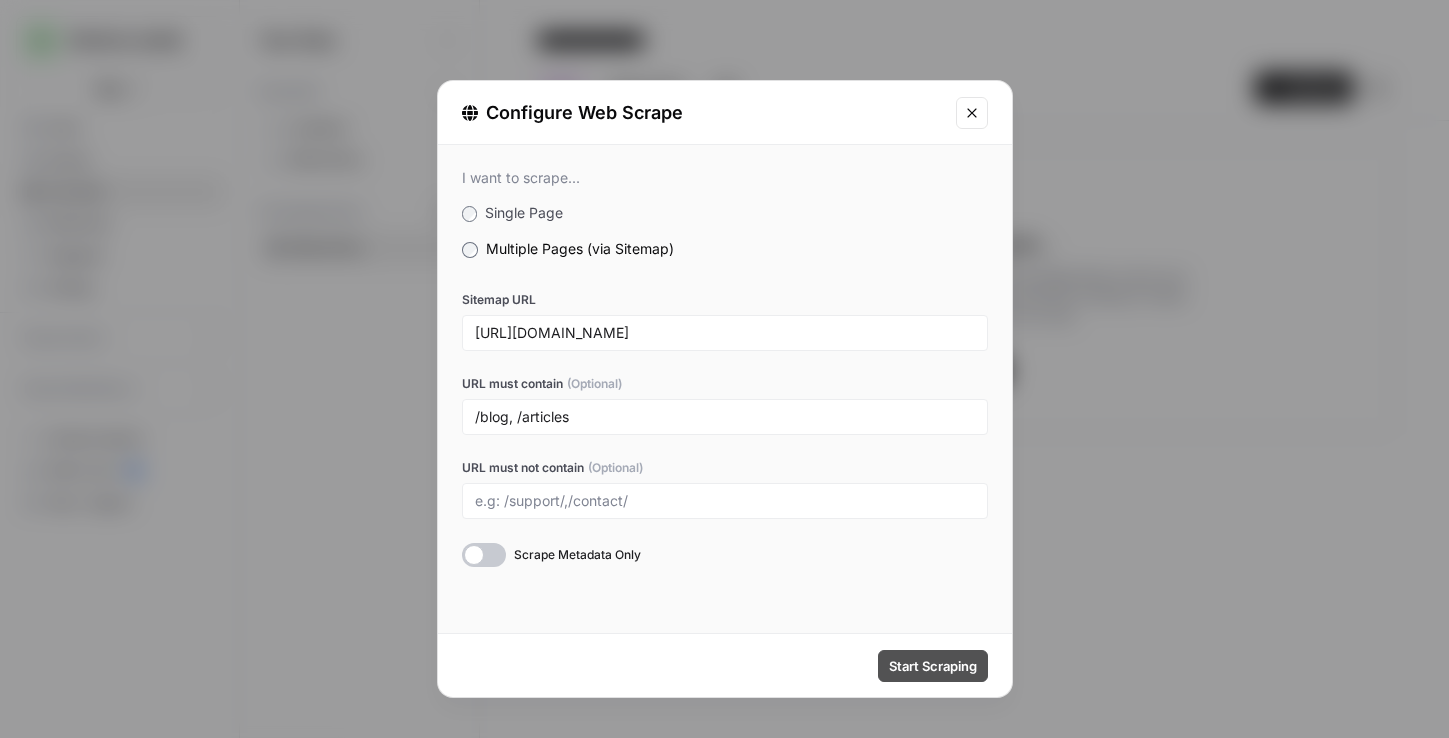 click on "Start Scraping" at bounding box center (933, 666) 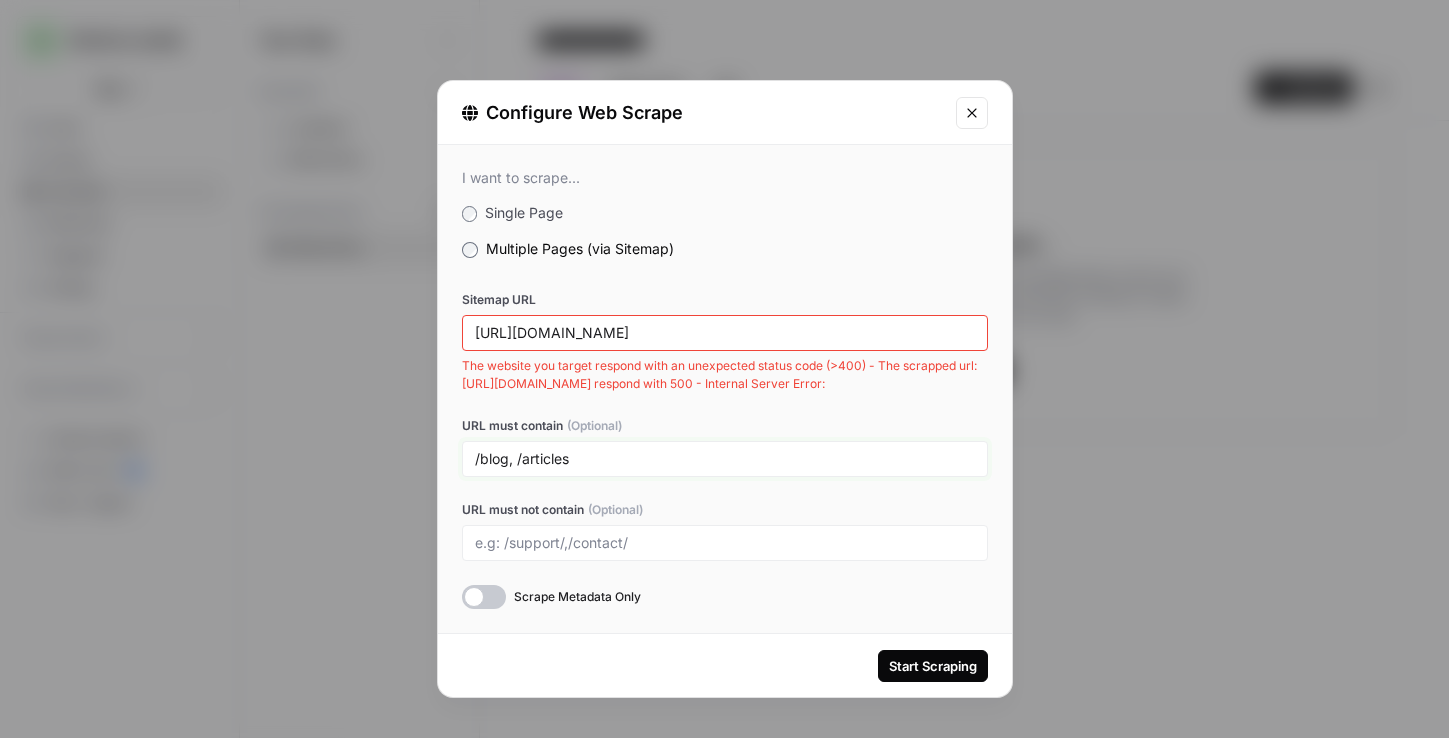 click on "/blog, /articles" at bounding box center [725, 459] 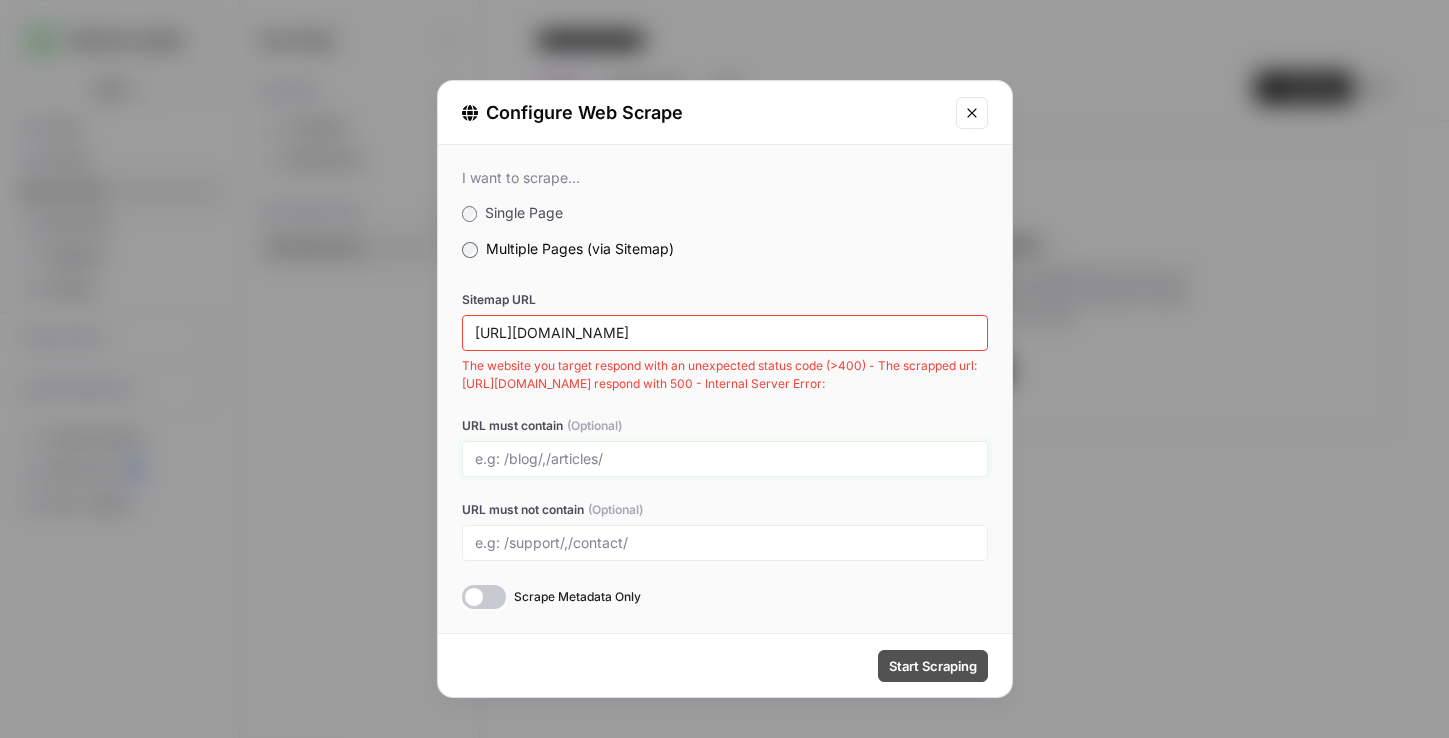 type 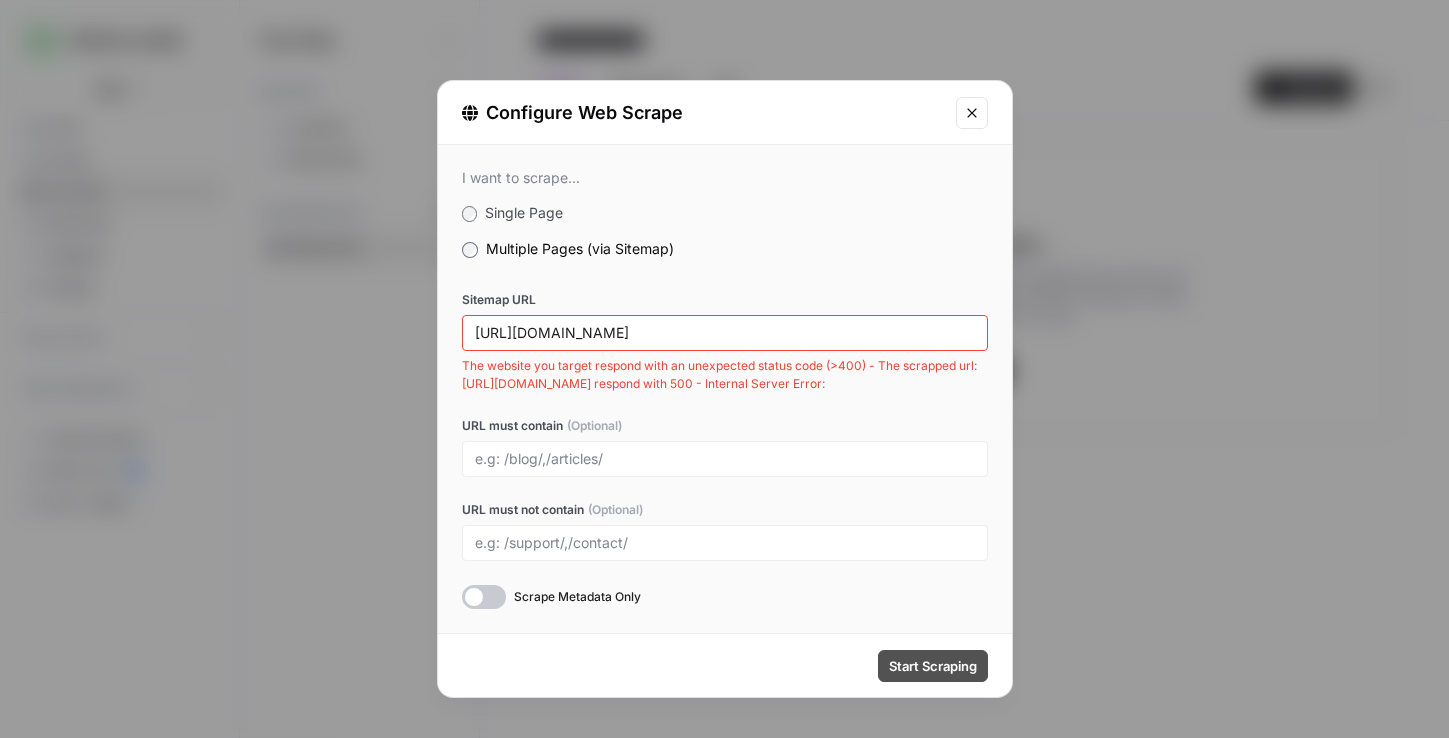click on "Start Scraping" at bounding box center (933, 666) 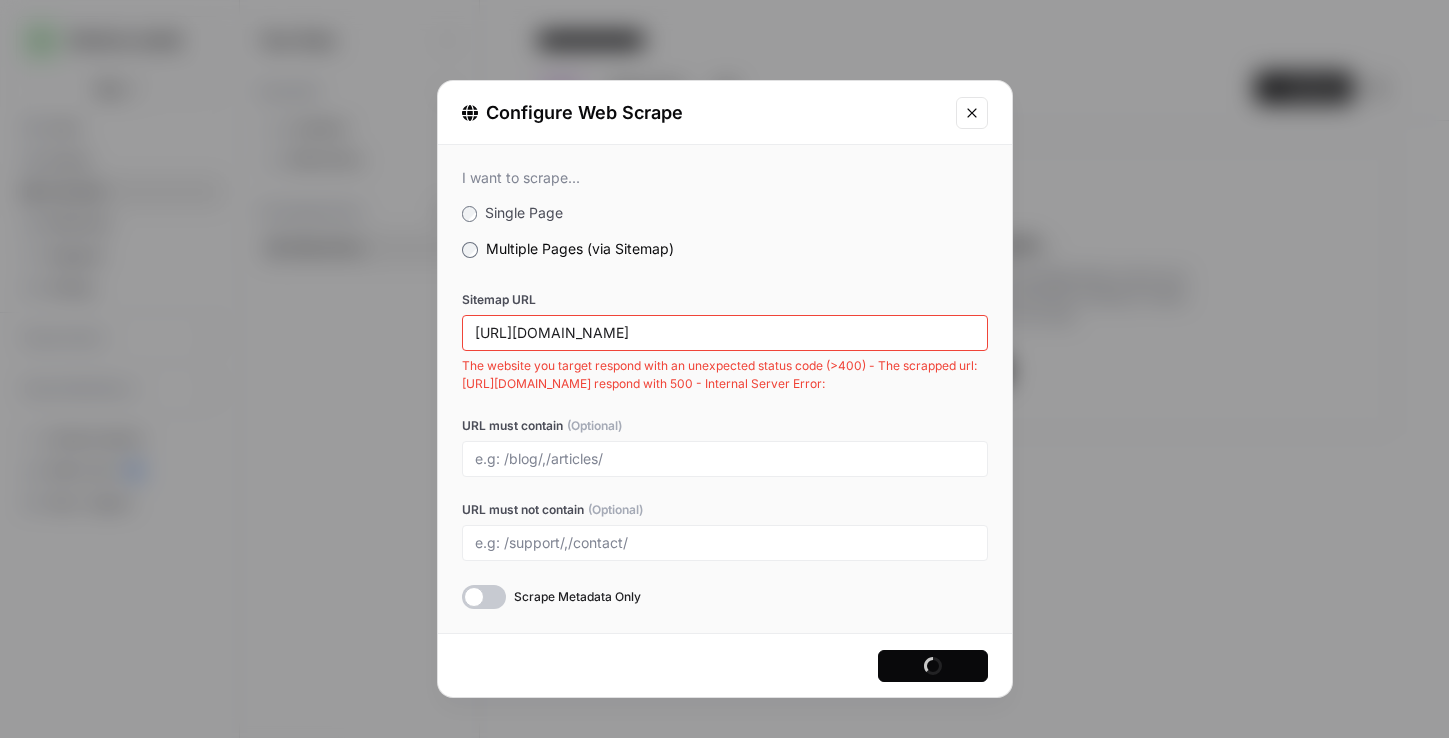type 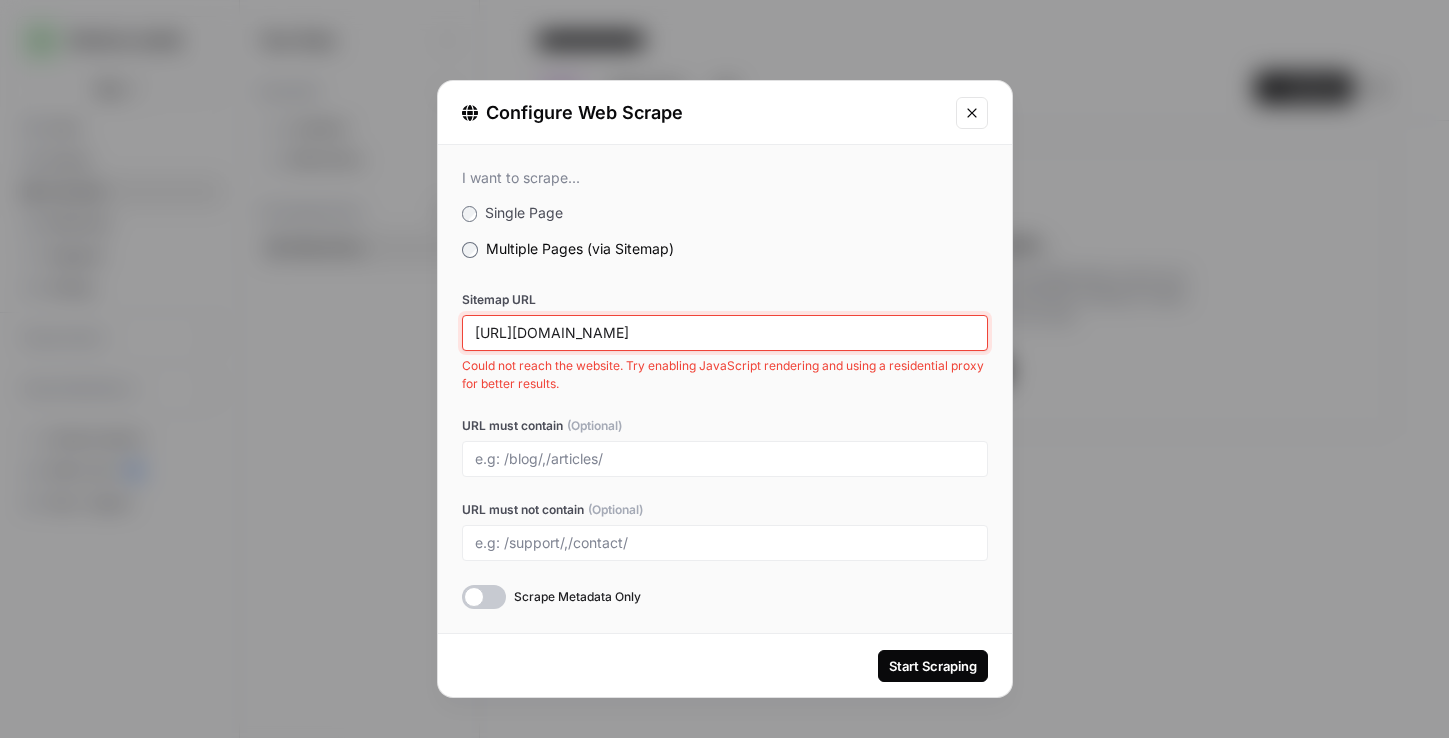 click on "https://www.rhinoafrica.com/sitemap.xml" at bounding box center (725, 333) 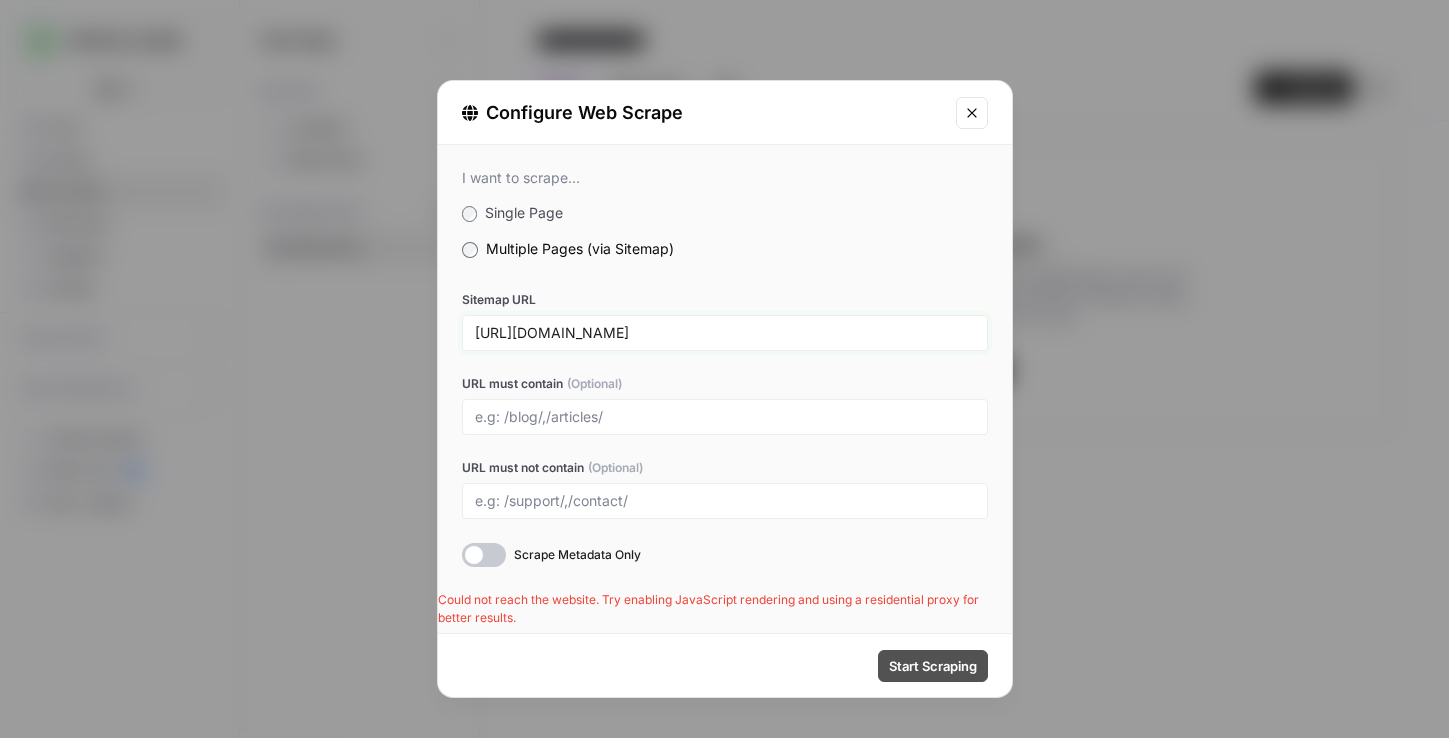 type on "https://www.blog.rhinoafrica.com/sitemap.xml" 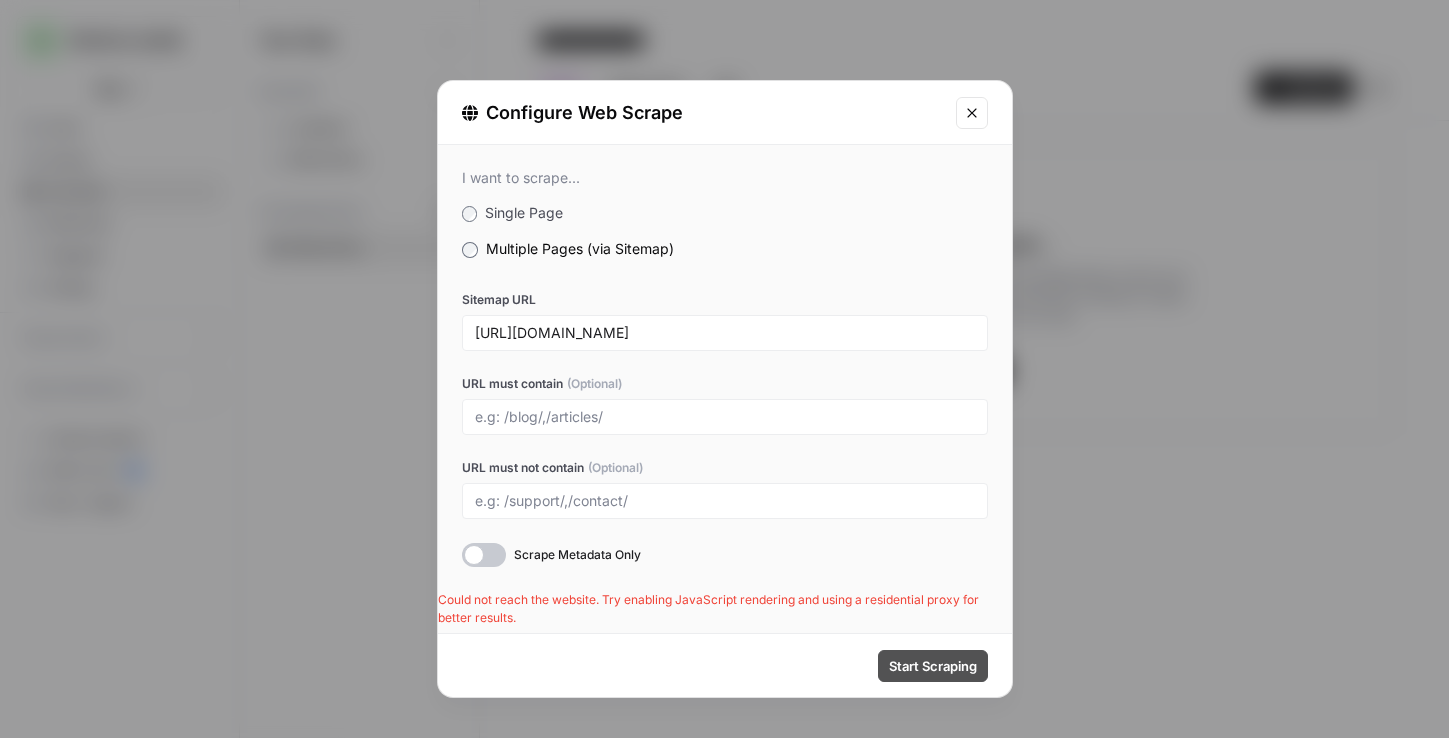 click on "Start Scraping" at bounding box center (933, 666) 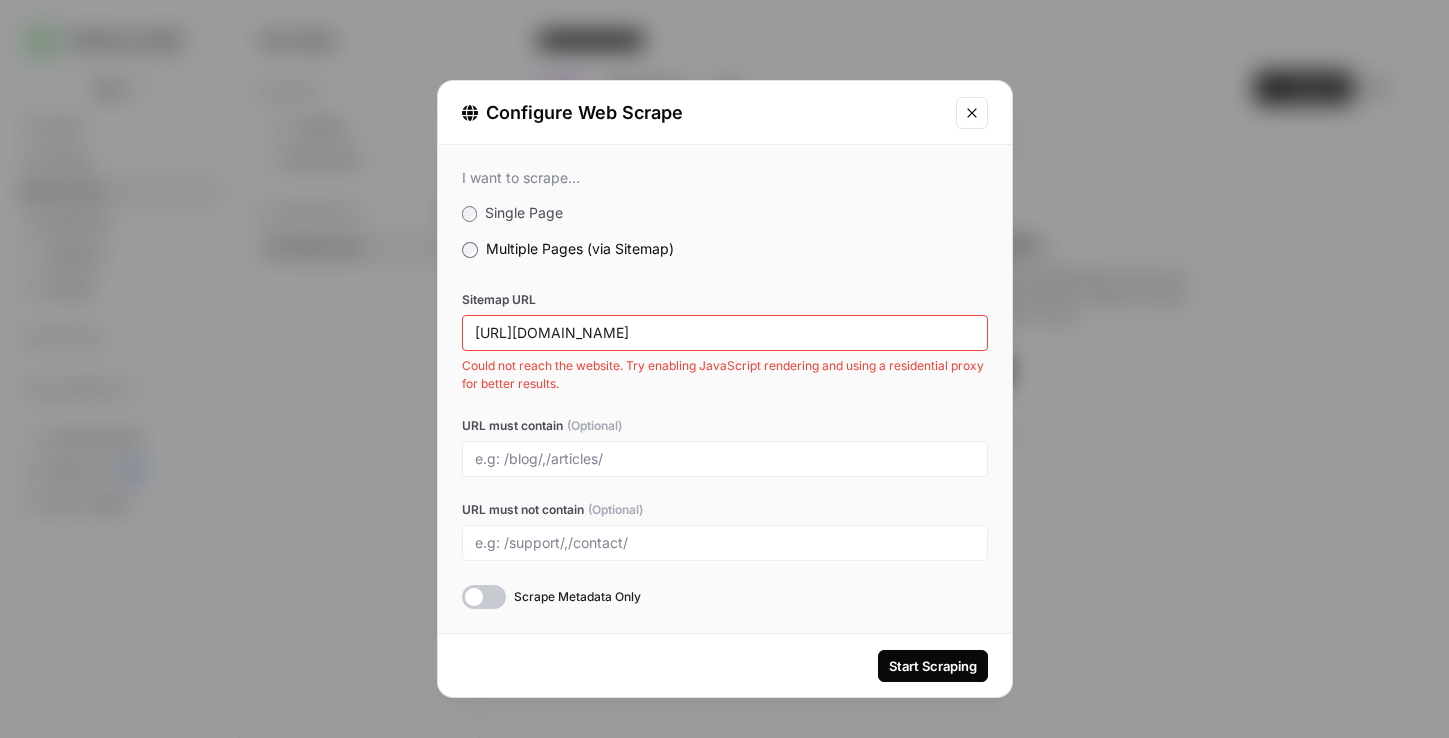 click 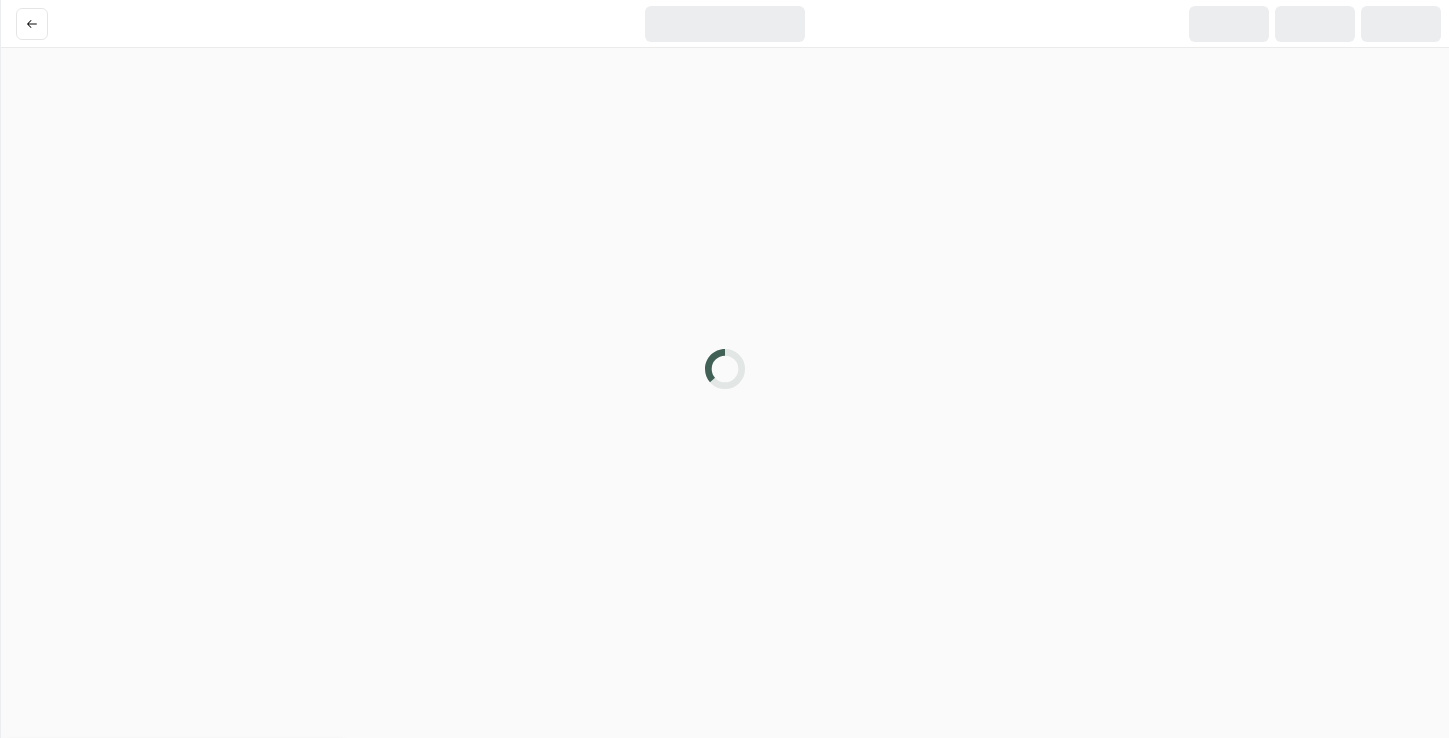 scroll, scrollTop: 0, scrollLeft: 0, axis: both 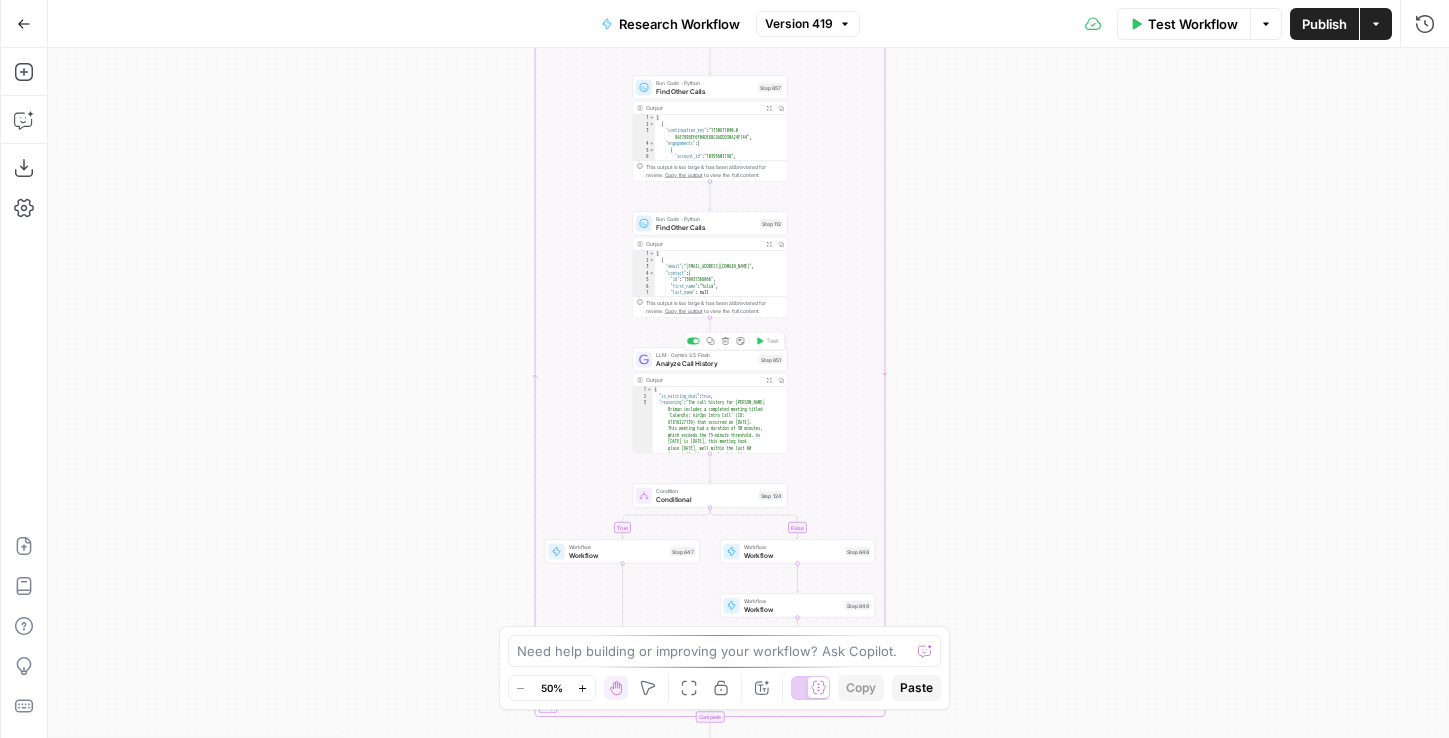 click on "LLM · Gemini 2.5 Flash Analyze Call History Step 851 Copy step Delete step Add Note Test" at bounding box center [710, 360] 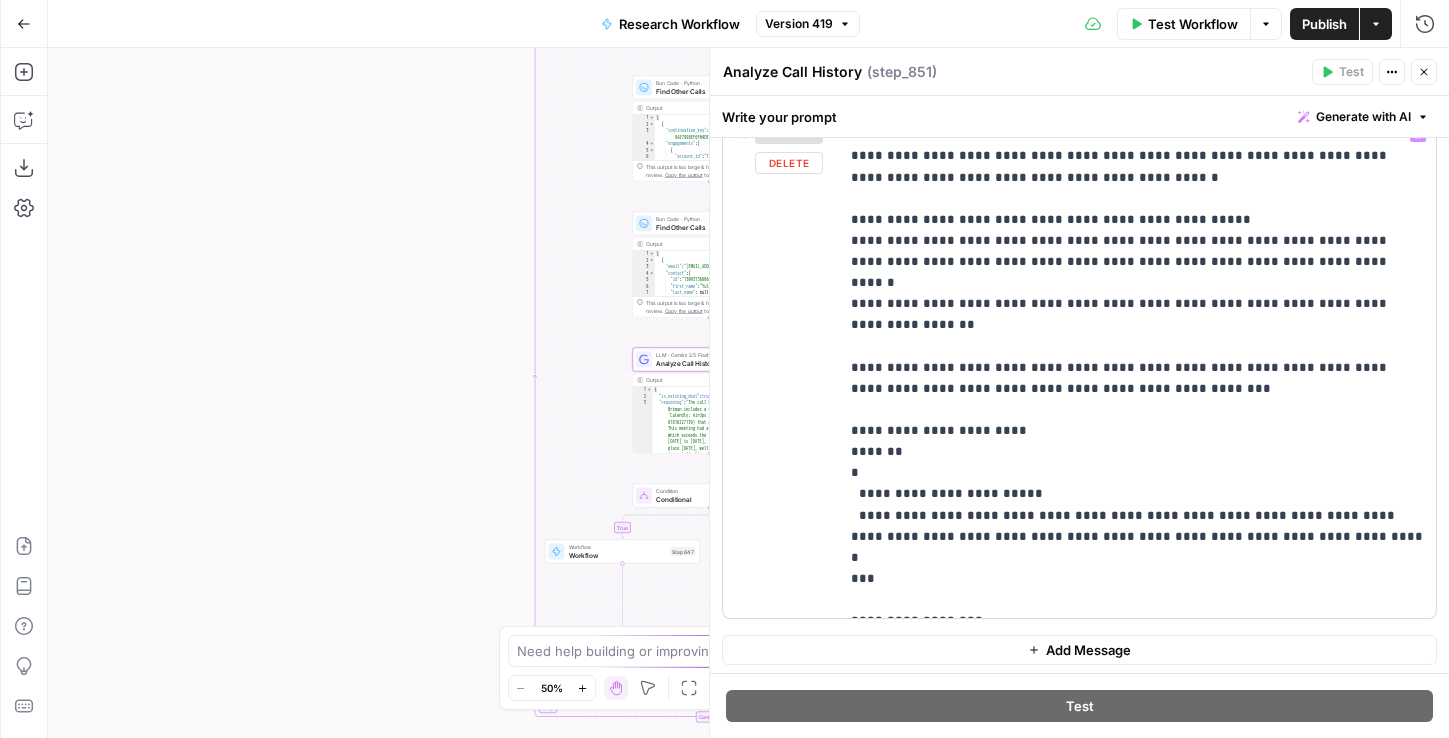 scroll, scrollTop: 287, scrollLeft: 0, axis: vertical 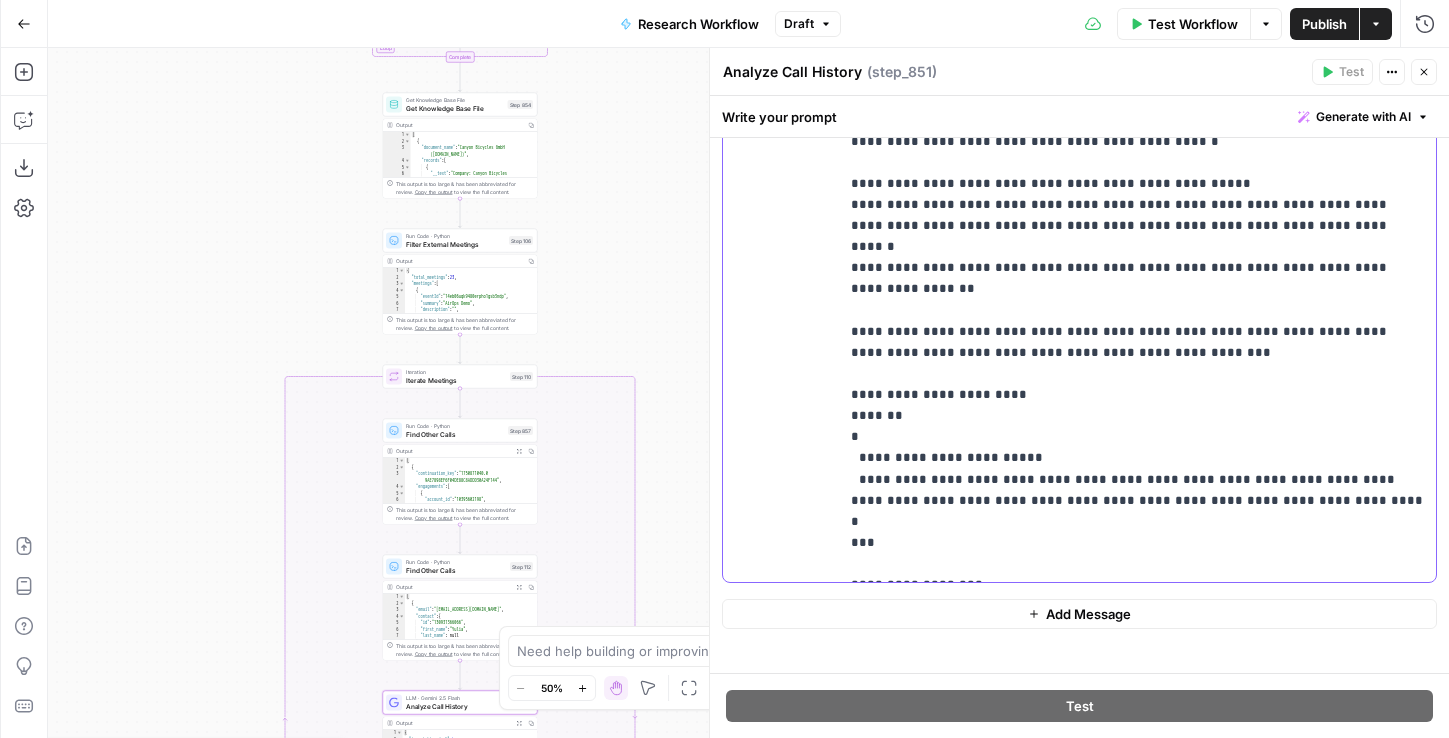 click on "**********" at bounding box center [1137, 331] 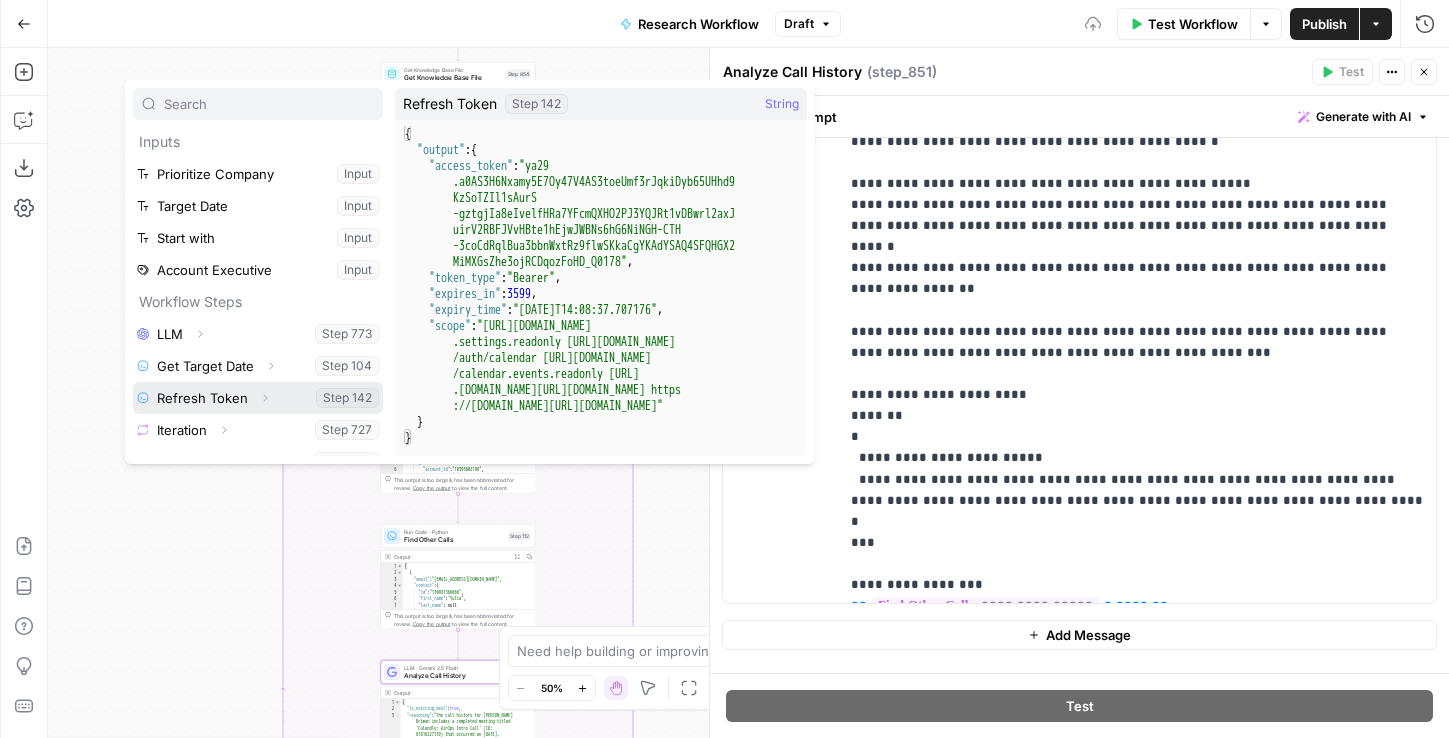 scroll, scrollTop: 127, scrollLeft: 0, axis: vertical 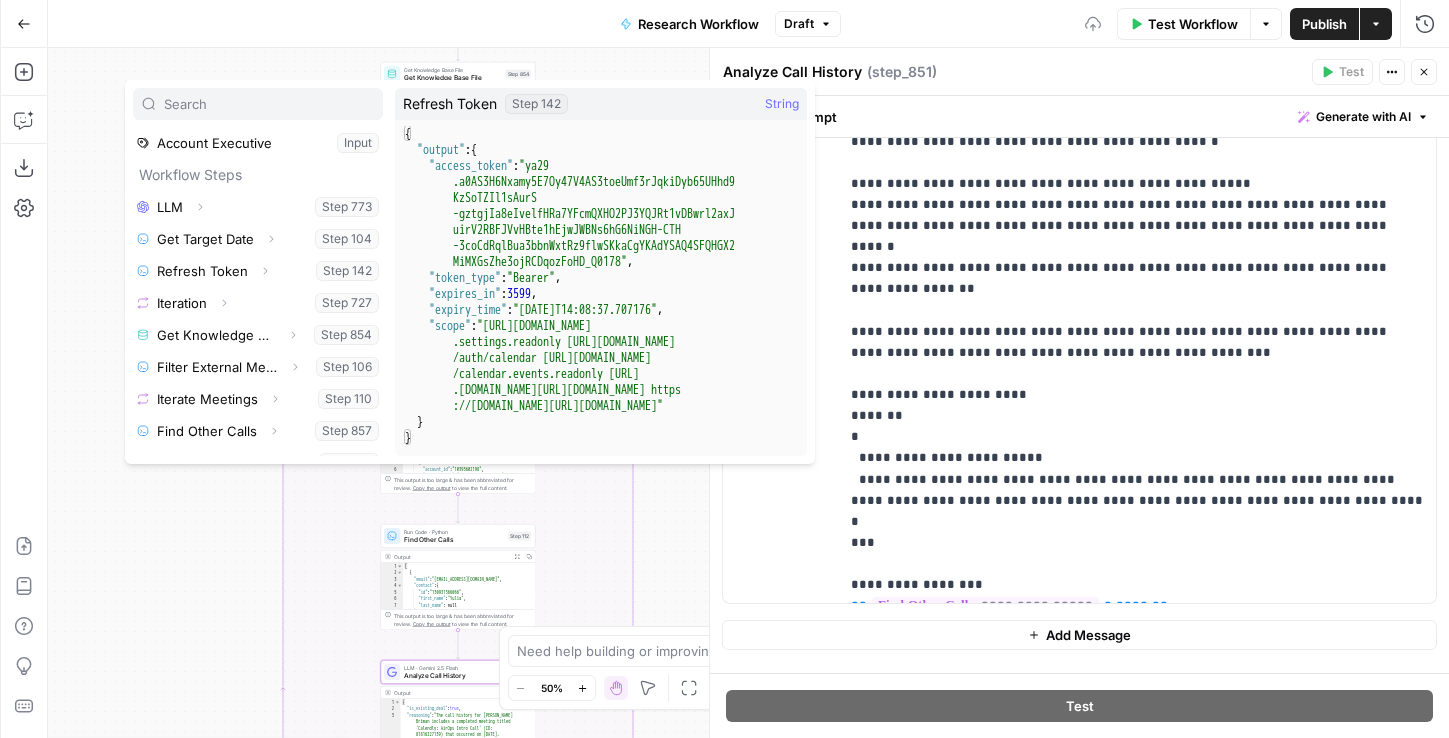 click at bounding box center (258, 591) 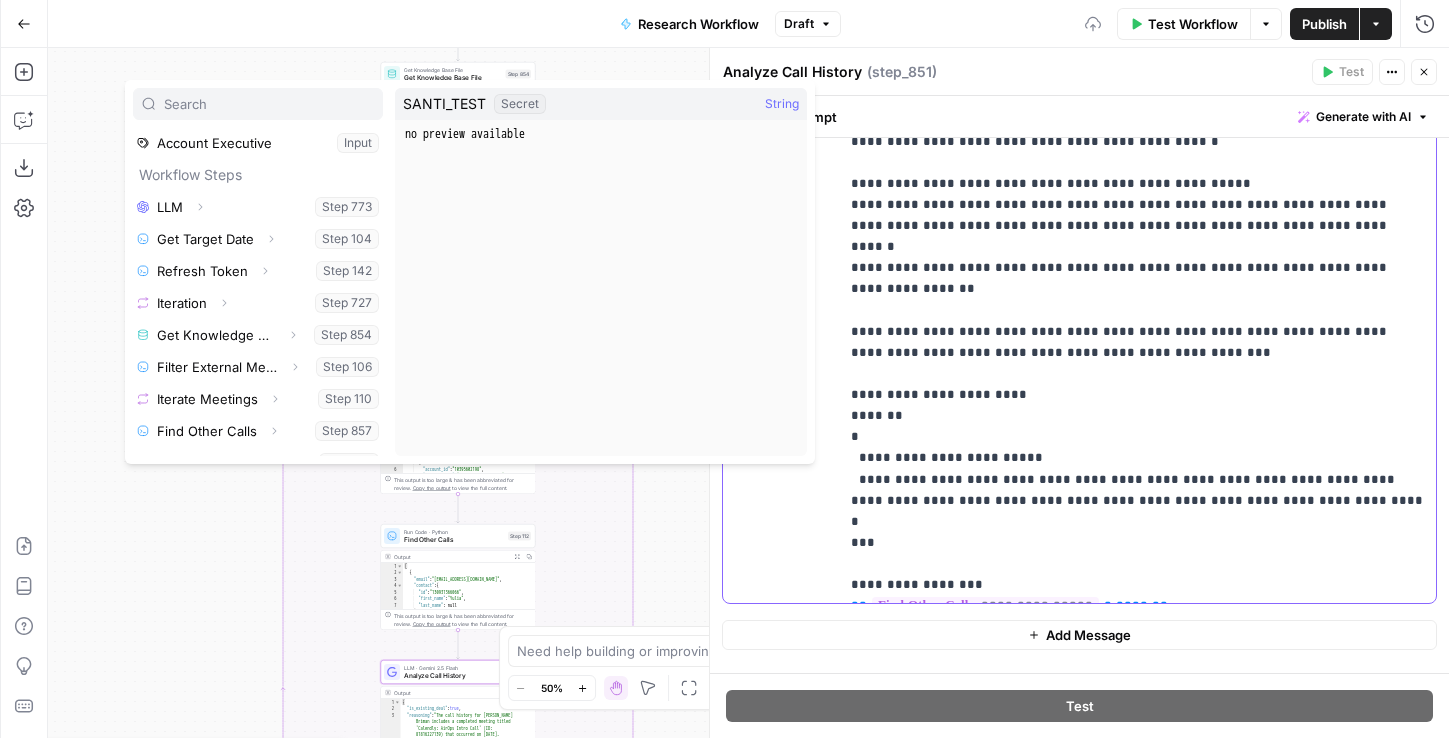 scroll, scrollTop: 0, scrollLeft: 0, axis: both 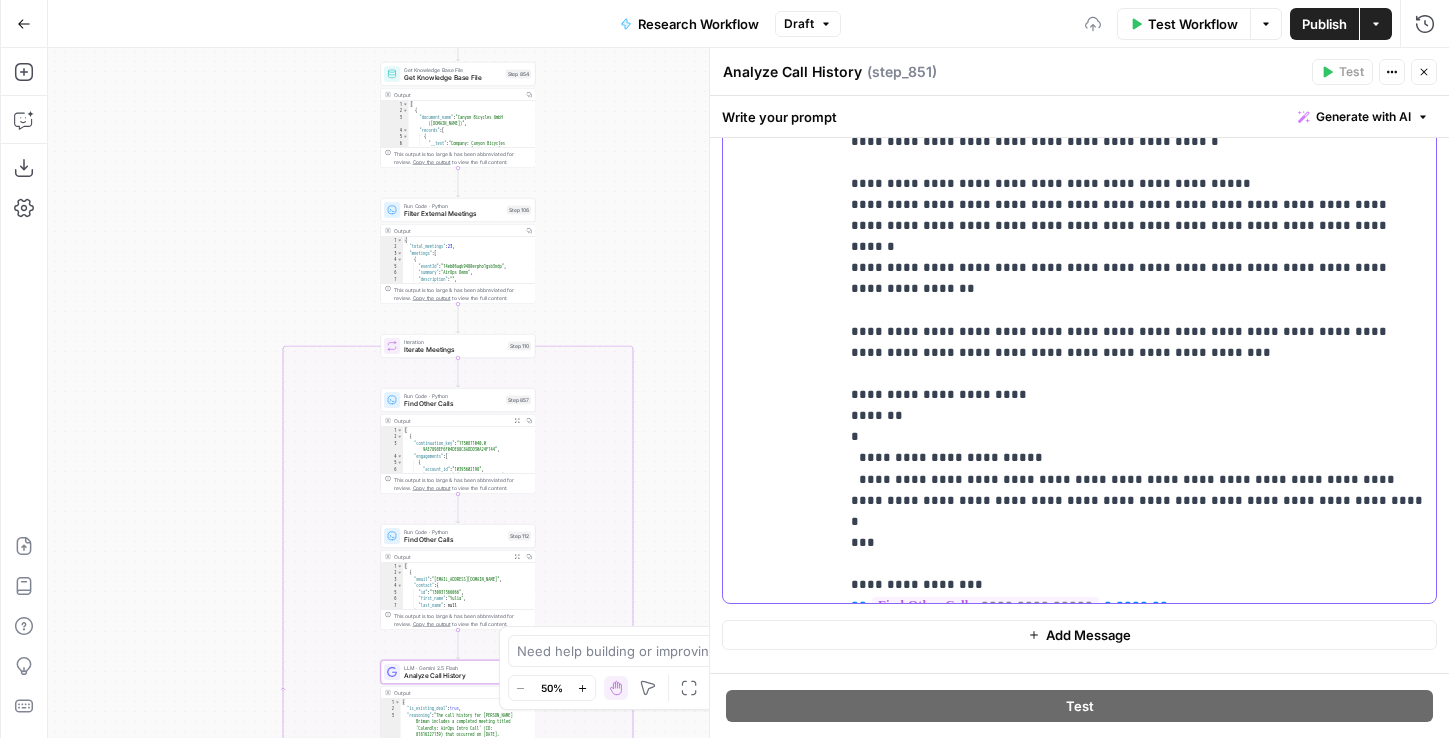 type 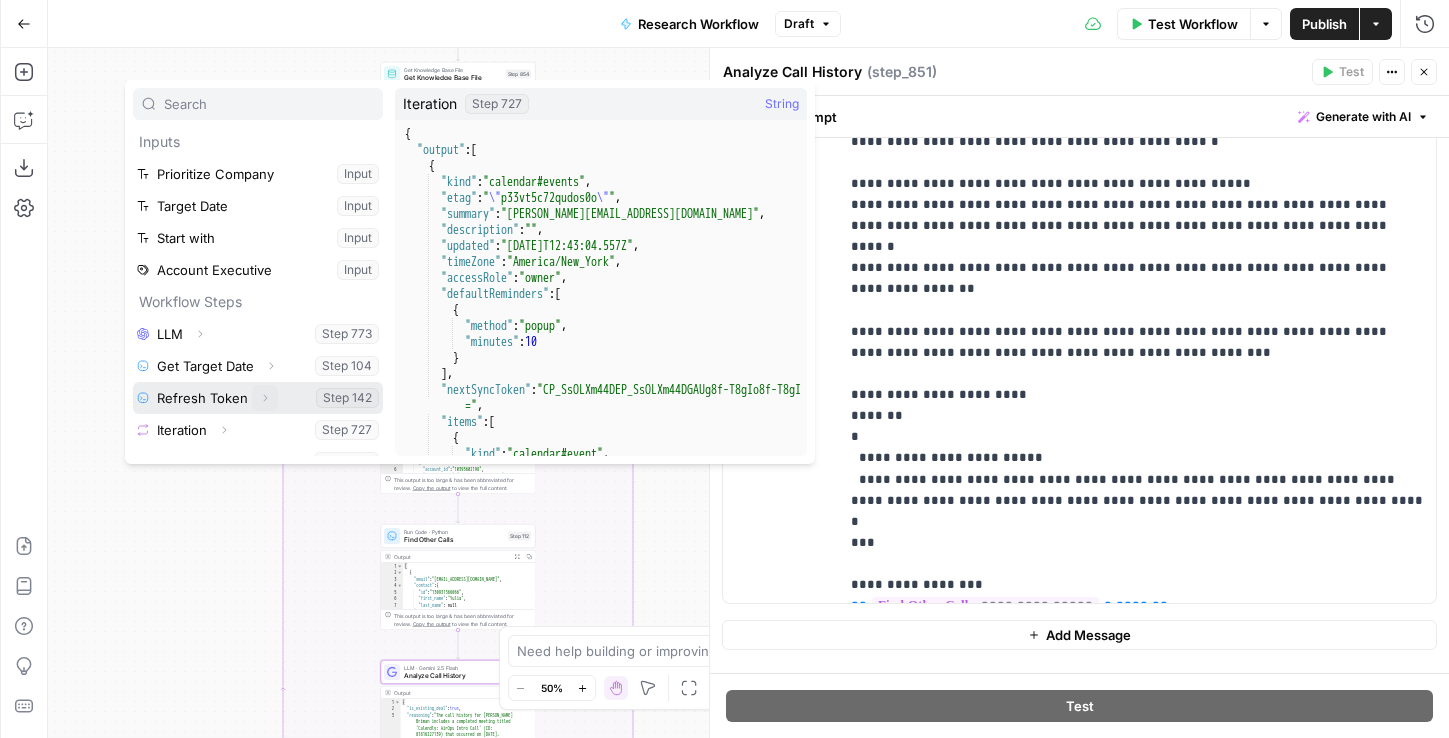 scroll, scrollTop: 278, scrollLeft: 0, axis: vertical 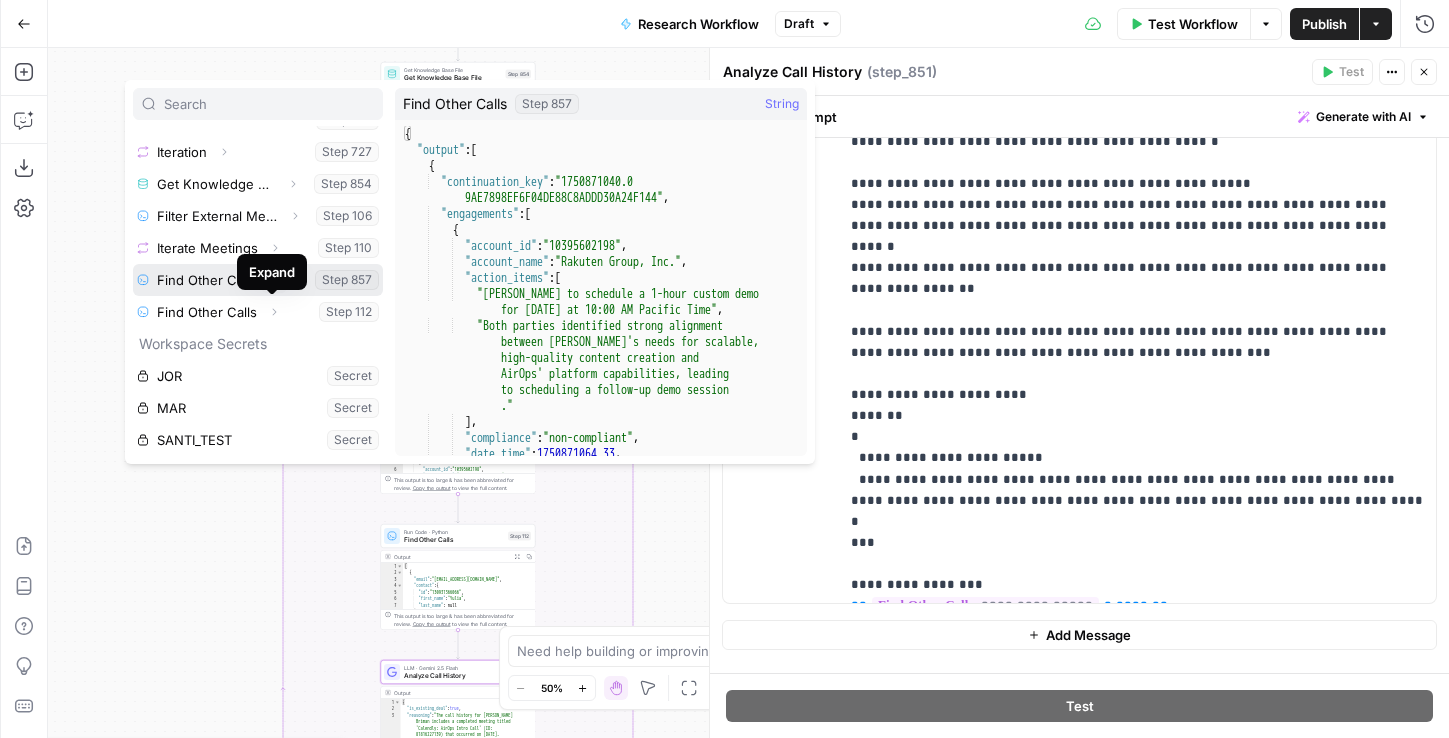 click on "Expand" at bounding box center (274, 280) 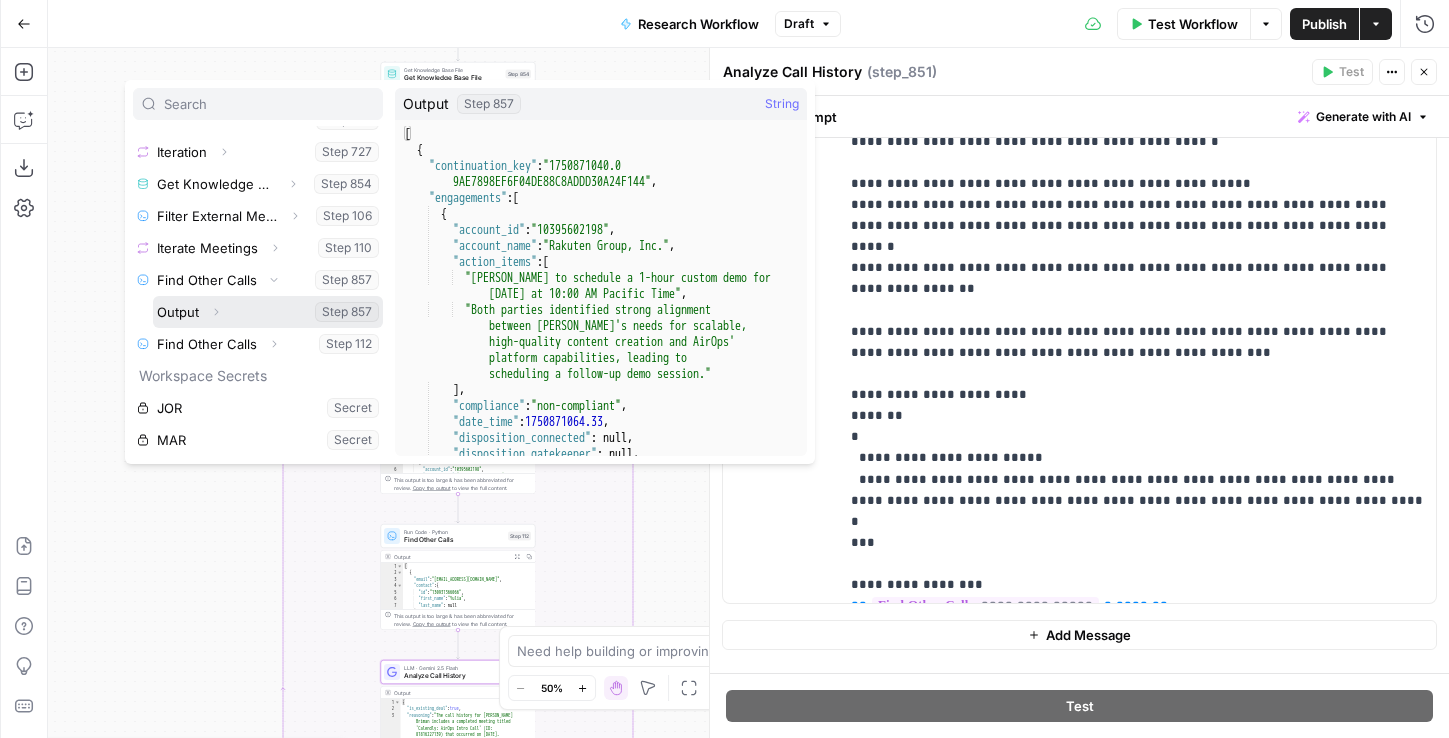 click at bounding box center (268, 312) 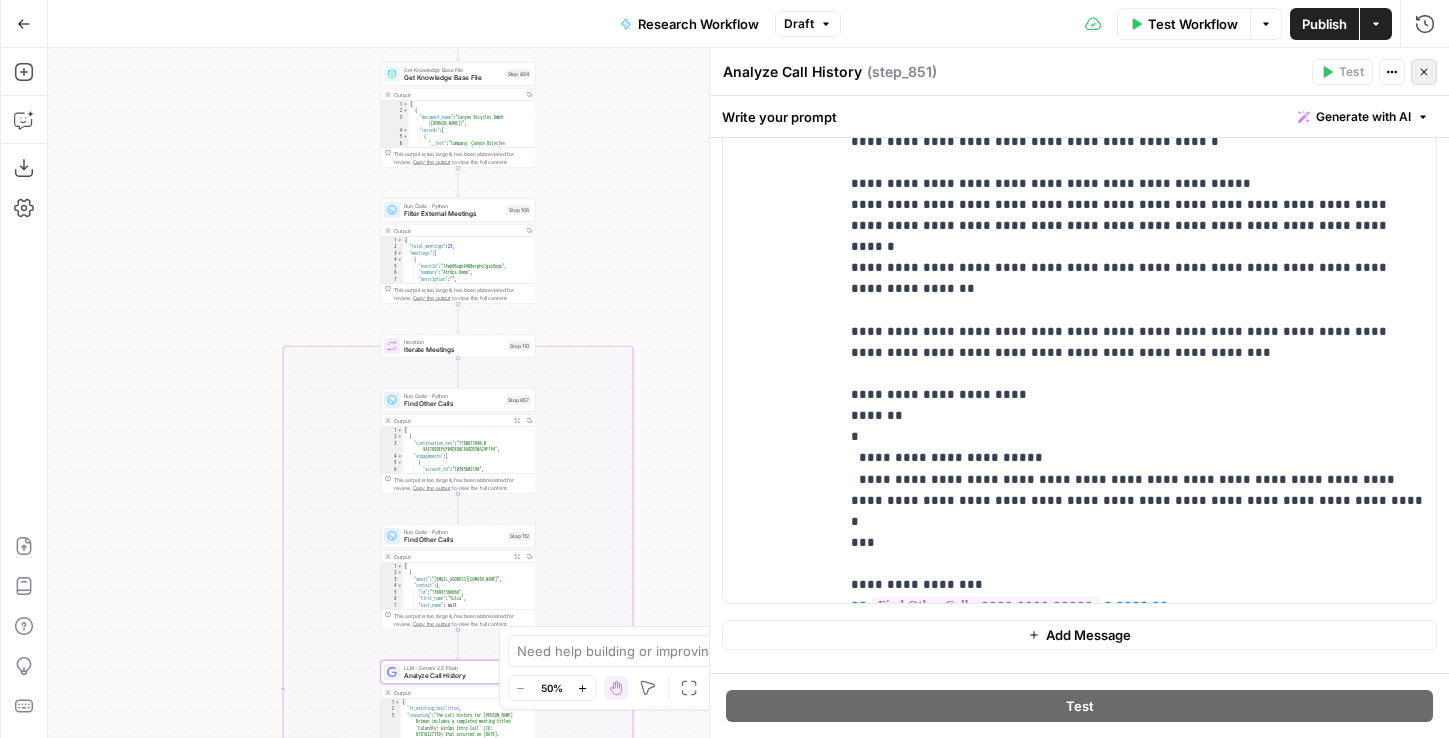 click on "Close" at bounding box center [1424, 72] 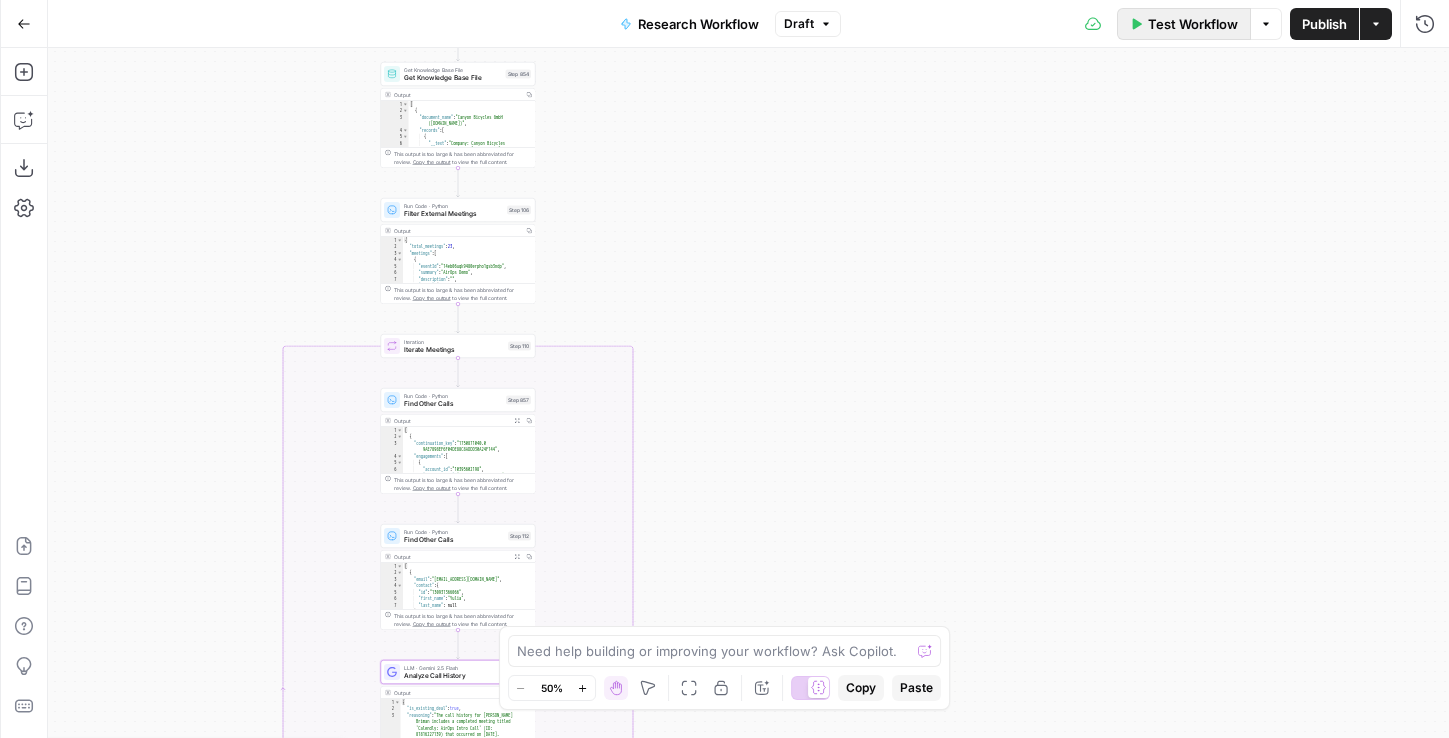 click on "Test Workflow" at bounding box center (1193, 24) 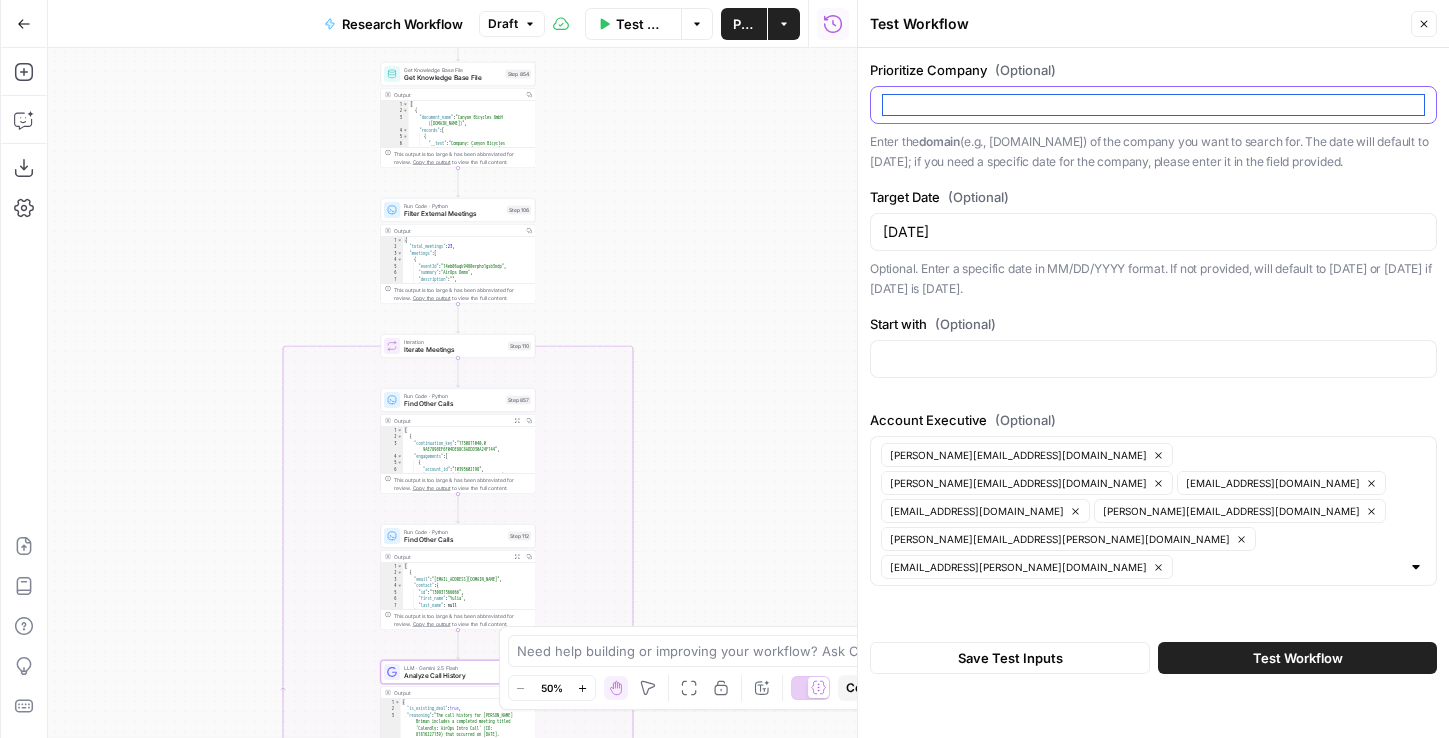 click on "Prioritize Company   (Optional)" at bounding box center [1153, 105] 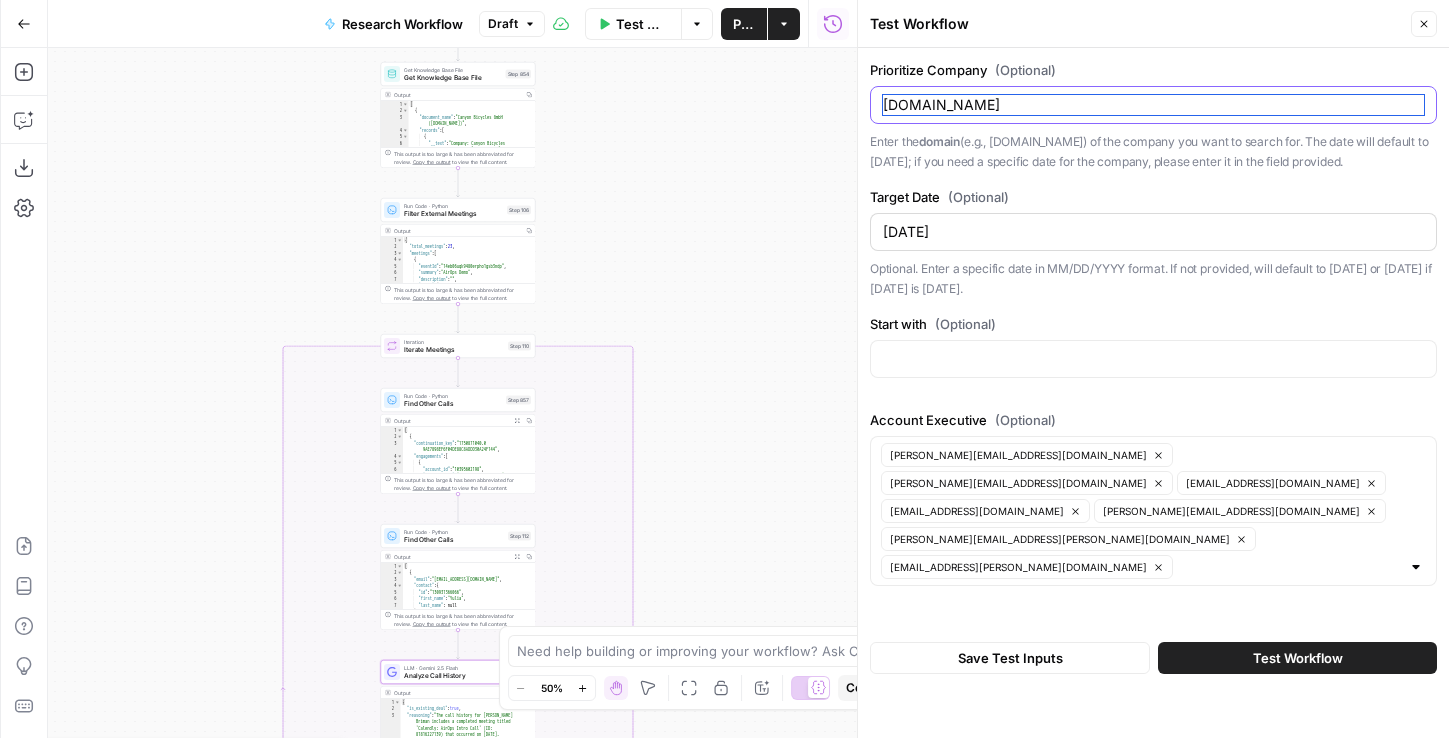 type on "rhinoafrica.com" 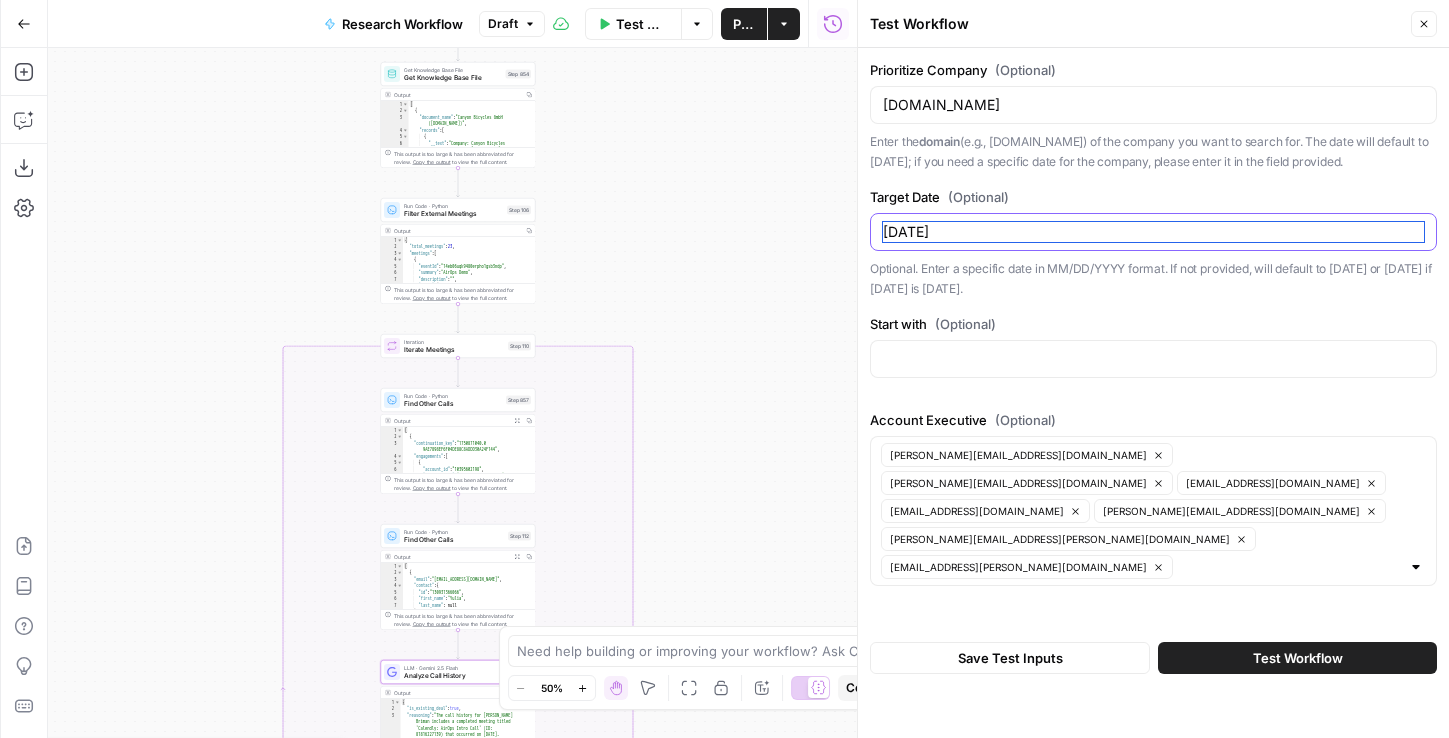 click on "07/01/2025" at bounding box center (1153, 232) 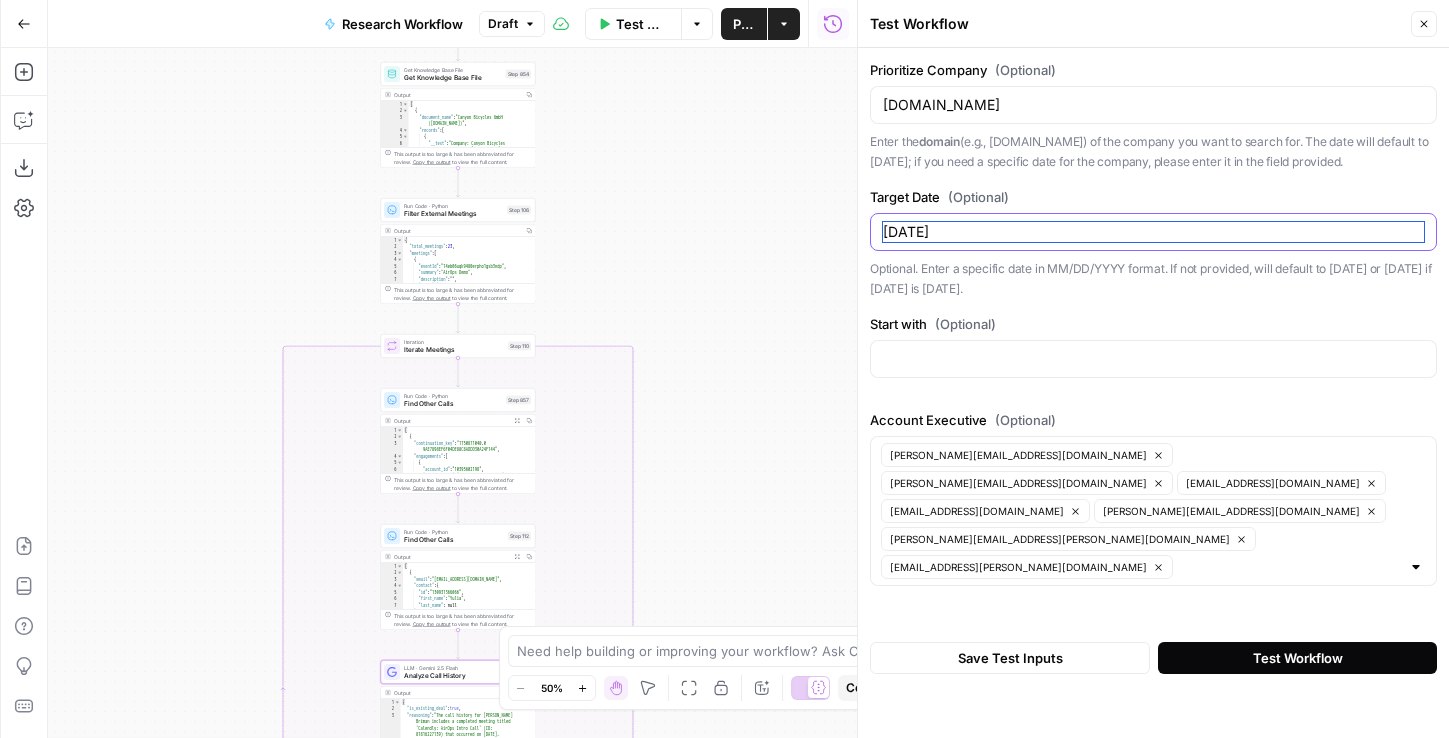 type on "07/07/2025" 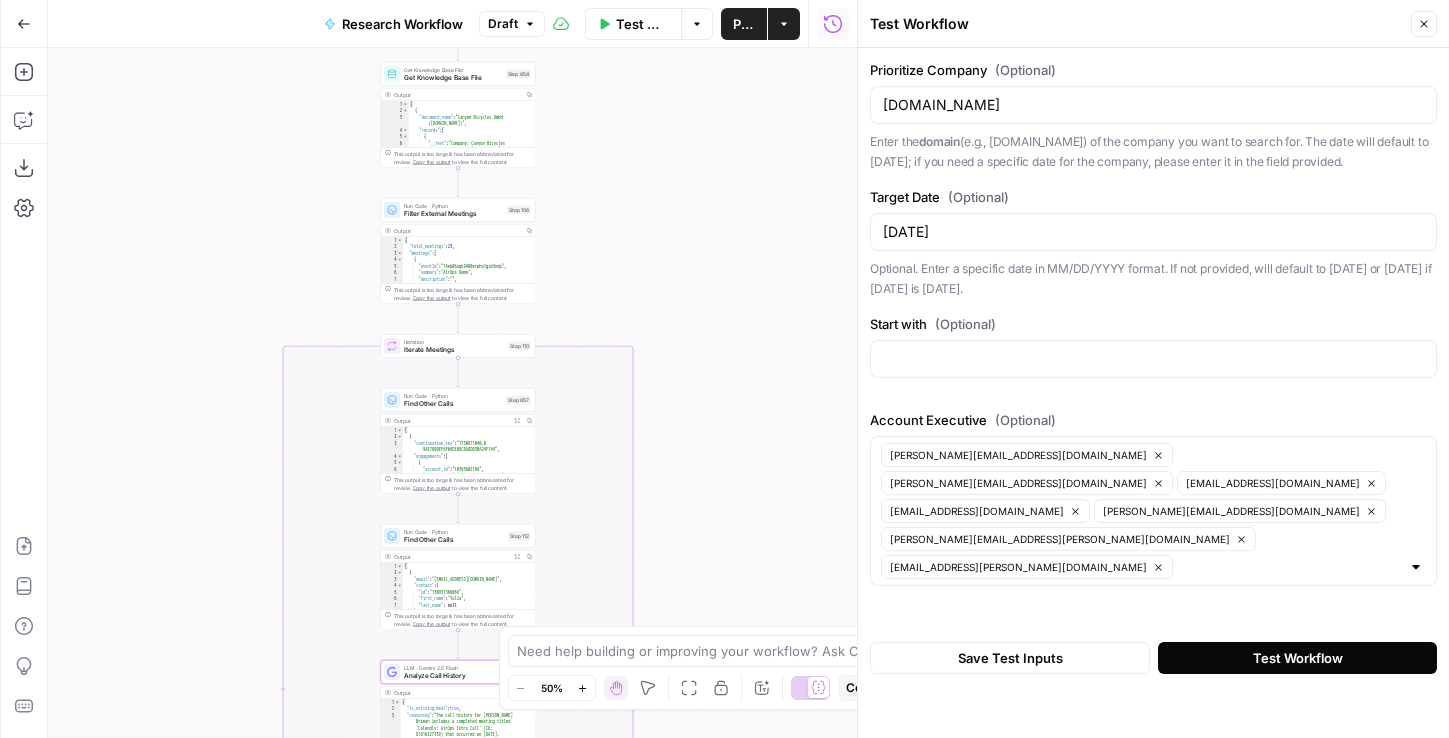 click on "Test Workflow" at bounding box center (1297, 658) 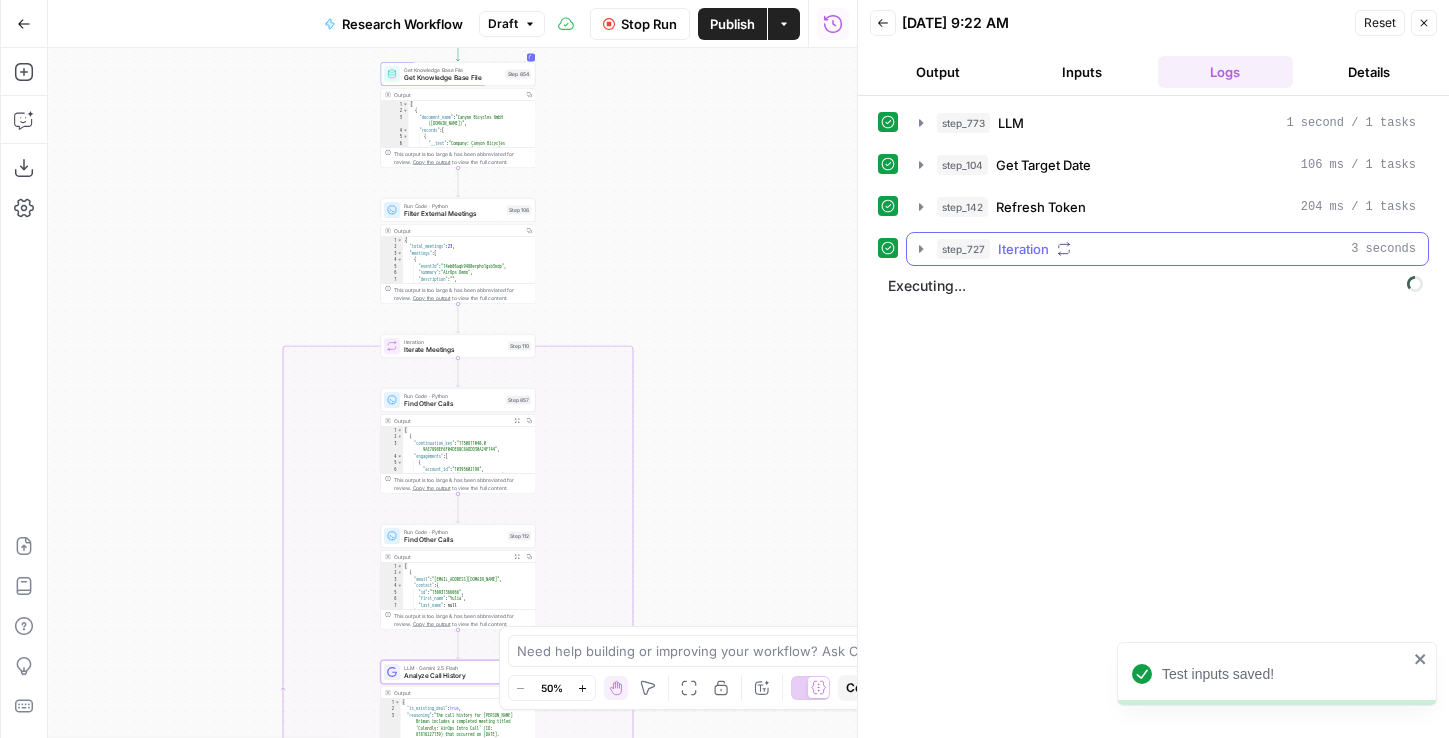 click on "step_727 Iteration 3 seconds" at bounding box center (1167, 249) 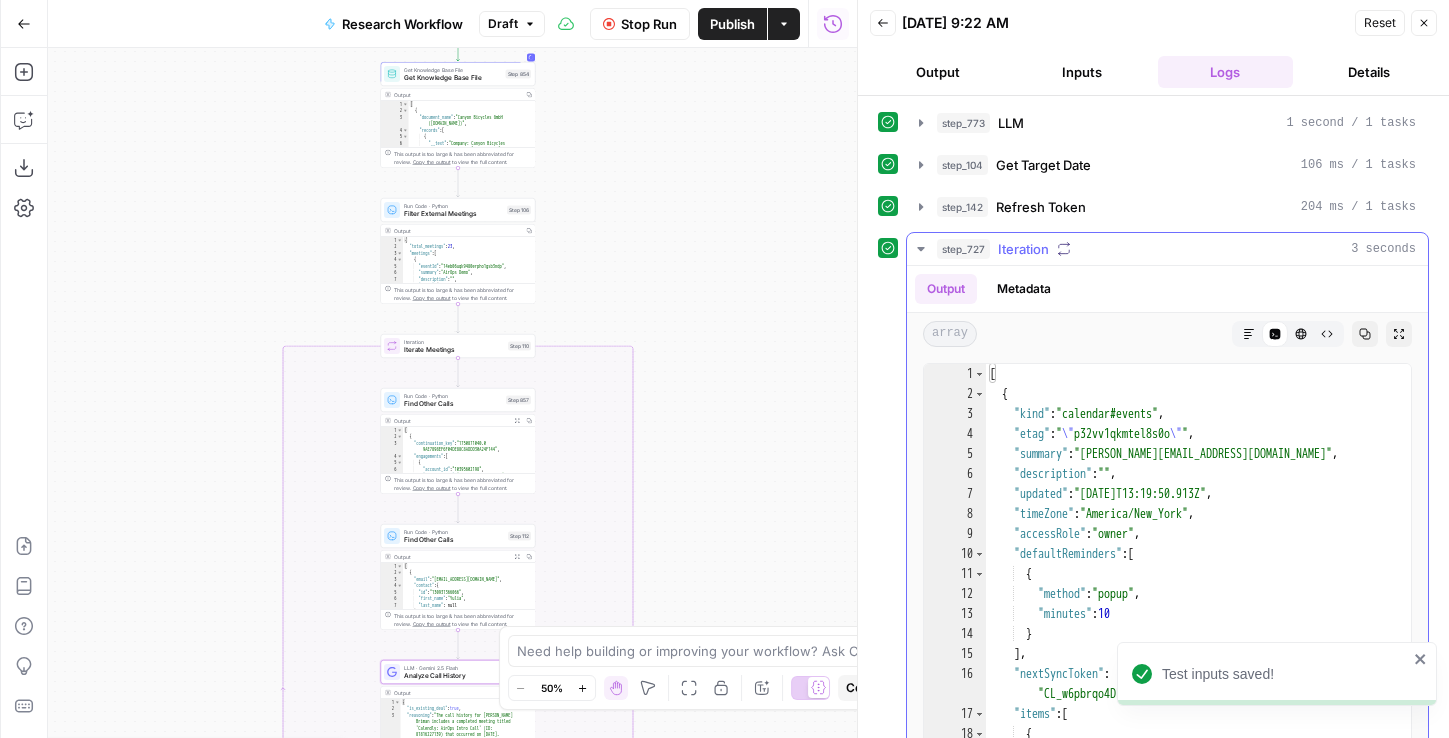 click on "step_727 Iteration 3 seconds" at bounding box center [1167, 249] 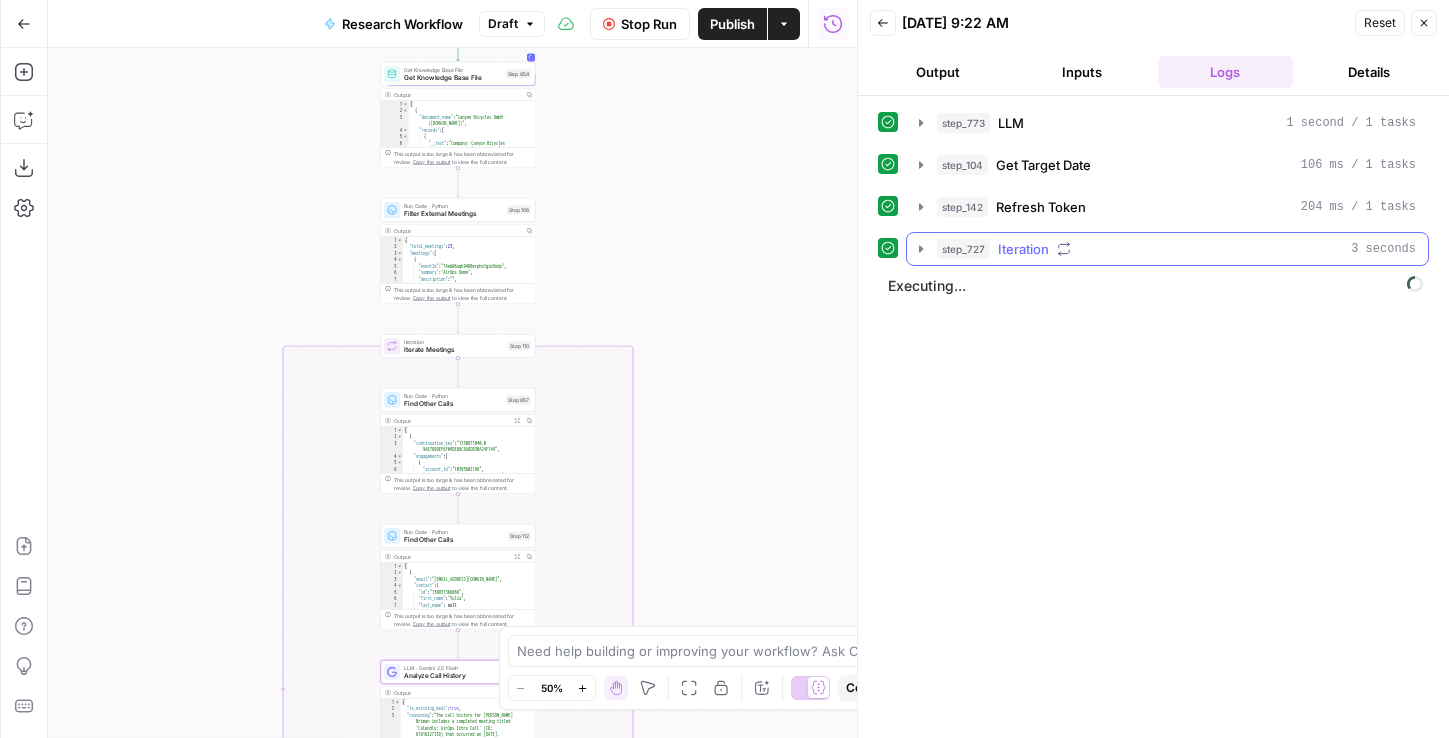 click on "step_727" at bounding box center (963, 249) 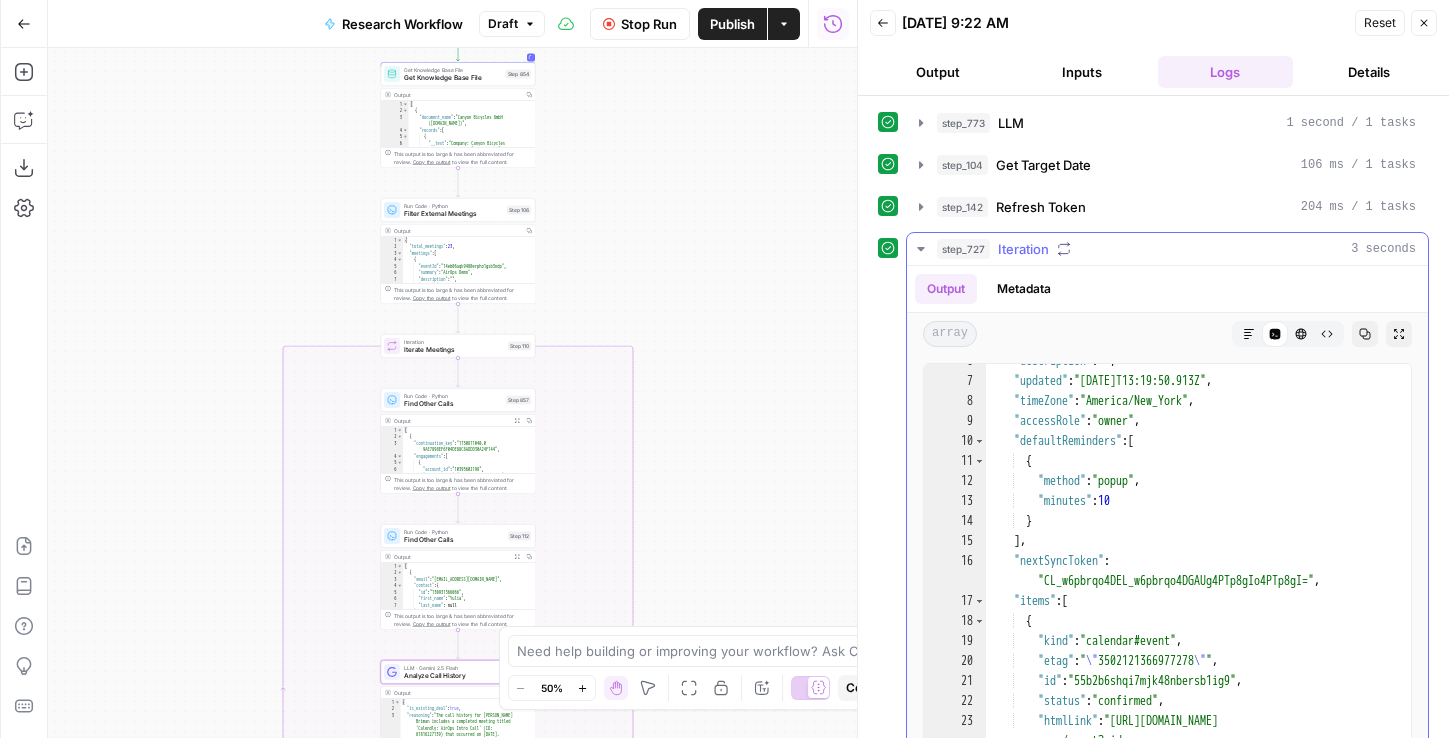 scroll, scrollTop: 95, scrollLeft: 0, axis: vertical 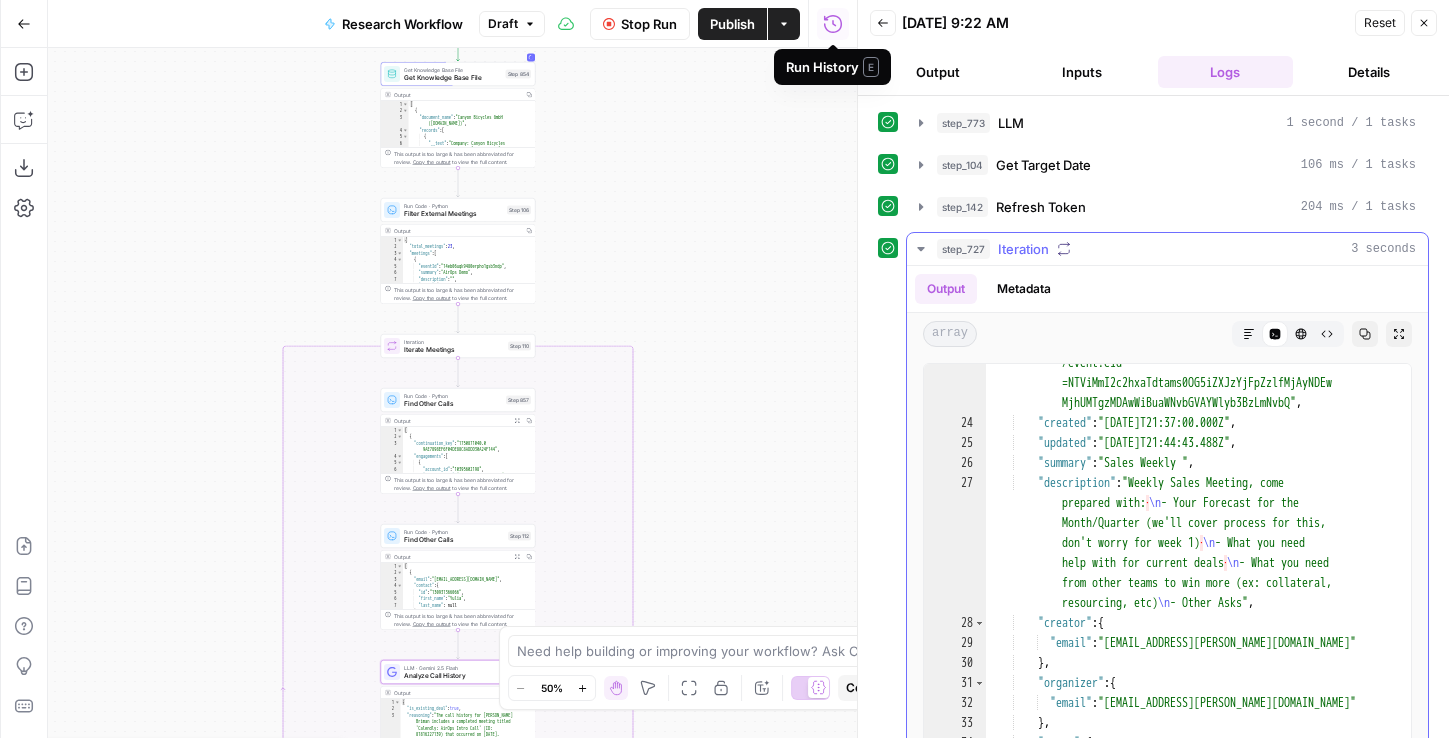 click on "Iteration" at bounding box center (1023, 249) 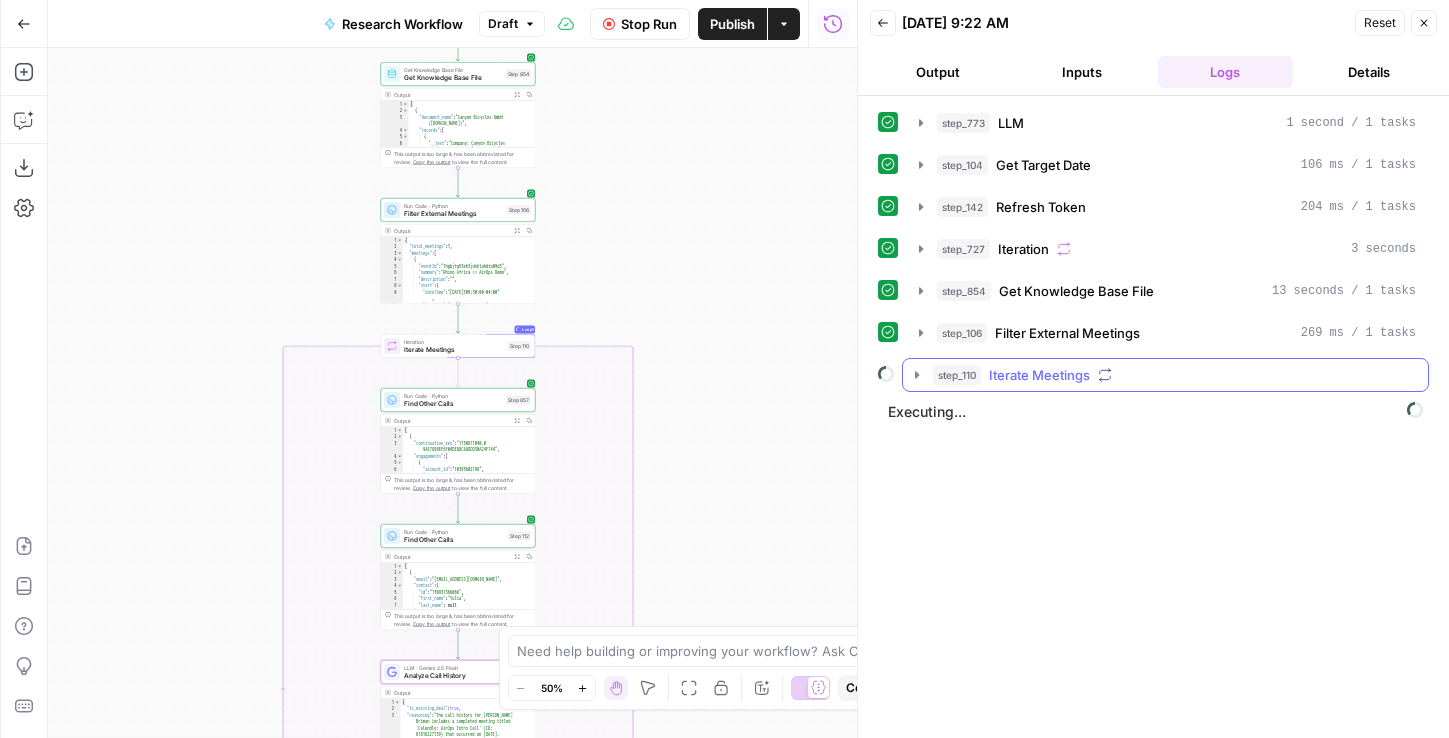 click on "Iterate Meetings" at bounding box center [1039, 375] 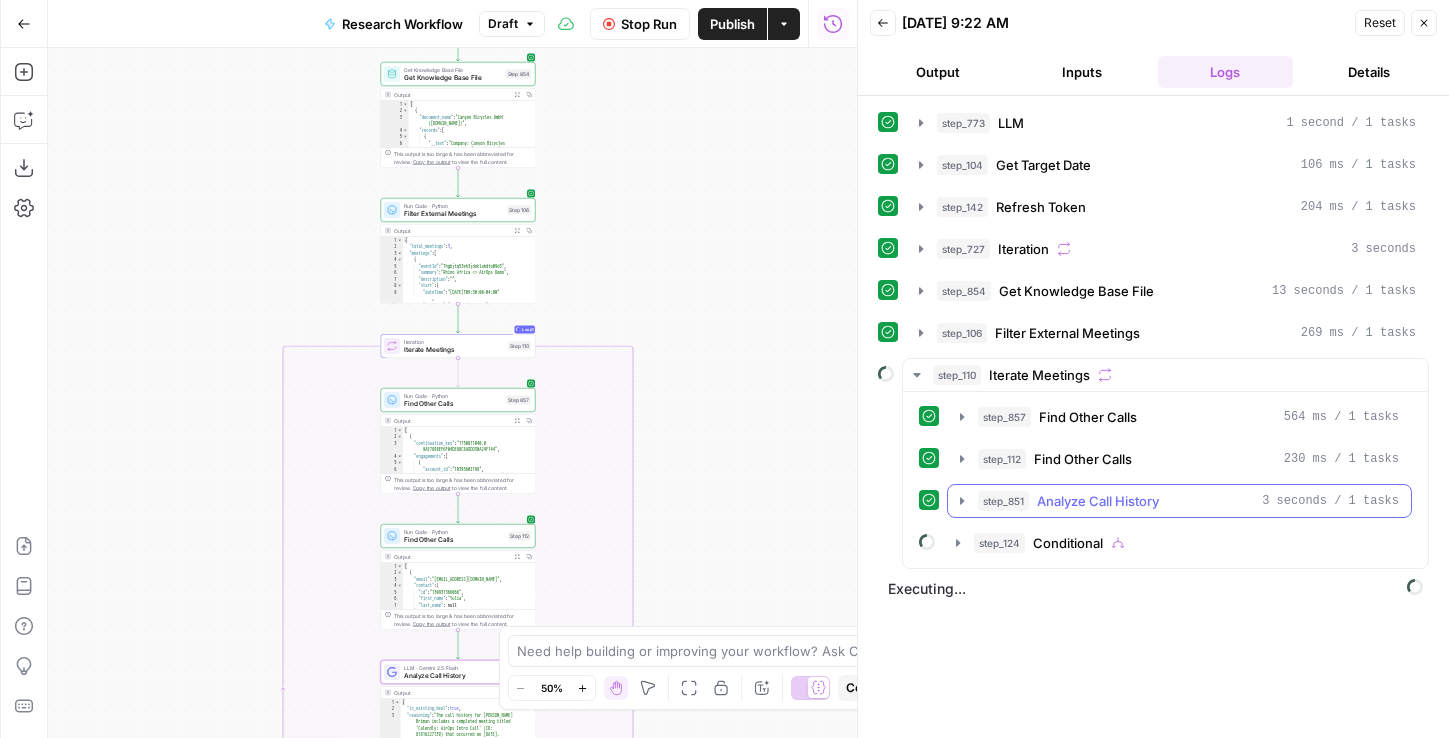 click on "step_851" at bounding box center [1003, 501] 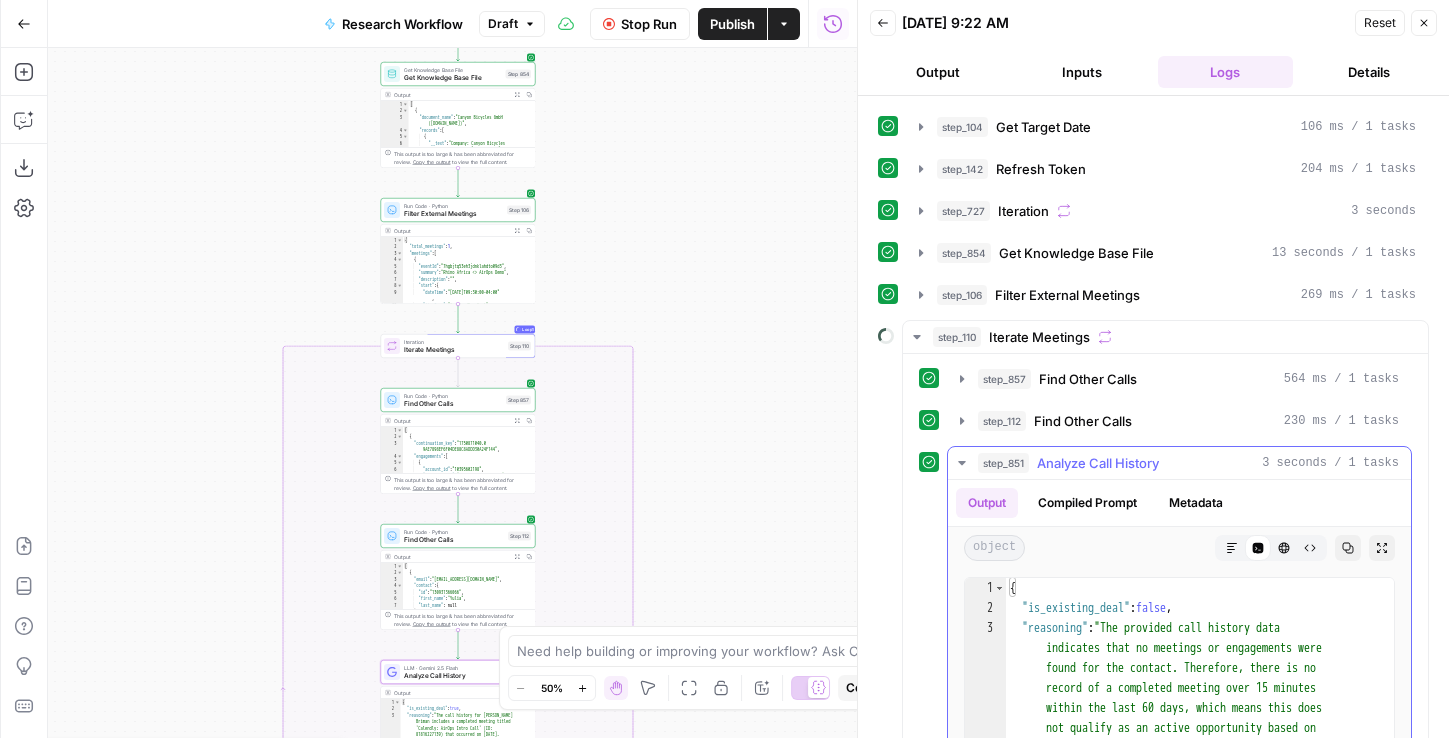 scroll, scrollTop: 40, scrollLeft: 0, axis: vertical 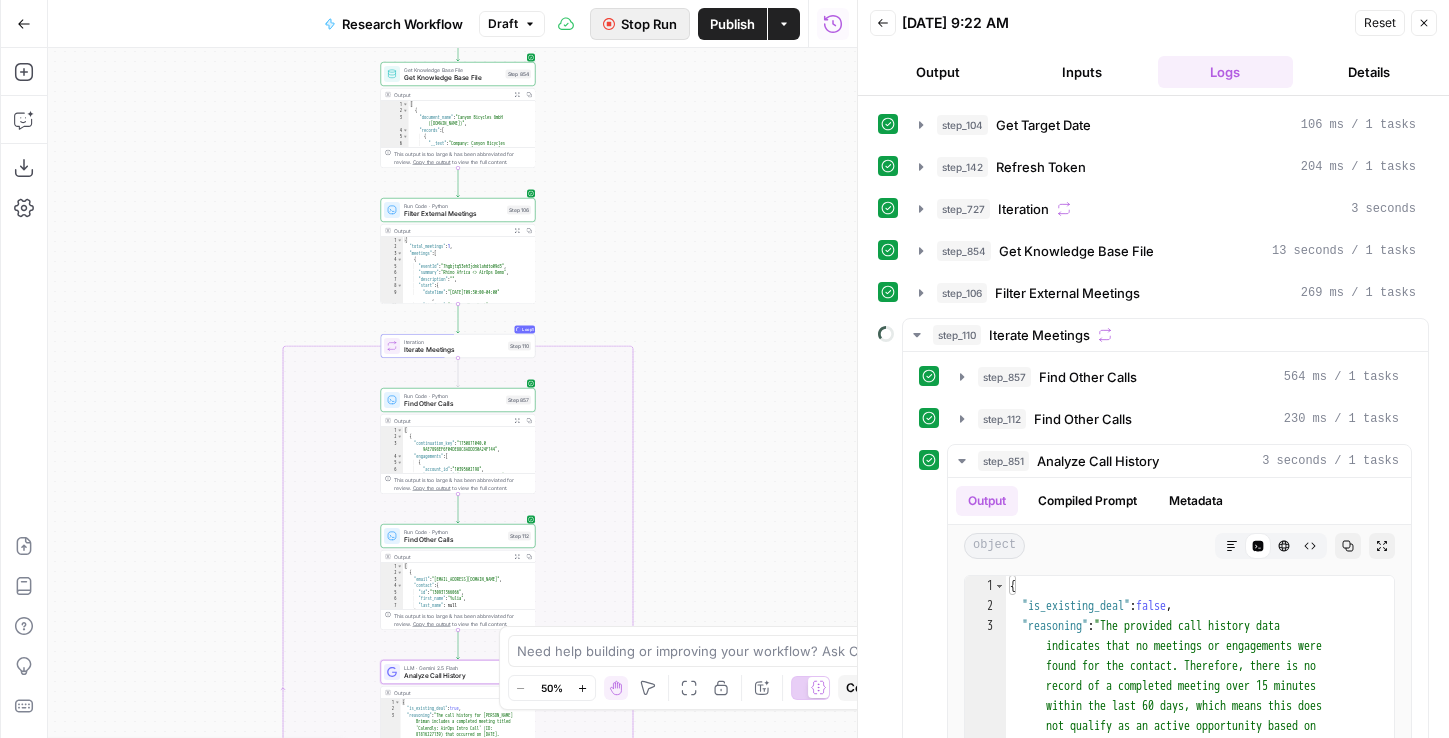 click on "Stop Run" at bounding box center [649, 24] 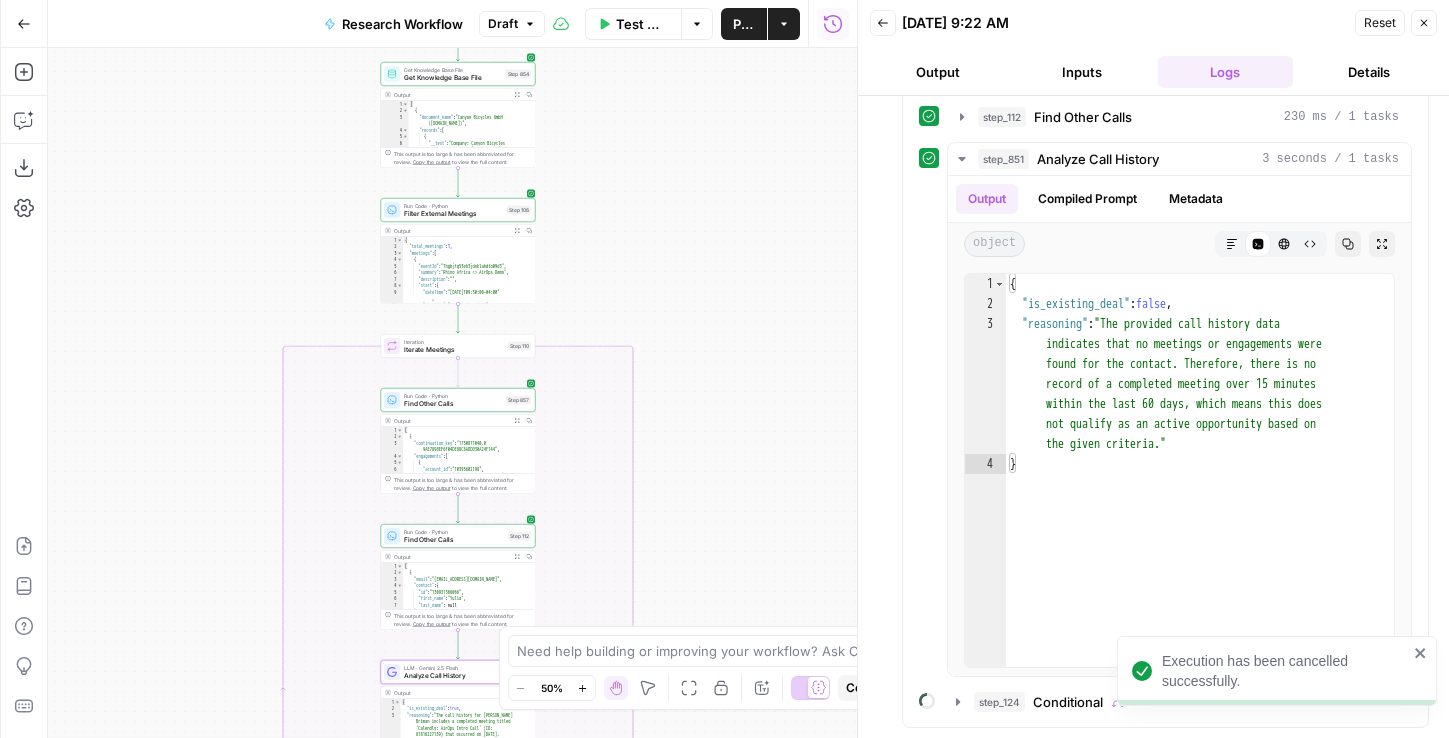 scroll, scrollTop: 342, scrollLeft: 0, axis: vertical 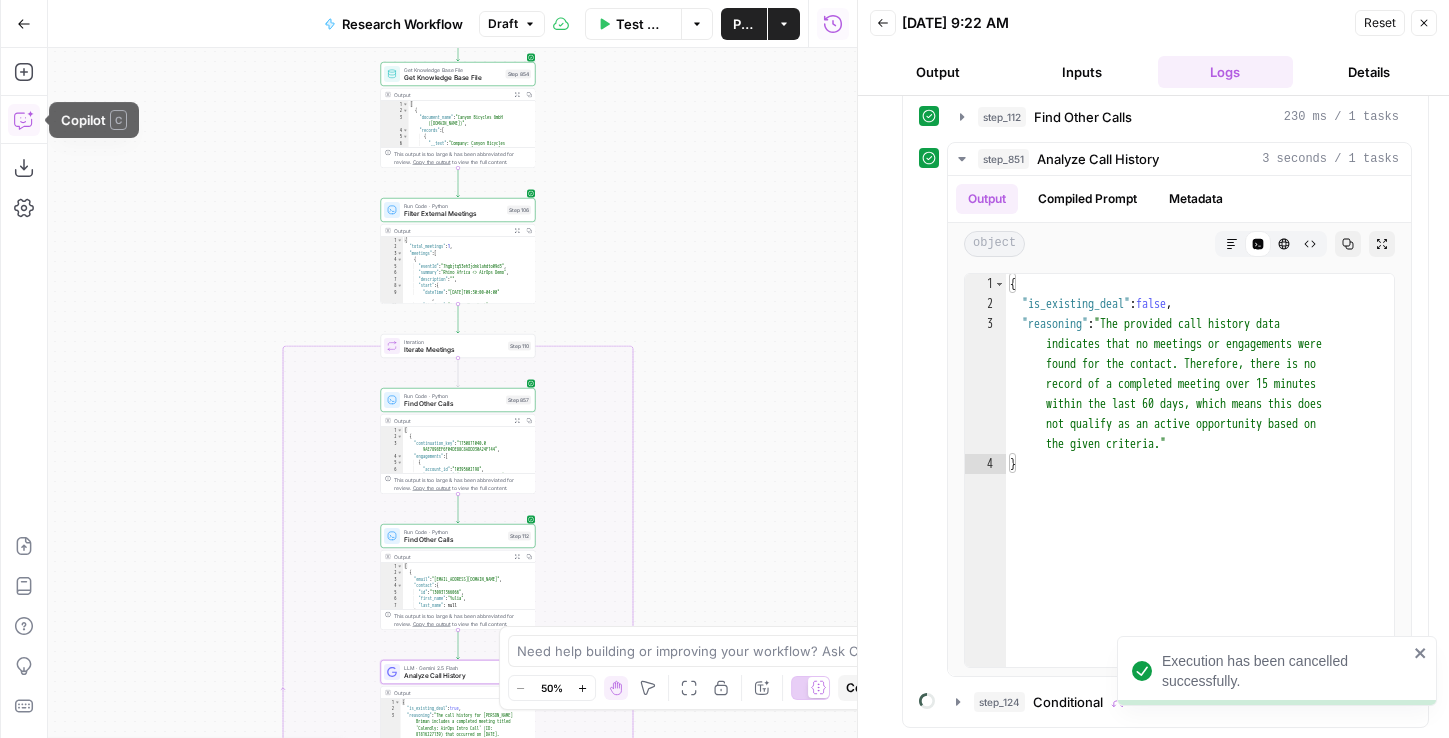 click 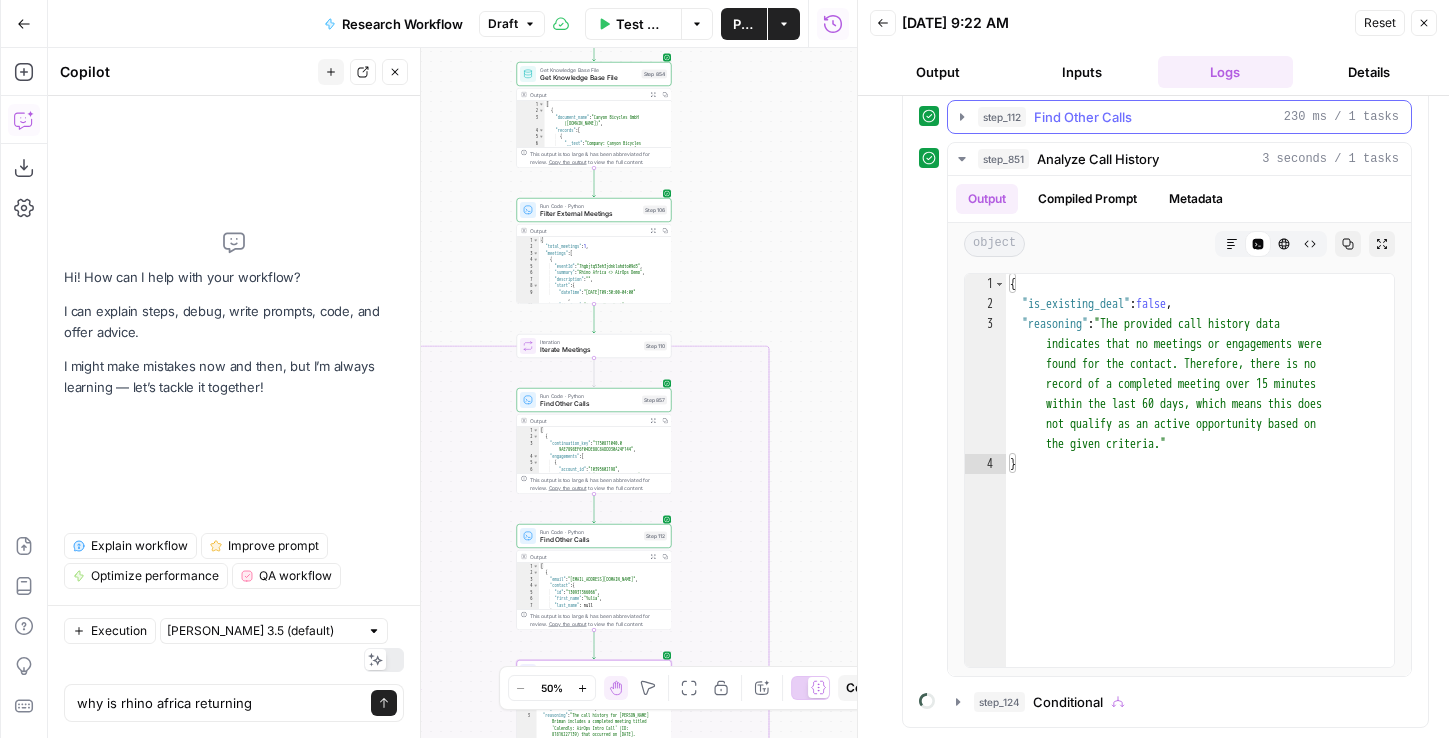 click on "Find Other Calls" at bounding box center (1083, 117) 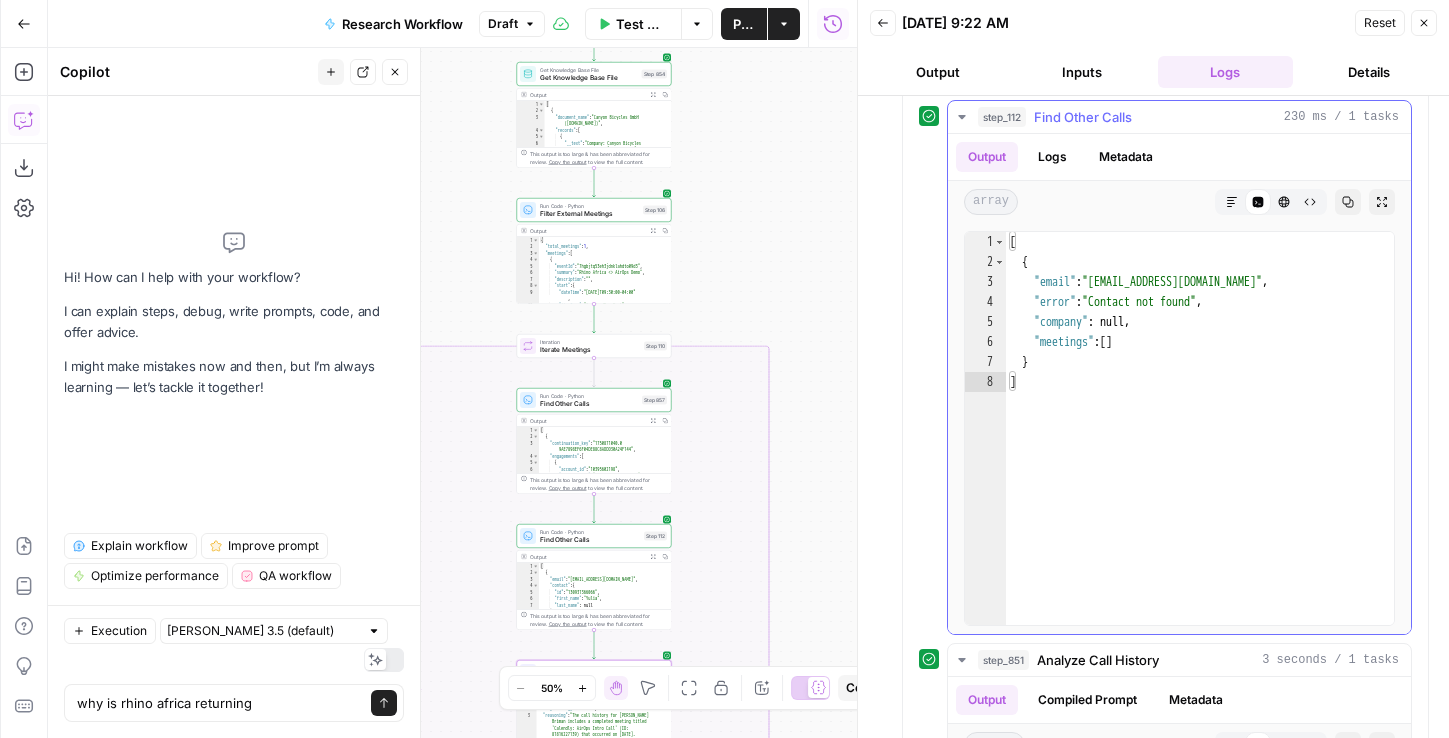 click on "Find Other Calls" at bounding box center (1083, 117) 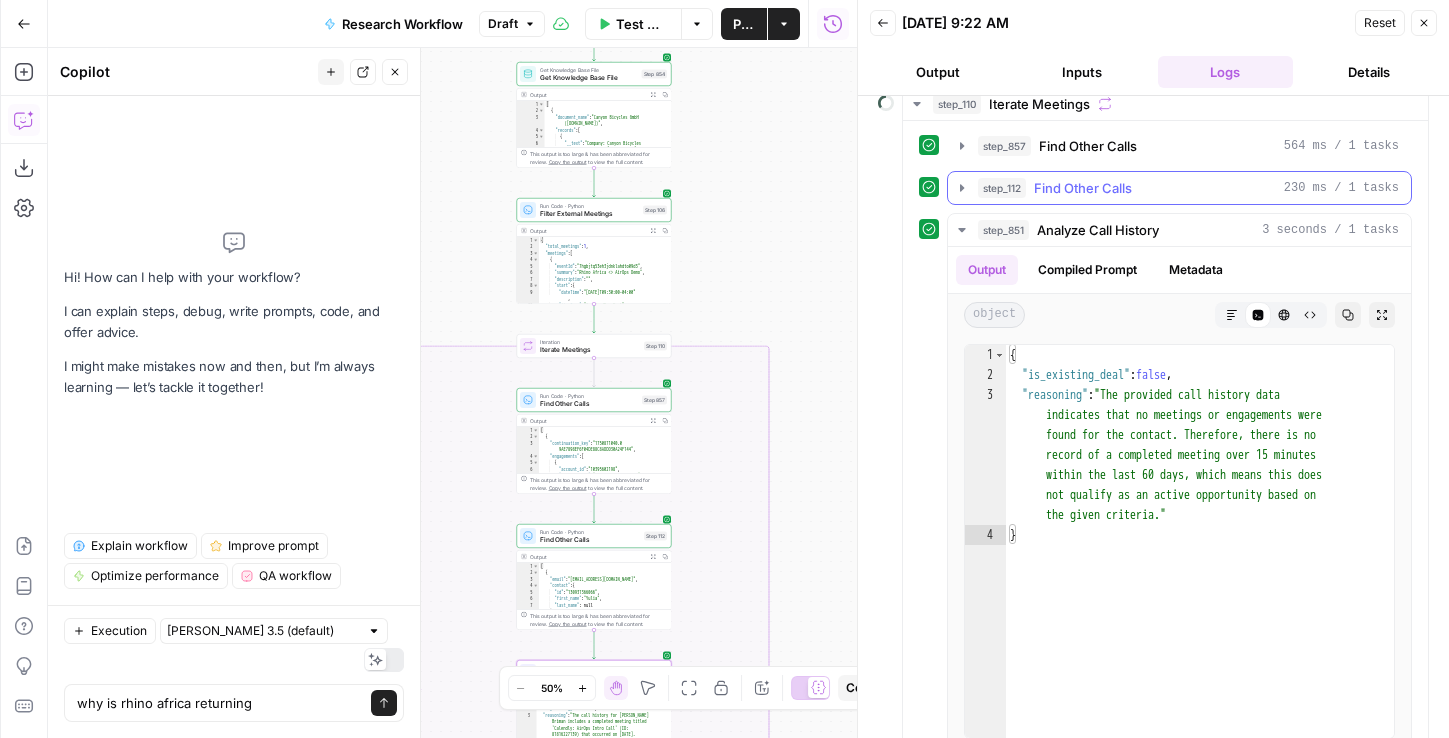 scroll, scrollTop: 270, scrollLeft: 0, axis: vertical 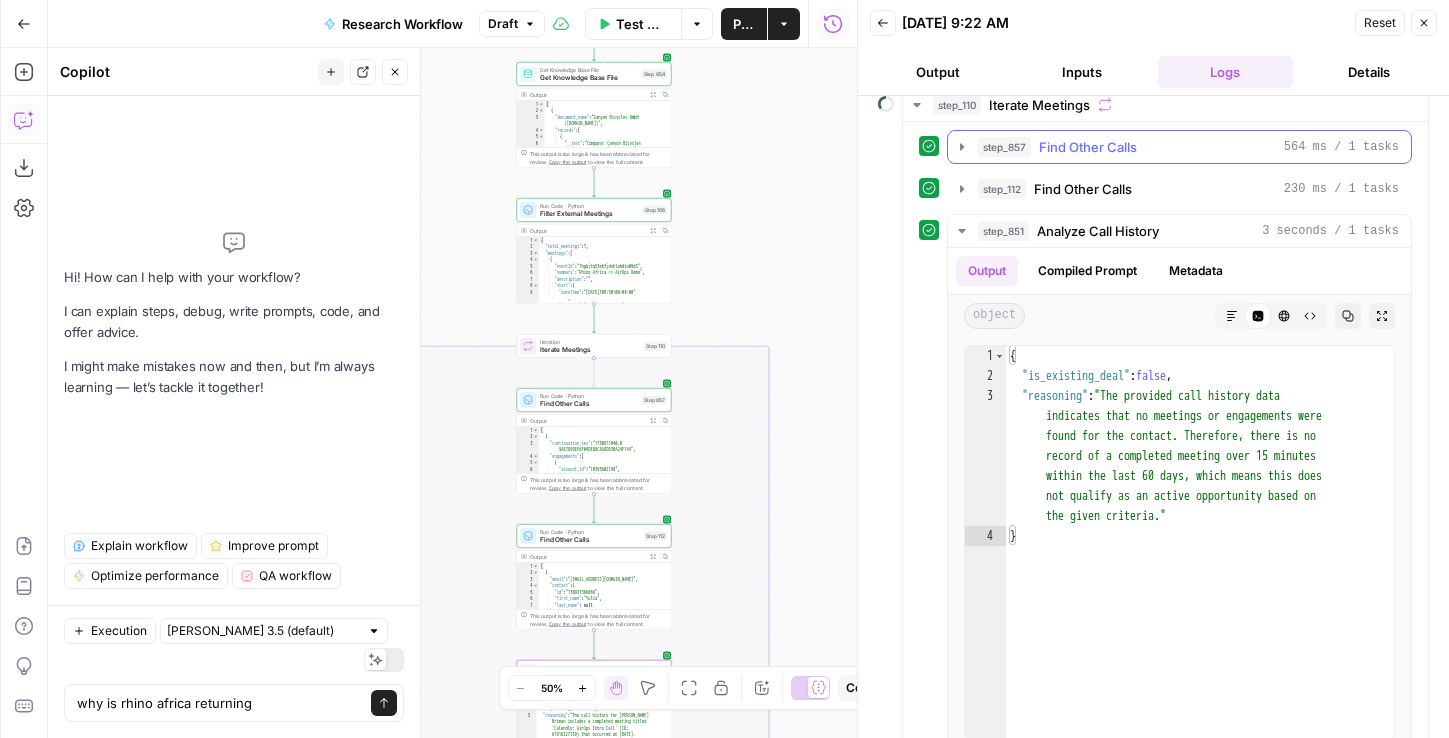 click on "Find Other Calls" at bounding box center [1088, 147] 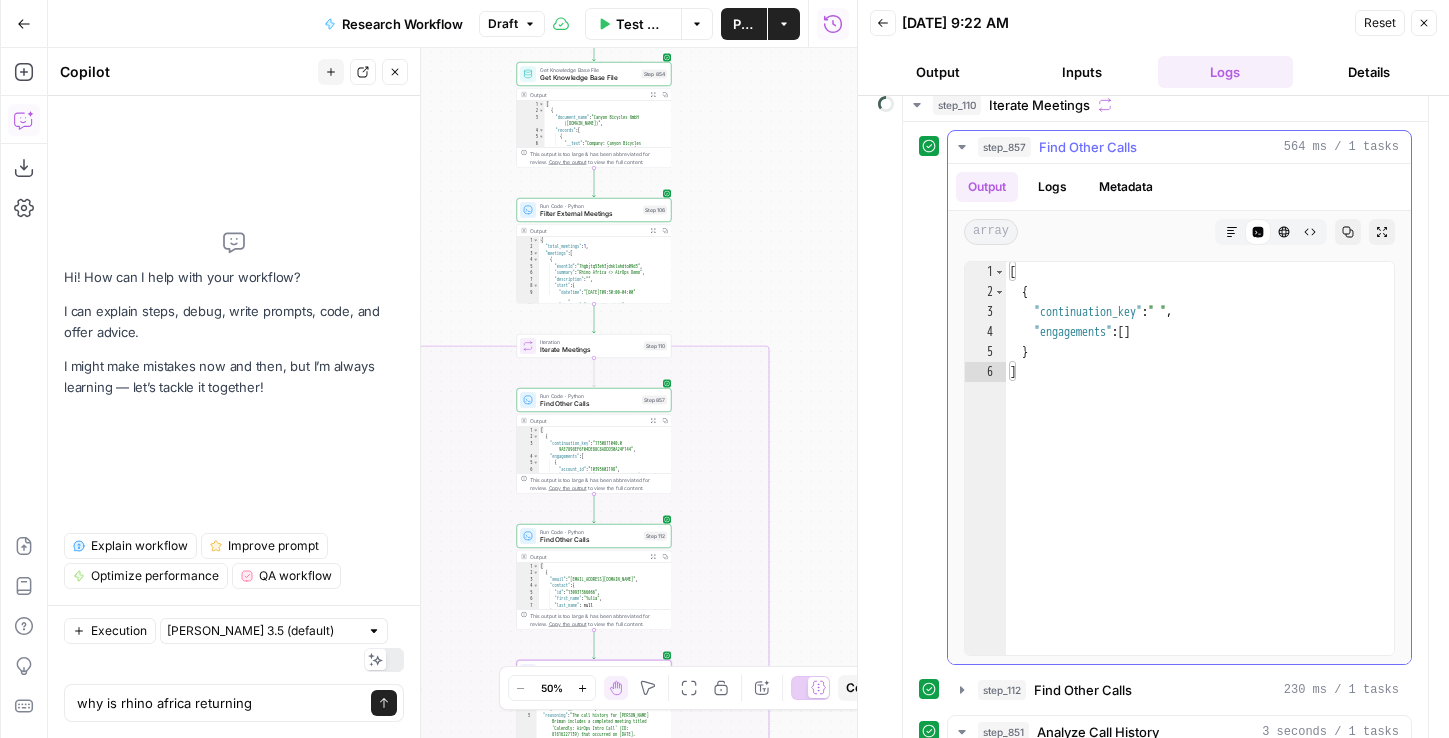 click on "Find Other Calls" at bounding box center [1088, 147] 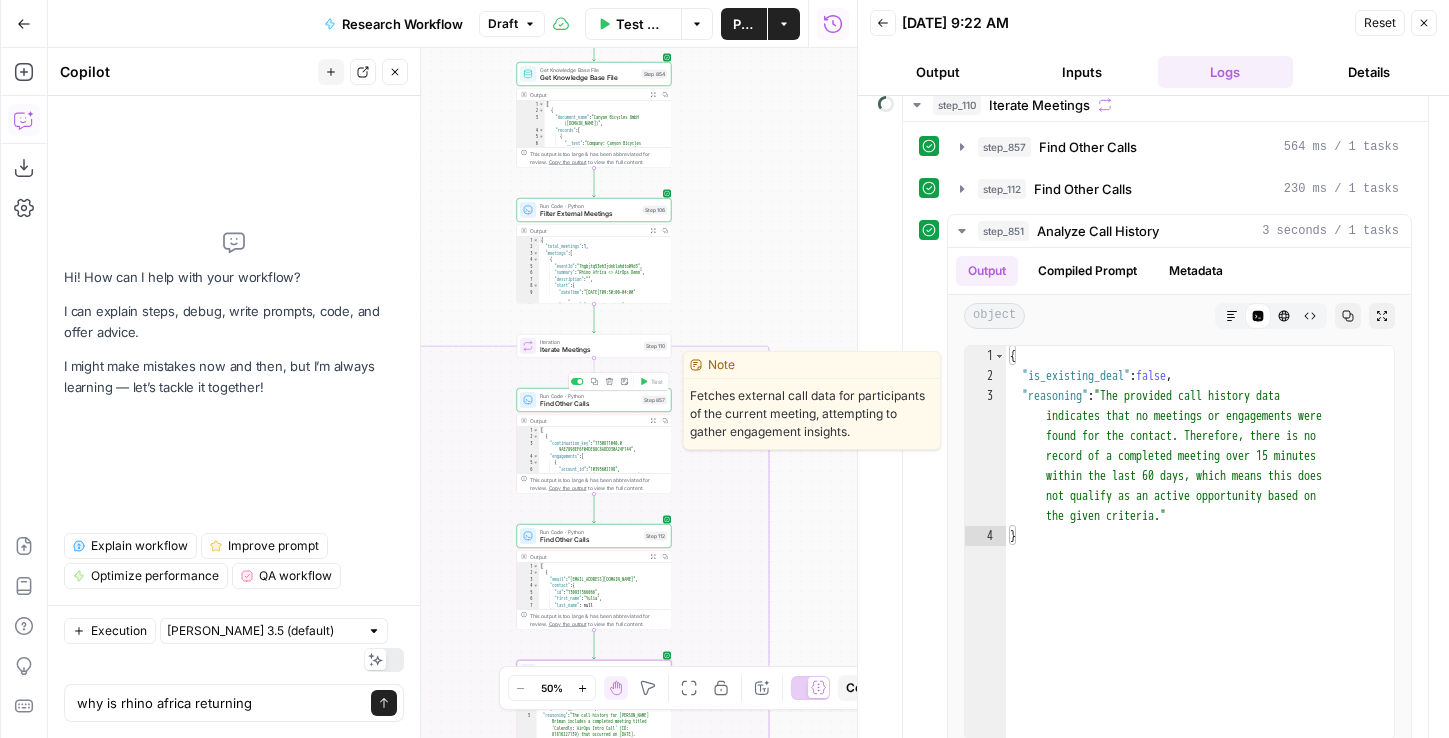 click on "Find Other Calls" at bounding box center (589, 404) 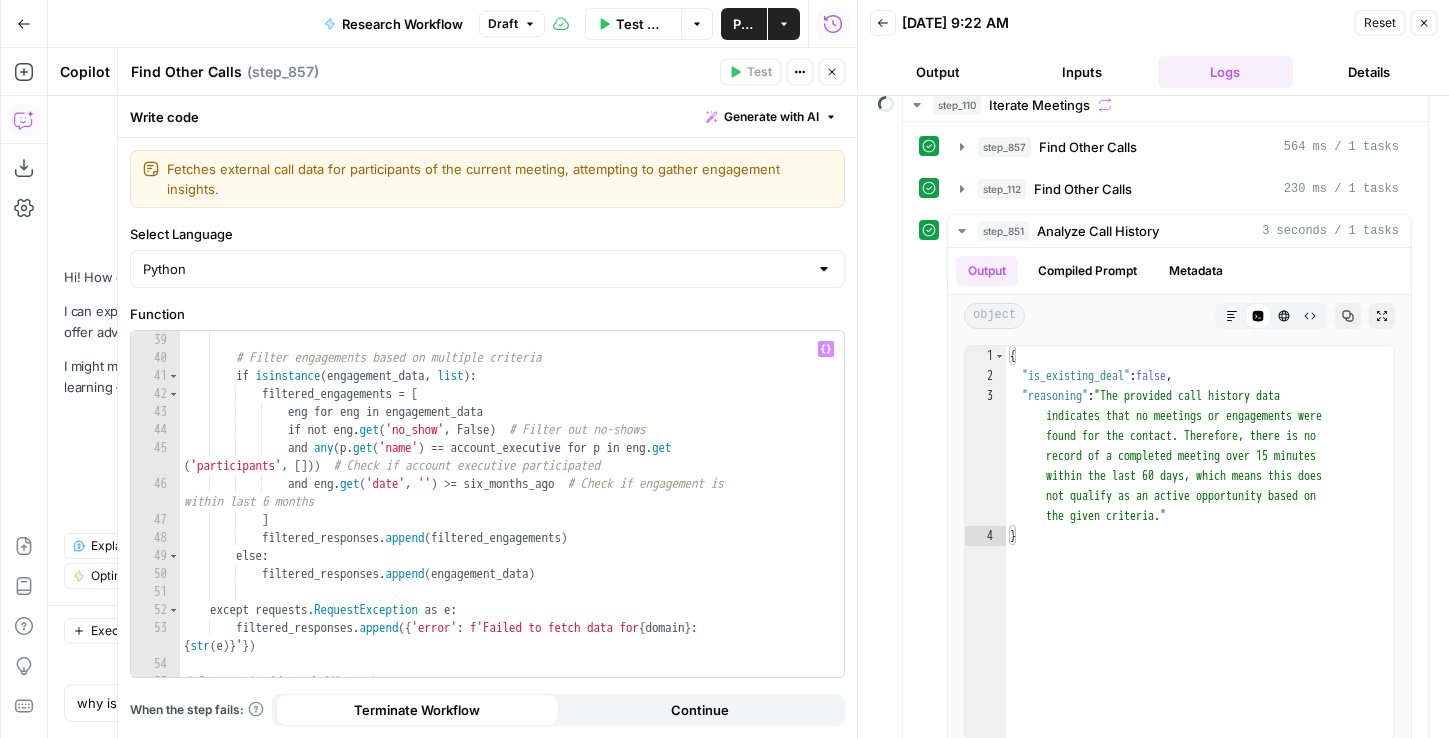 scroll, scrollTop: 714, scrollLeft: 0, axis: vertical 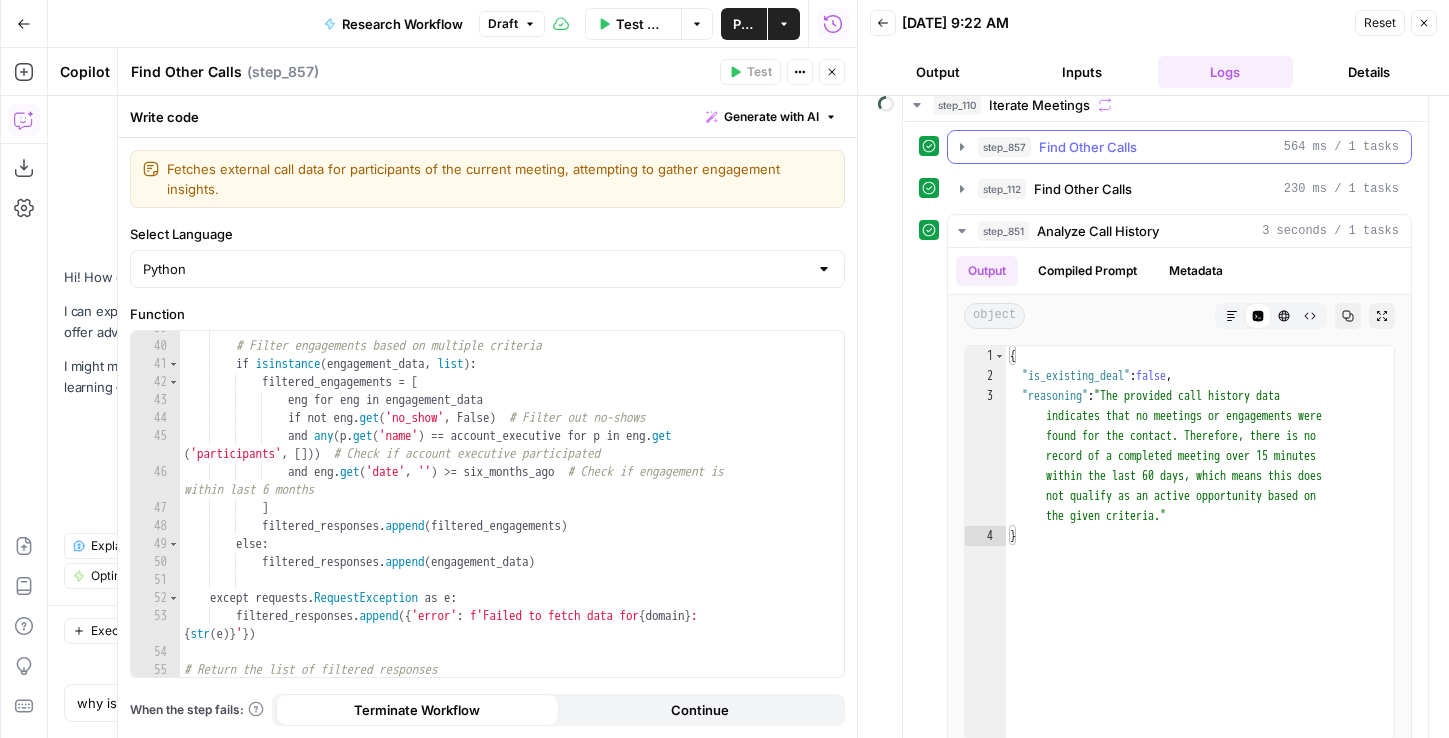 click on "Find Other Calls" at bounding box center (1088, 147) 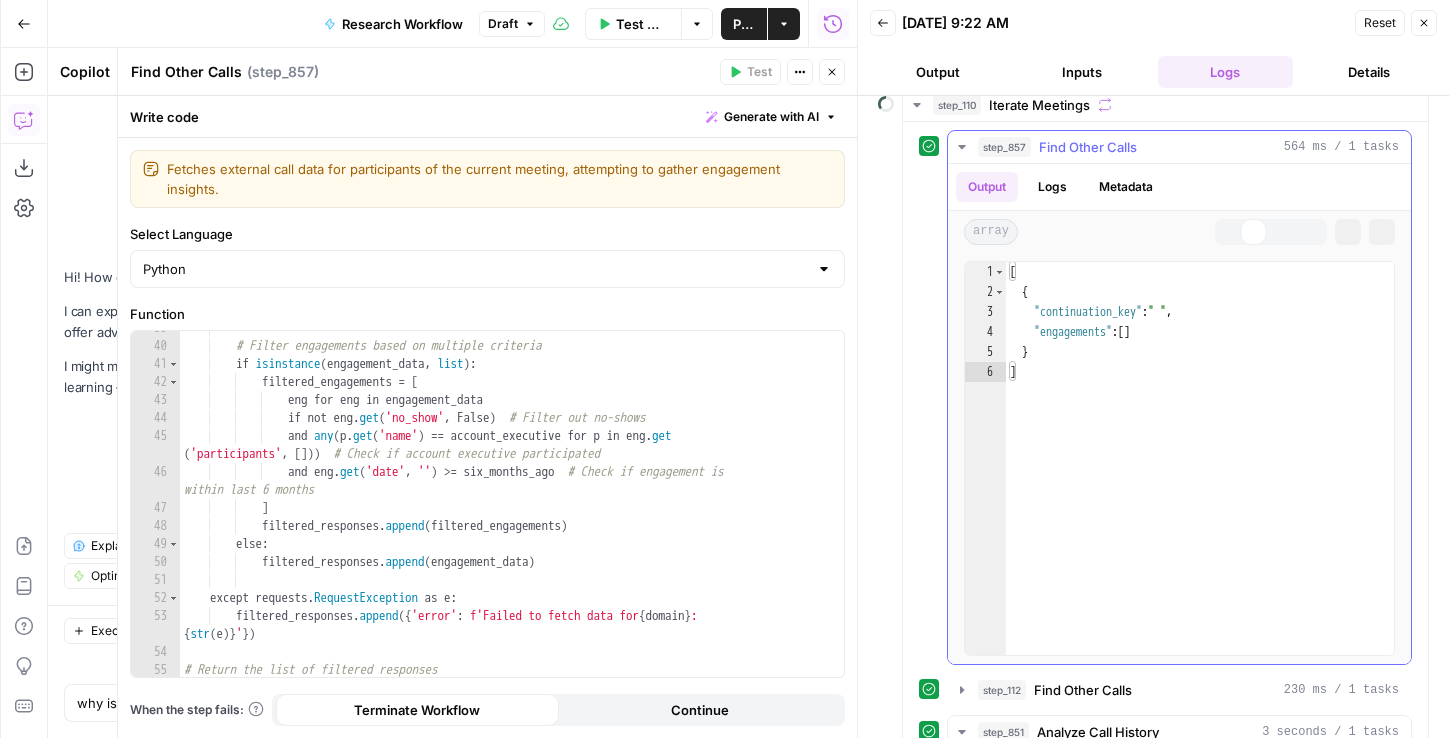 click on "Find Other Calls" at bounding box center (1088, 147) 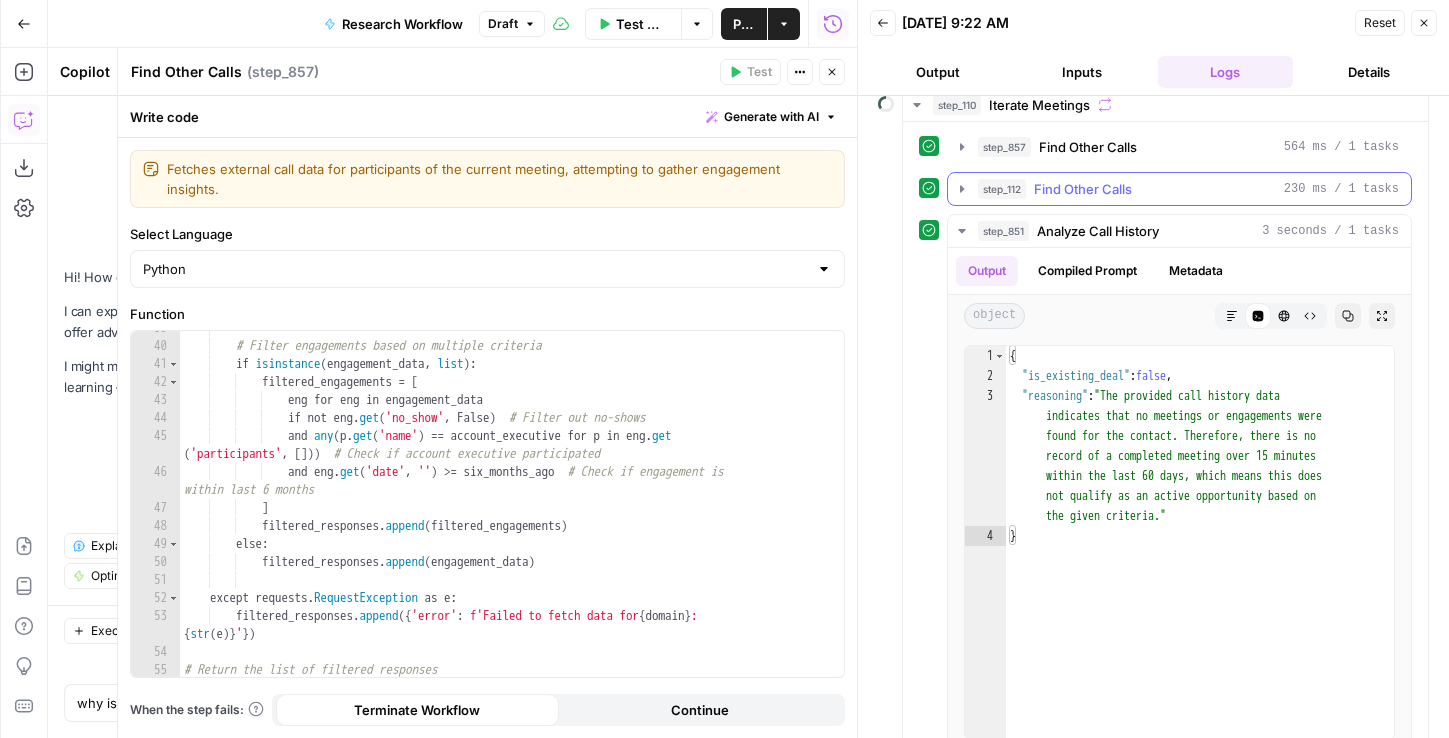 click on "Find Other Calls" at bounding box center [1083, 189] 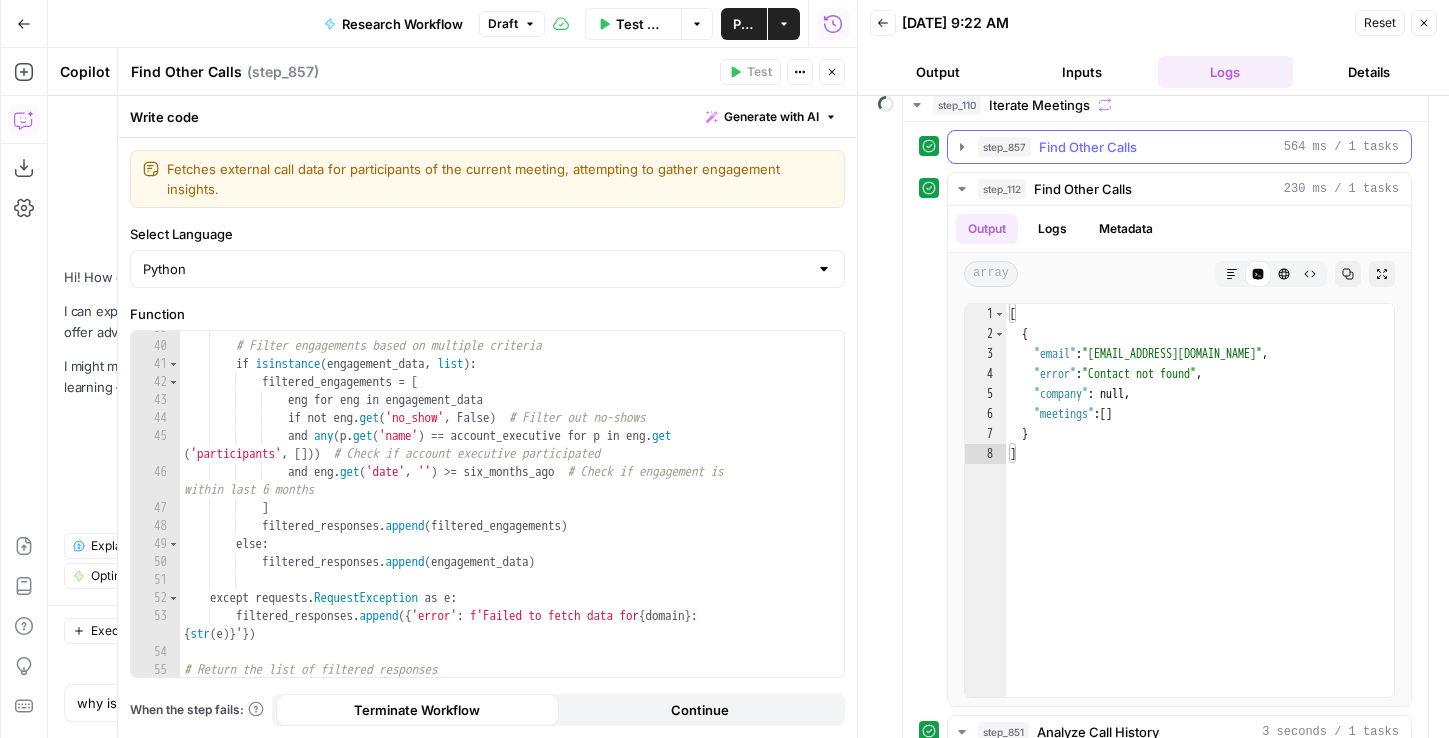 click on "step_857 Find Other Calls 564 ms / 1 tasks" at bounding box center (1179, 147) 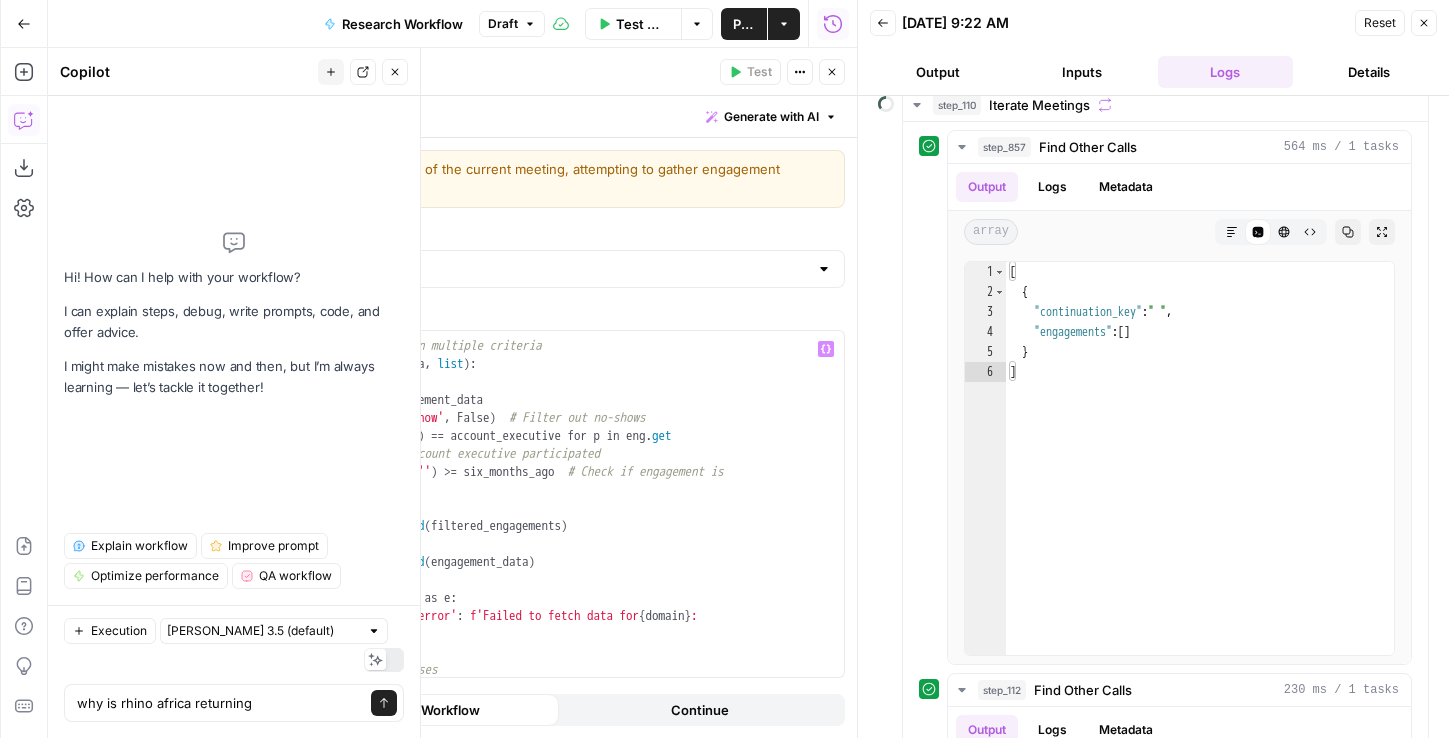 click on "Hi! How can I help with your workflow?
I can explain steps, debug, write prompts, code, and offer advice.
I might make mistakes now and then, but I’m always learning — let’s tackle it together!" at bounding box center (234, 314) 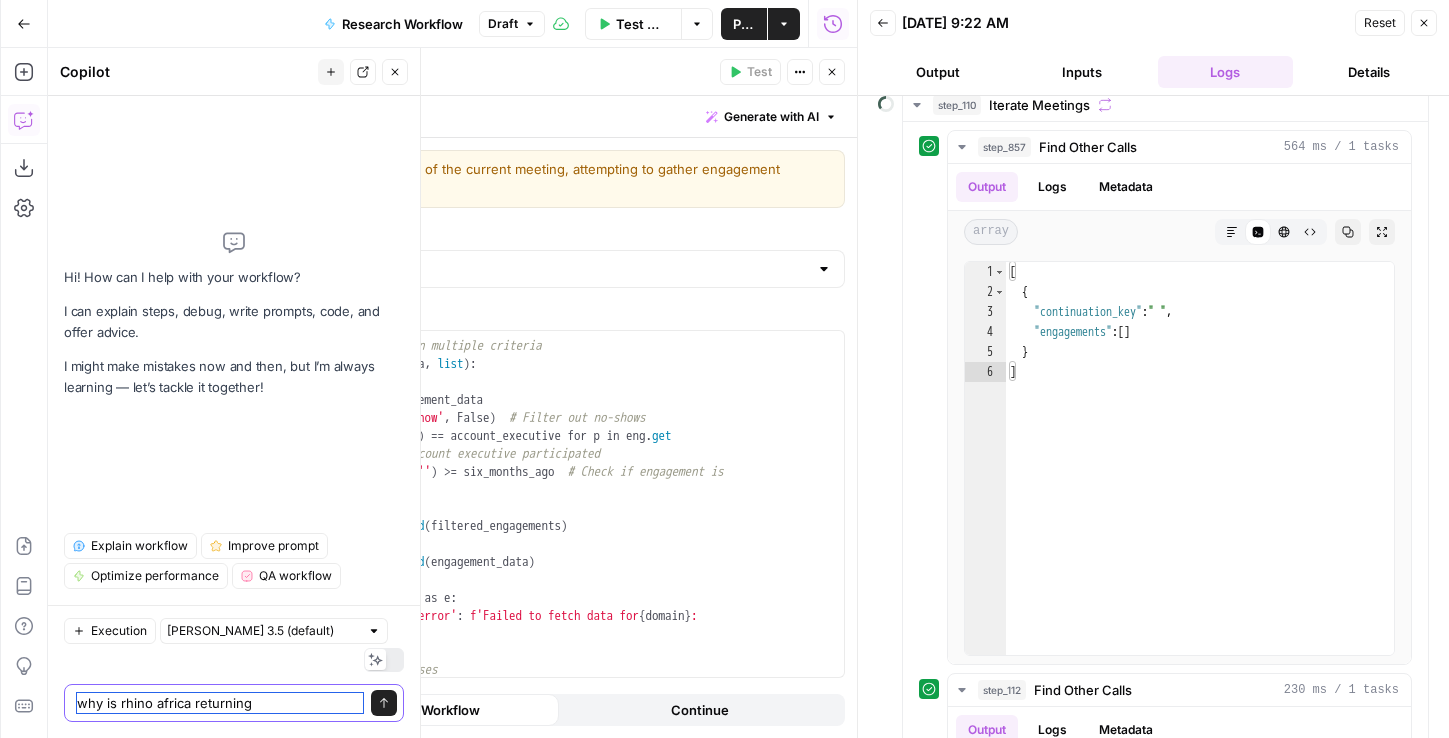 click on "why is rhino africa returning" at bounding box center [220, 703] 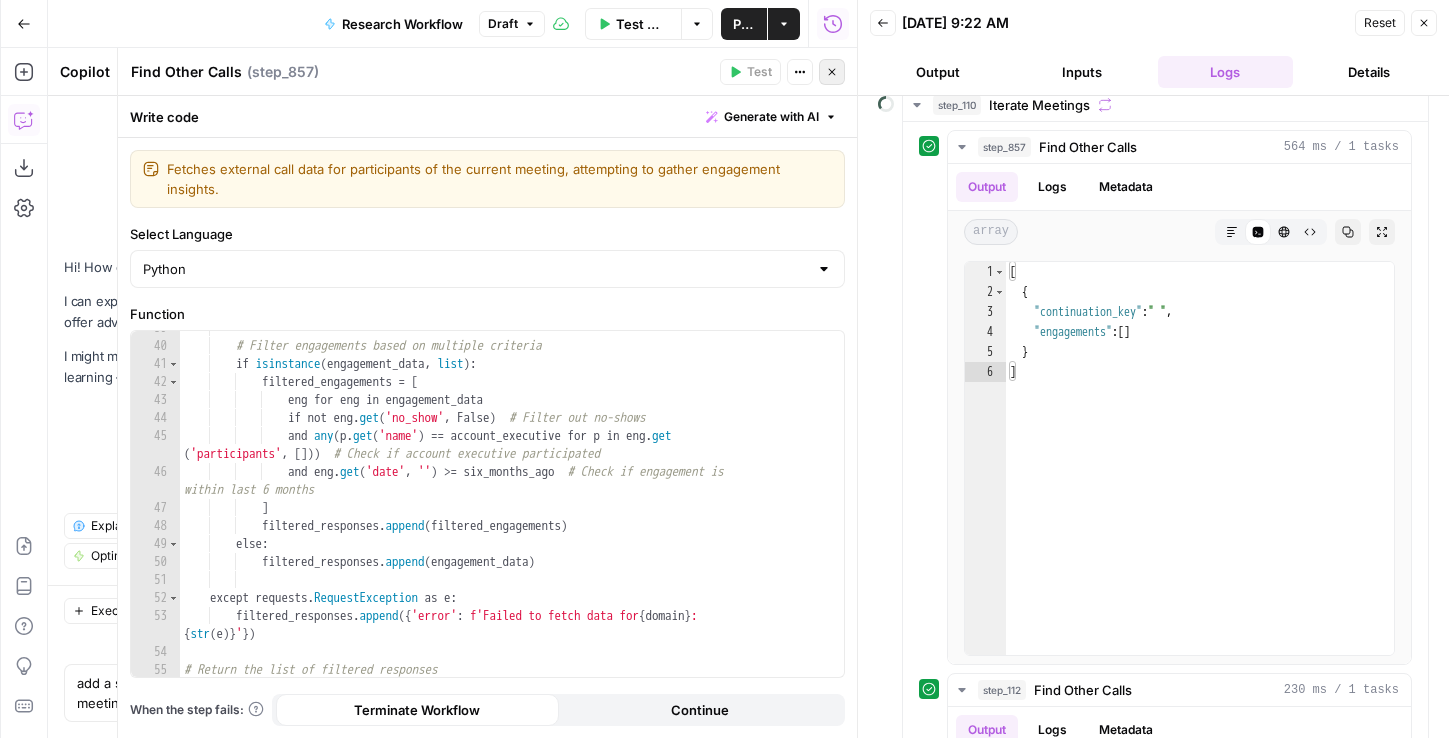 click on "Close" at bounding box center [837, 72] 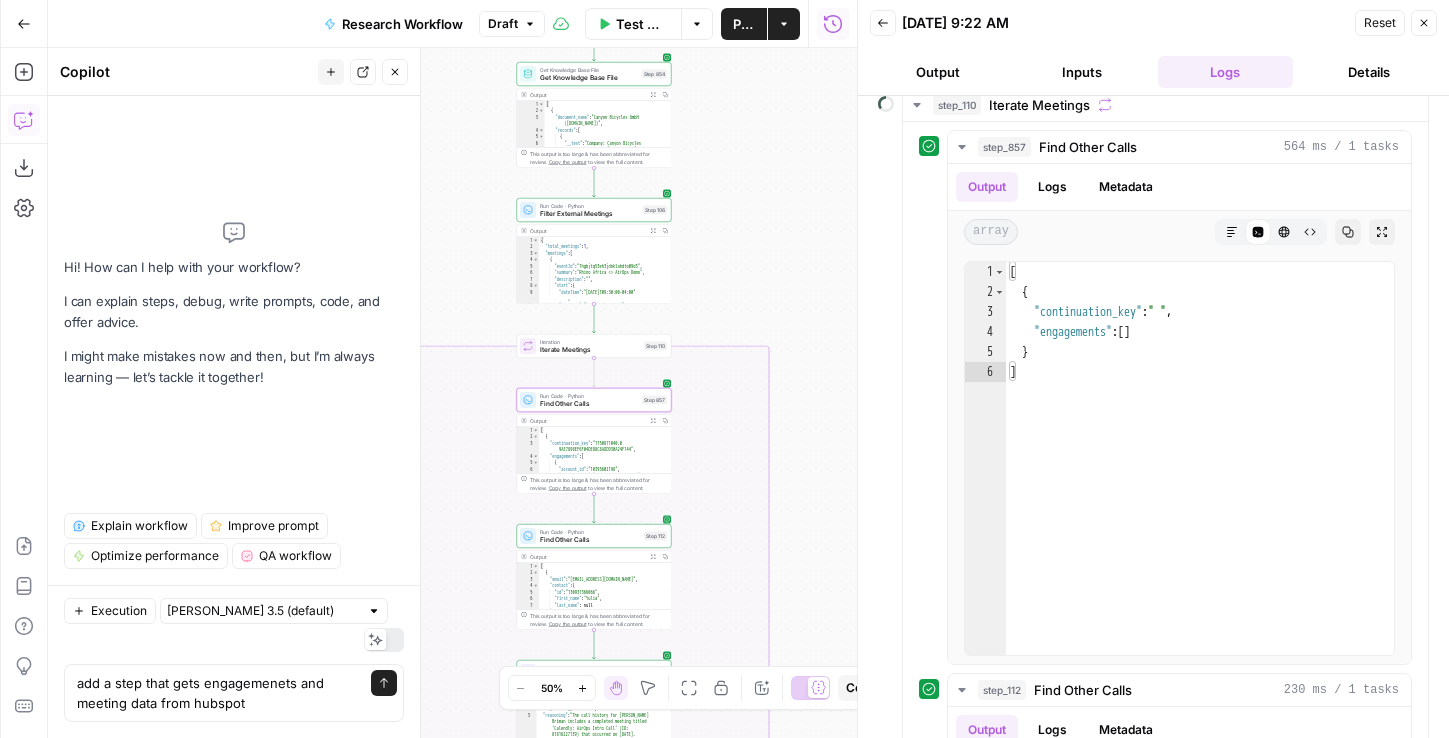 click on "Copy step Delete step Edit Note Test" at bounding box center (618, 518) 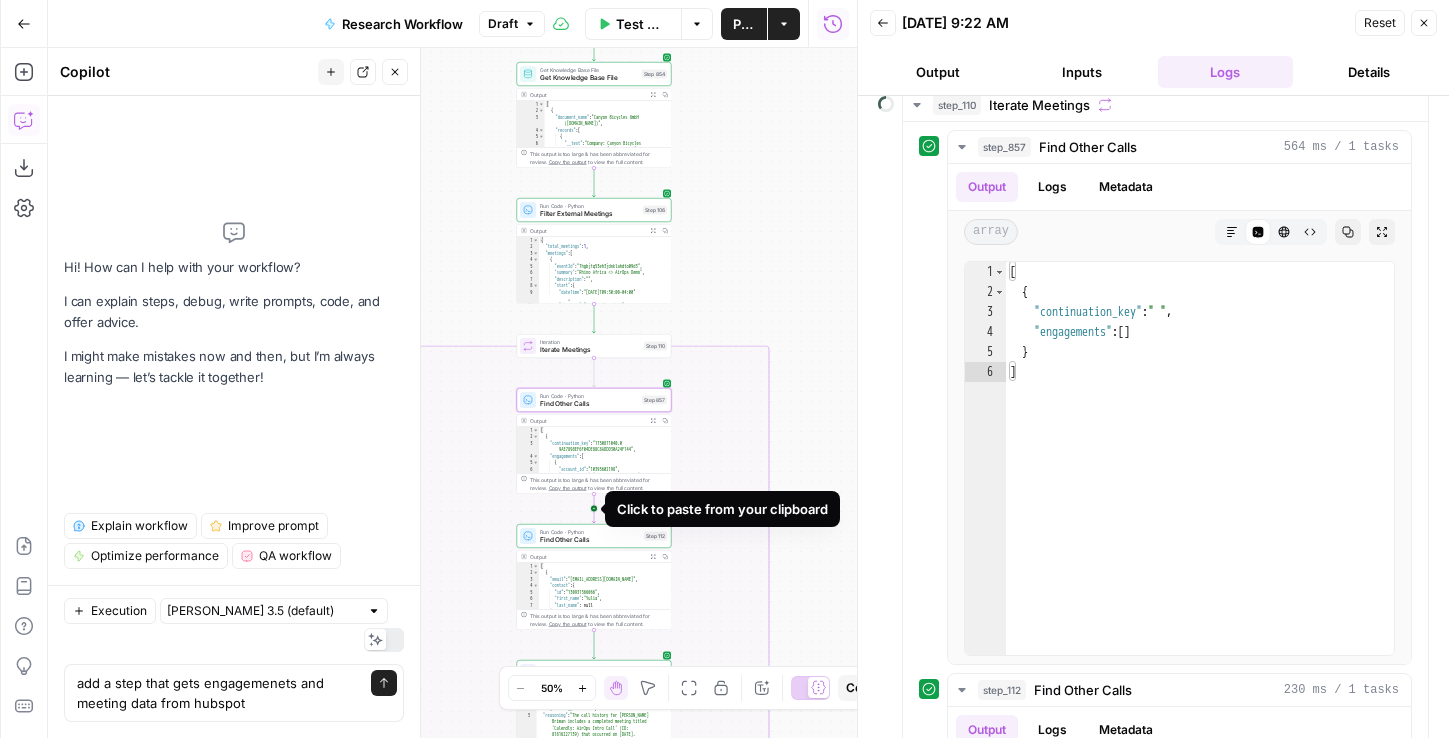 click 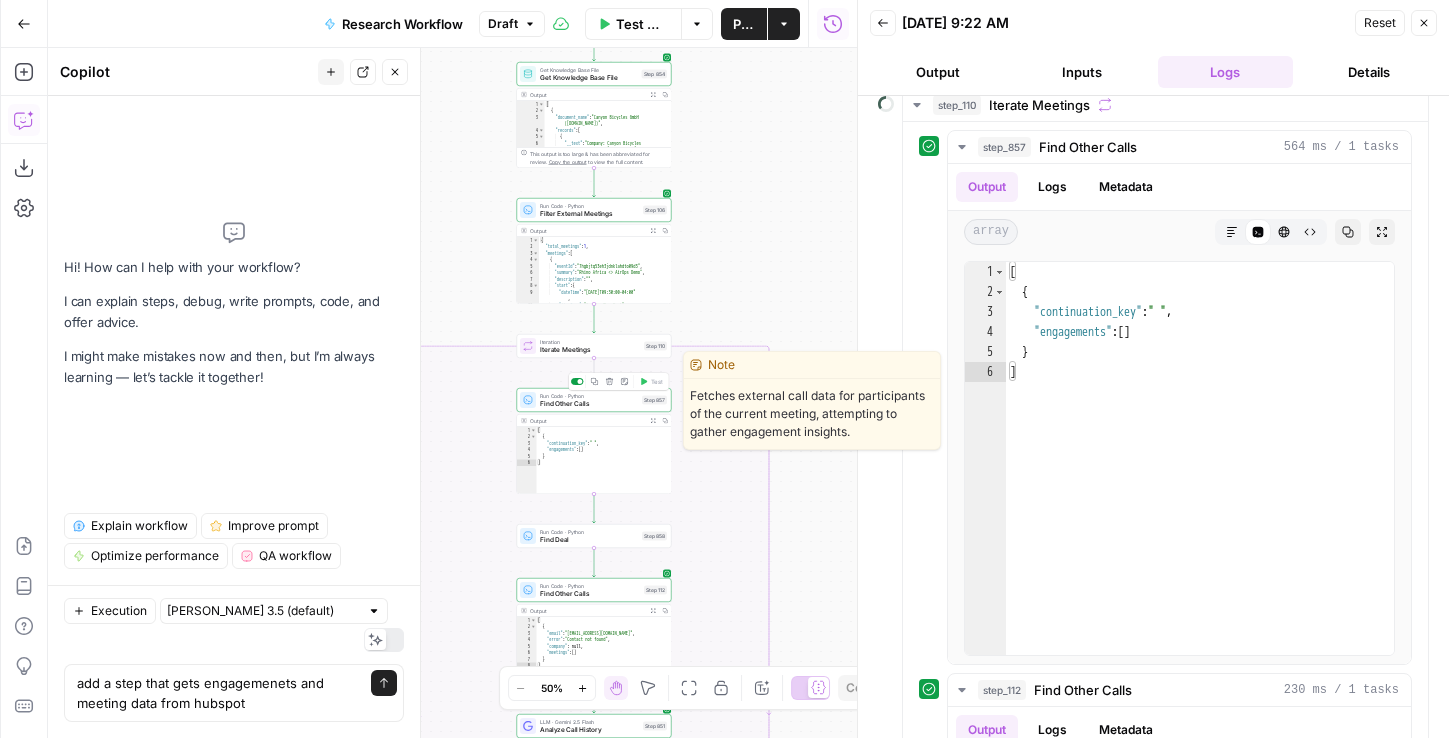 click at bounding box center (580, 381) 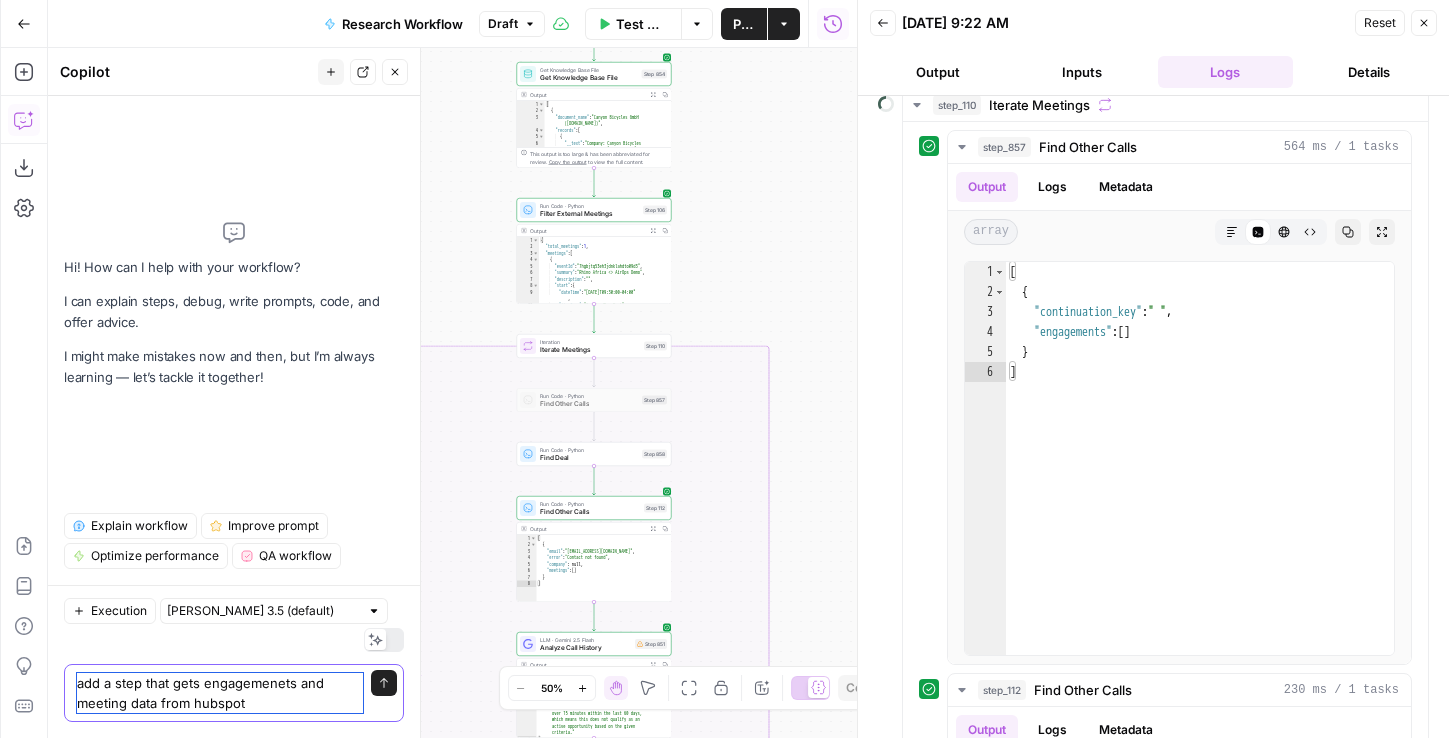 click on "add a step that gets engagemenets and meeting data from hubspot" at bounding box center (220, 693) 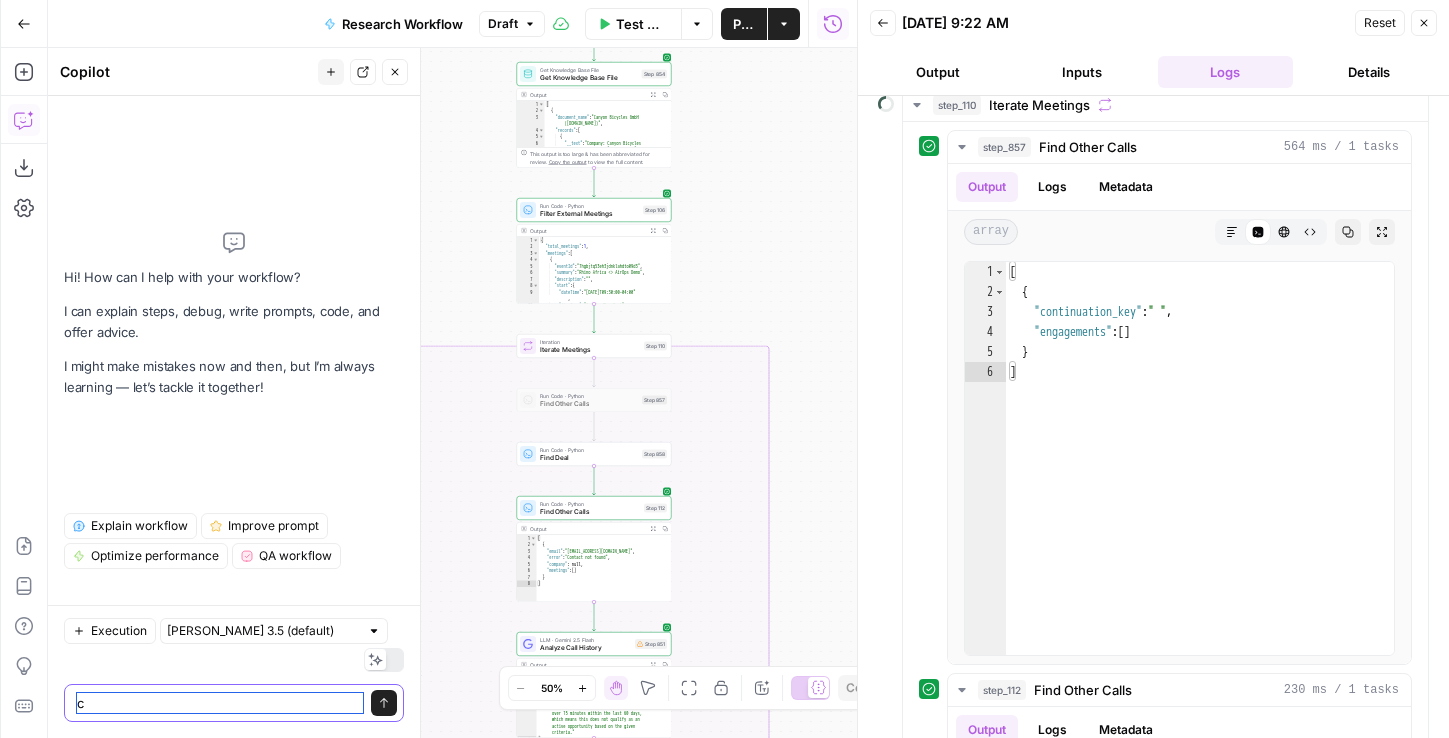 scroll, scrollTop: 0, scrollLeft: 0, axis: both 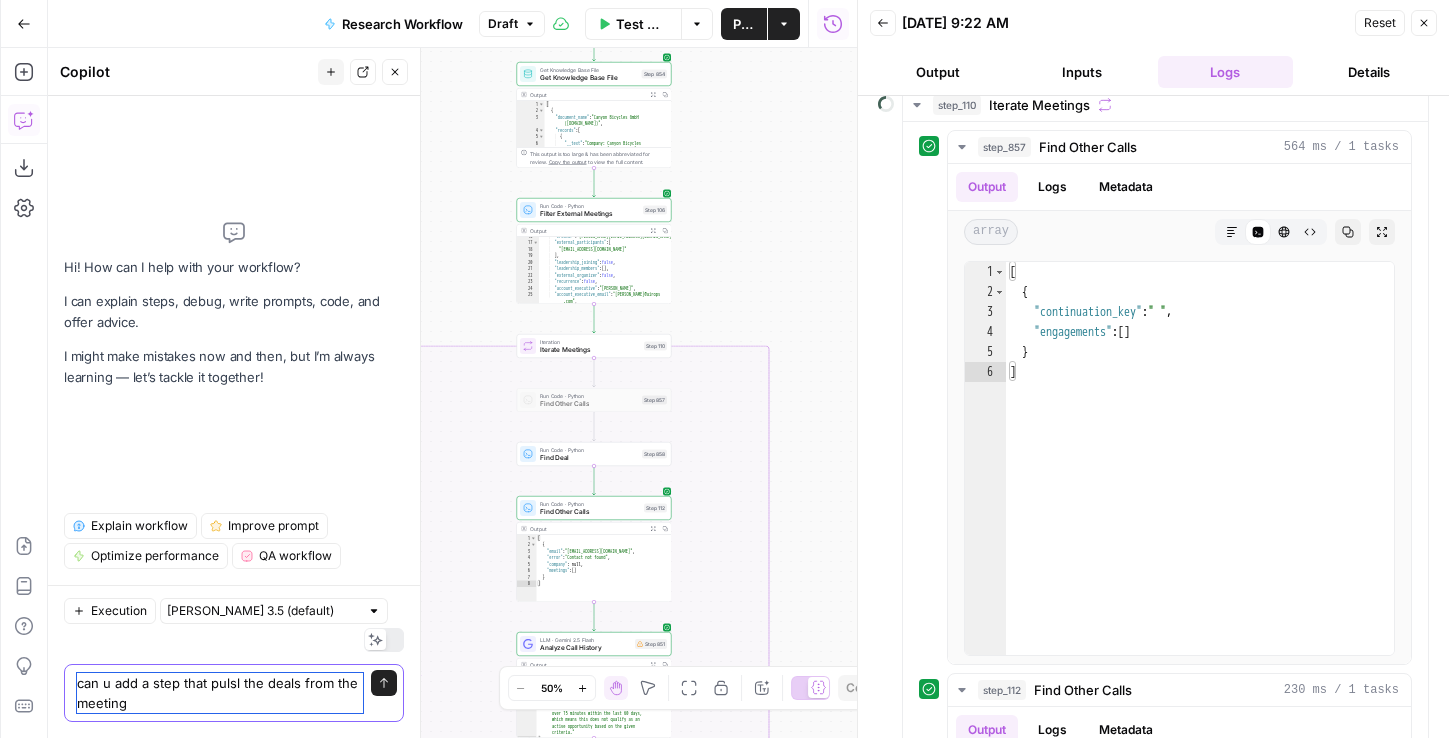 click on "can u add a step that pulsl the deals from the meeting" at bounding box center (220, 693) 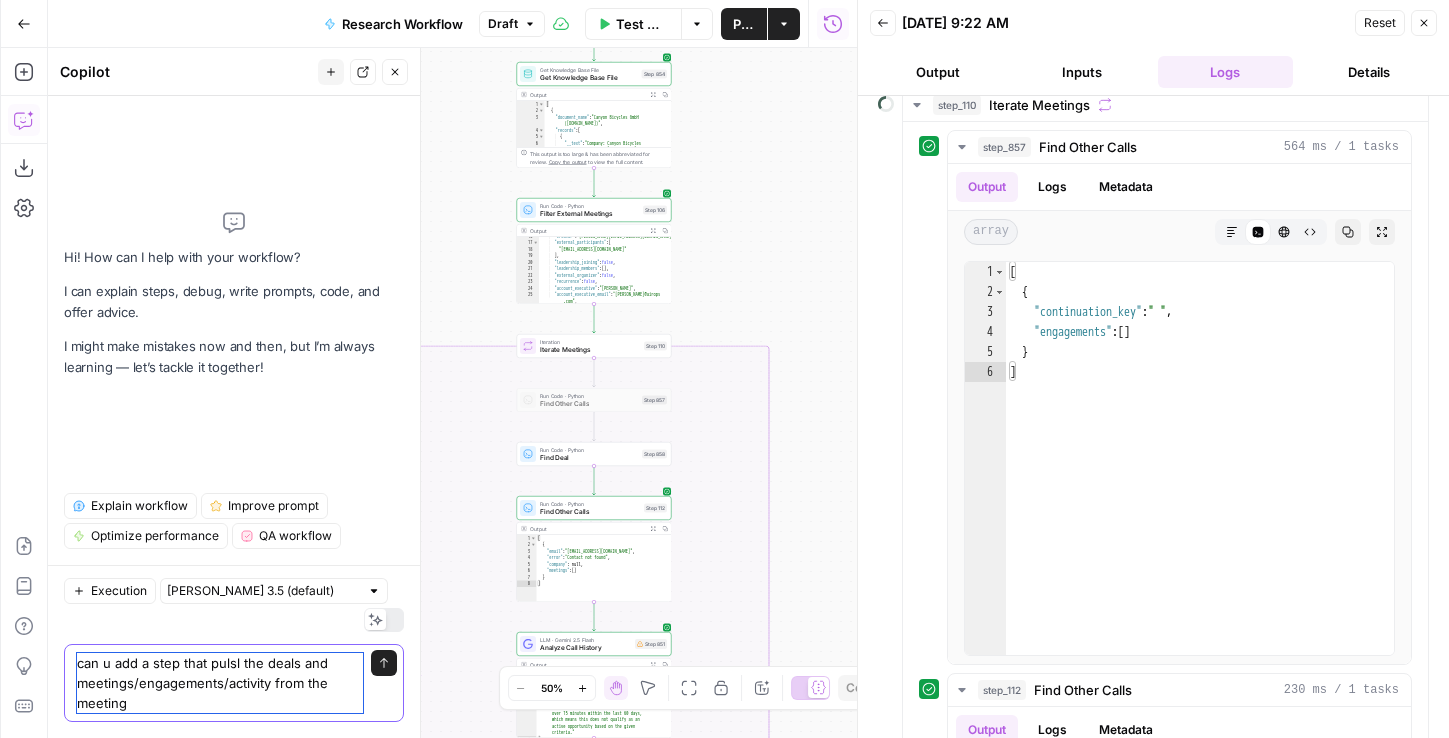 click on "can u add a step that pulsl the deals and meetings/engagements/activity from the meeting" at bounding box center (220, 683) 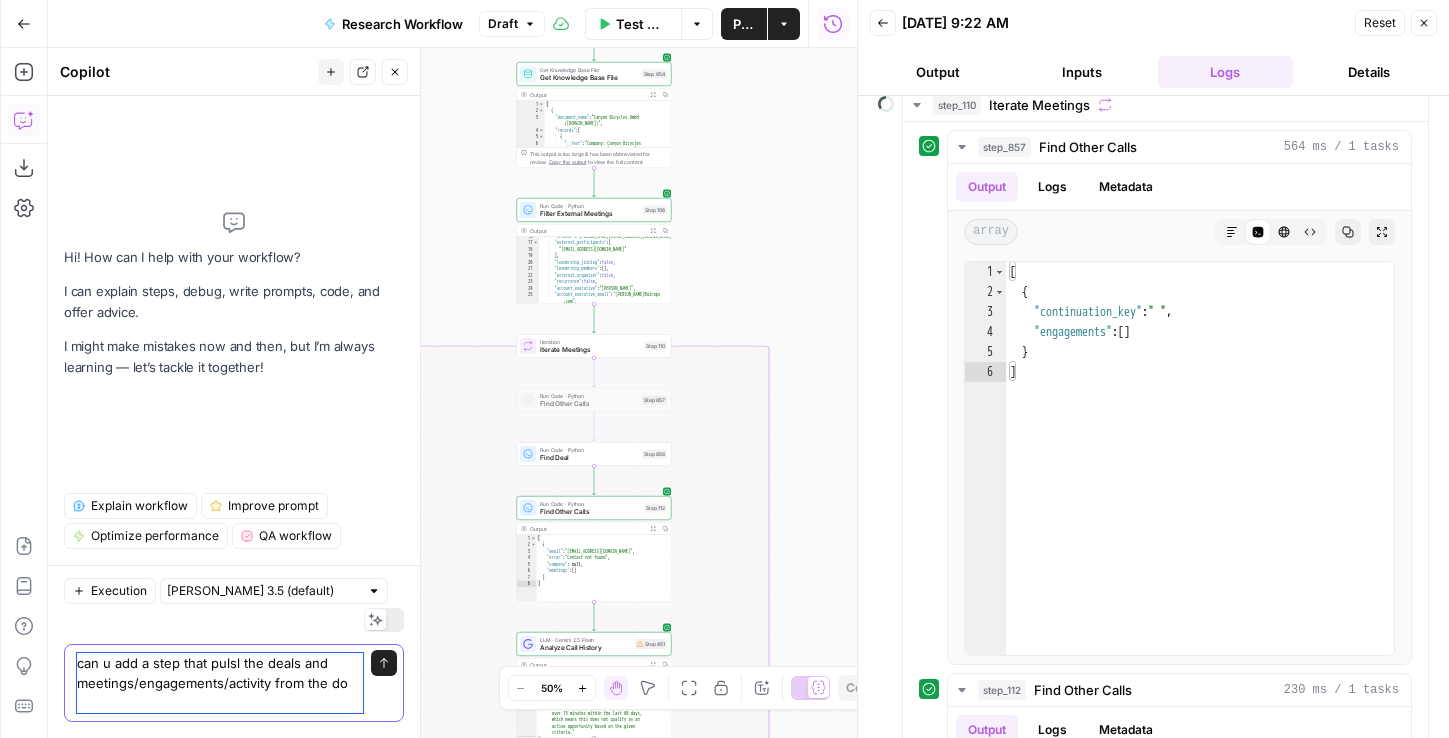 scroll, scrollTop: 0, scrollLeft: 0, axis: both 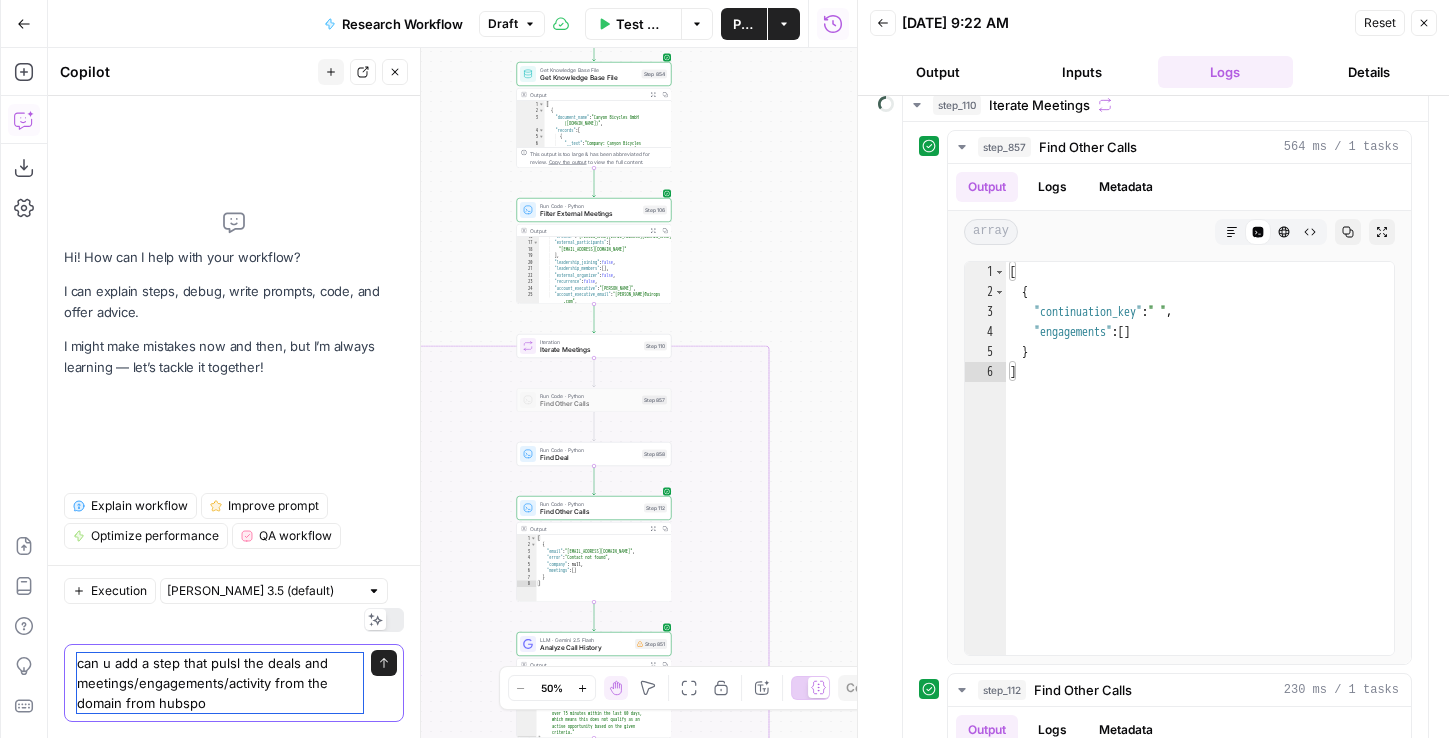 type on "can u add a step that pulsl the deals and meetings/engagements/activity from the domain from hubspot" 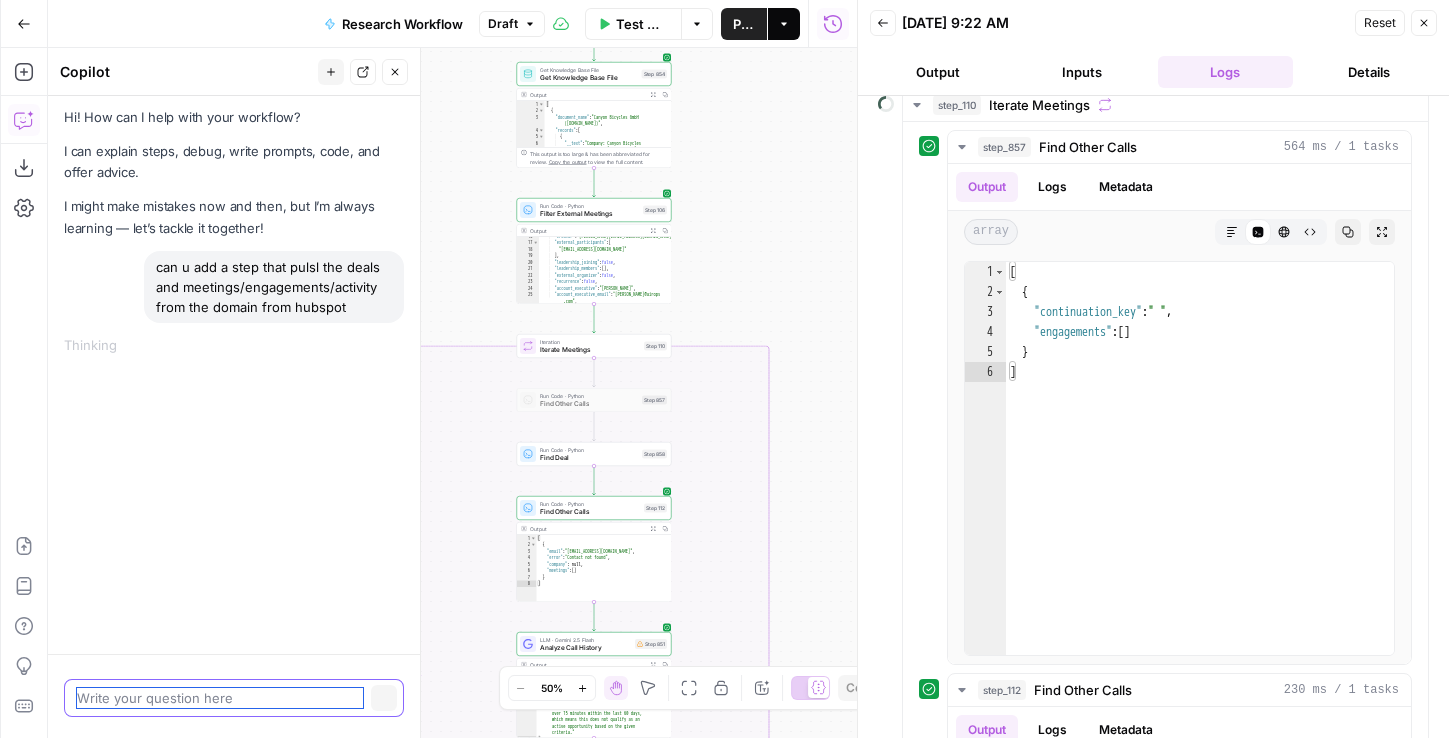 scroll, scrollTop: 0, scrollLeft: 0, axis: both 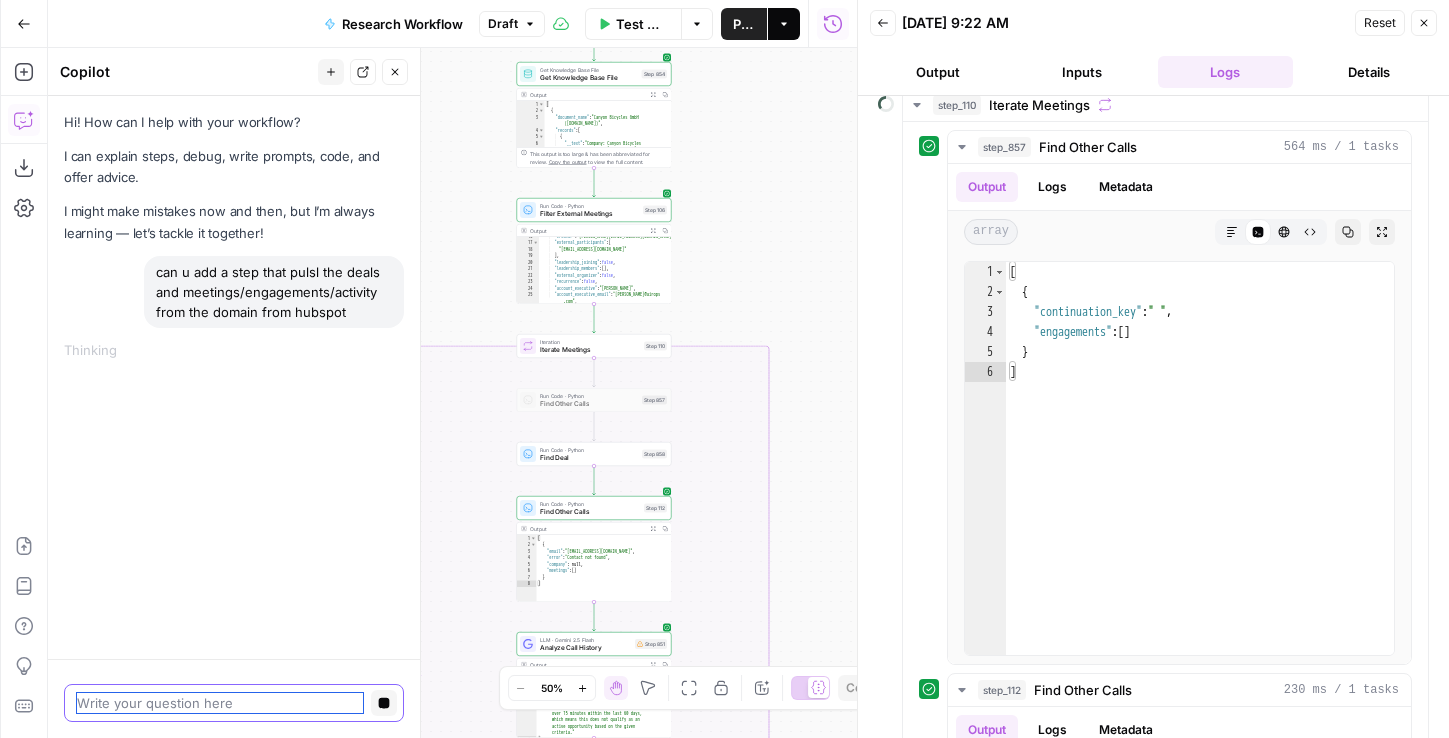 type 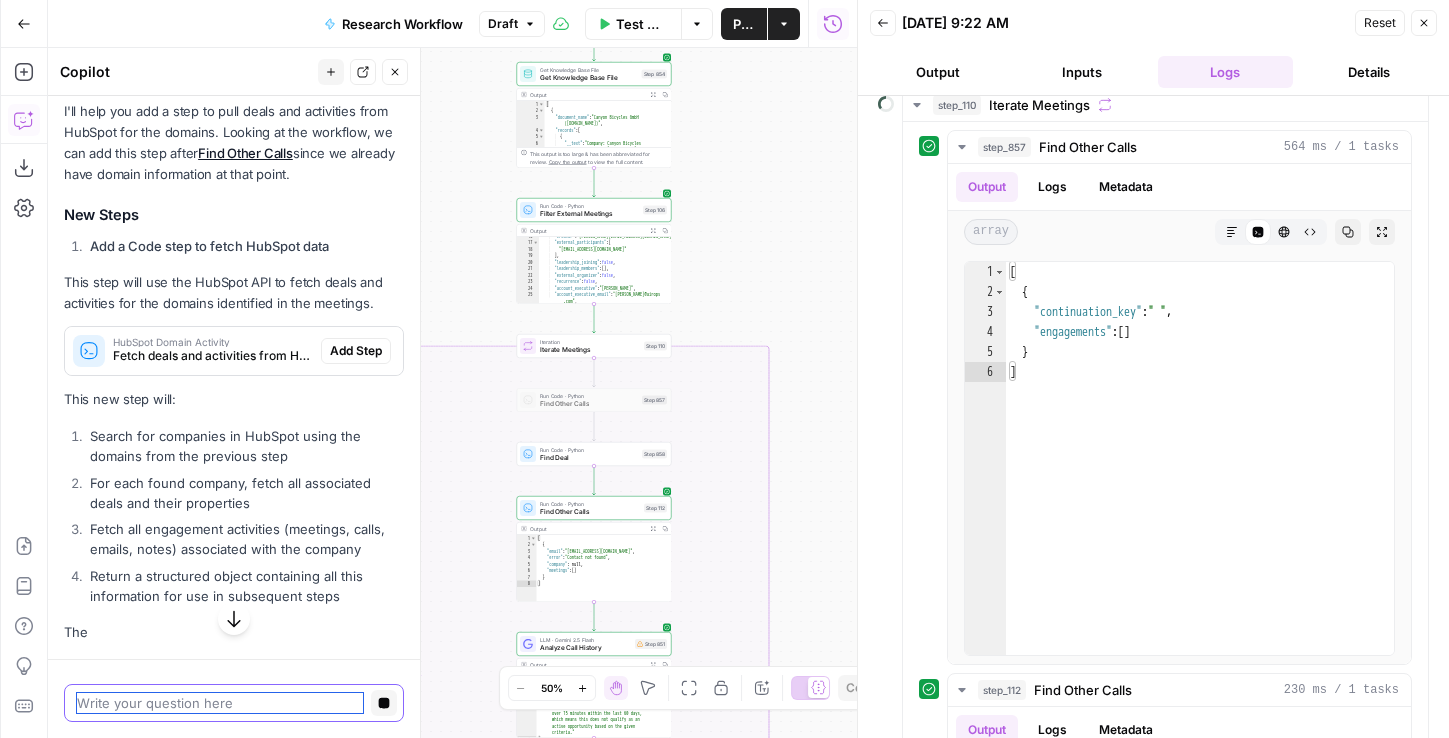 scroll, scrollTop: 239, scrollLeft: 0, axis: vertical 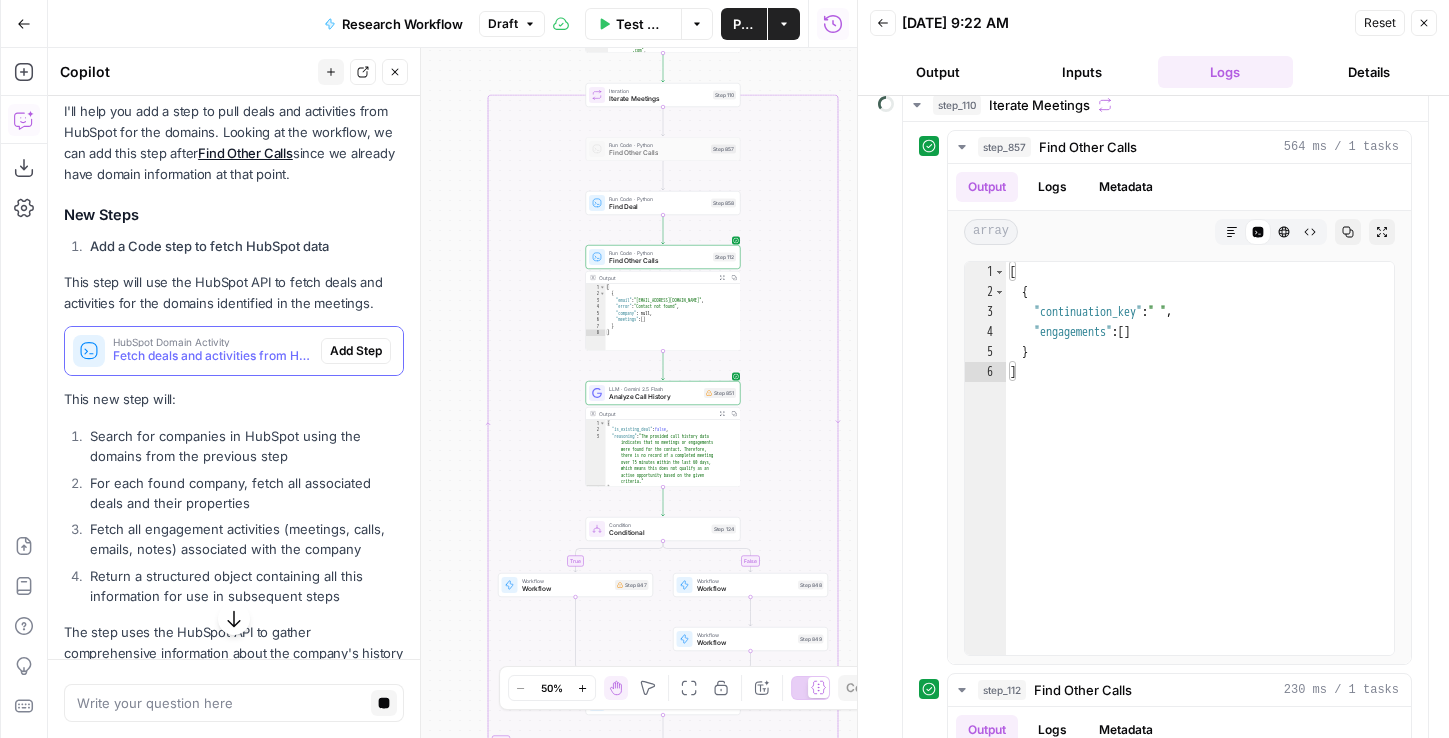 click on "I'll help you add a step to pull deals and activities from HubSpot for the domains. Looking at the workflow, we can add this step after  Find Other Calls  since we already have domain information at that point.
New Steps
Add a Code step to fetch HubSpot data
This step will use the HubSpot API to fetch deals and activities for the domains identified in the meetings.
HubSpot Domain Activity Fetch deals and activities from HubSpot for the domain Add Step
This new step will:
Search for companies in HubSpot using the domains from the previous step
For each found company, fetch all associated deals and their properties
Fetch all engagement activities (meetings, calls, emails, notes) associated with the company
Return a structured object containing all this information for use in subsequent steps
Quick clarification: Would you like me to also add steps to analyze this HubSpot data and provide insights about the account's engagement history?" at bounding box center (234, 442) 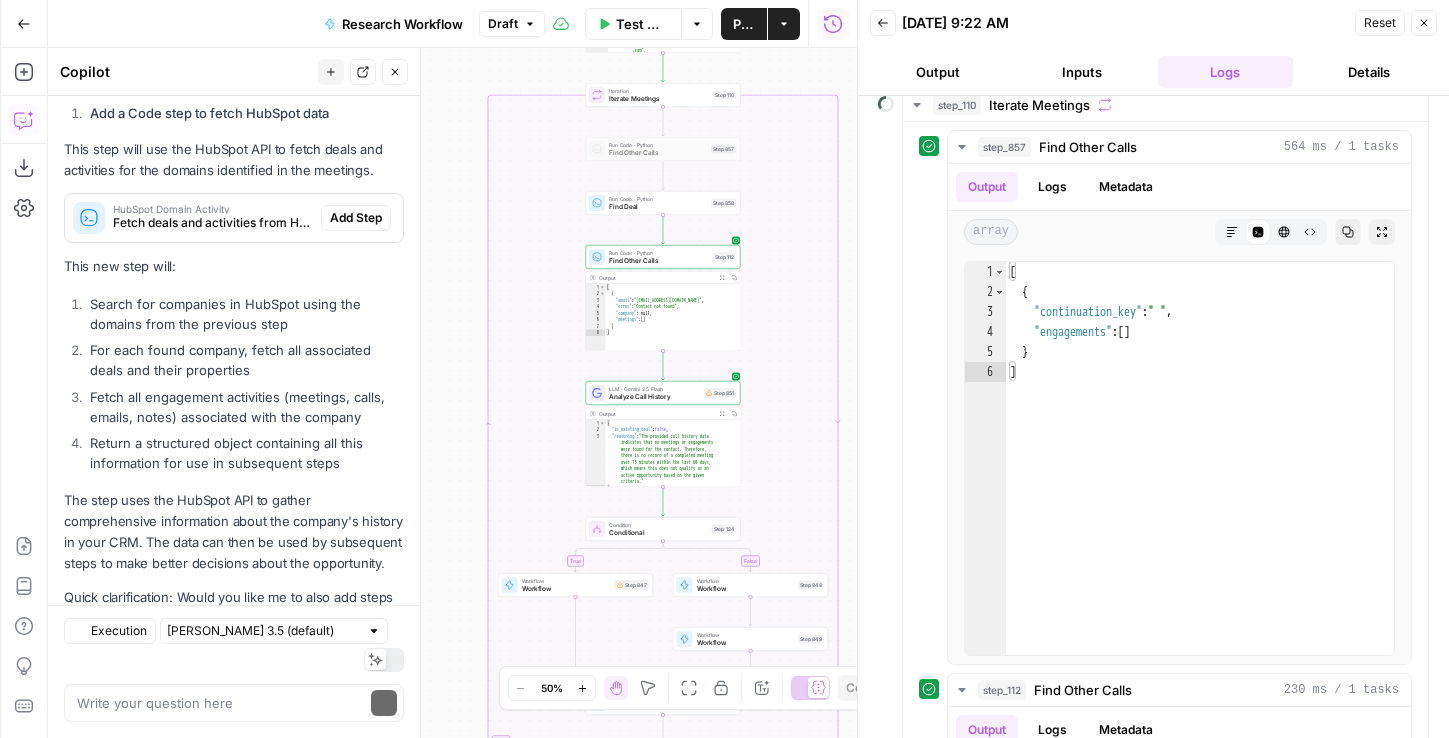 scroll, scrollTop: 213, scrollLeft: 0, axis: vertical 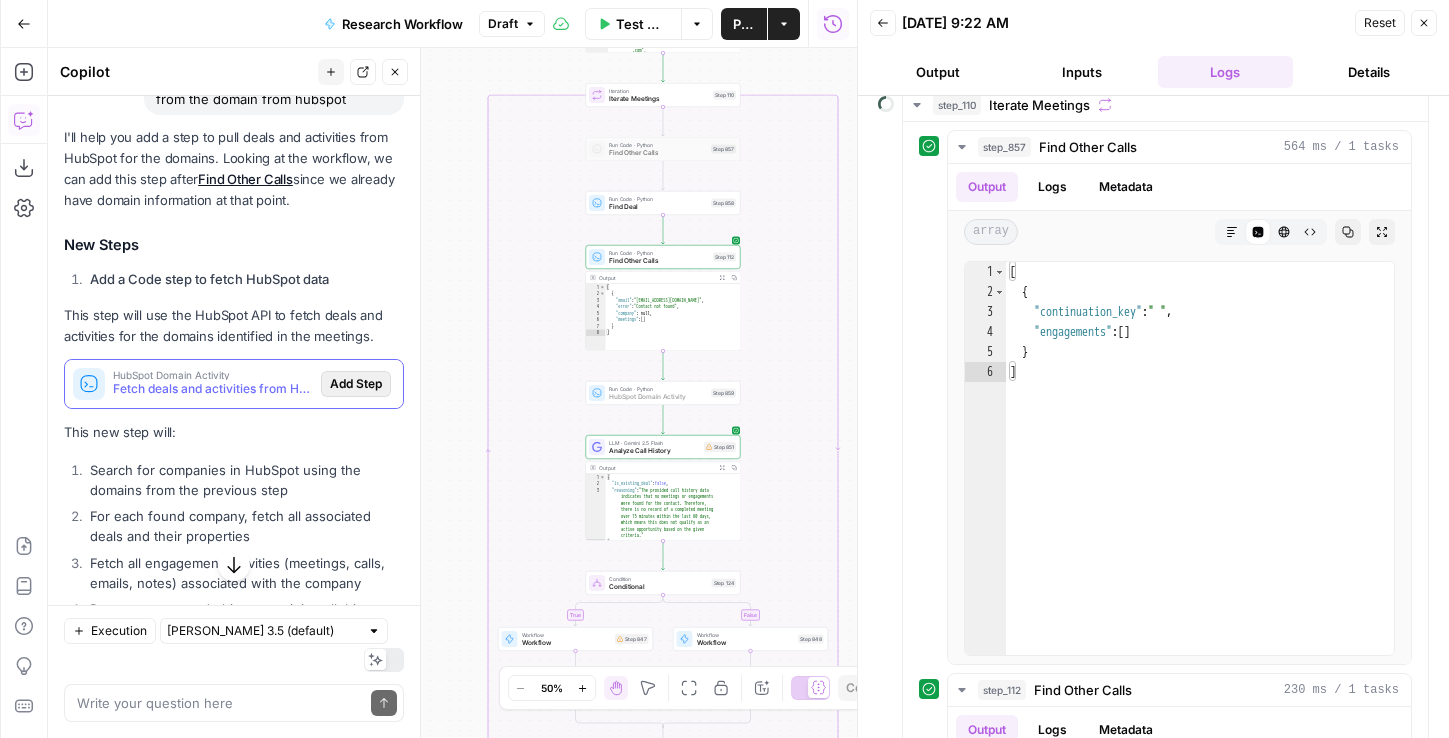 click on "Add Step" at bounding box center [356, 384] 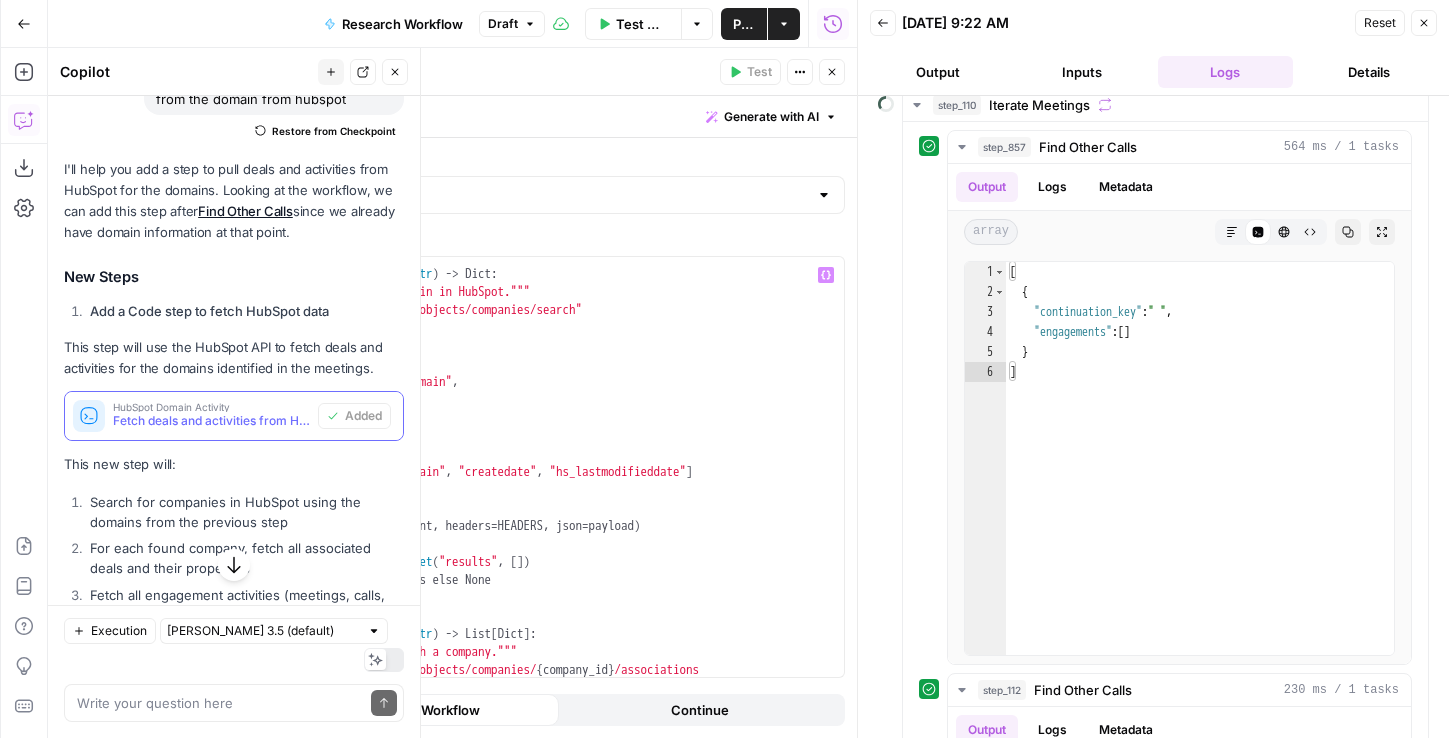 scroll, scrollTop: 354, scrollLeft: 0, axis: vertical 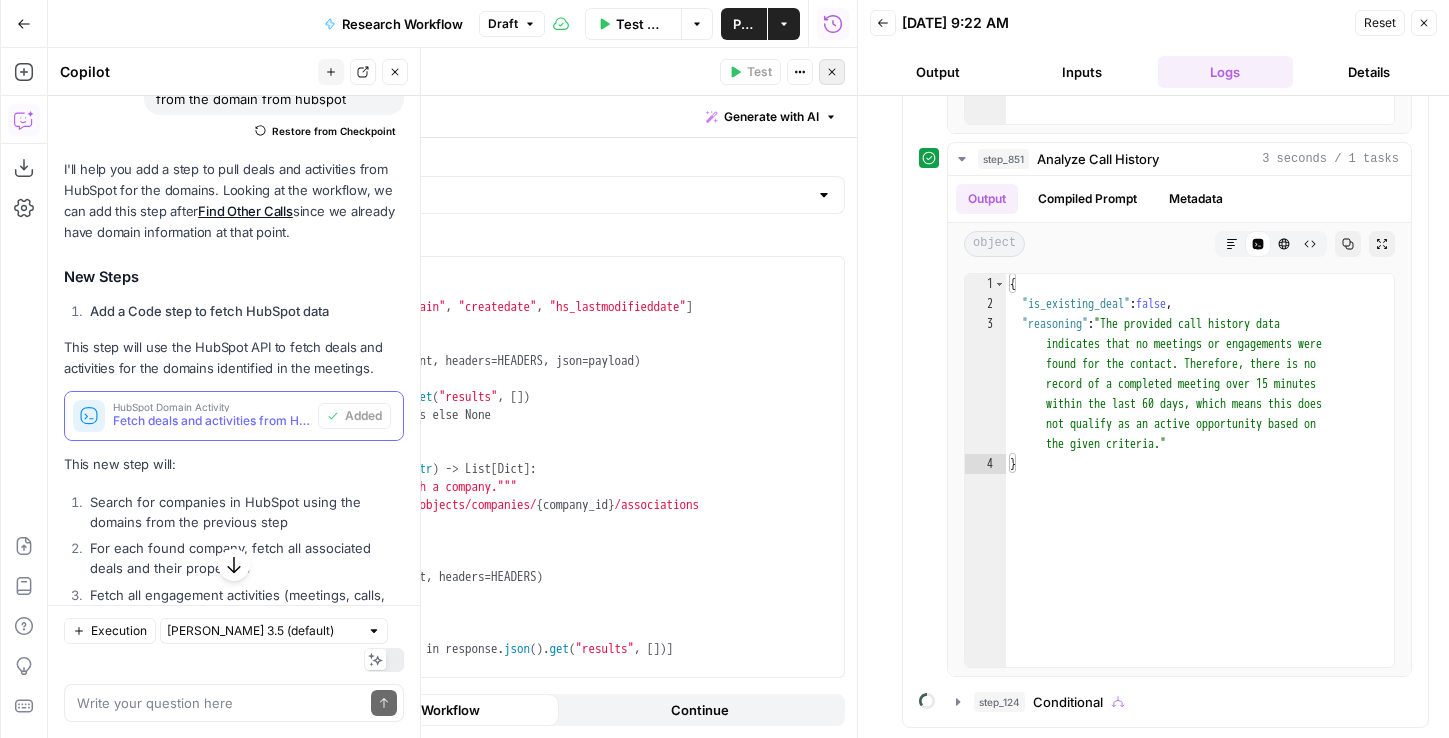 click 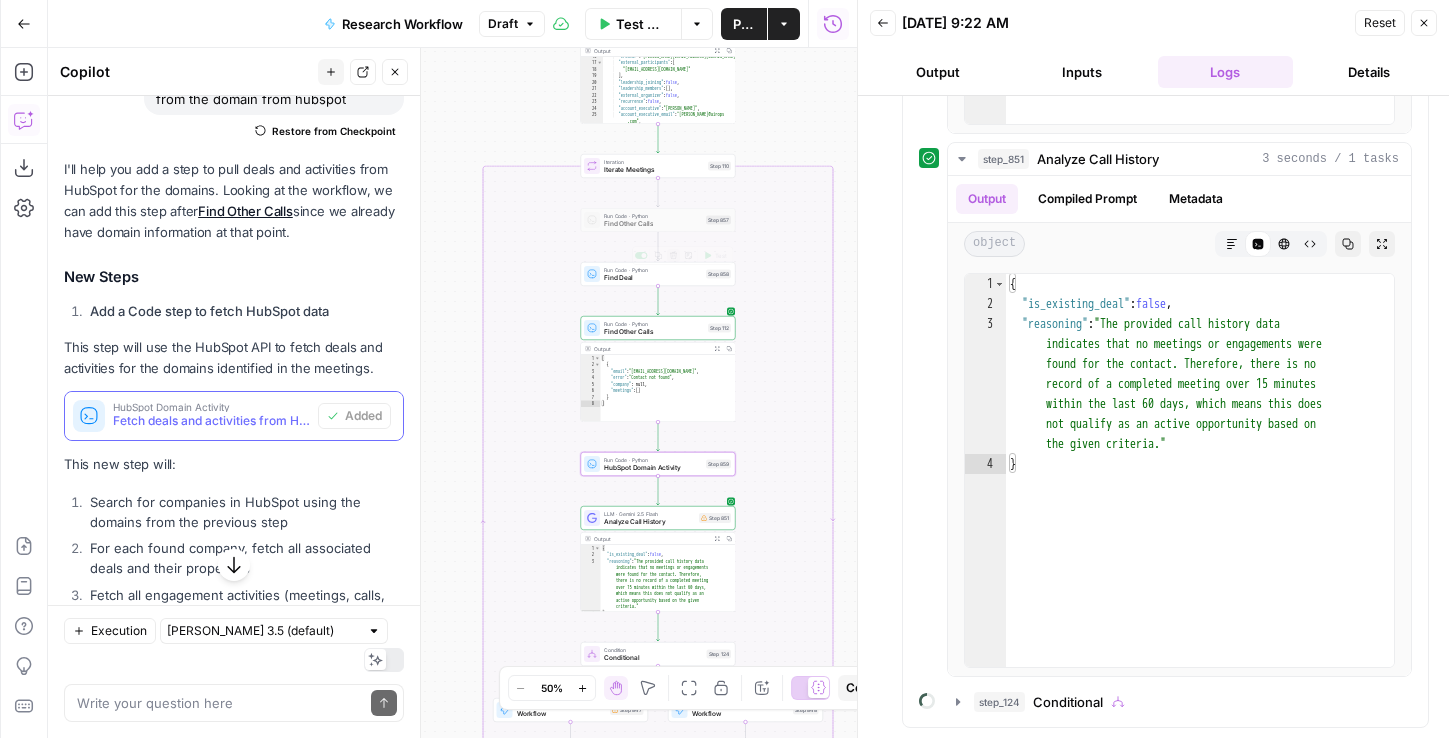 click 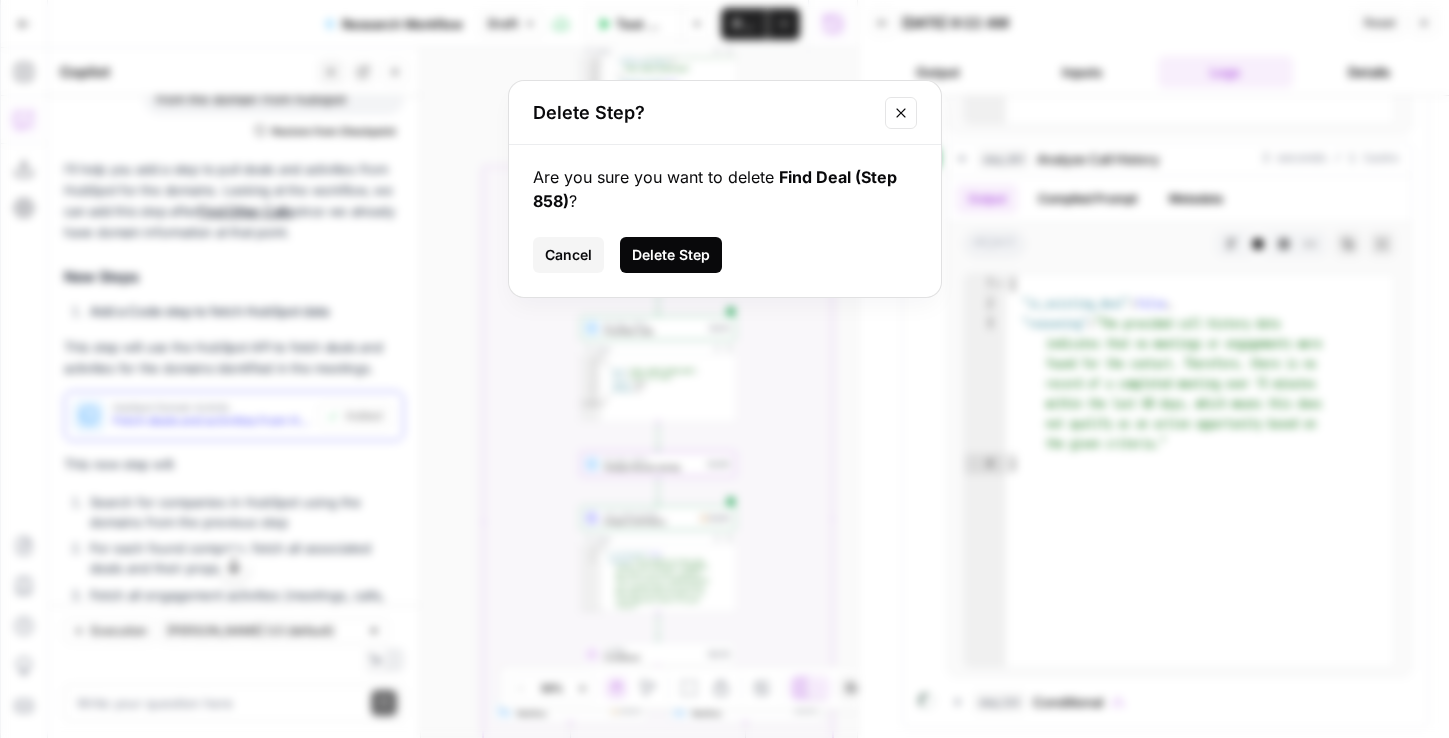 click on "Delete Step" at bounding box center [671, 255] 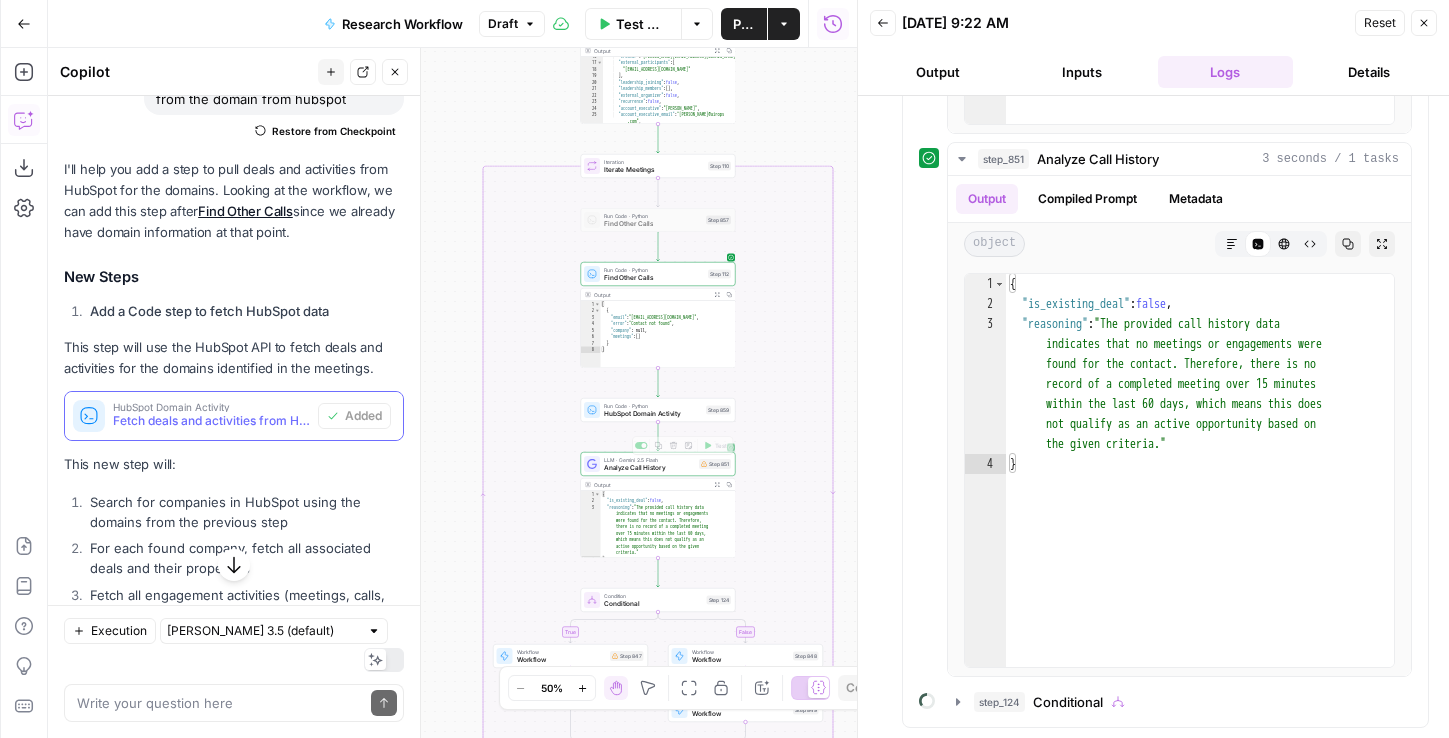 click on "LLM · Gemini 2.5 Flash Analyze Call History Step 851 Copy step Delete step Add Note Test Output Expand Output Copy 1 2 3 4 {    "is_existing_deal" :  false ,    "reasoning" :  "The provided call history data         indicates that no meetings or engagements         were found for the contact. Therefore,         there is no record of a completed meeting         over 15 minutes within the last 60 days,         which means this does not qualify as an         active opportunity based on the given         criteria." }" at bounding box center (658, 505) 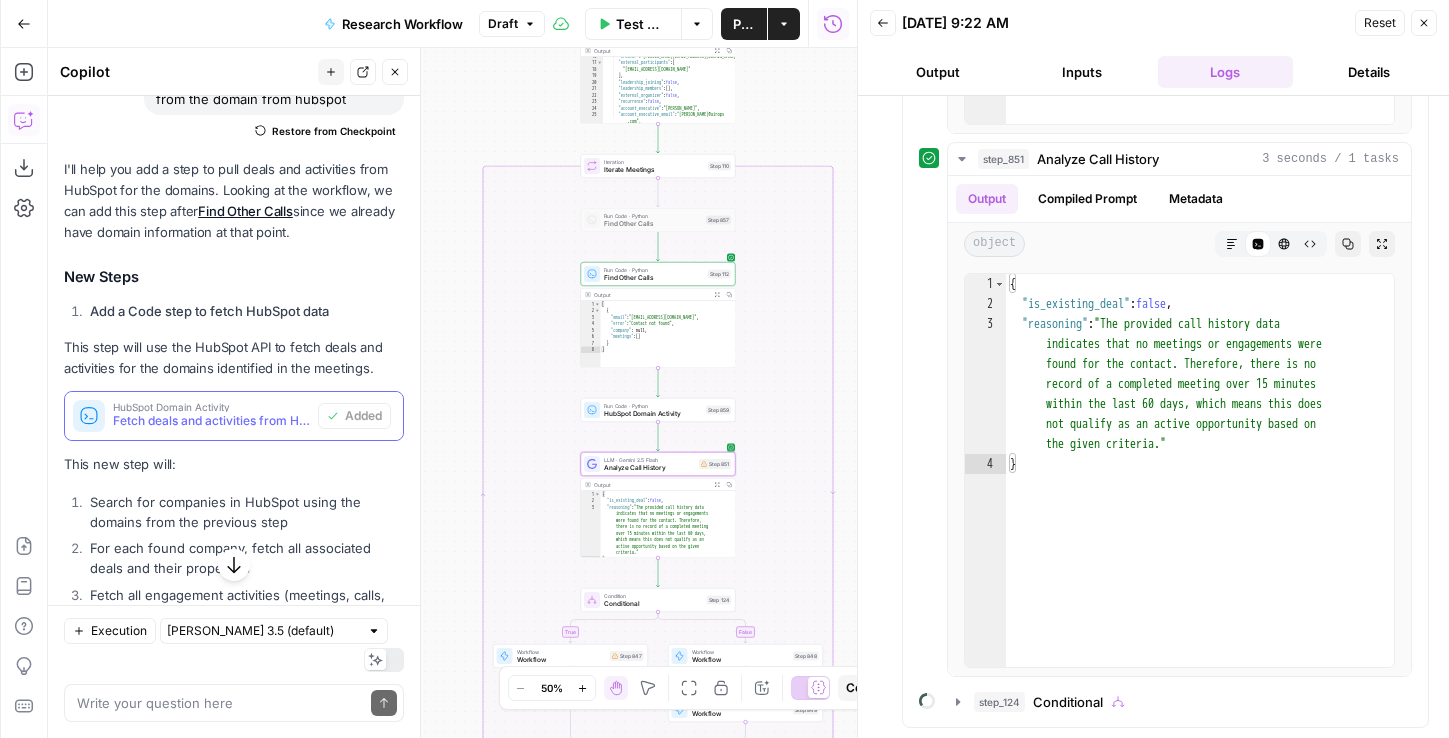 click on "Analyze Call History" at bounding box center (649, 468) 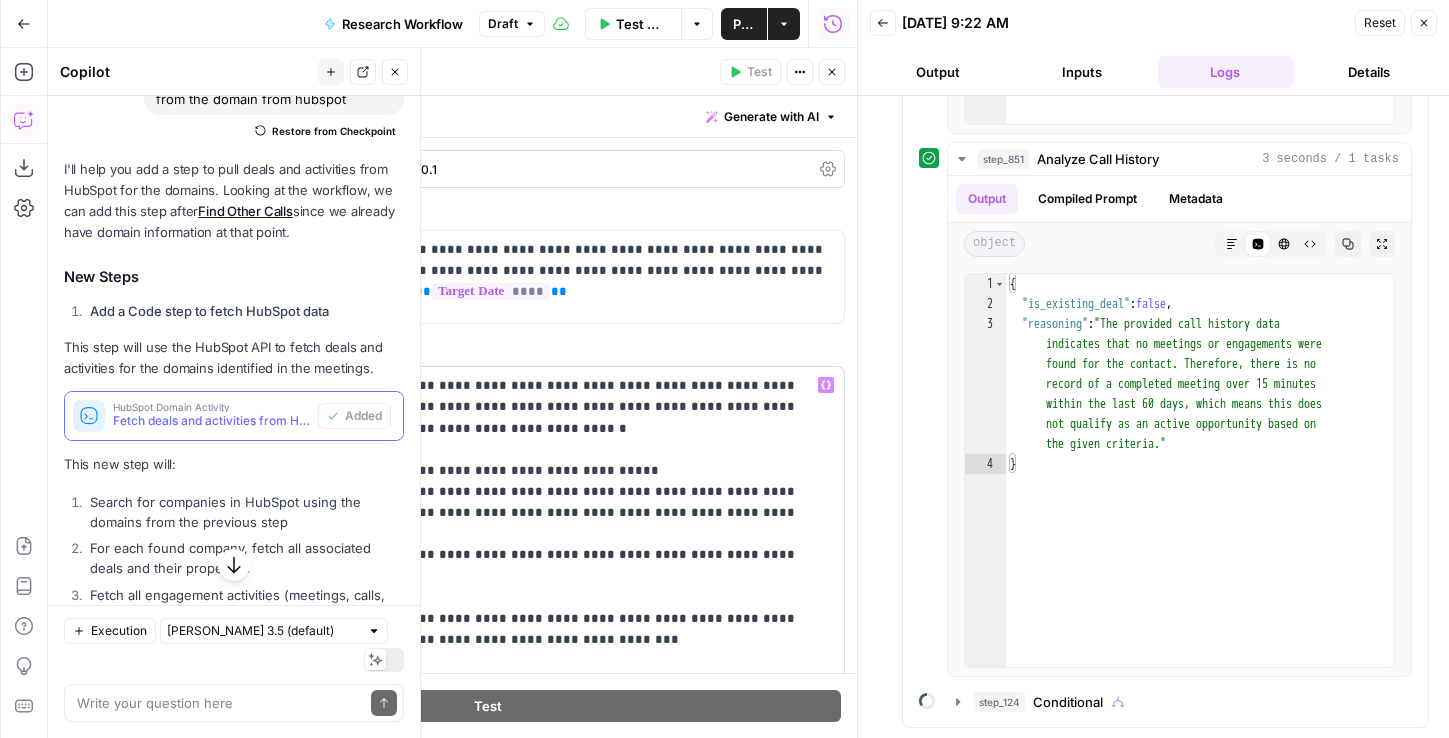 scroll, scrollTop: 308, scrollLeft: 0, axis: vertical 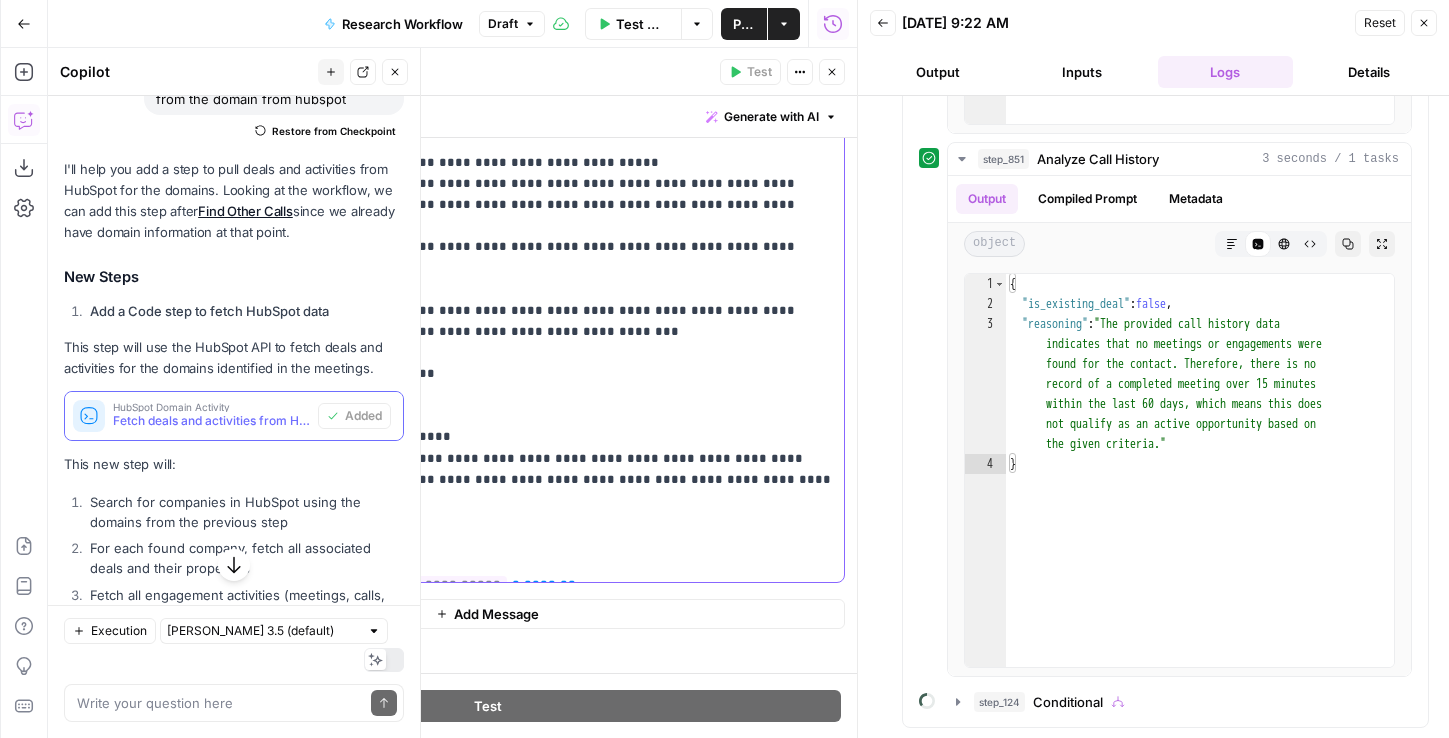 click on "**********" at bounding box center (331, 605) 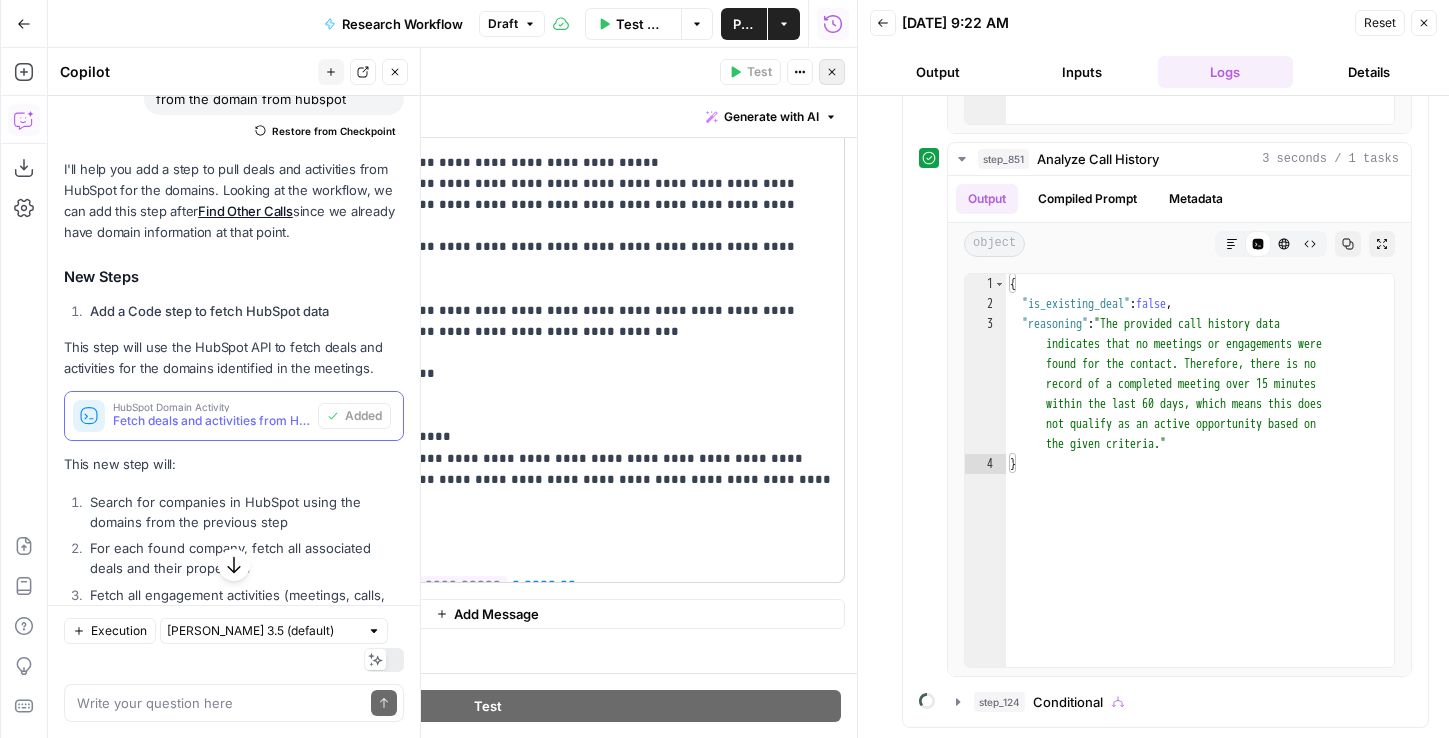 click on "Close" at bounding box center (832, 72) 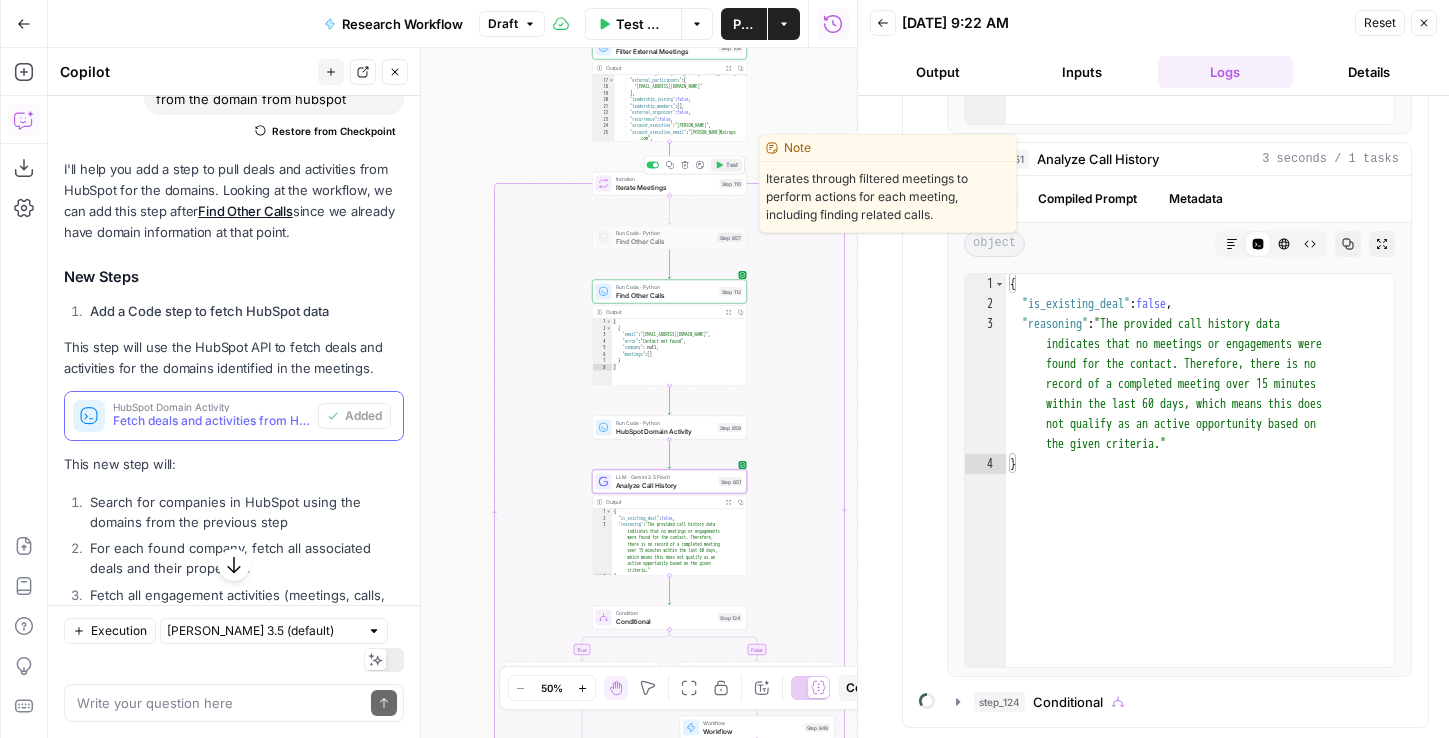 click on "Test" at bounding box center (732, 165) 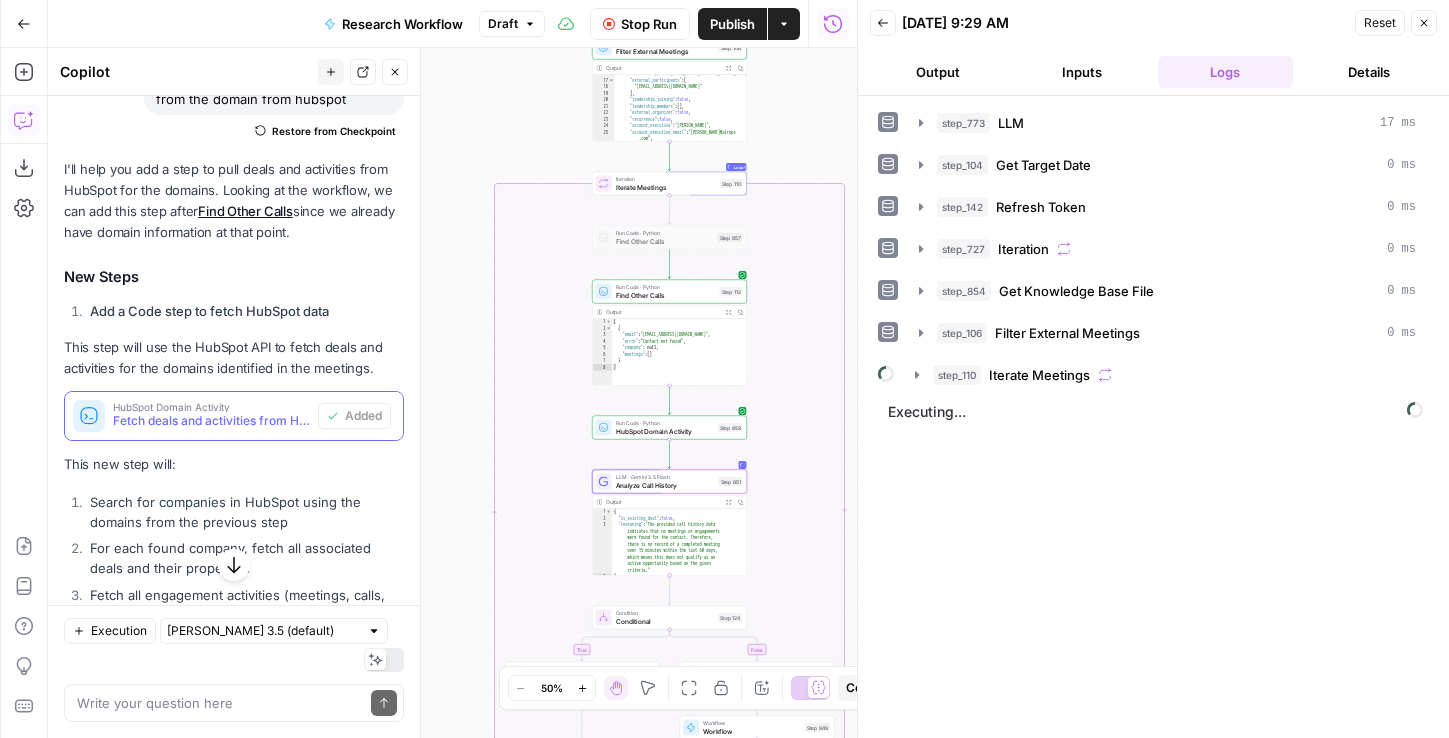 click 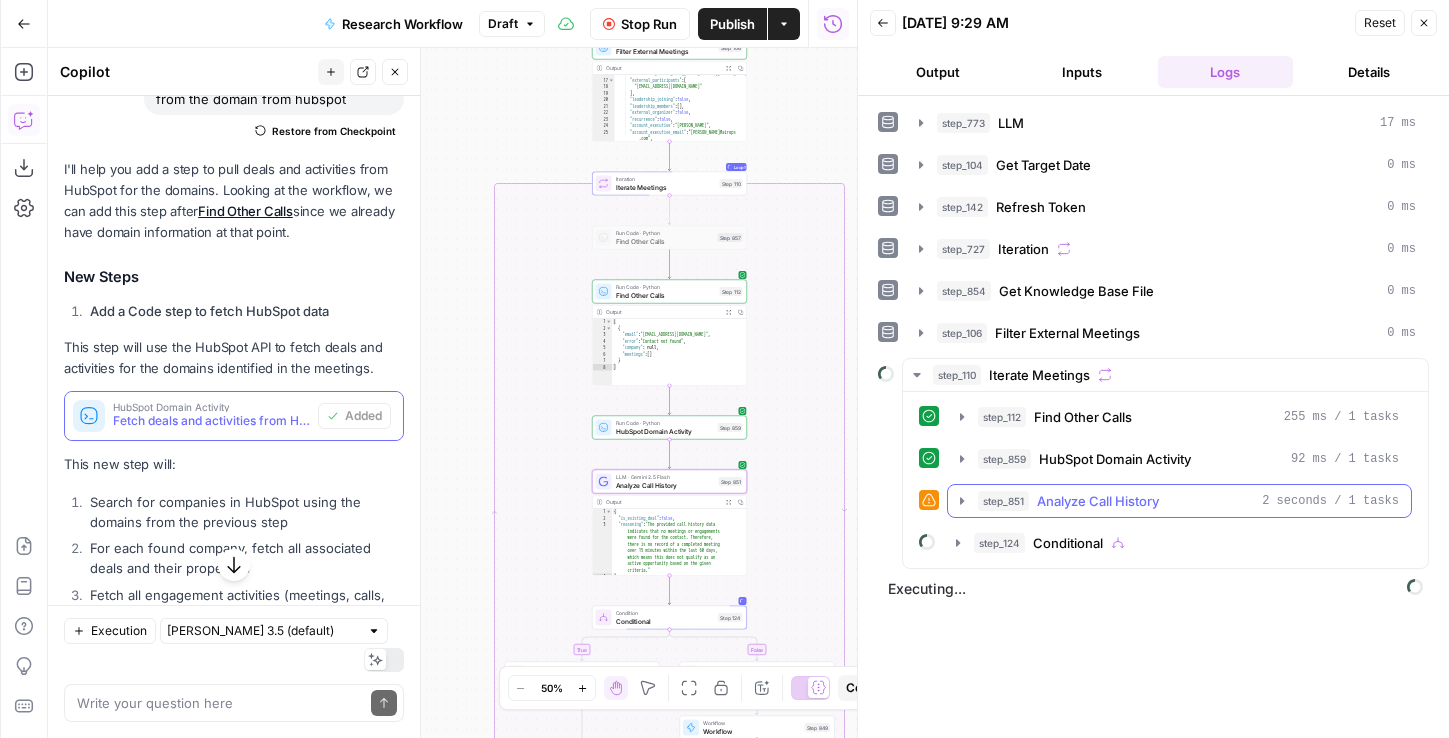 click on "Analyze Call History" at bounding box center [1098, 501] 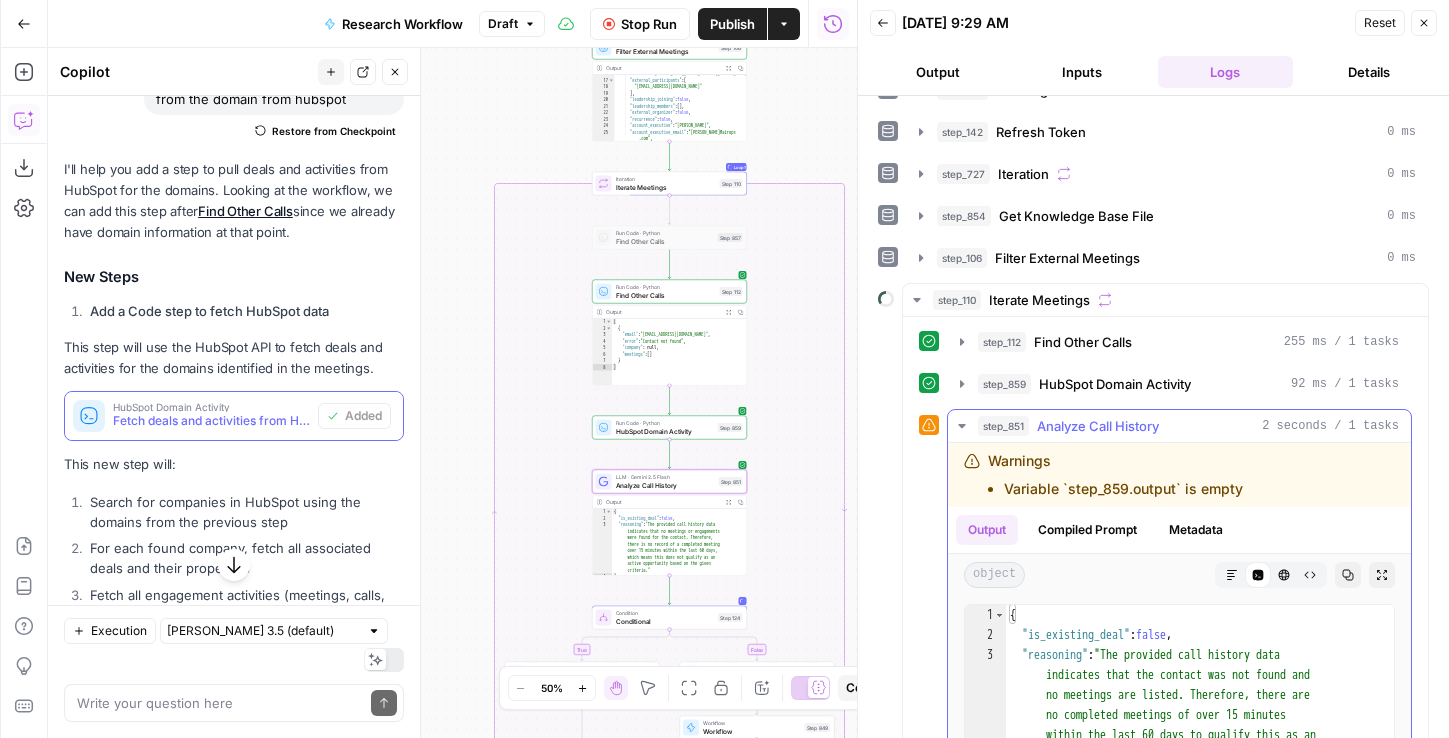scroll, scrollTop: 125, scrollLeft: 0, axis: vertical 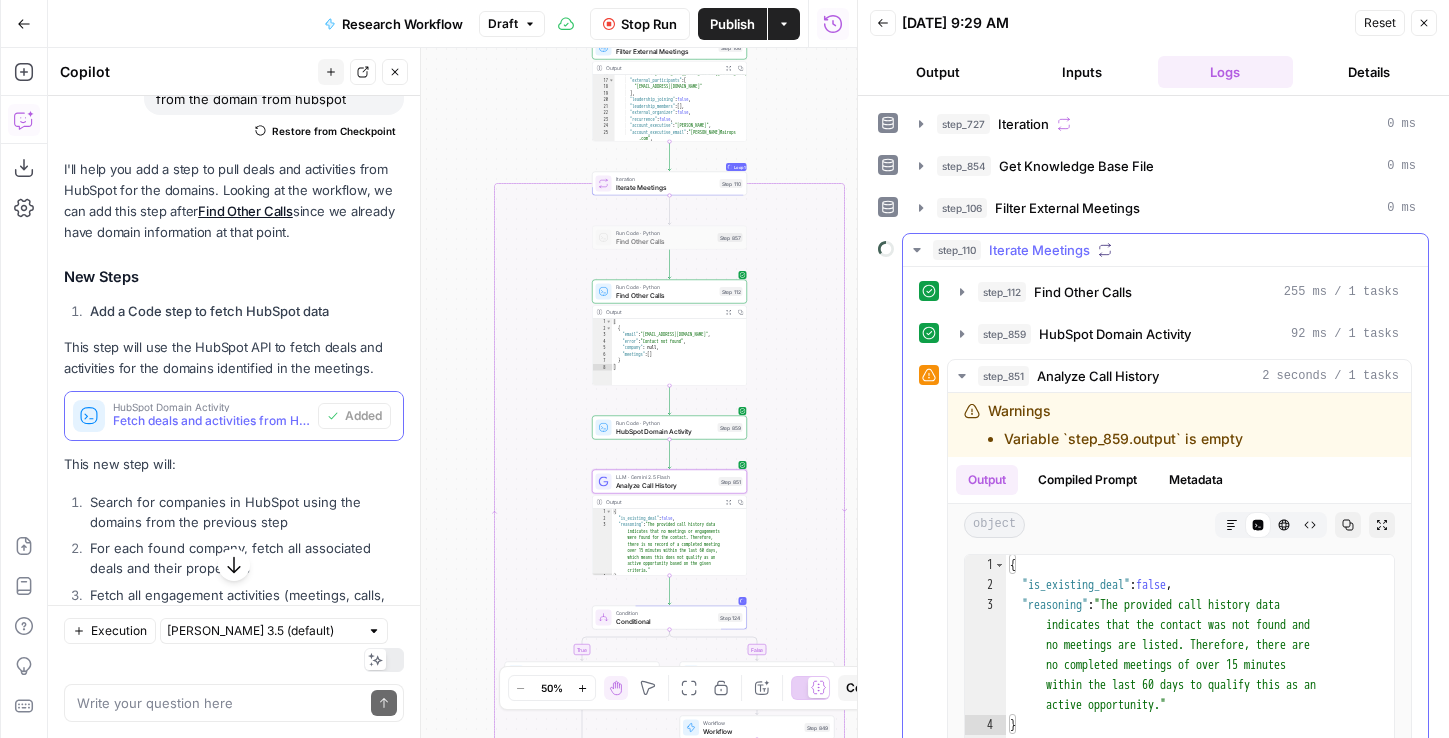 click on "HubSpot Domain Activity" at bounding box center (1115, 334) 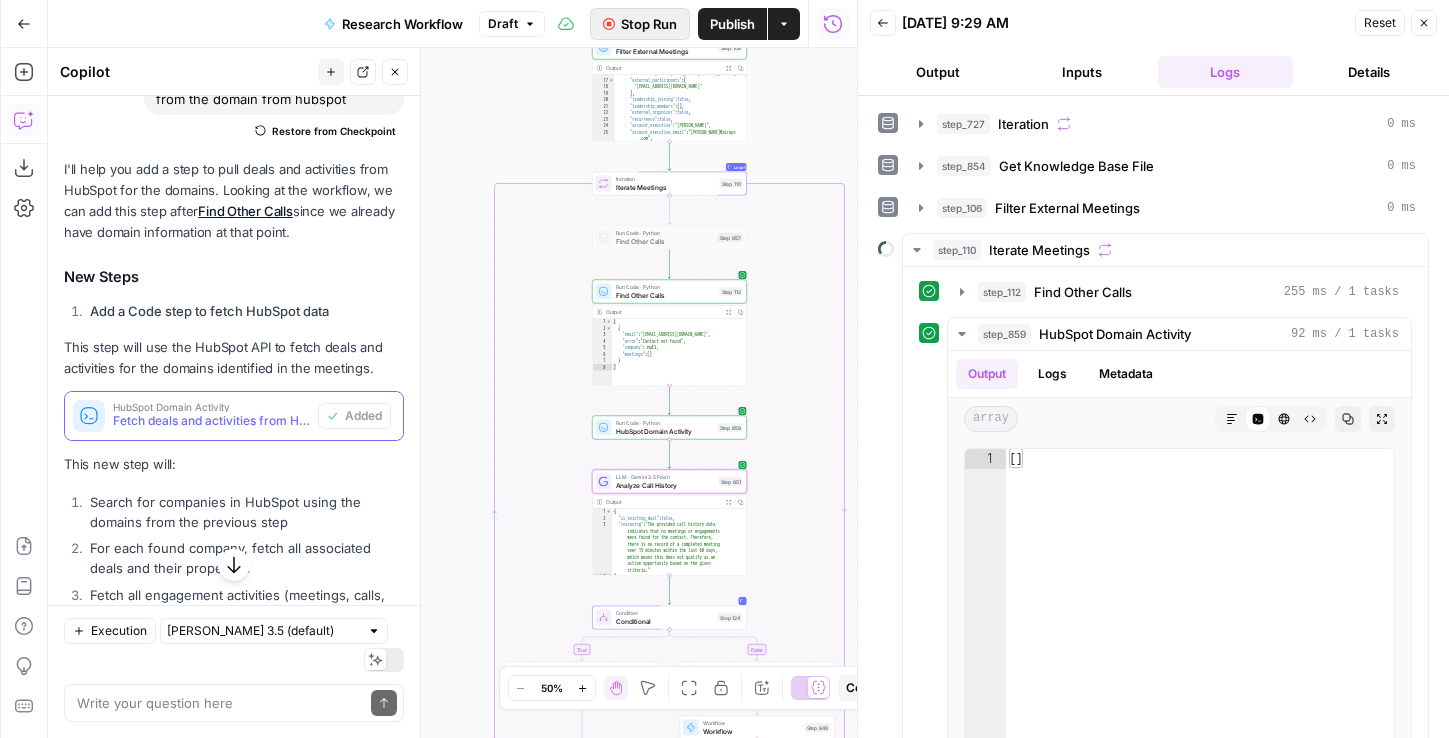 click on "Stop Run" at bounding box center (649, 24) 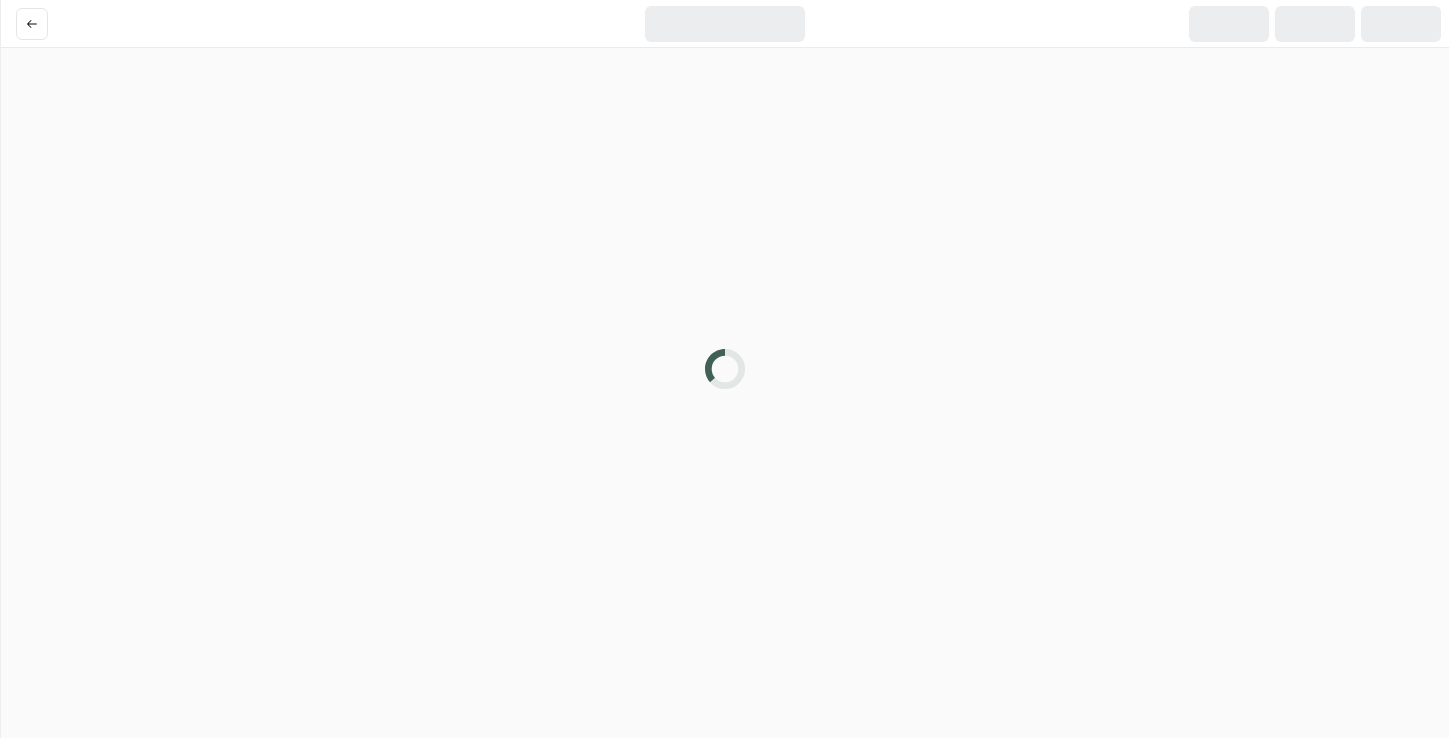 scroll, scrollTop: 0, scrollLeft: 0, axis: both 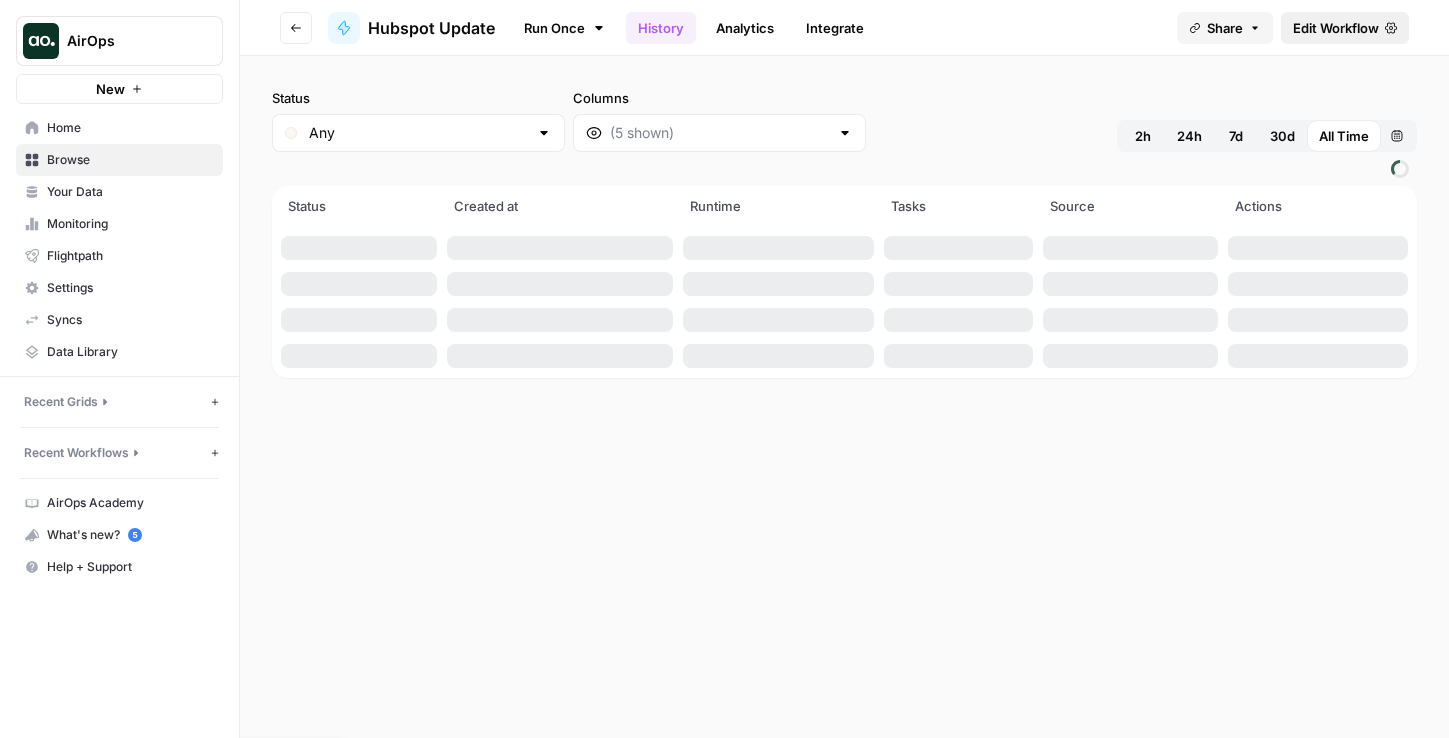 click on "Edit Workflow" at bounding box center (1336, 28) 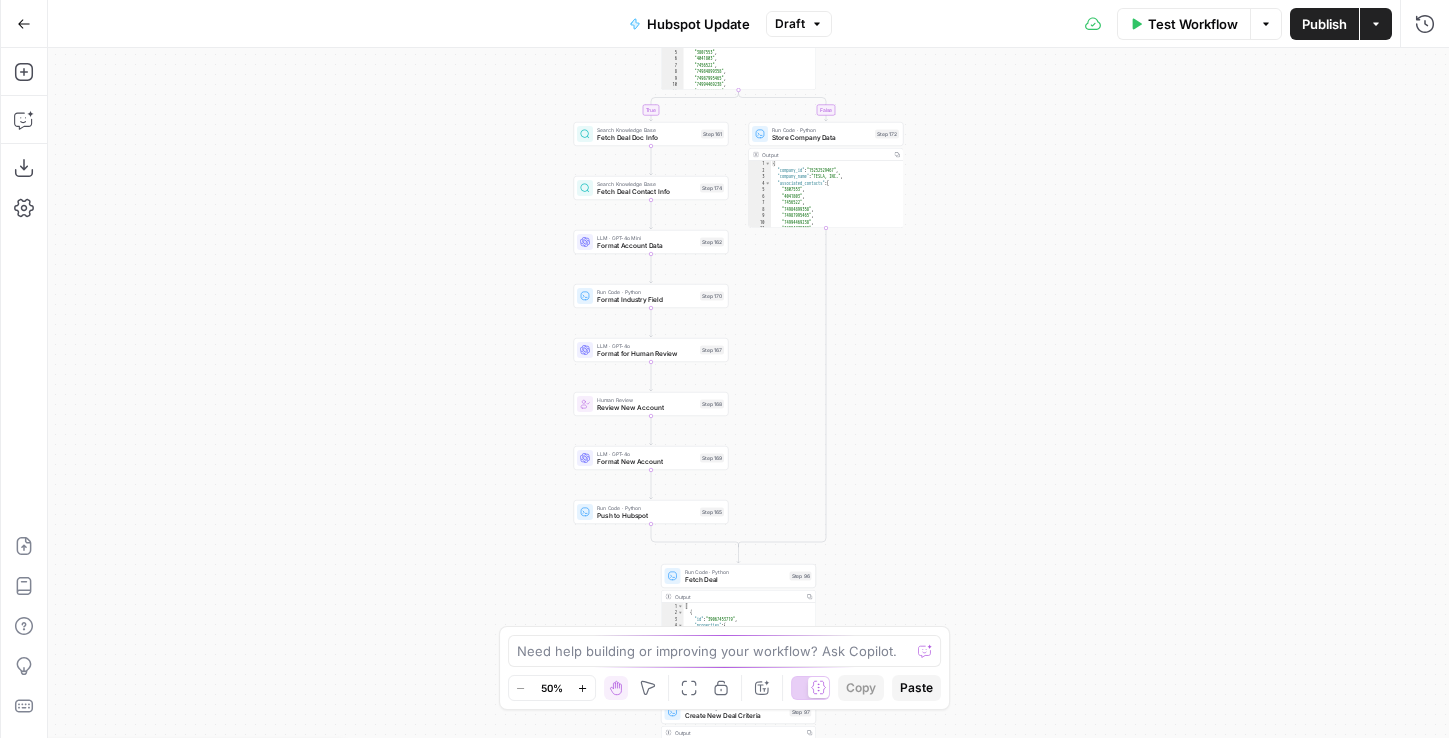 scroll, scrollTop: 0, scrollLeft: 0, axis: both 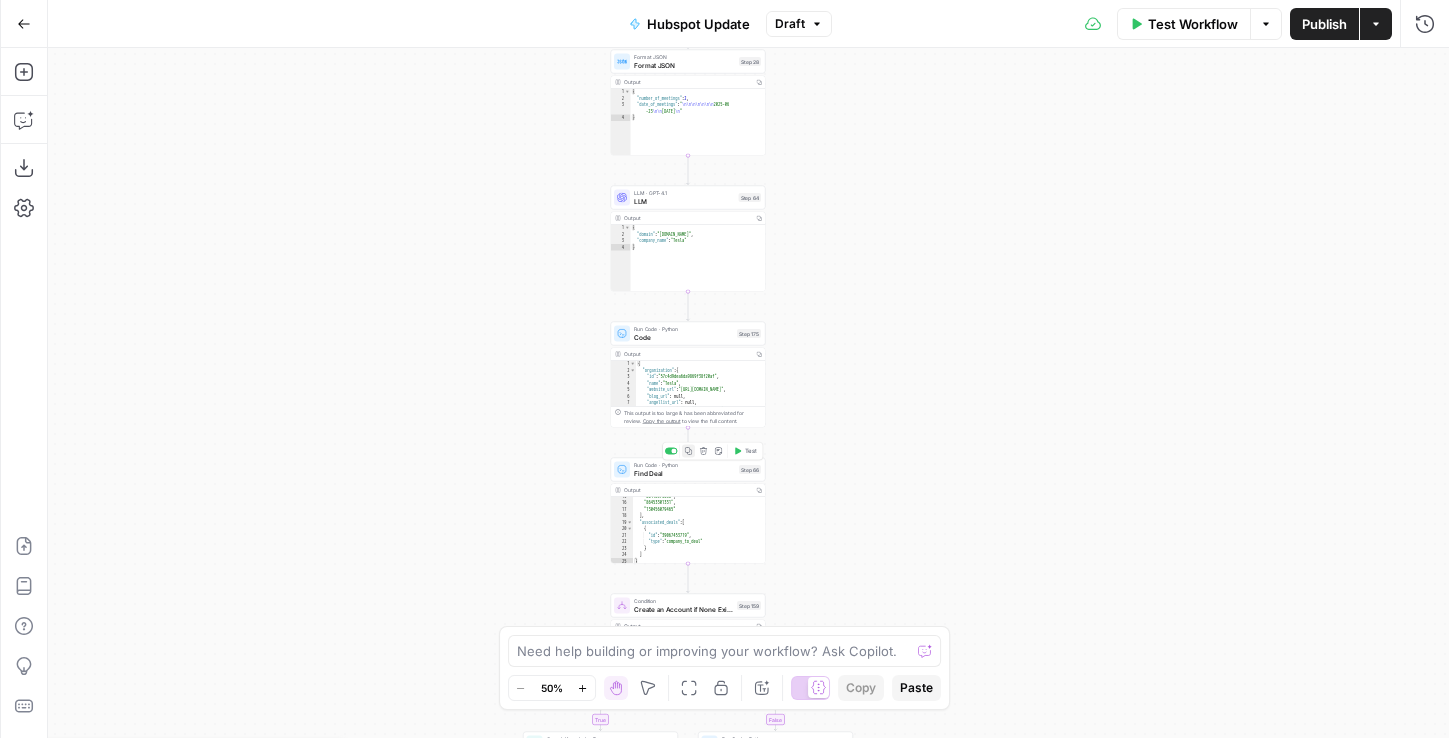 click 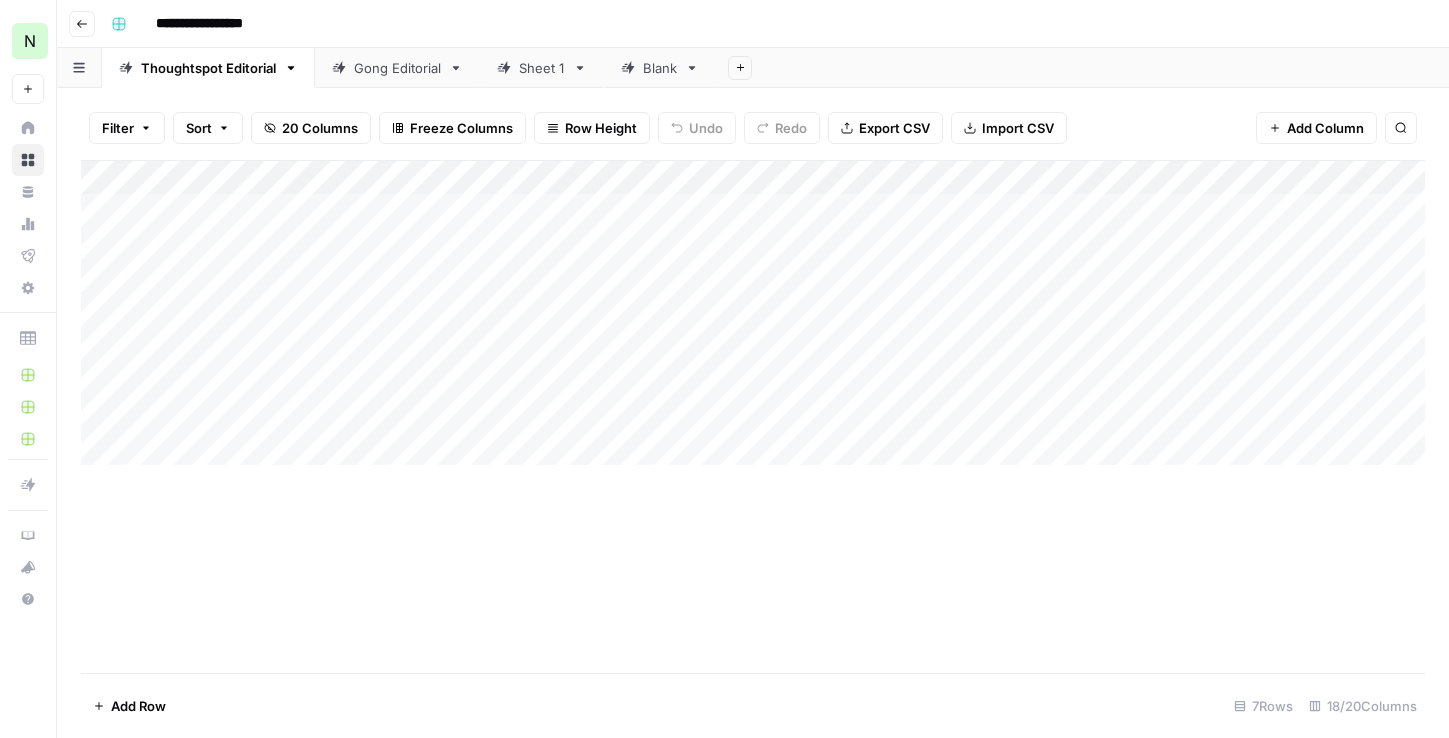 scroll, scrollTop: 0, scrollLeft: 0, axis: both 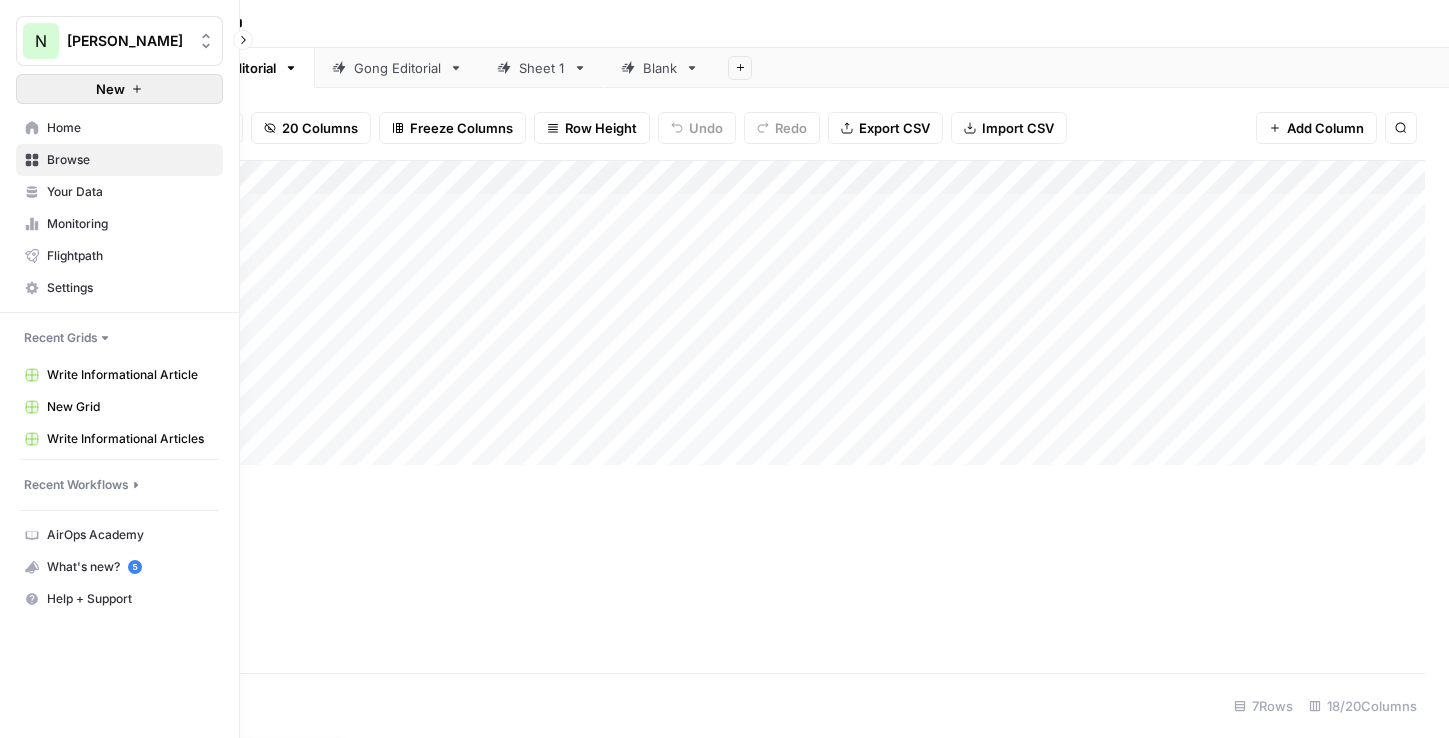 click on "New" at bounding box center [119, 89] 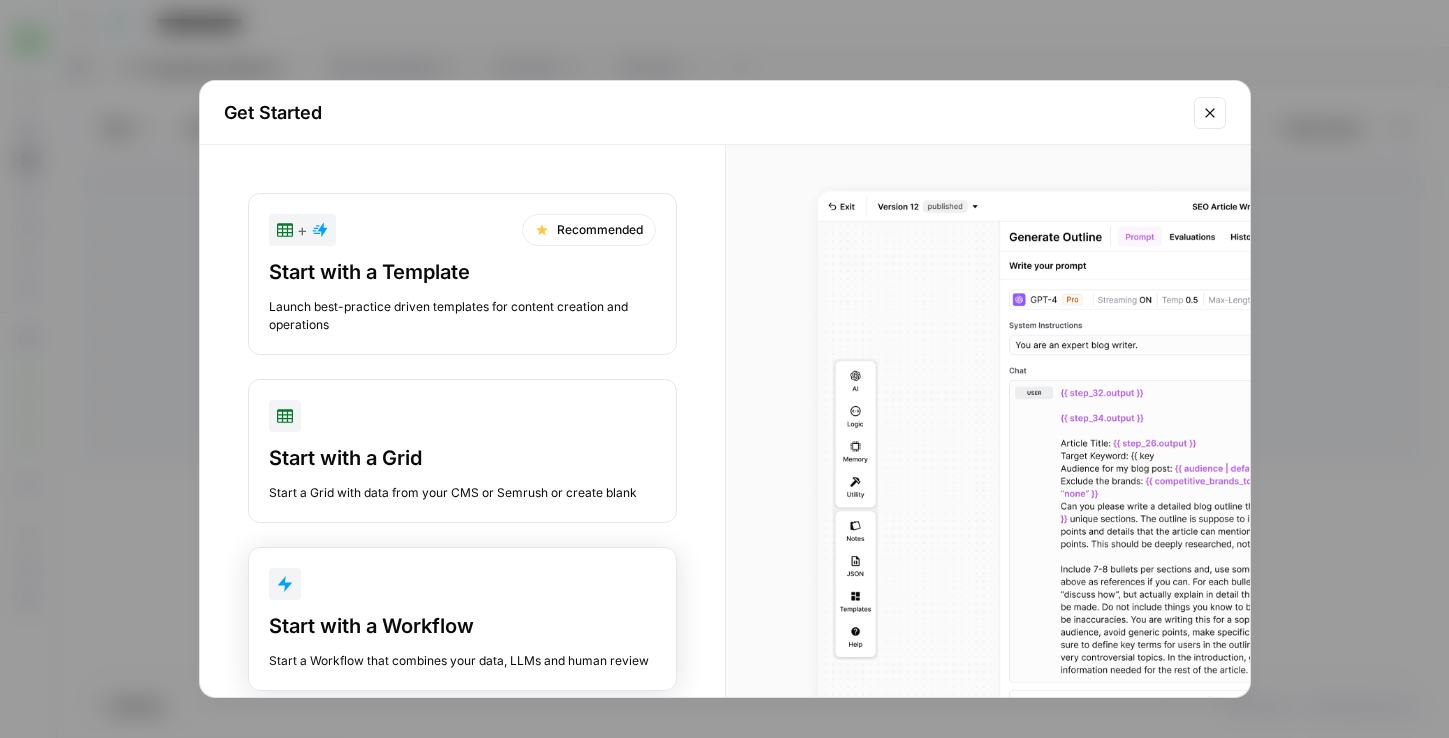 click on "Start with a Workflow" at bounding box center [462, 626] 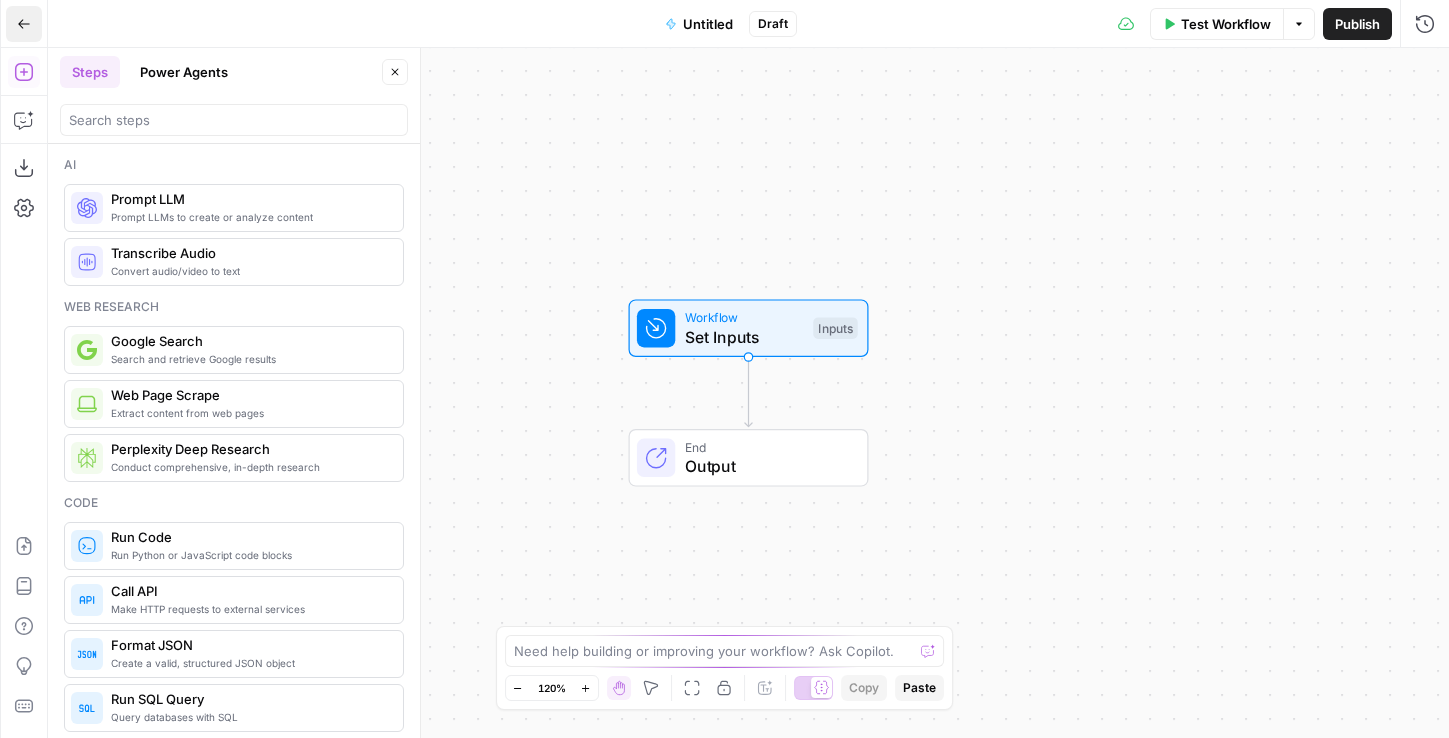 click on "Go Back" at bounding box center [24, 24] 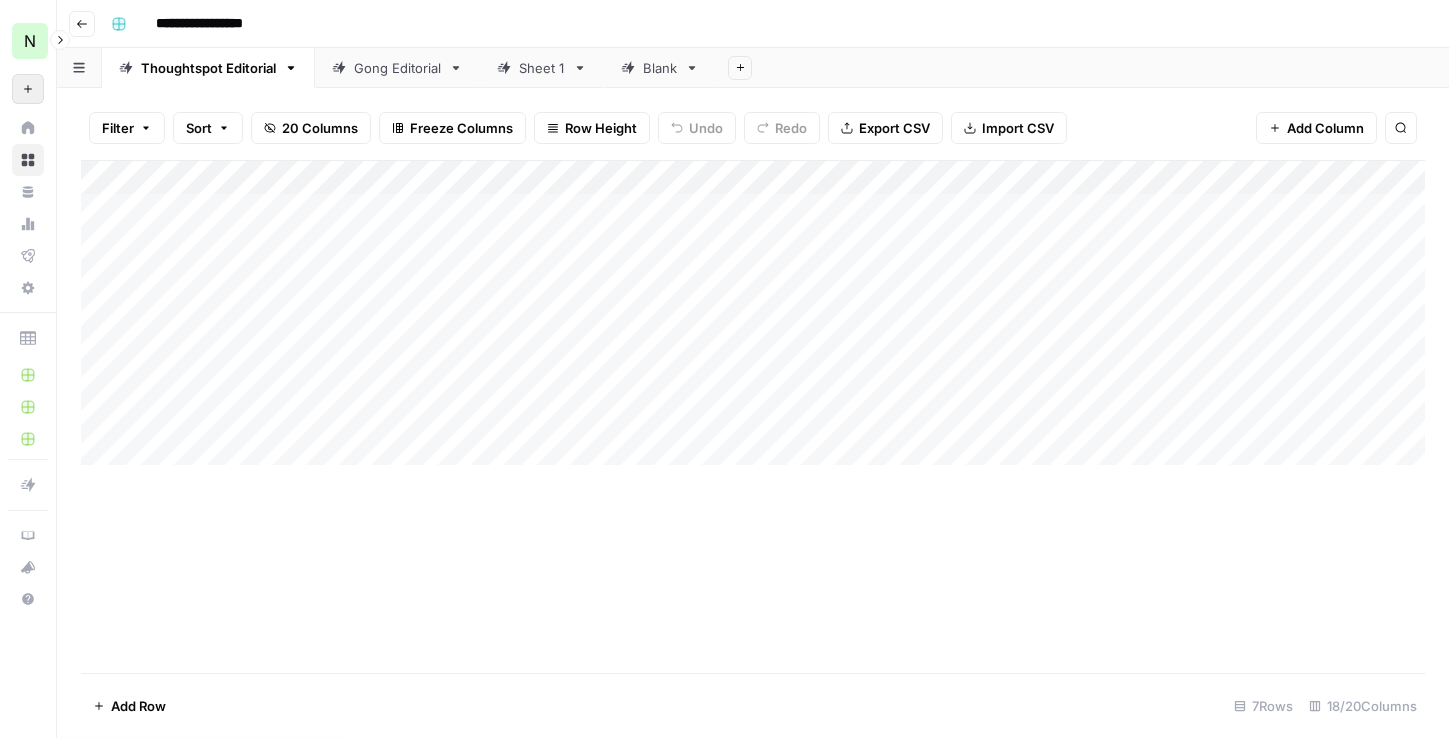 click on "New" at bounding box center [28, 89] 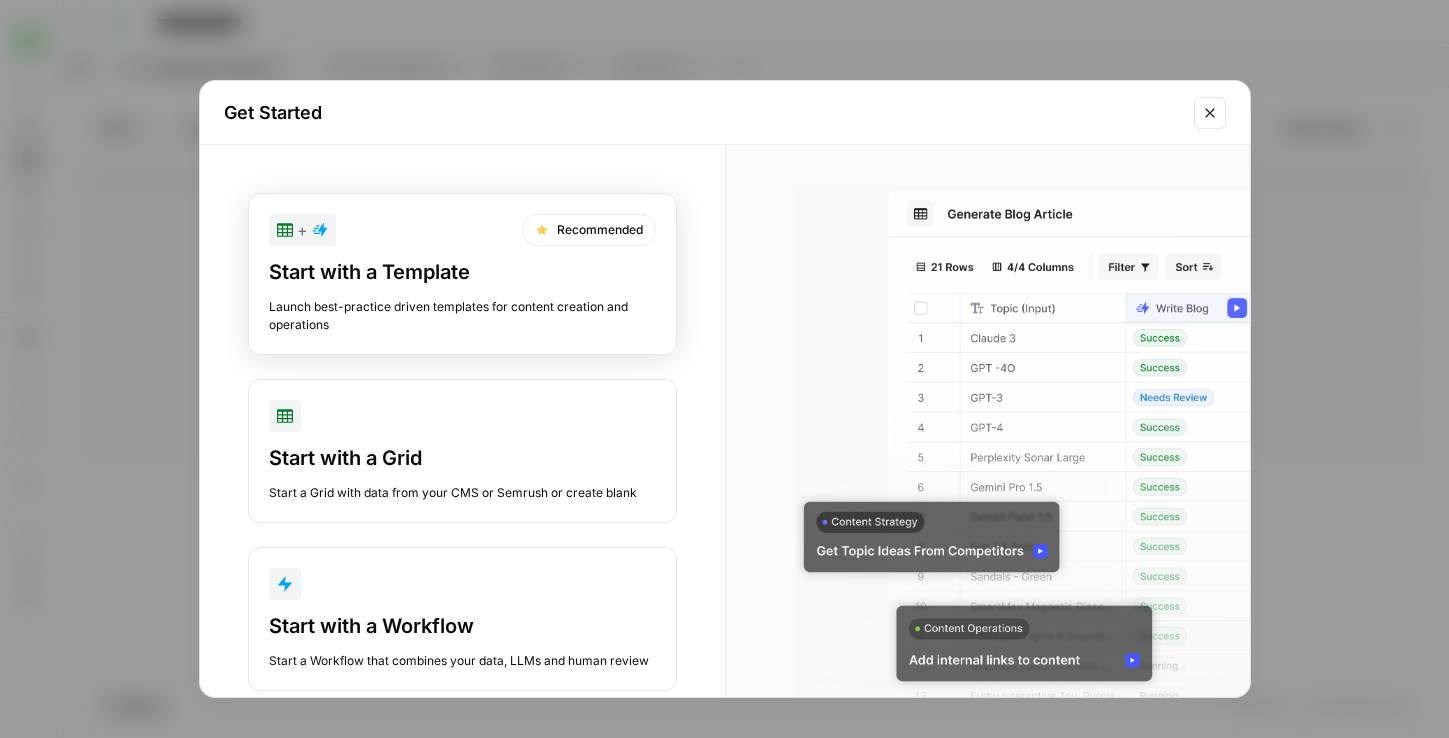click 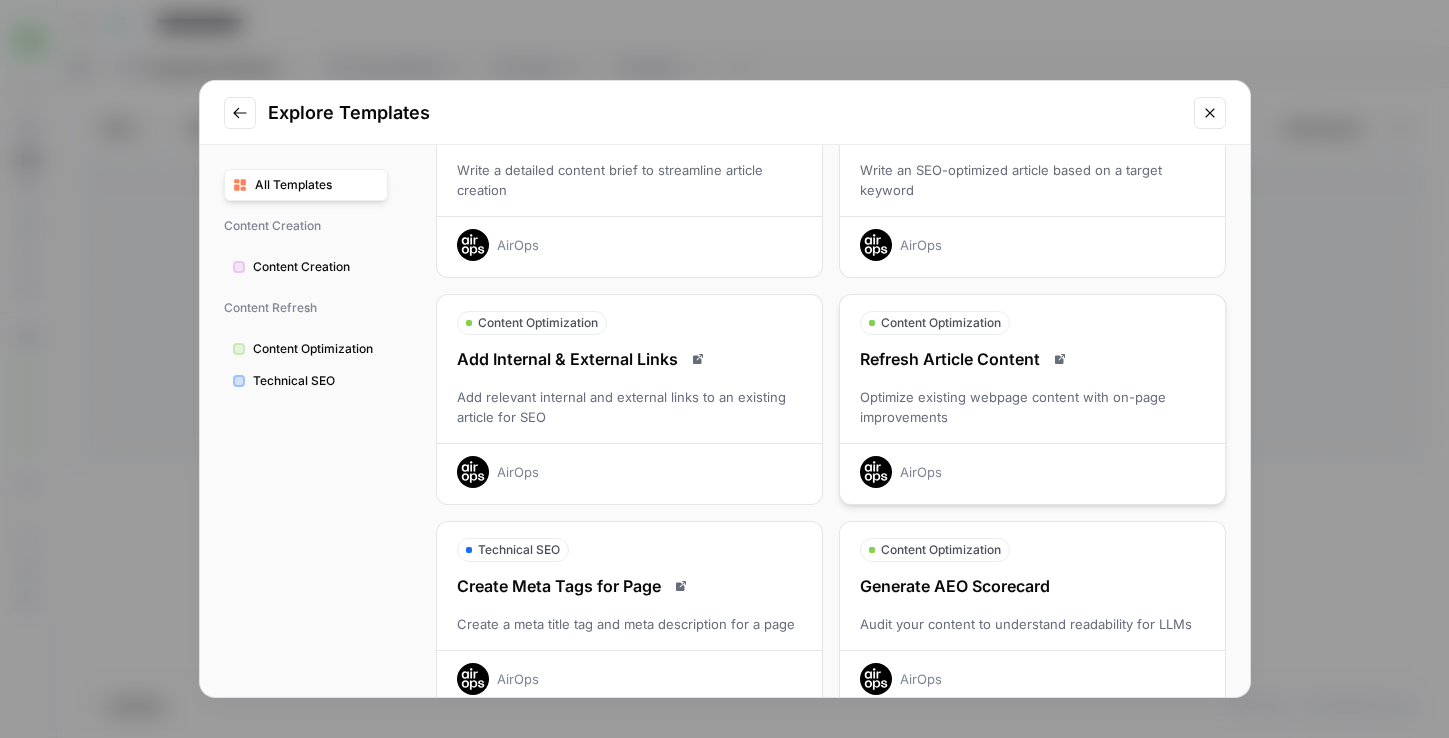 scroll, scrollTop: 183, scrollLeft: 0, axis: vertical 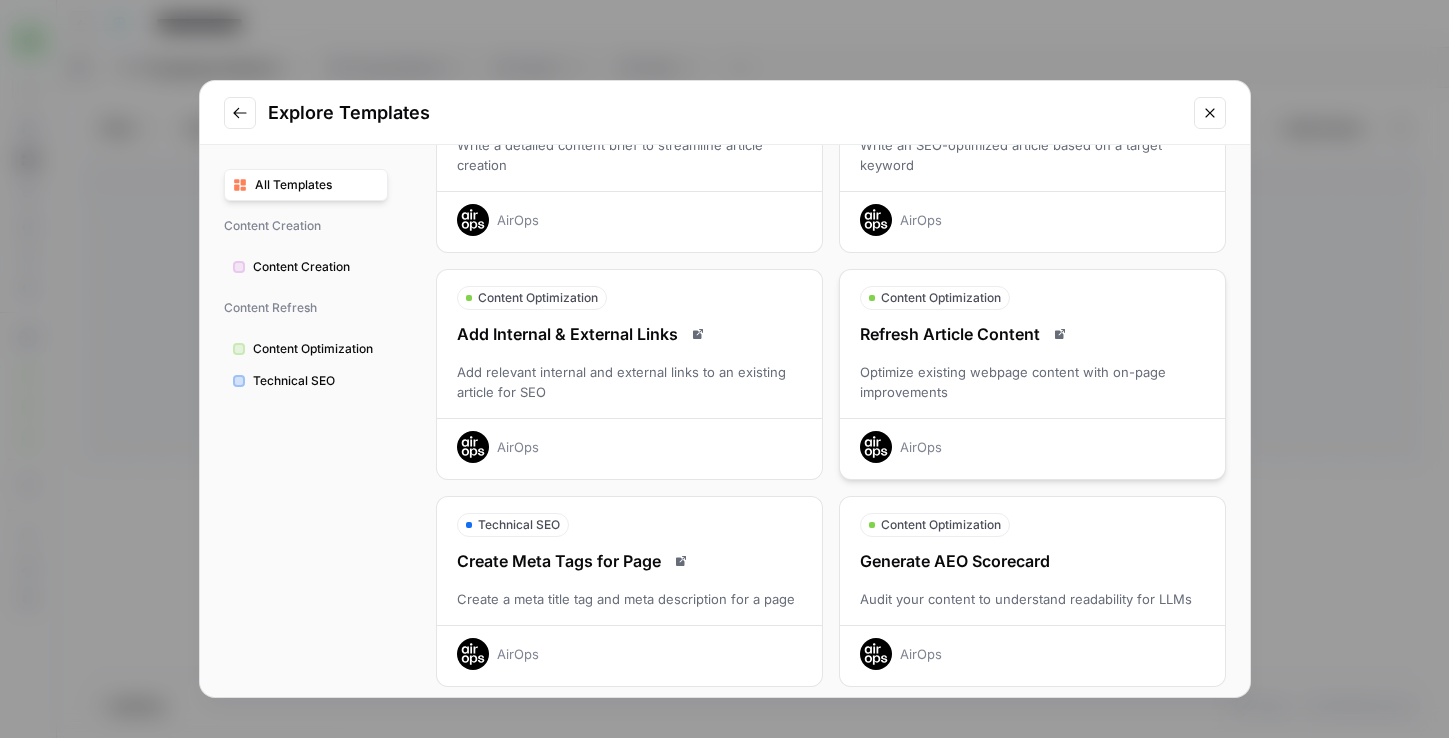 click on "AirOps" at bounding box center (1032, 440) 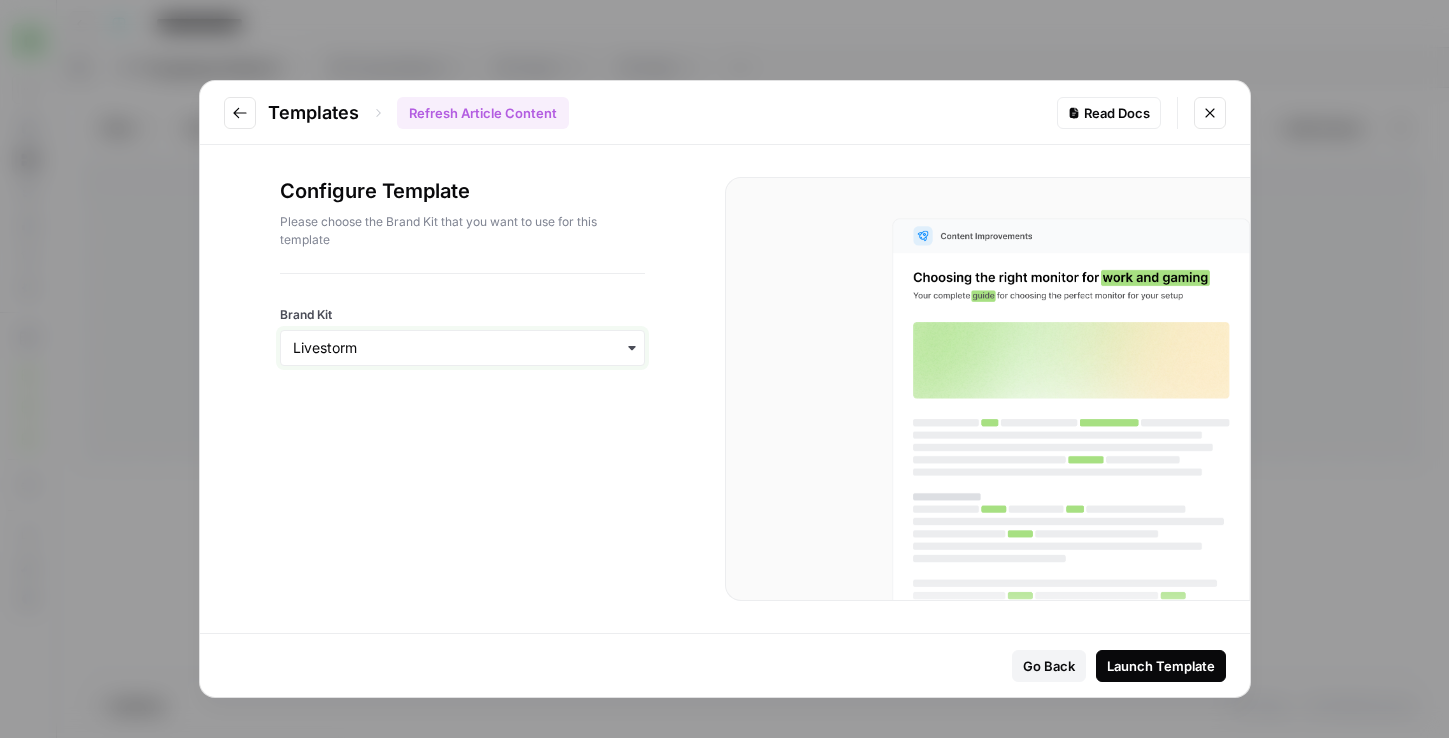click on "Brand Kit" at bounding box center (462, 348) 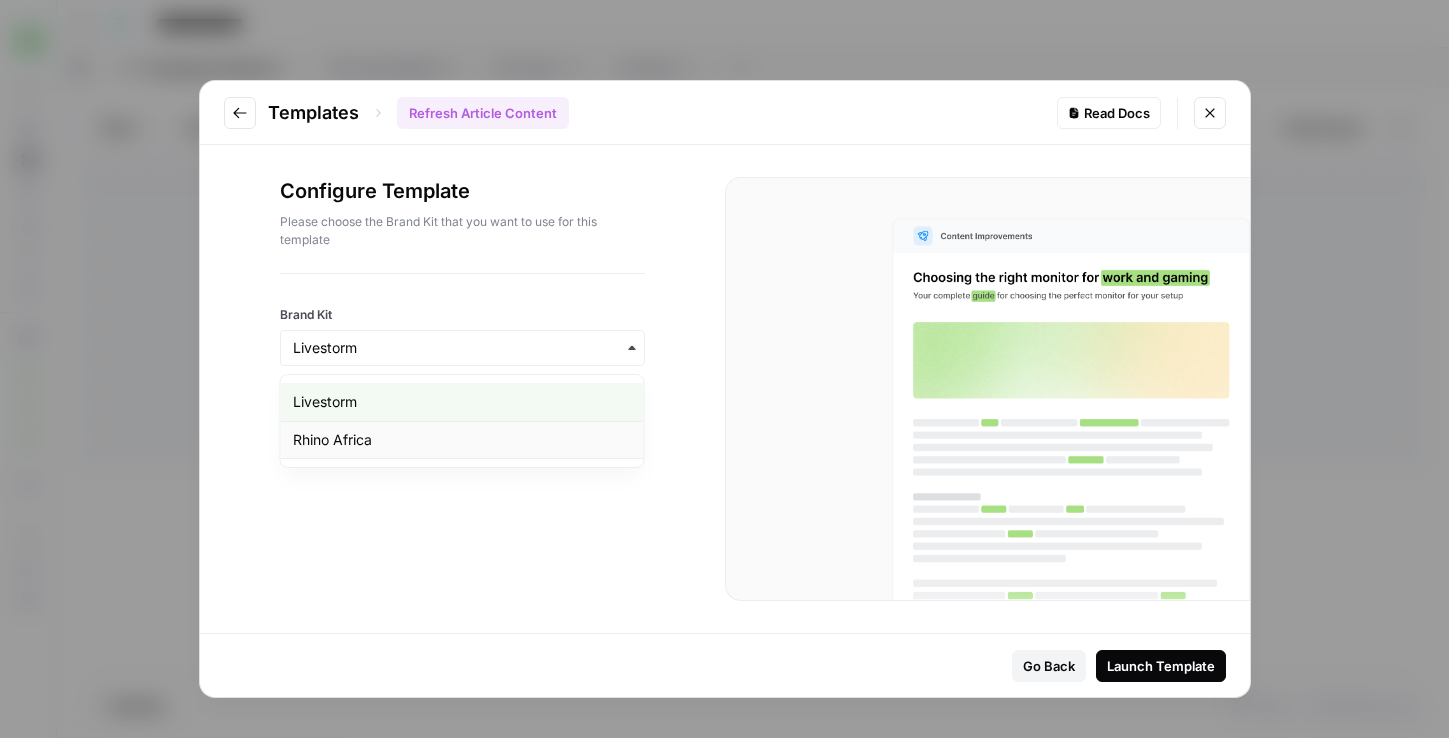 click on "Rhino Africa" at bounding box center (462, 440) 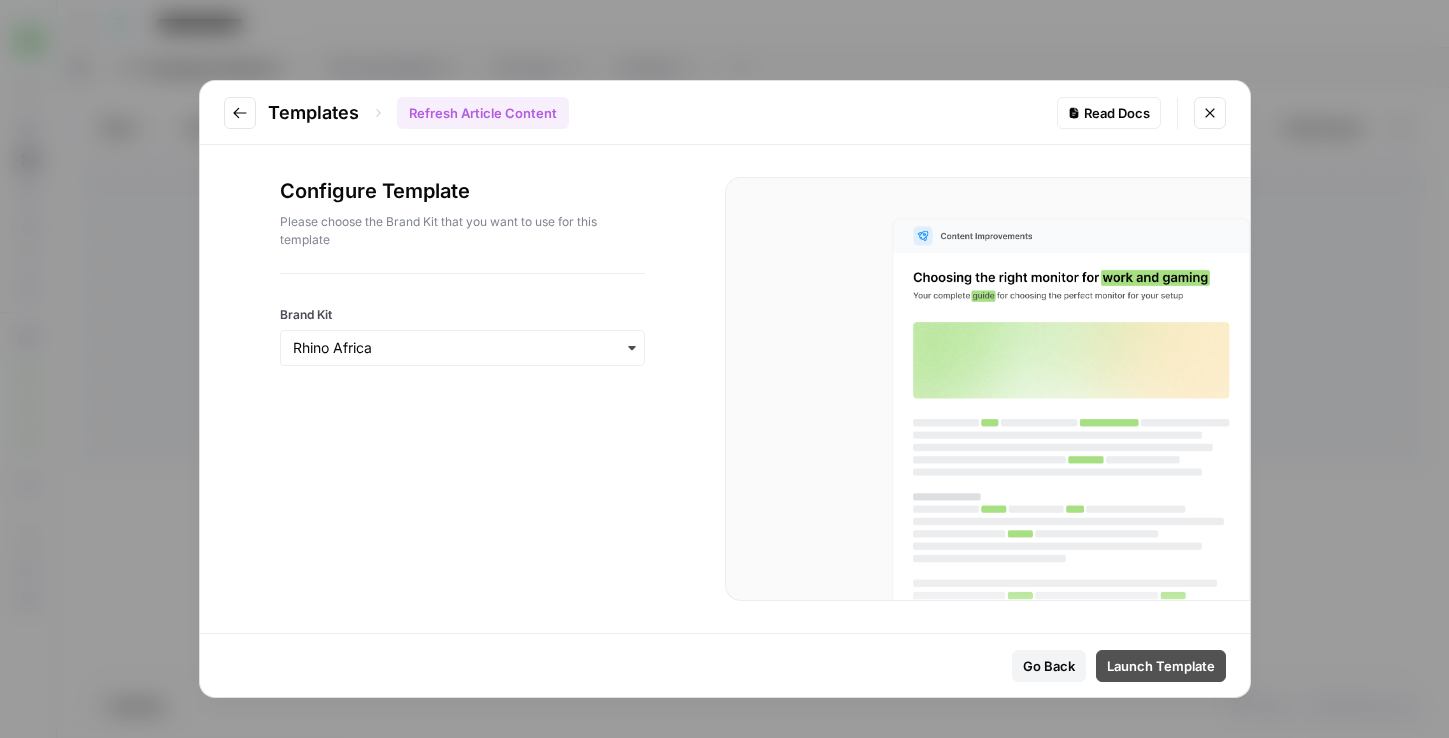 click on "Launch Template" at bounding box center [1161, 666] 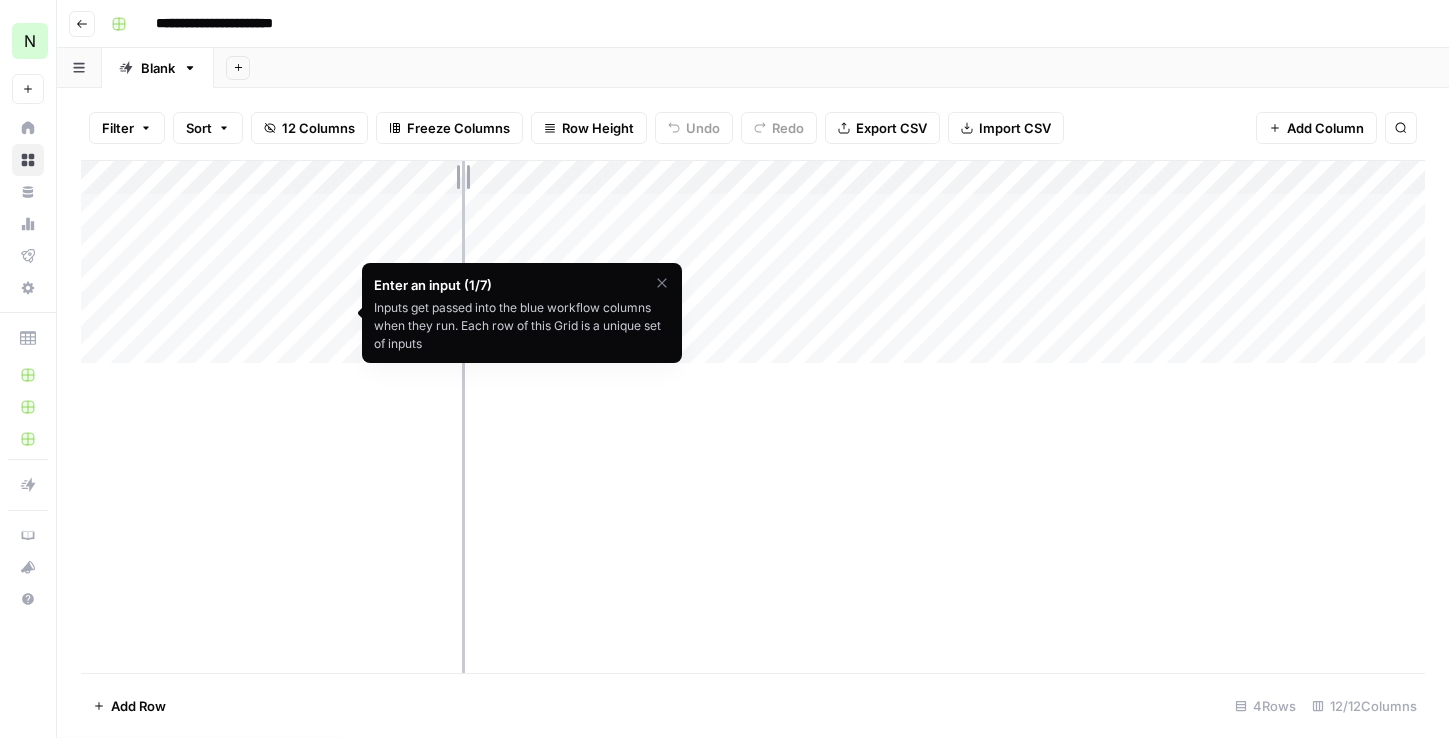 drag, startPoint x: 350, startPoint y: 169, endPoint x: 462, endPoint y: 177, distance: 112.28535 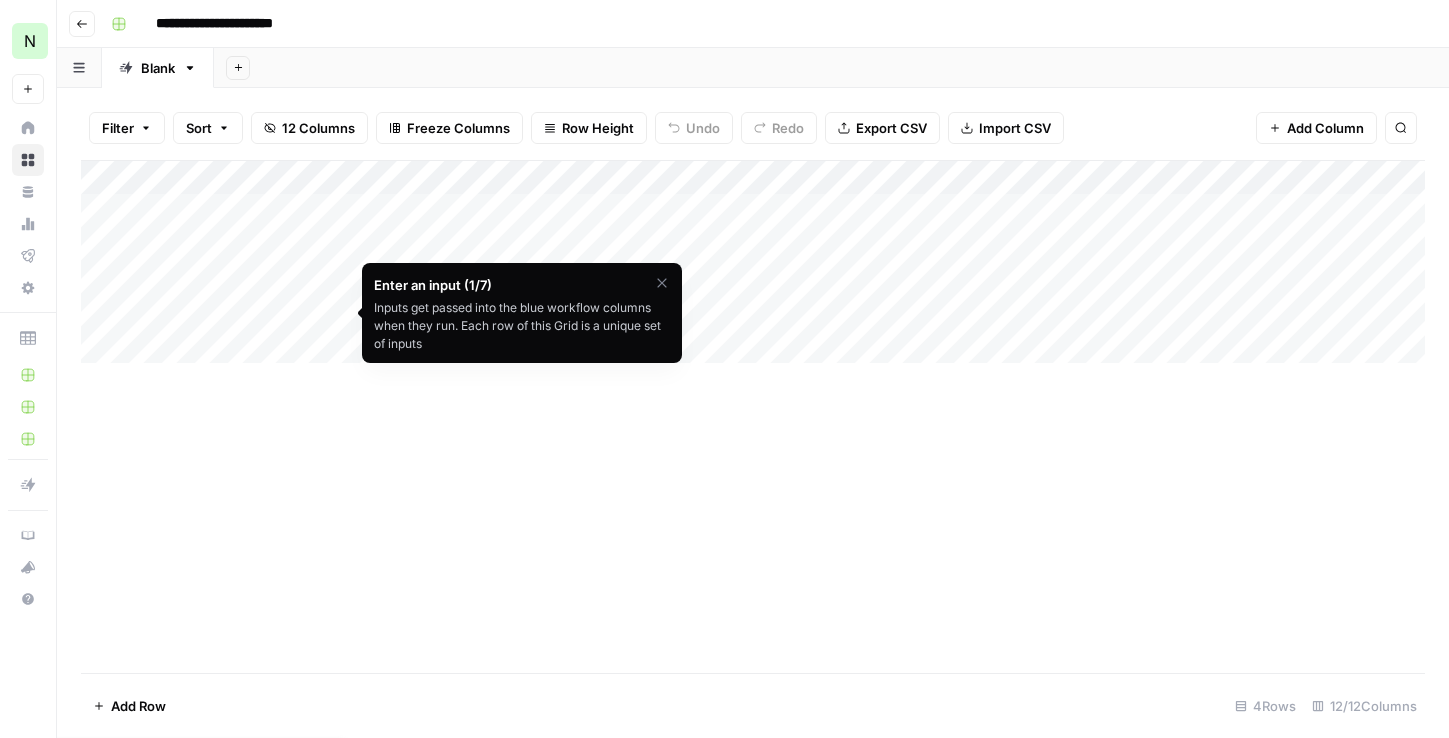 click on "Add Column" at bounding box center [753, 262] 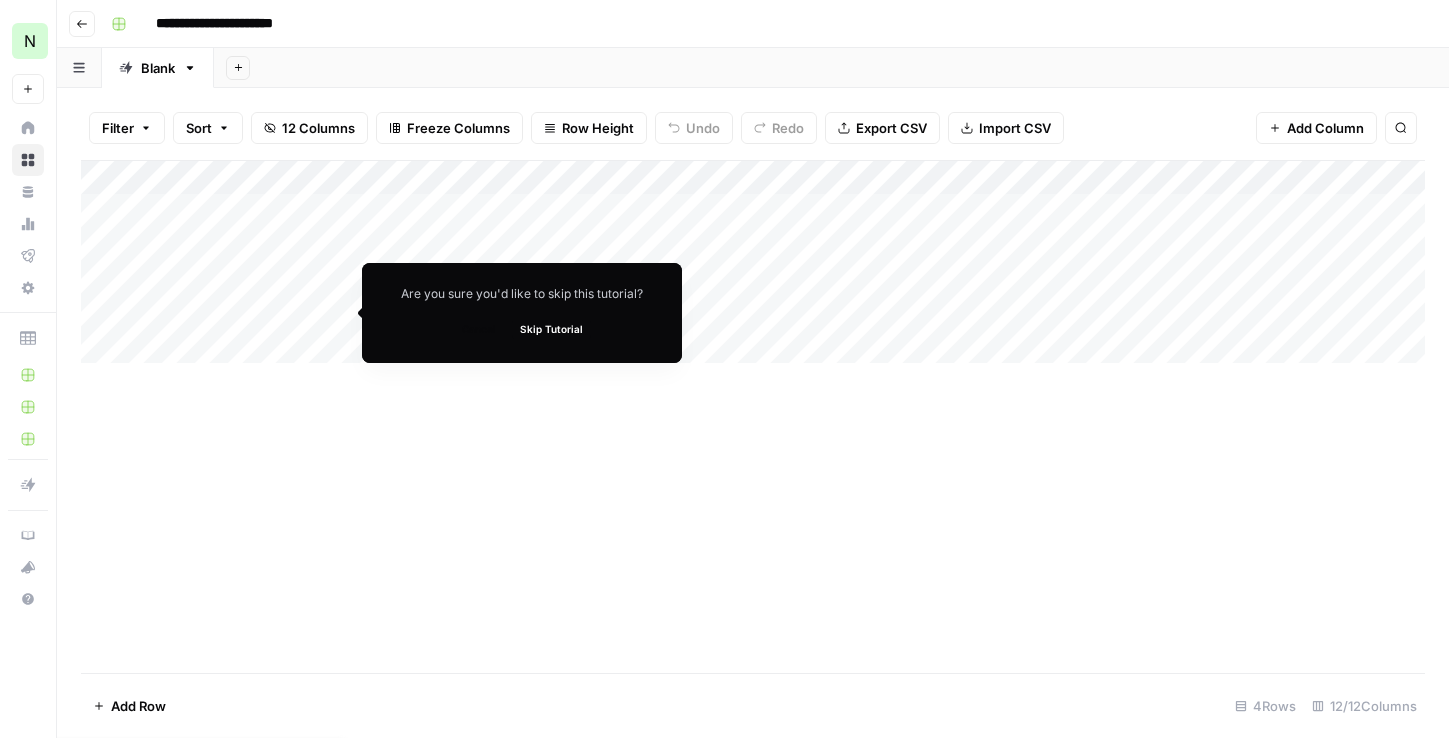 click on "Skip Tutorial" at bounding box center [551, 329] 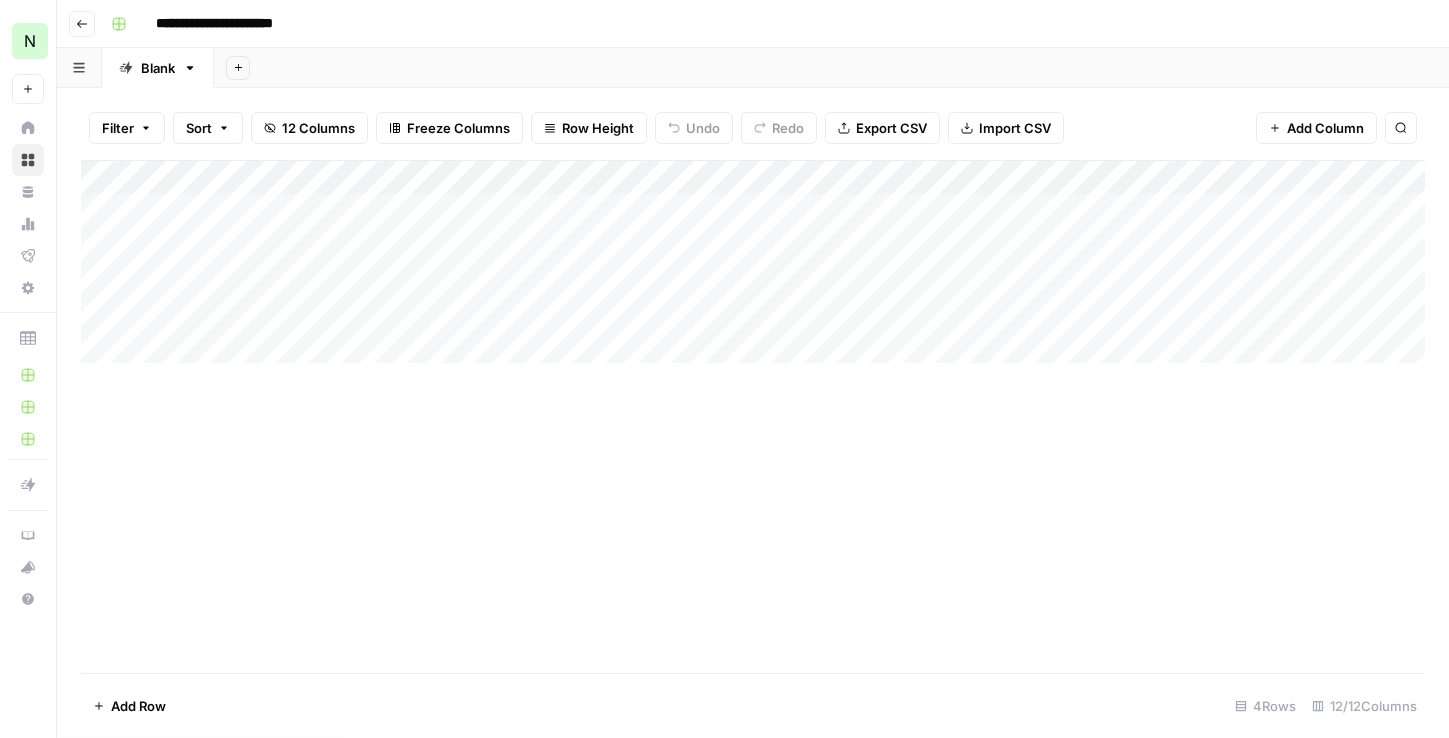 click on "Add Column" at bounding box center [753, 262] 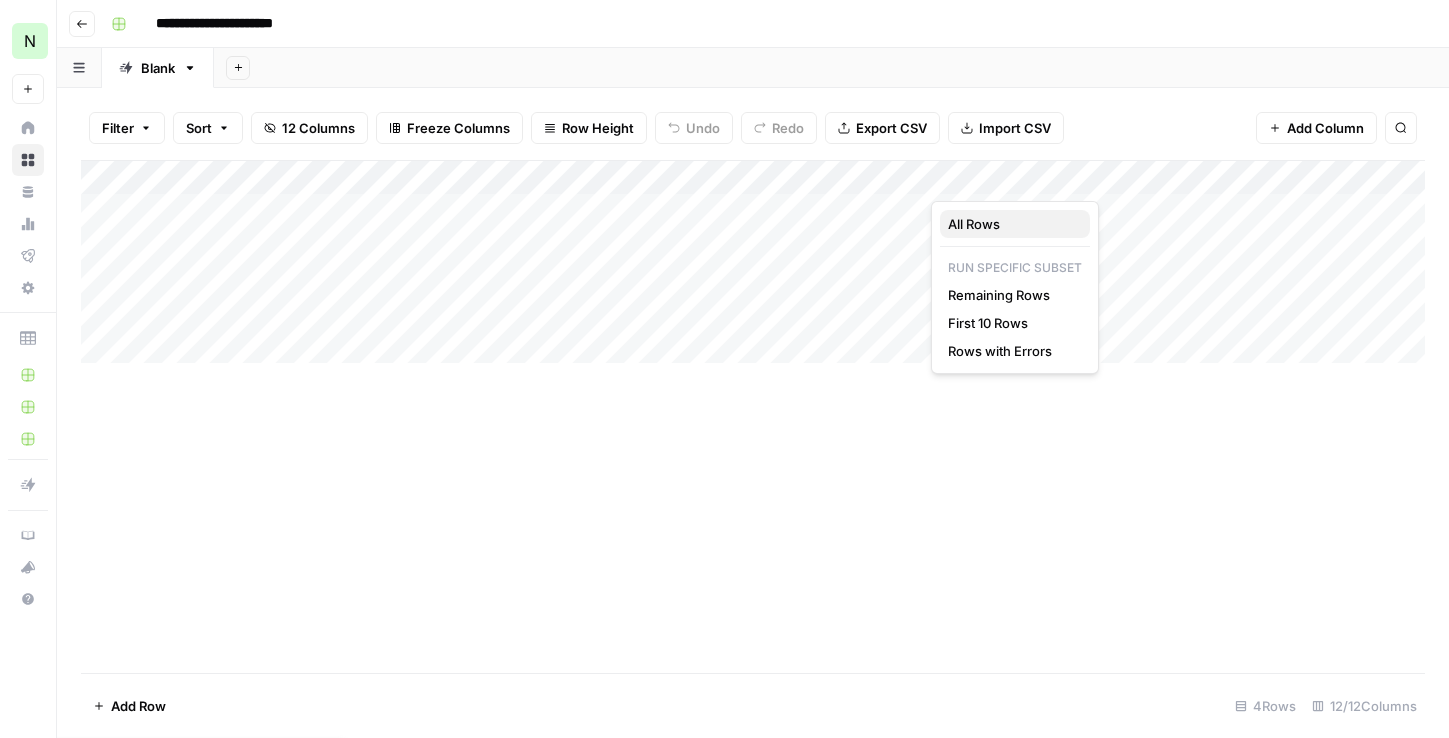 click on "All Rows" at bounding box center [974, 224] 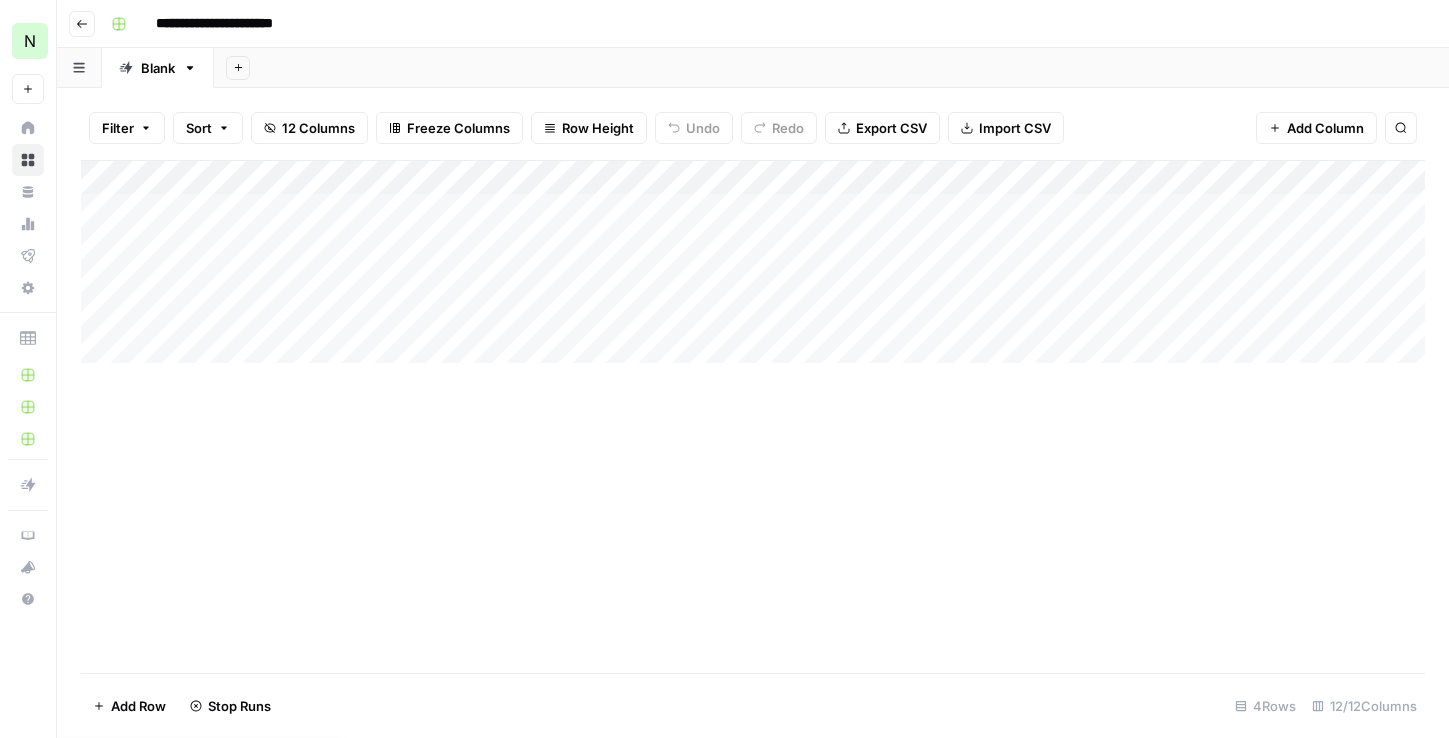 click on "Add Column" at bounding box center (753, 262) 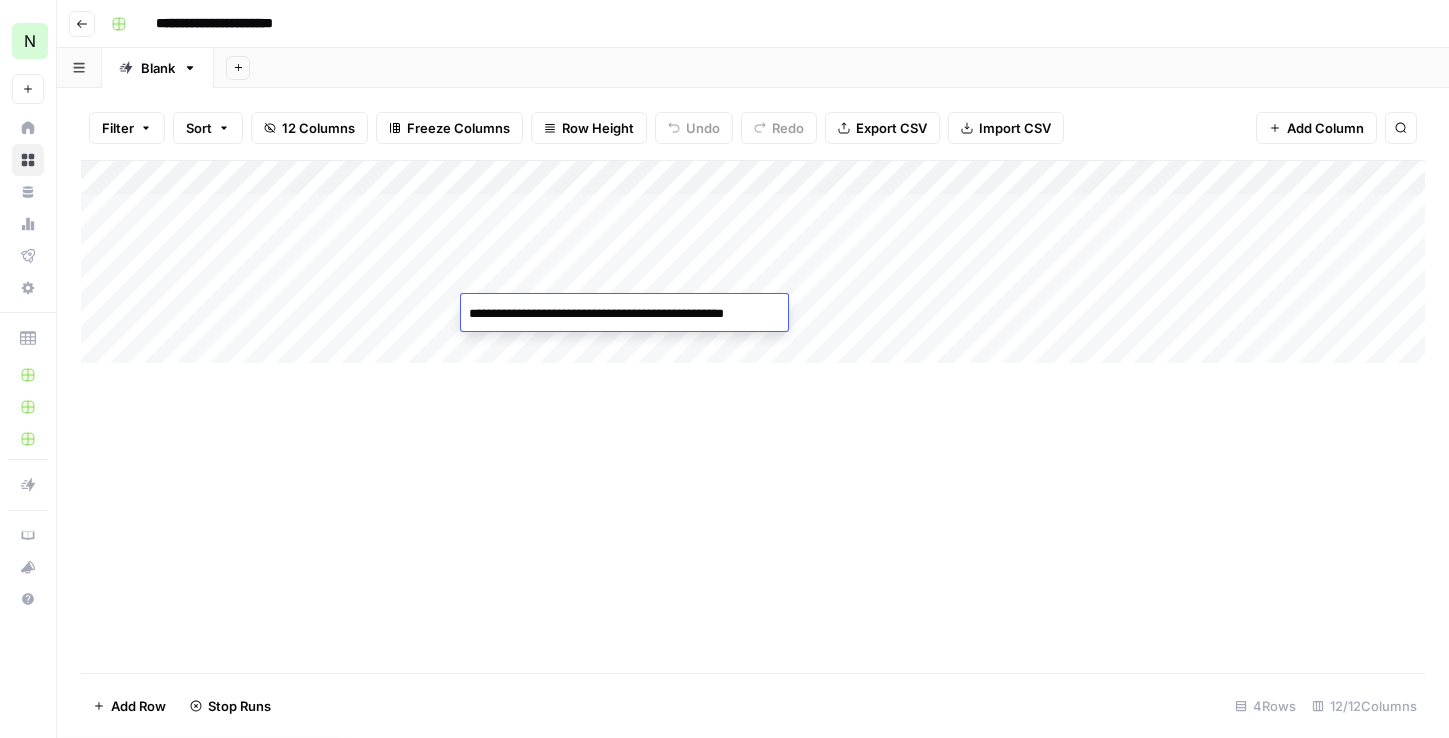 click on "**********" at bounding box center (624, 314) 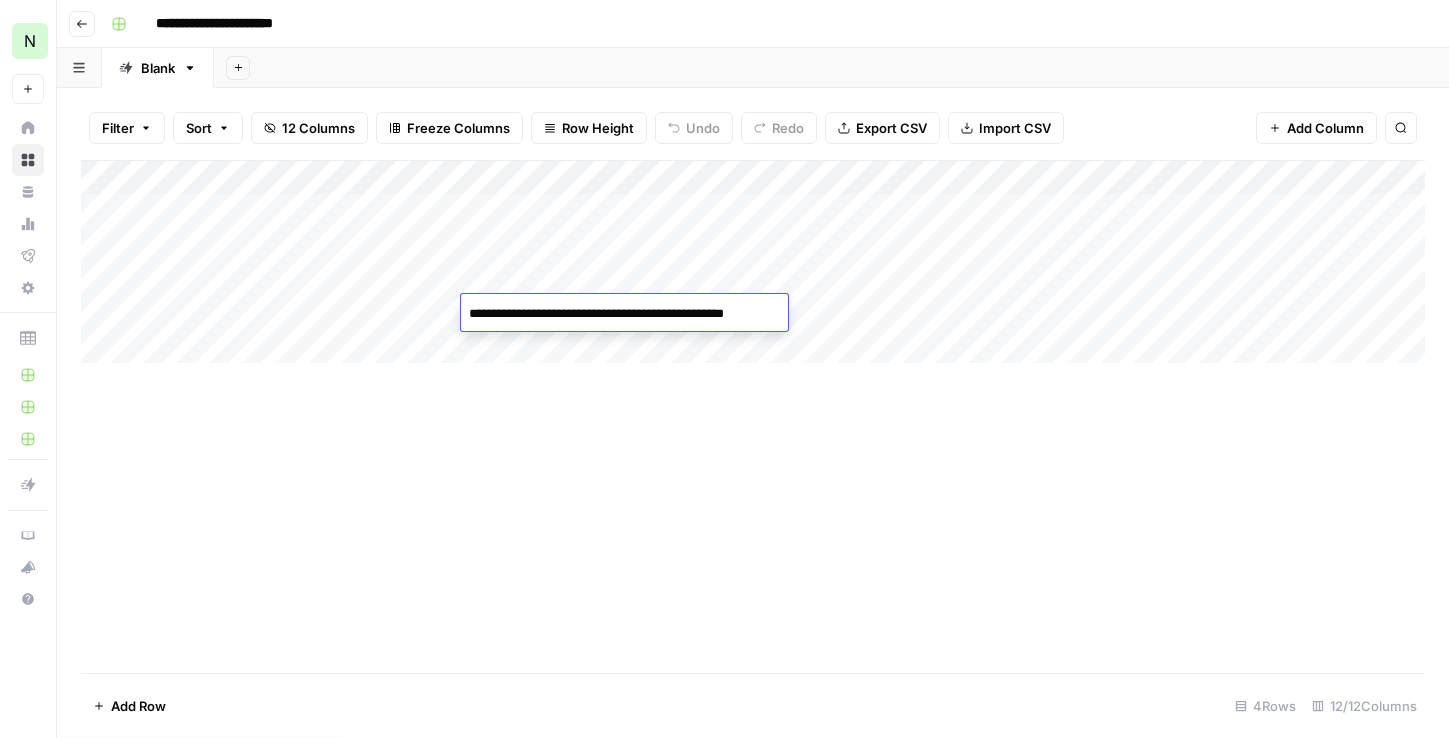click on "Add Column" at bounding box center [753, 262] 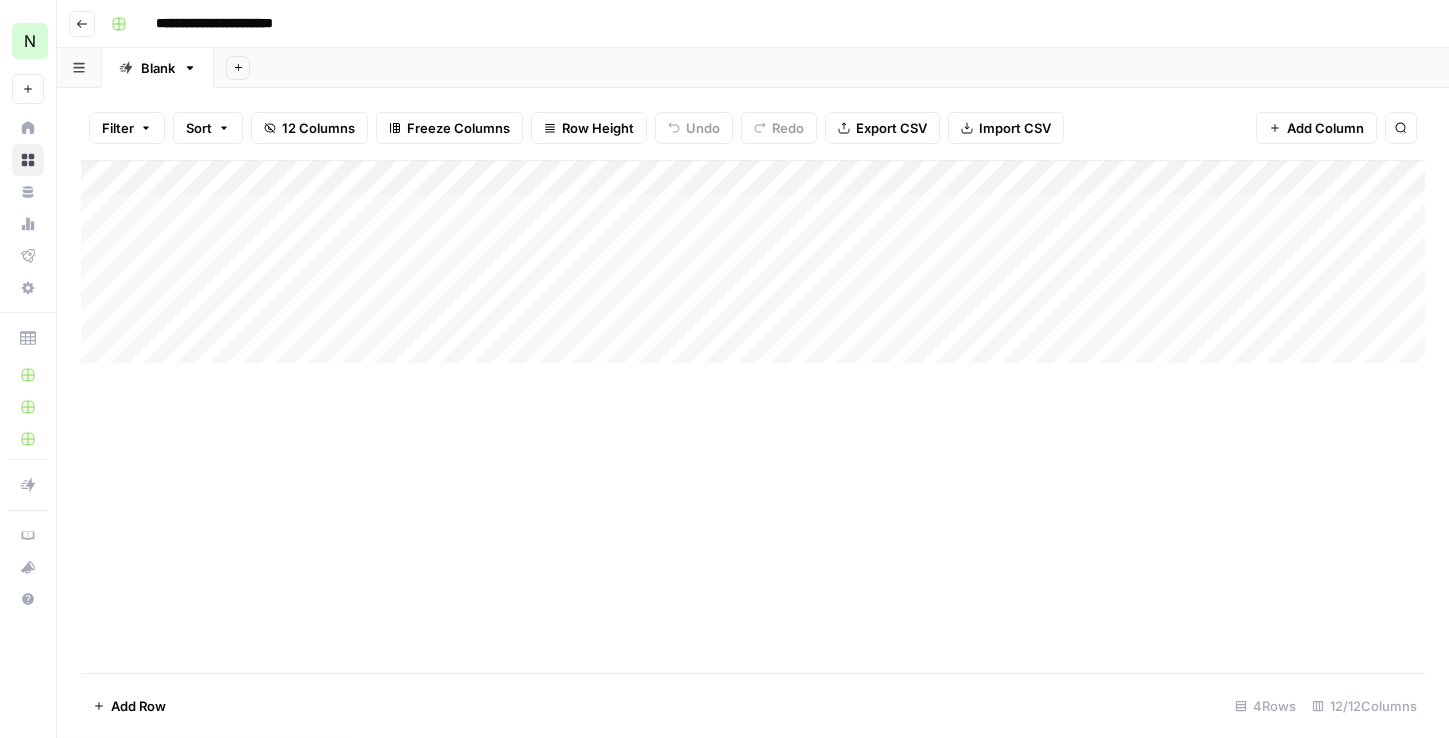 click on "Add Column" at bounding box center [753, 262] 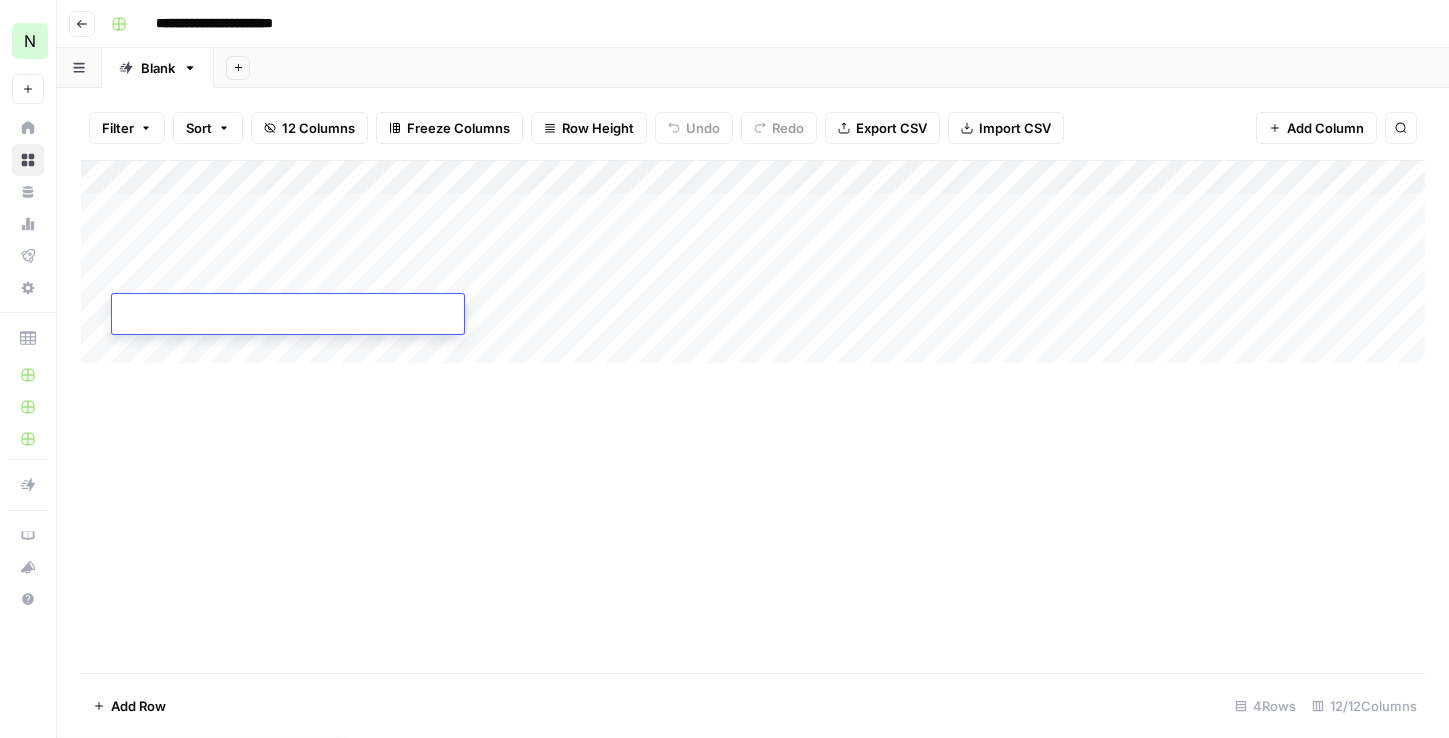 type on "**********" 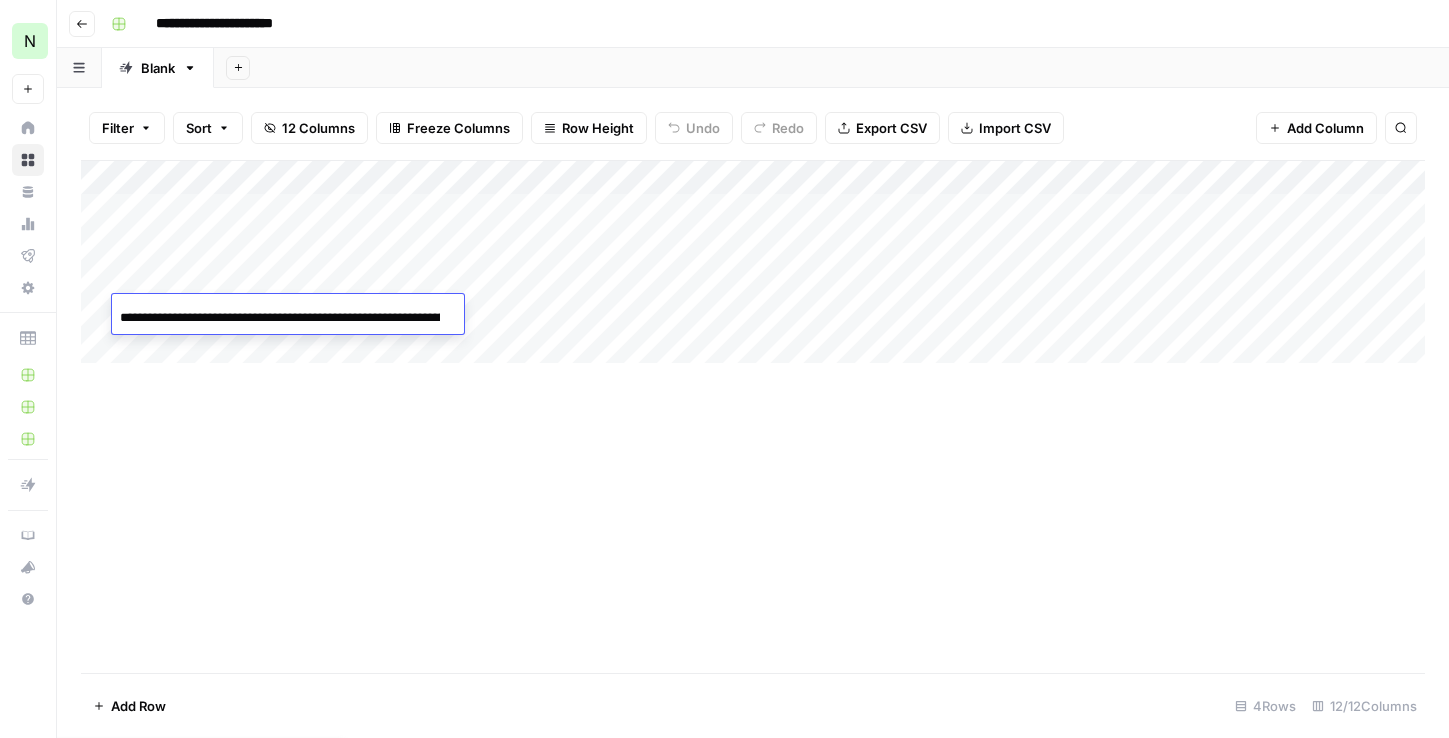 scroll, scrollTop: 0, scrollLeft: 394, axis: horizontal 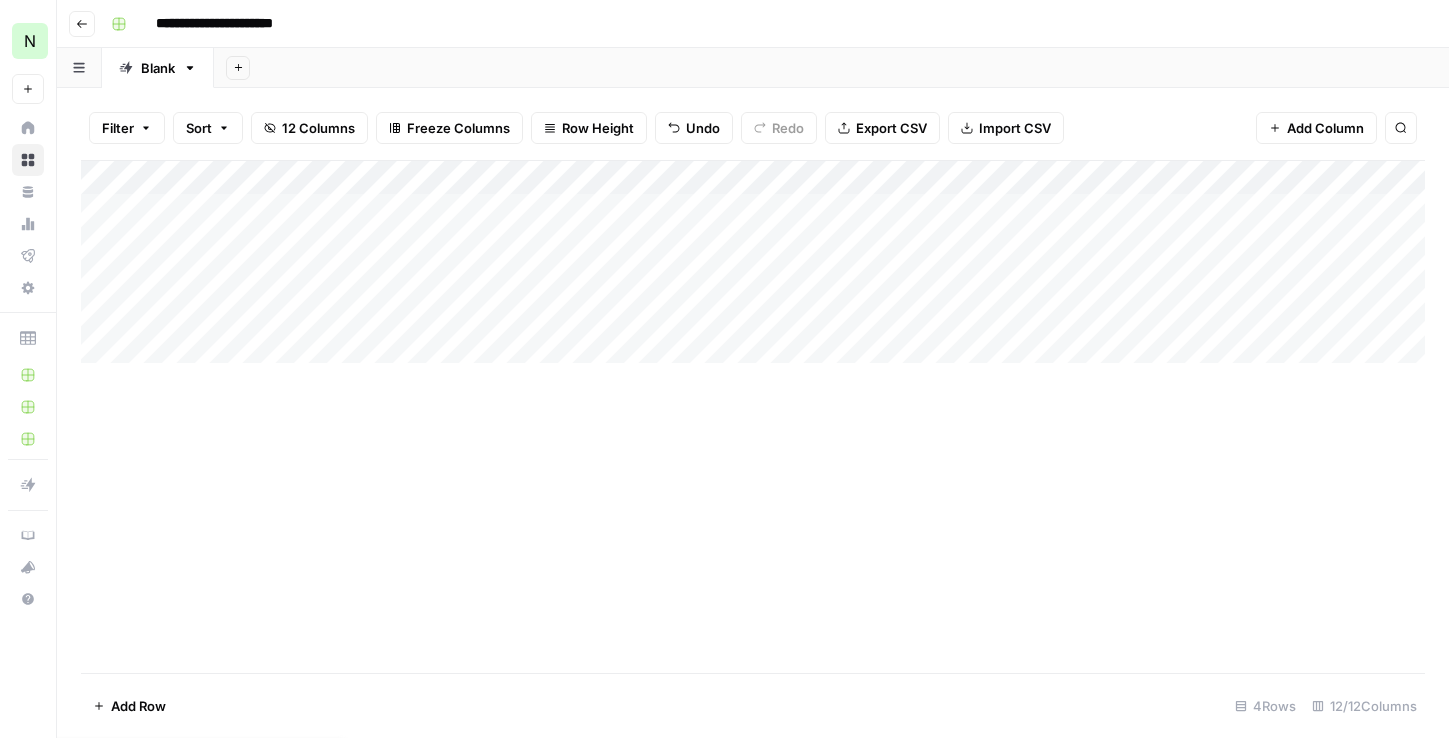 click on "Add Column" at bounding box center (753, 262) 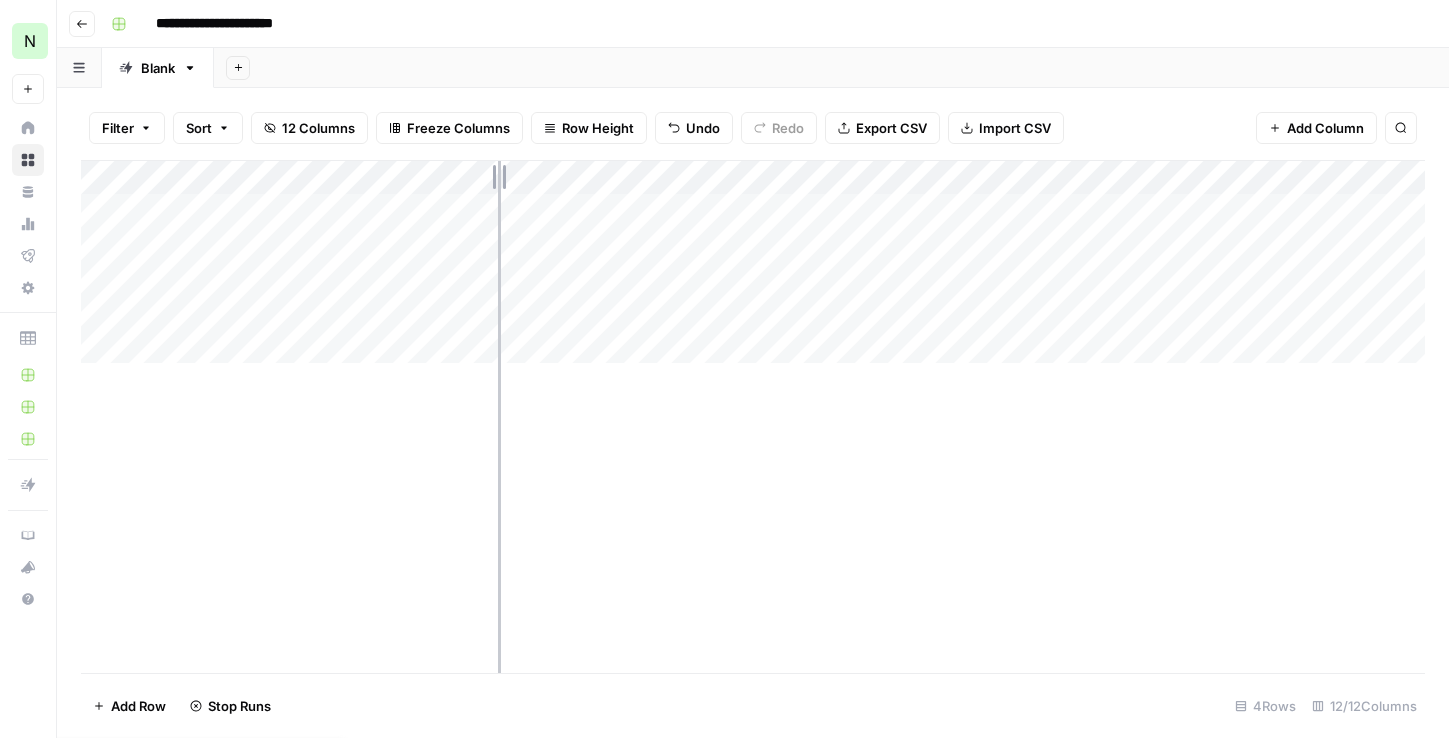 drag, startPoint x: 462, startPoint y: 169, endPoint x: 528, endPoint y: 169, distance: 66 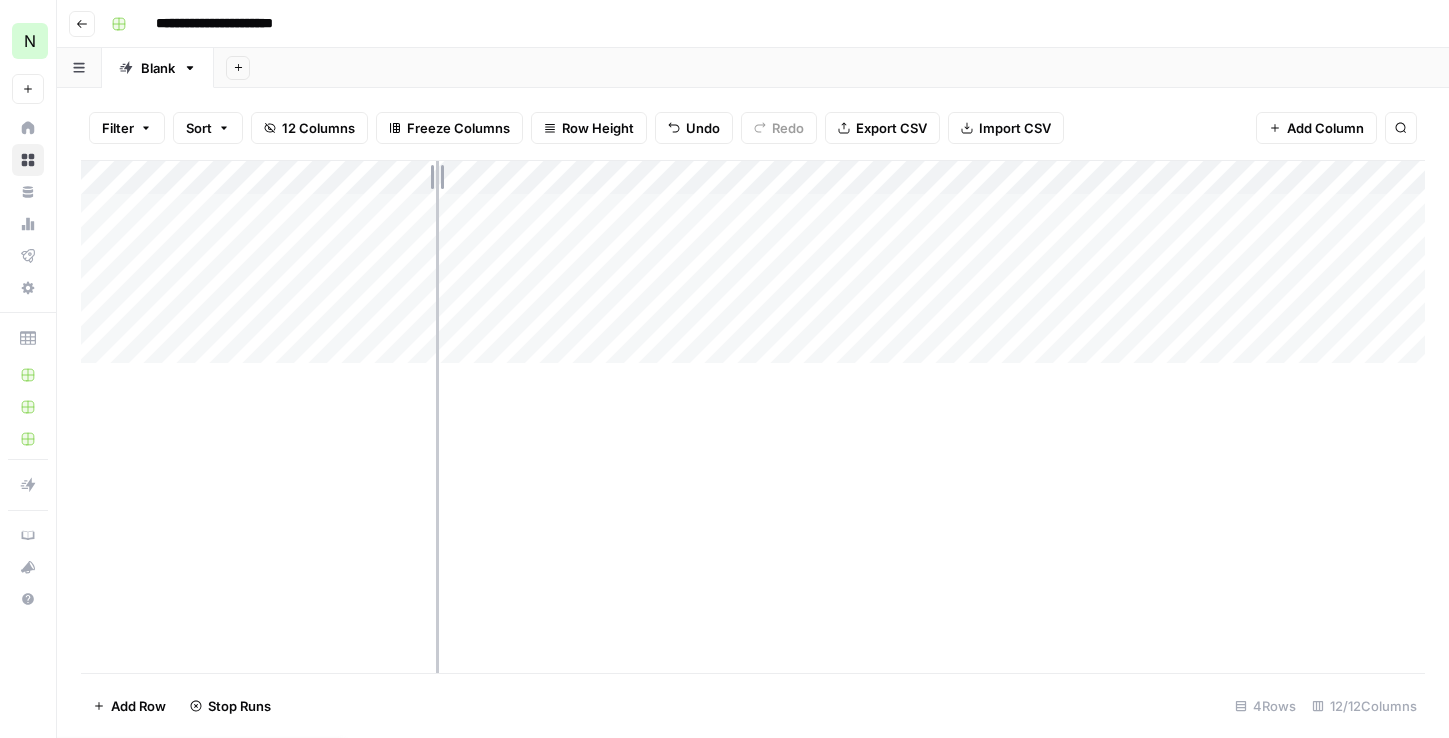 drag, startPoint x: 527, startPoint y: 168, endPoint x: 450, endPoint y: 173, distance: 77.16217 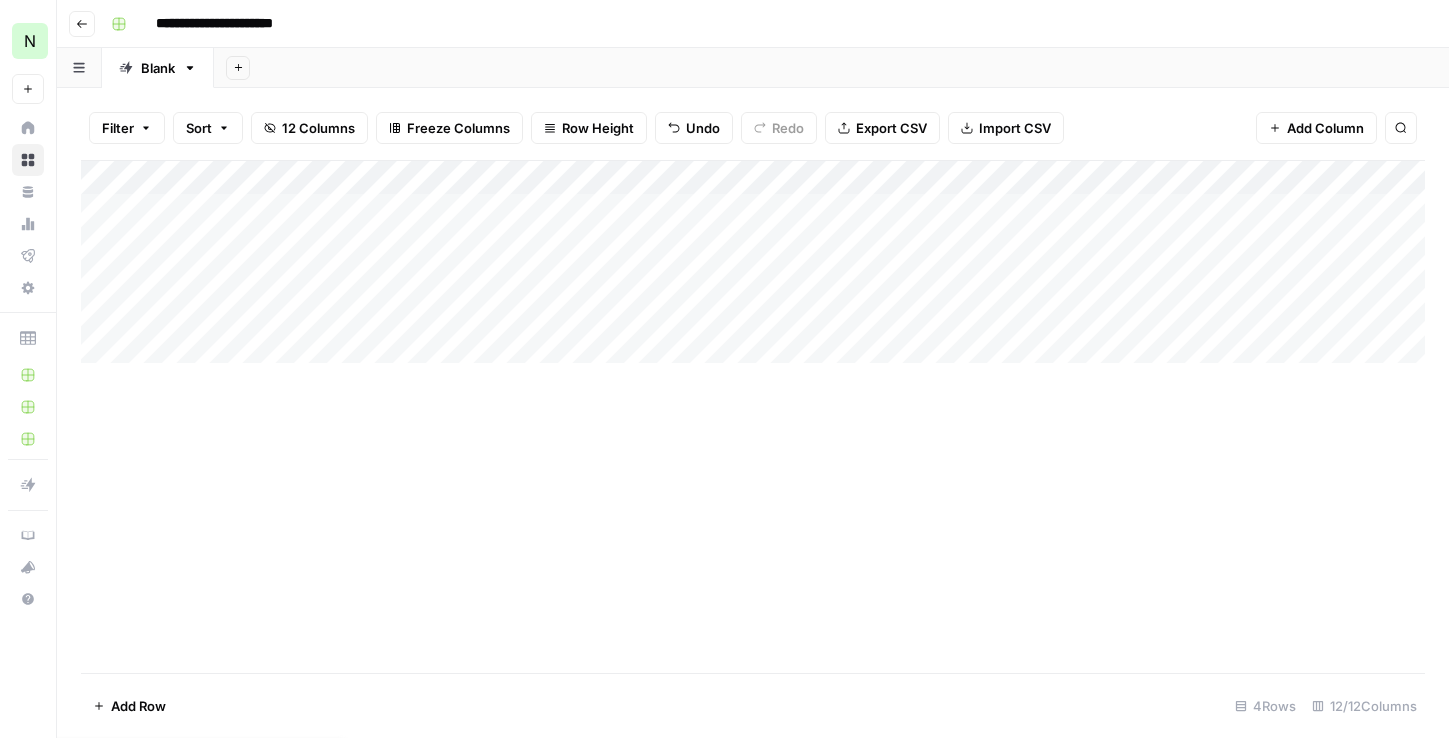 click on "Add Column" at bounding box center [753, 262] 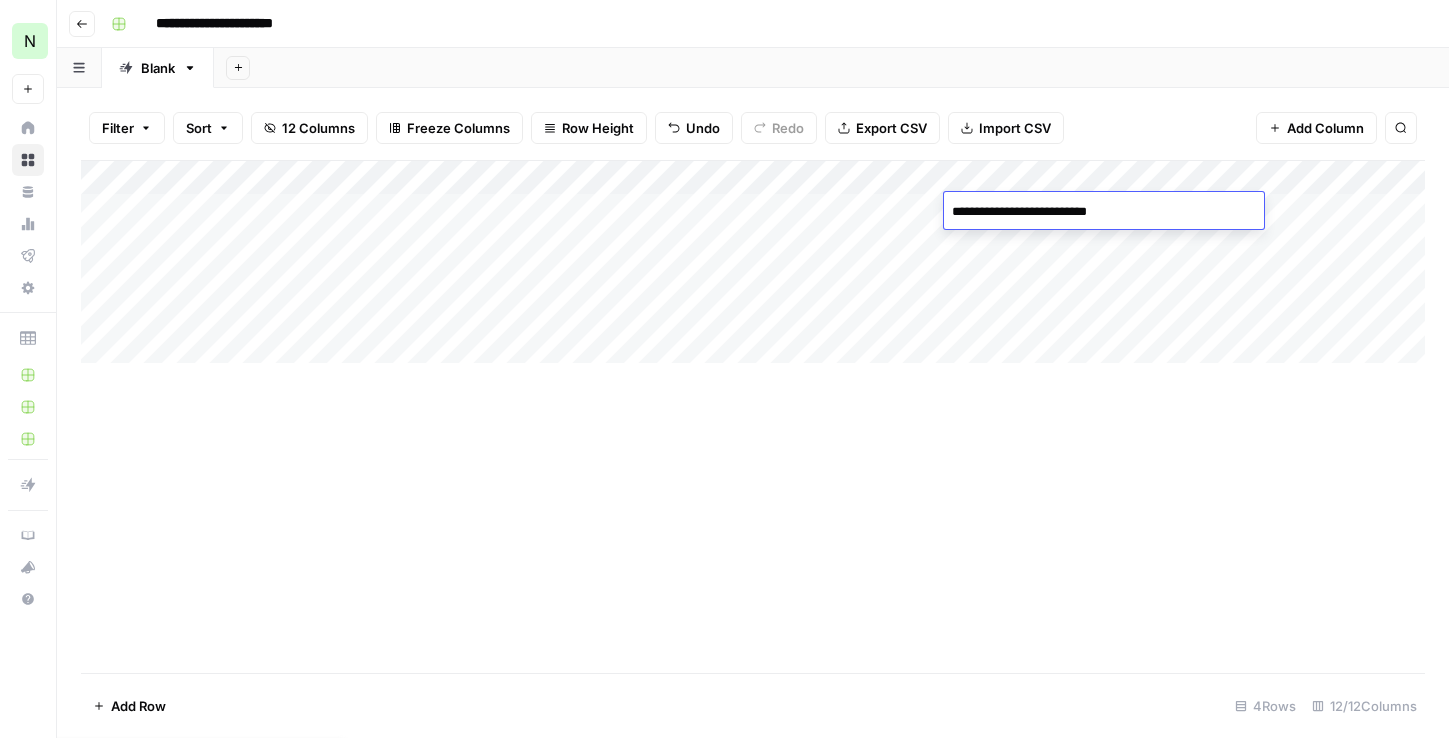 click on "Add Column" at bounding box center [753, 416] 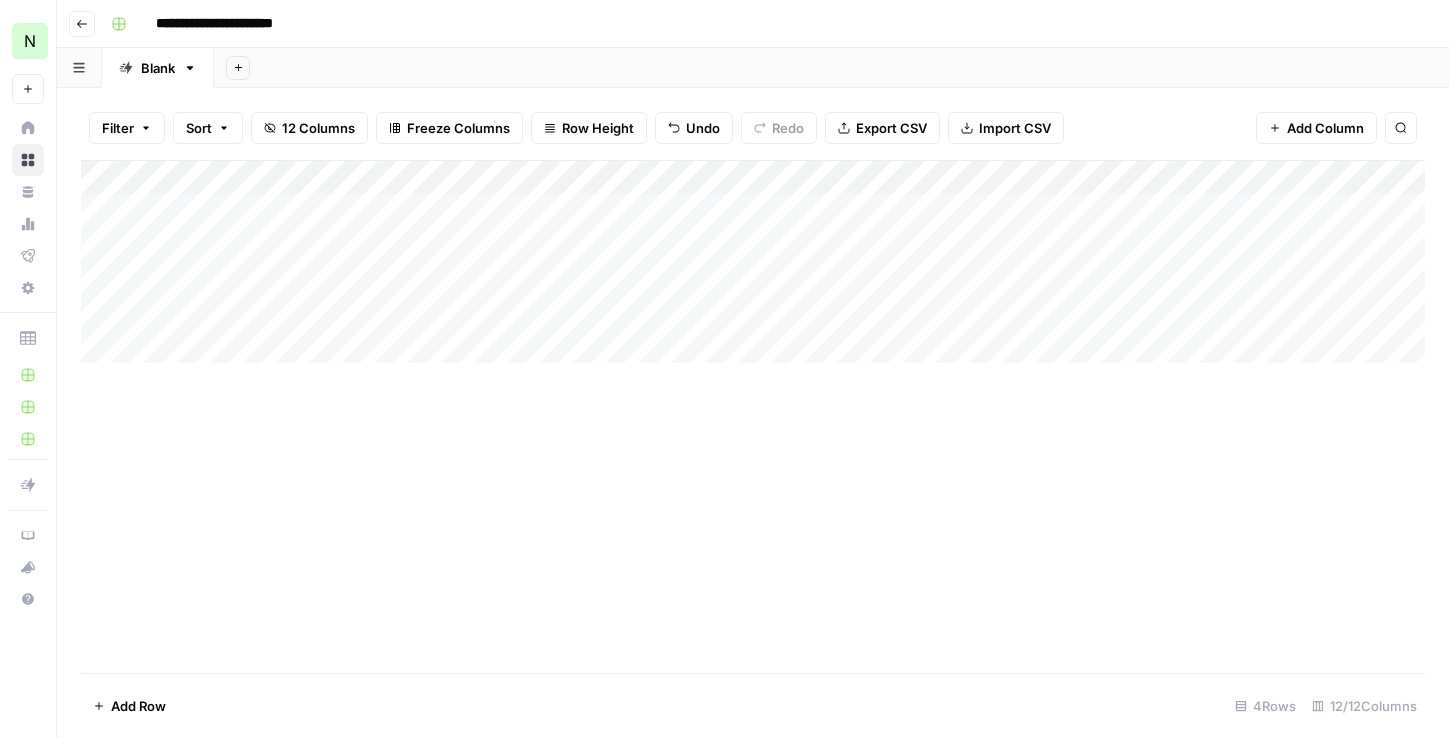 click on "Add Column" at bounding box center (753, 262) 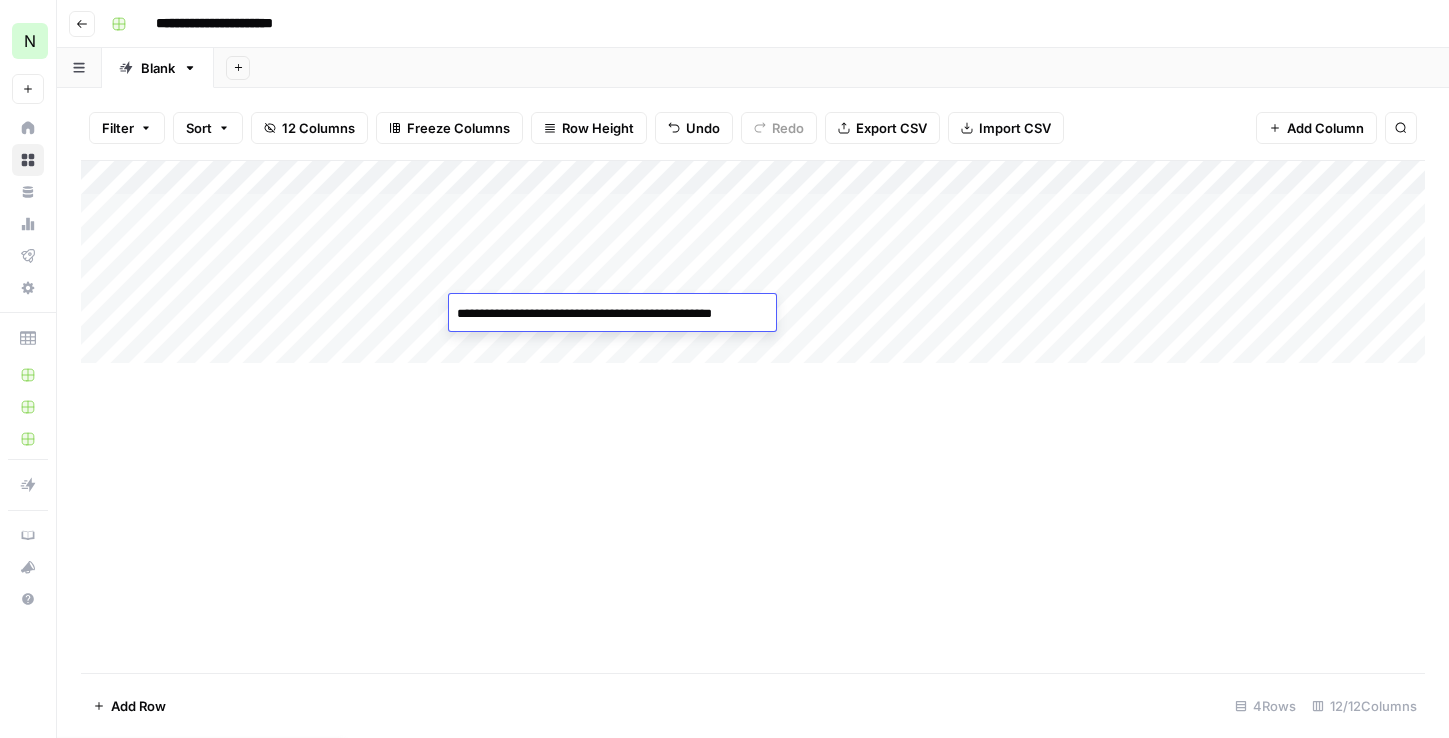 click on "**********" at bounding box center (612, 314) 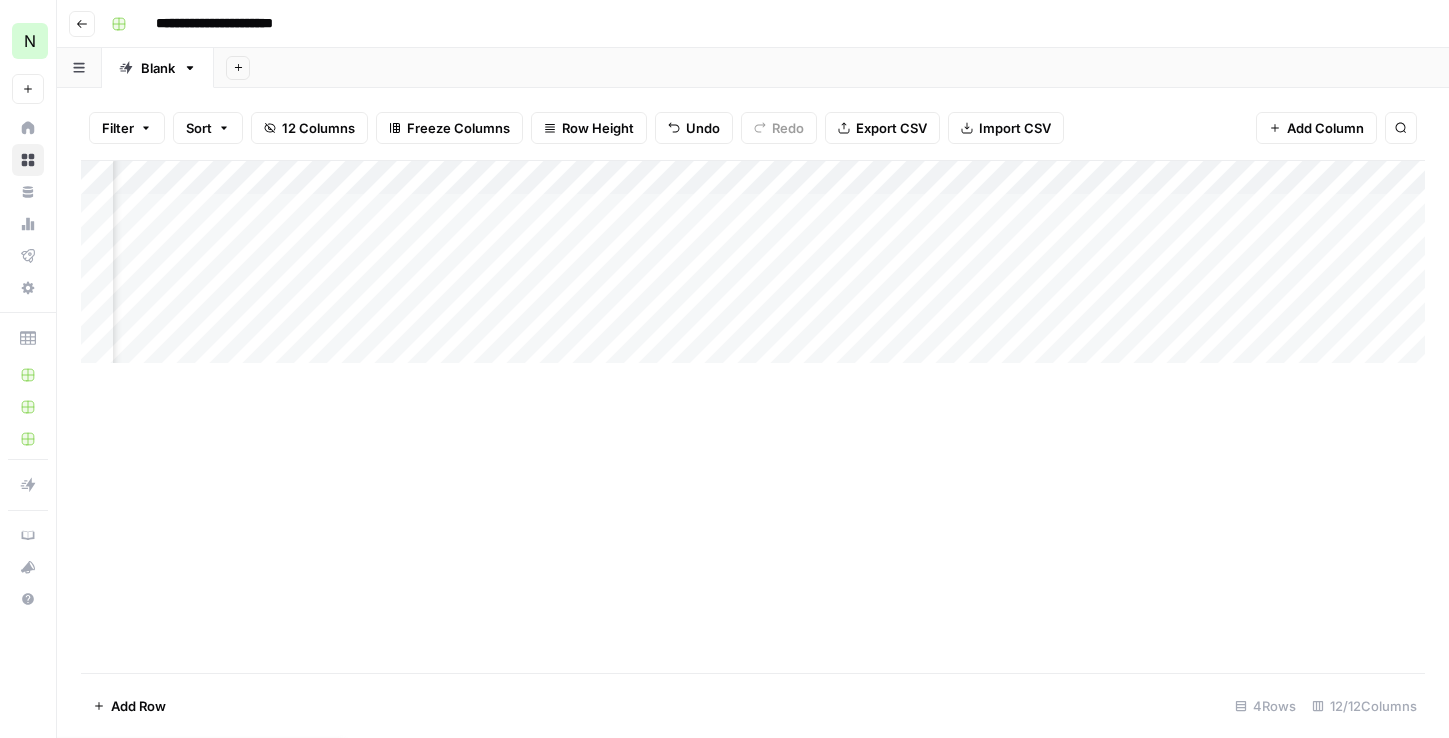 scroll, scrollTop: 0, scrollLeft: 505, axis: horizontal 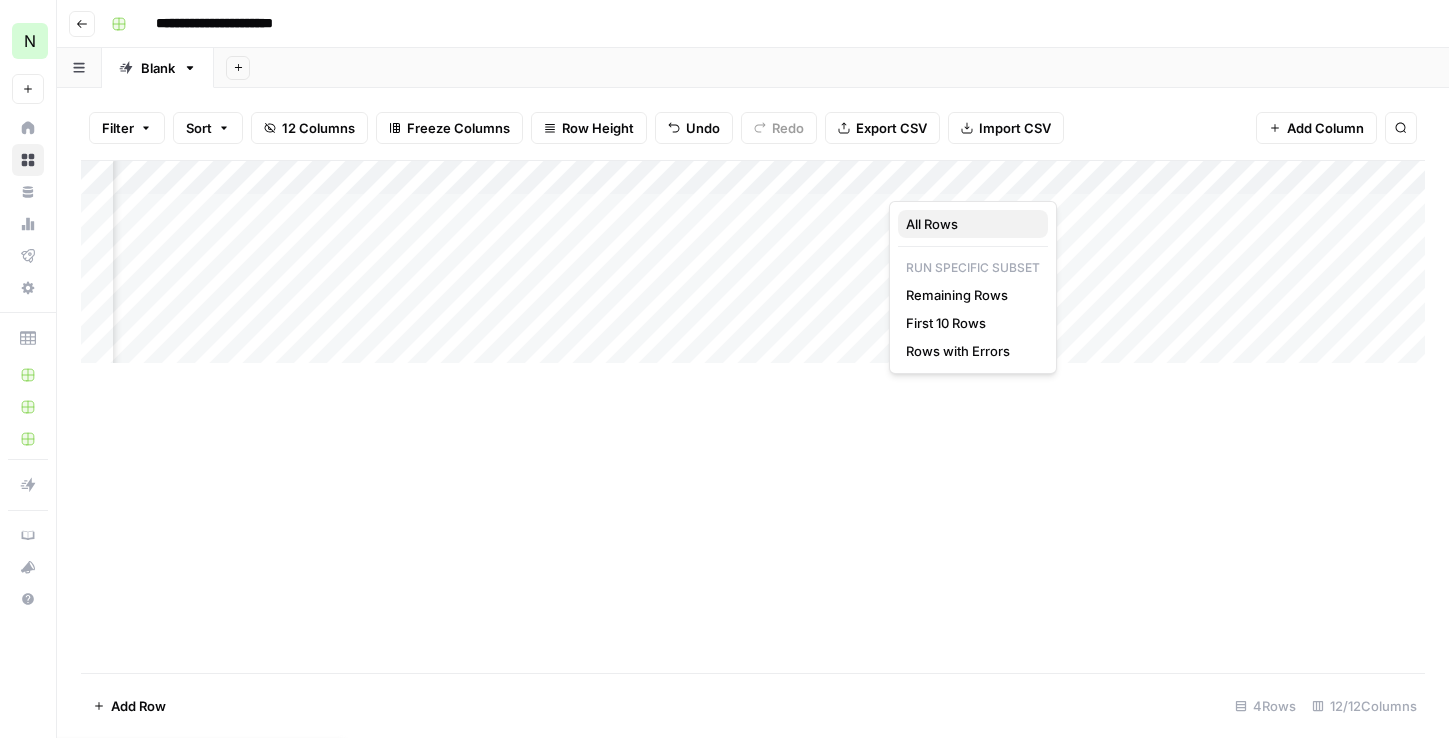 click on "All Rows" at bounding box center (932, 224) 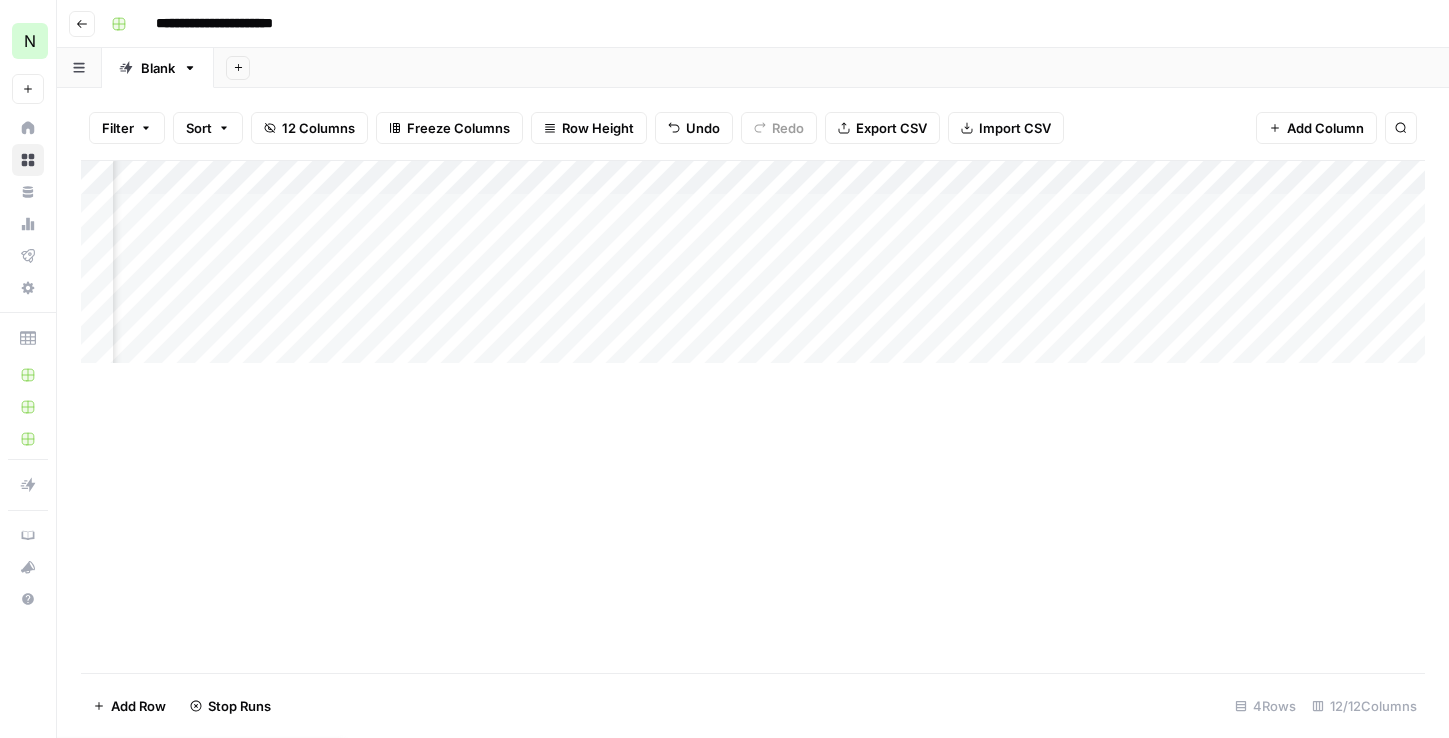 scroll, scrollTop: 0, scrollLeft: 729, axis: horizontal 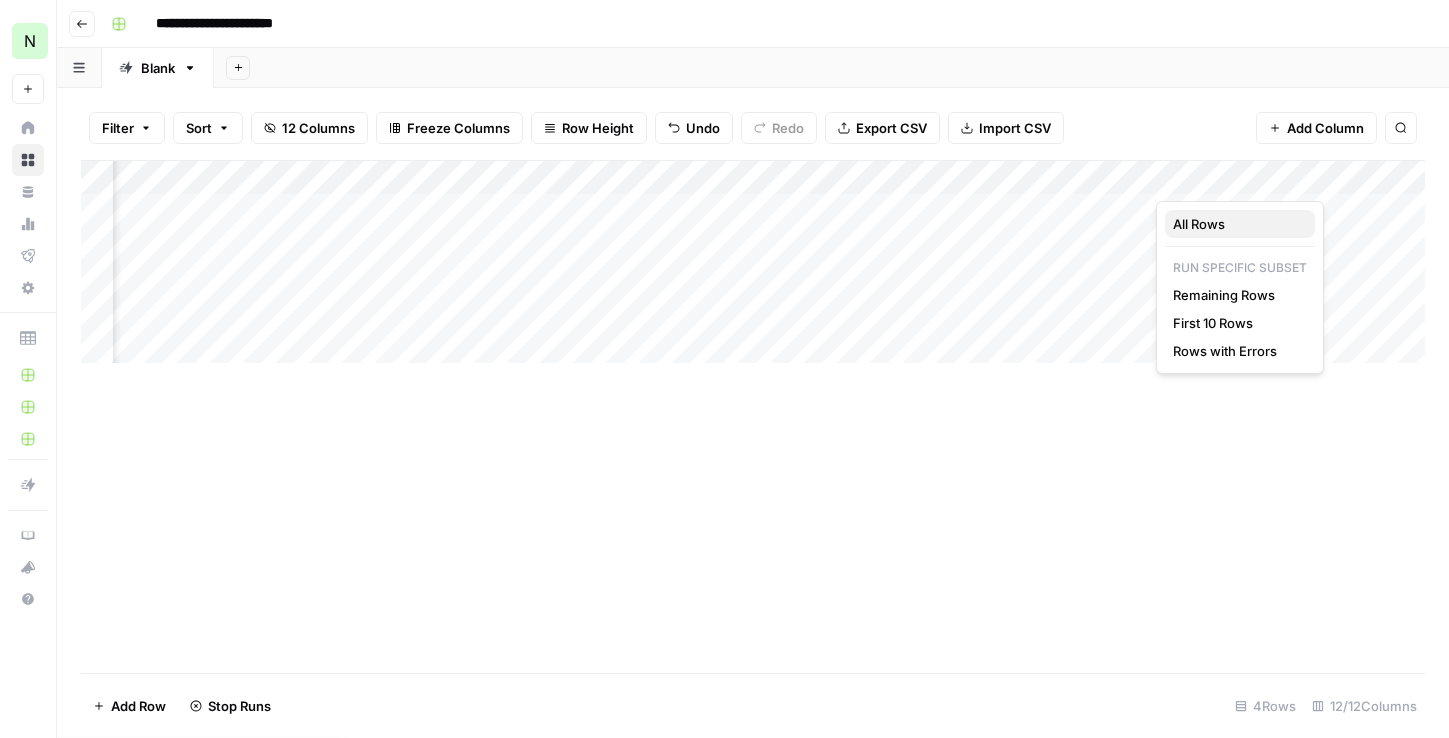 click on "All Rows" at bounding box center (1199, 224) 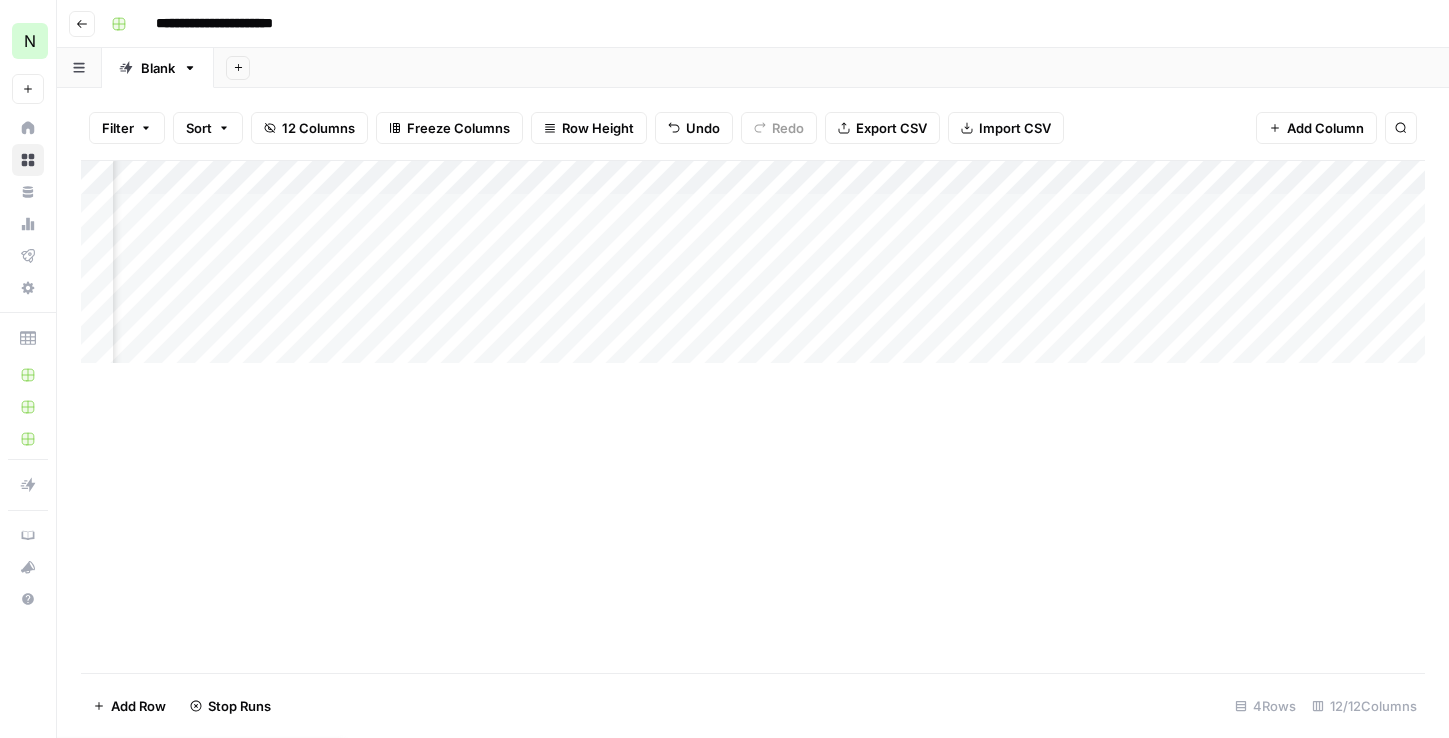 scroll, scrollTop: 0, scrollLeft: 1130, axis: horizontal 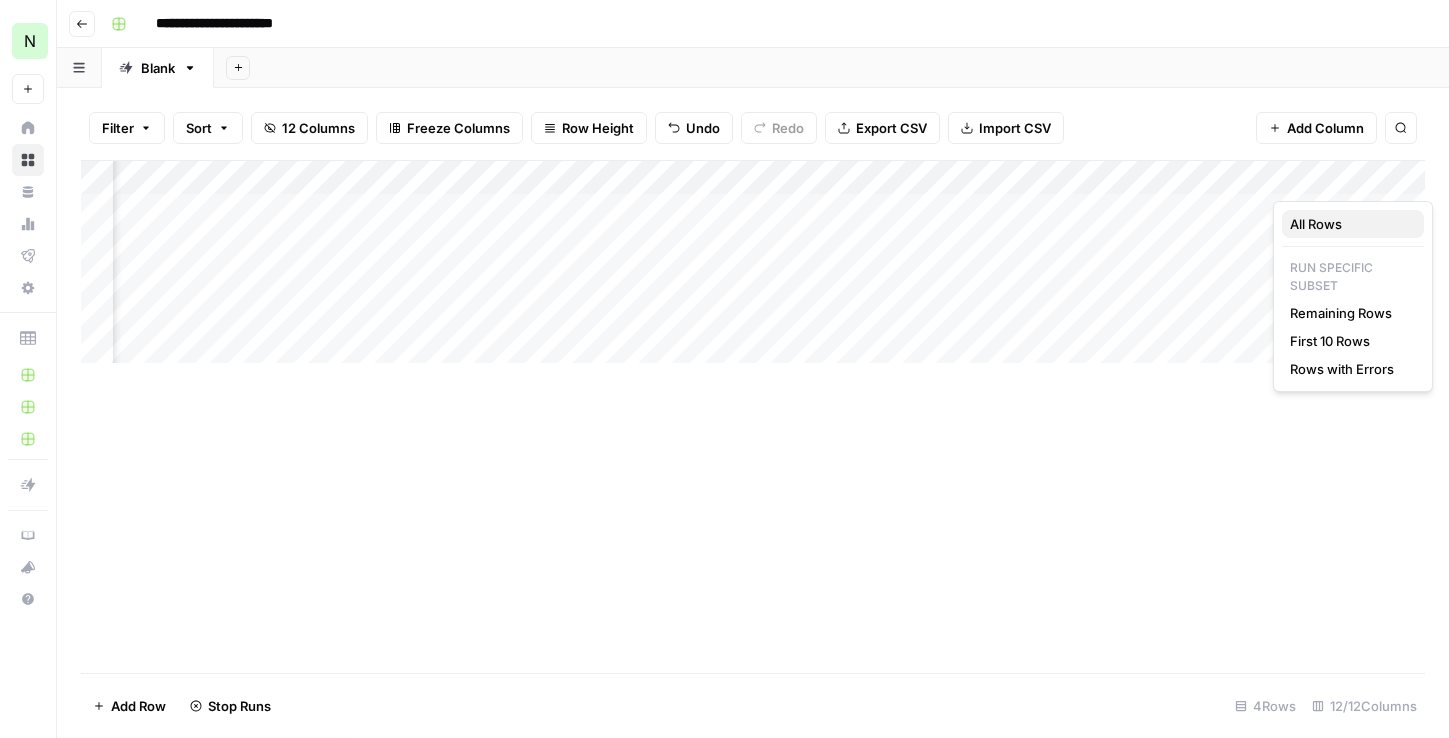 click on "All Rows" at bounding box center (1353, 224) 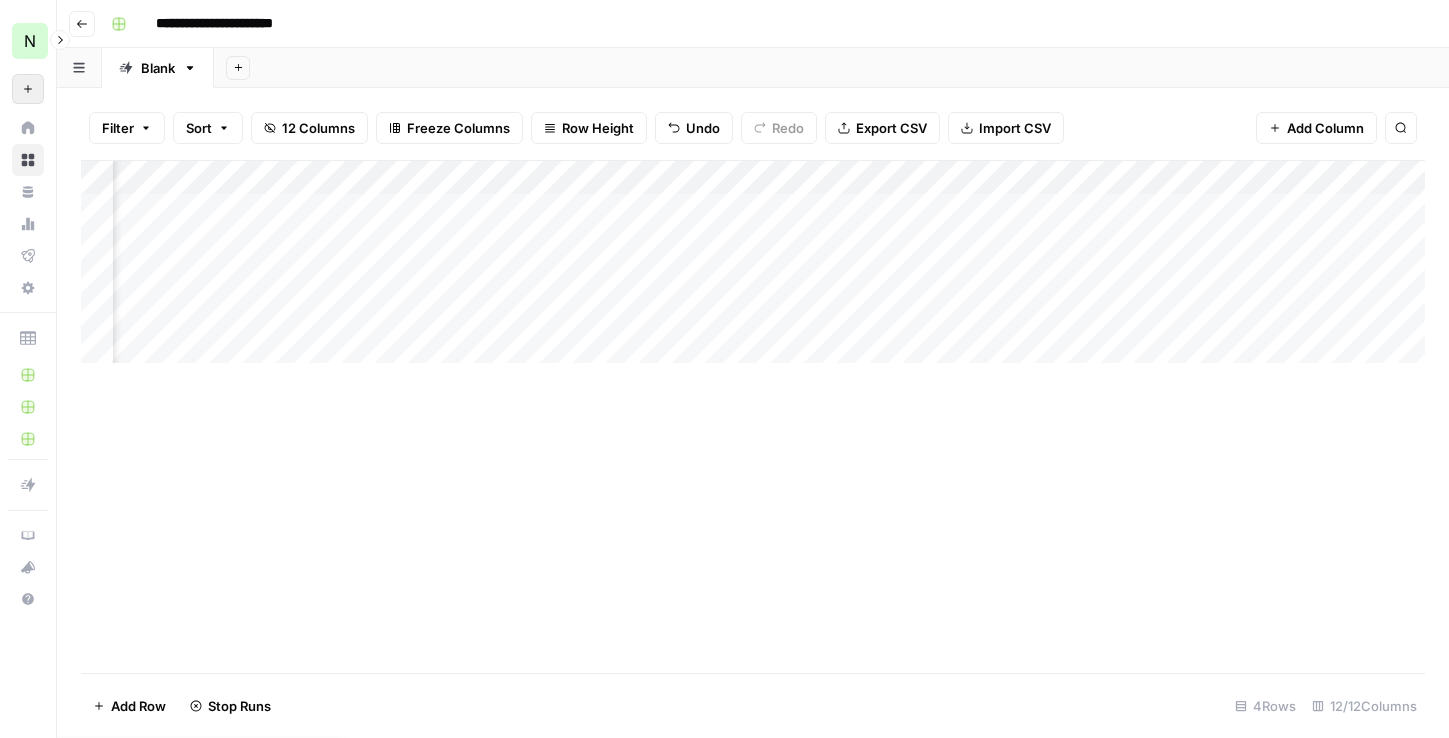 click on "New" at bounding box center [28, 89] 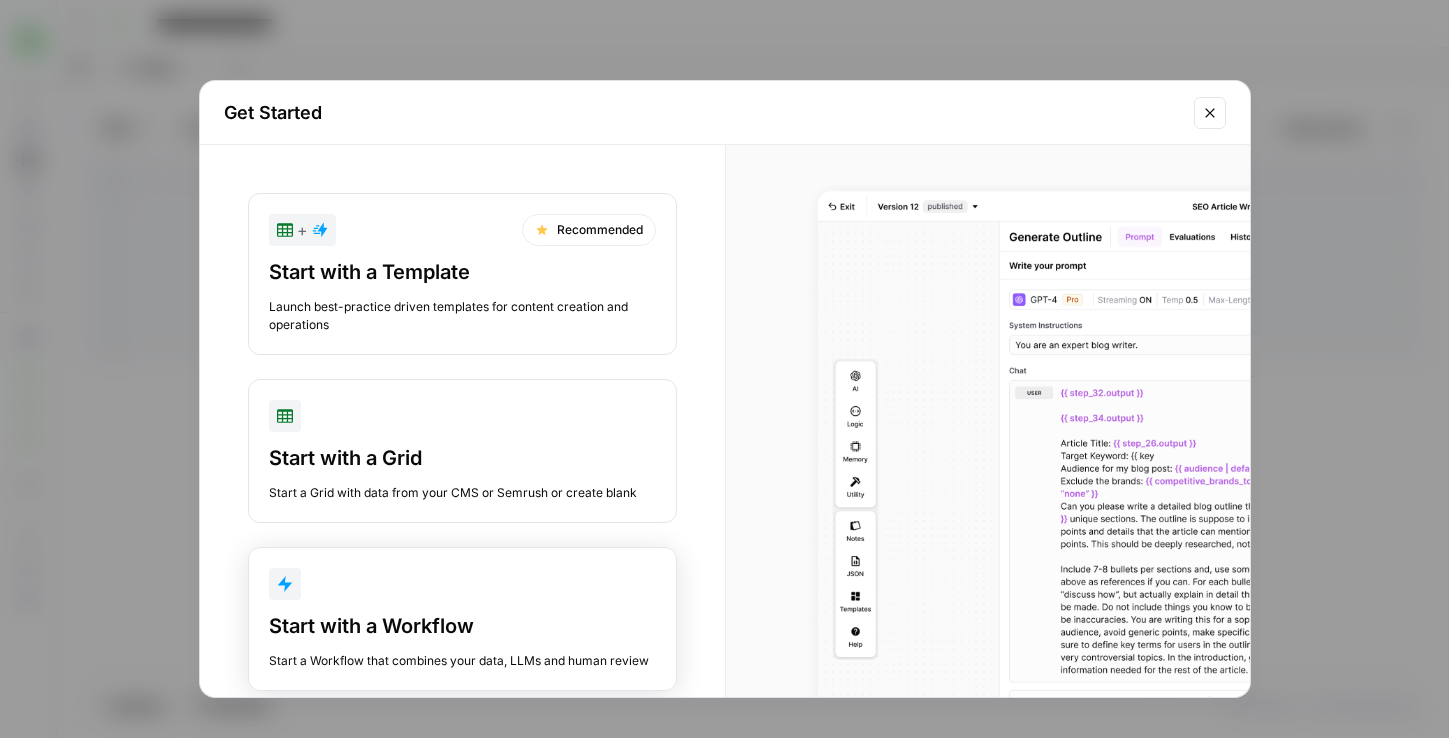 click on "Start with a Workflow" at bounding box center [462, 626] 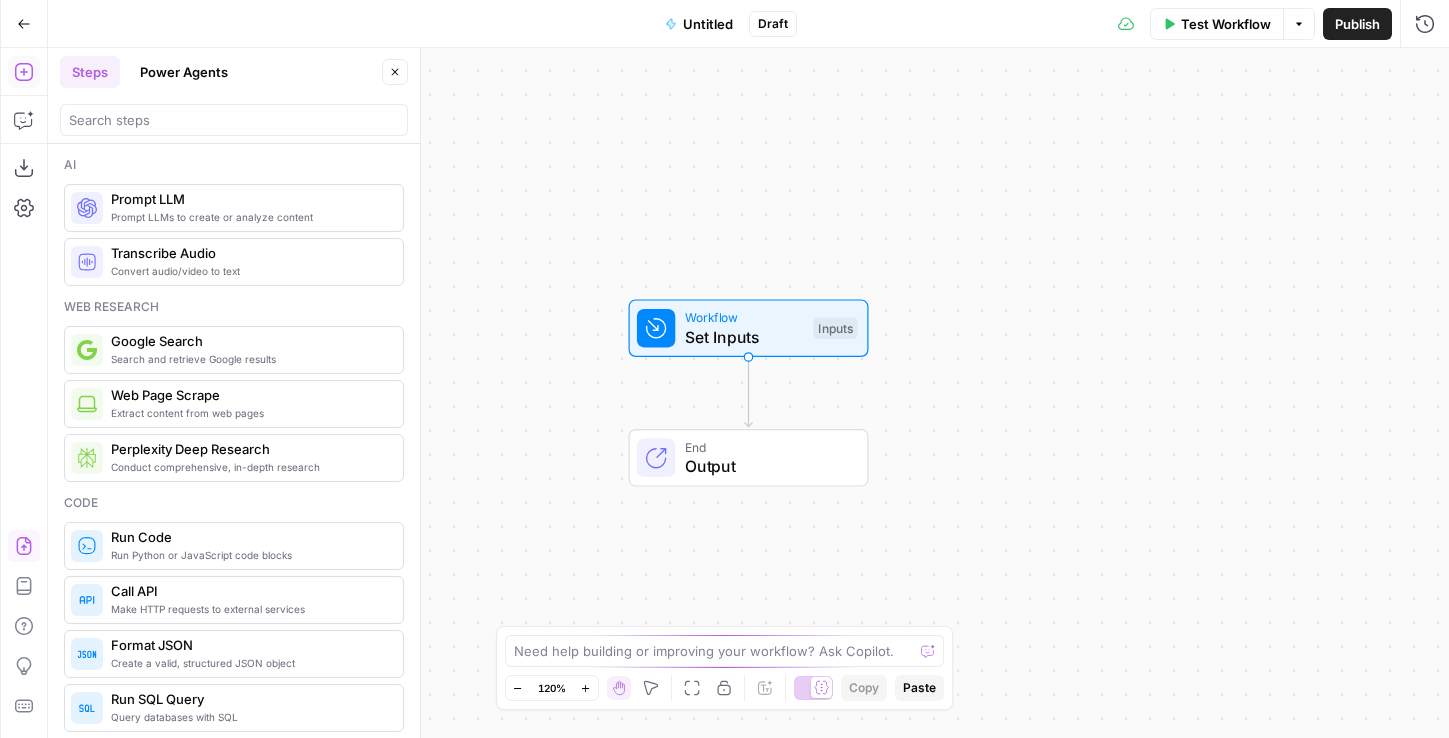 click 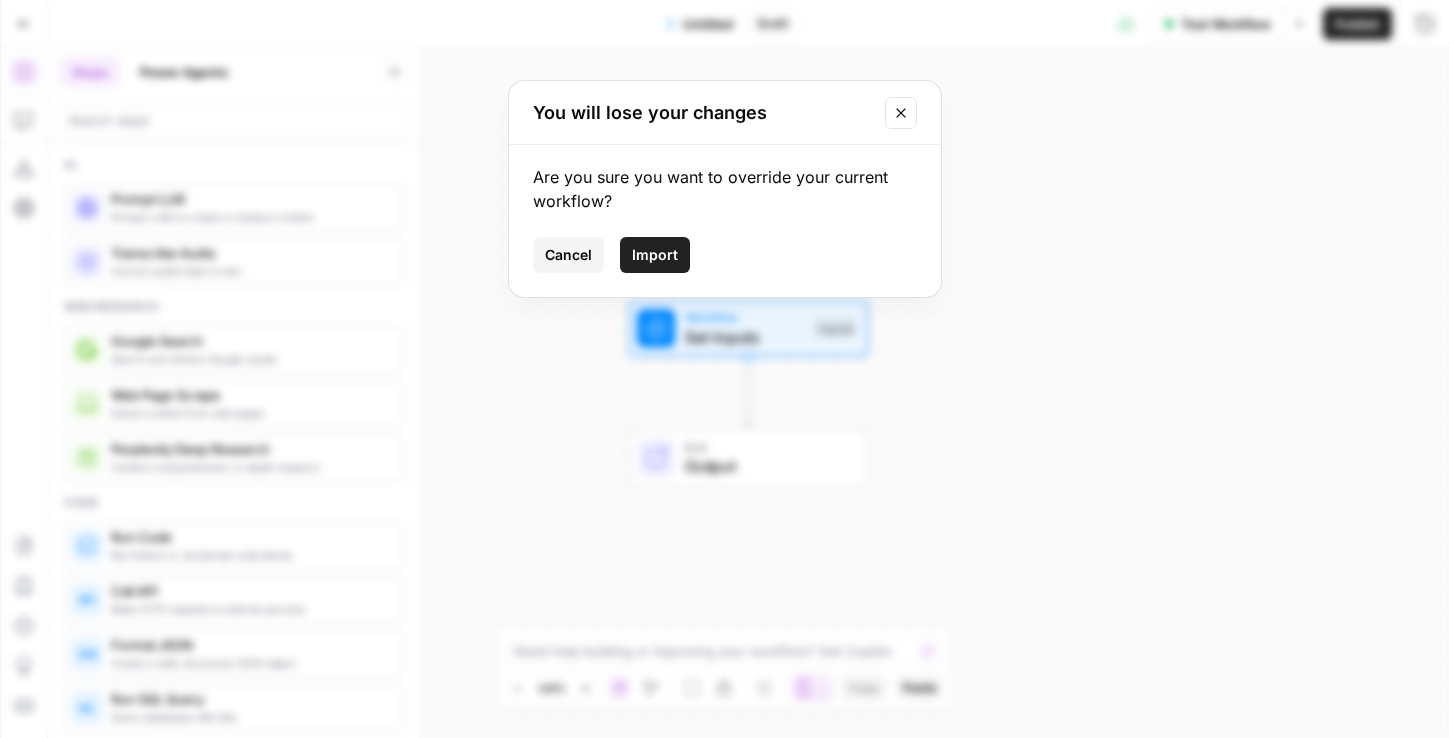 click on "Import" at bounding box center [655, 255] 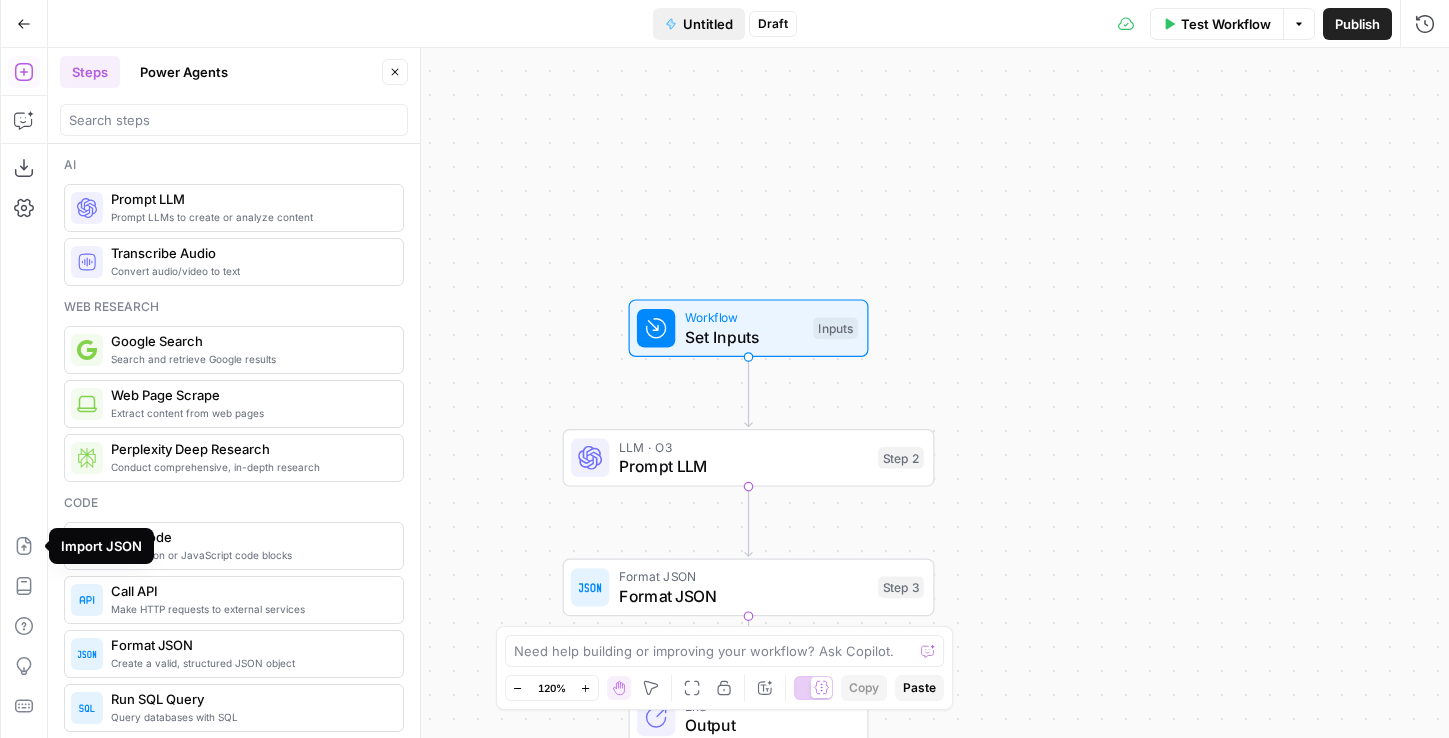 click on "Untitled" at bounding box center (708, 24) 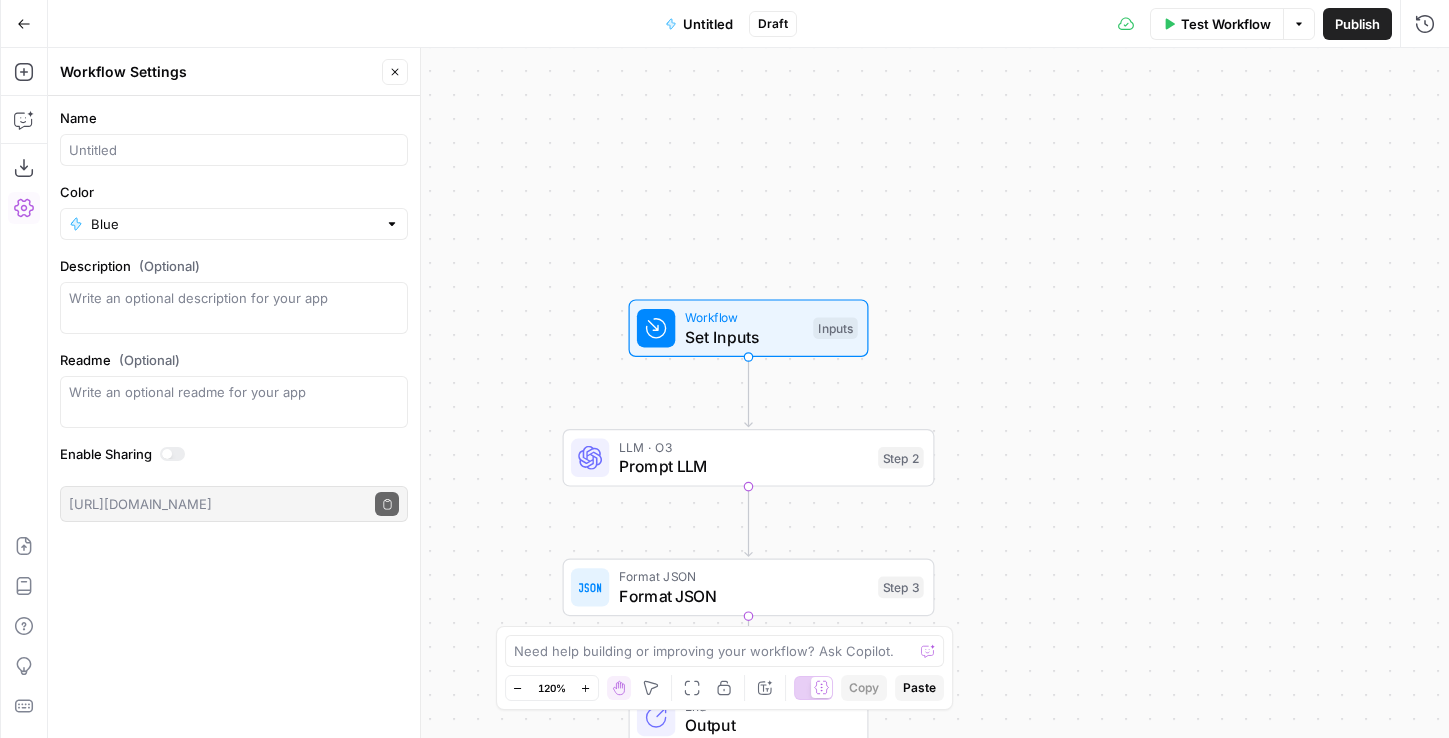 click on "Name Color Blue Description   (Optional) Readme   (Optional) Write an optional readme for your app Enable Sharing https://app.airops.com/public_api/airops_apps/a9e94e70-126e-4f9a-a6b0-4ba81e337ef1/execute Copy public execute URL" at bounding box center [234, 315] 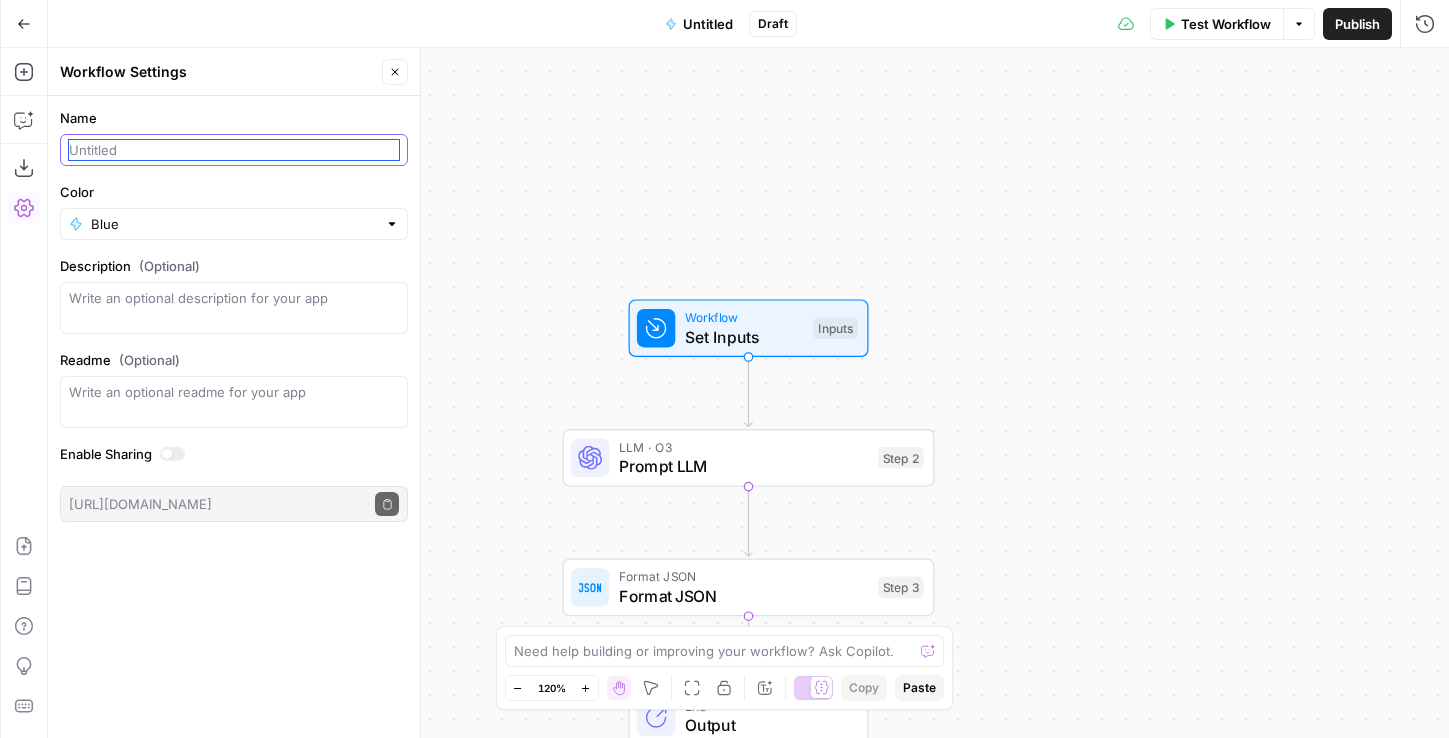 click on "Name" at bounding box center (234, 150) 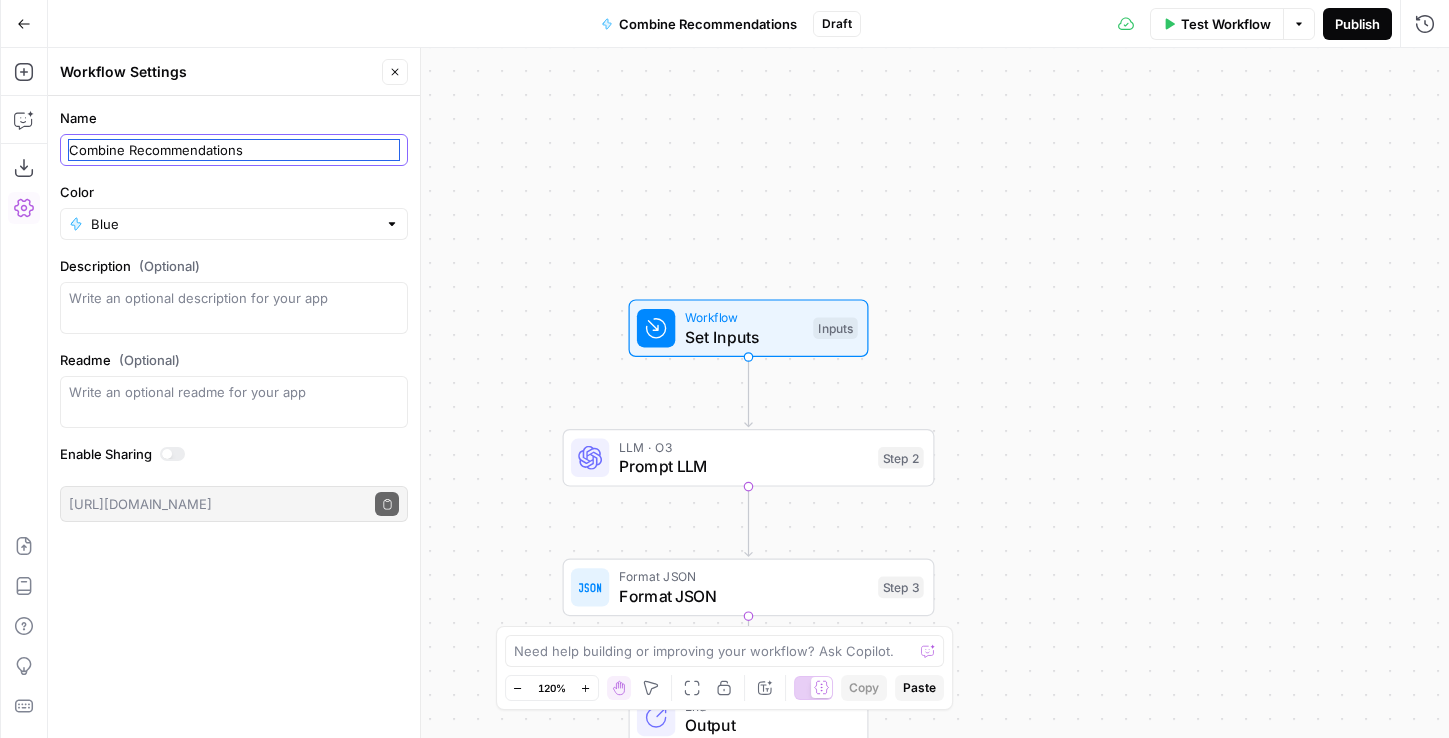 type on "Combine Recommendations" 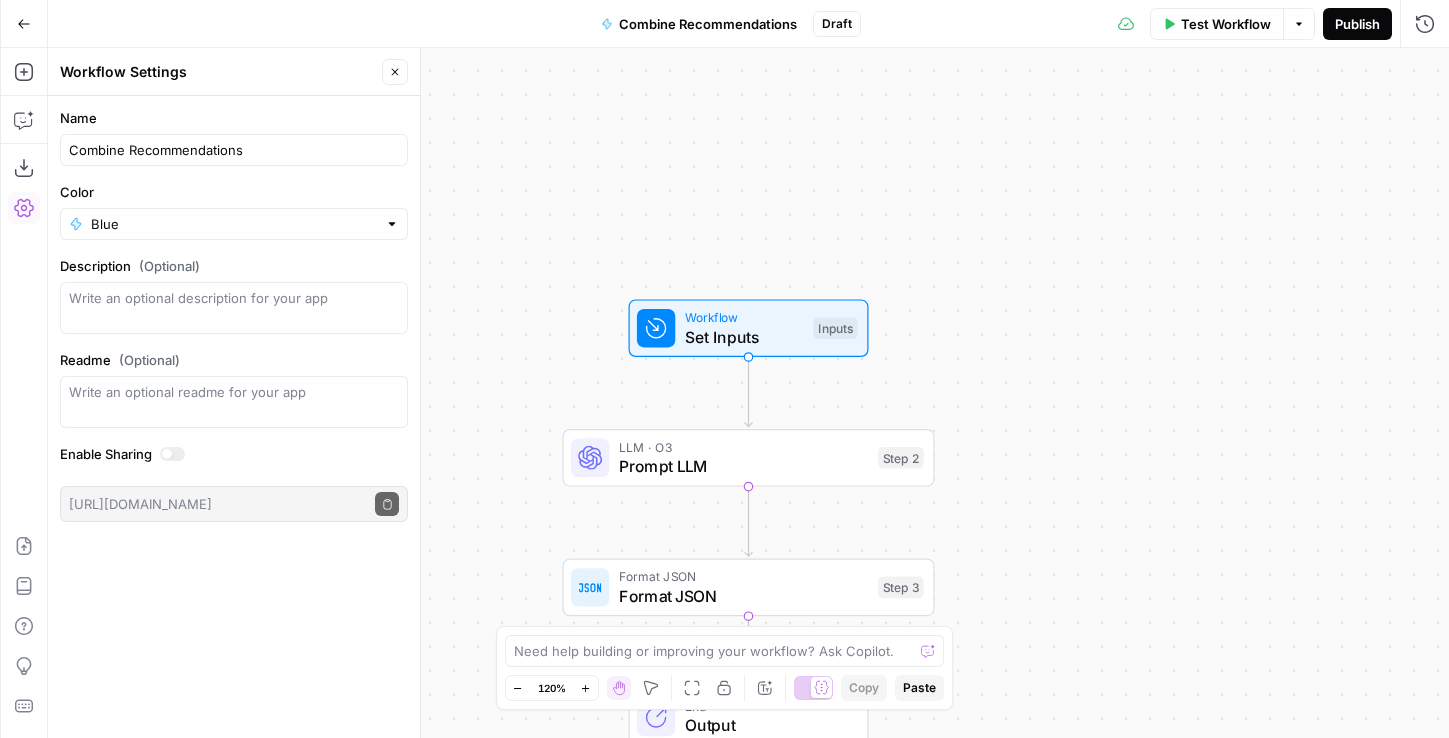 click on "Publish" at bounding box center [1357, 24] 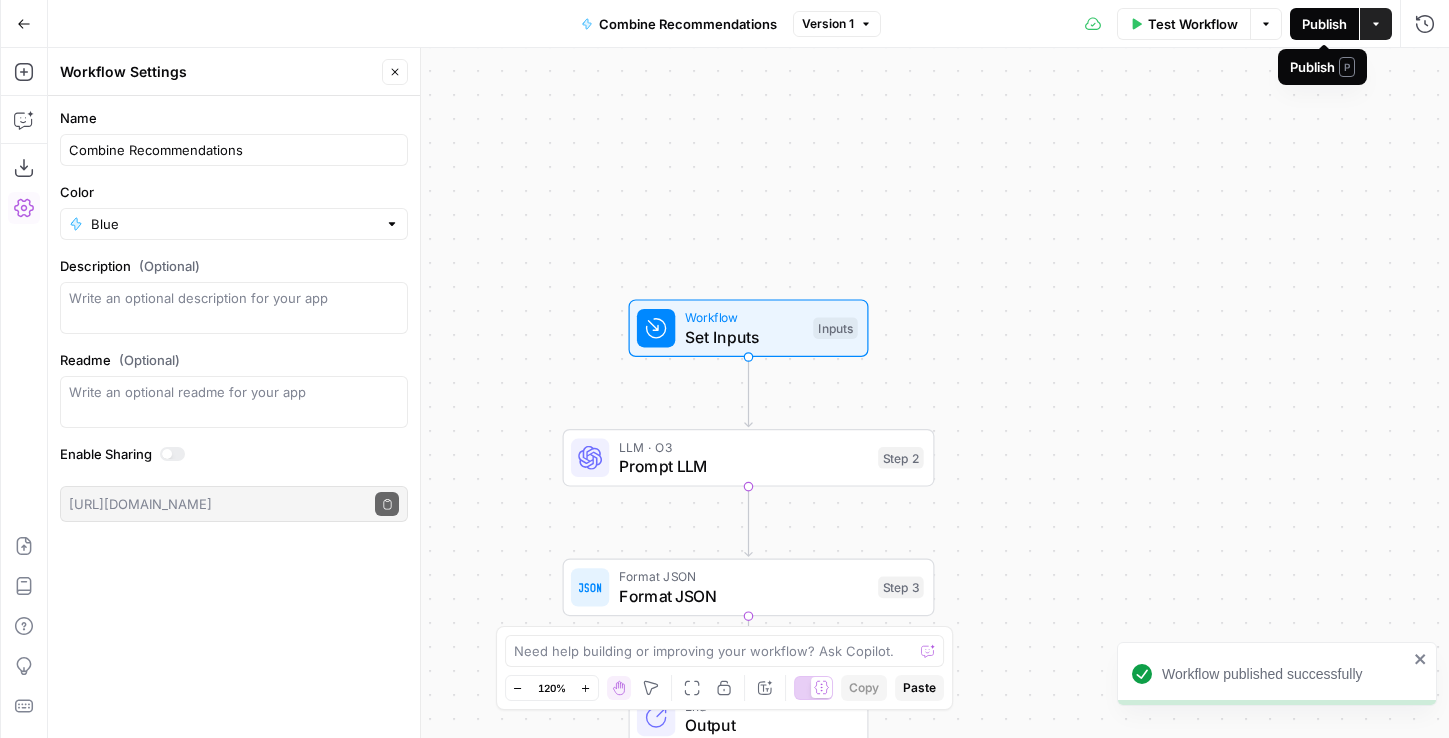 click on "Publish" at bounding box center (1324, 24) 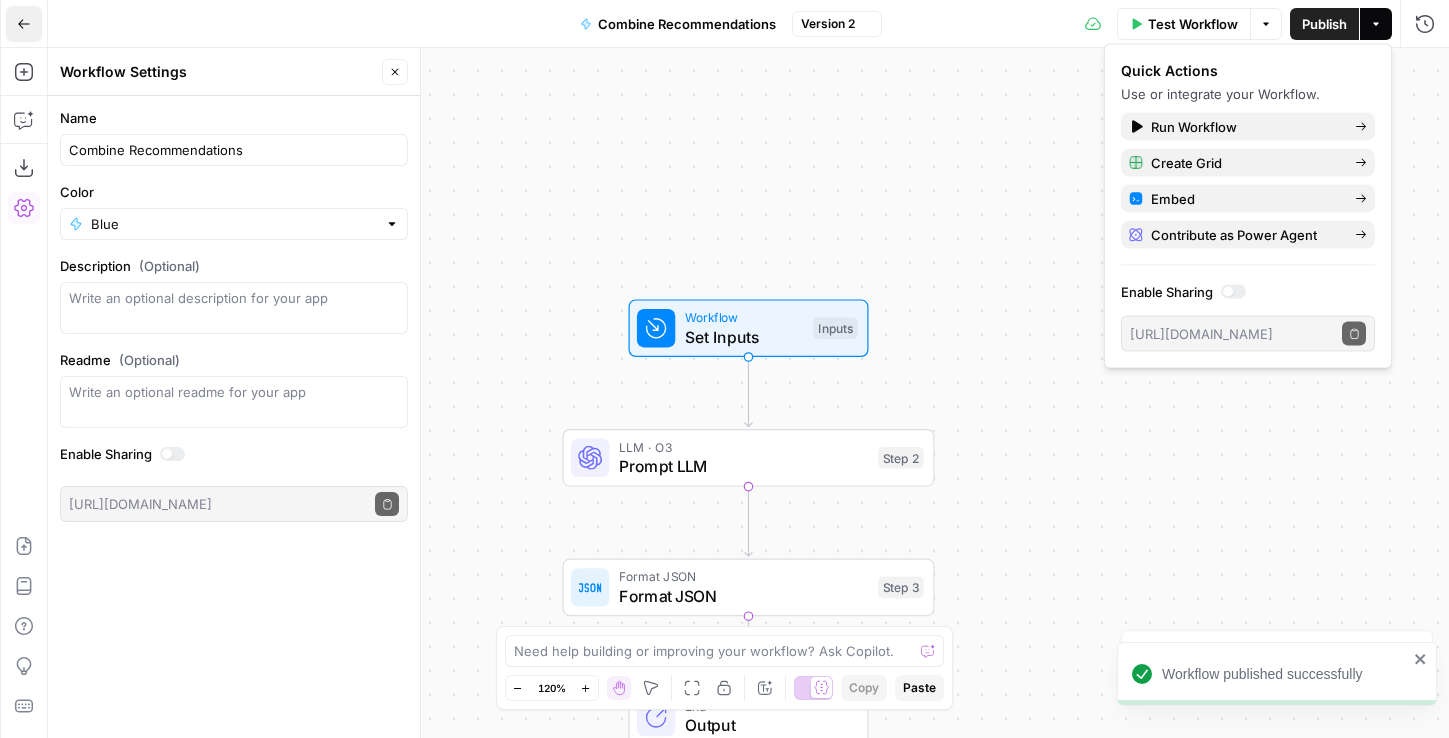 click on "Go Back" at bounding box center [24, 24] 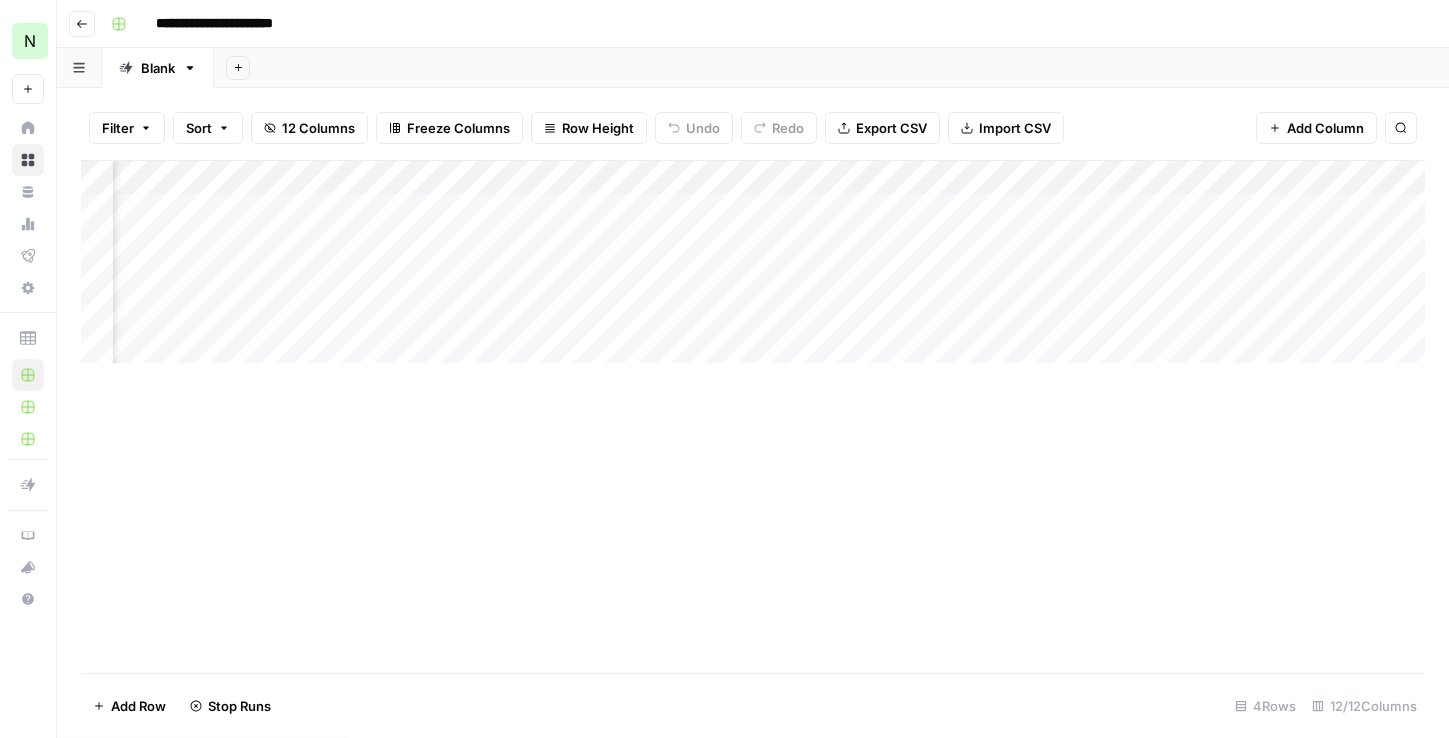 scroll, scrollTop: 0, scrollLeft: 1766, axis: horizontal 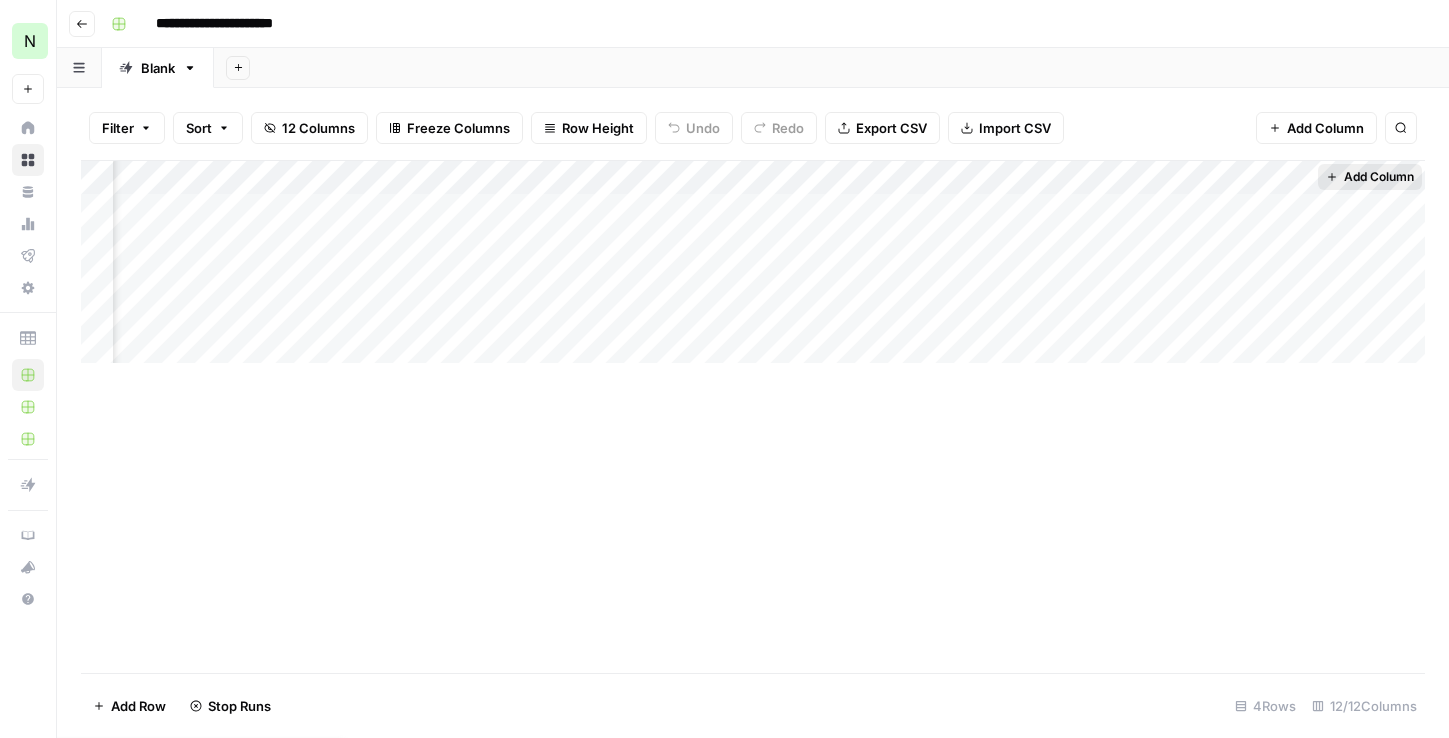 click on "Add Column" at bounding box center [1370, 177] 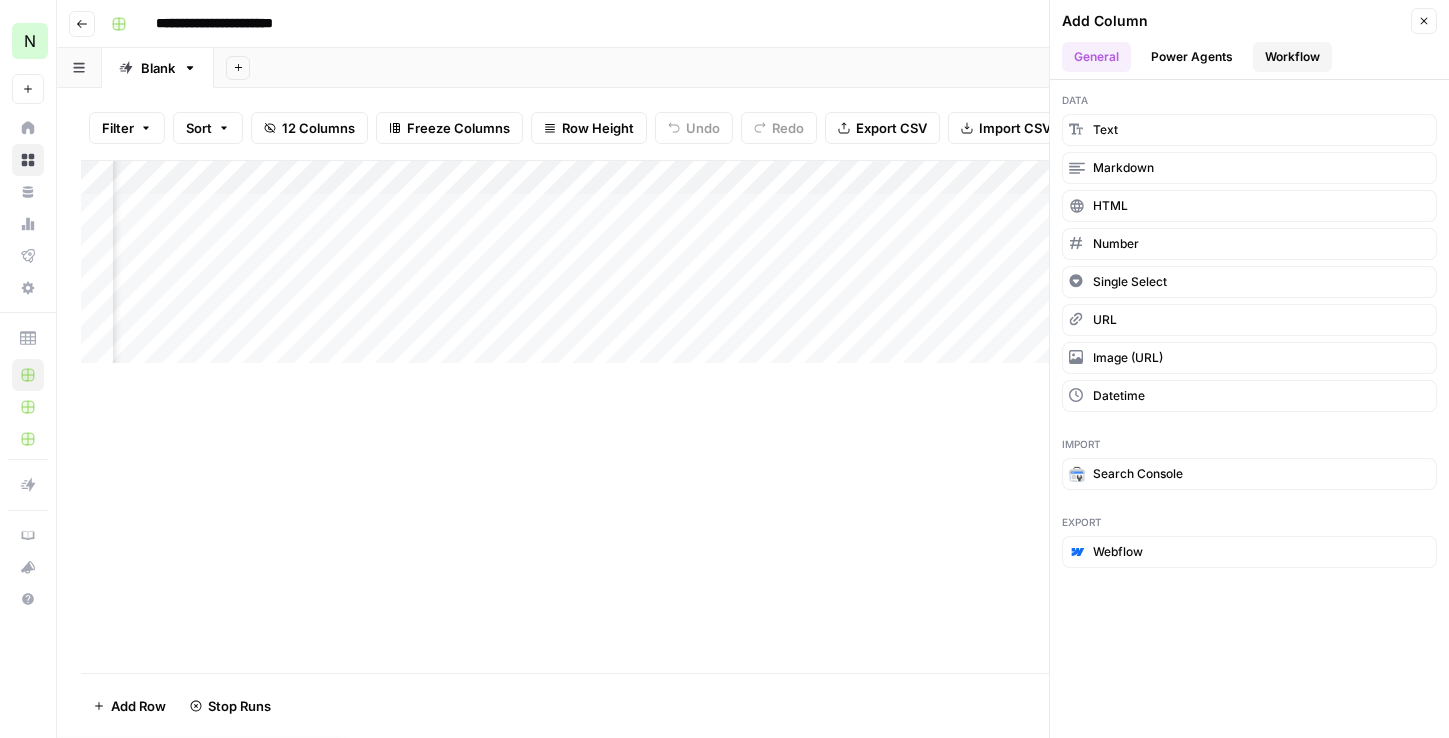 click on "Workflow" at bounding box center (1292, 57) 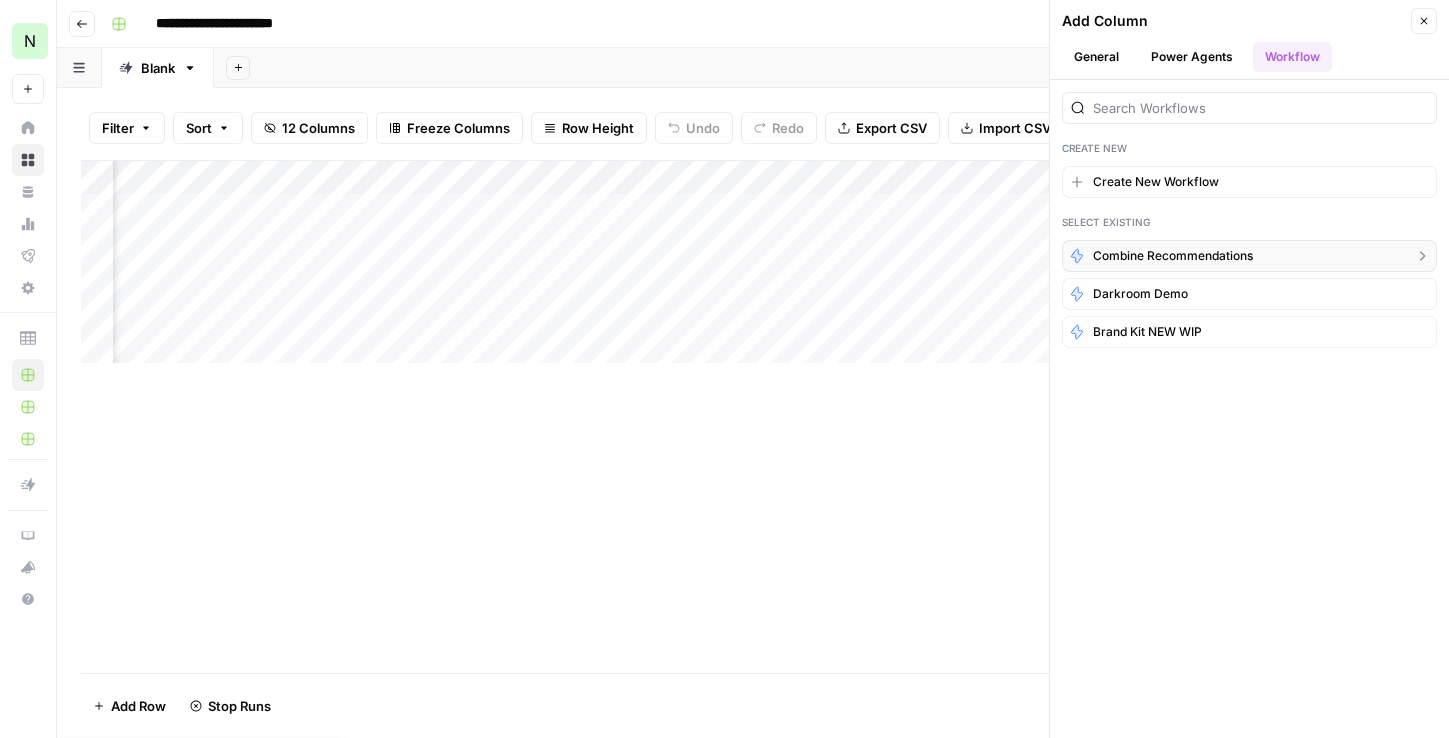 click on "Combine Recommendations" at bounding box center [1173, 256] 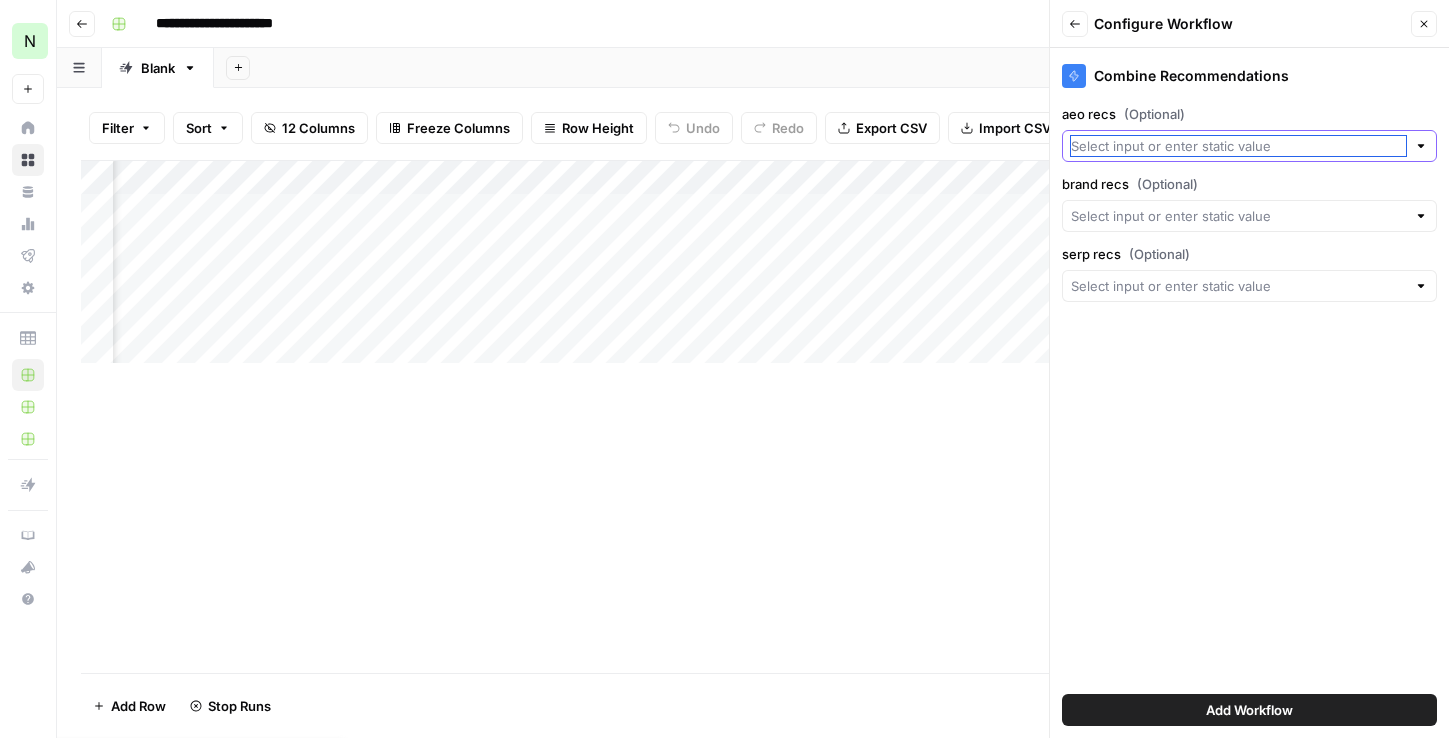 click on "aeo recs    (Optional)" at bounding box center [1238, 146] 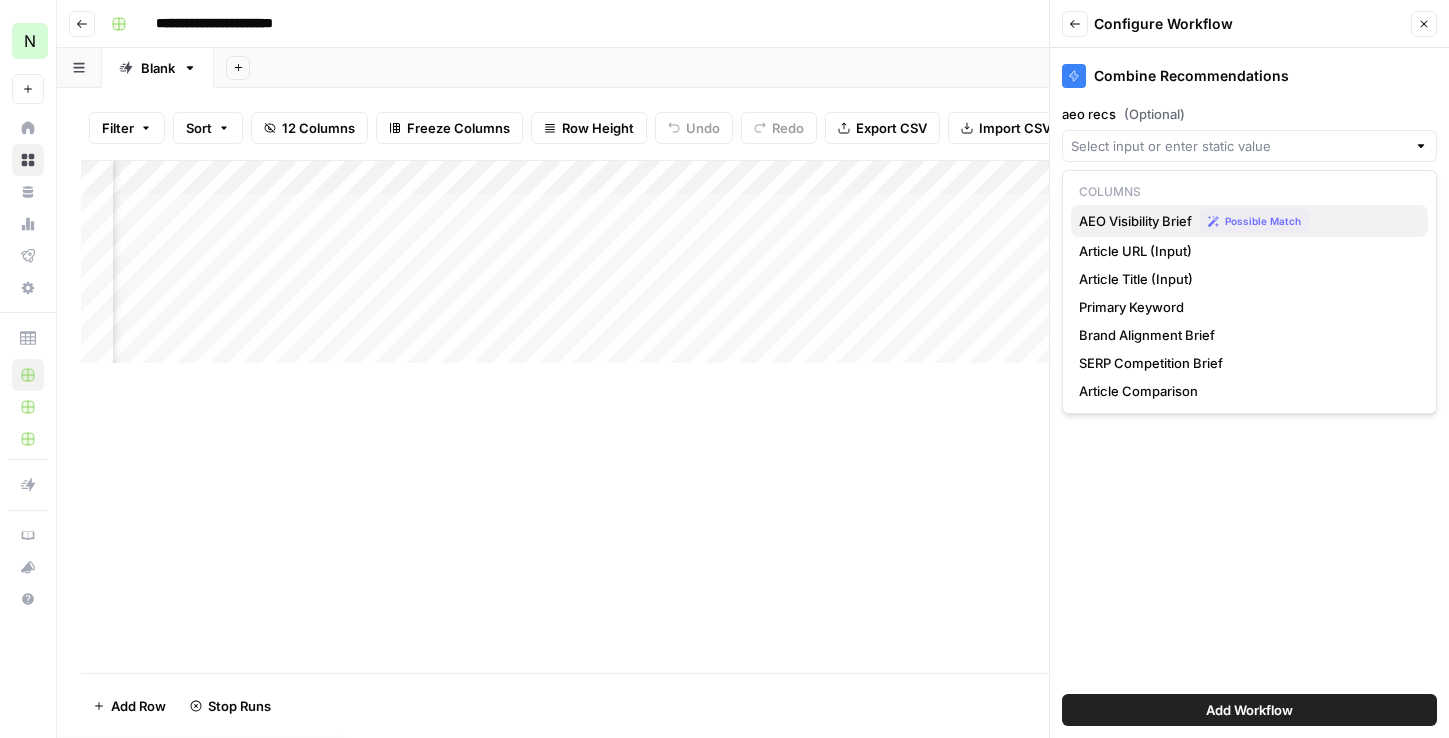 click on "AEO Visibility Brief" at bounding box center [1135, 221] 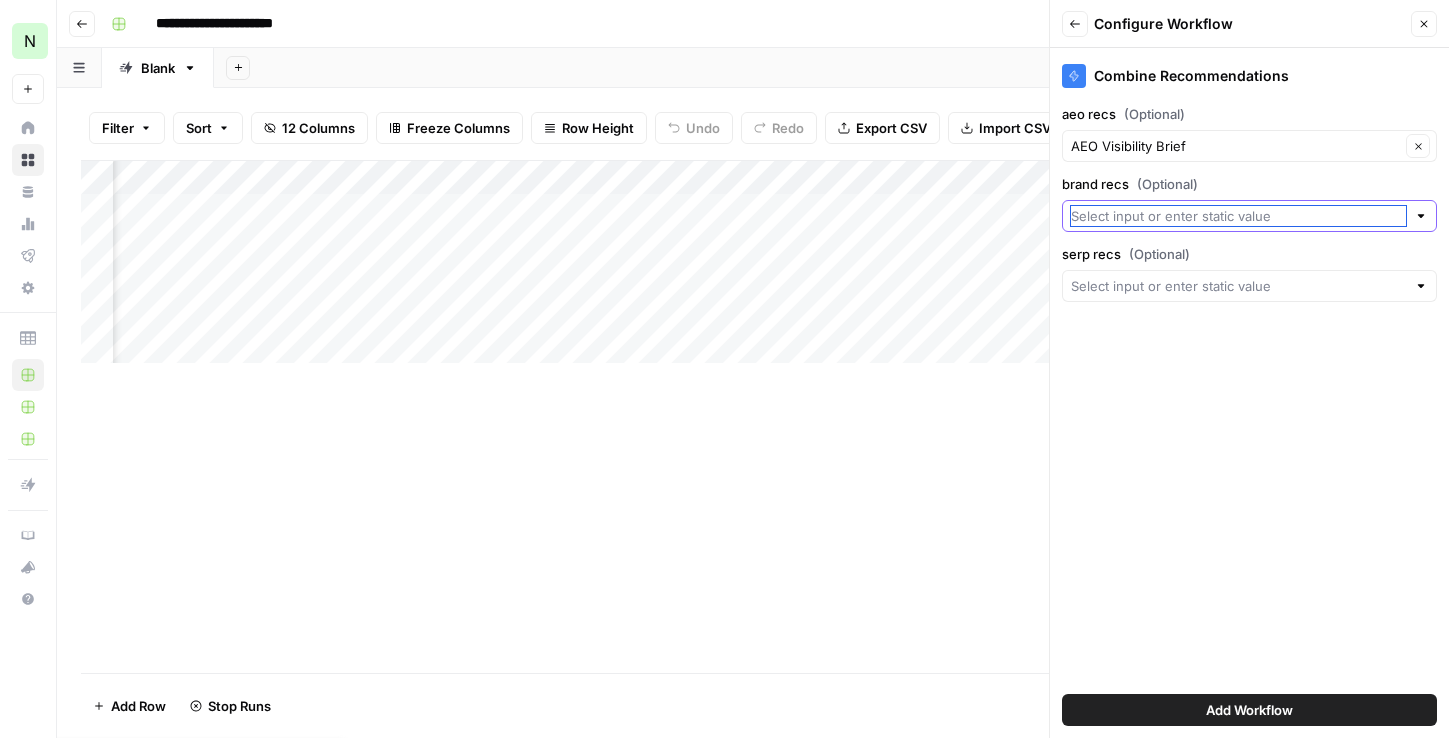 click on "brand recs   (Optional)" at bounding box center [1238, 216] 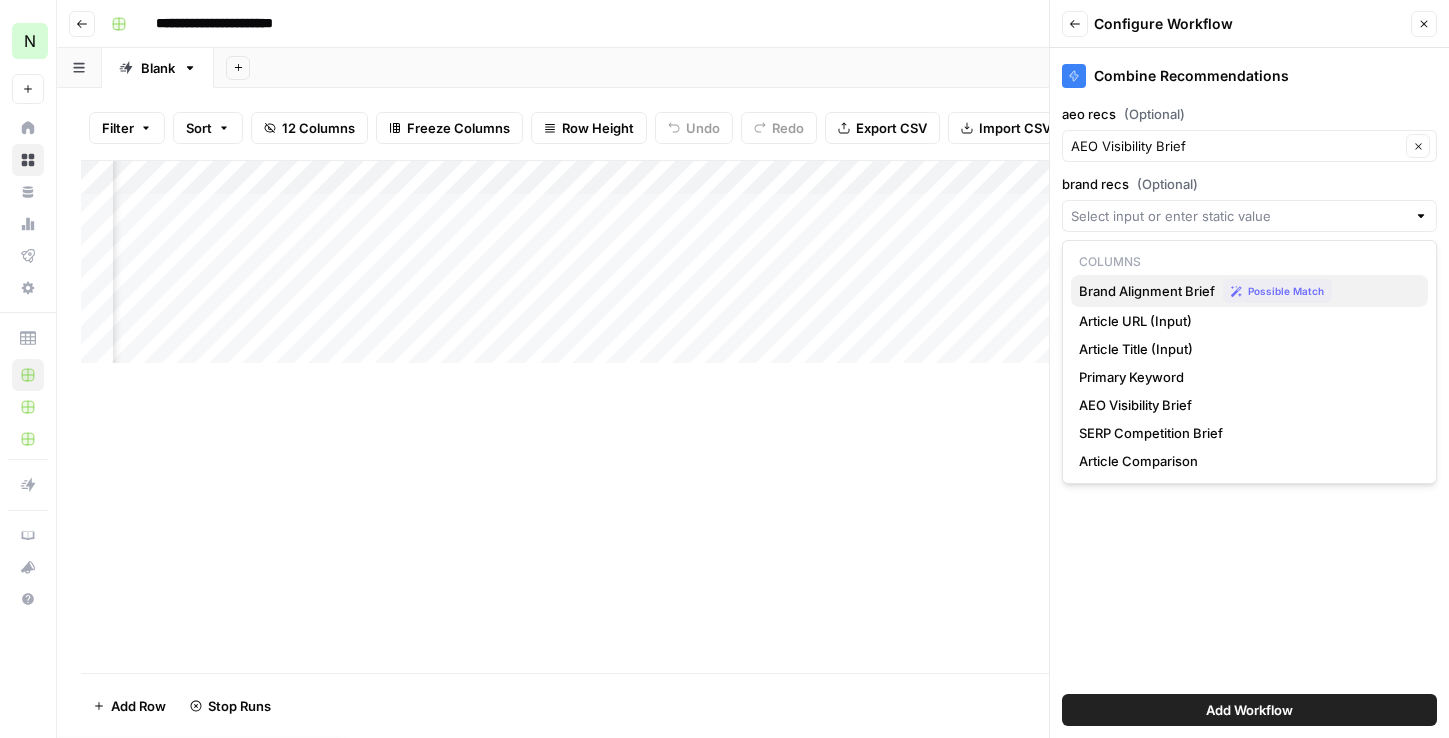 click on "Brand Alignment Brief" at bounding box center (1147, 291) 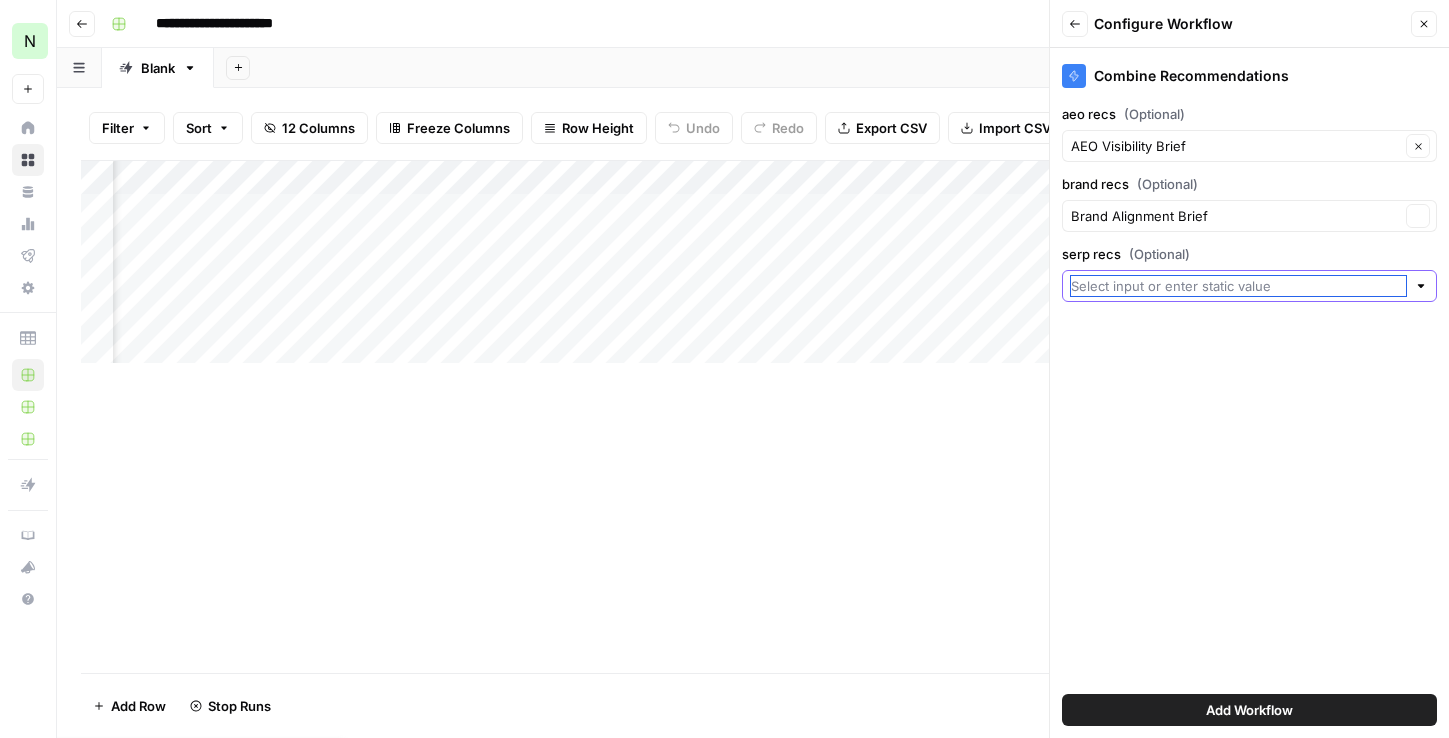 click on "serp recs   (Optional)" at bounding box center [1238, 286] 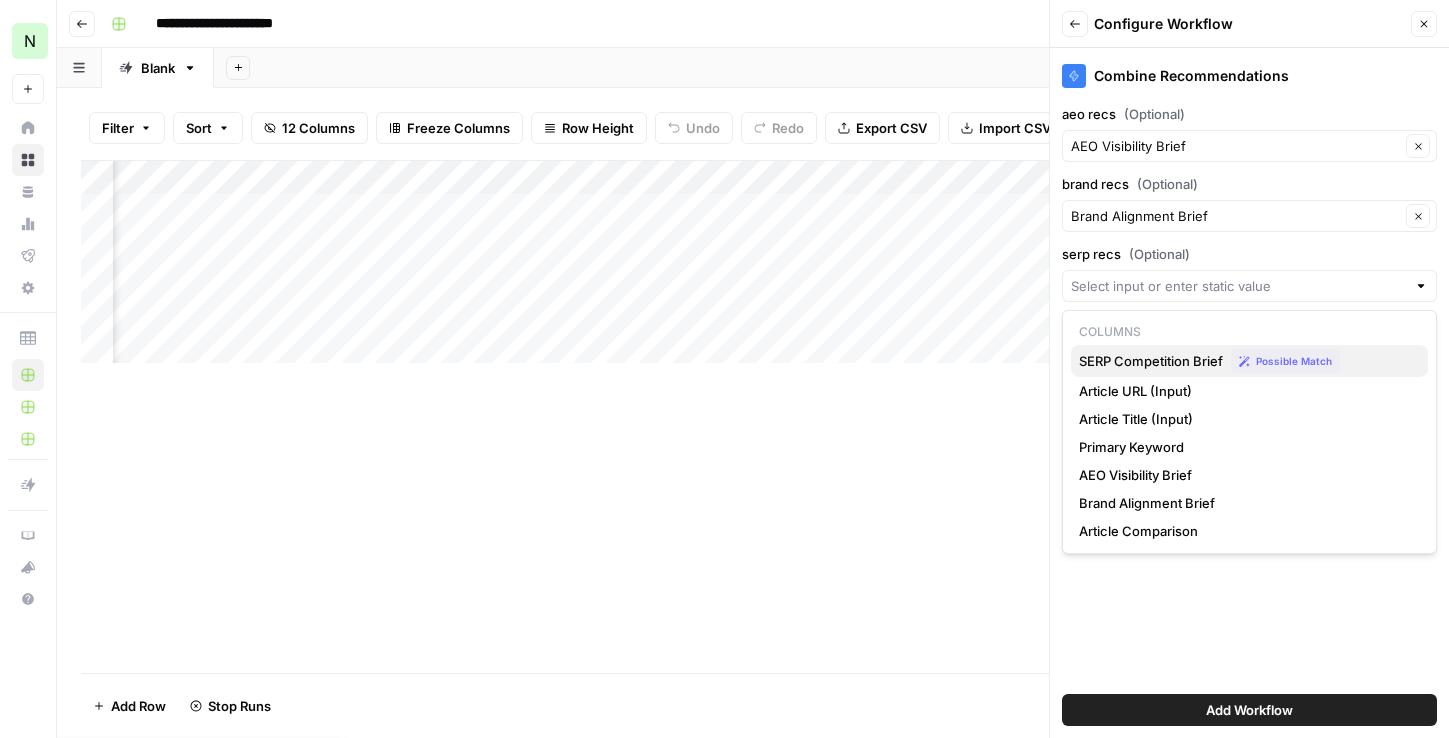 click on "SERP Competition Brief" at bounding box center [1151, 361] 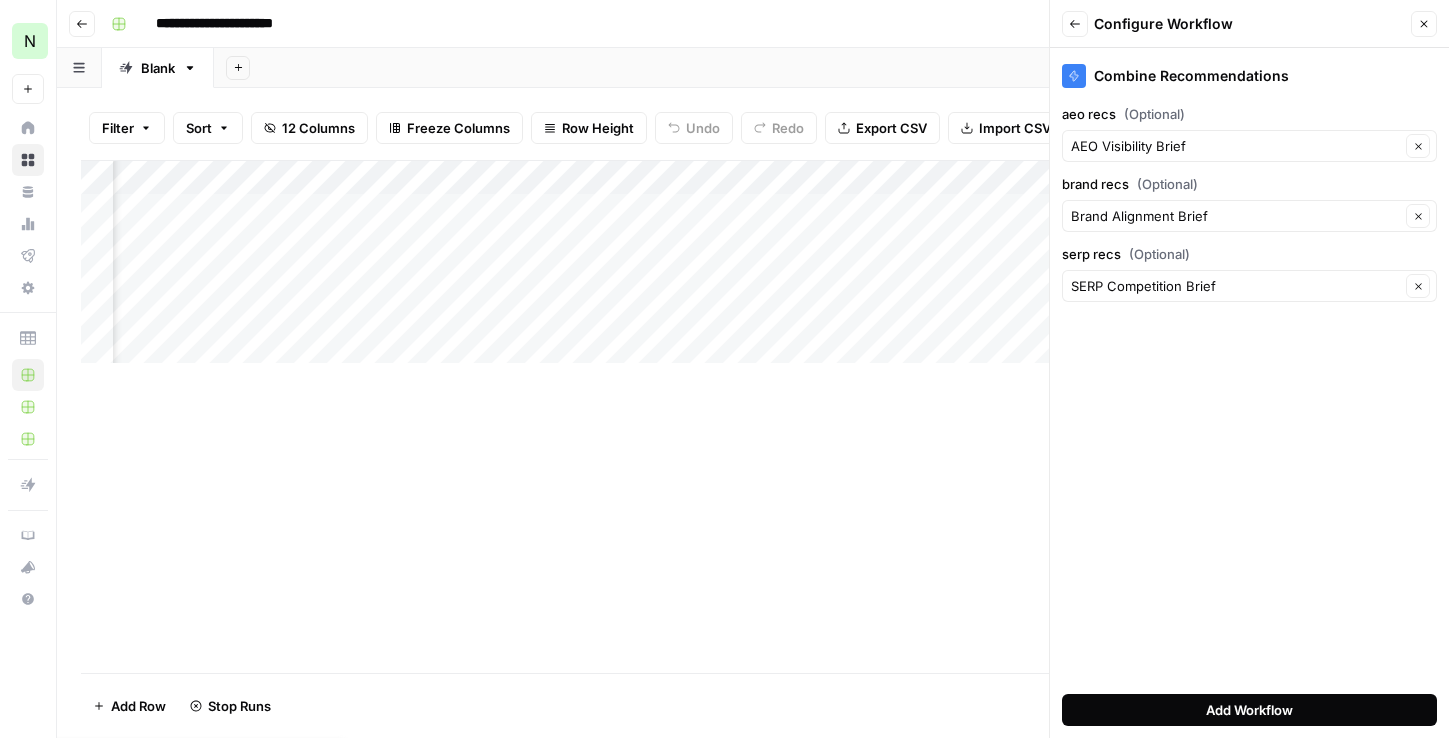click on "Add Workflow" at bounding box center [1249, 710] 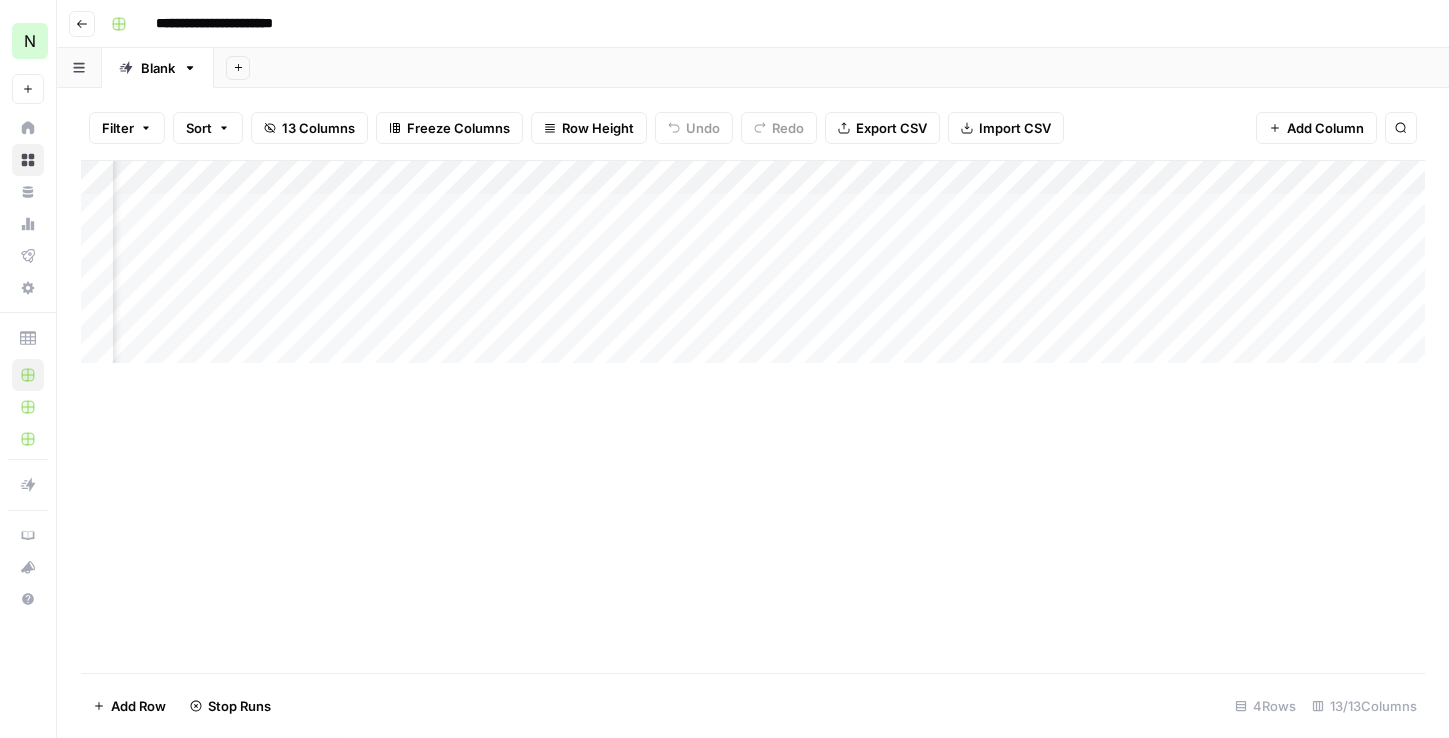 scroll, scrollTop: 0, scrollLeft: 1946, axis: horizontal 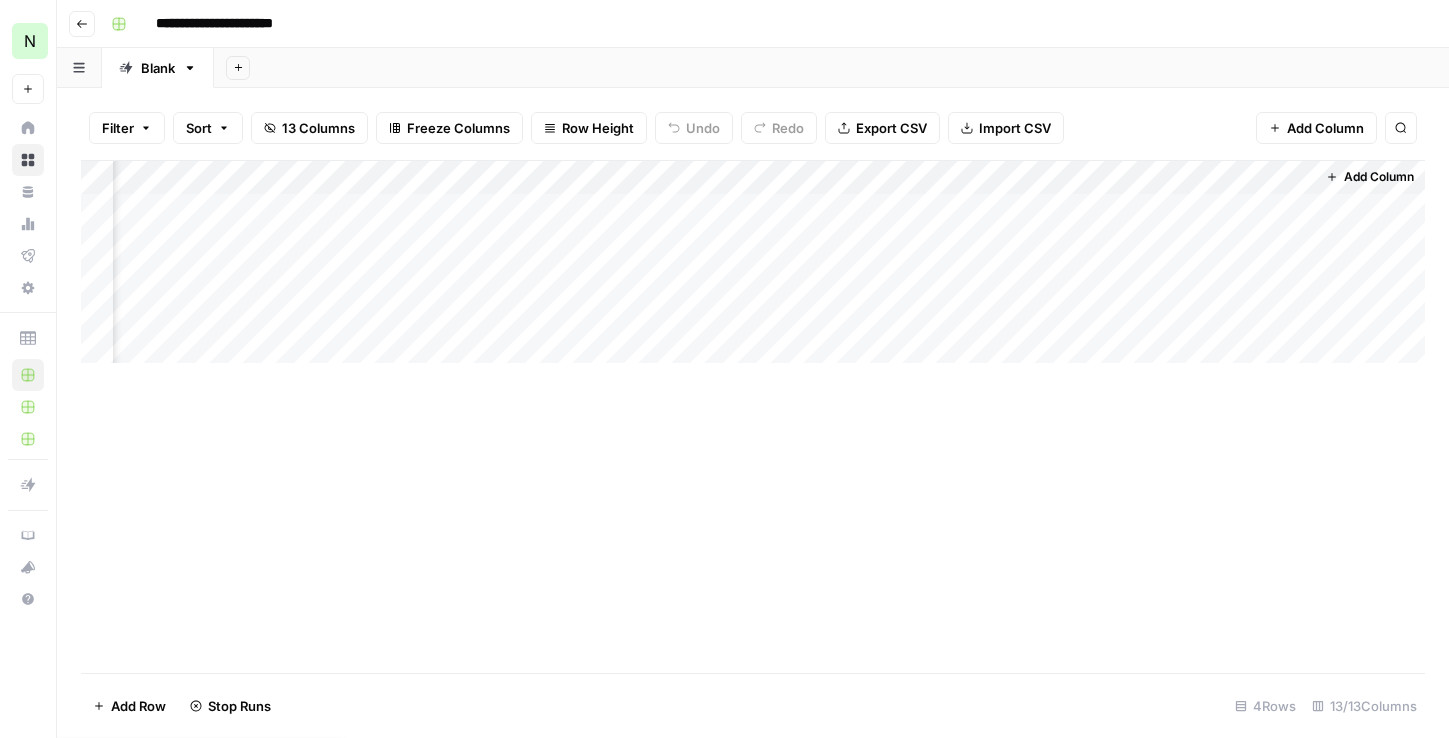 drag, startPoint x: 1219, startPoint y: 178, endPoint x: 798, endPoint y: 165, distance: 421.20065 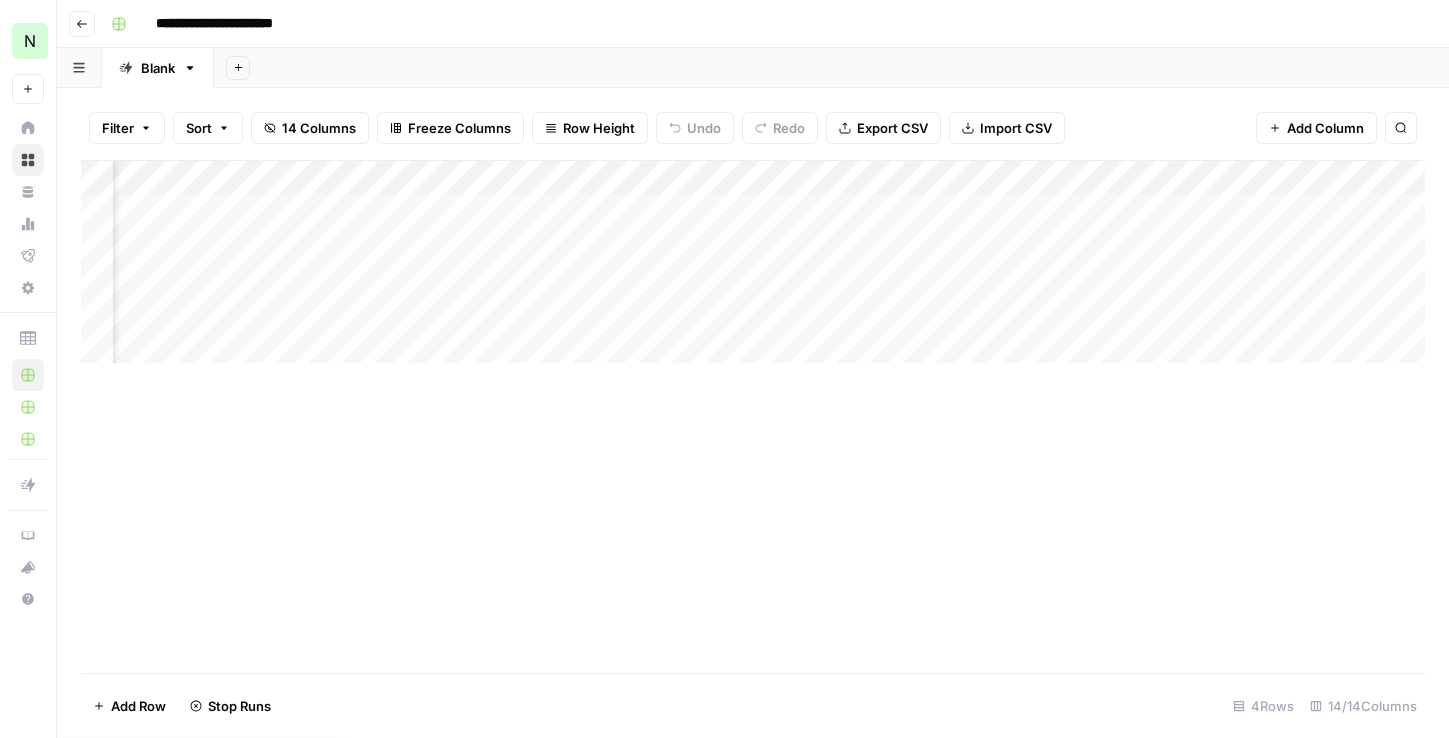 click on "Add Column" at bounding box center (753, 262) 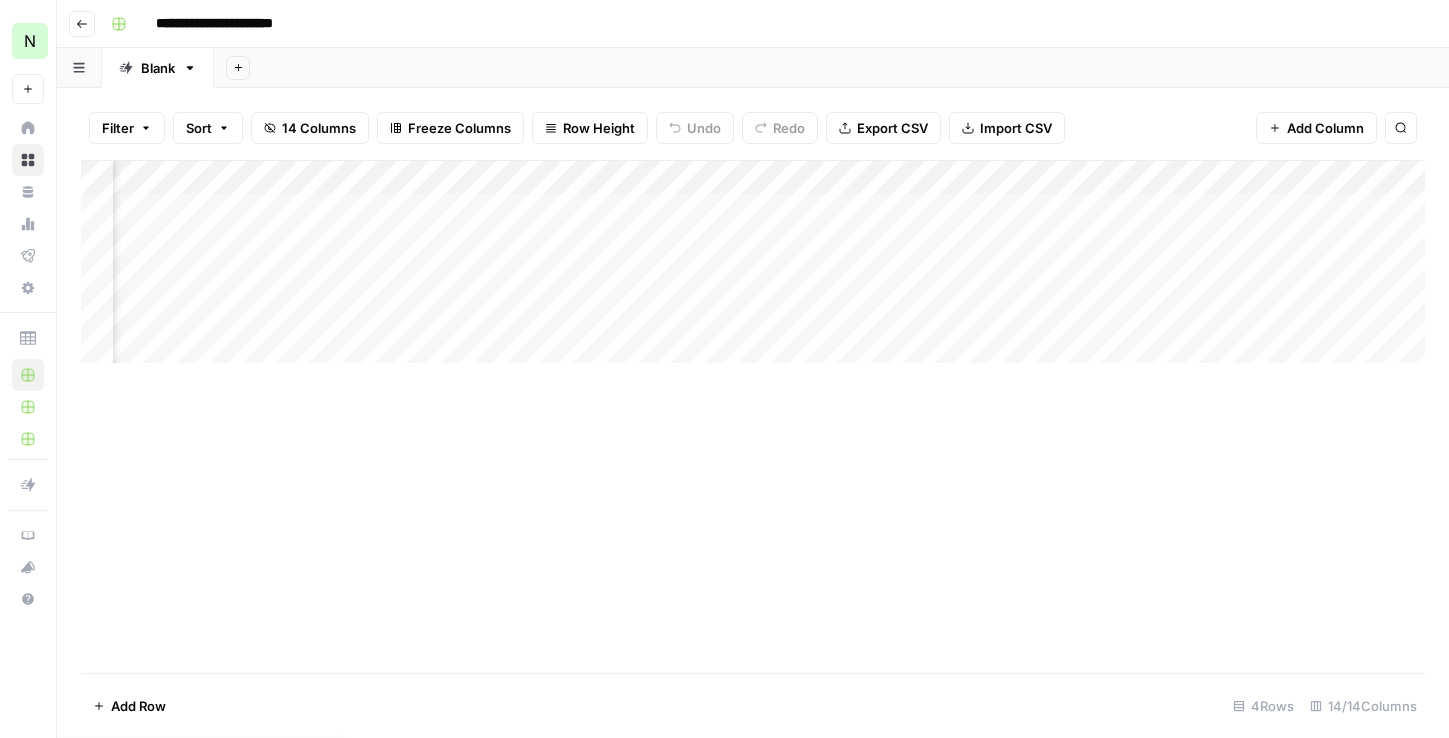 click on "Add Column" at bounding box center [753, 262] 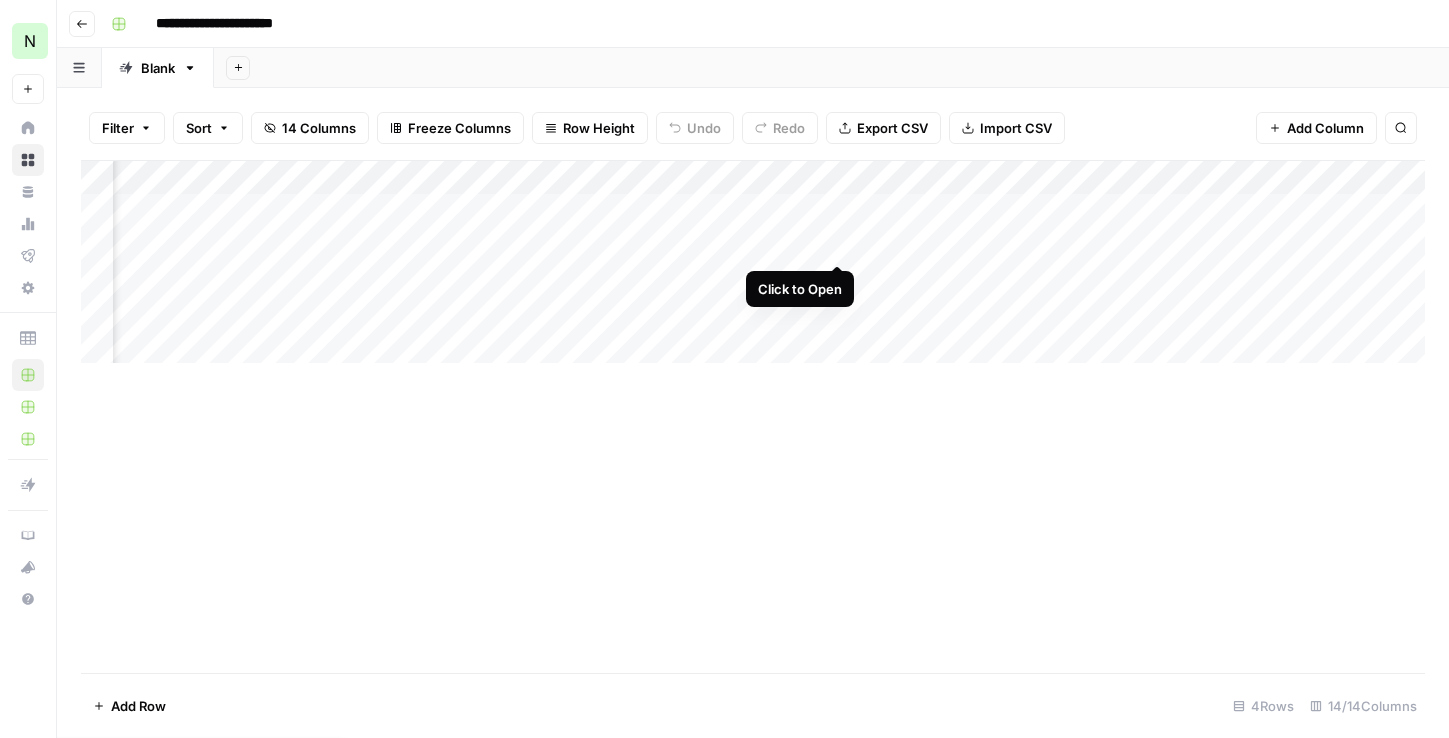 click on "Add Column" at bounding box center [753, 262] 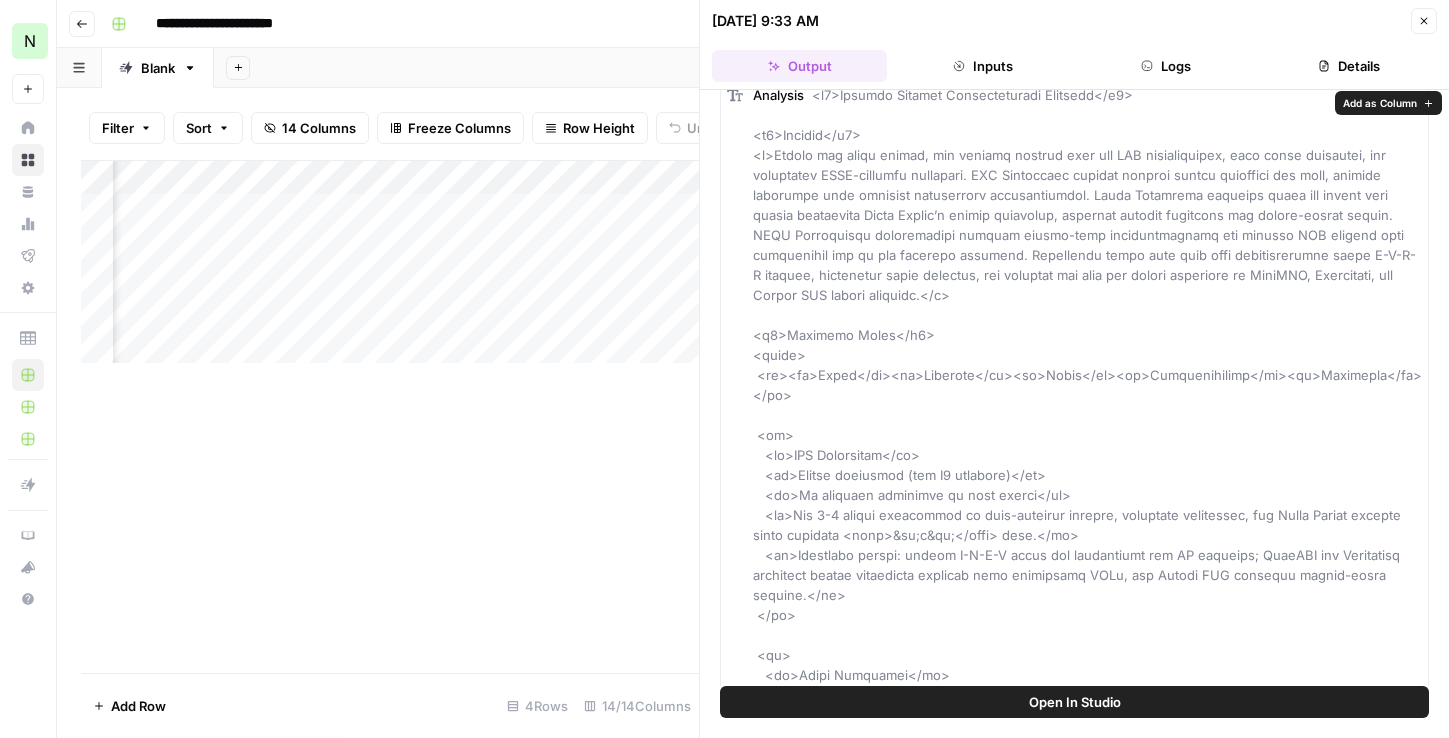 scroll, scrollTop: 54, scrollLeft: 0, axis: vertical 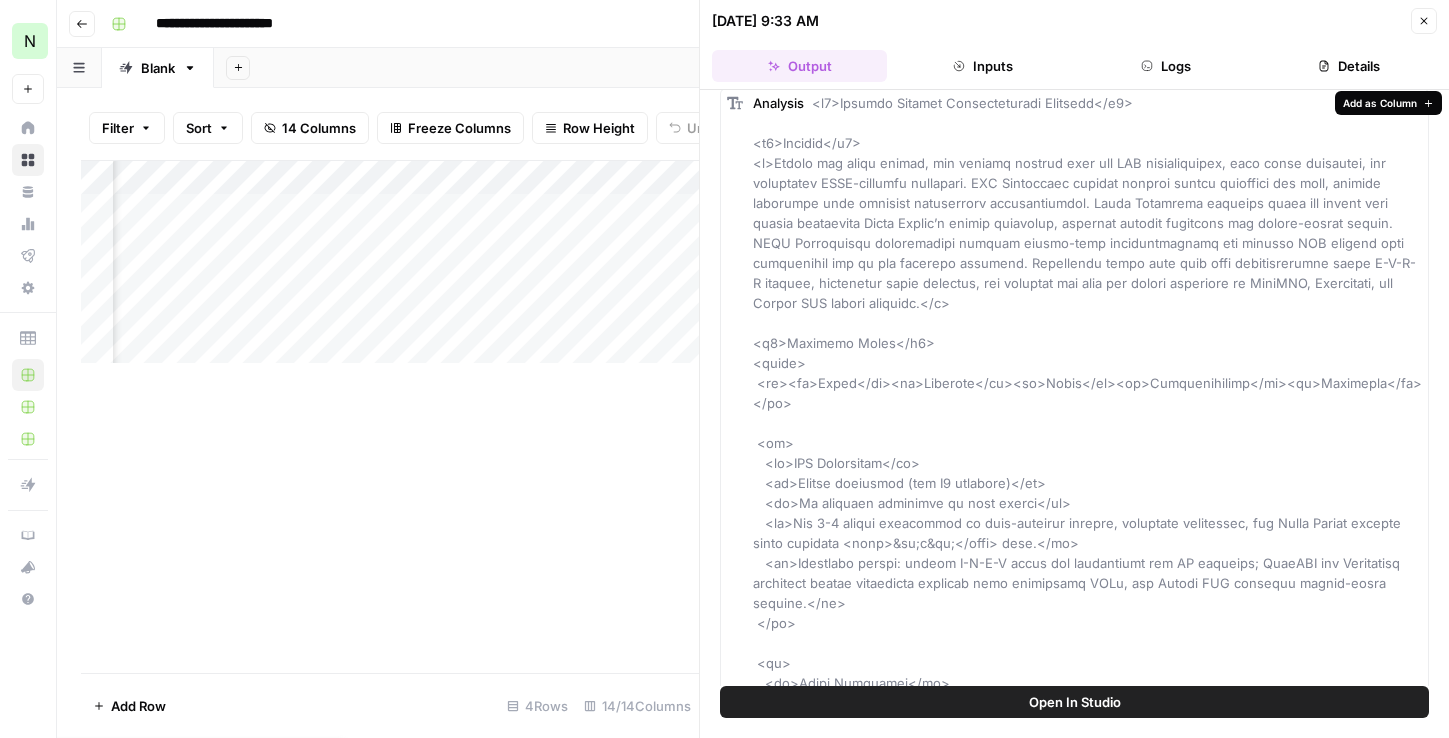 click on "Add as Column" at bounding box center (1380, 103) 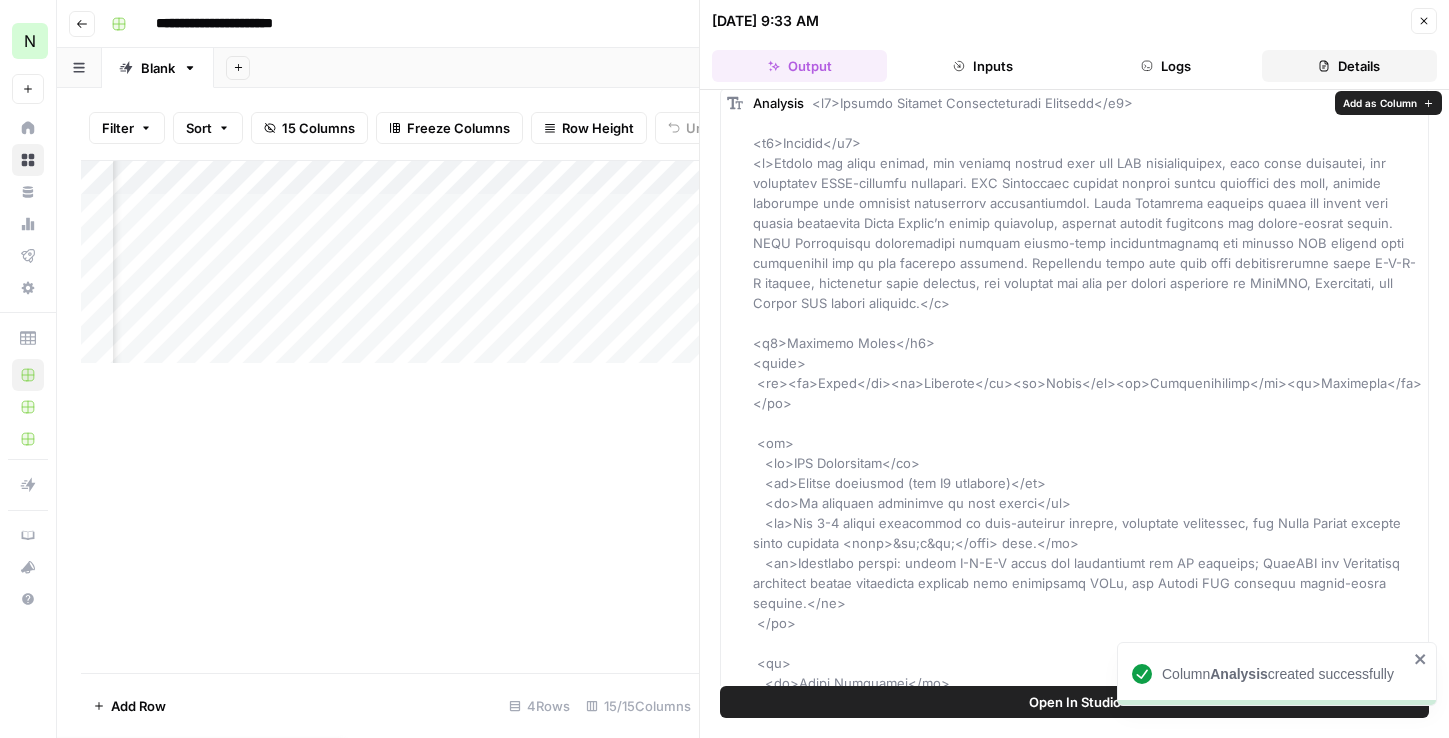 scroll, scrollTop: 0, scrollLeft: 2461, axis: horizontal 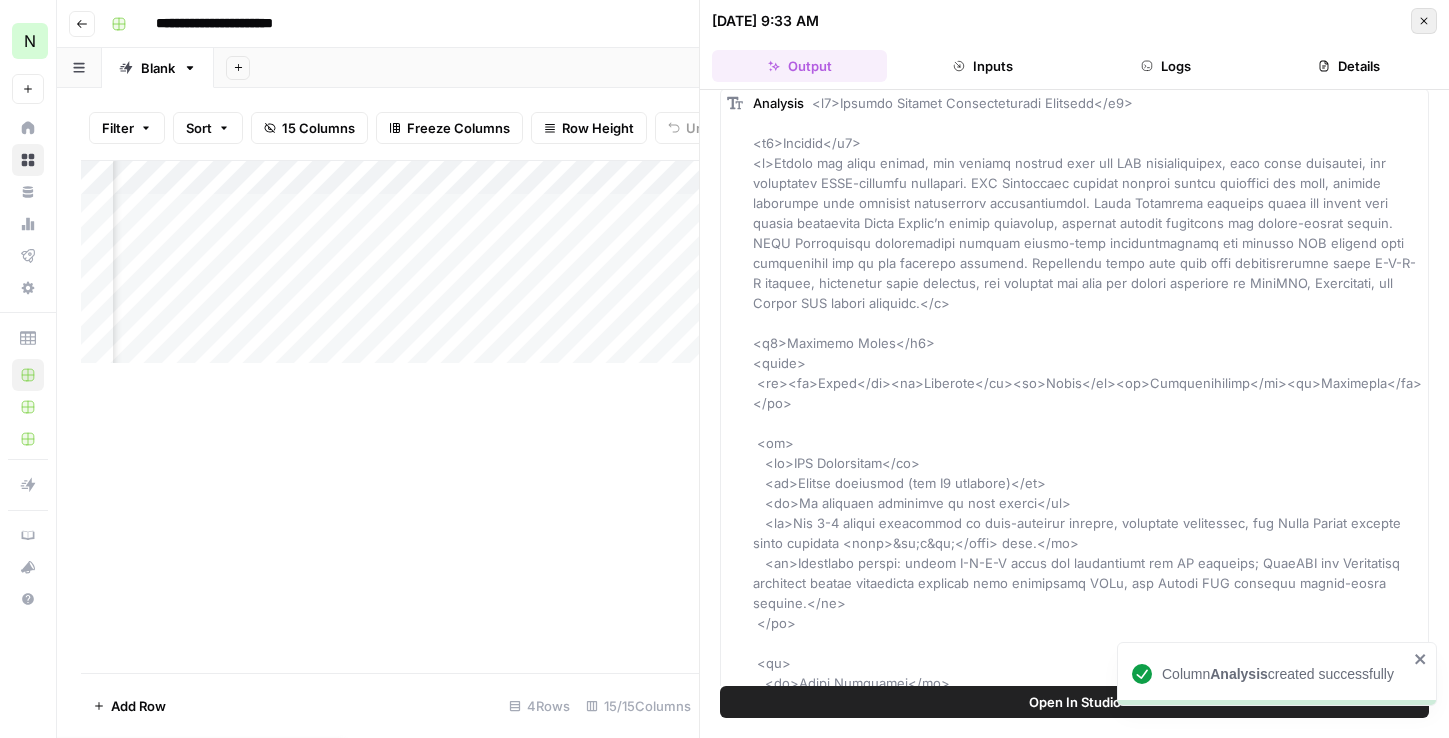 click 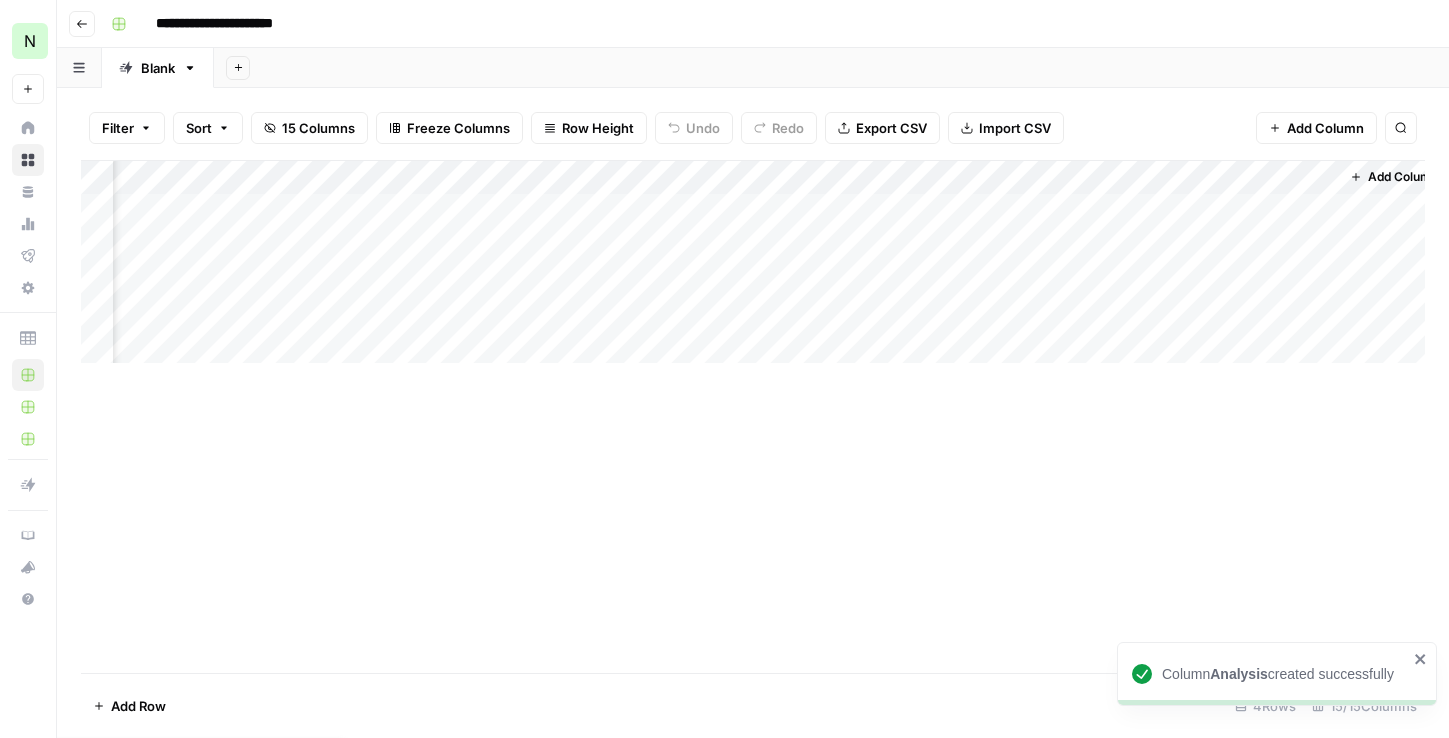 scroll, scrollTop: 0, scrollLeft: 2282, axis: horizontal 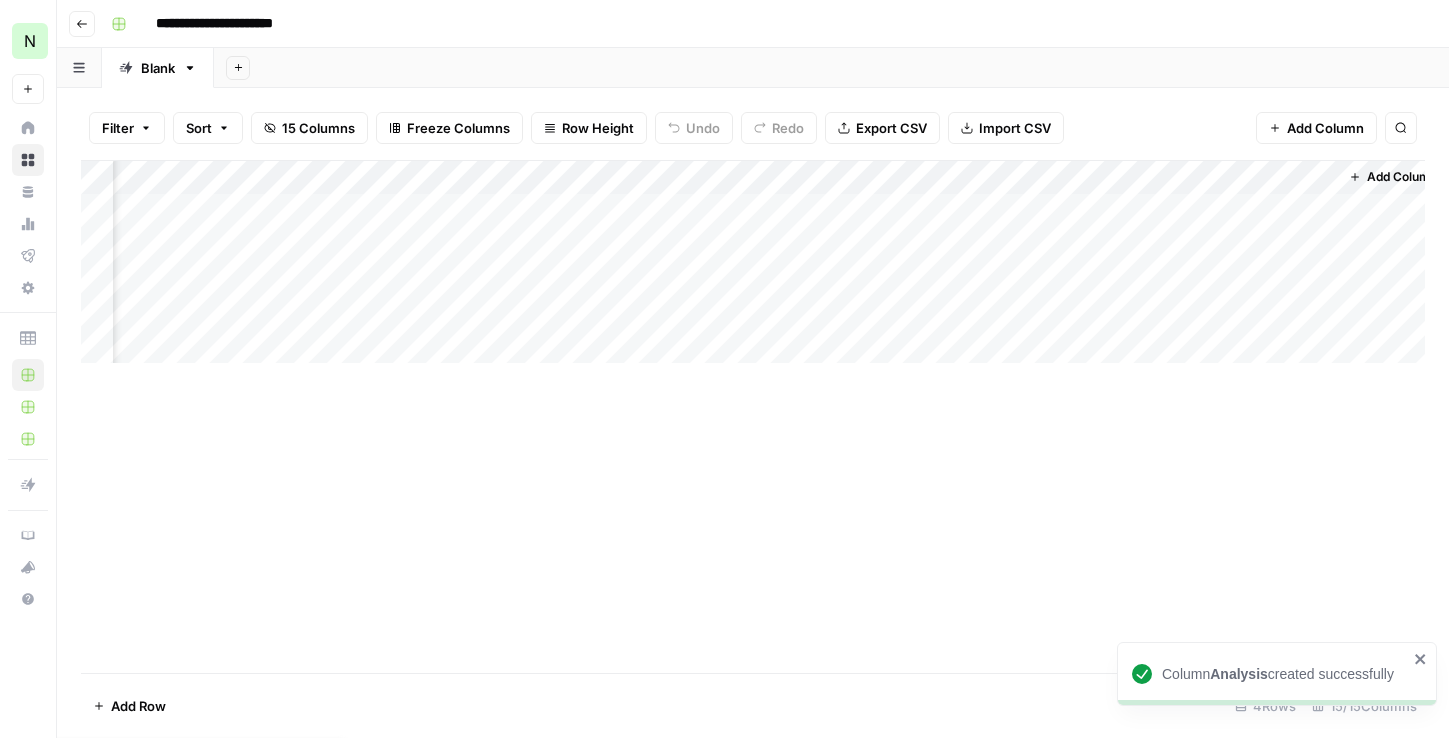 click on "Add Column" at bounding box center [753, 262] 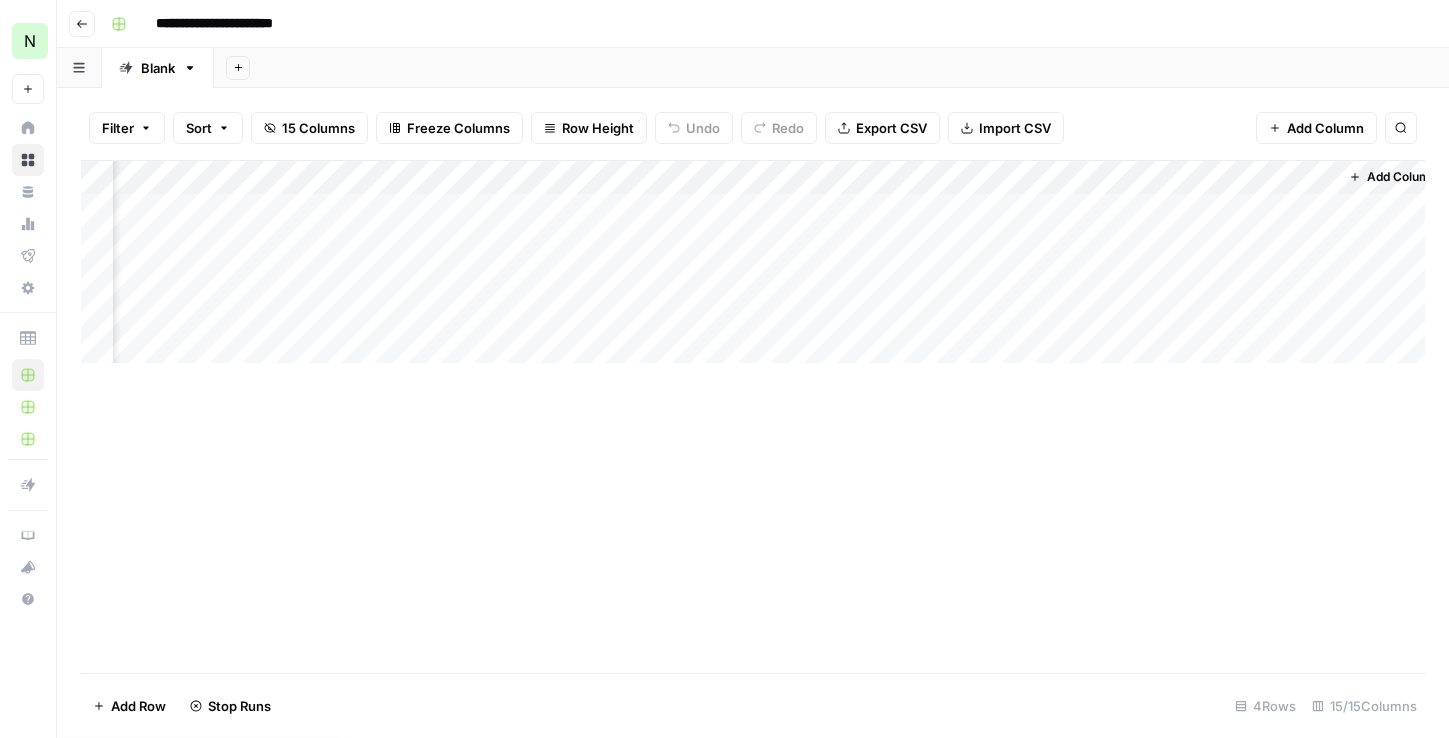 click on "Add Column" at bounding box center [753, 262] 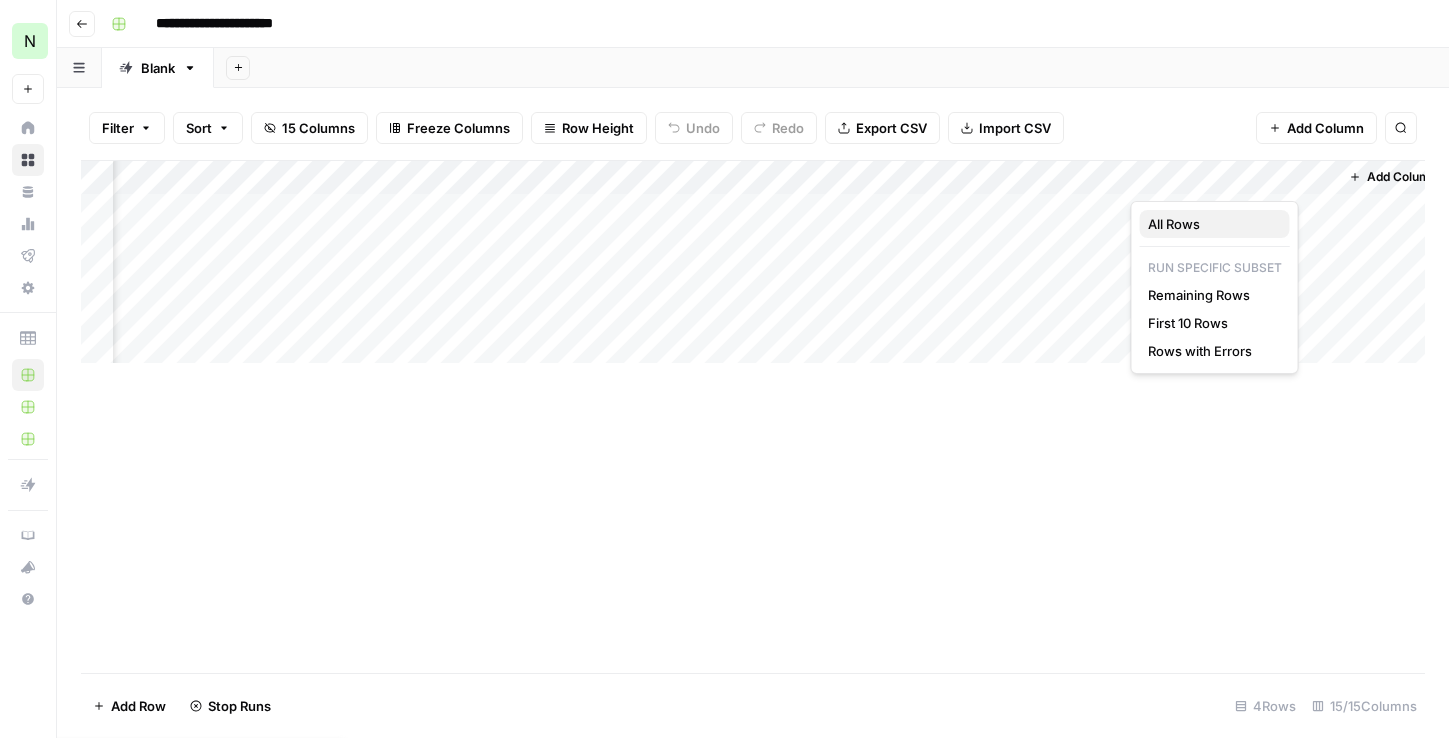 click on "All Rows" at bounding box center (1174, 224) 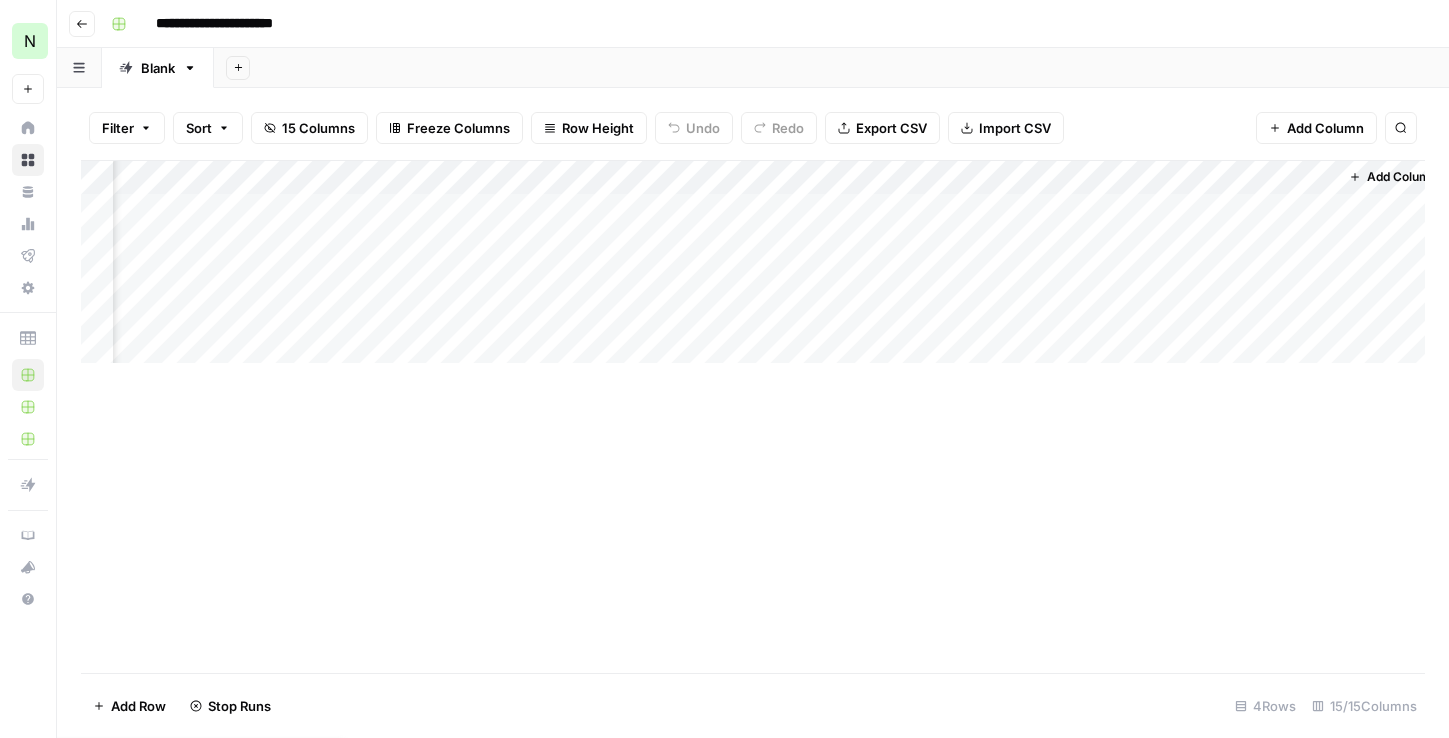 click on "Add Column" at bounding box center [753, 262] 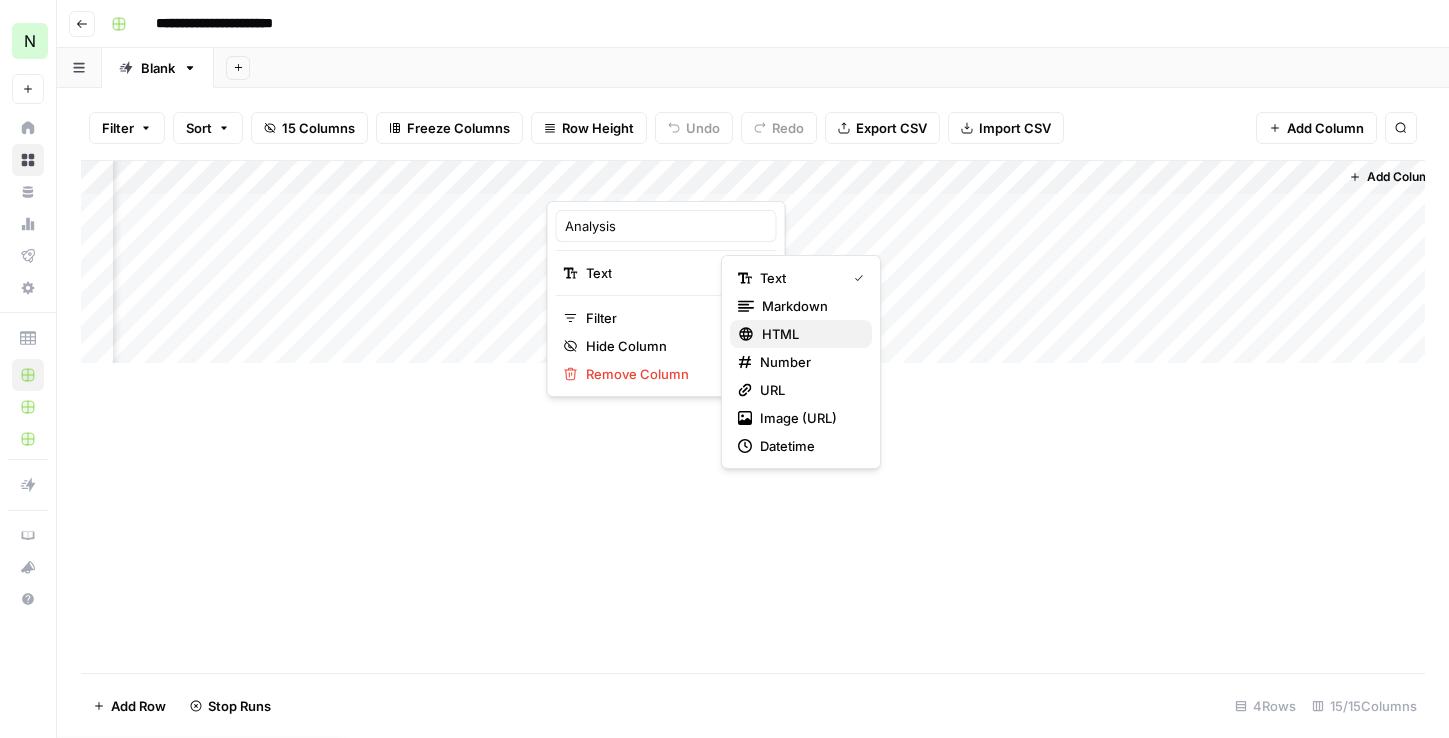 click on "HTML" at bounding box center [780, 334] 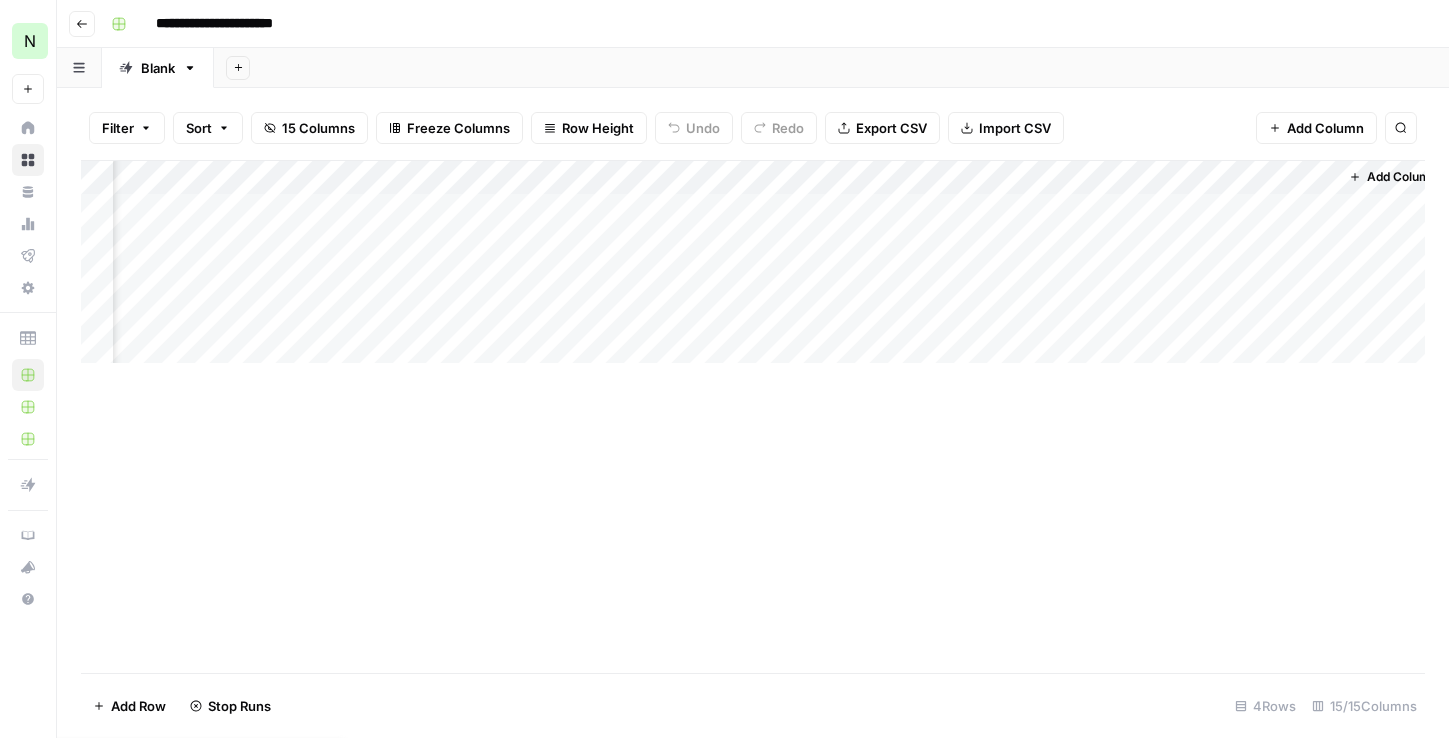 click on "Add Column" at bounding box center [753, 262] 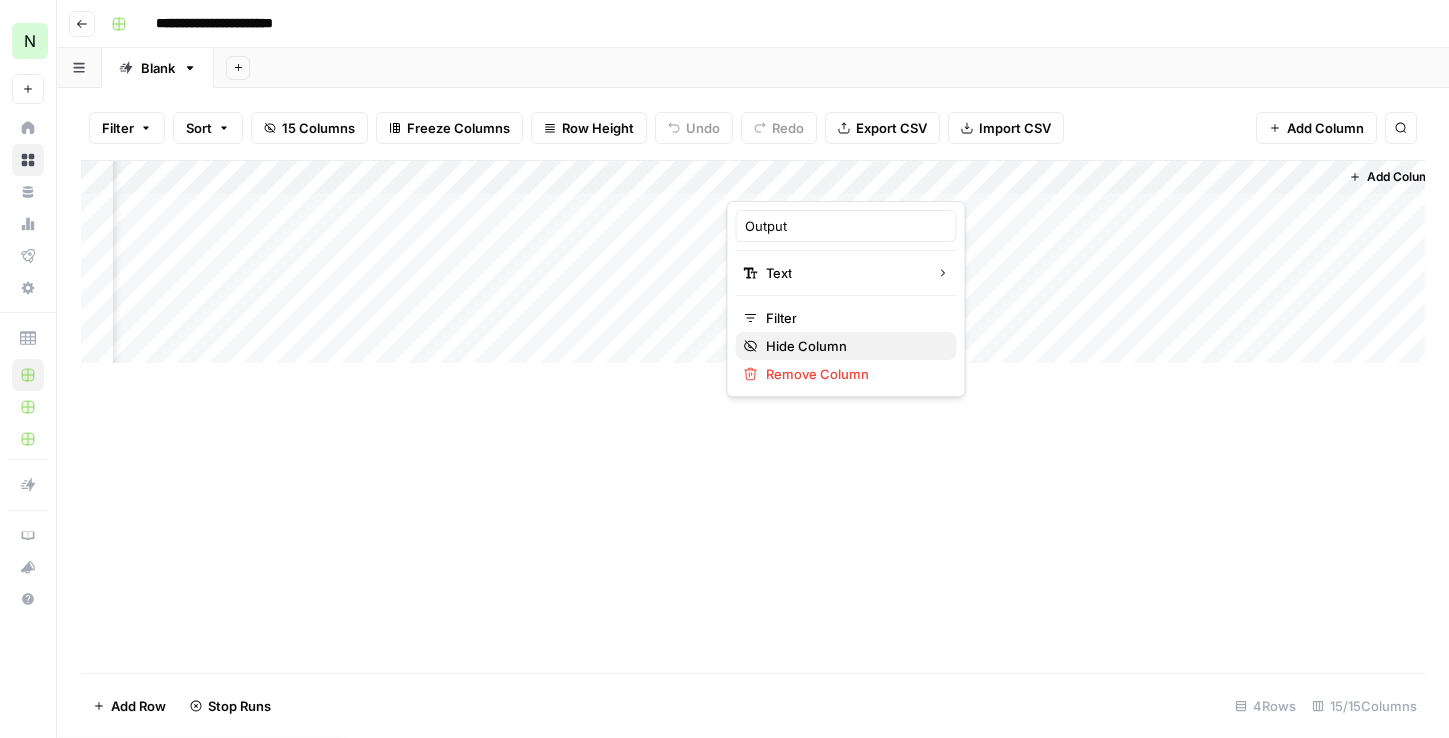 click on "Hide Column" at bounding box center (806, 346) 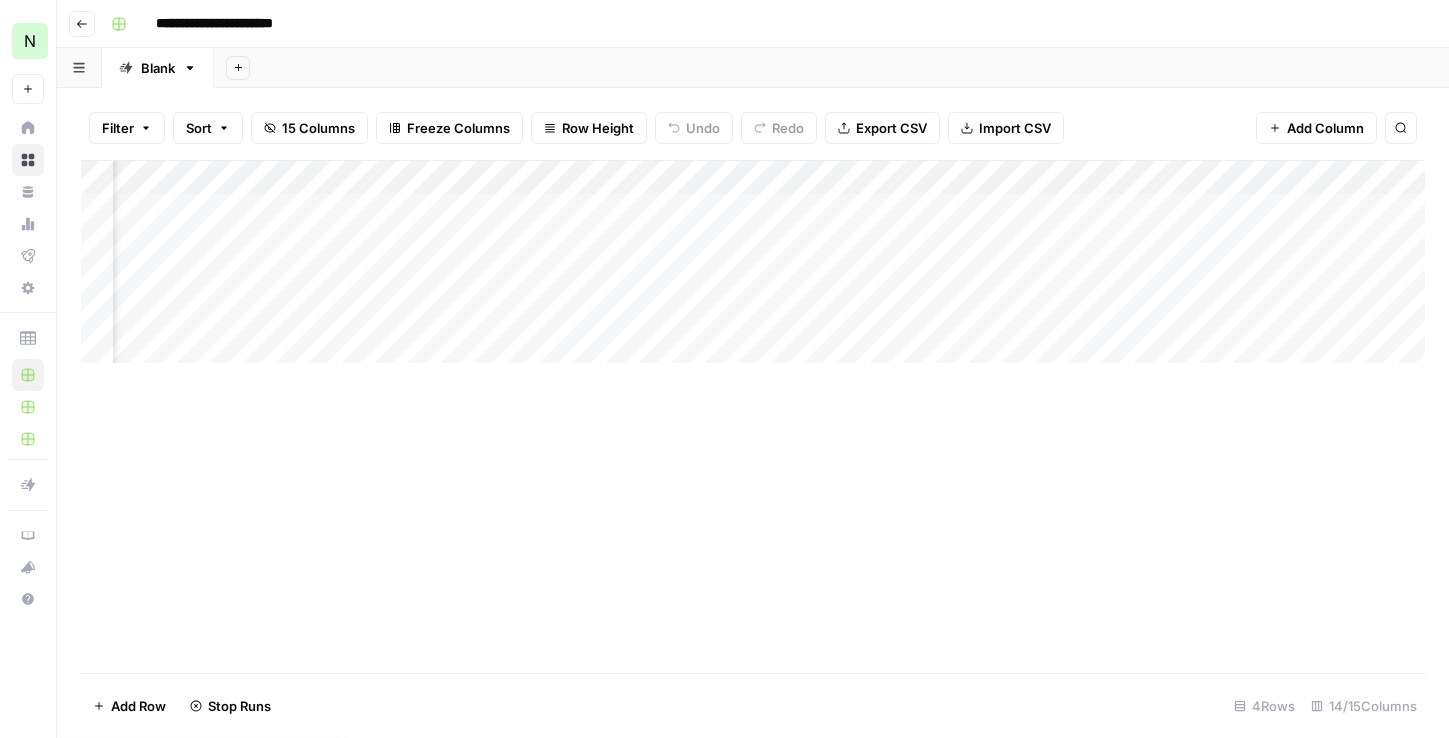 scroll, scrollTop: 0, scrollLeft: 844, axis: horizontal 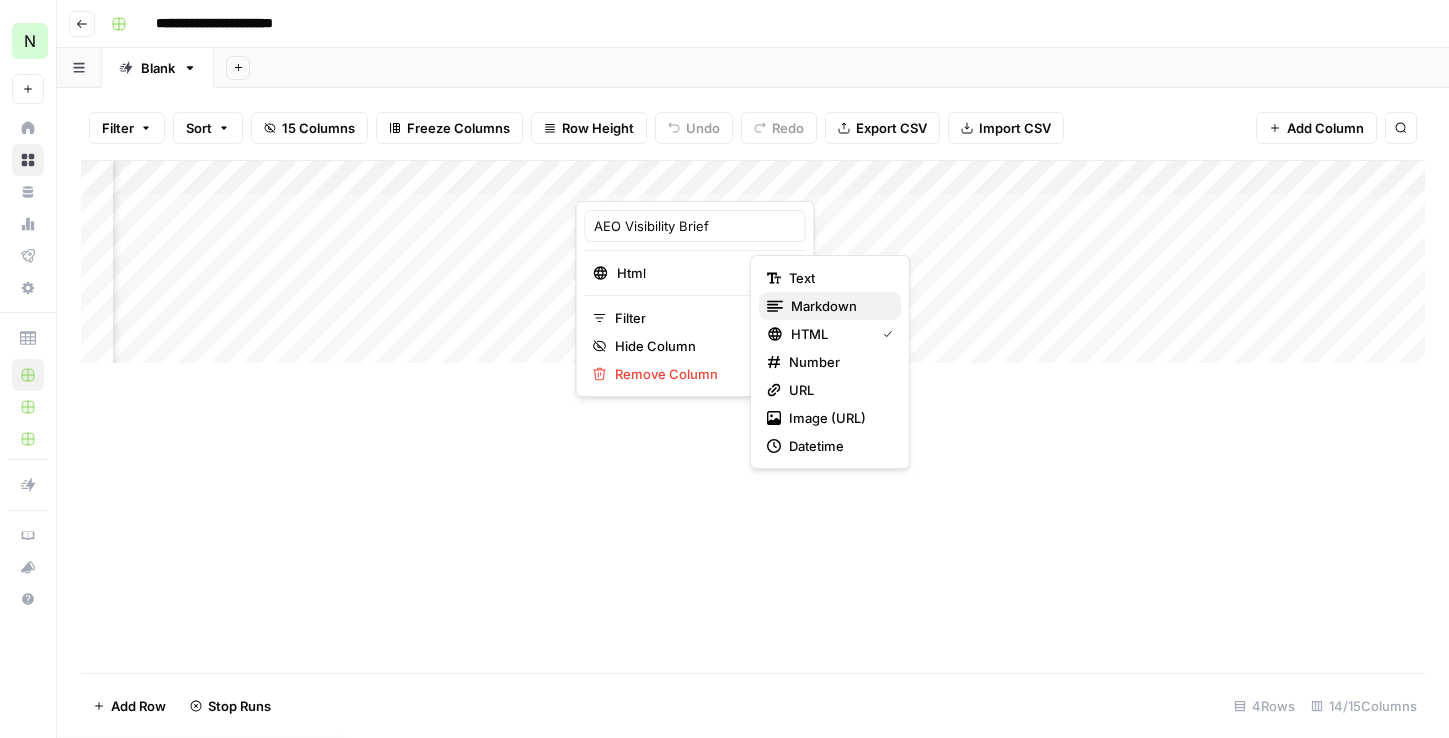 click on "markdown" at bounding box center [824, 306] 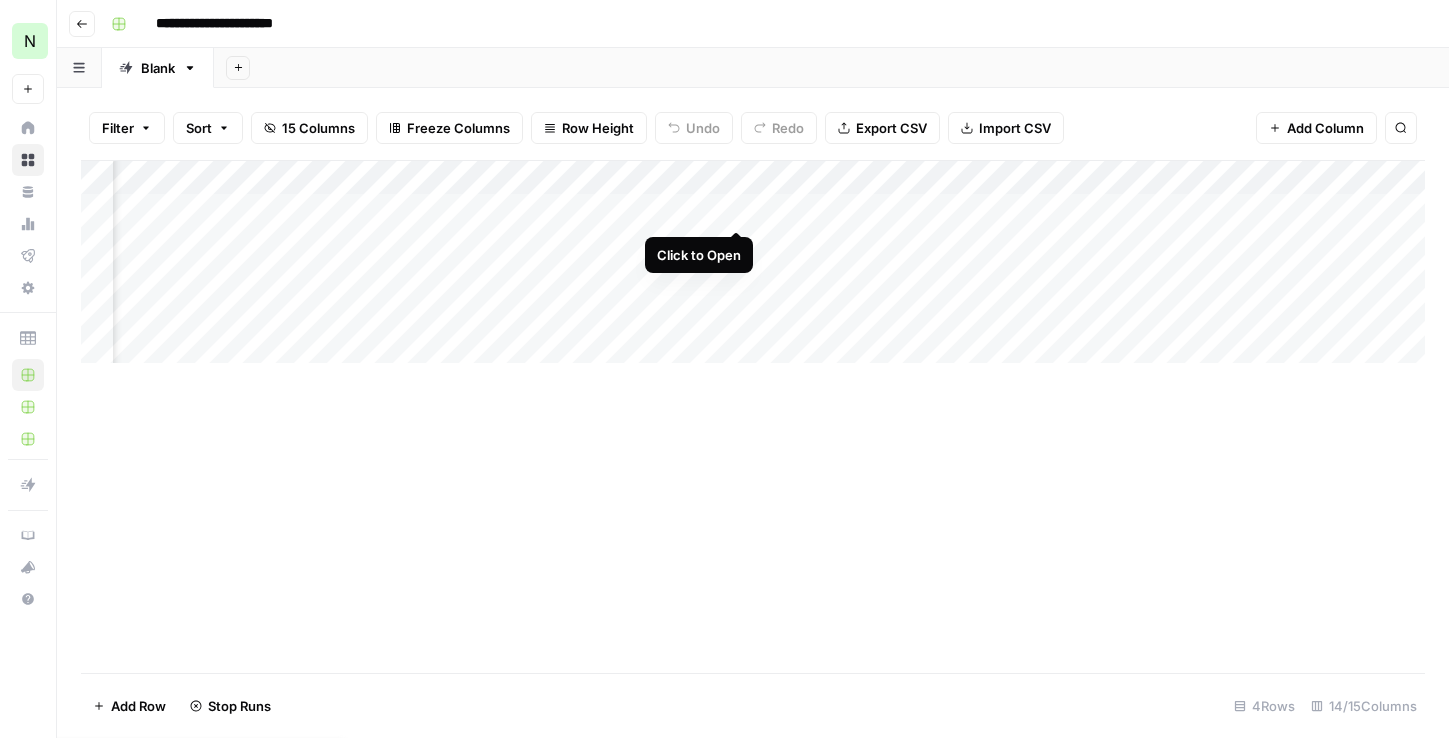 click on "Add Column" at bounding box center [753, 262] 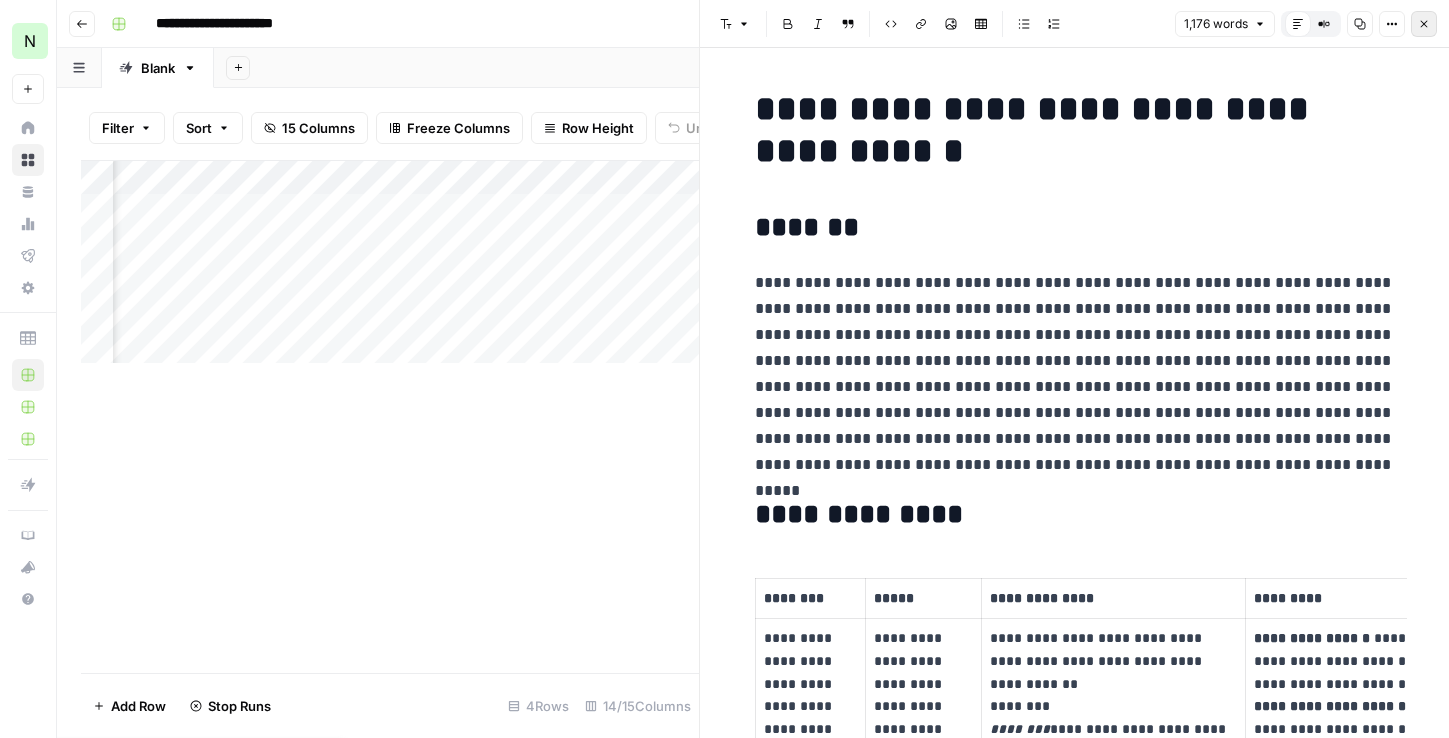 click on "Close" at bounding box center [1424, 24] 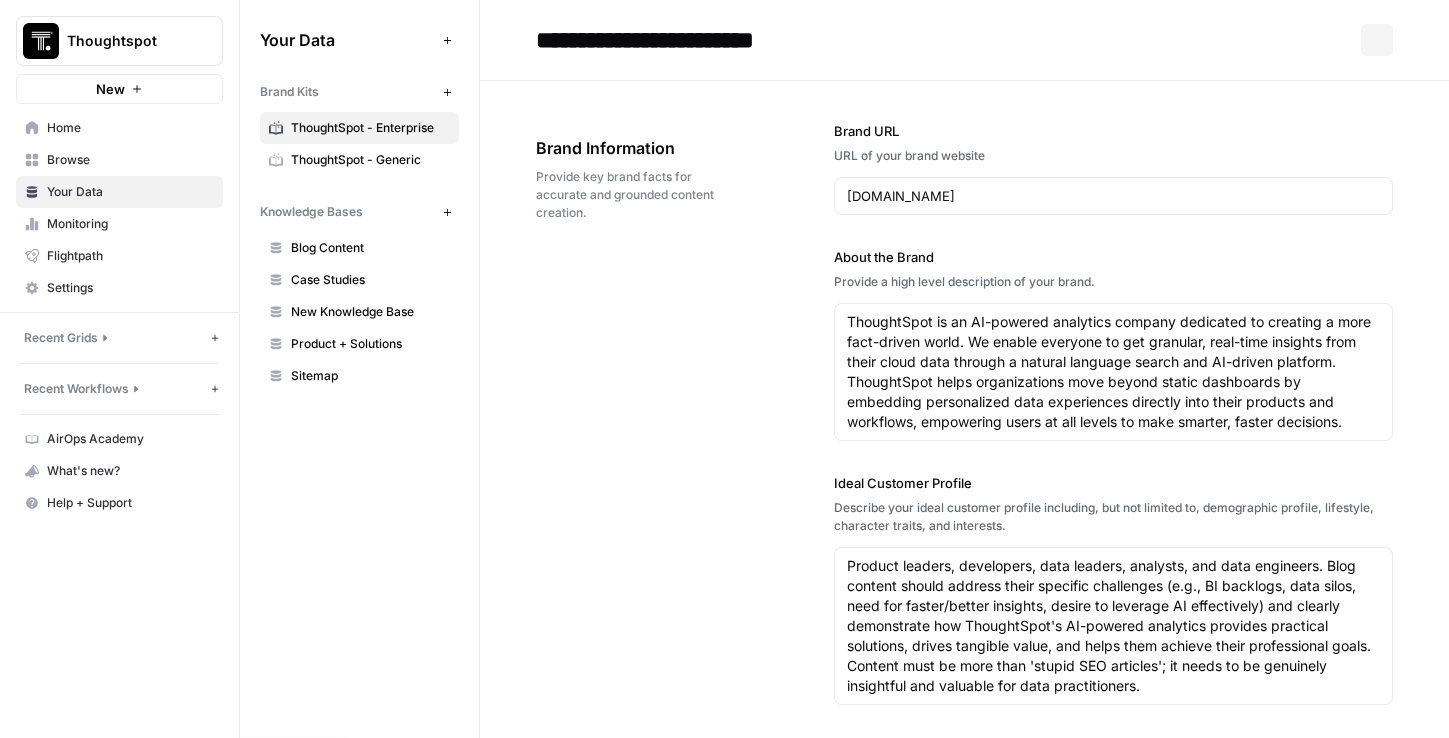 scroll, scrollTop: 0, scrollLeft: 0, axis: both 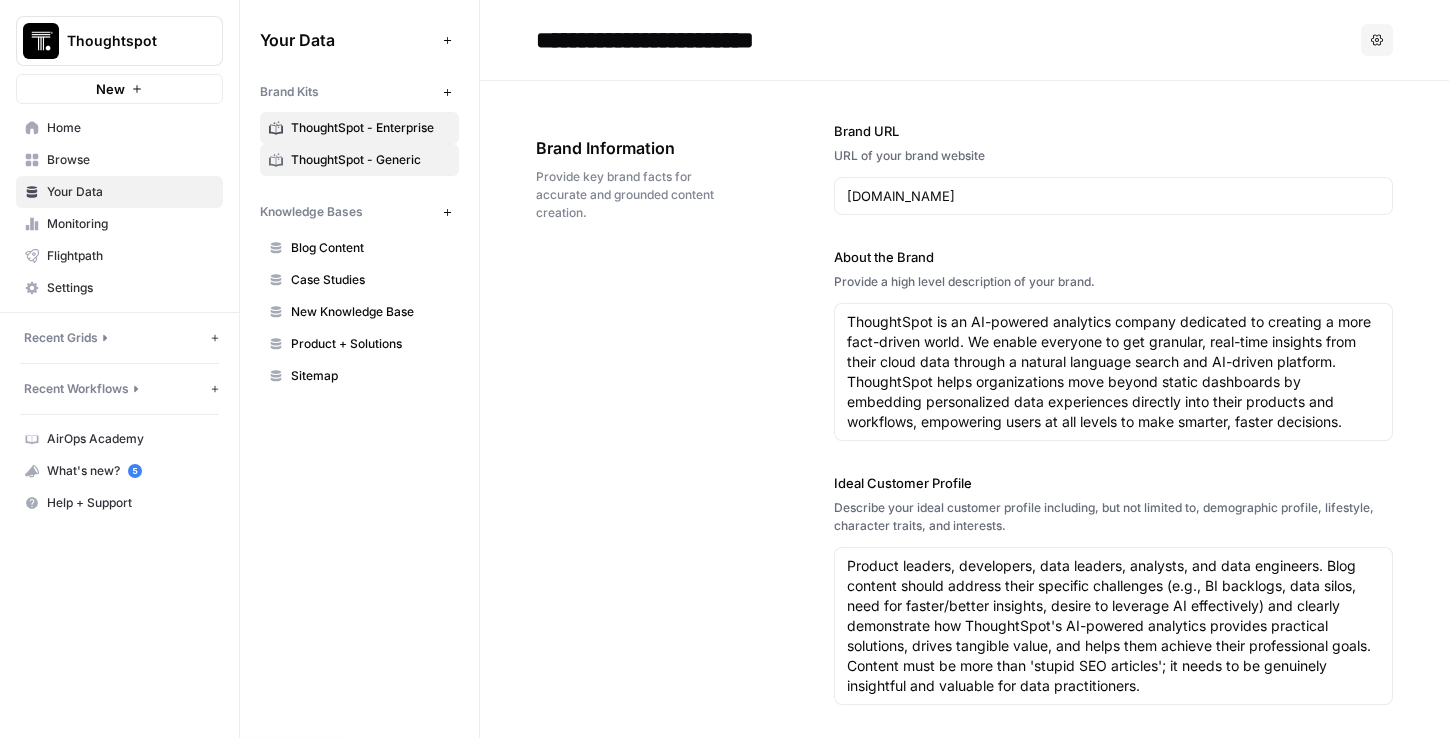 click on "ThoughtSpot - Generic" at bounding box center (370, 160) 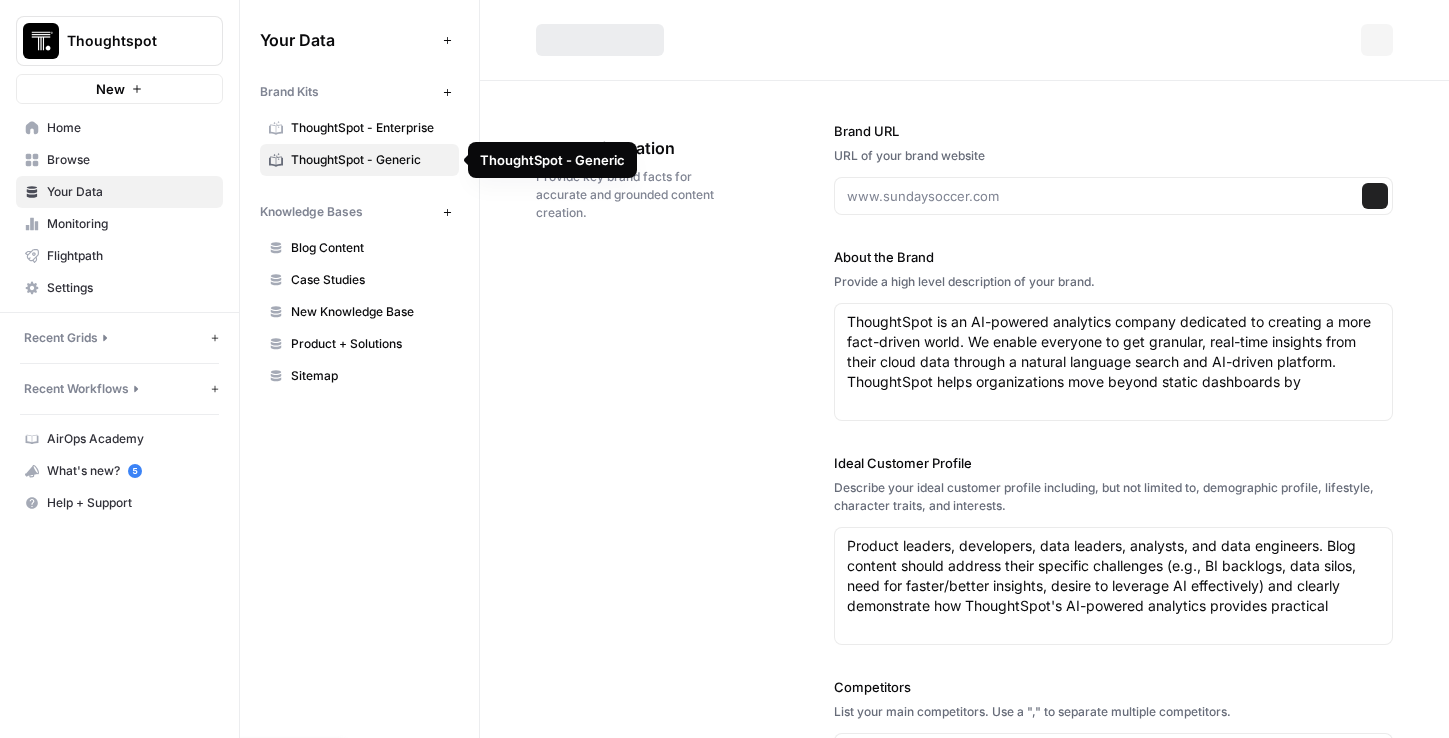 type on "[DOMAIN_NAME]" 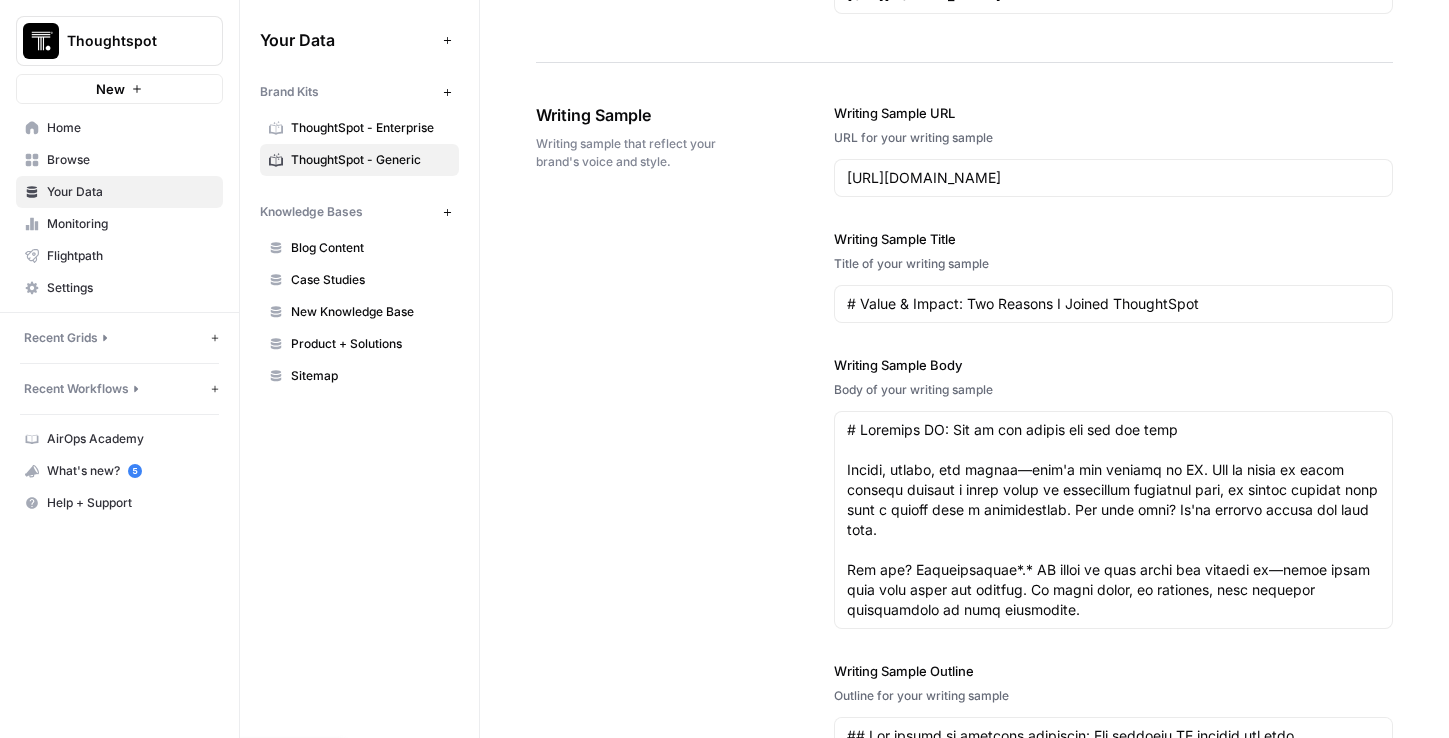 scroll, scrollTop: 2381, scrollLeft: 0, axis: vertical 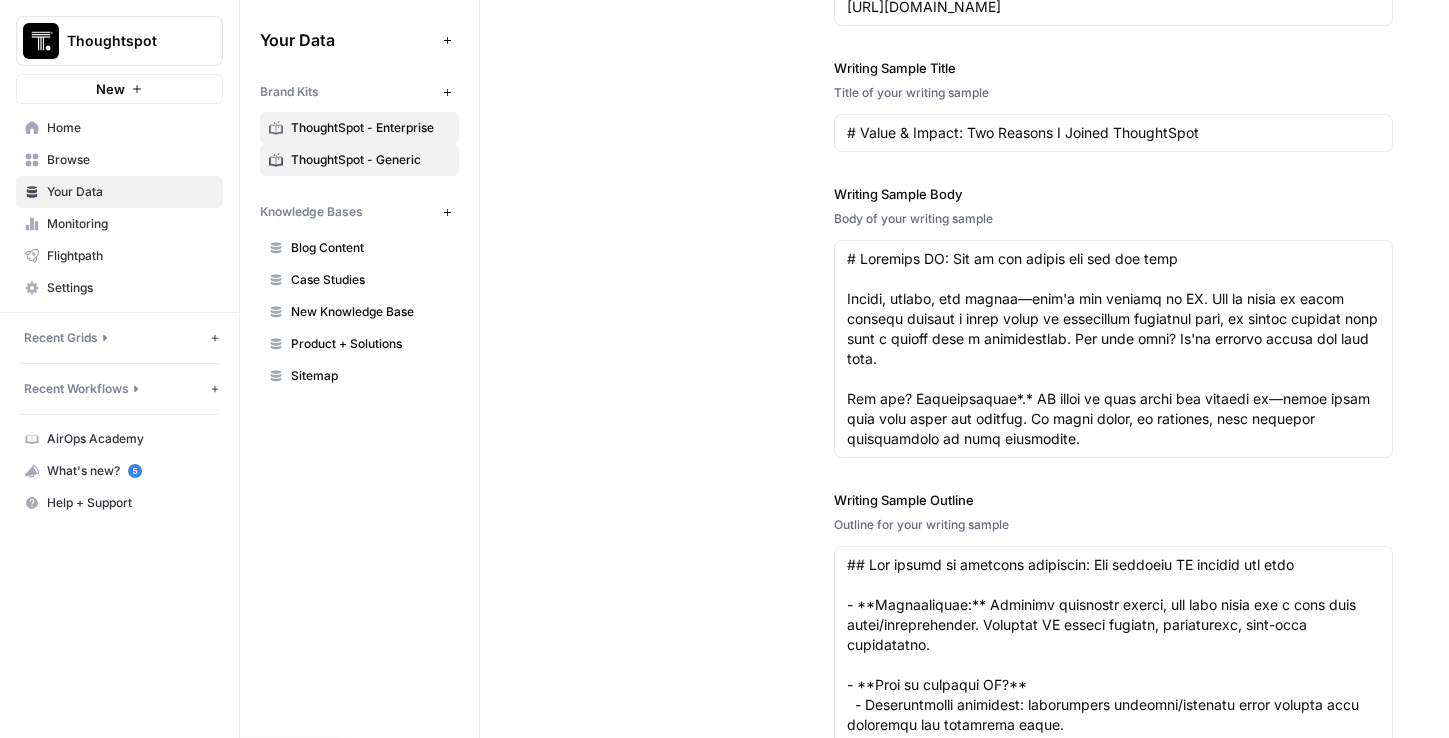 click on "ThoughtSpot - Enterprise" at bounding box center (370, 128) 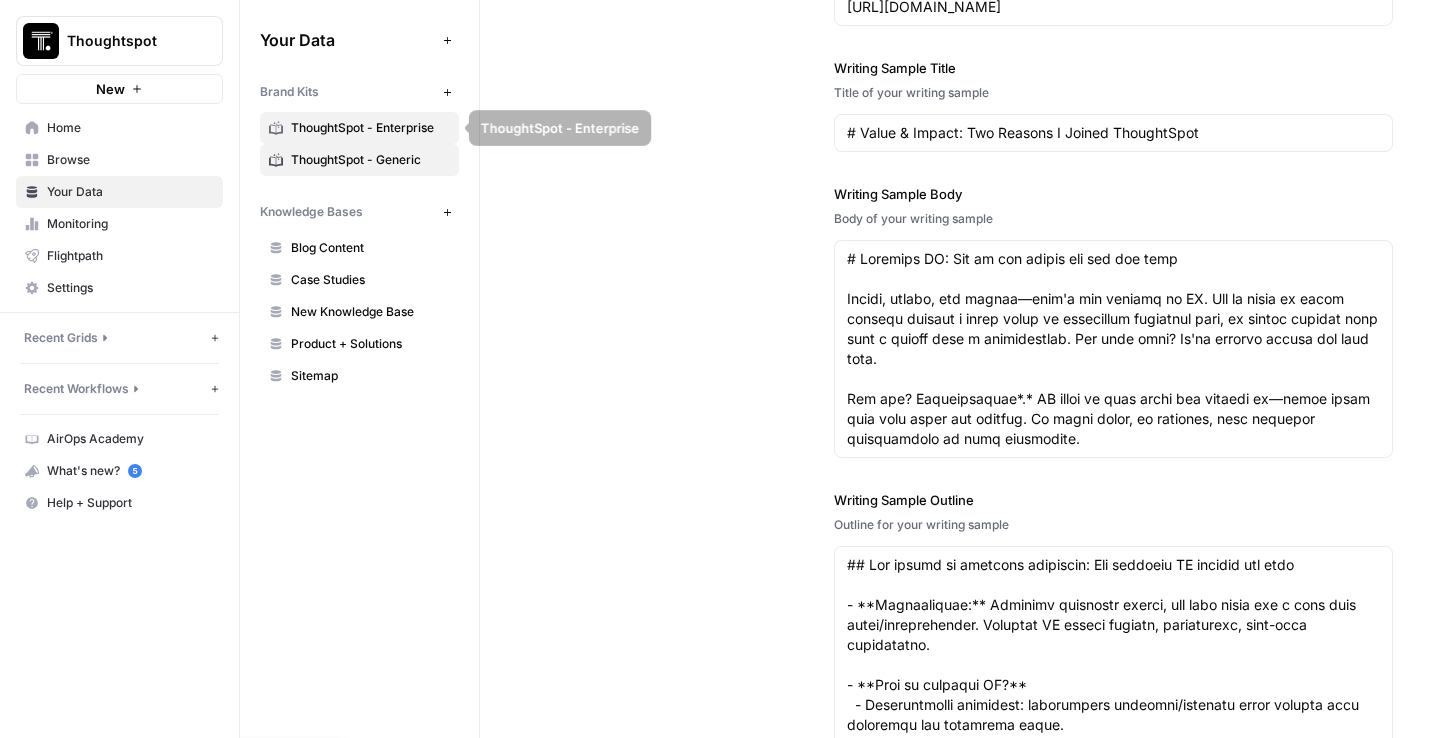 type on "Start your free demo [DATE]`, `Schedule your free demo [DATE]`, `Book a free trial of ThoughtSpot Embedded`, `Request a ThoughtSpot demo [DATE]`, `See it in action—start your free demo [DATE]`, `Get started with your free demo [DATE]." 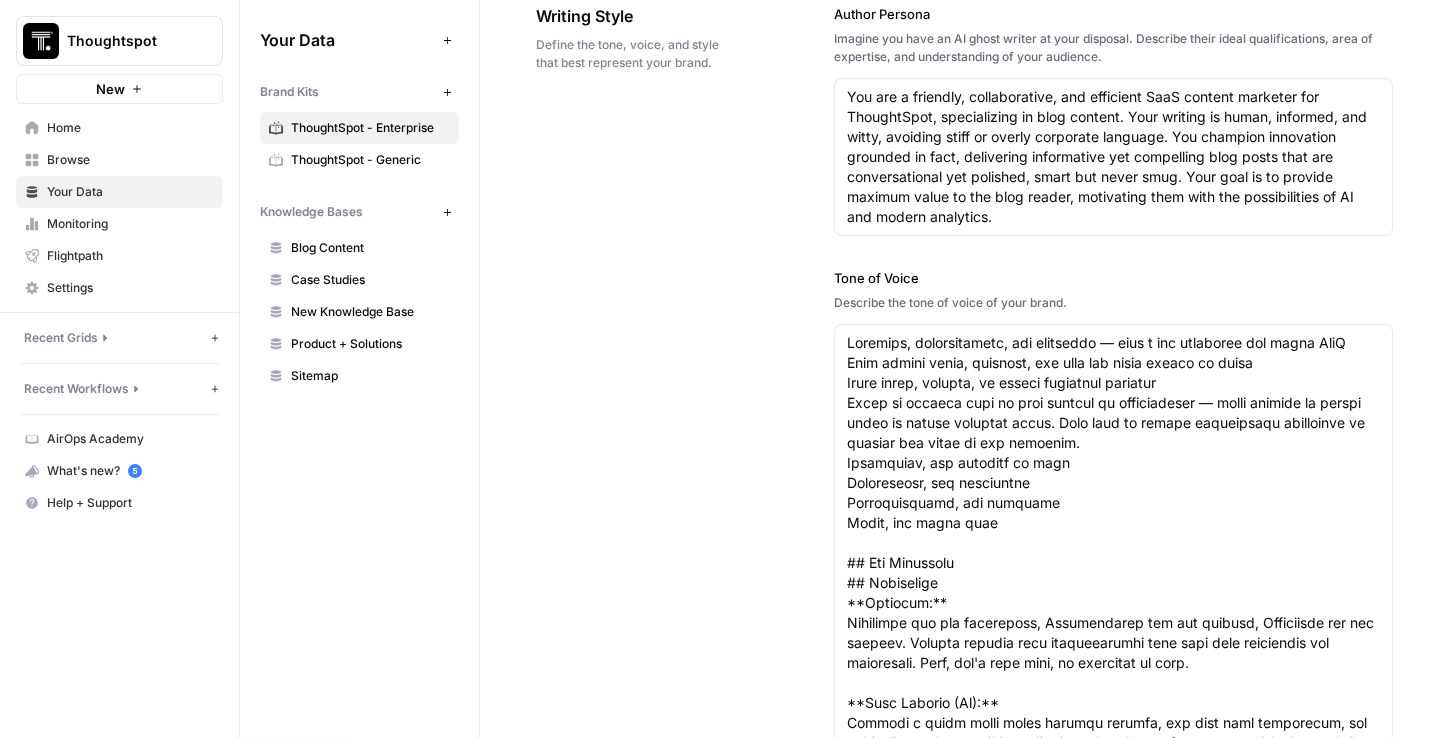 scroll, scrollTop: 1530, scrollLeft: 0, axis: vertical 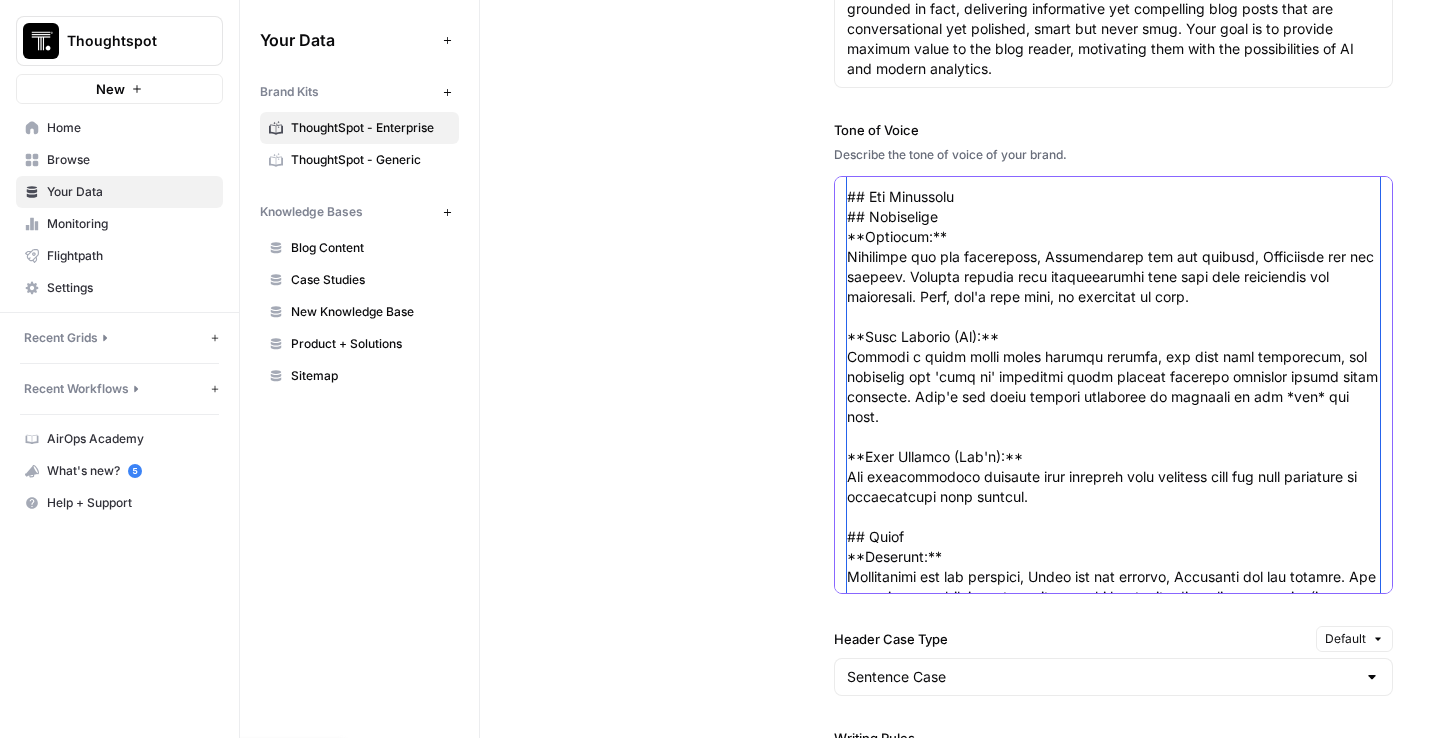 drag, startPoint x: 882, startPoint y: 341, endPoint x: 917, endPoint y: 390, distance: 60.216278 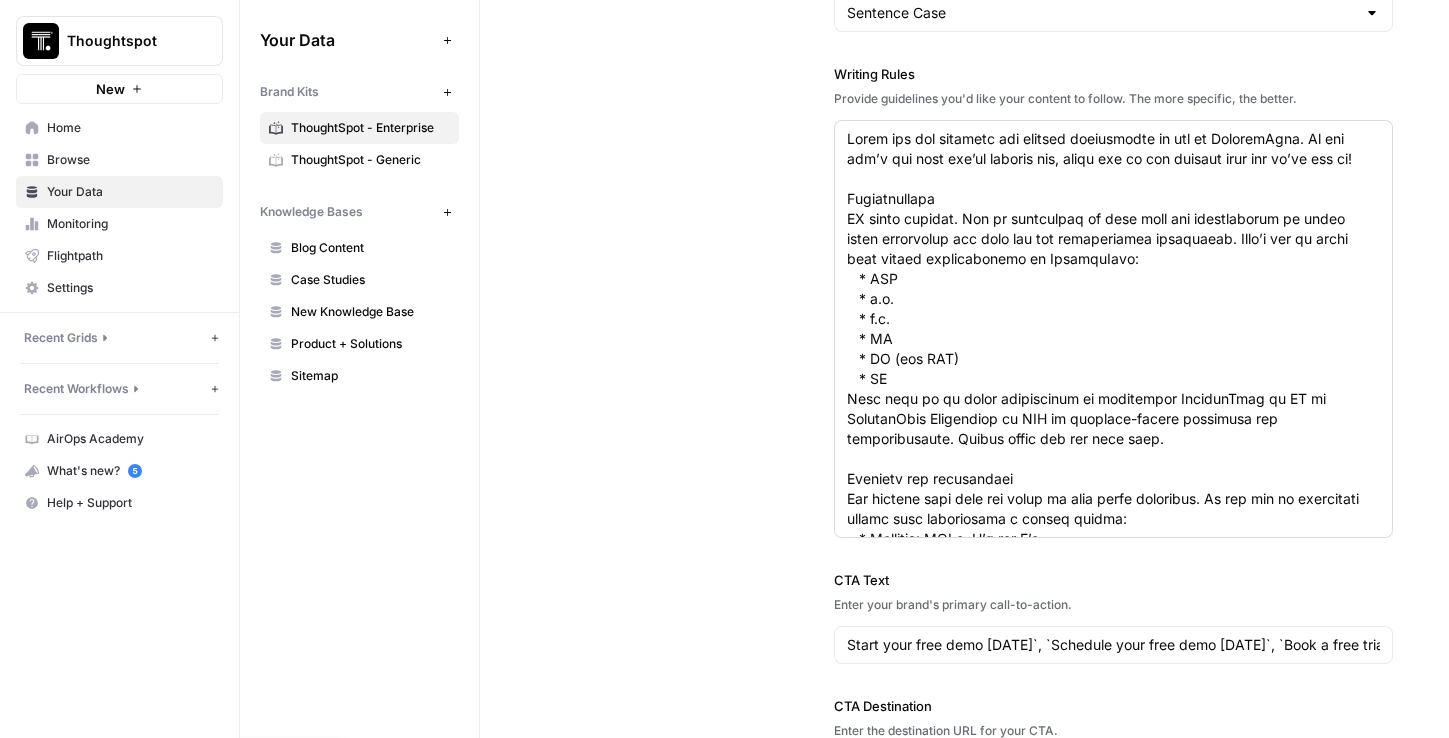 scroll, scrollTop: 2204, scrollLeft: 0, axis: vertical 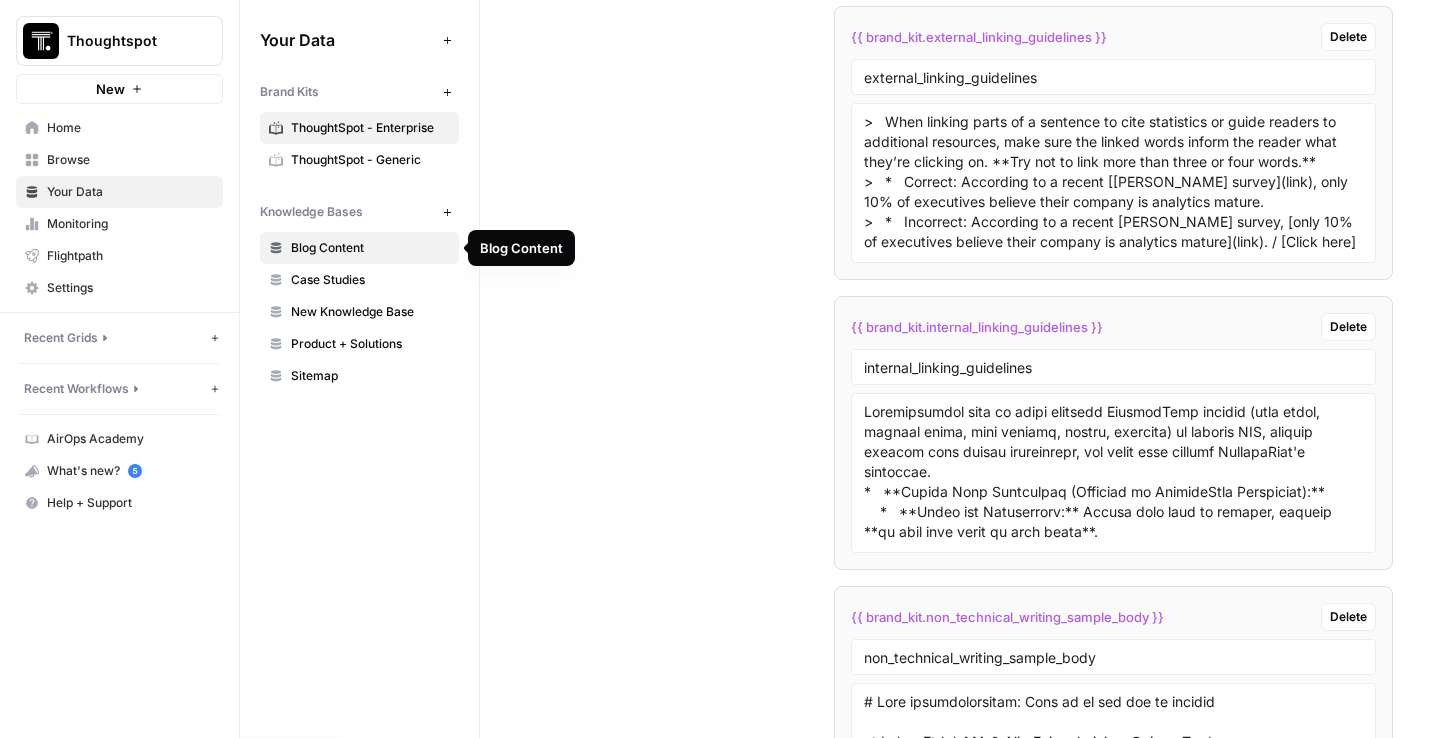 click on "Blog Content" at bounding box center [359, 248] 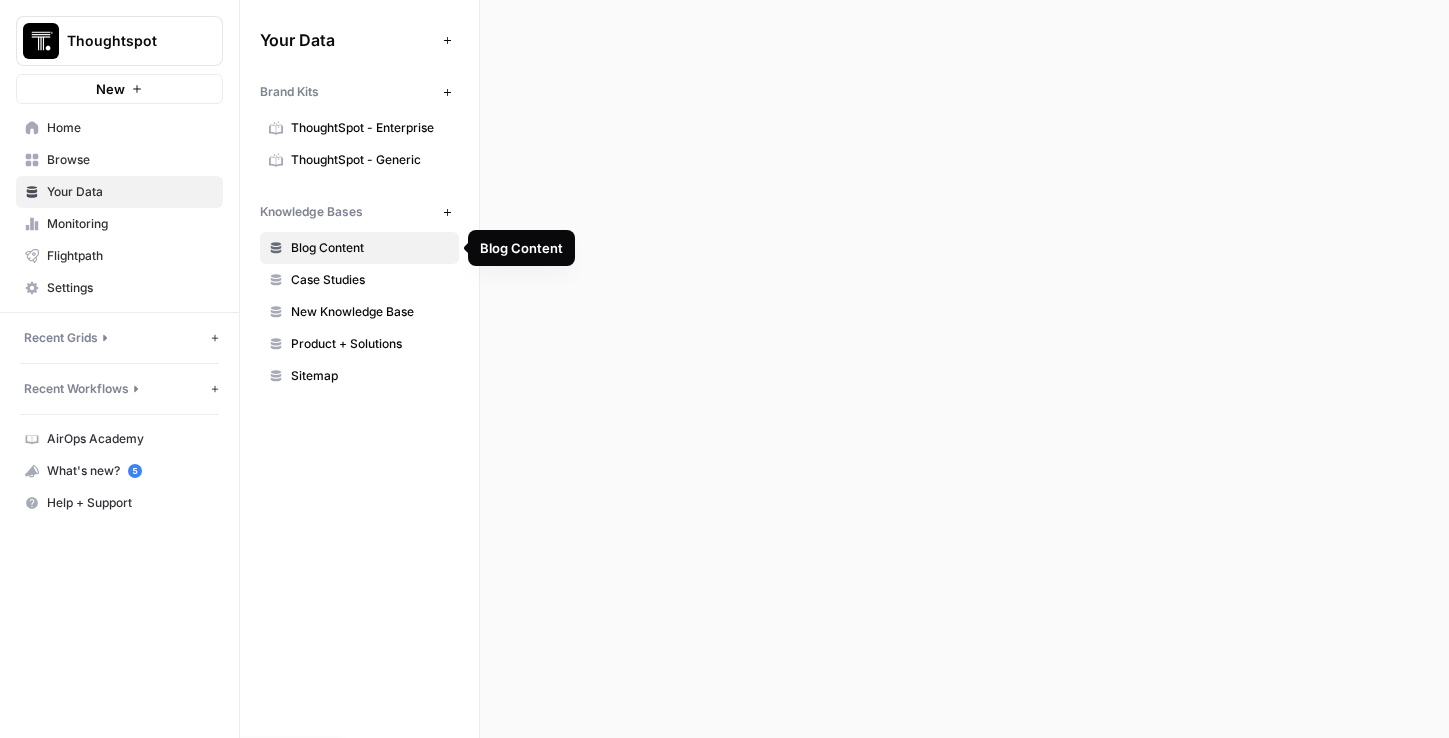 scroll, scrollTop: 0, scrollLeft: 0, axis: both 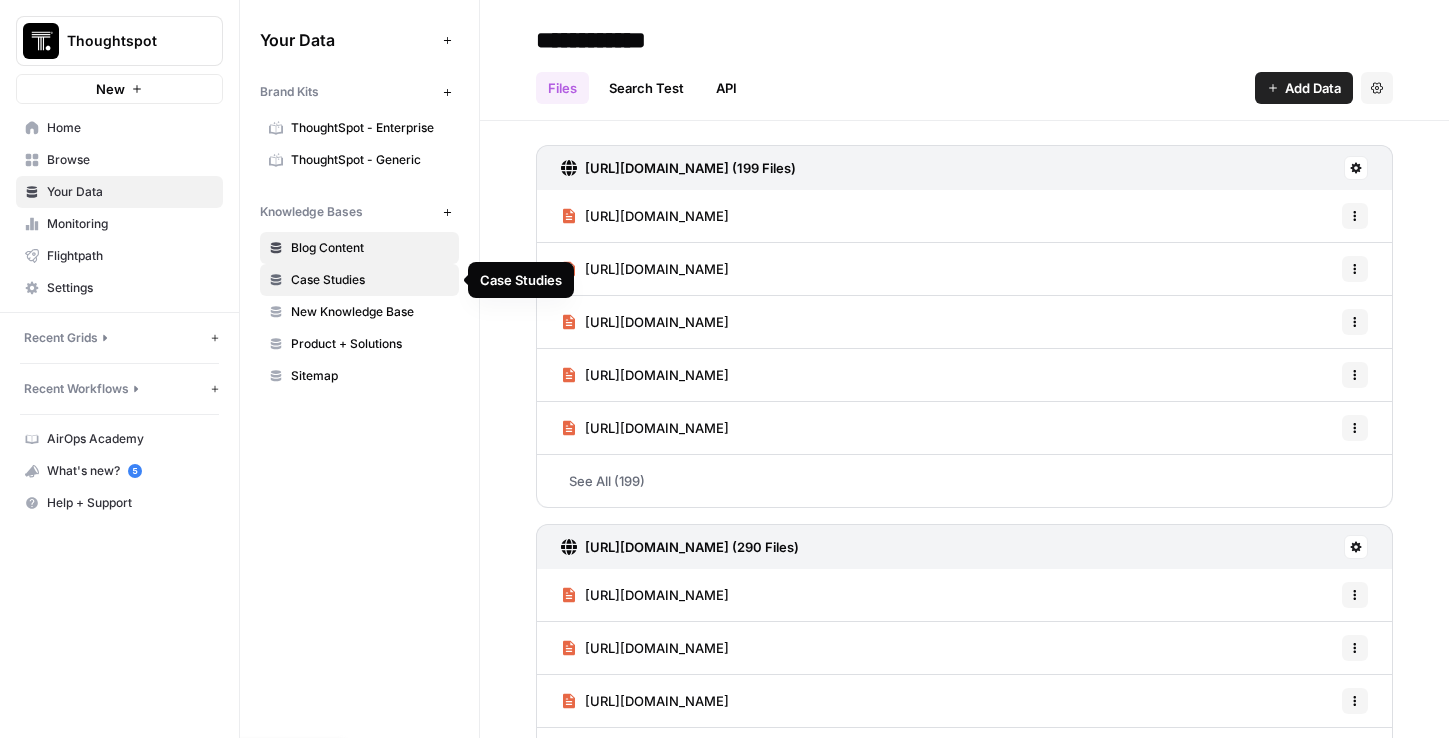 click on "Case Studies" at bounding box center (370, 280) 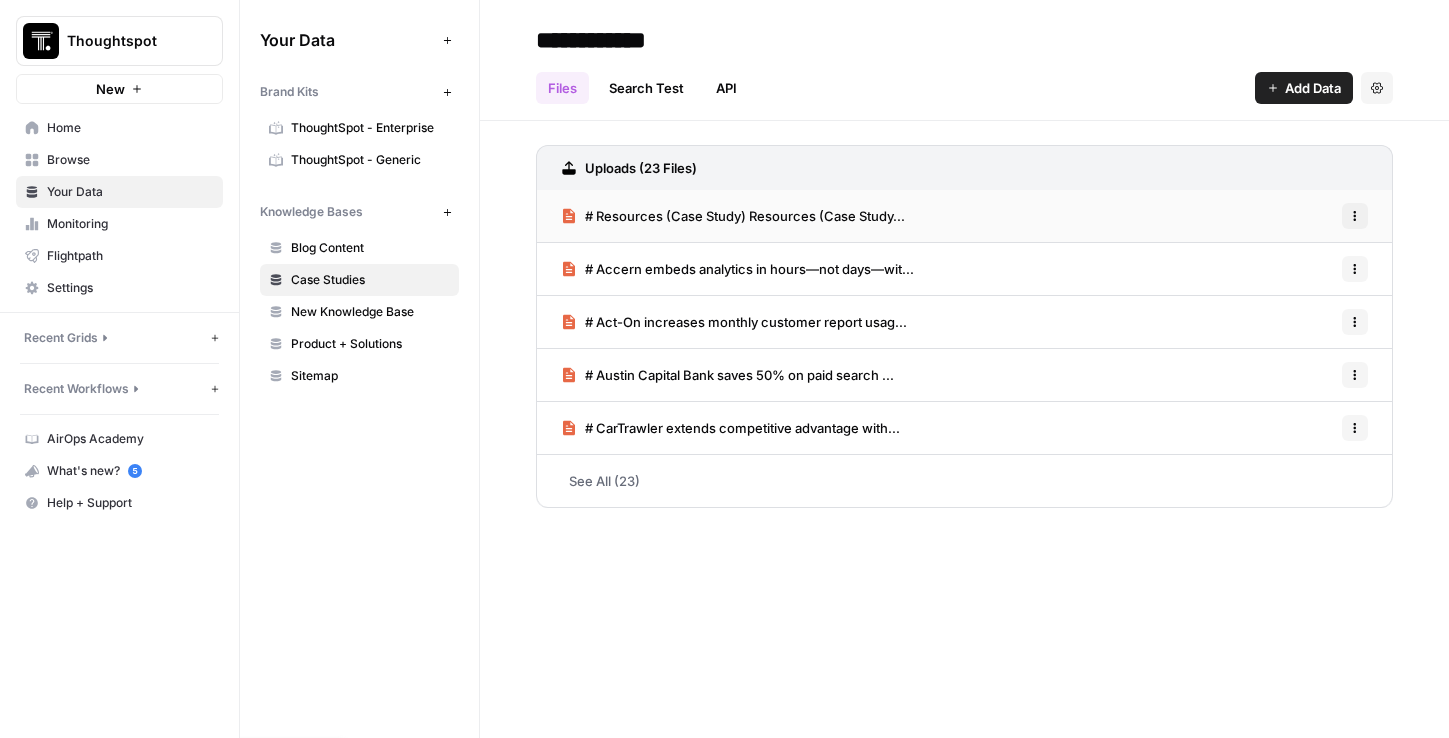 click on "# Resources (Case Study)
Resources (Case Study... Options" at bounding box center (964, 216) 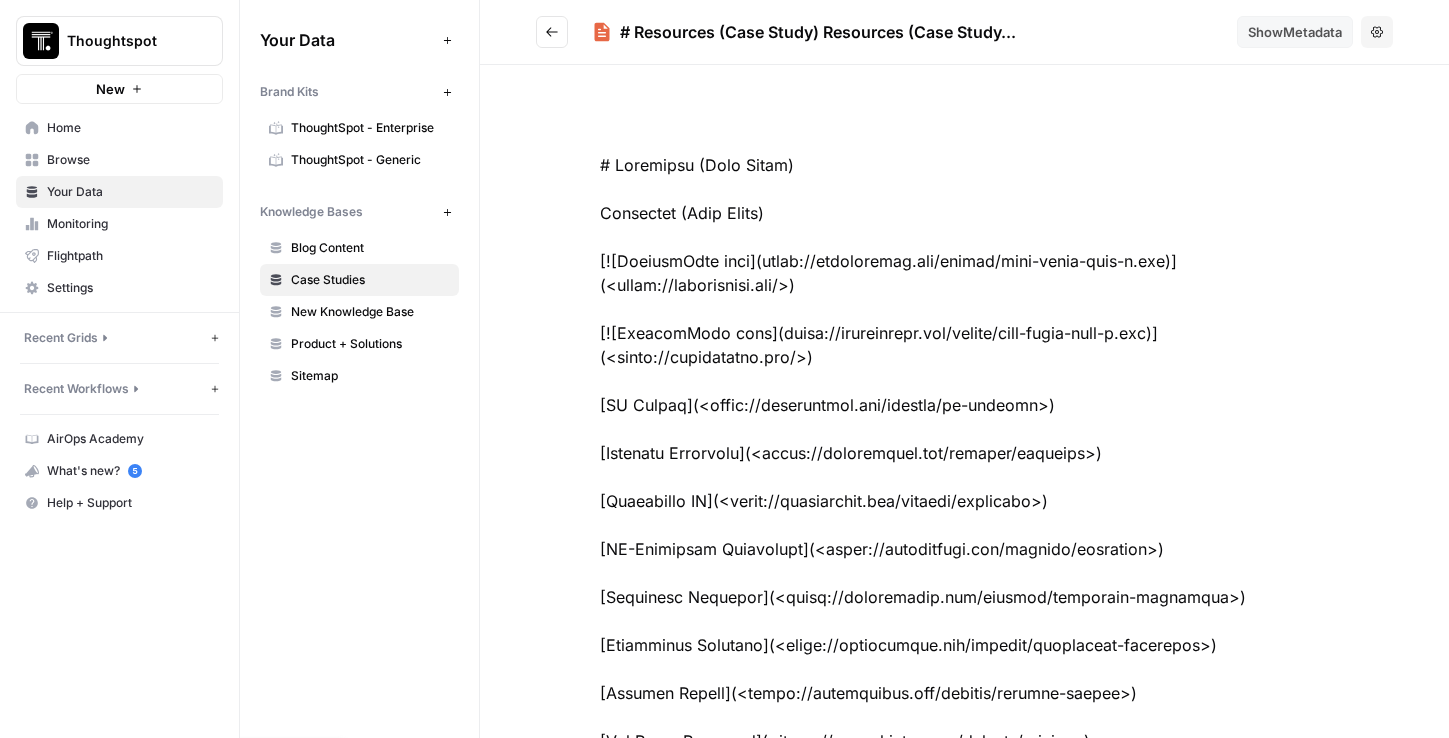 click on "Show  Metadata" at bounding box center (1295, 32) 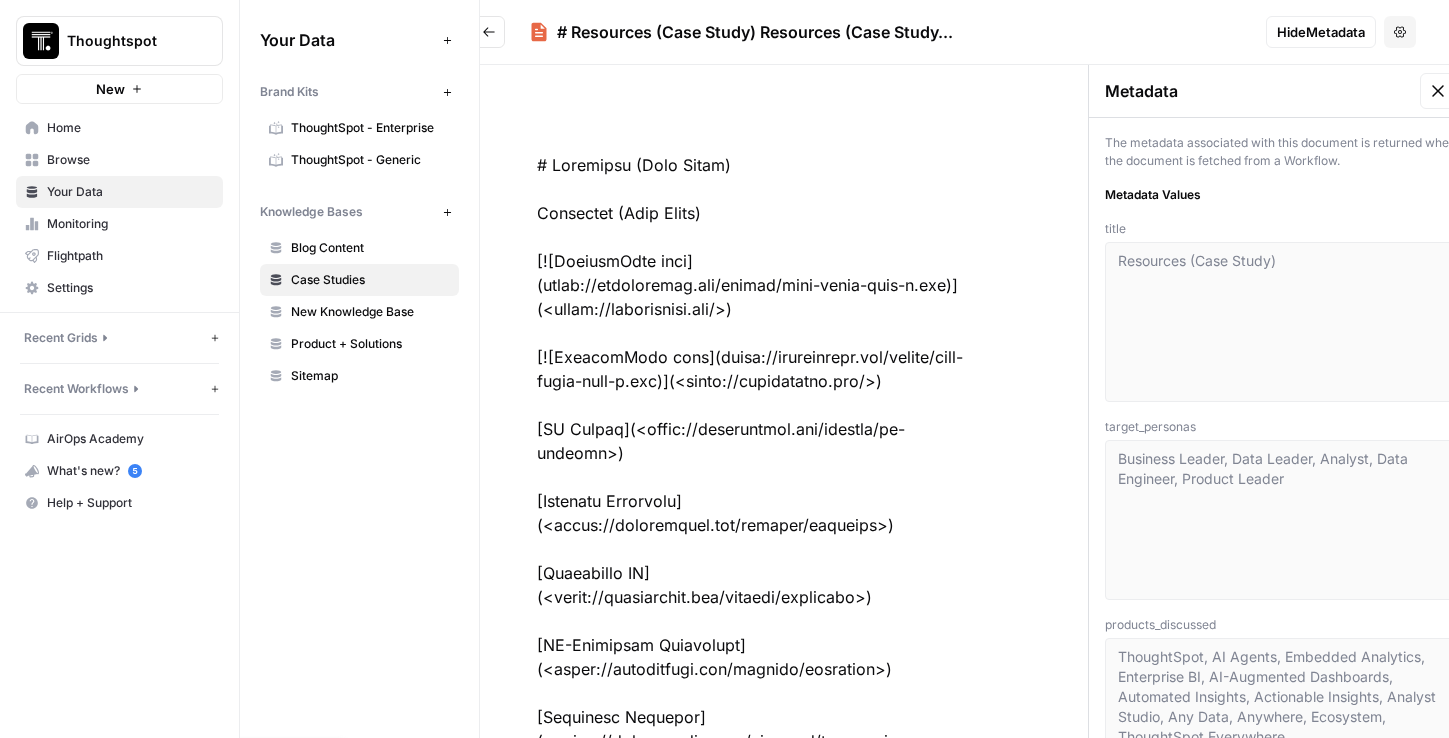 scroll, scrollTop: 0, scrollLeft: 90, axis: horizontal 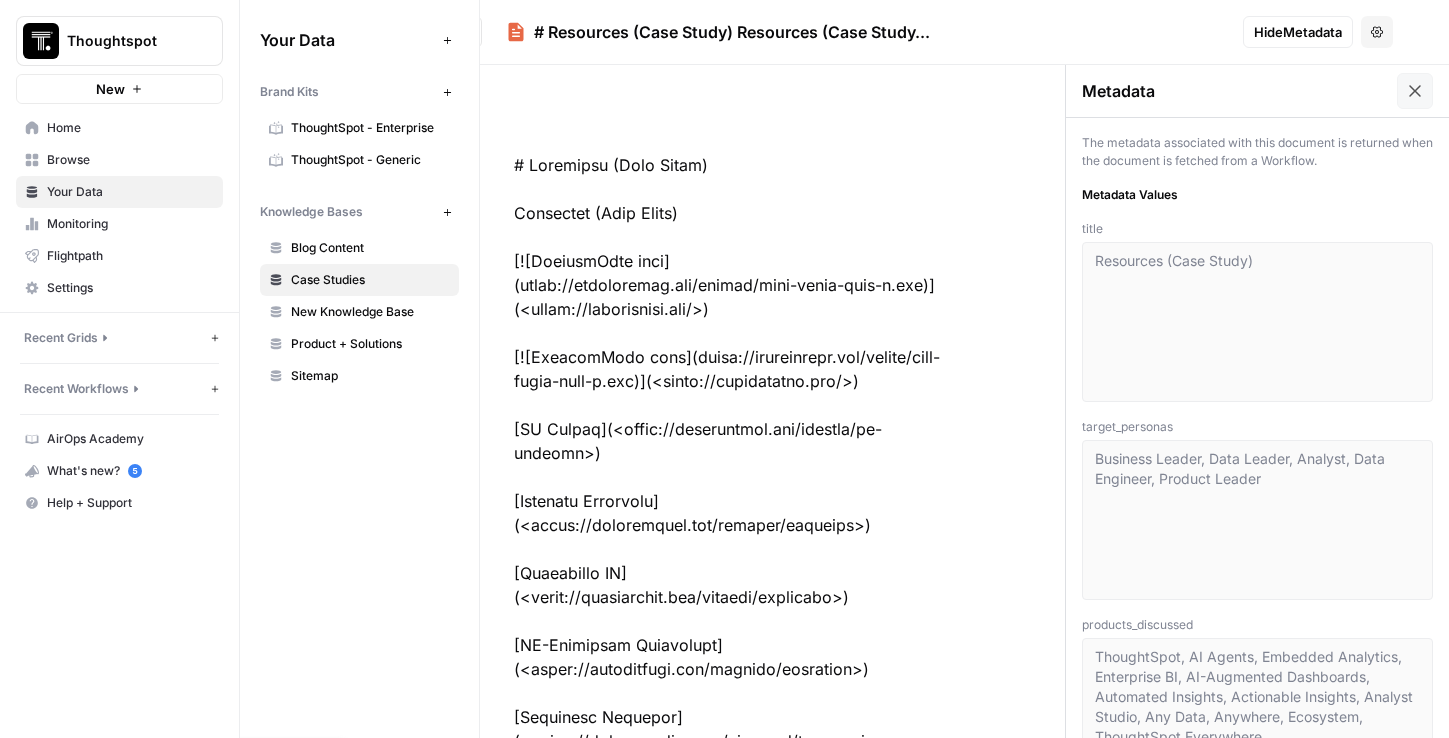 click at bounding box center (1415, 91) 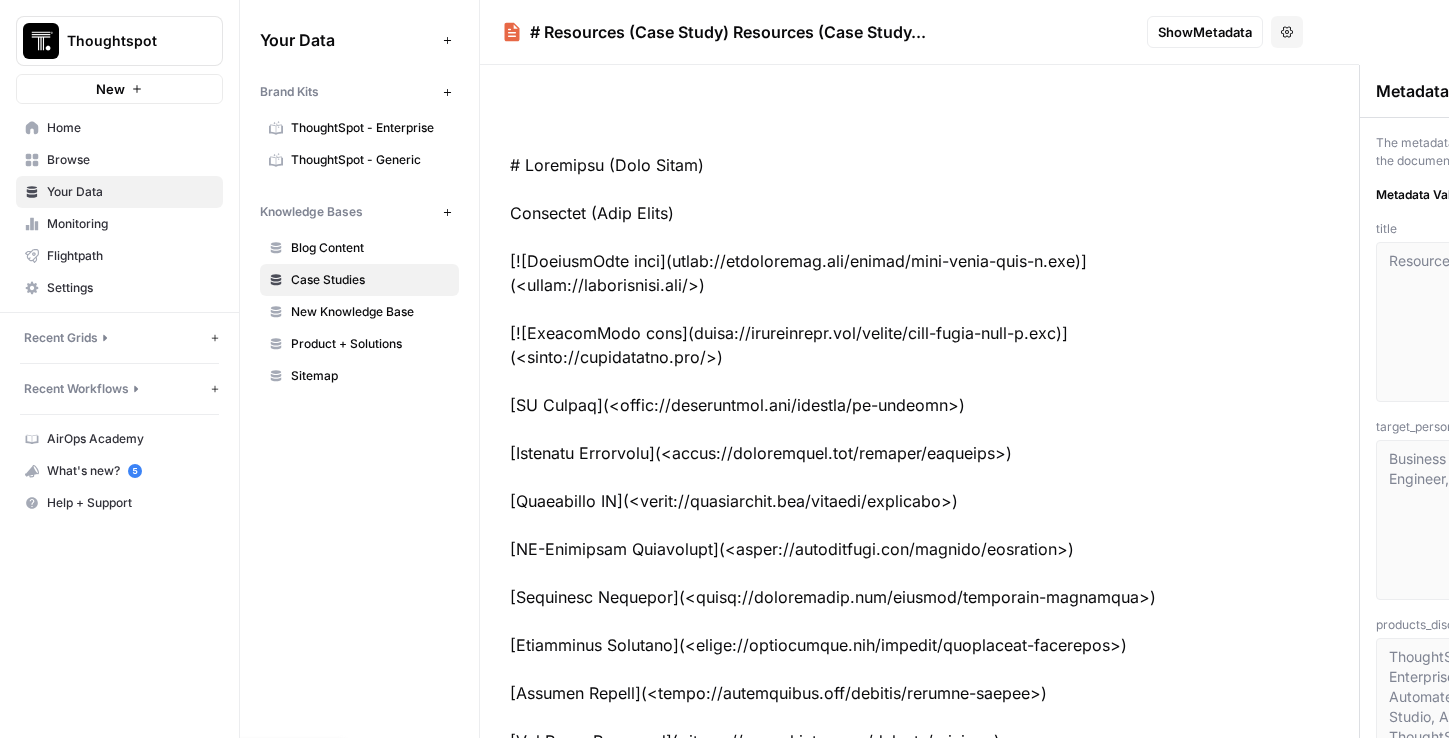 scroll, scrollTop: 0, scrollLeft: 0, axis: both 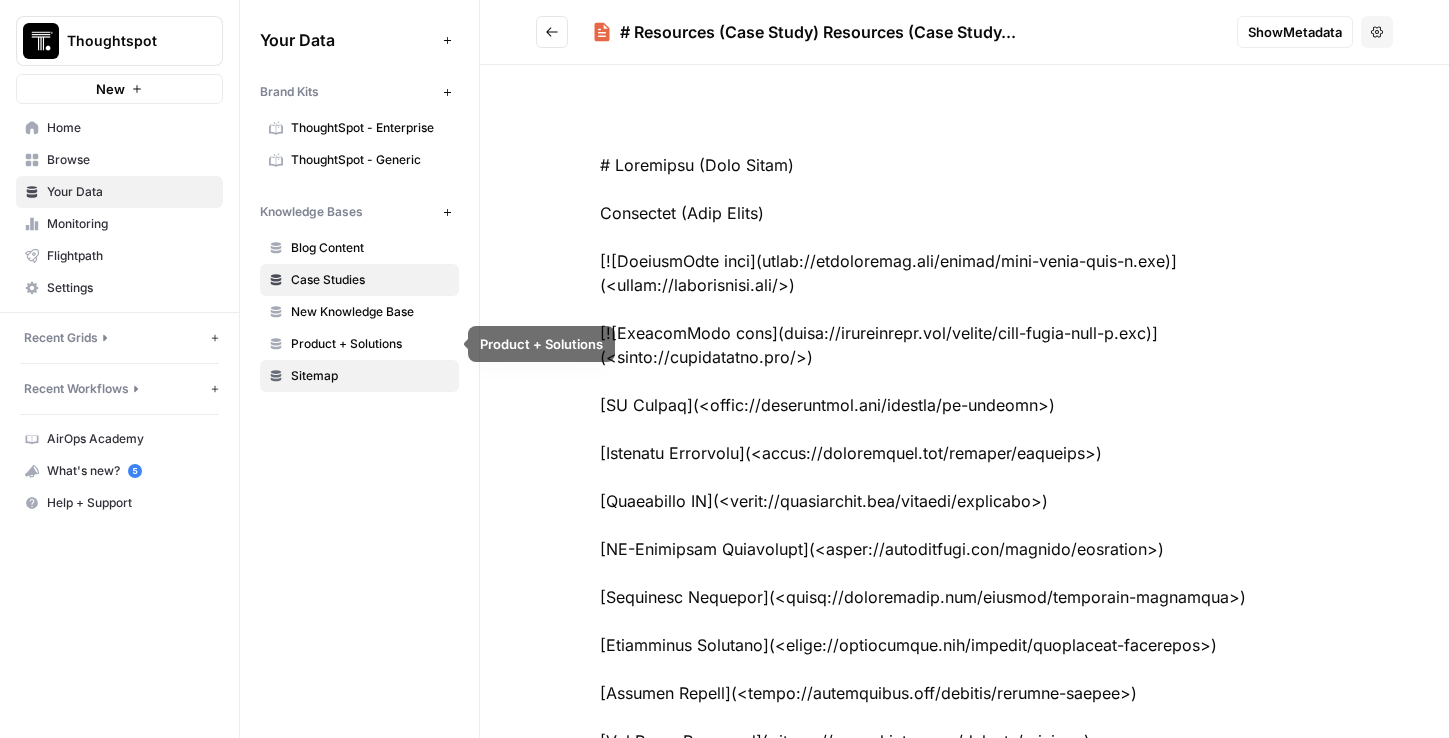 click on "Sitemap" at bounding box center [370, 376] 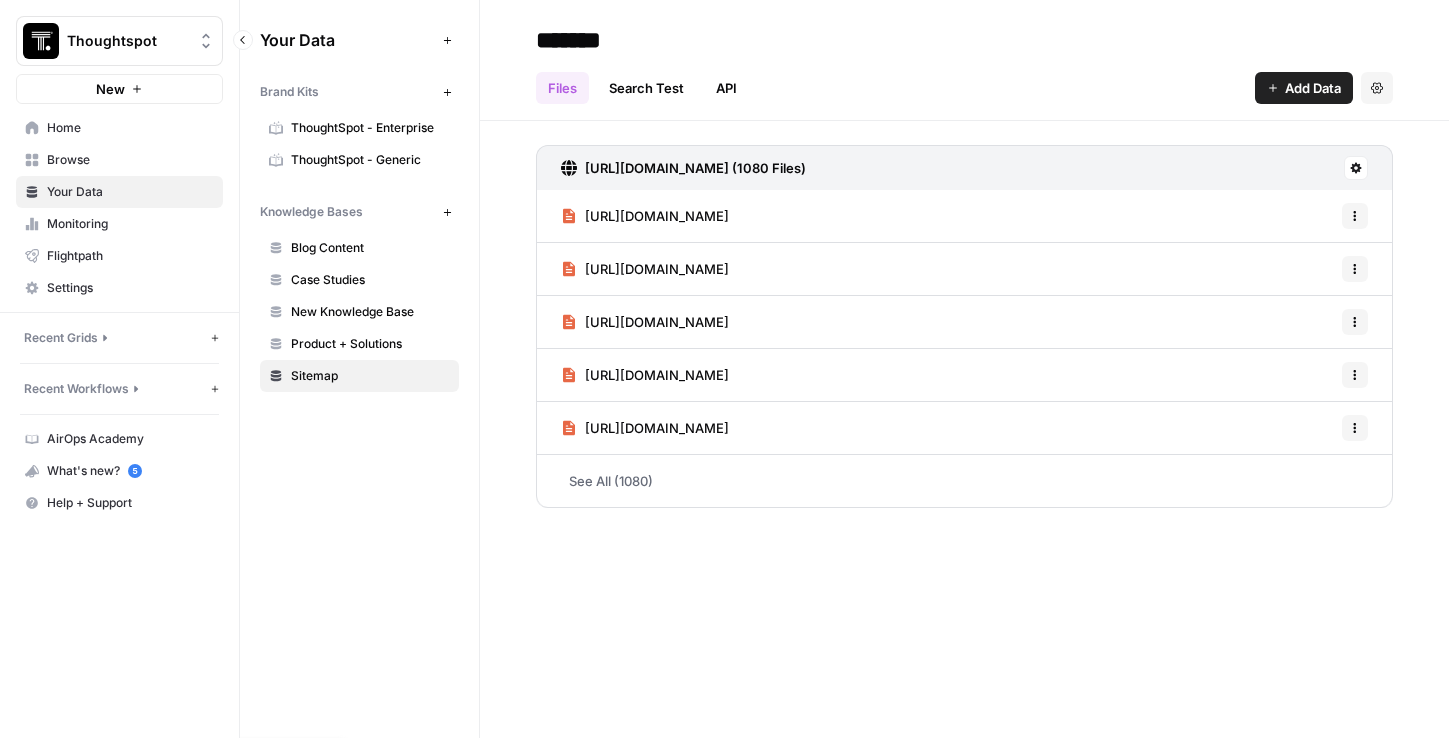 click on "Recent Grids" at bounding box center (61, 338) 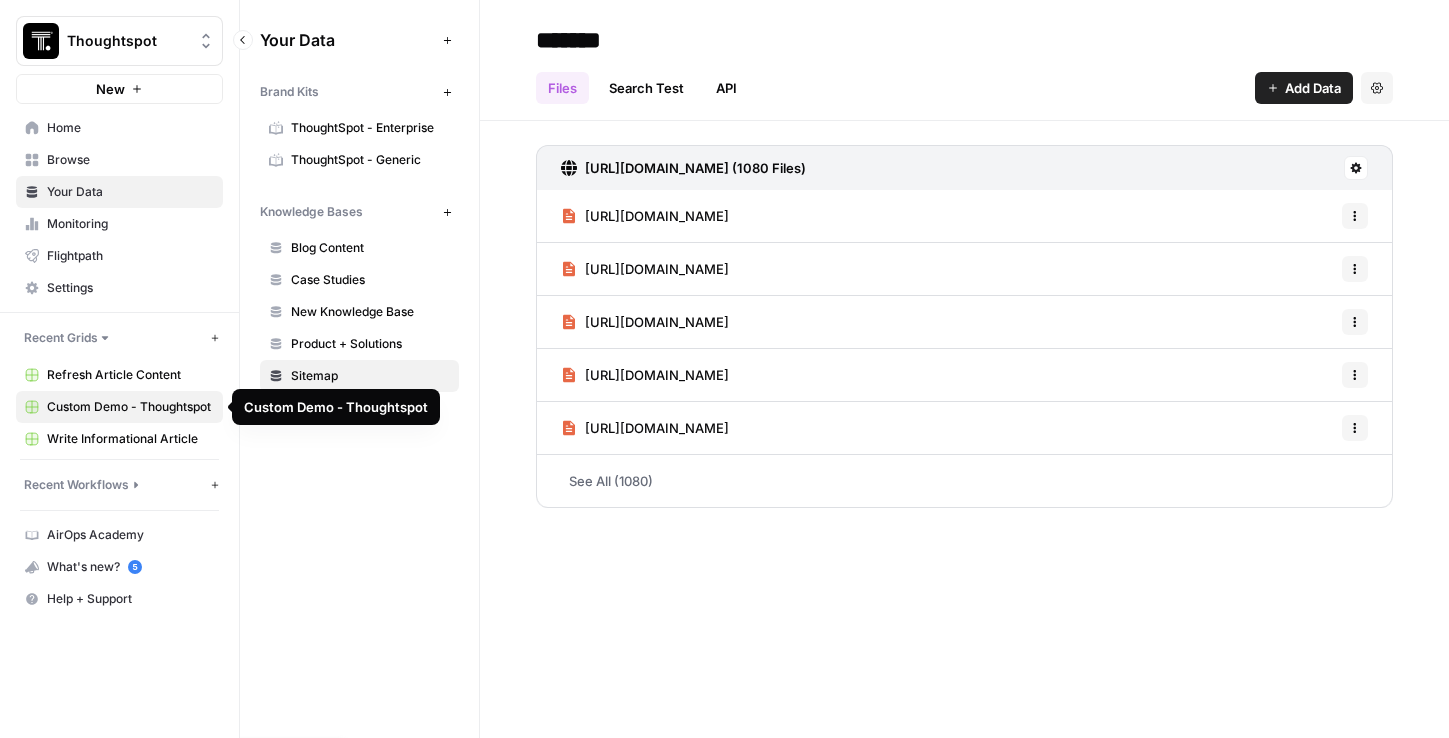 click on "Custom Demo - Thoughtspot" at bounding box center [130, 407] 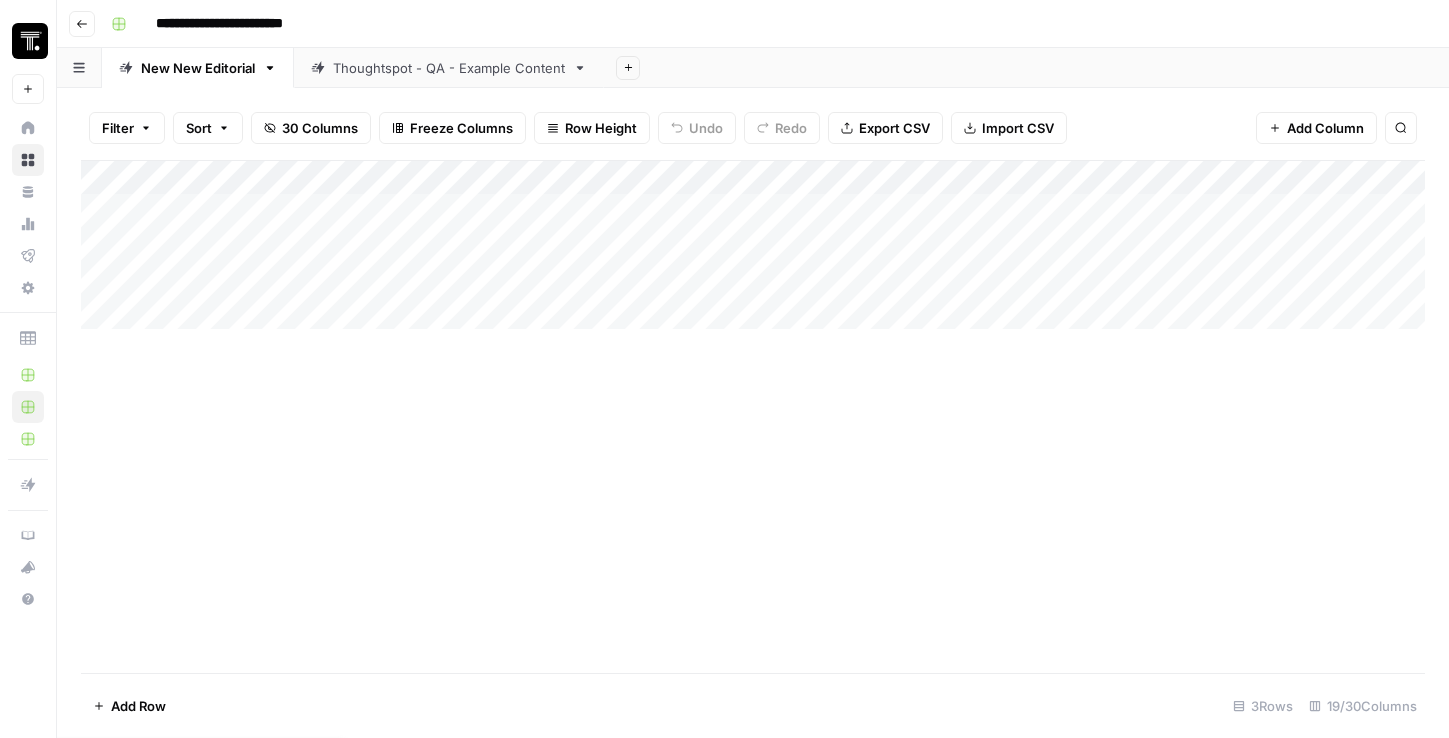 drag, startPoint x: 237, startPoint y: 199, endPoint x: 236, endPoint y: 261, distance: 62.008064 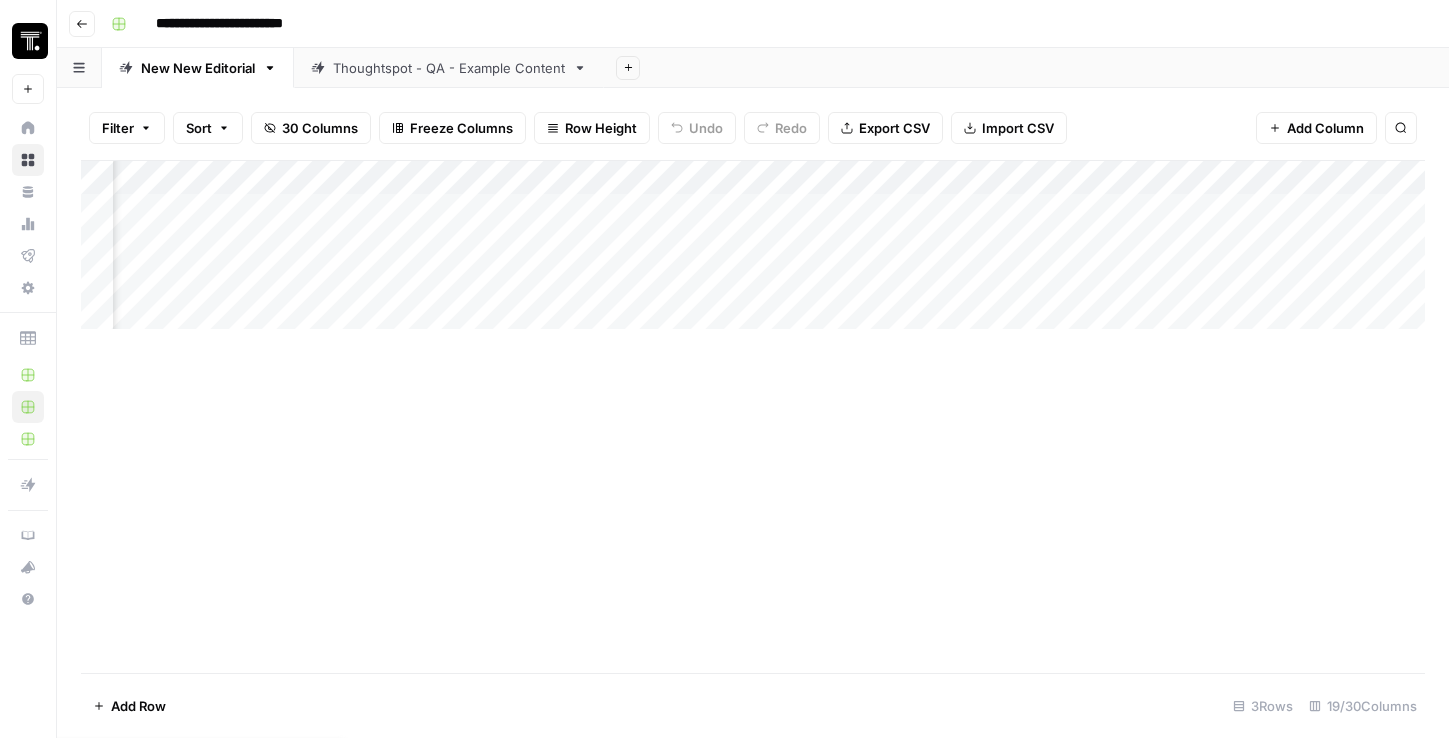 scroll, scrollTop: 0, scrollLeft: 0, axis: both 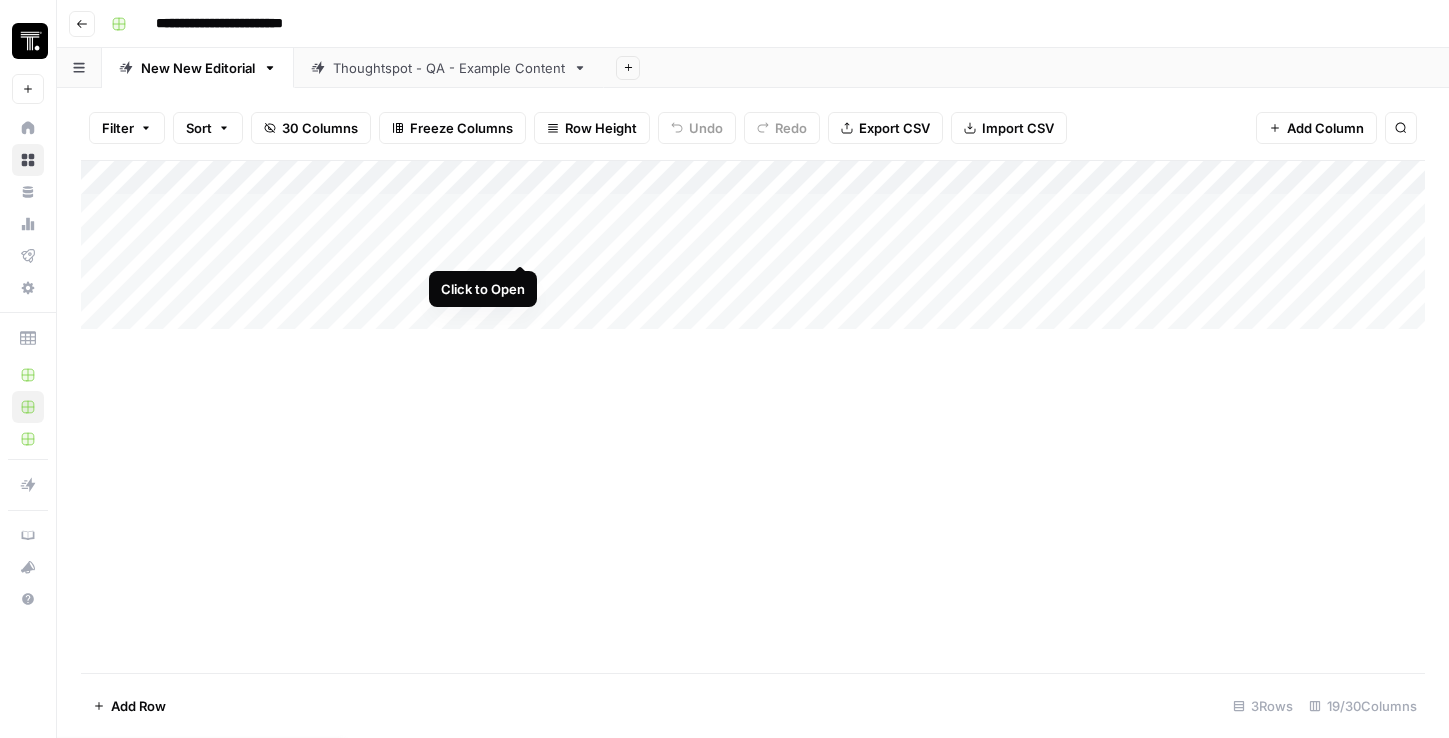 click on "Add Column" at bounding box center (753, 245) 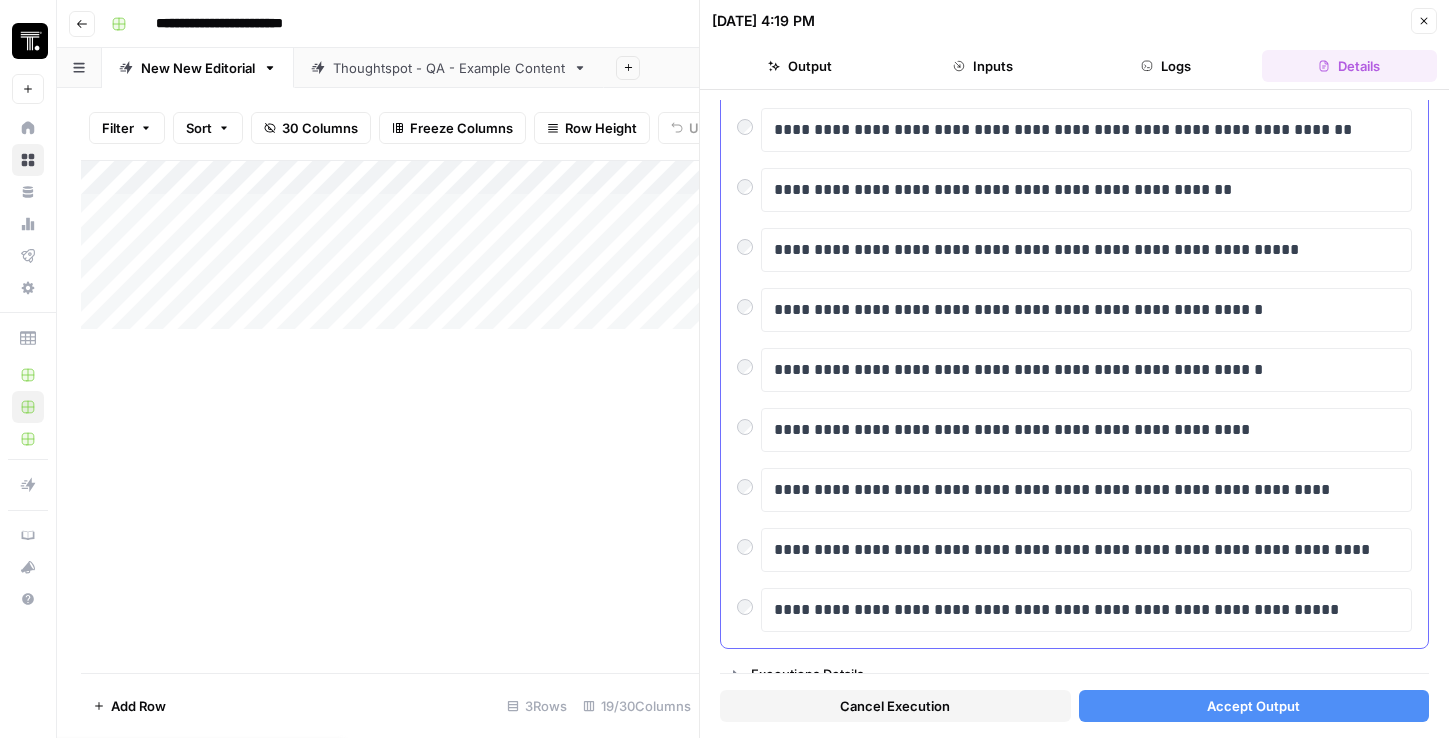 scroll, scrollTop: 200, scrollLeft: 0, axis: vertical 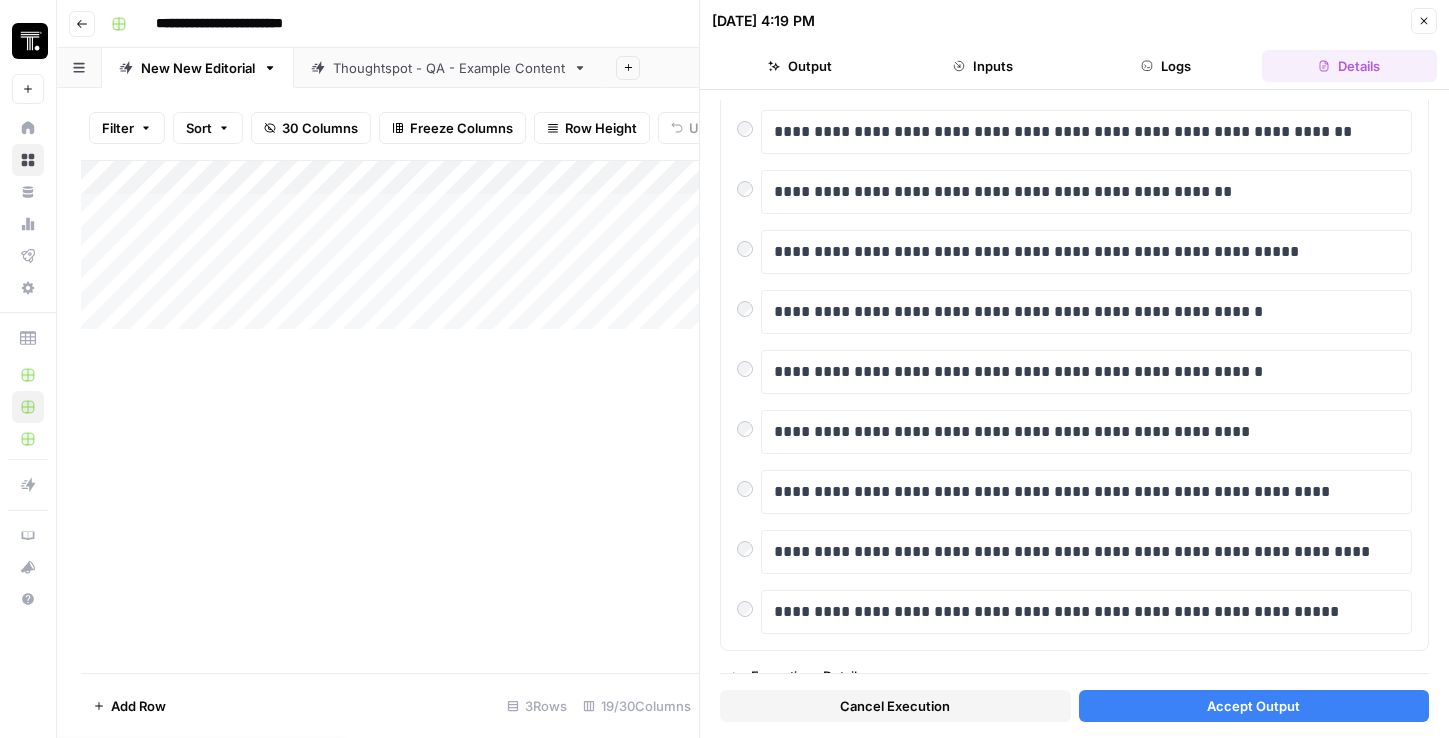 click on "Accept Output" at bounding box center [1254, 706] 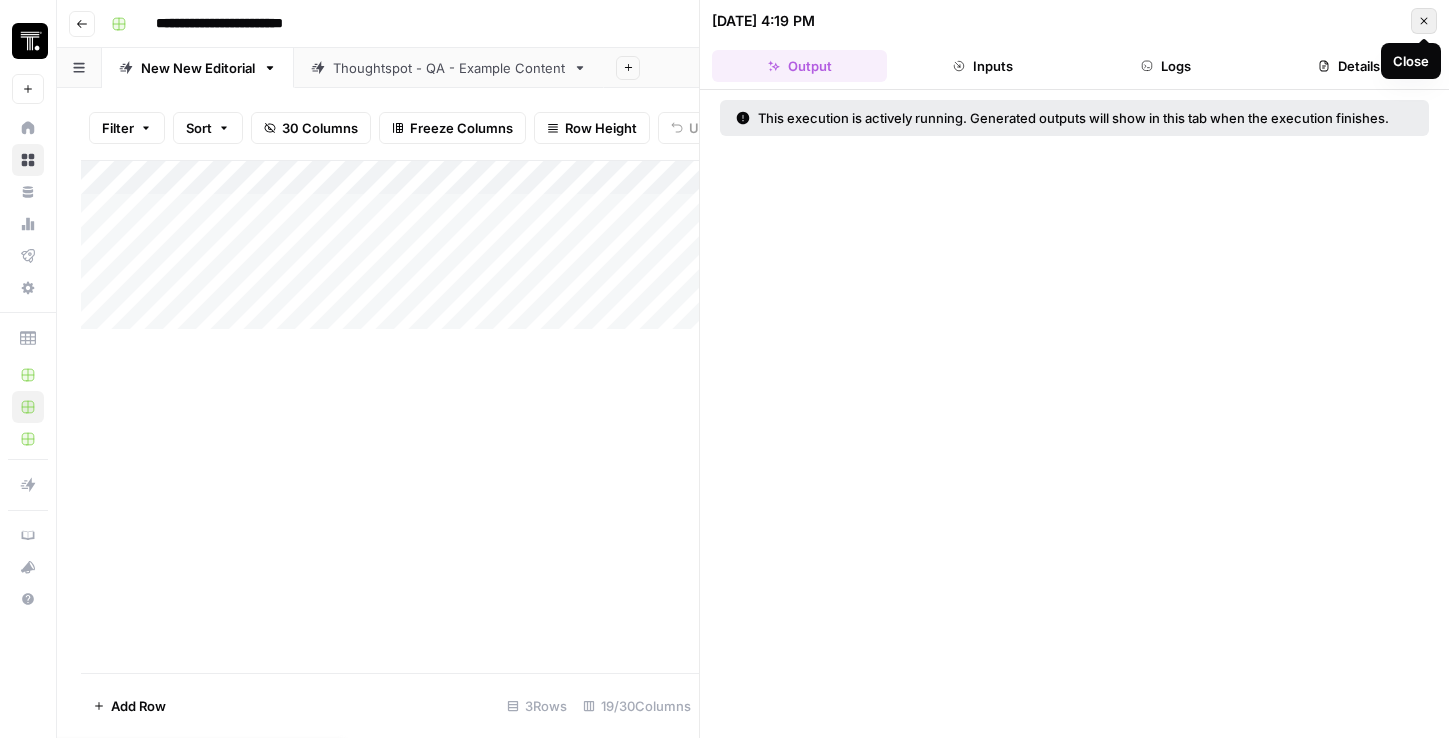 click 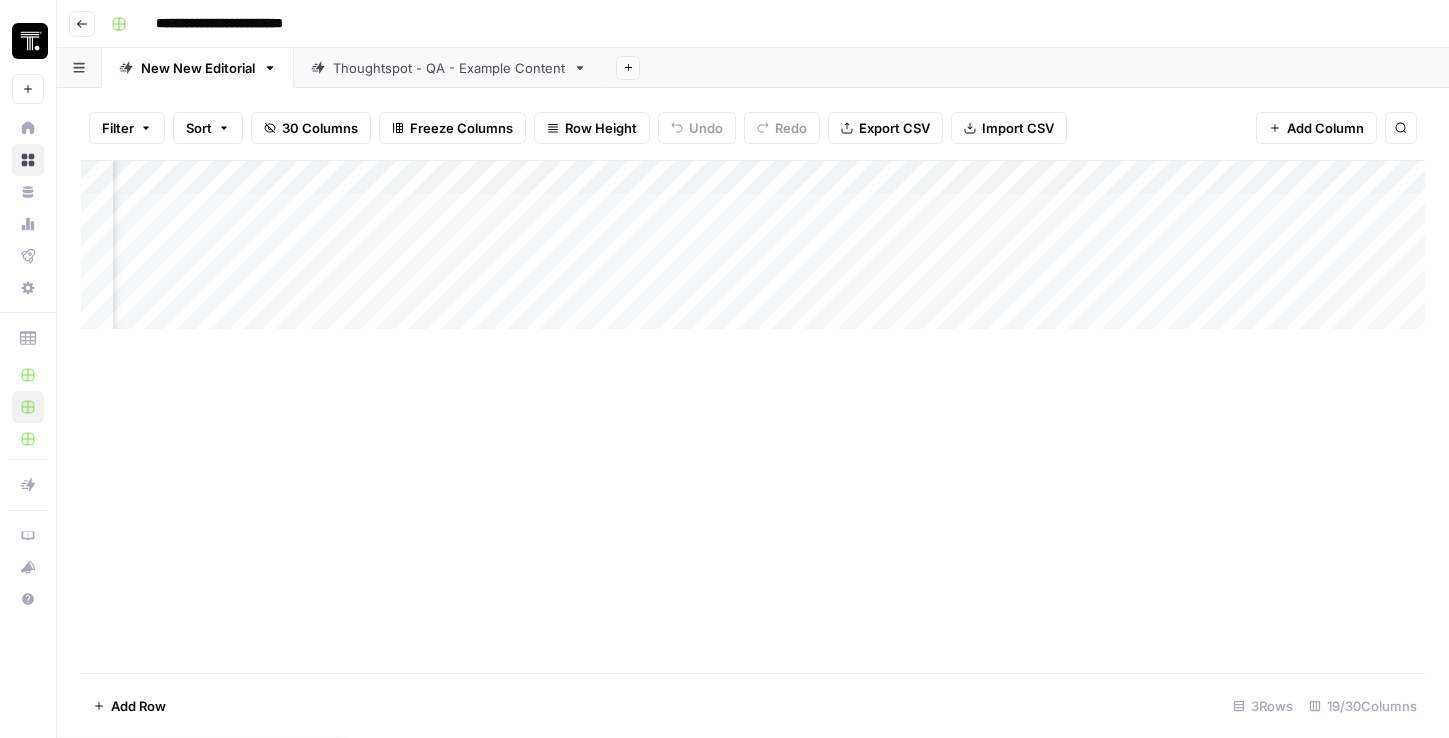 scroll, scrollTop: 0, scrollLeft: 168, axis: horizontal 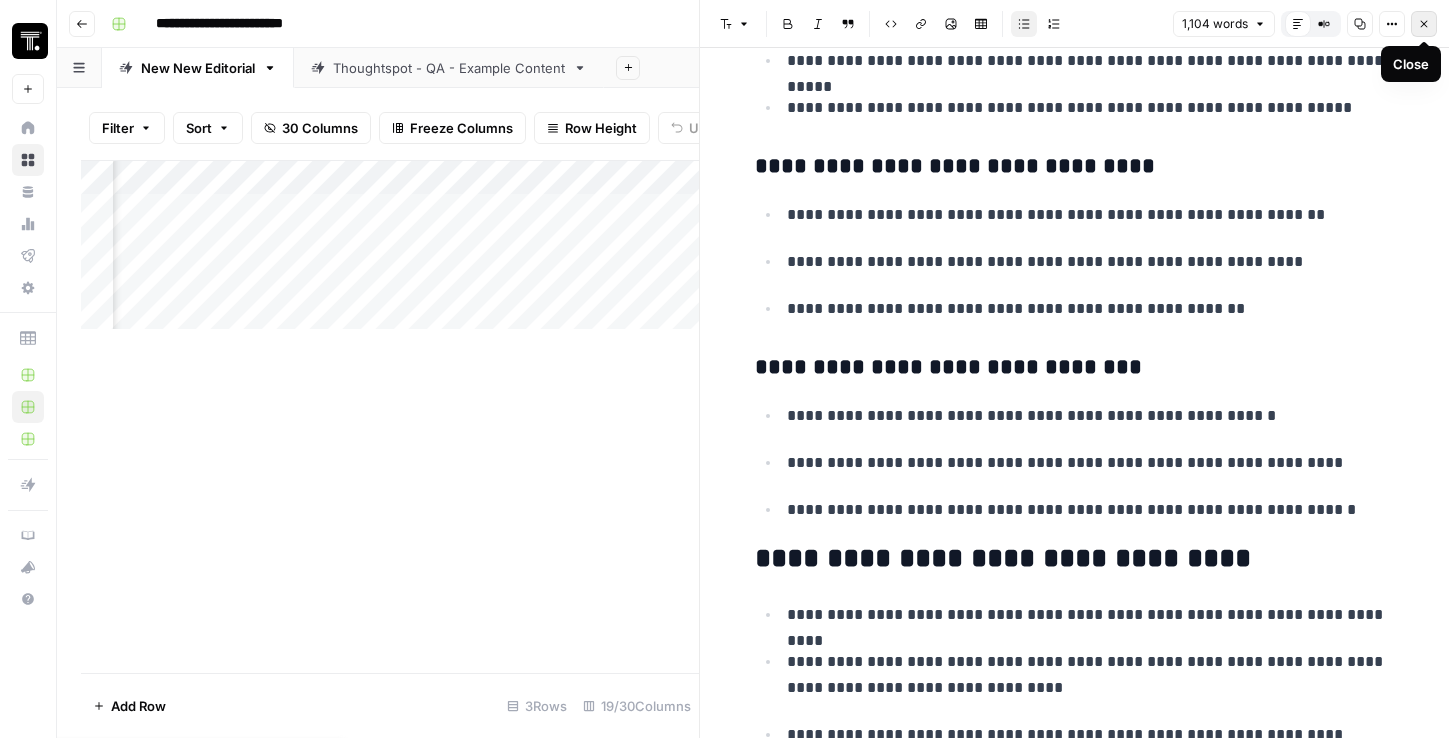 click on "Close" at bounding box center (1424, 24) 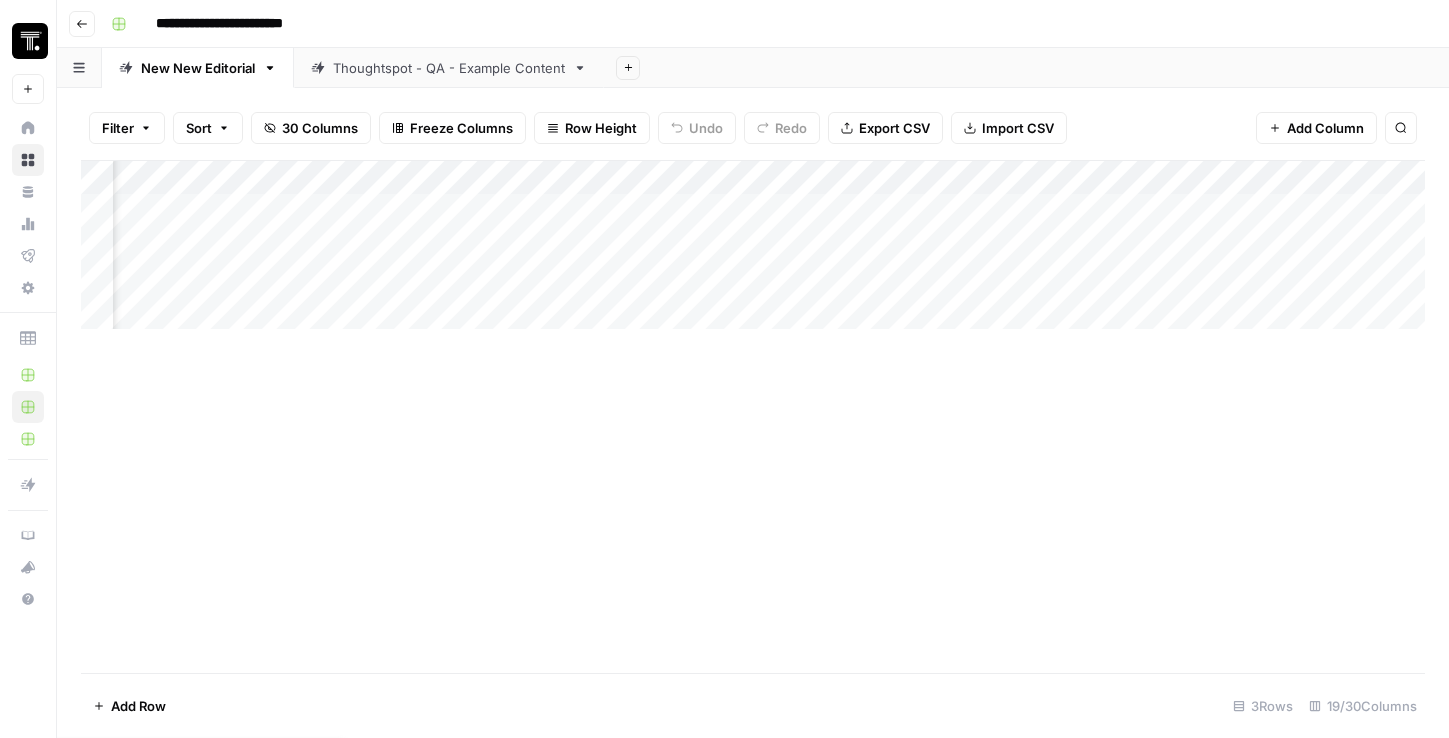 click on "Add Column" at bounding box center [753, 245] 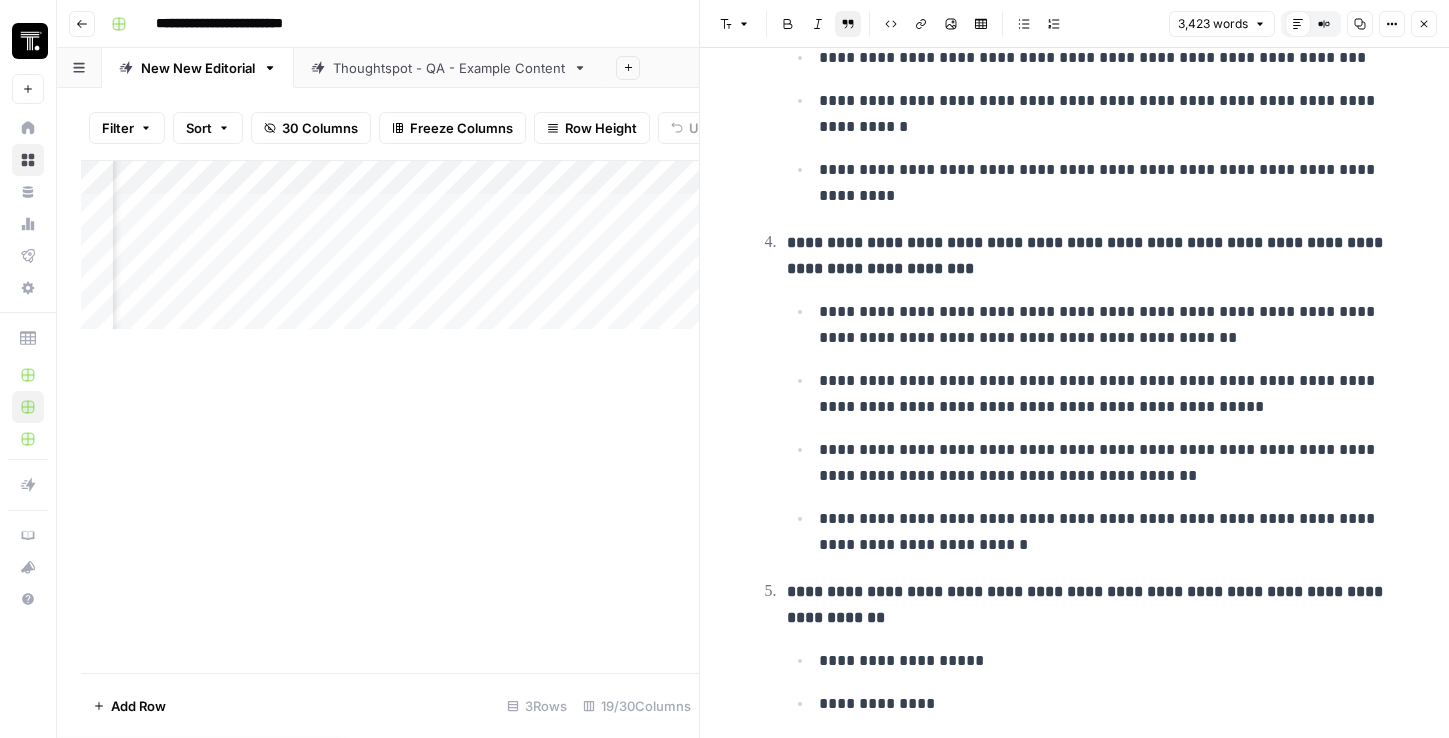 scroll, scrollTop: 1131, scrollLeft: 0, axis: vertical 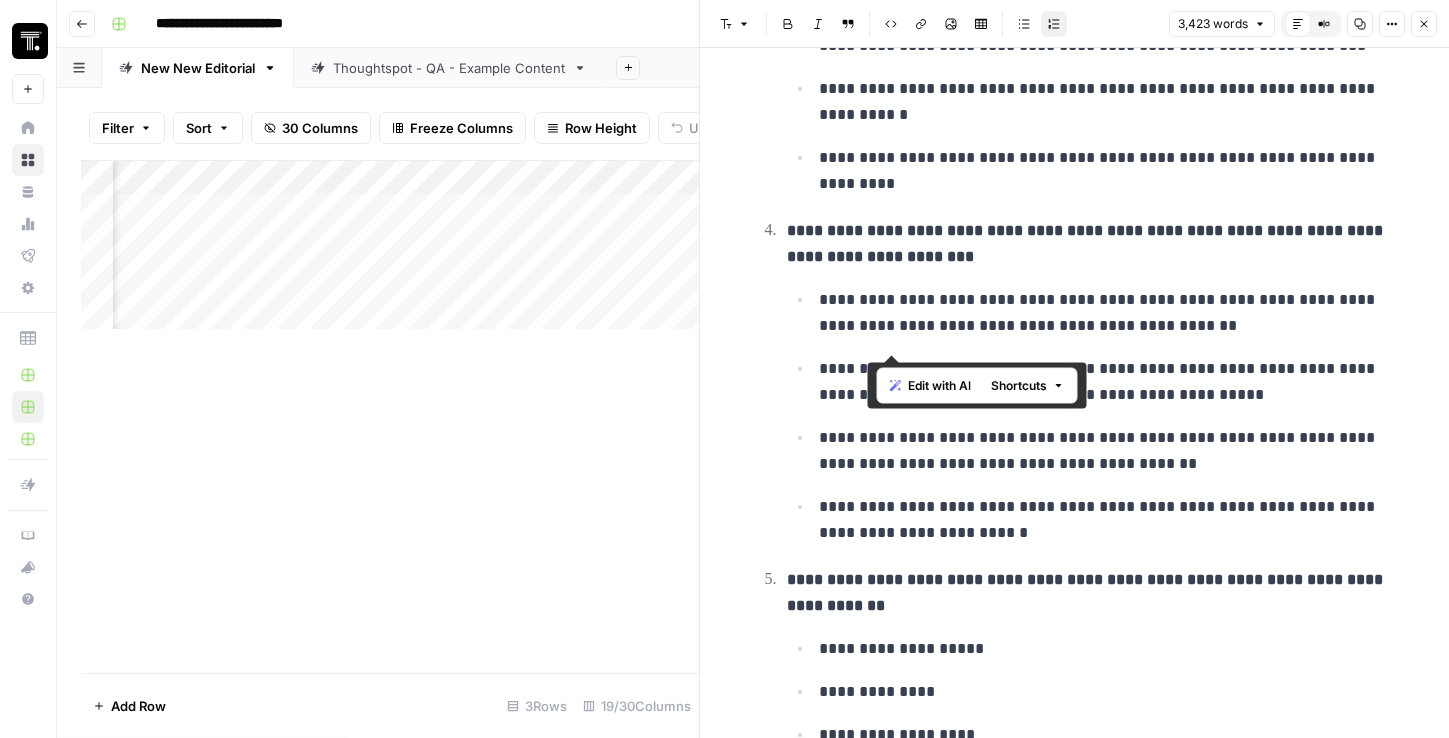 drag, startPoint x: 868, startPoint y: 206, endPoint x: 916, endPoint y: 352, distance: 153.68799 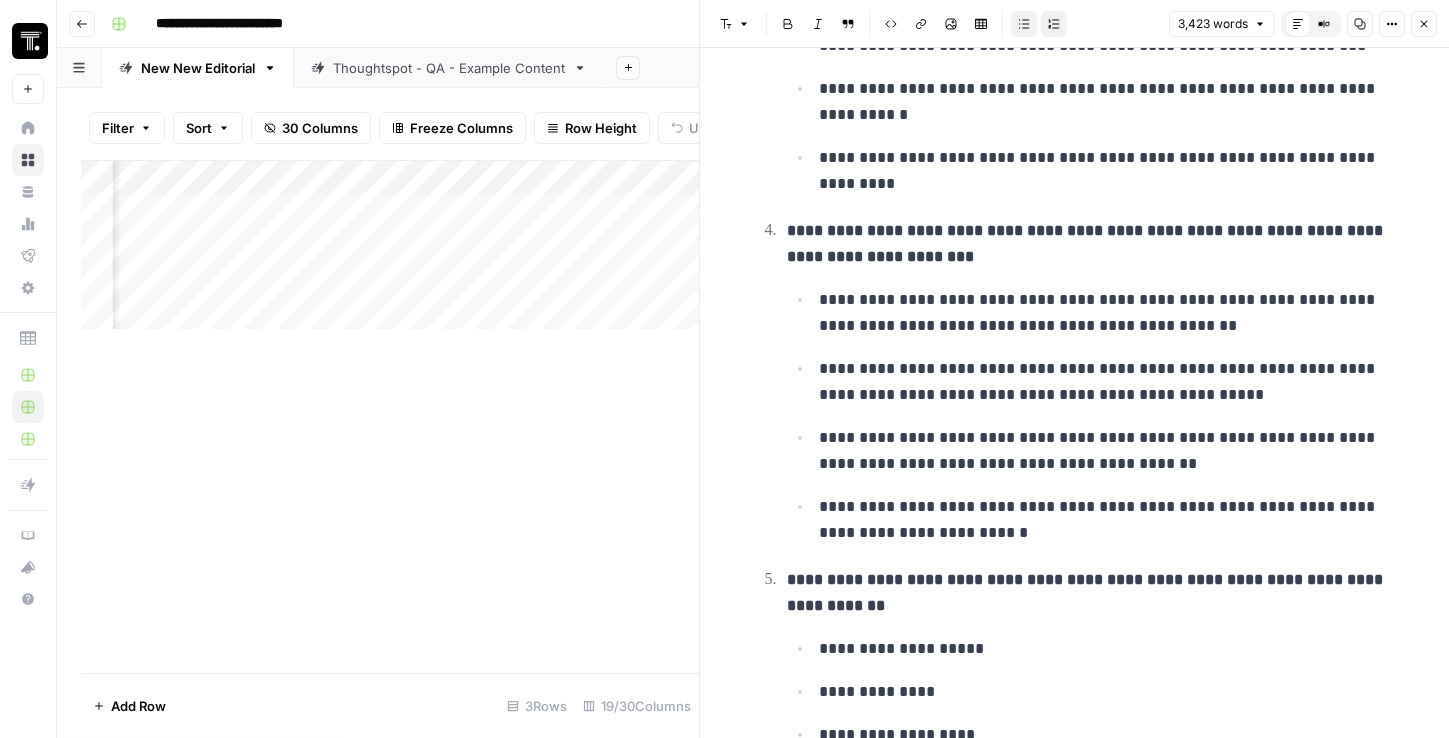 click on "**********" at bounding box center [1107, 382] 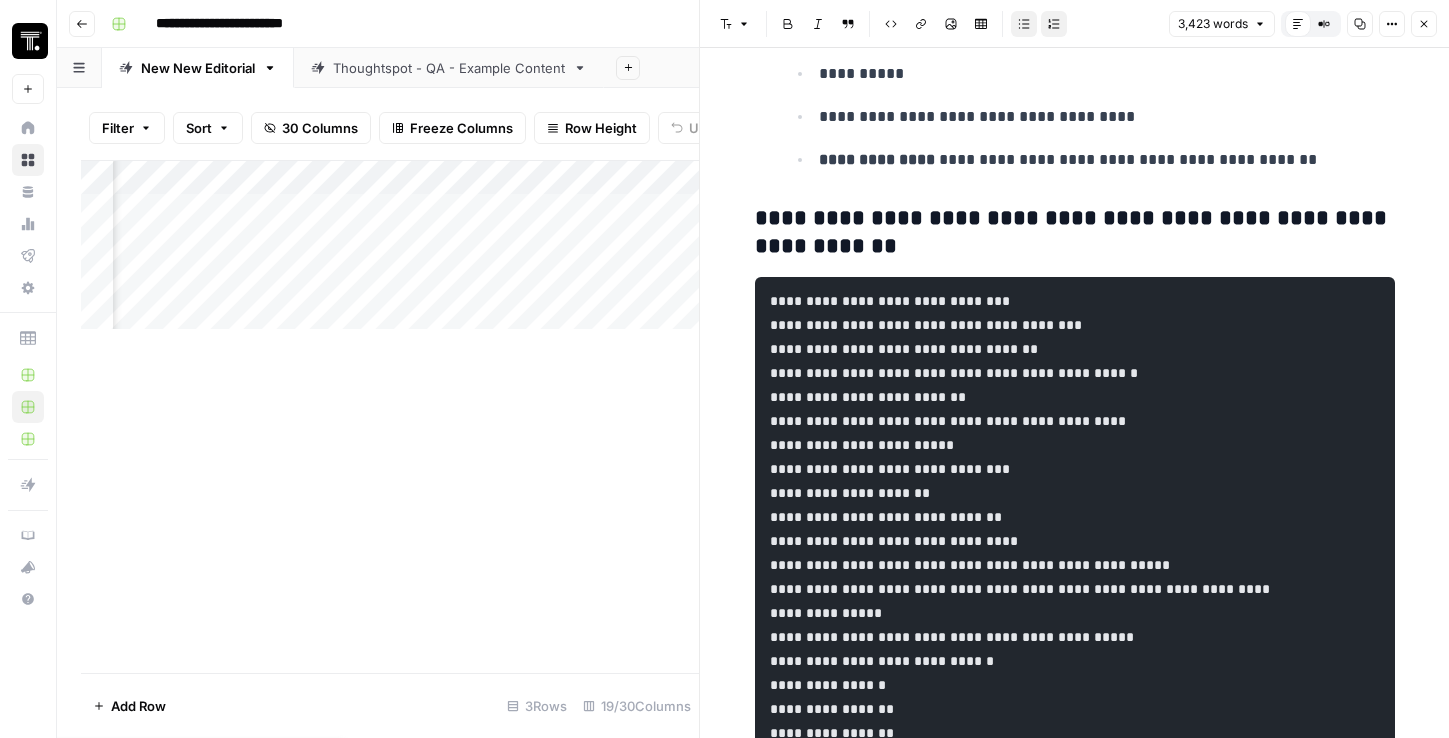 scroll, scrollTop: 3950, scrollLeft: 0, axis: vertical 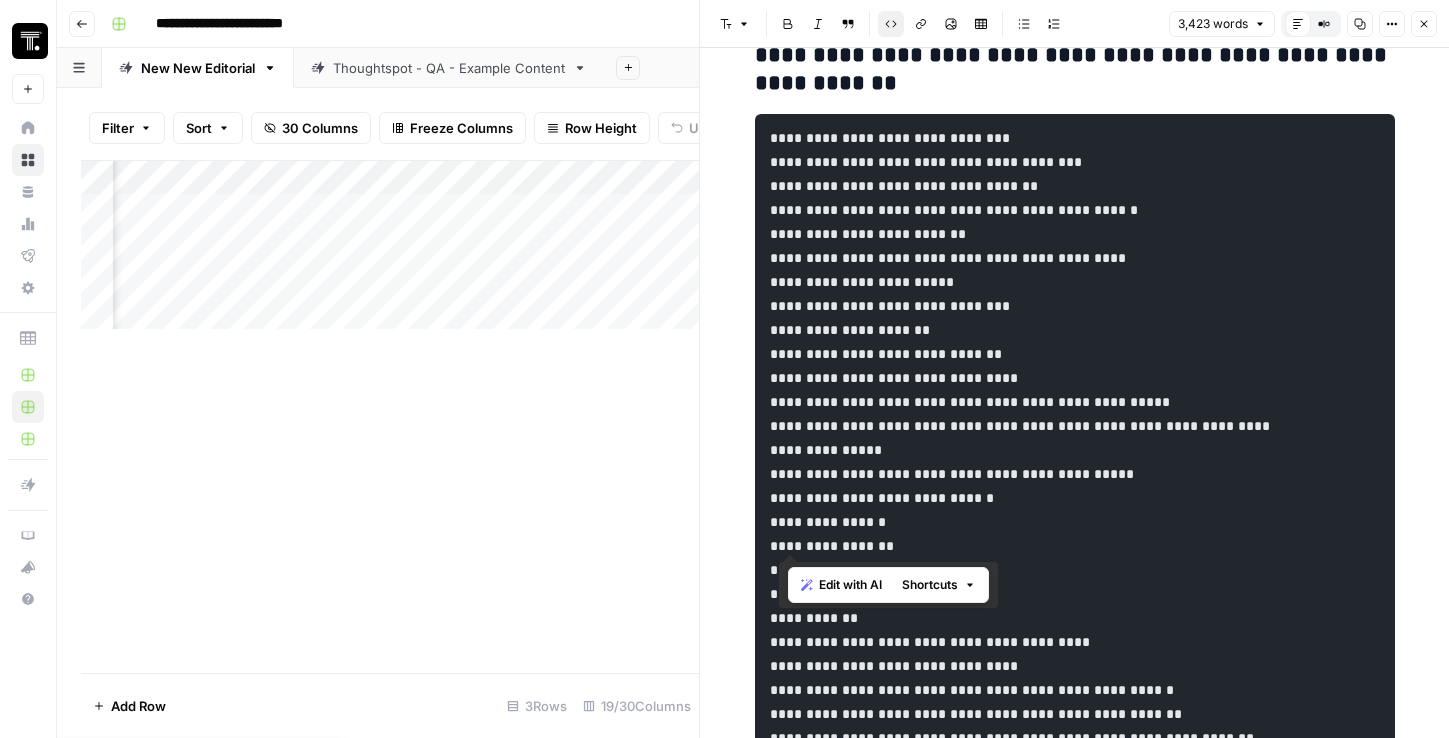 drag, startPoint x: 787, startPoint y: 137, endPoint x: 770, endPoint y: 590, distance: 453.31888 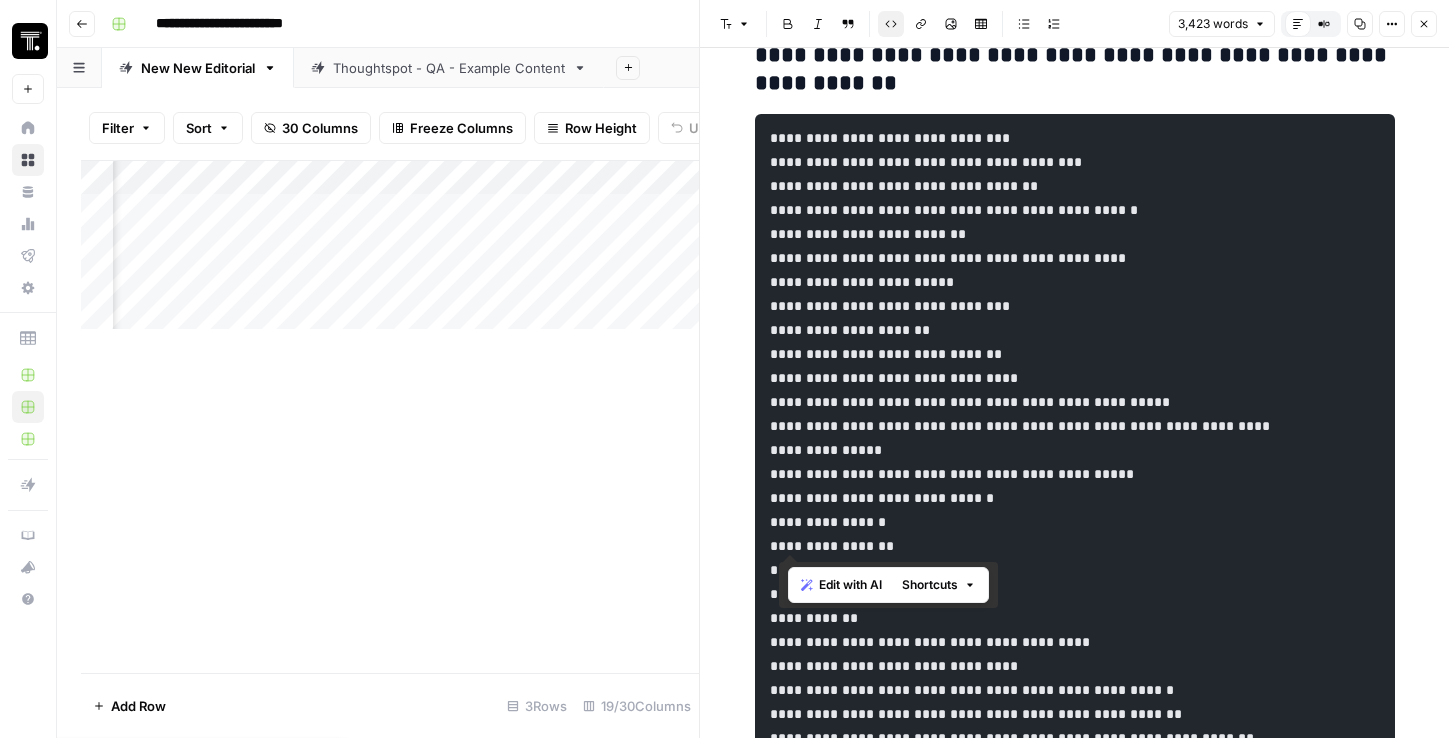 click at bounding box center (1020, 498) 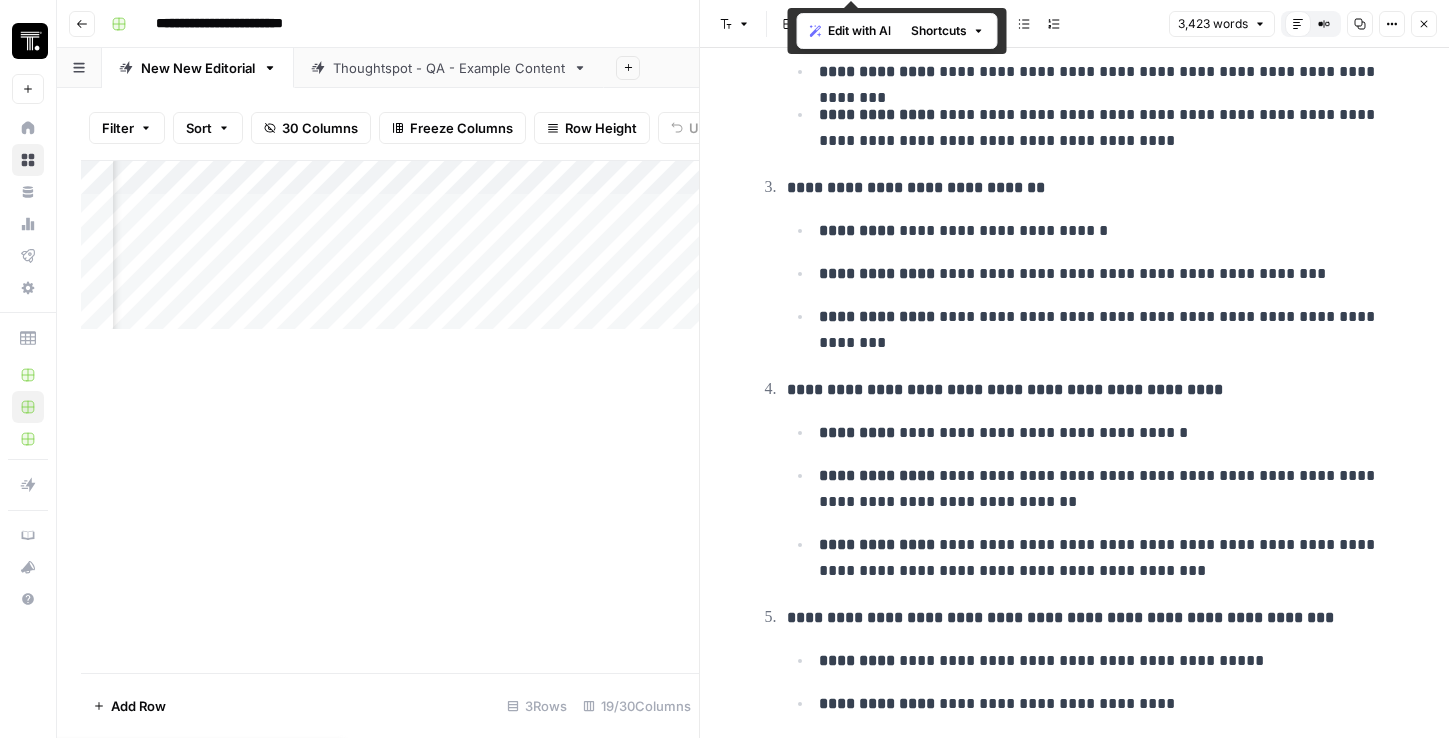 scroll, scrollTop: 5169, scrollLeft: 0, axis: vertical 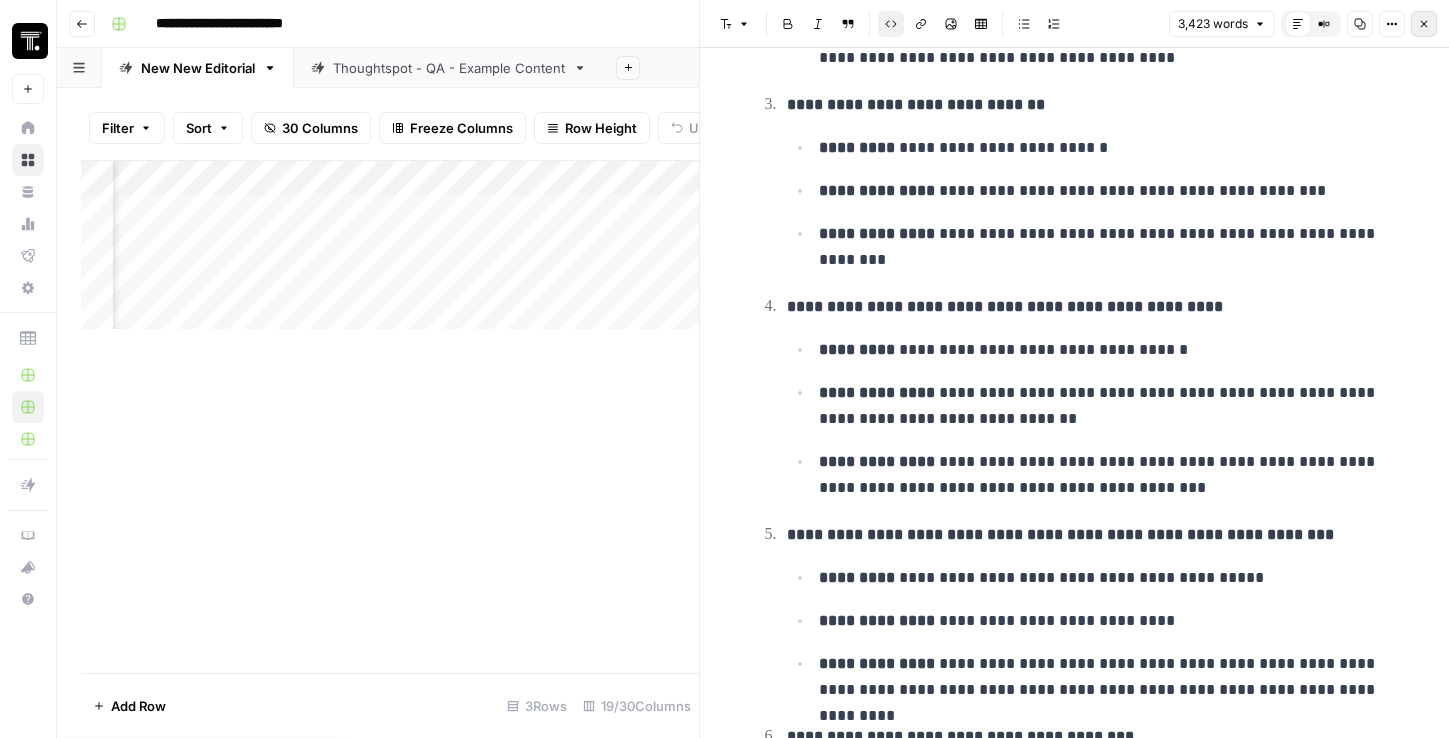 click 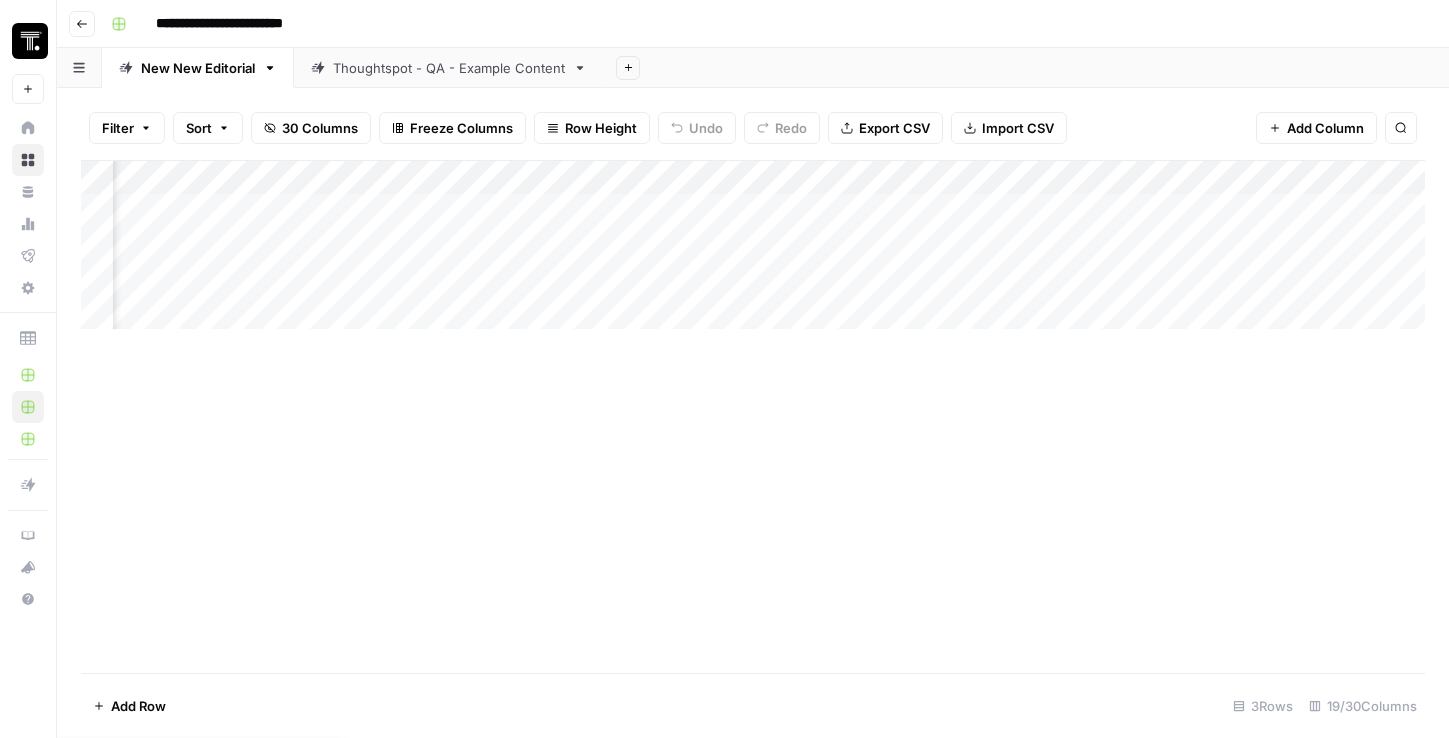 scroll, scrollTop: 0, scrollLeft: 468, axis: horizontal 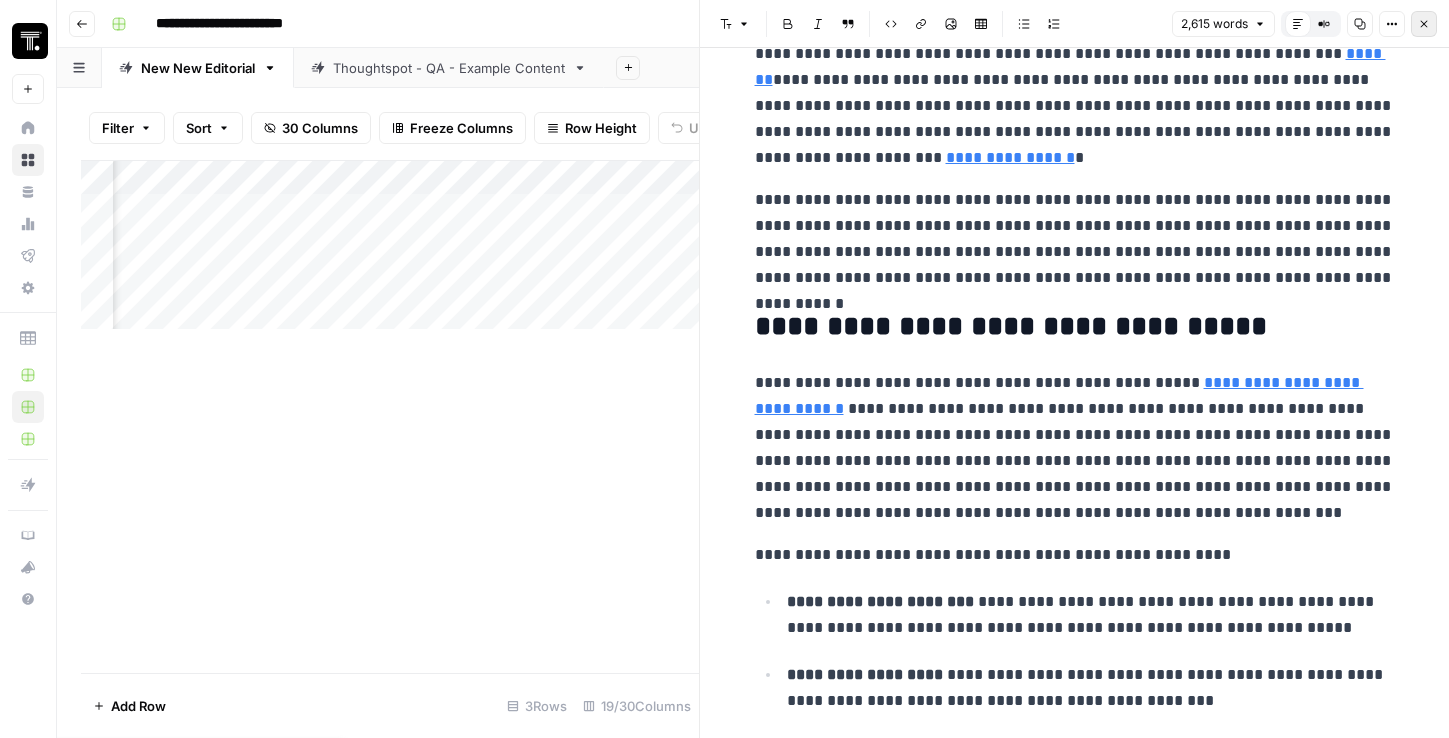 click 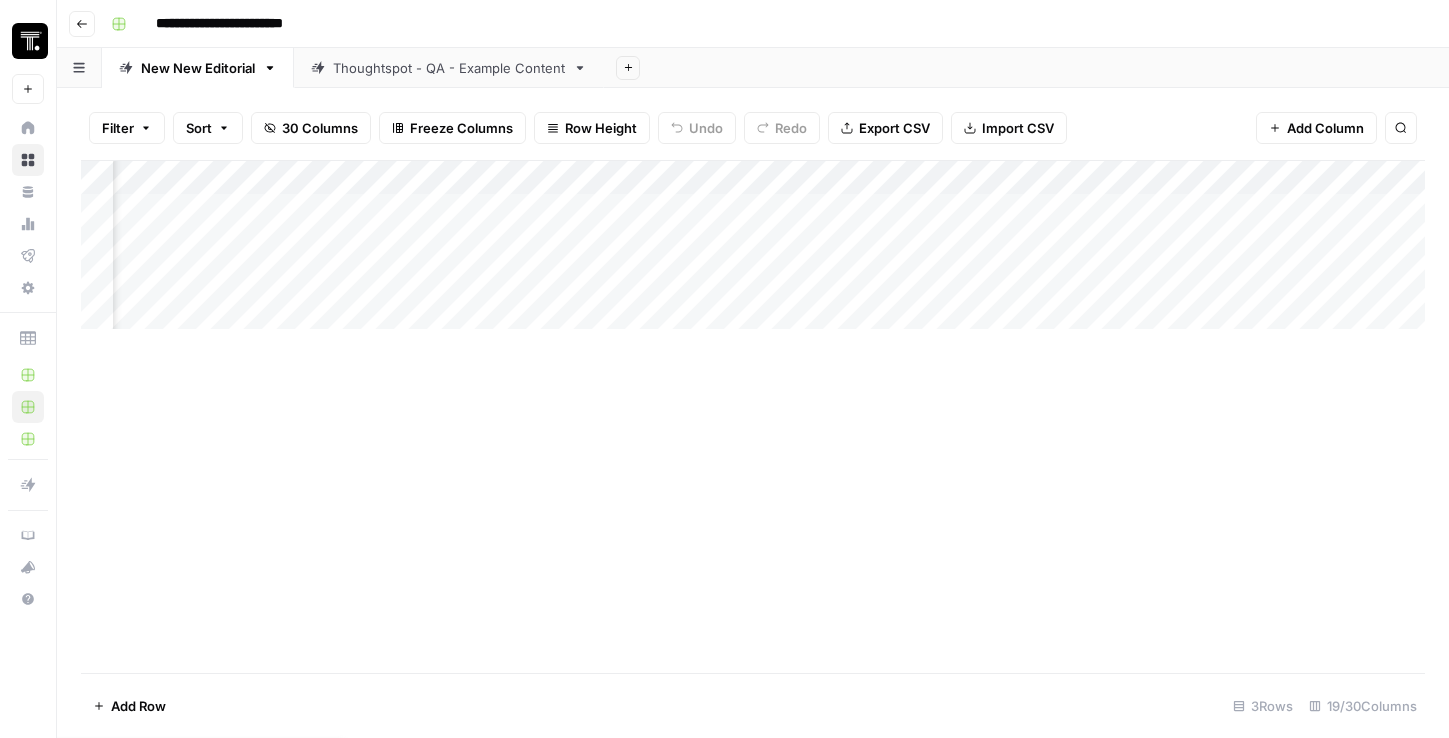 scroll, scrollTop: 0, scrollLeft: 1472, axis: horizontal 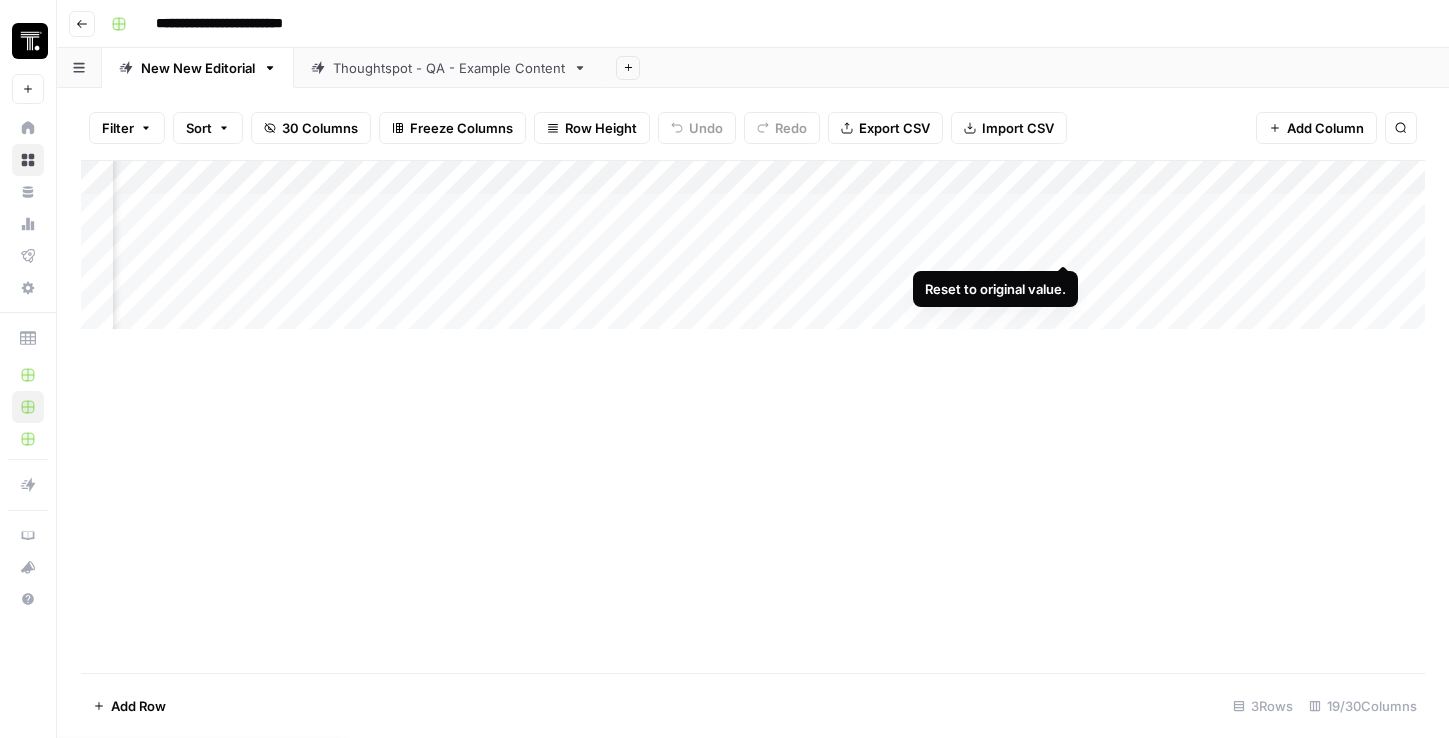 click on "Add Column" at bounding box center [753, 245] 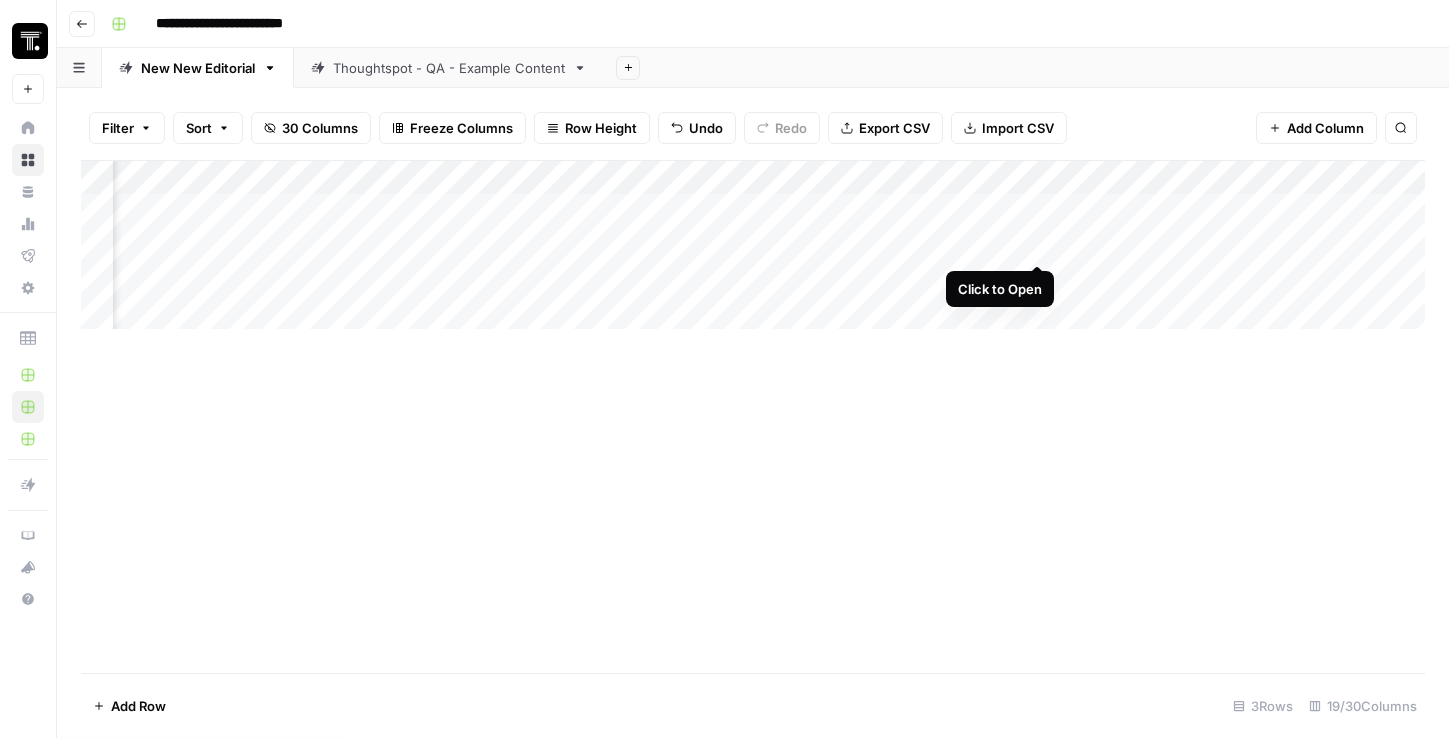 click on "Add Column" at bounding box center (753, 245) 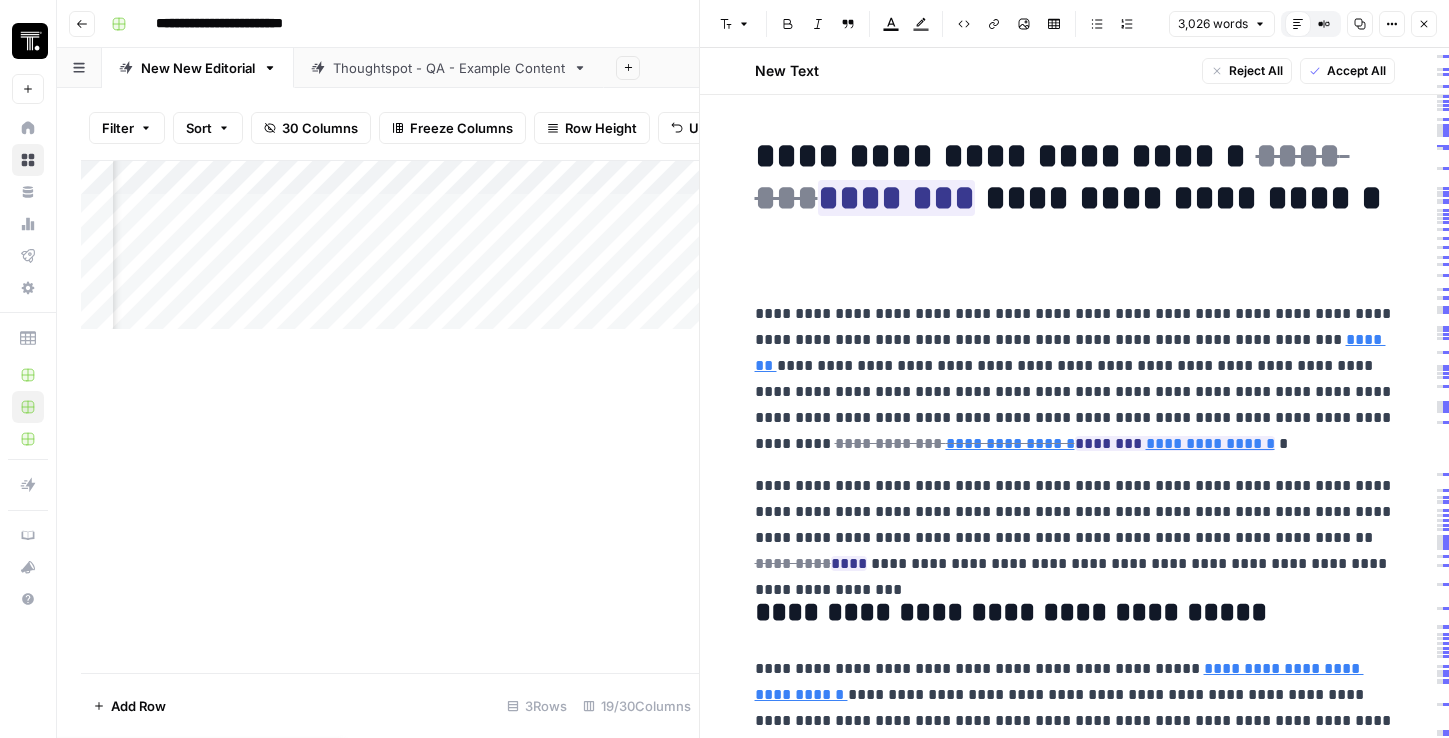 scroll, scrollTop: 0, scrollLeft: 1889, axis: horizontal 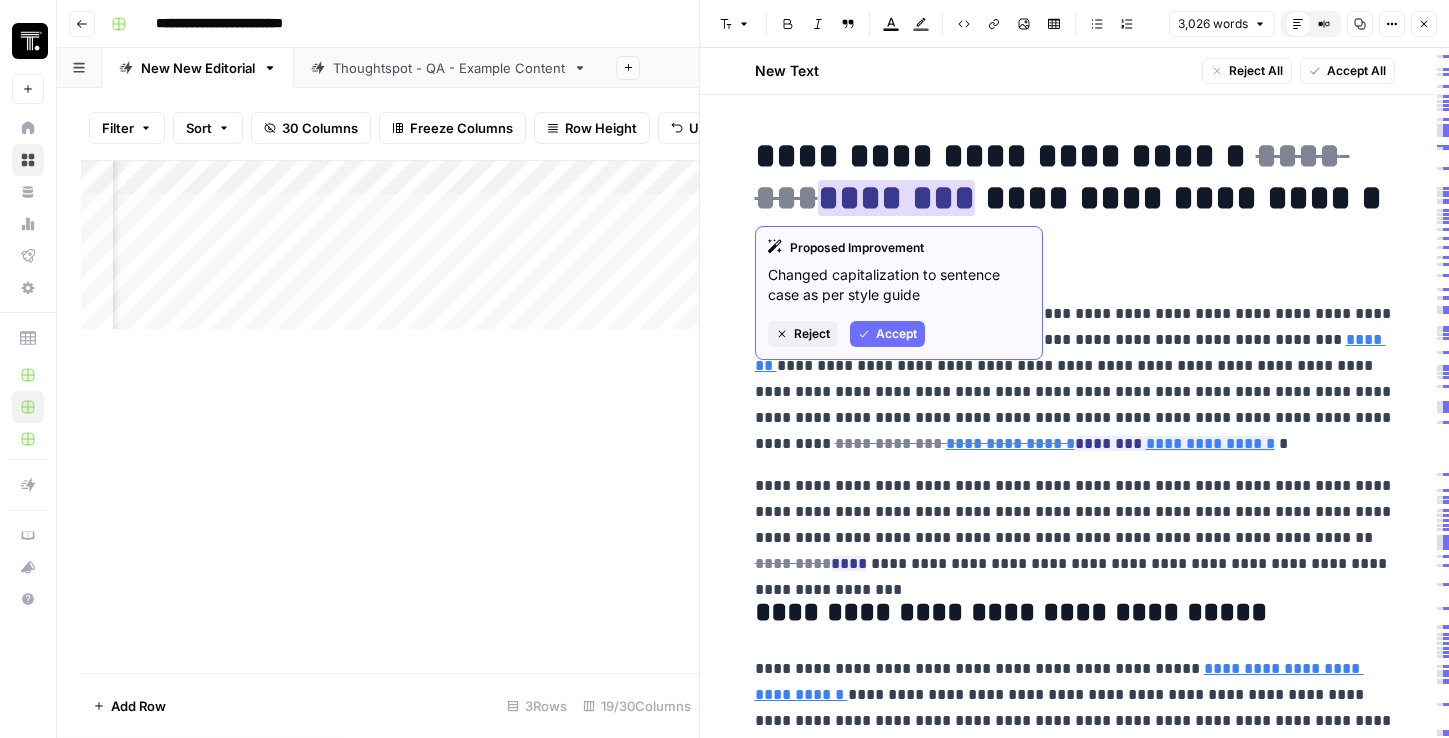 click on "Accept" at bounding box center (896, 334) 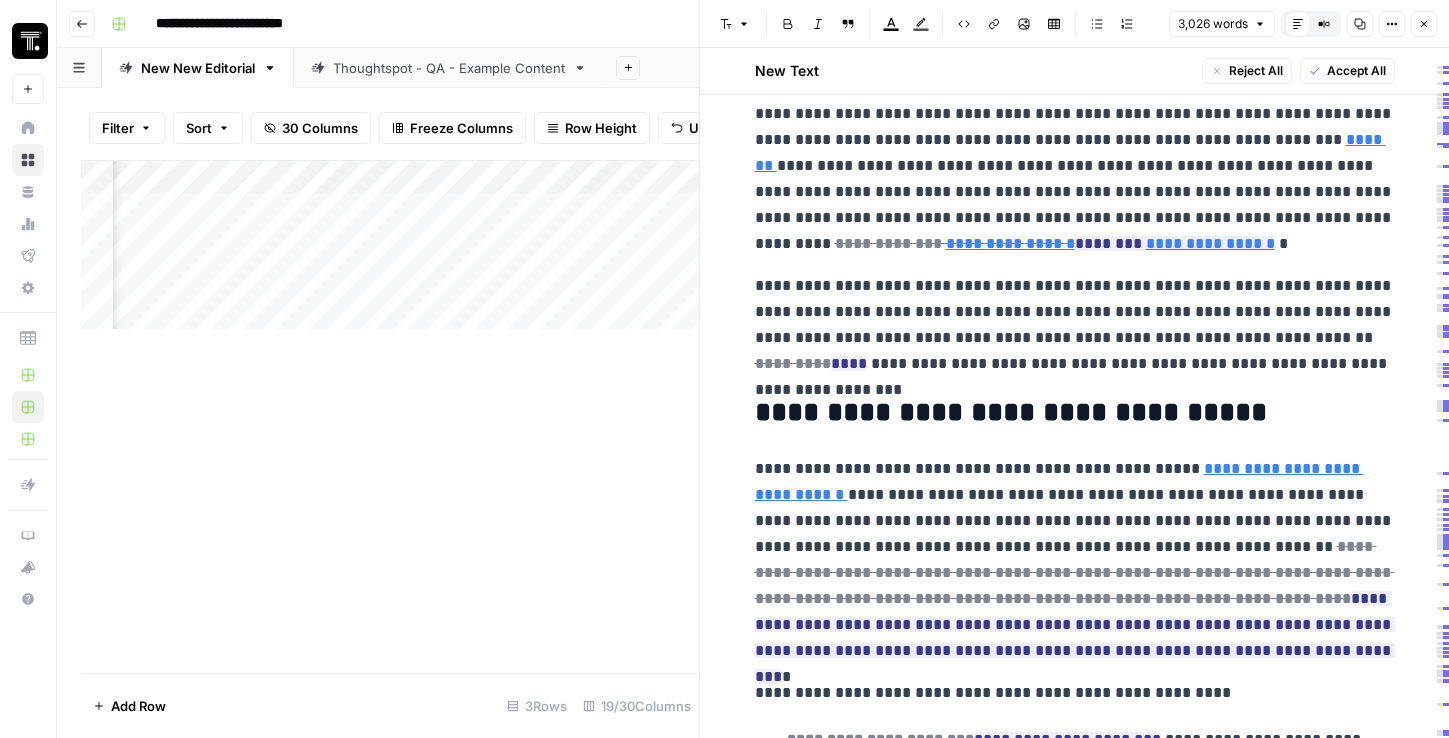 scroll, scrollTop: 192, scrollLeft: 0, axis: vertical 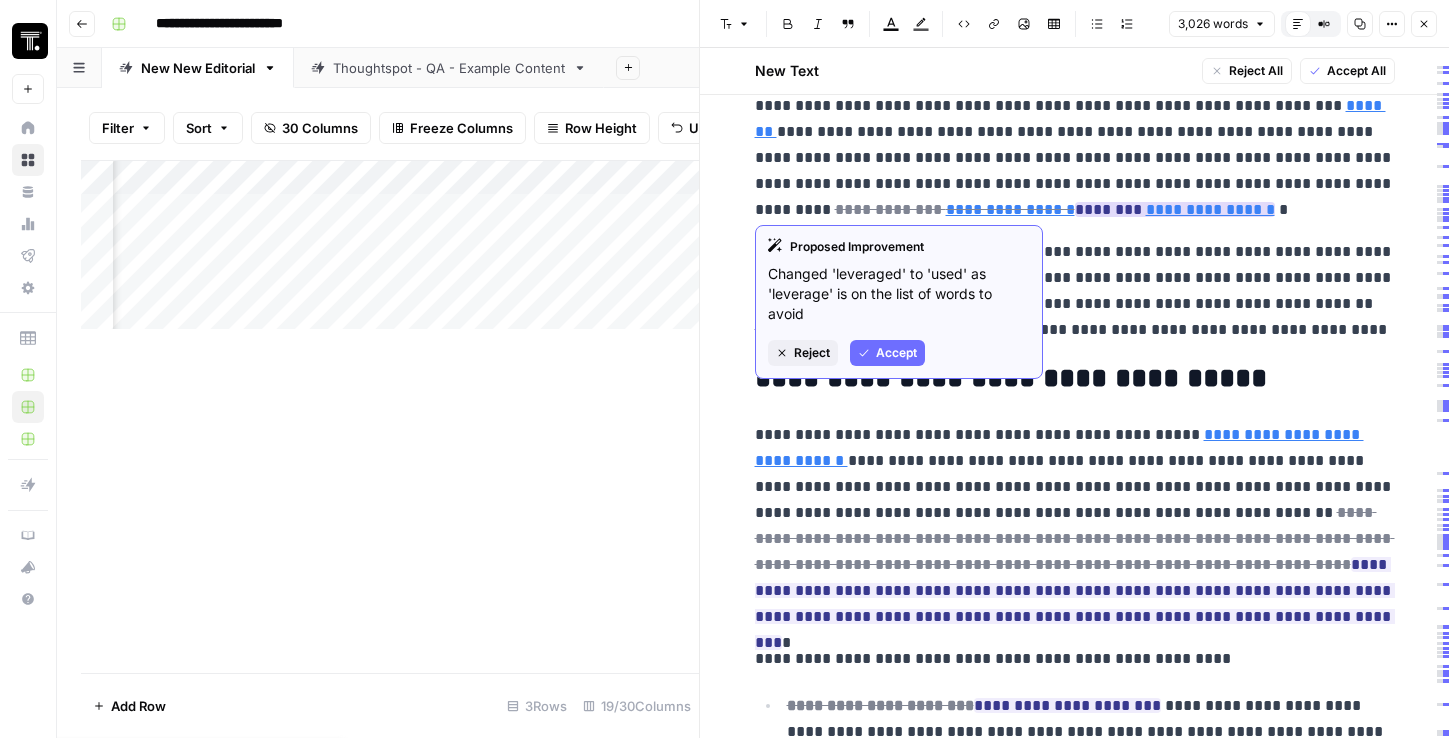 click on "Accept" at bounding box center (887, 353) 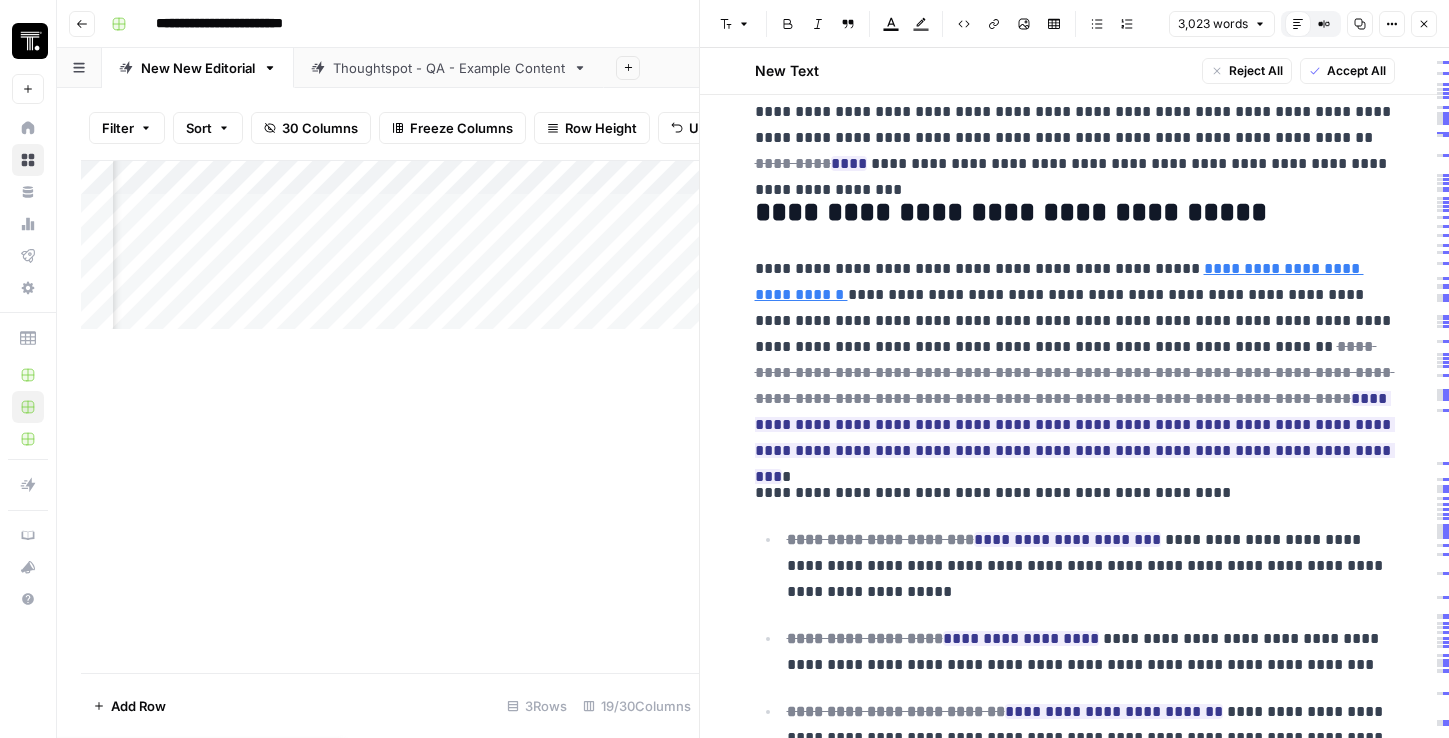 scroll, scrollTop: 513, scrollLeft: 0, axis: vertical 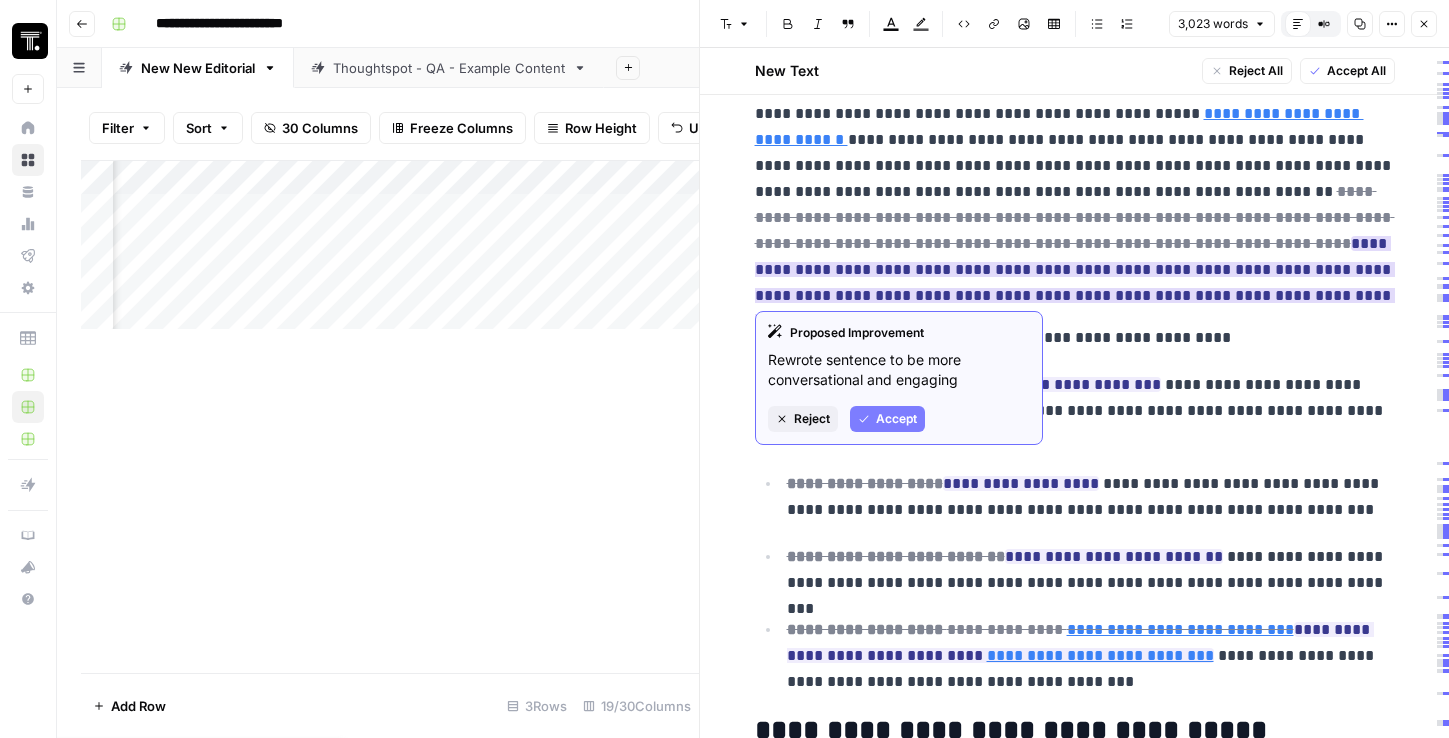 drag, startPoint x: 832, startPoint y: 380, endPoint x: 963, endPoint y: 376, distance: 131.06105 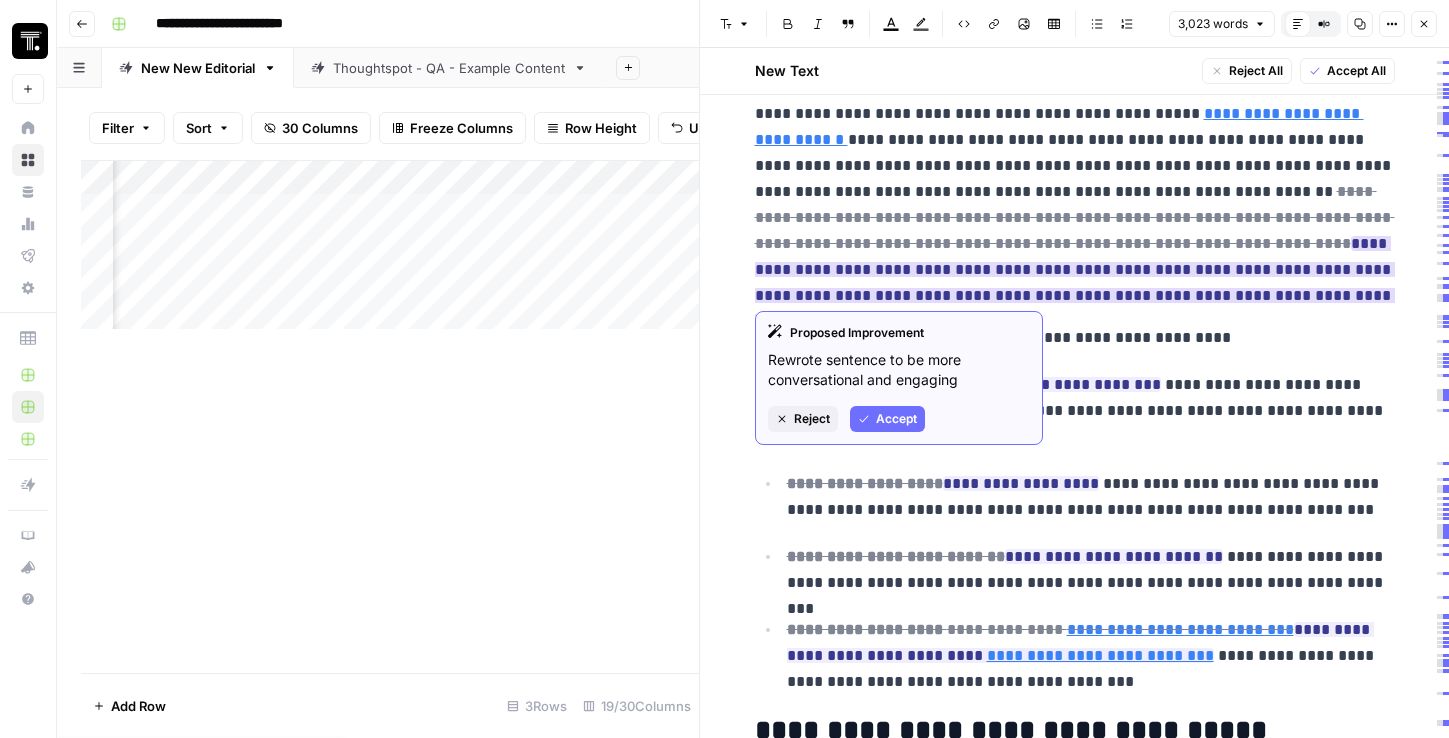 click on "Accept" at bounding box center [896, 419] 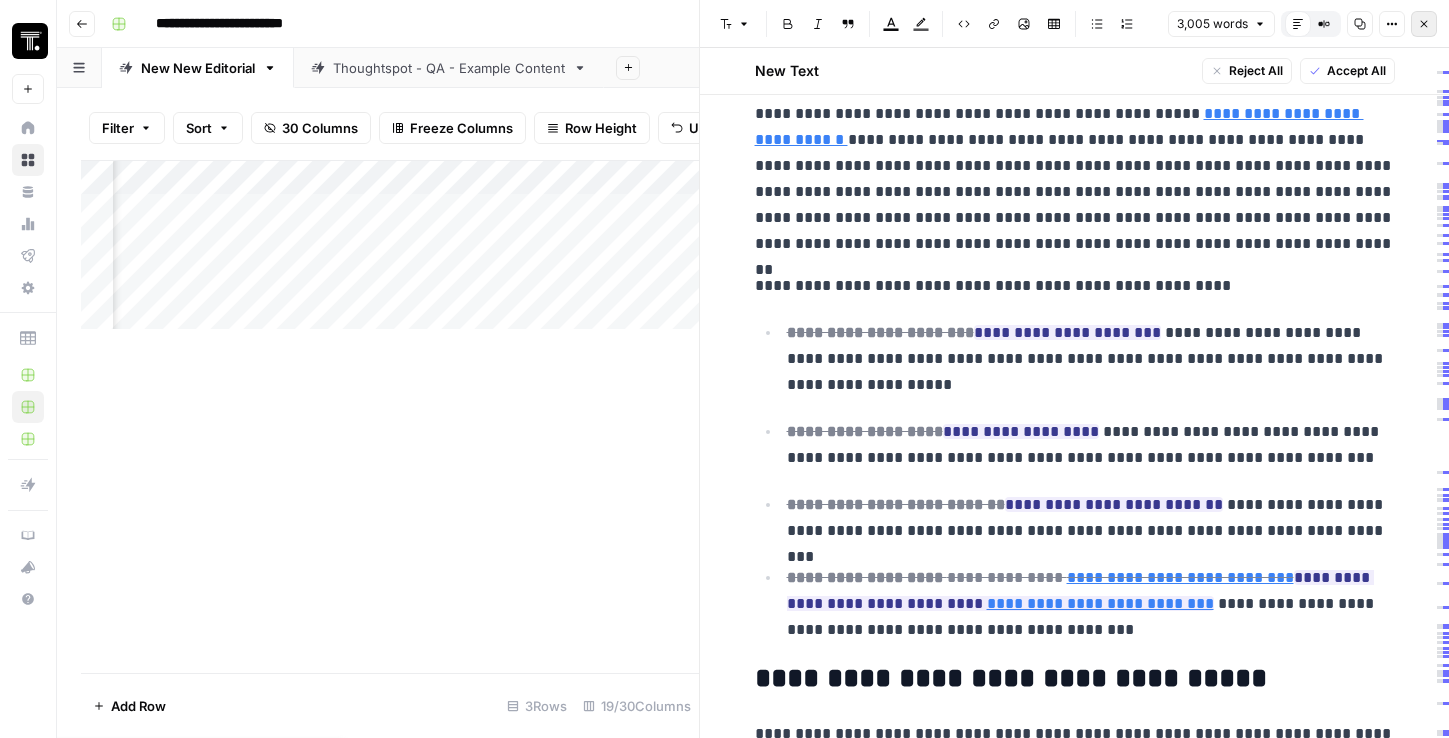click 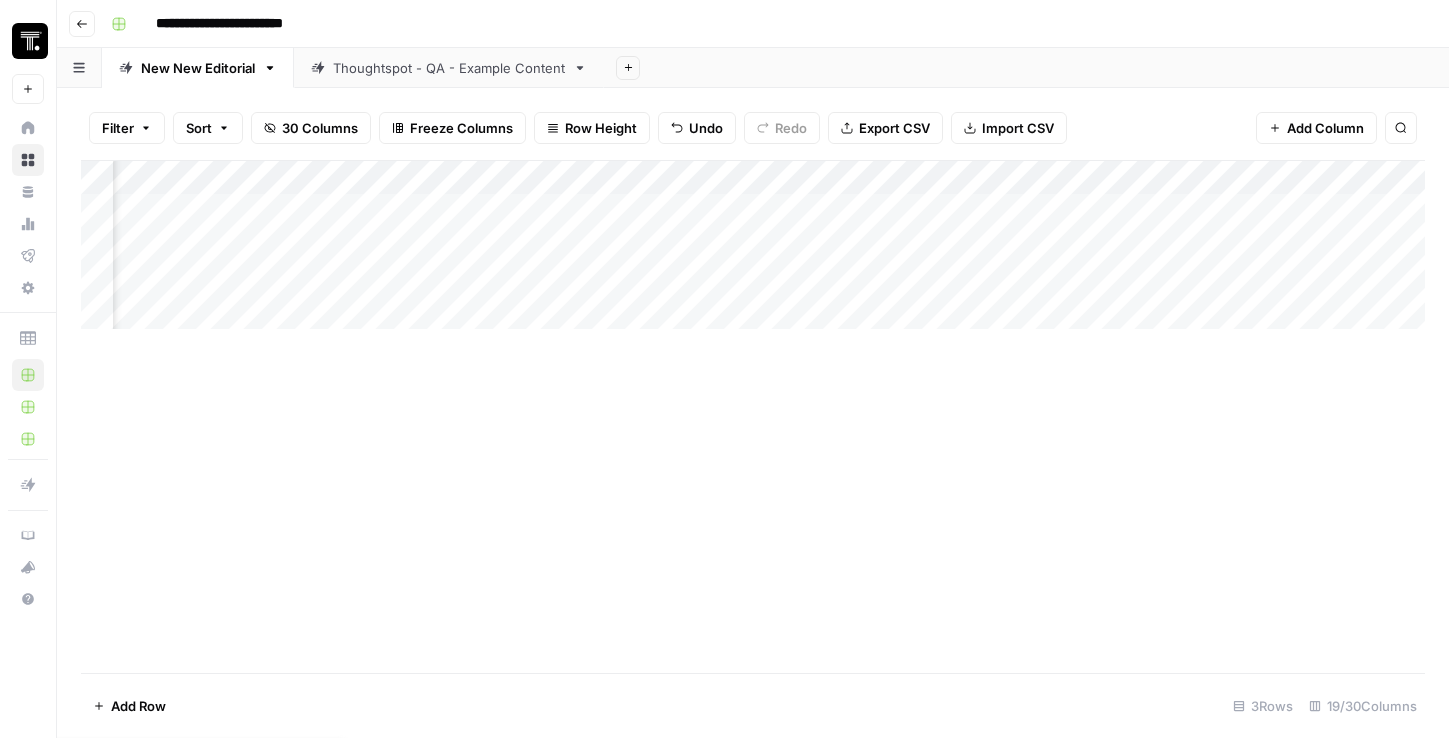 scroll, scrollTop: 0, scrollLeft: 2203, axis: horizontal 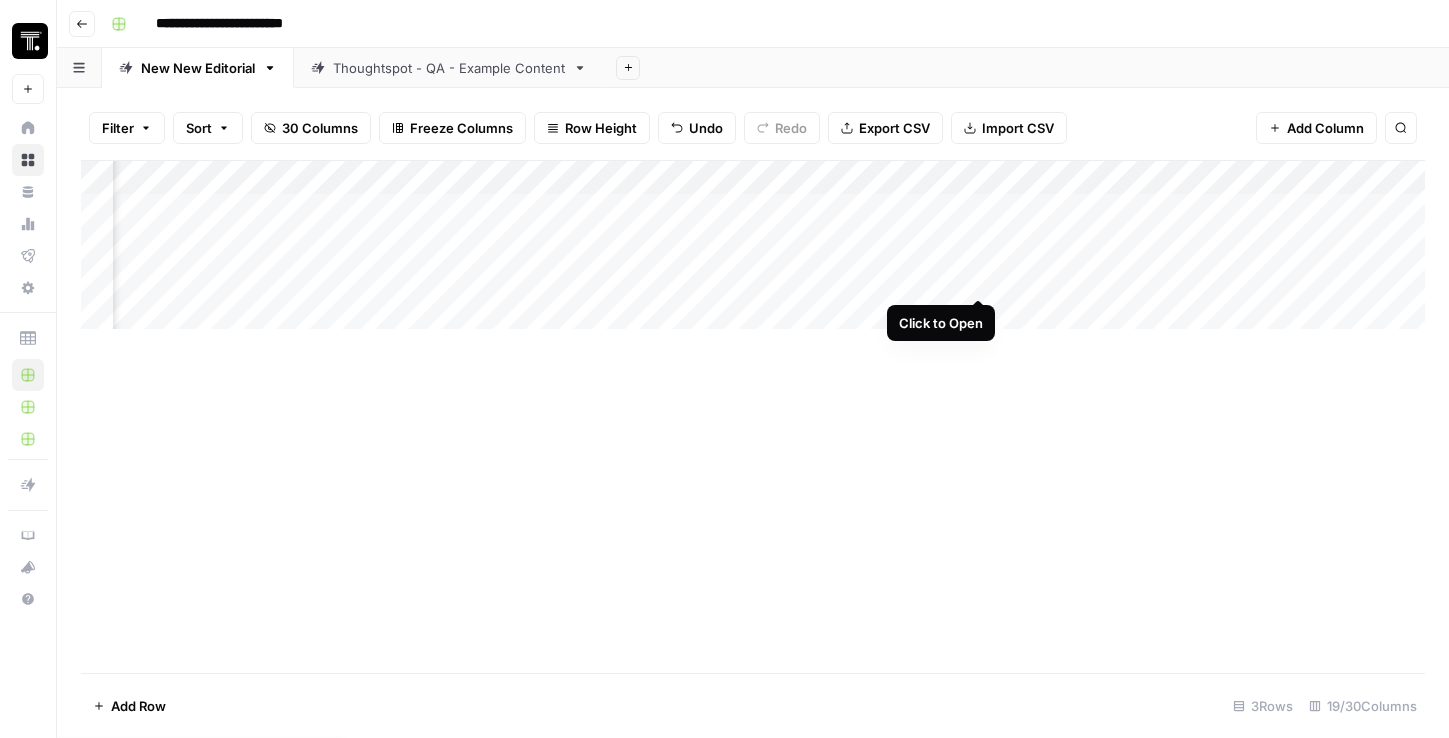 click on "Add Column" at bounding box center (753, 245) 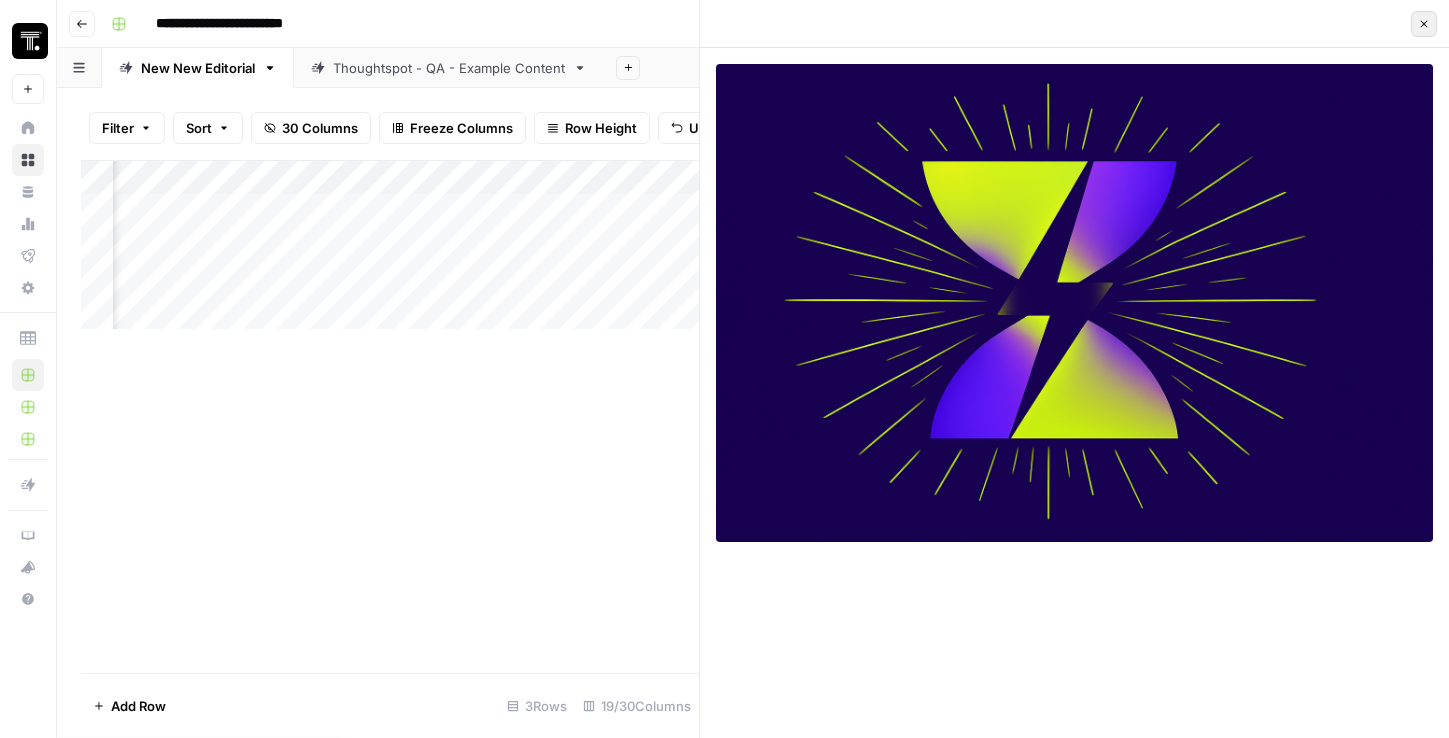 click 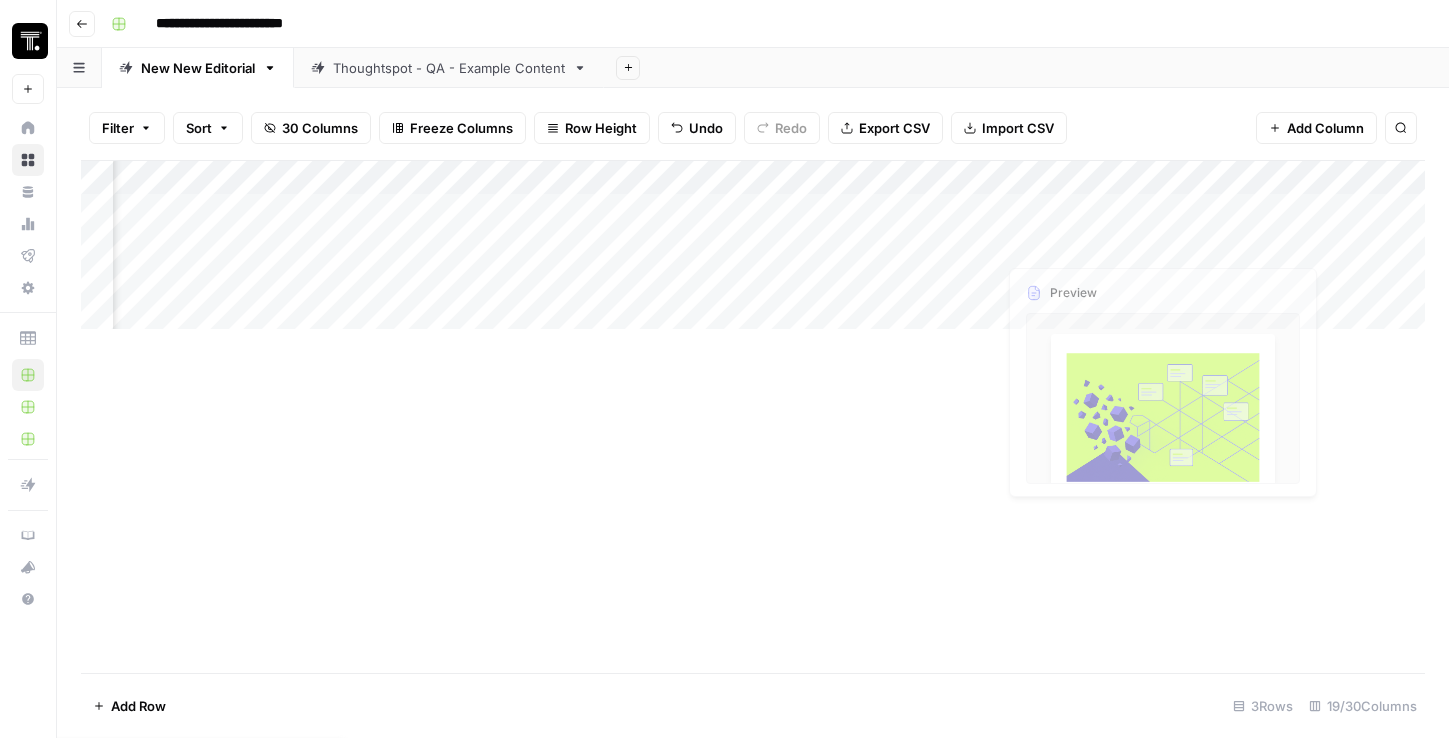 click on "Add Column" at bounding box center [753, 245] 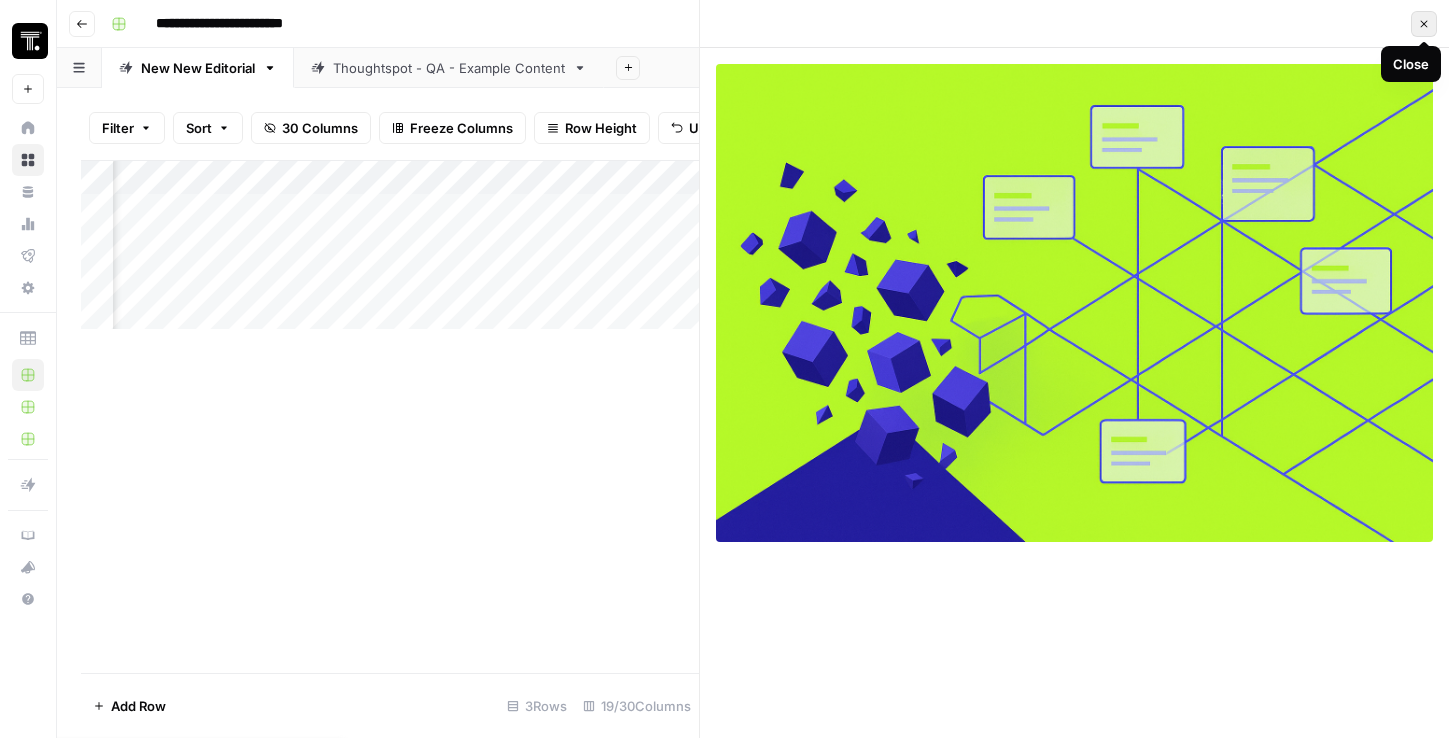 click on "Close" at bounding box center [1424, 24] 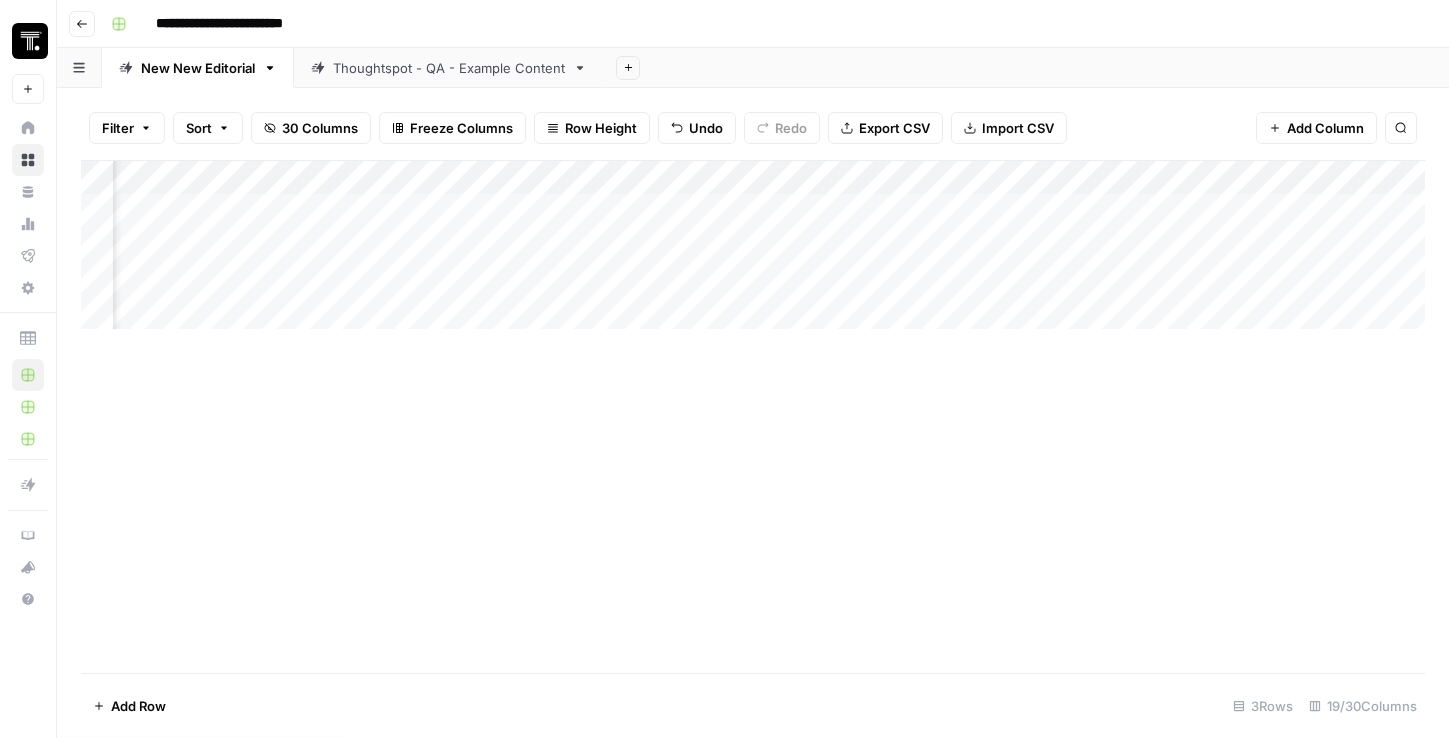 scroll, scrollTop: 0, scrollLeft: 2592, axis: horizontal 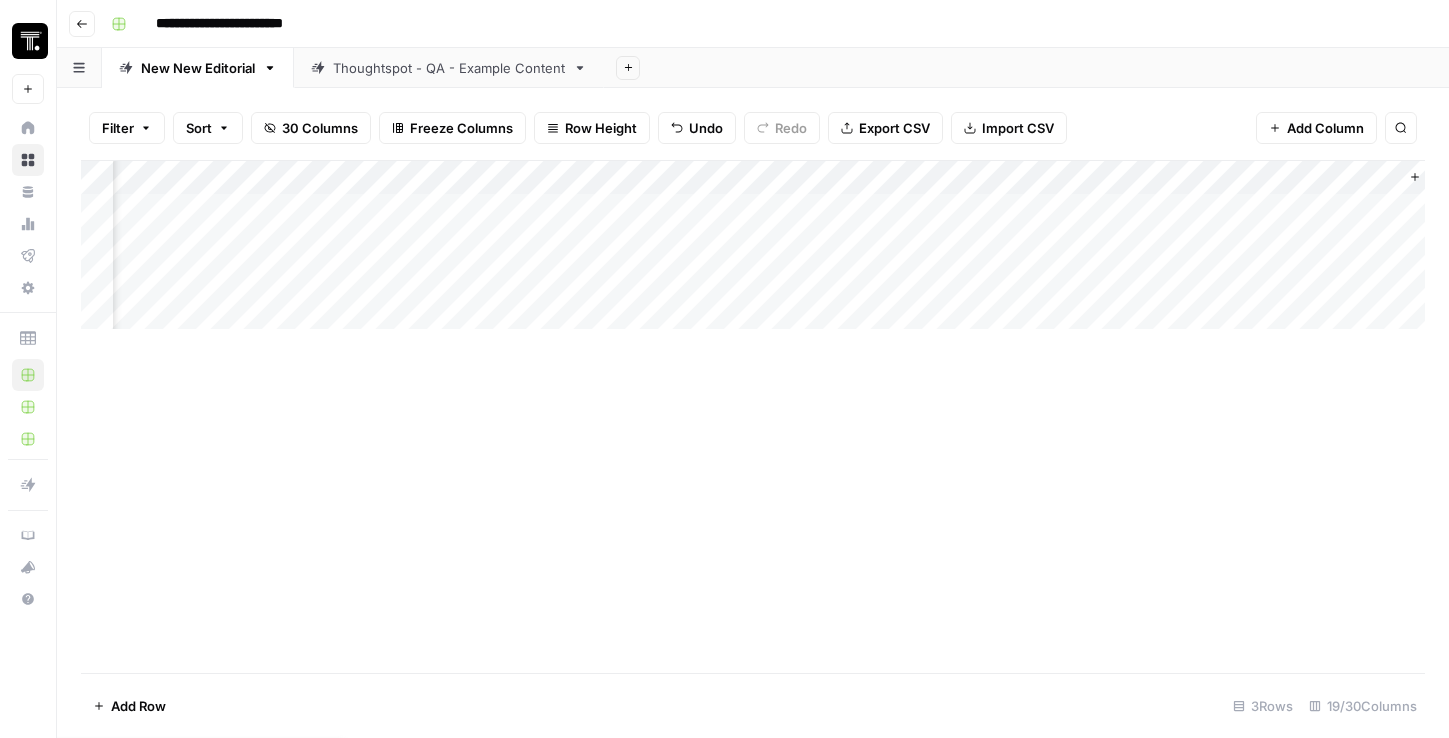 click on "Thoughtspot - QA - Example Content" at bounding box center [449, 68] 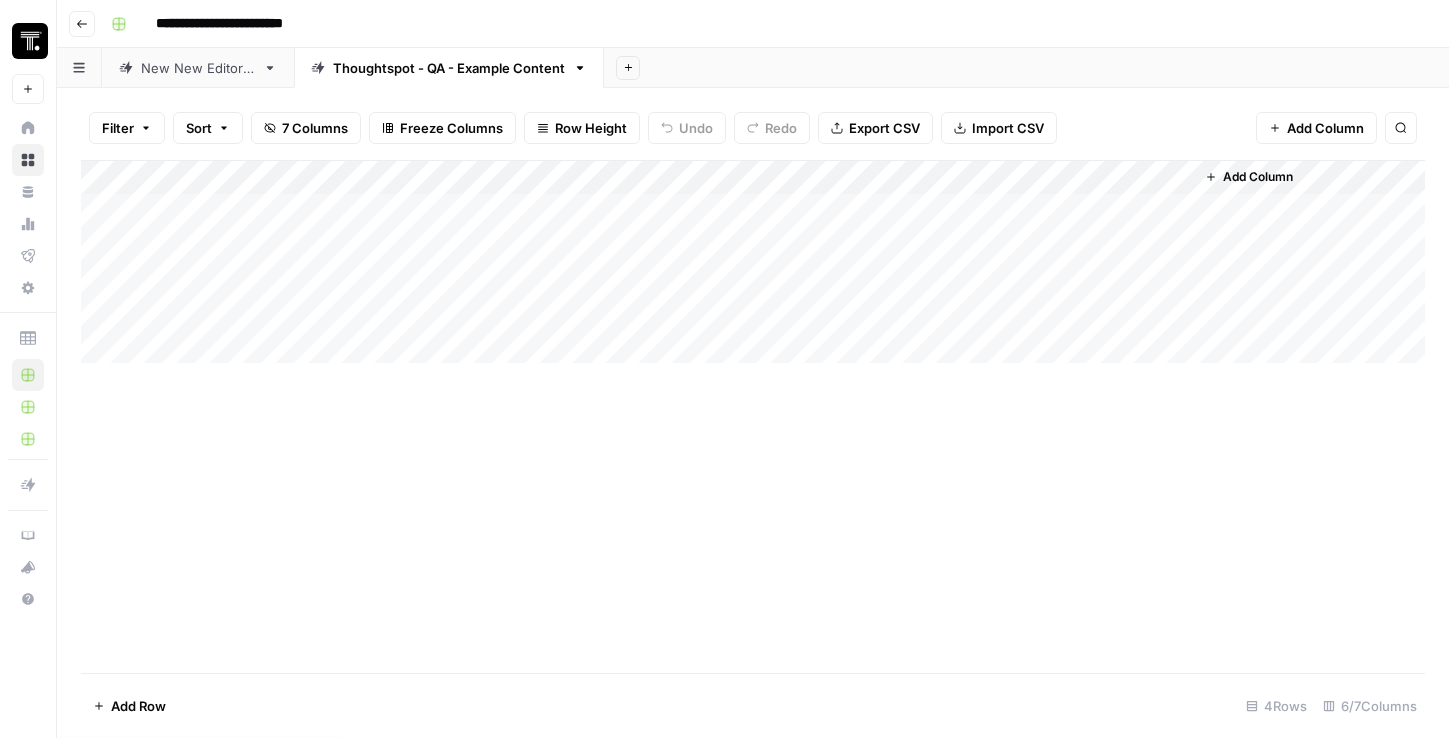 click on "New New Editorial" at bounding box center (198, 68) 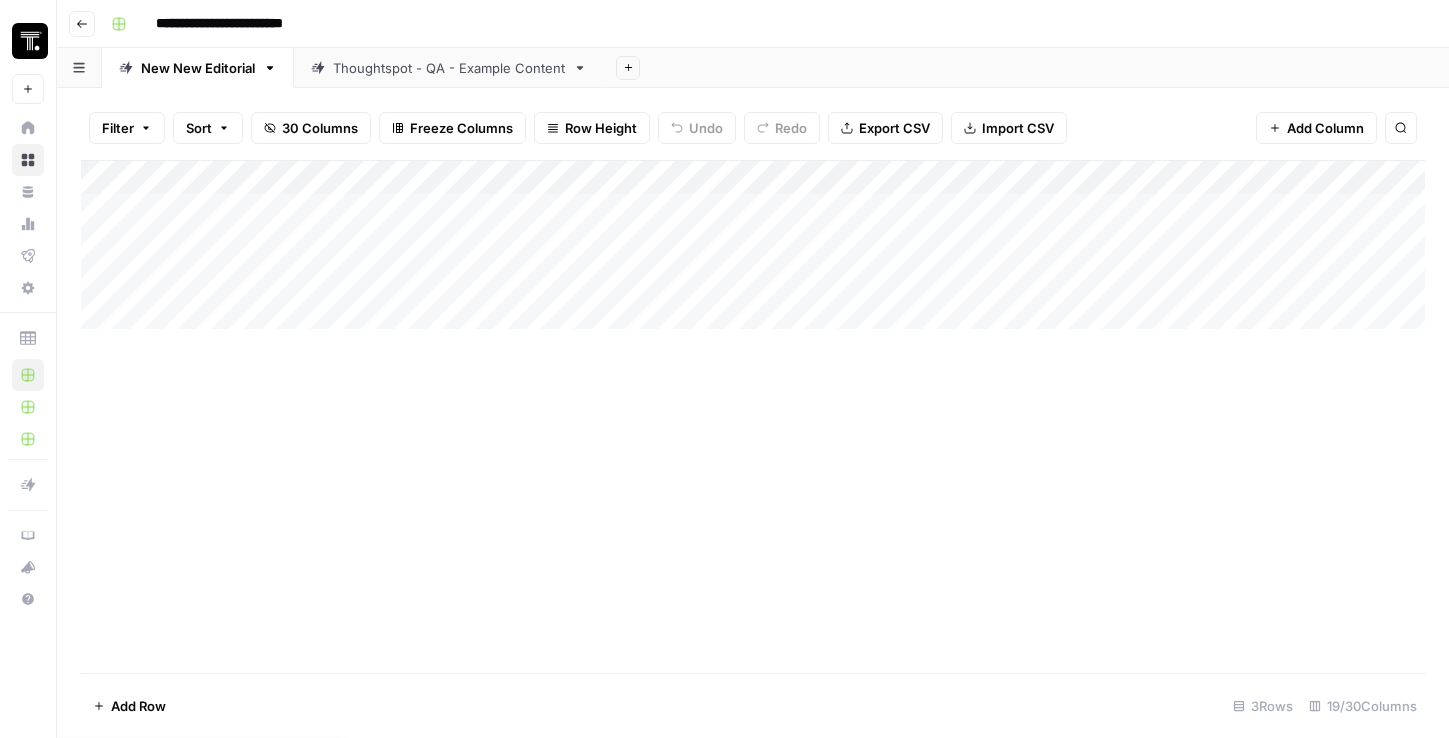 scroll, scrollTop: 0, scrollLeft: 0, axis: both 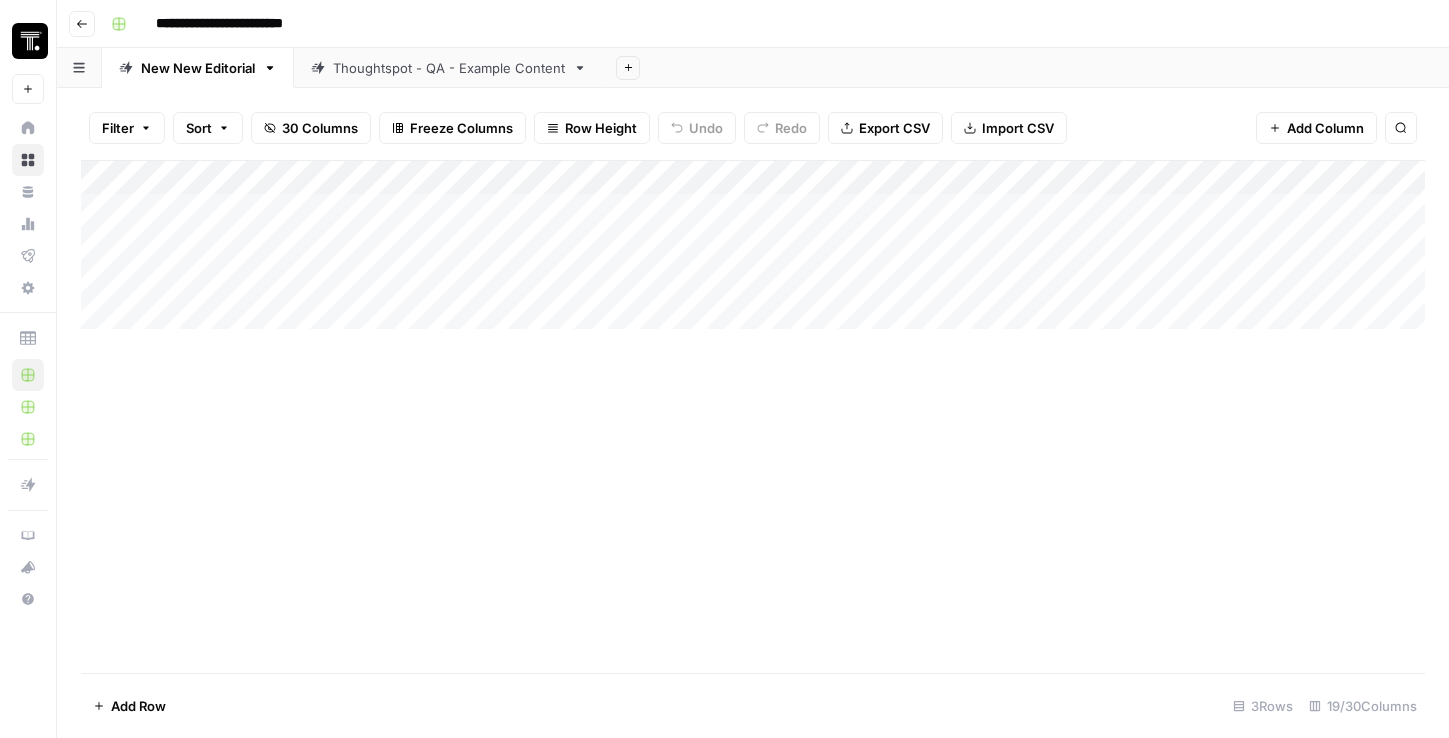 click on "Add Column" at bounding box center (753, 245) 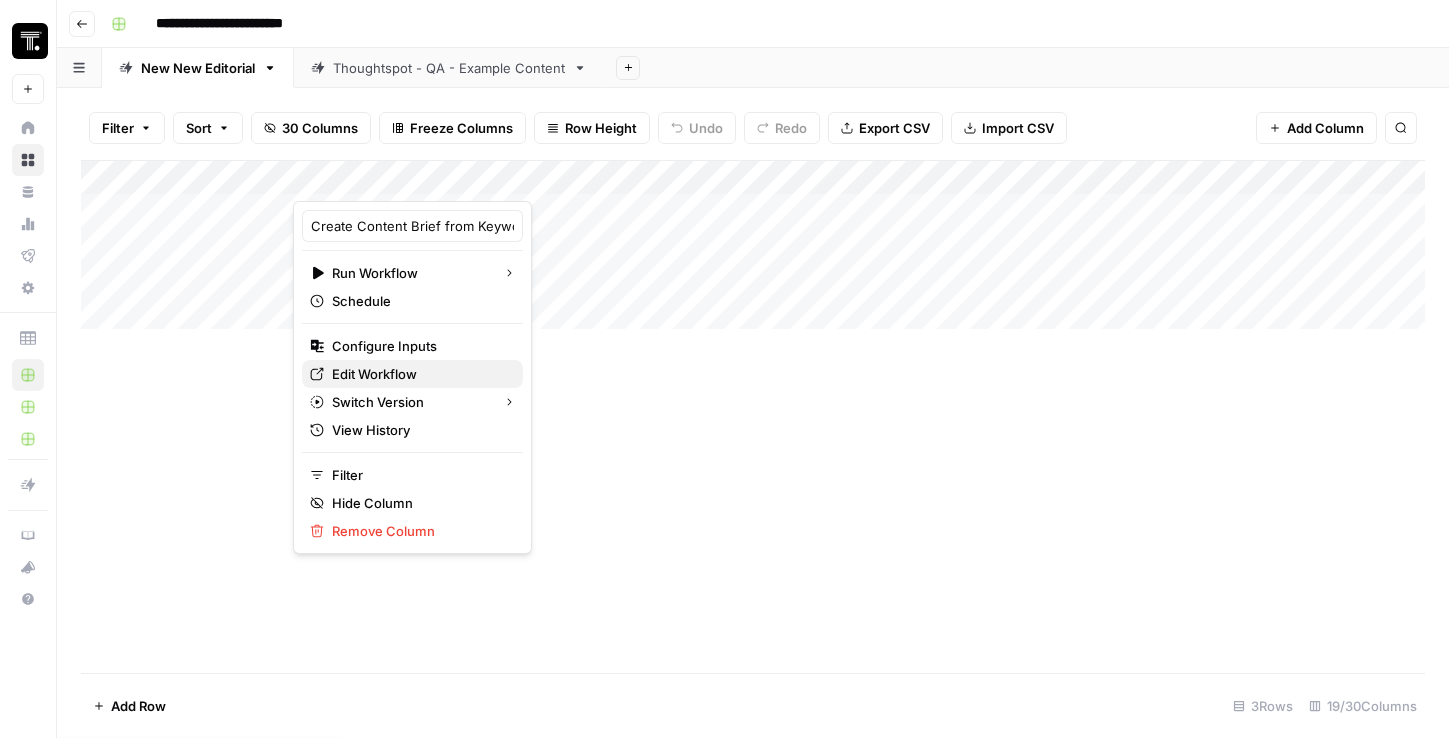 click on "Edit Workflow" at bounding box center (374, 374) 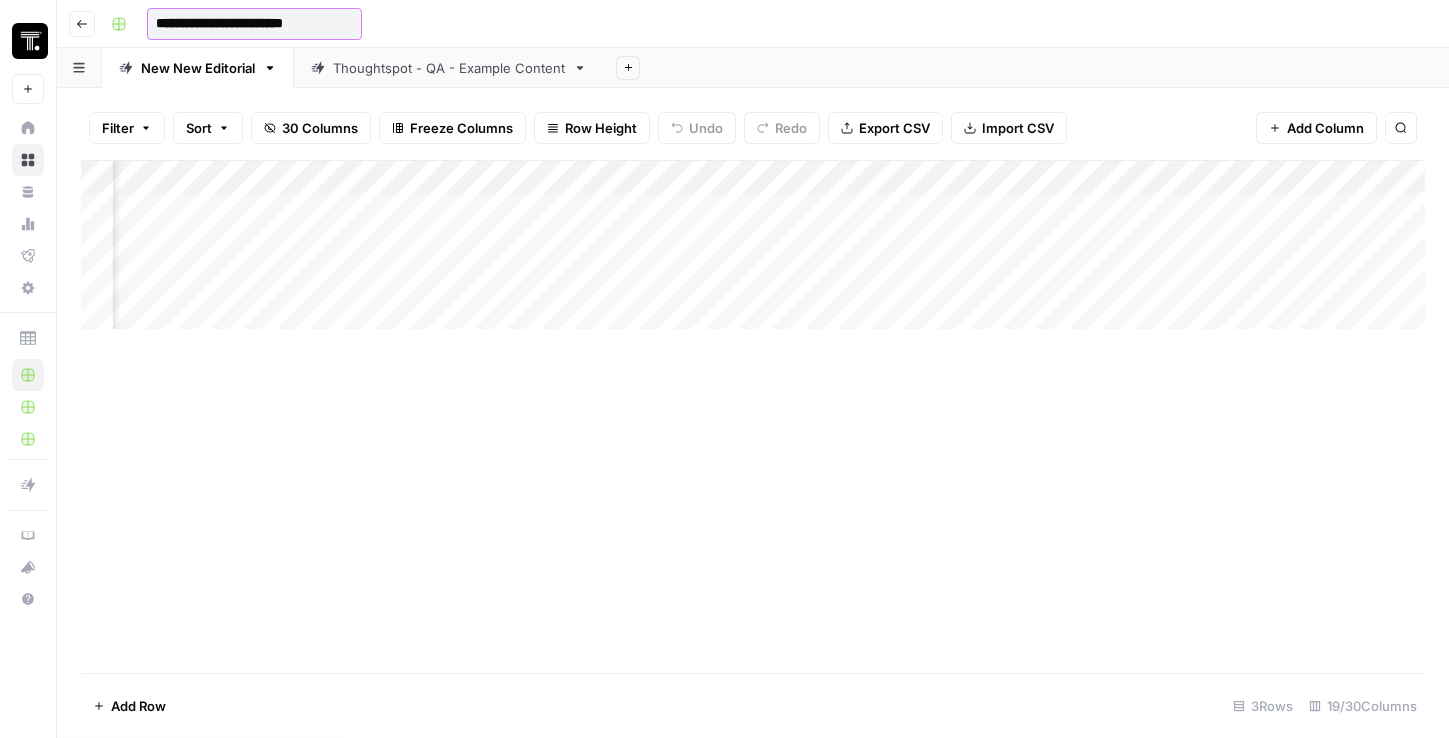 scroll, scrollTop: 0, scrollLeft: 0, axis: both 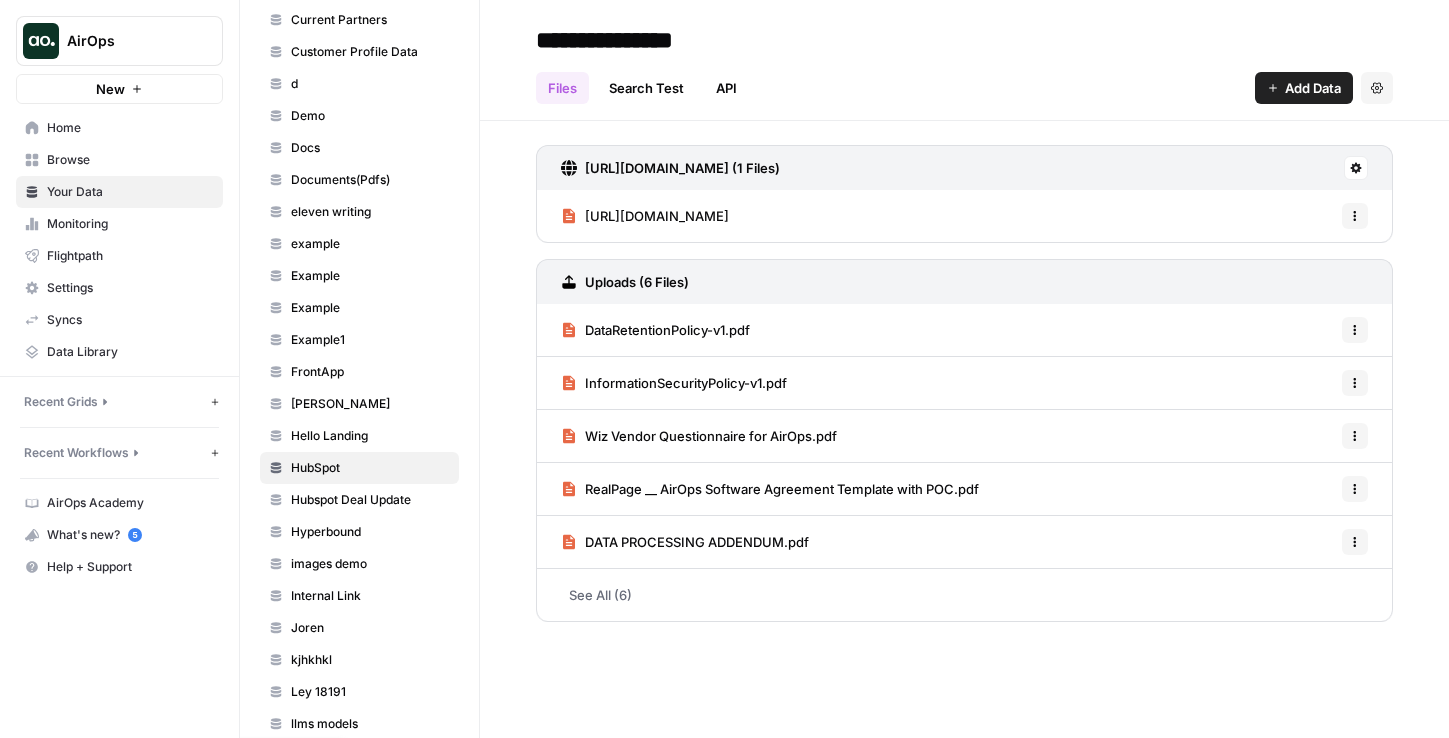 click on "HubSpot" at bounding box center [370, 468] 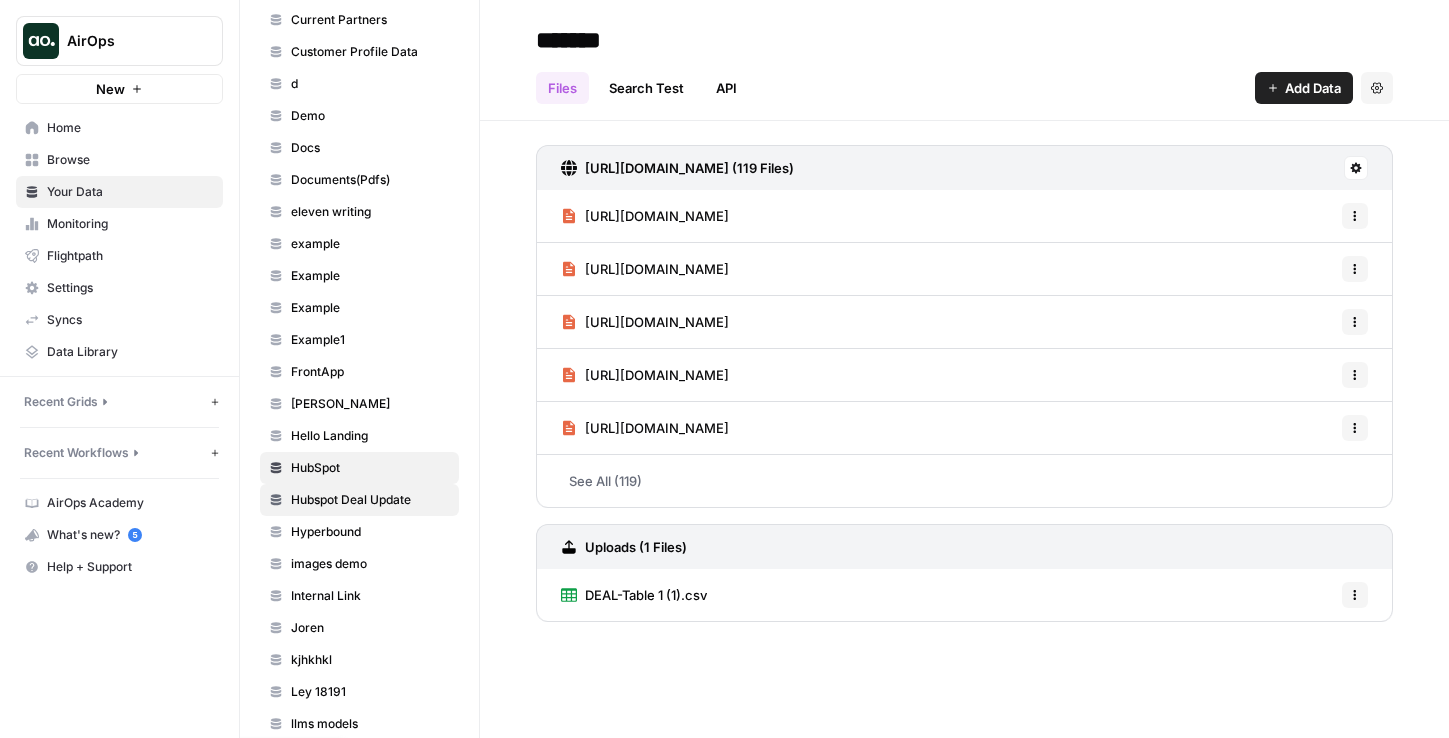 click on "Hubspot Deal Update" at bounding box center (359, 500) 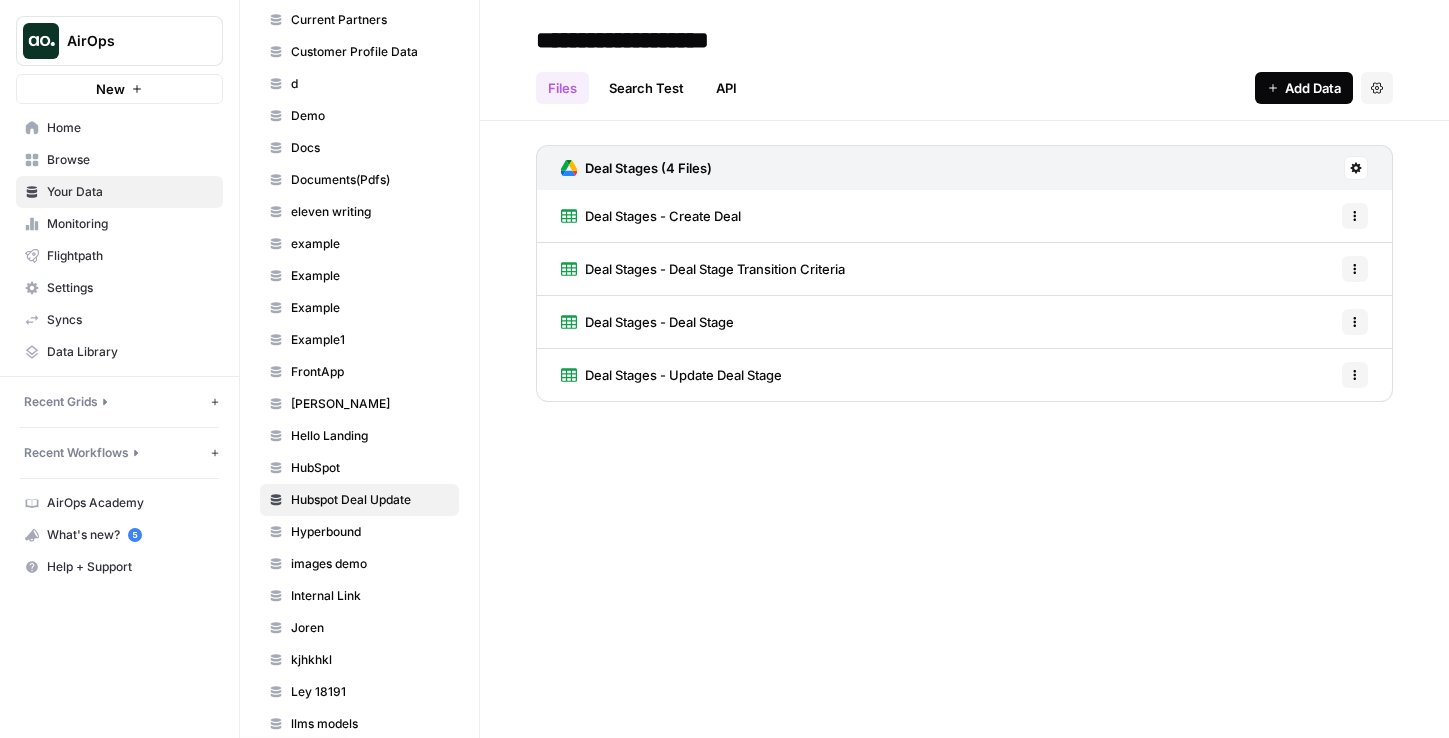 click on "Add Data" at bounding box center (1304, 88) 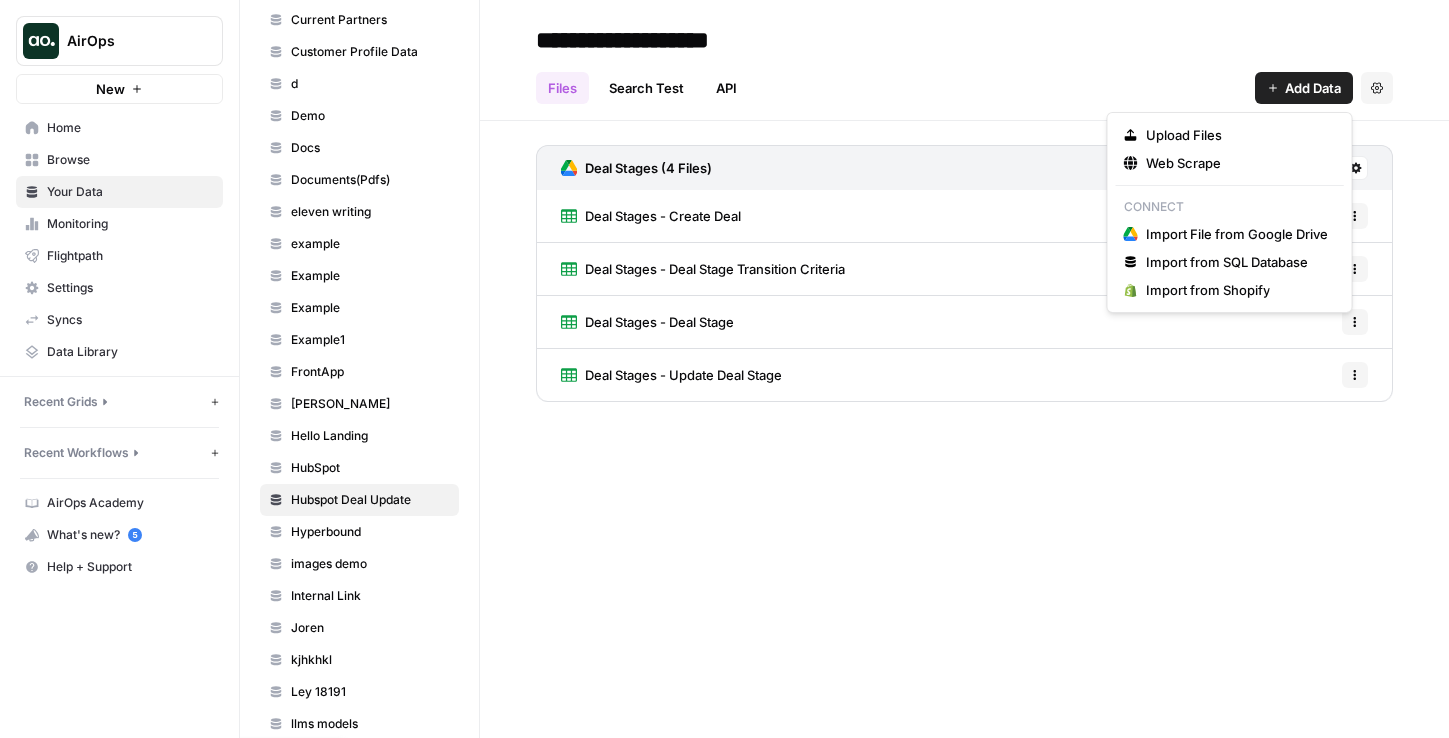 click on "Deal Stages (4 Files) Deal Stages - Create Deal Options Deal Stages - Deal Stage Transition Criteria Options Deal Stages - Deal Stage Options Deal Stages - Update Deal Stage Options" at bounding box center (964, 269) 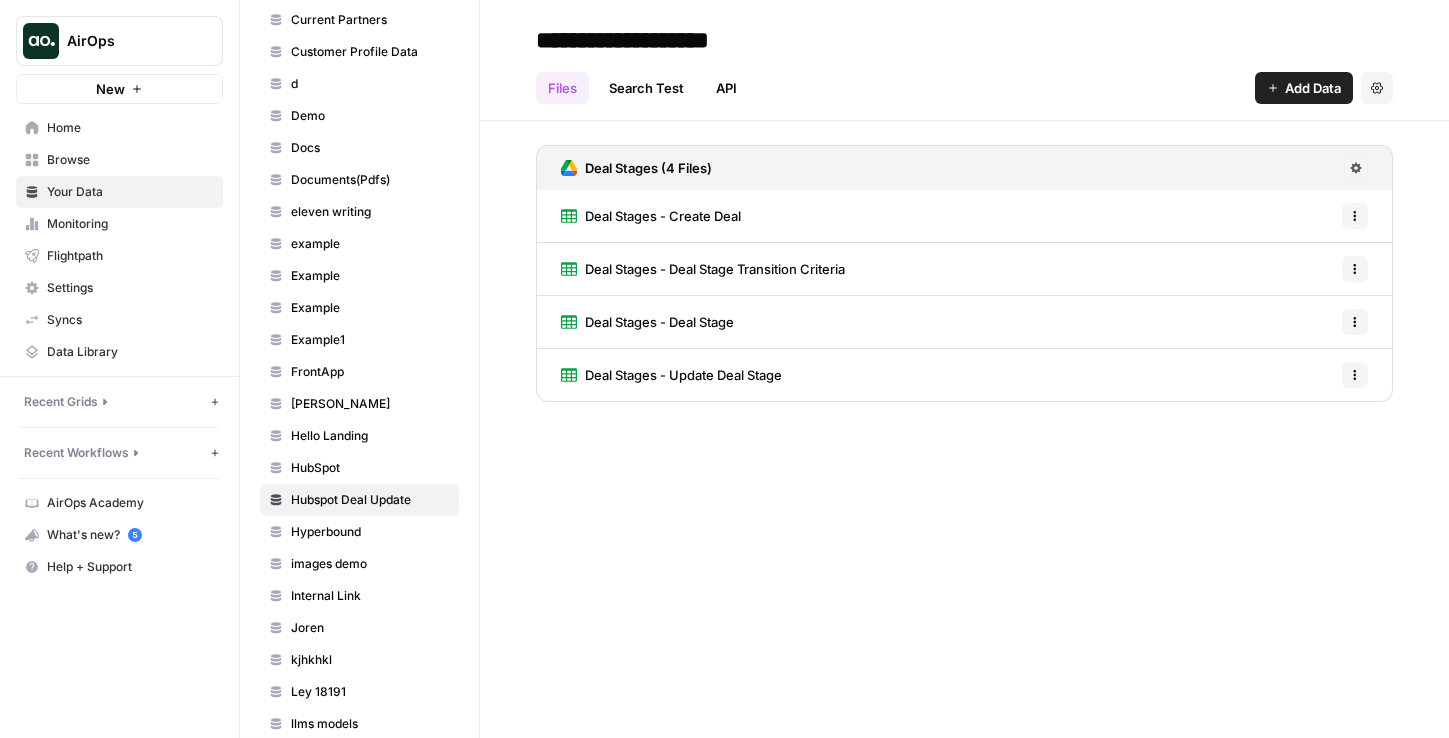 click 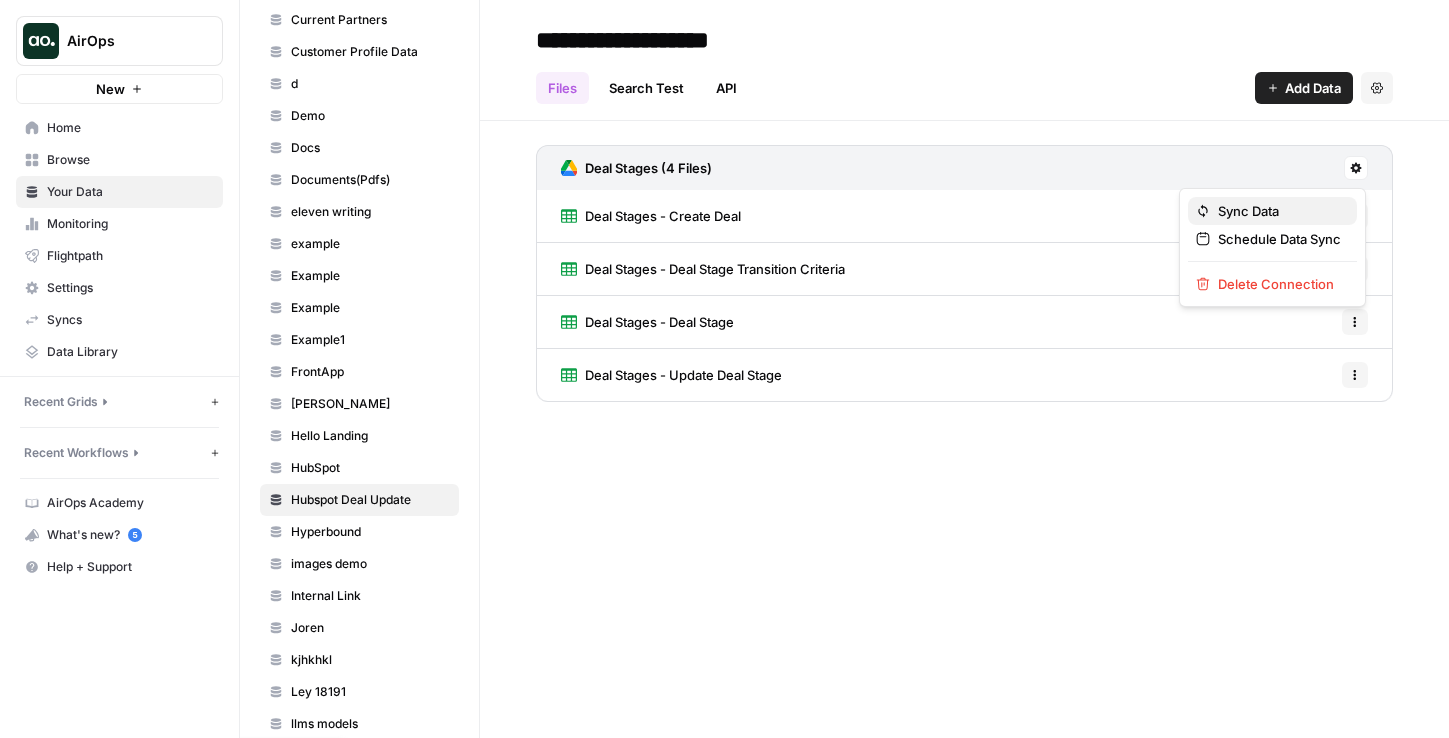 click on "Sync Data" at bounding box center (1248, 211) 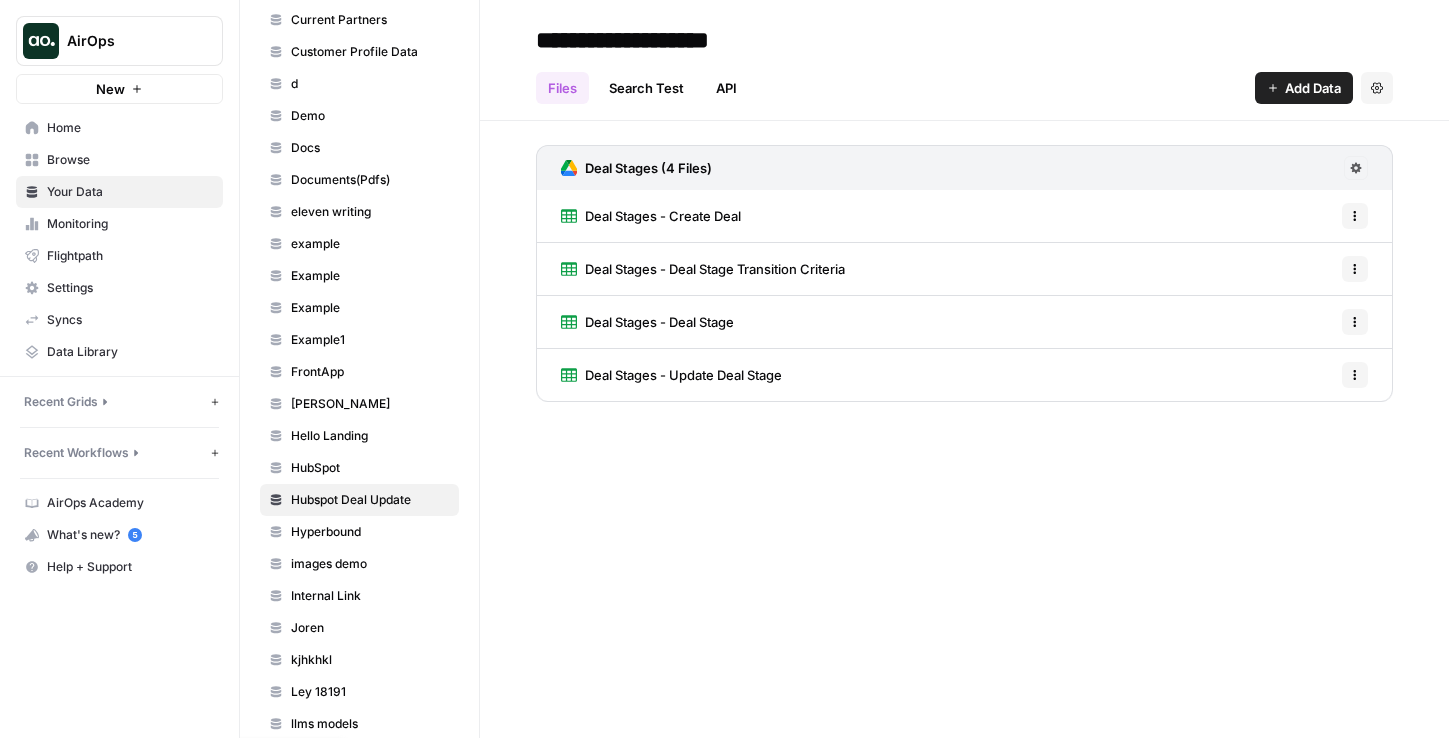 click 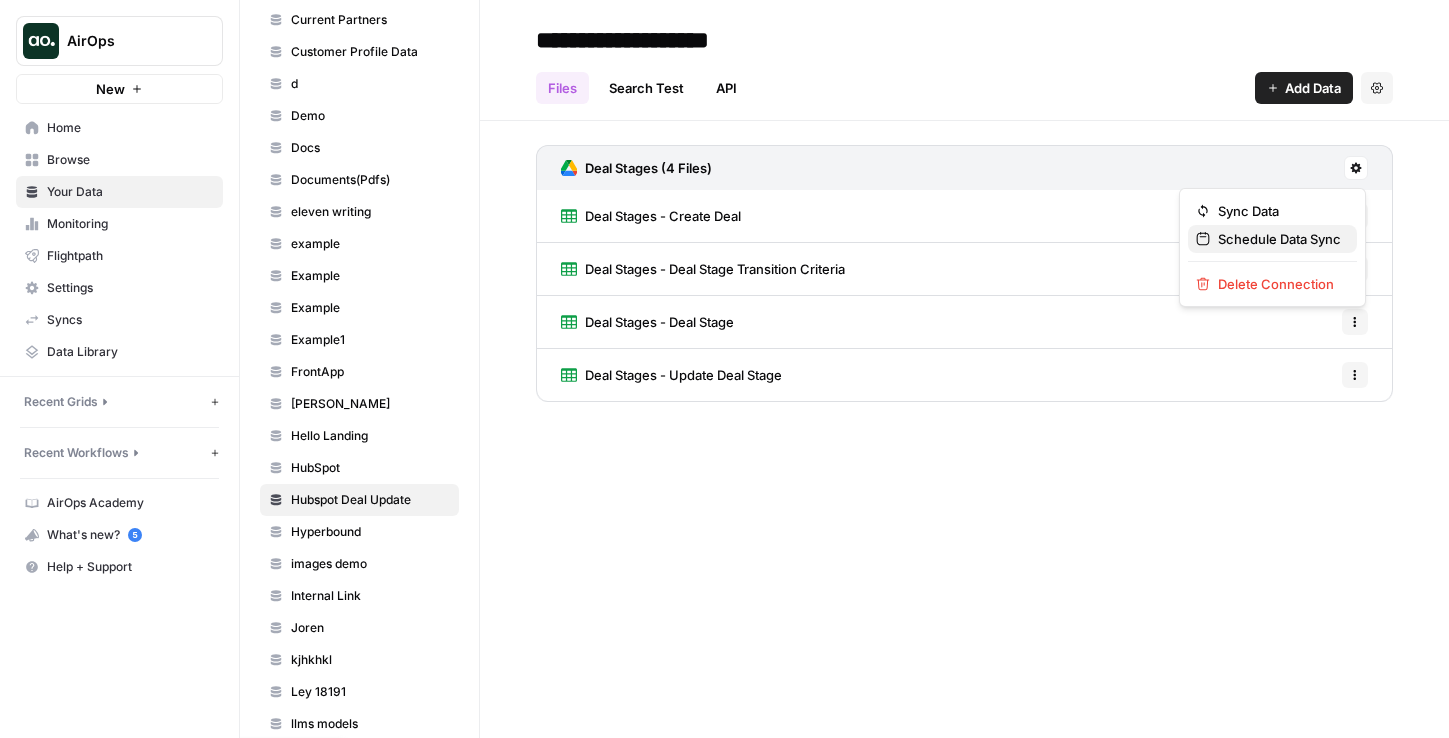 click on "Schedule Data Sync" at bounding box center (1272, 239) 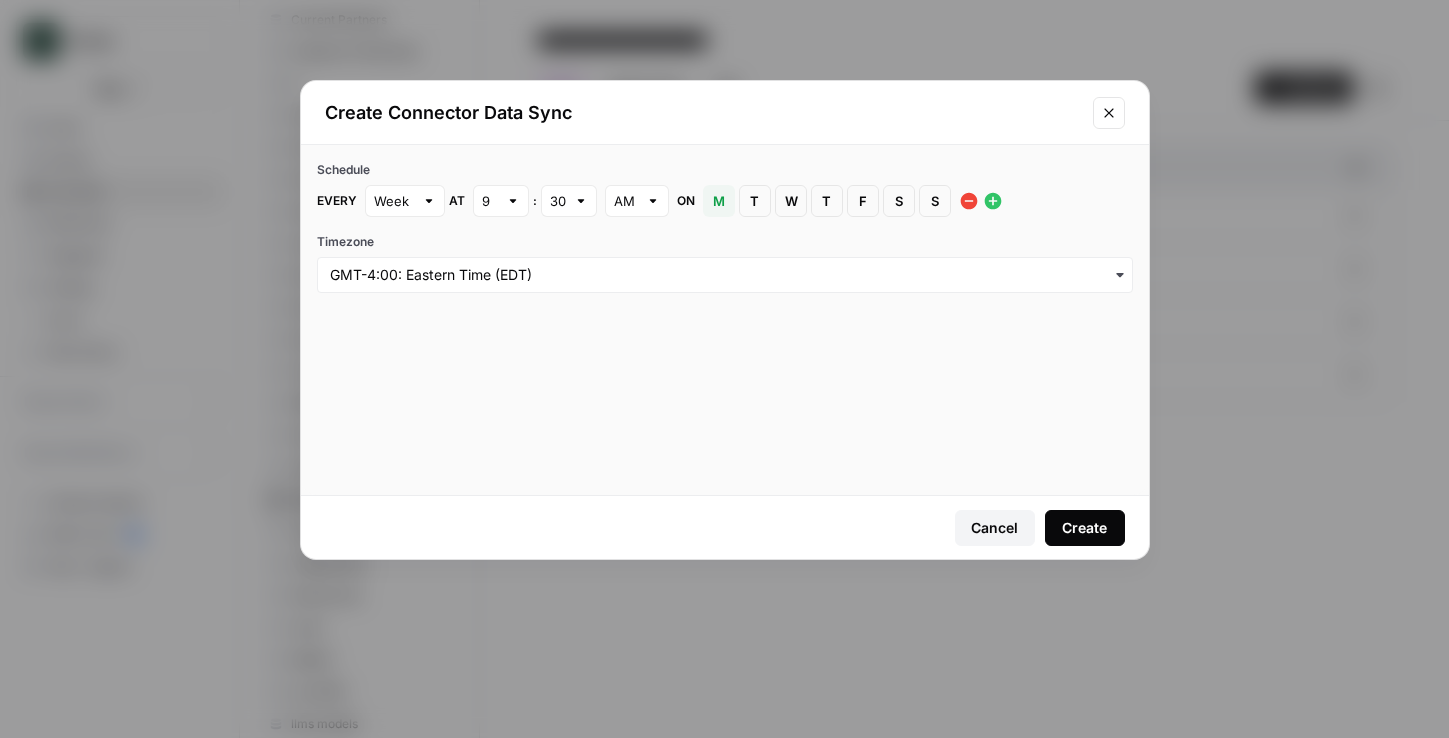 click at bounding box center [1109, 113] 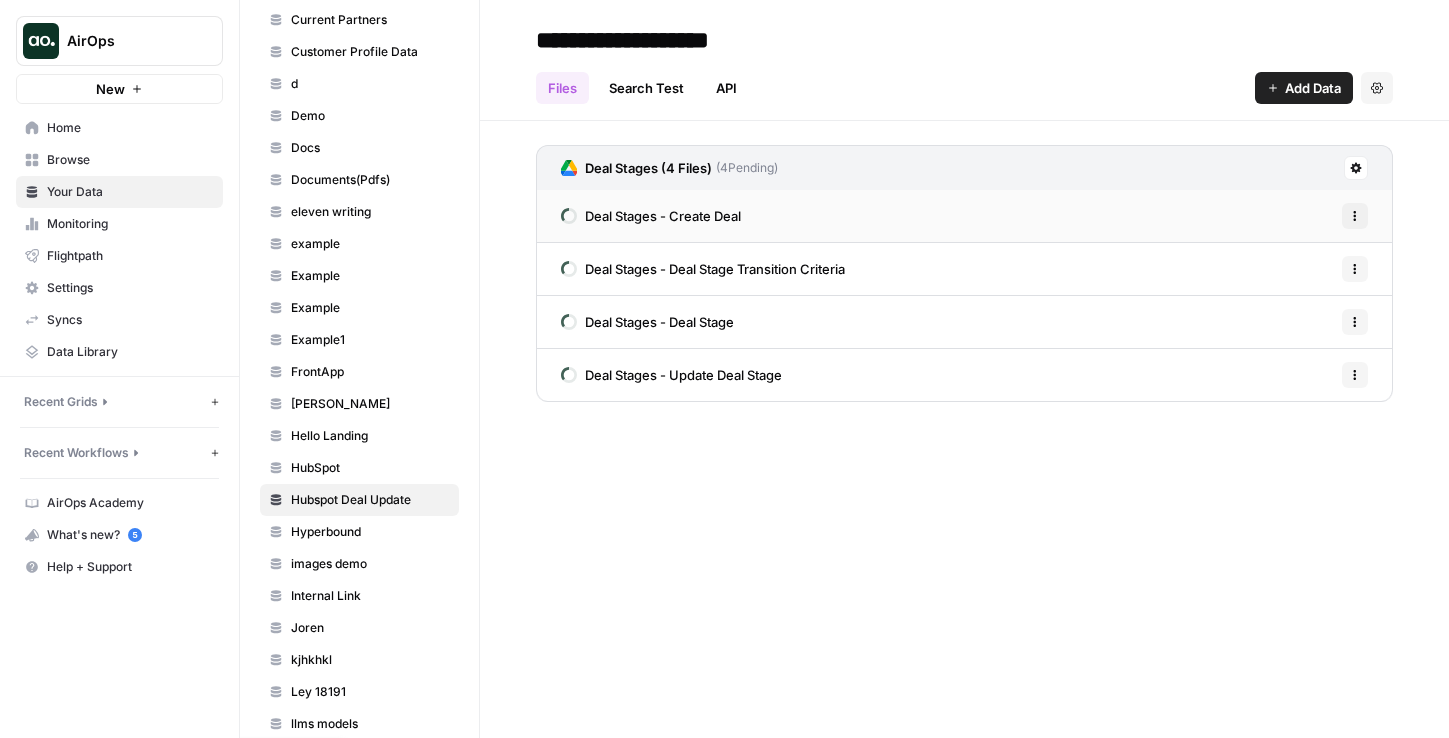 click on "Deal Stages - Create Deal Options" at bounding box center (964, 216) 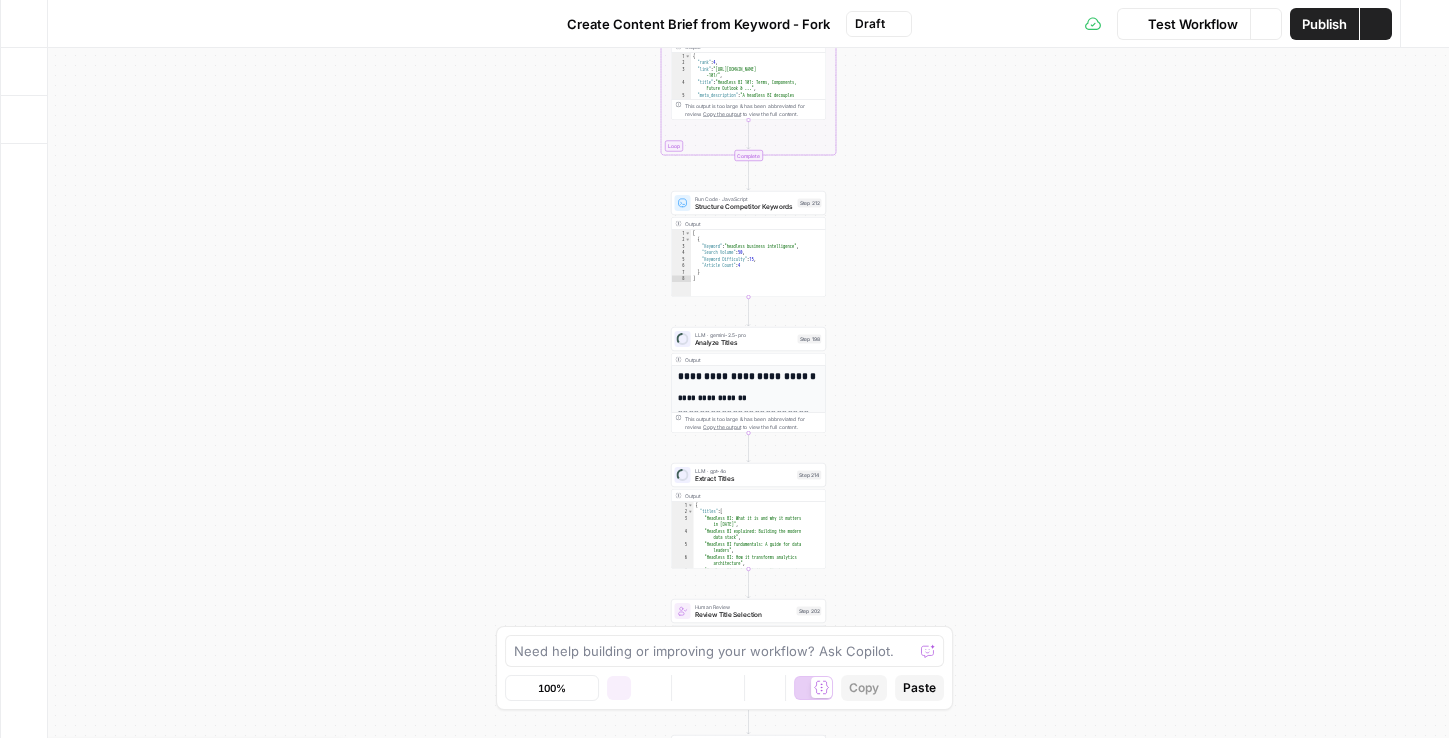 scroll, scrollTop: 0, scrollLeft: 0, axis: both 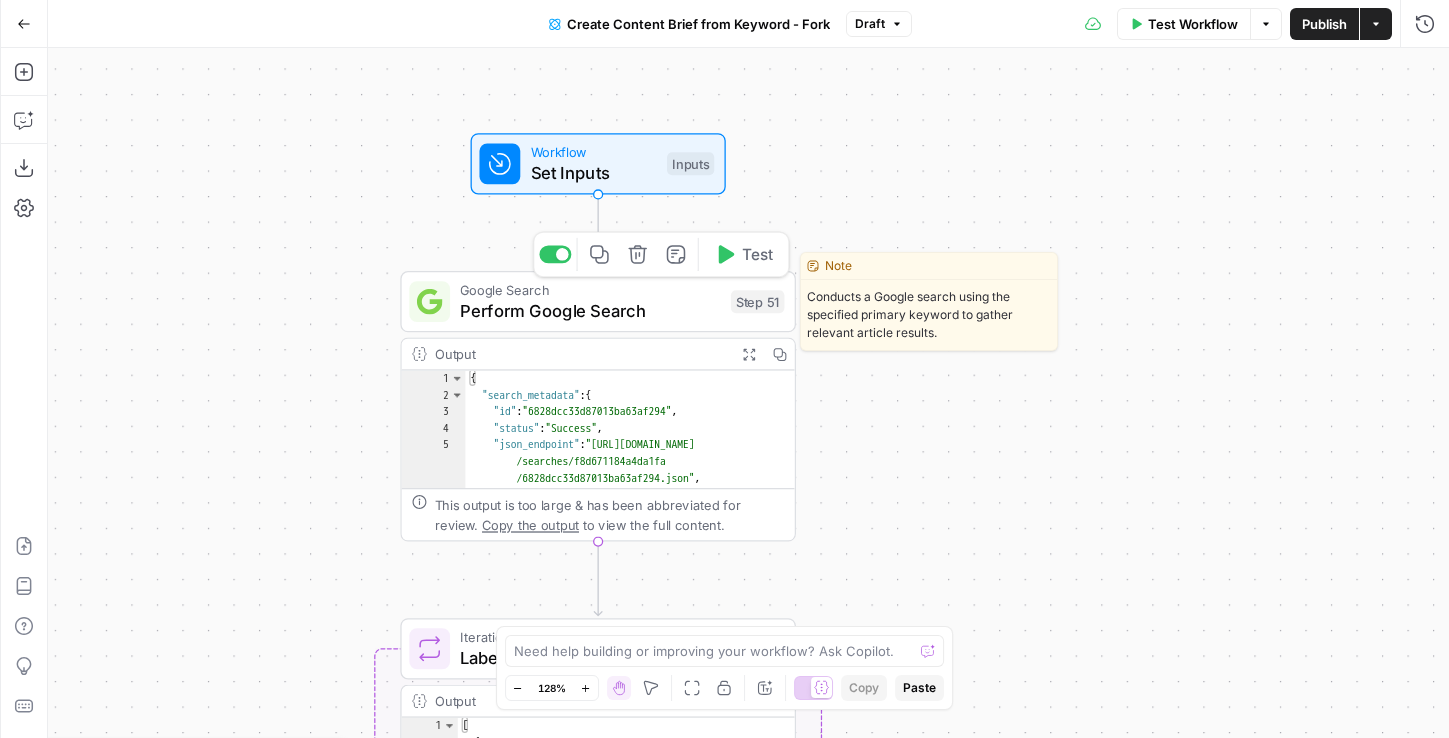 click on "Perform Google Search" at bounding box center (590, 311) 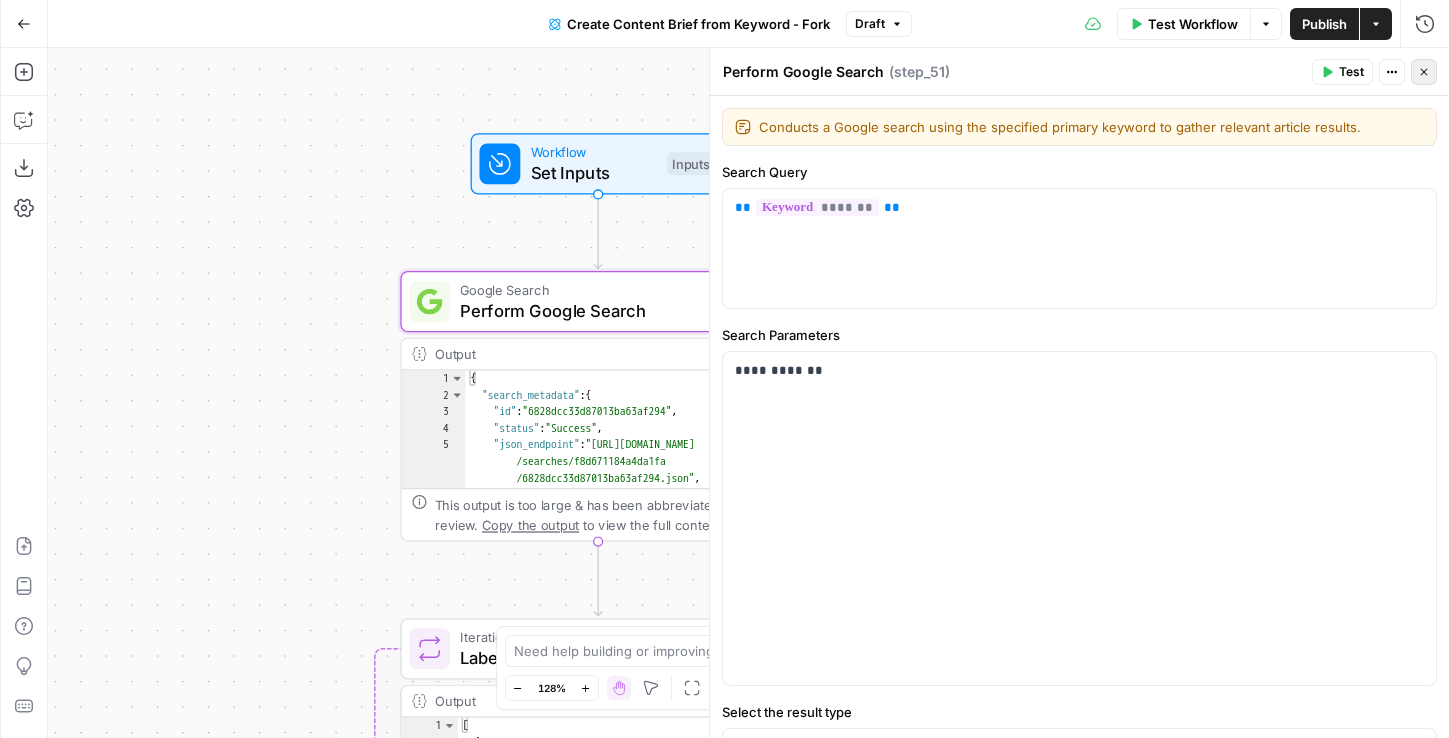 click 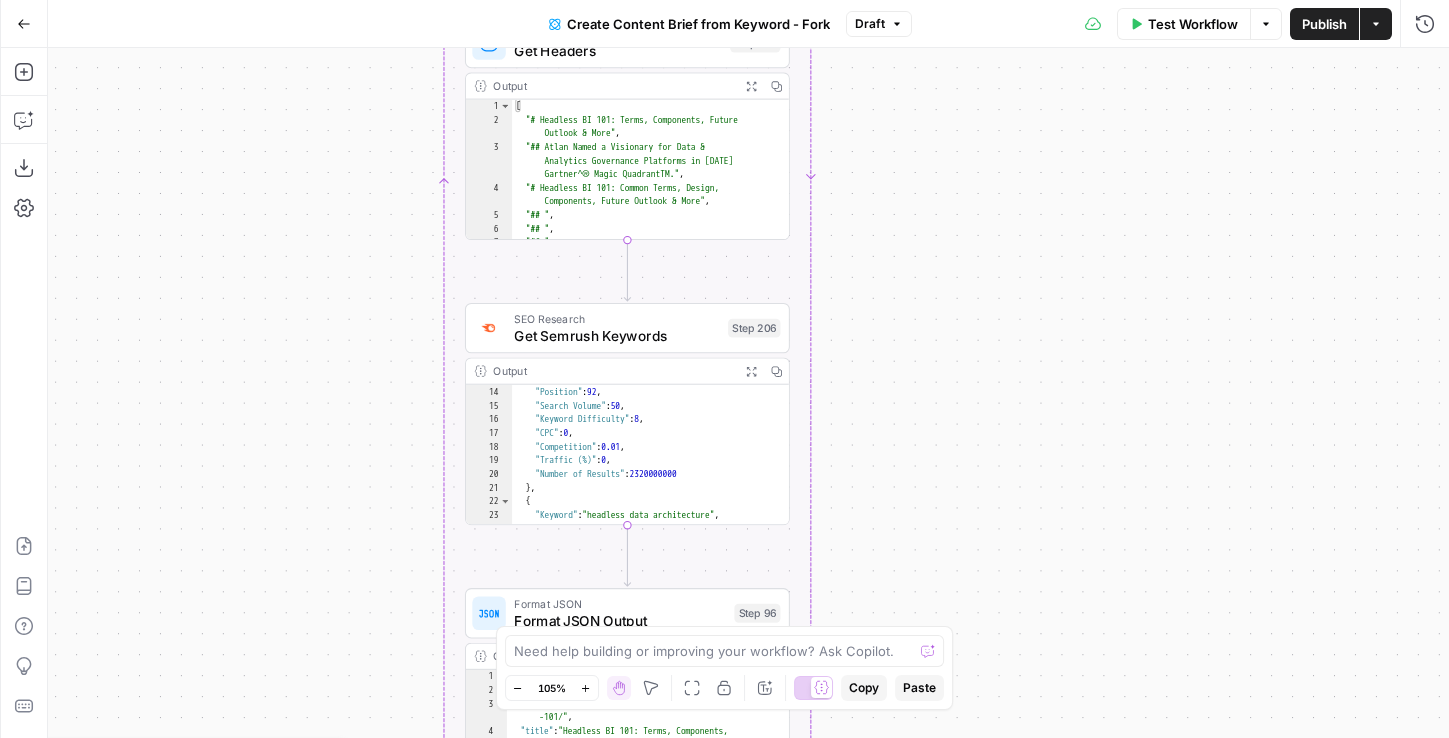 scroll, scrollTop: 181, scrollLeft: 0, axis: vertical 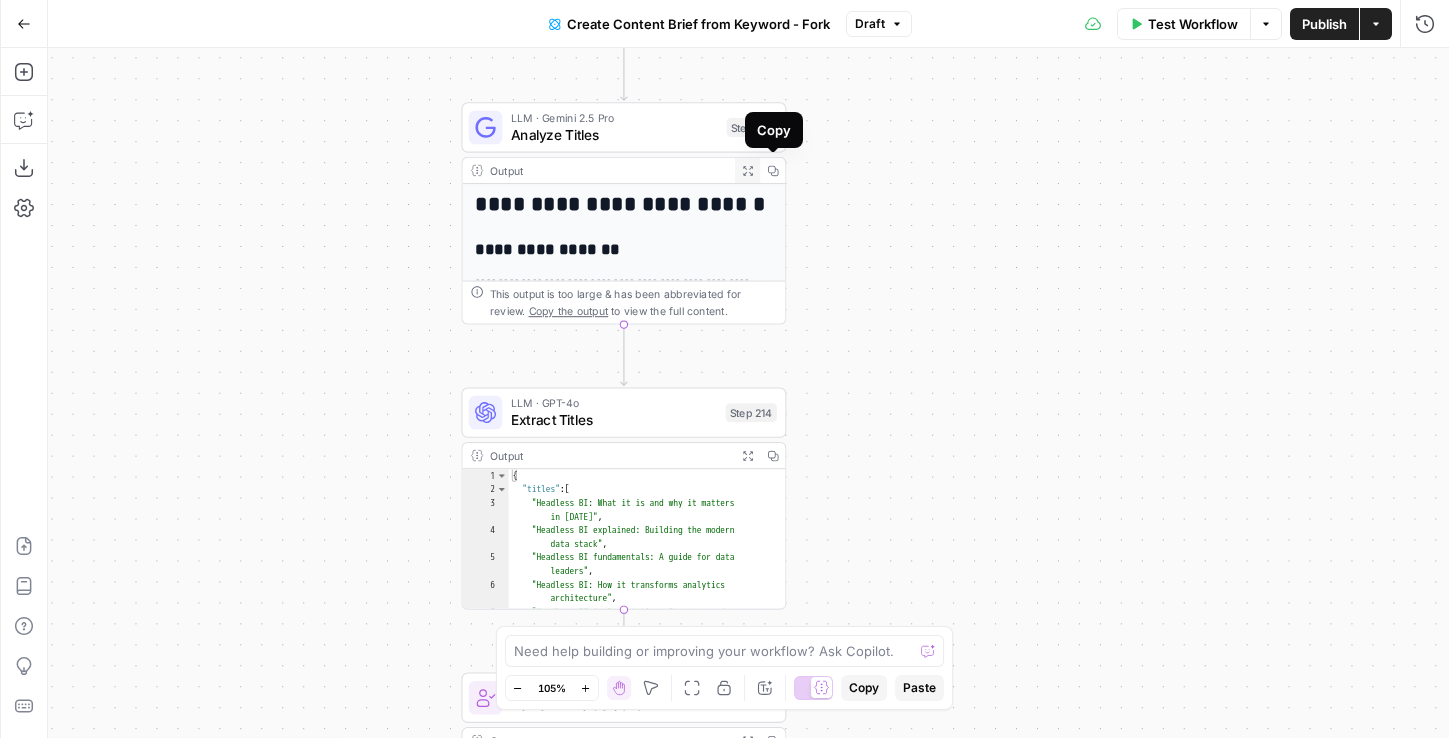 click 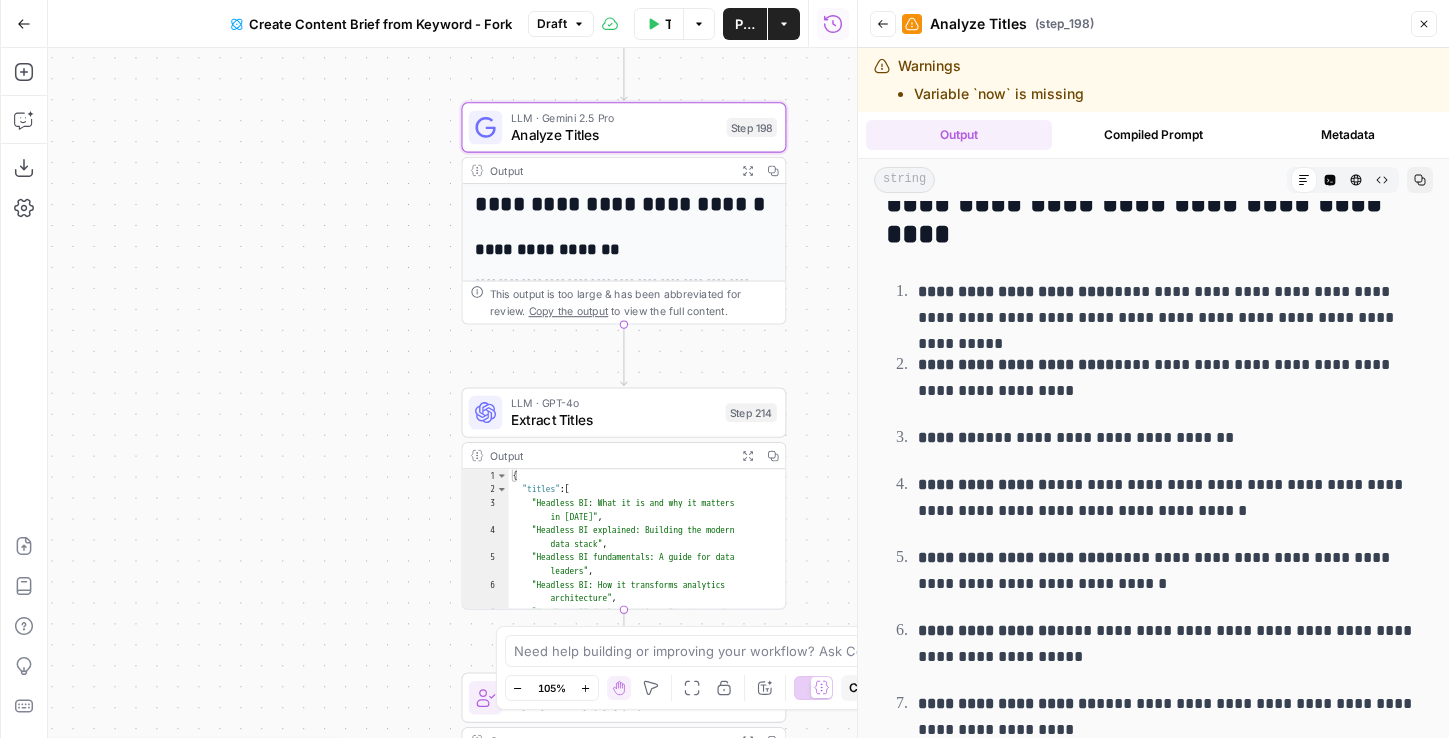 scroll, scrollTop: 417, scrollLeft: 0, axis: vertical 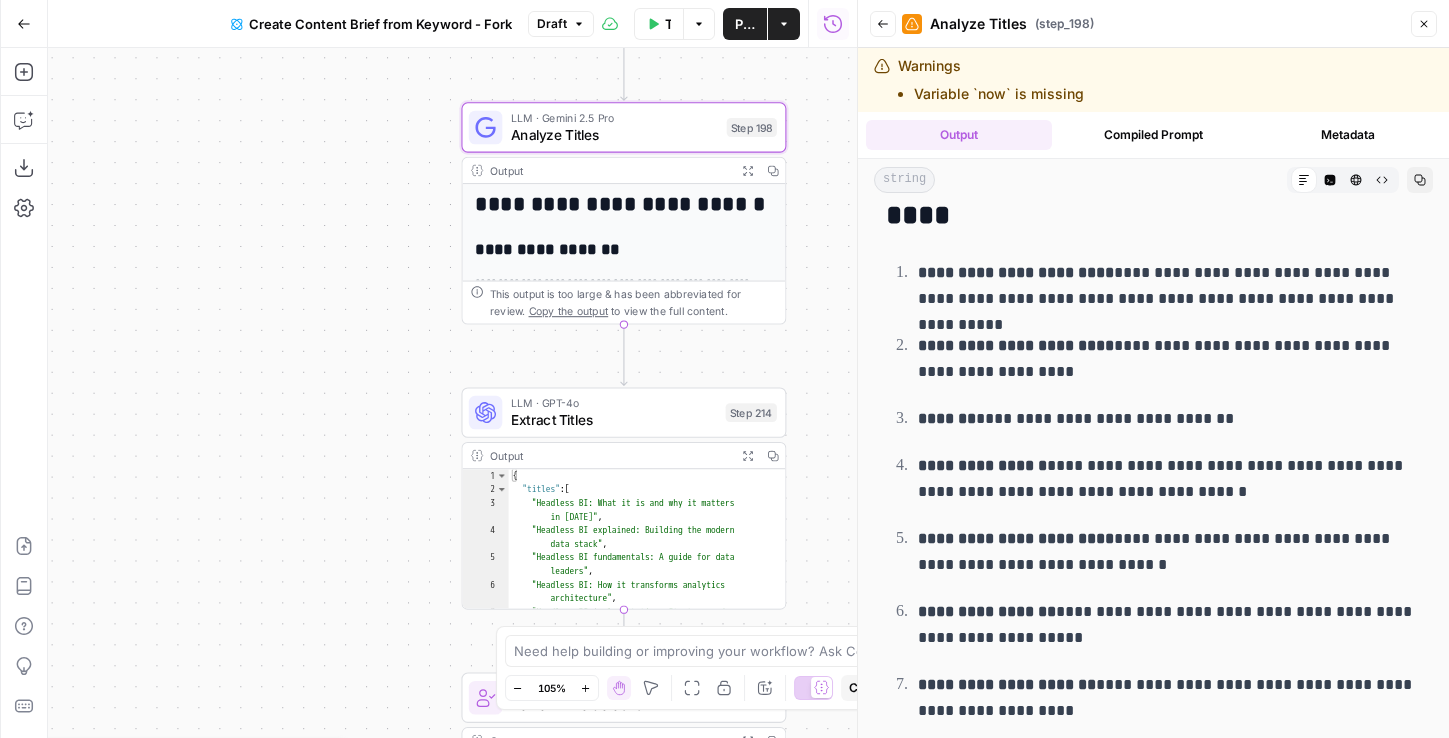 drag, startPoint x: 964, startPoint y: 272, endPoint x: 1280, endPoint y: 295, distance: 316.8359 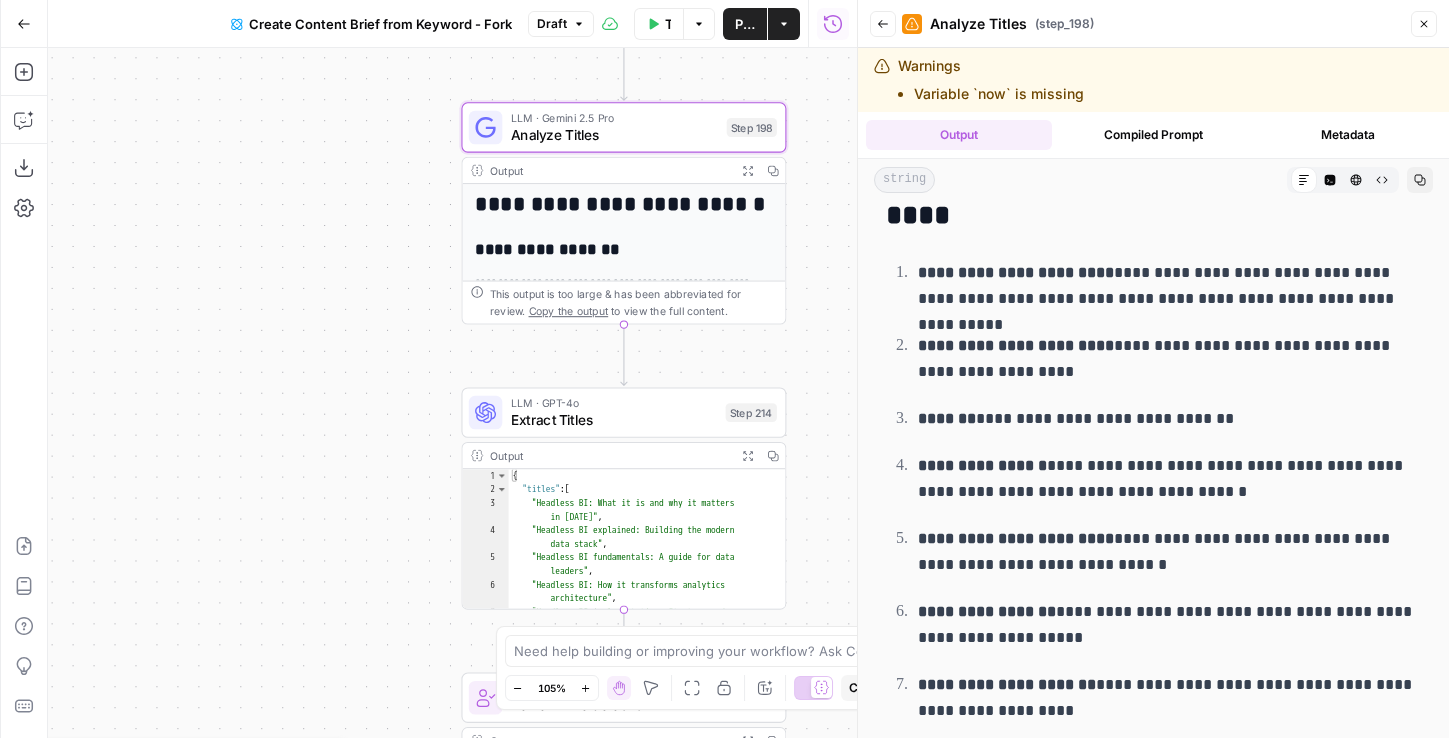 click on "**********" at bounding box center [1169, 286] 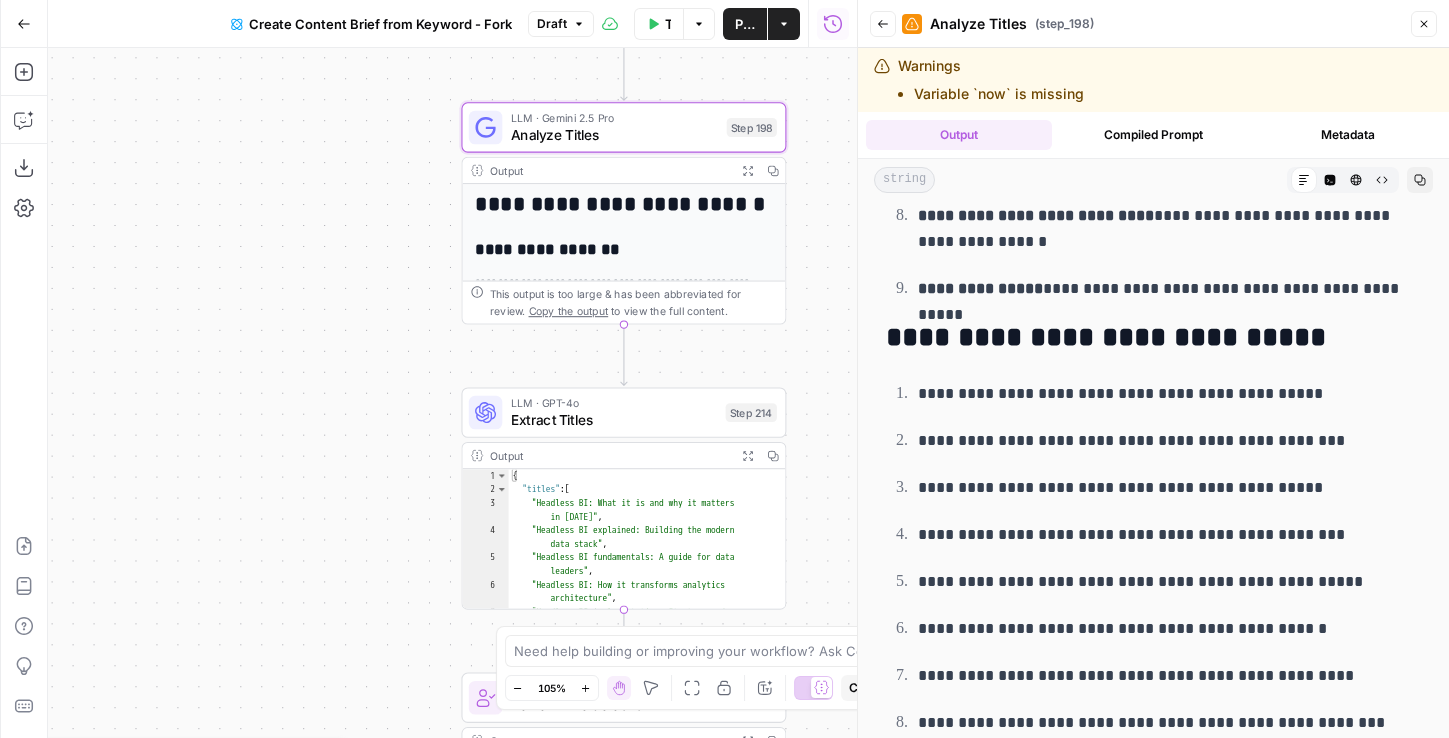 scroll, scrollTop: 1023, scrollLeft: 0, axis: vertical 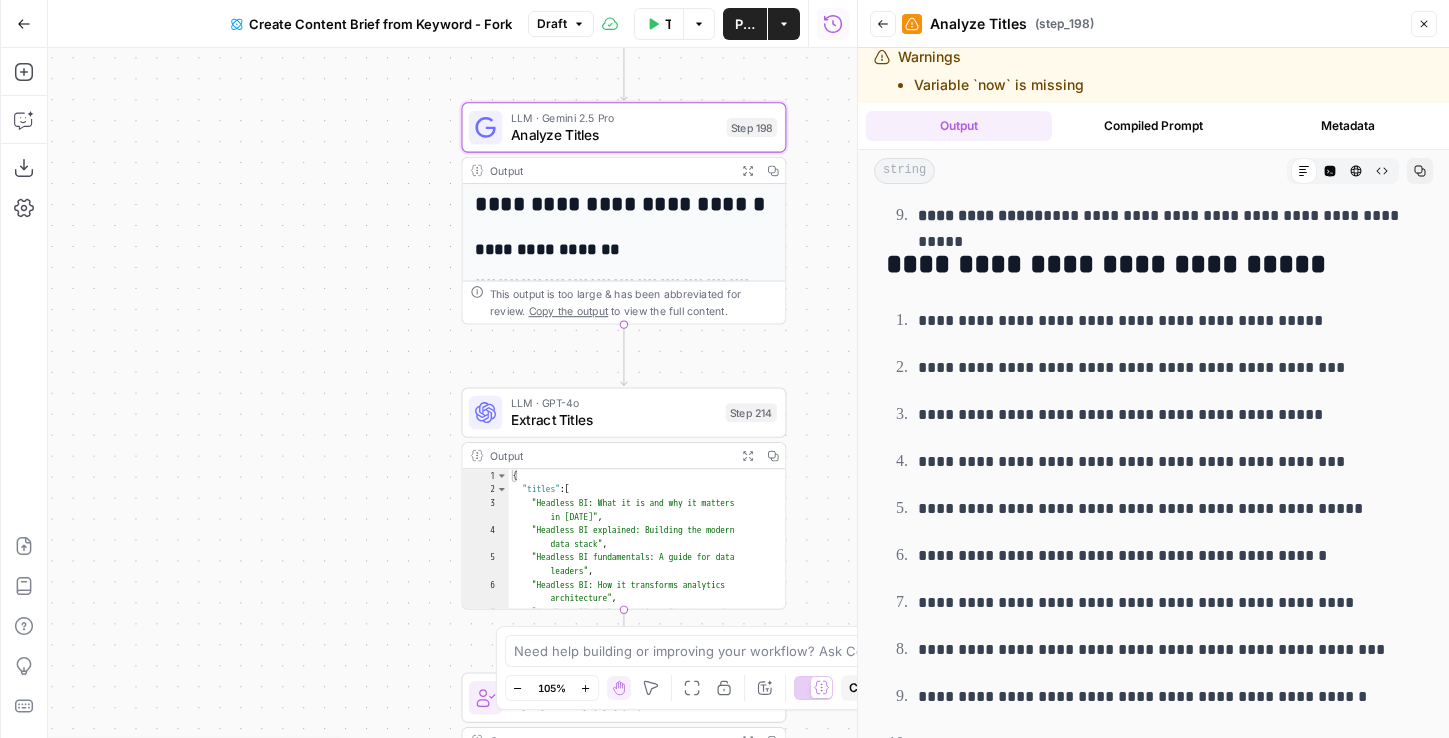 drag, startPoint x: 1051, startPoint y: 302, endPoint x: 1144, endPoint y: 731, distance: 438.9647 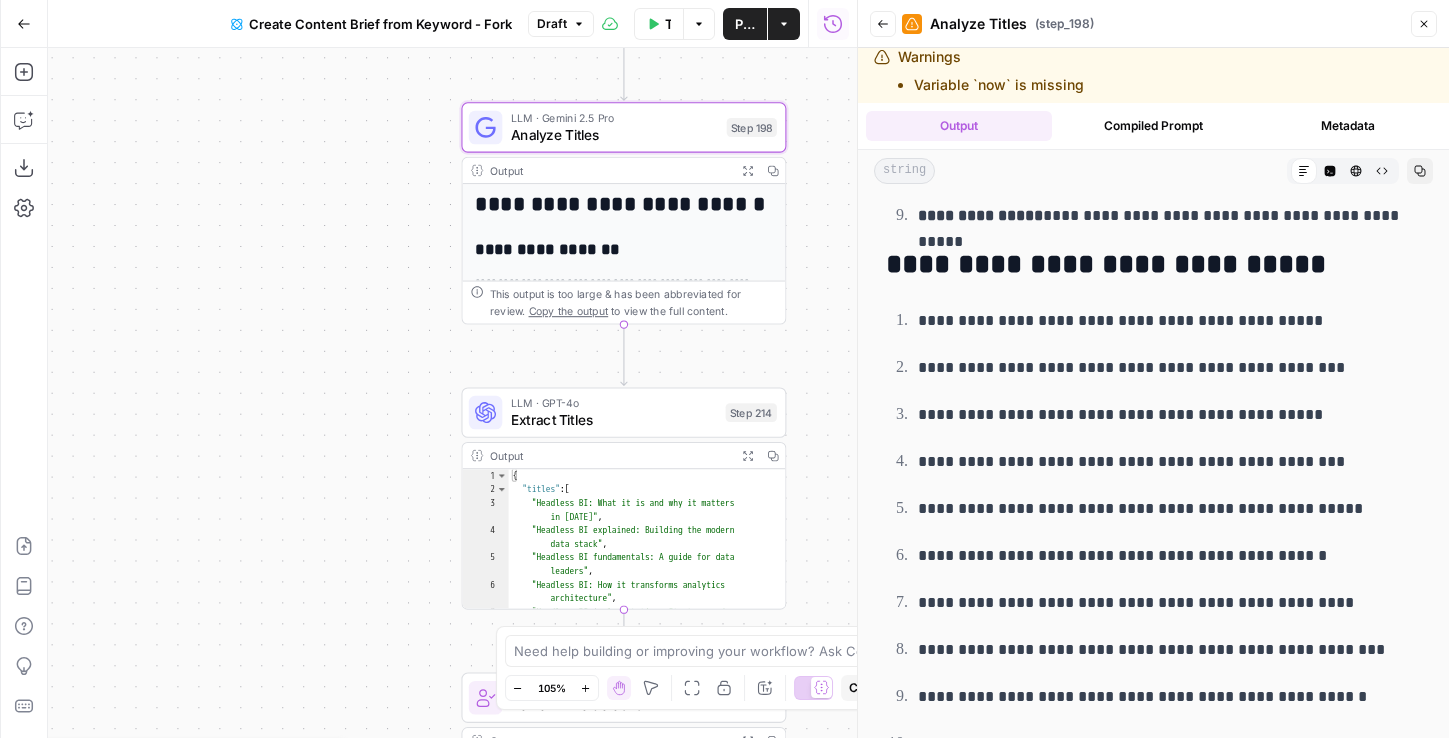 click on "**********" at bounding box center (1153, -19) 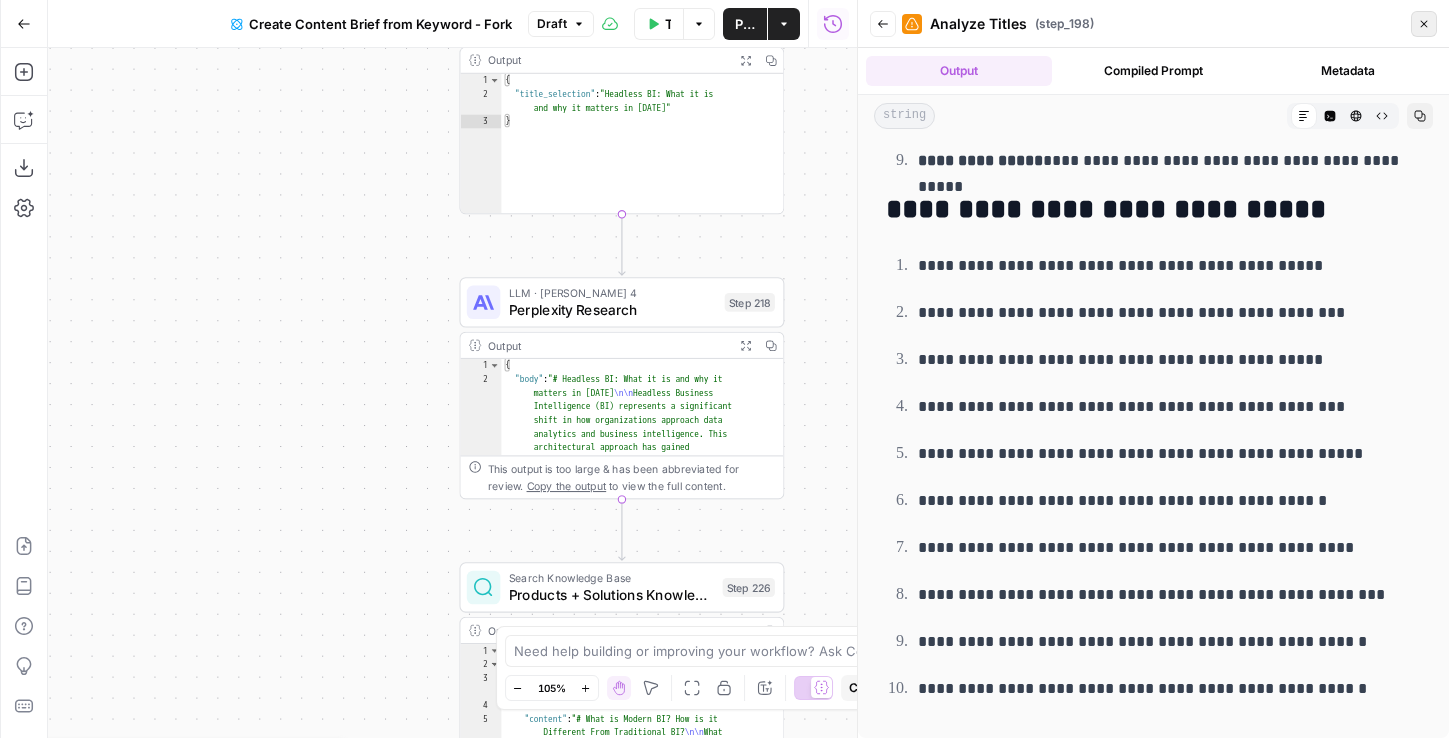 click on "Close" at bounding box center [1424, 24] 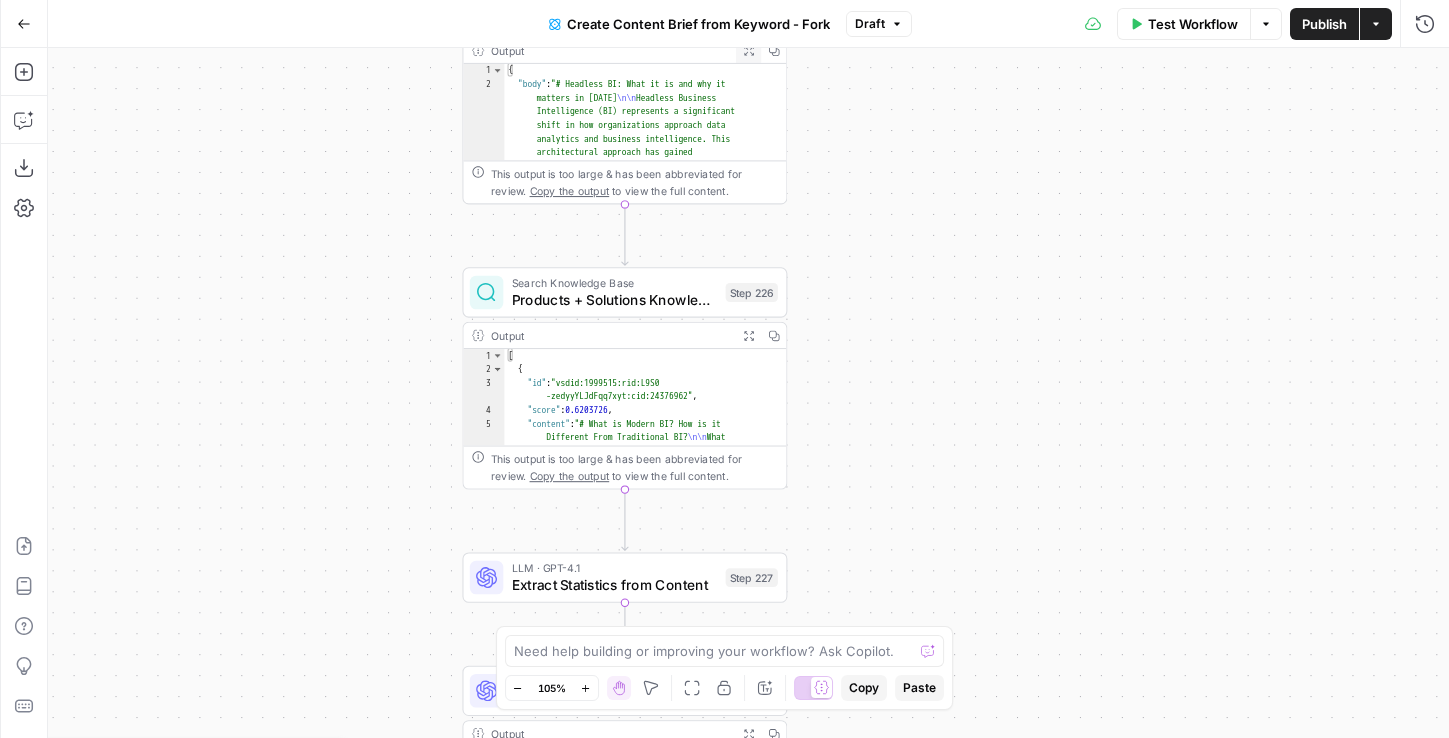click on "Expand Output" at bounding box center (748, 50) 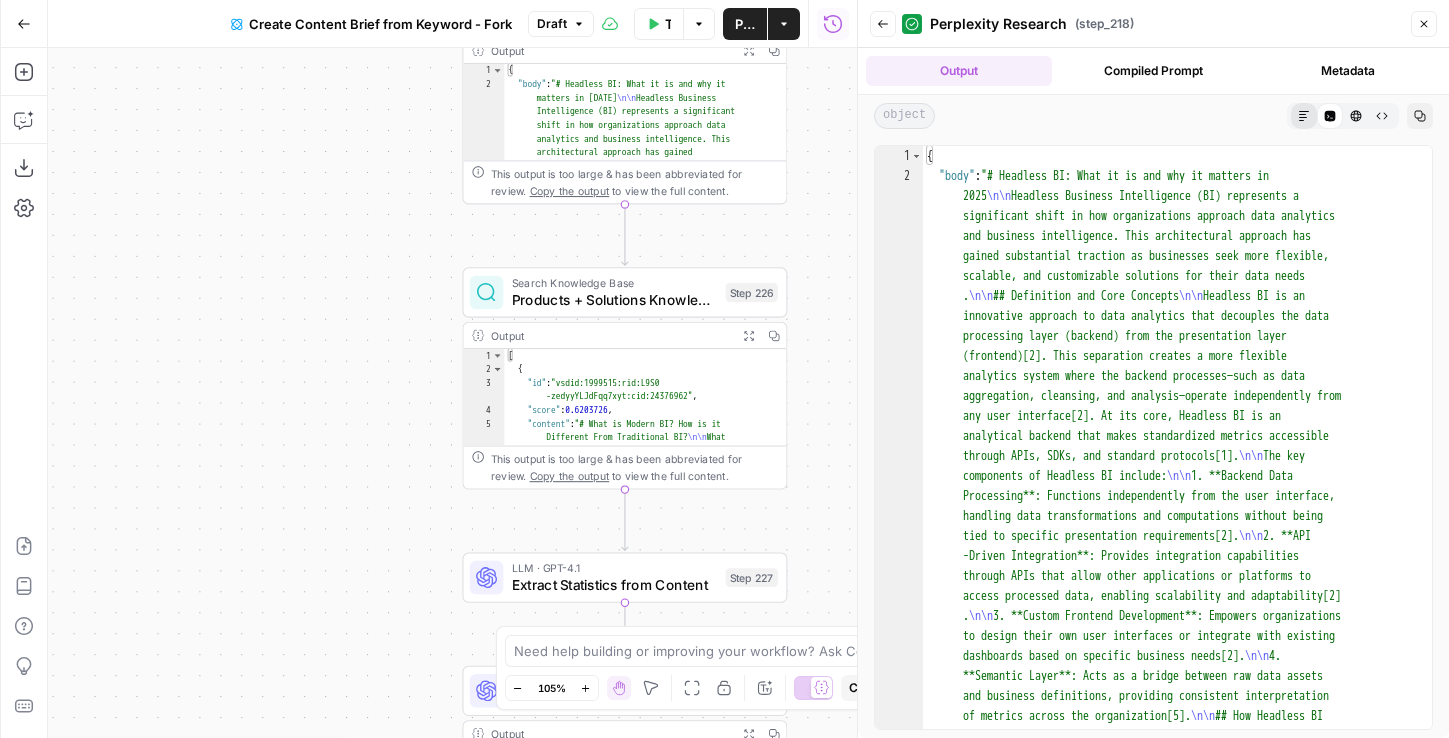 click 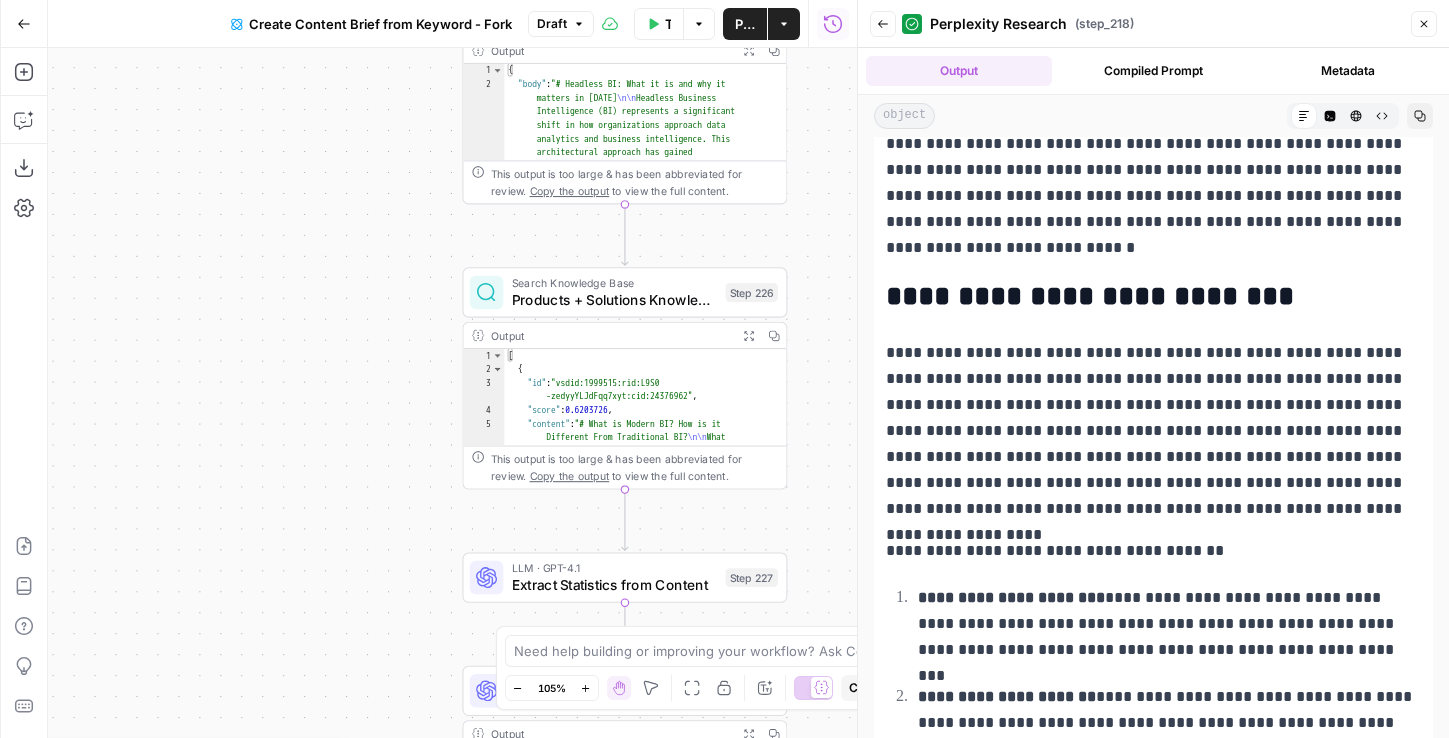 scroll, scrollTop: 191, scrollLeft: 0, axis: vertical 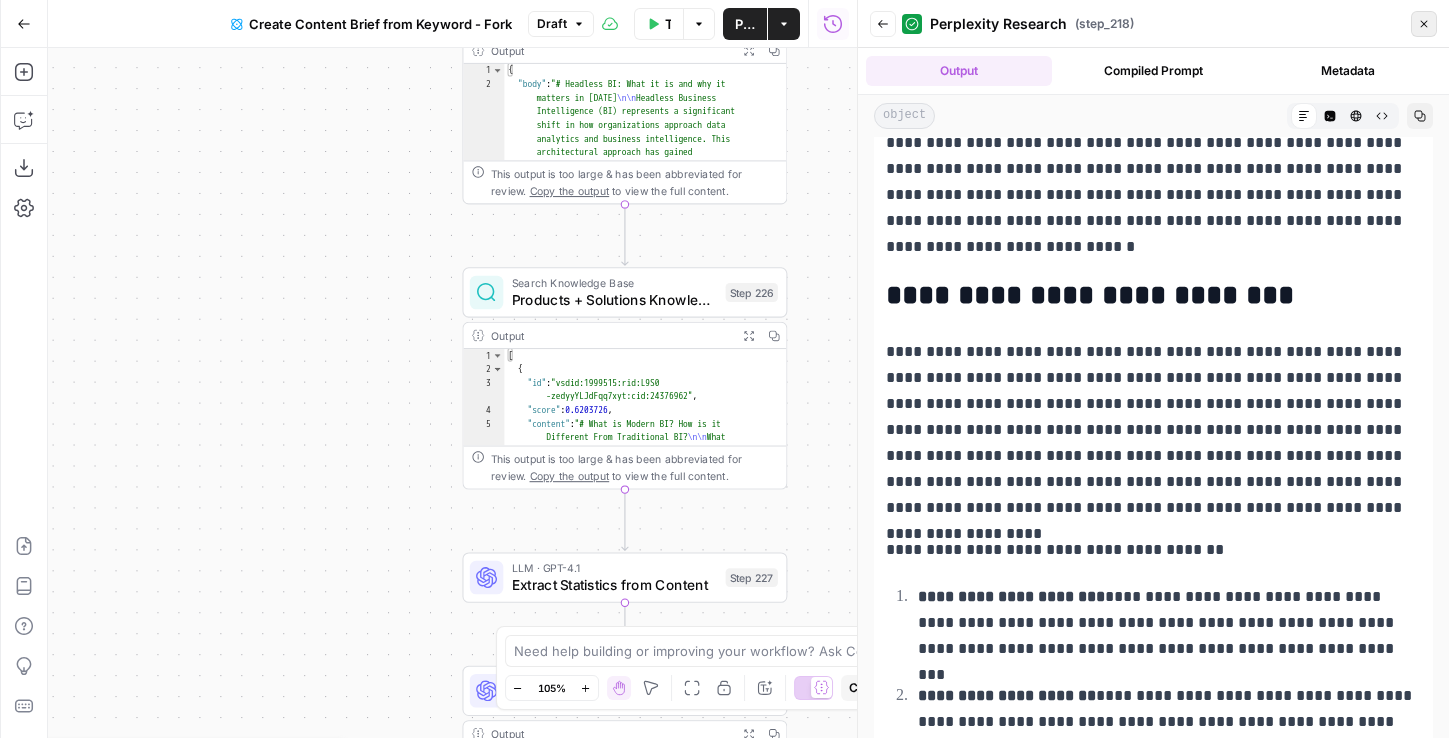 click on "Close" at bounding box center [1424, 24] 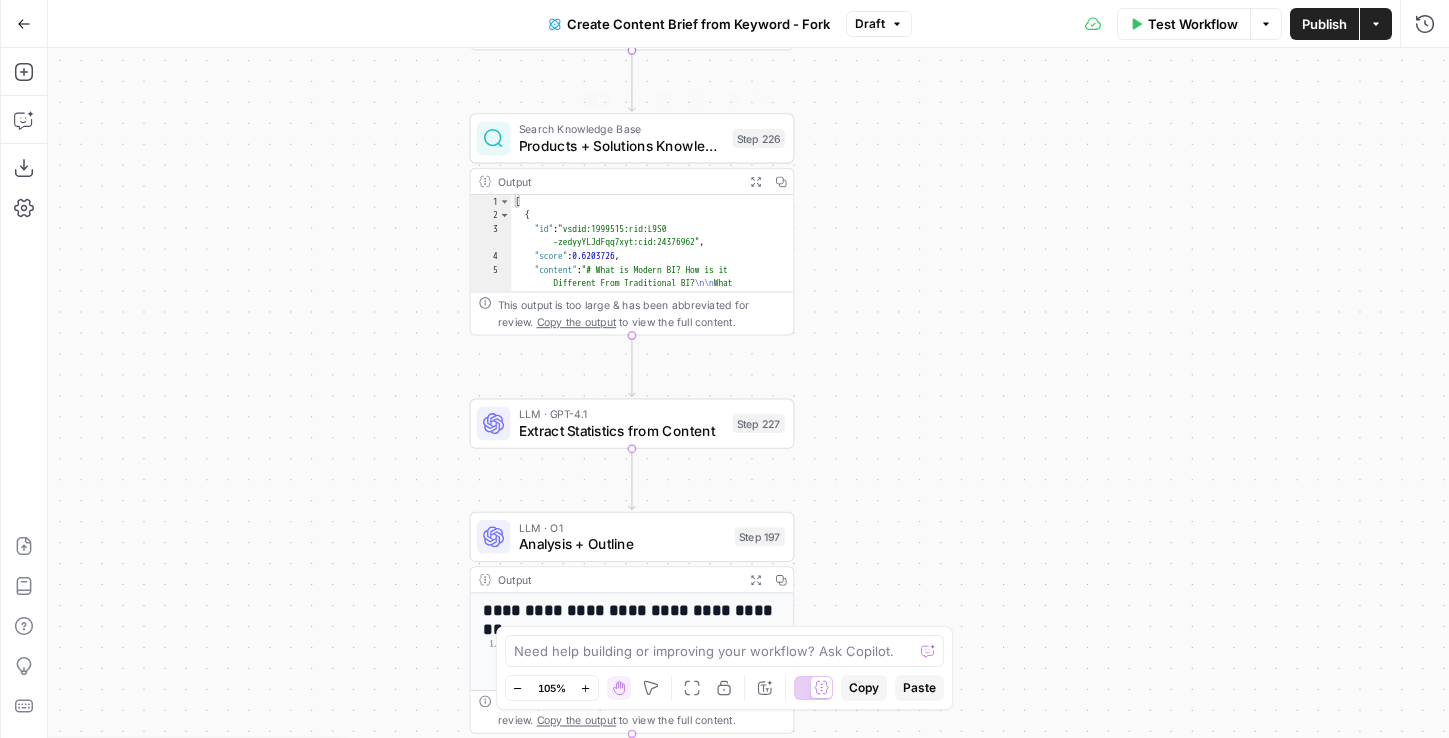 click on "Products + Solutions Knowledge" at bounding box center [621, 145] 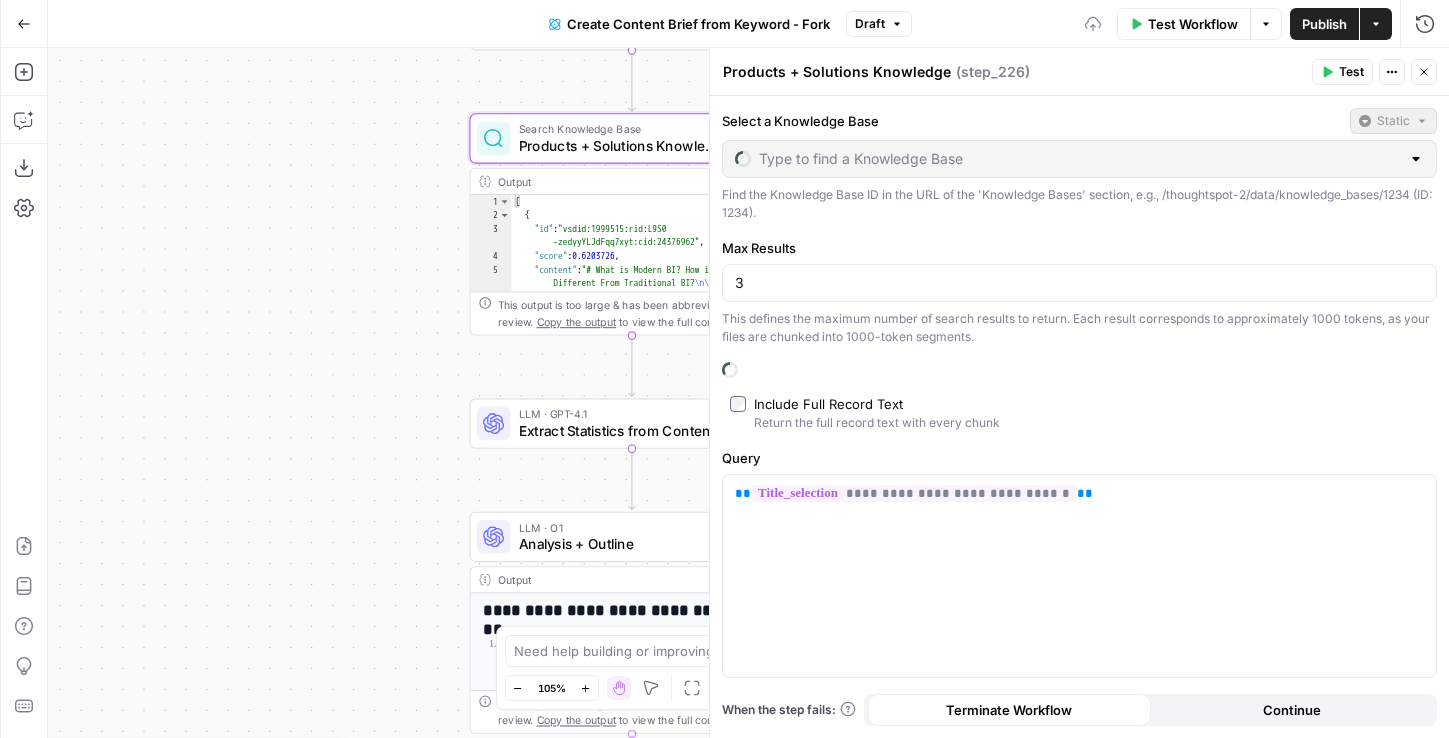 type on "Product + Solutions" 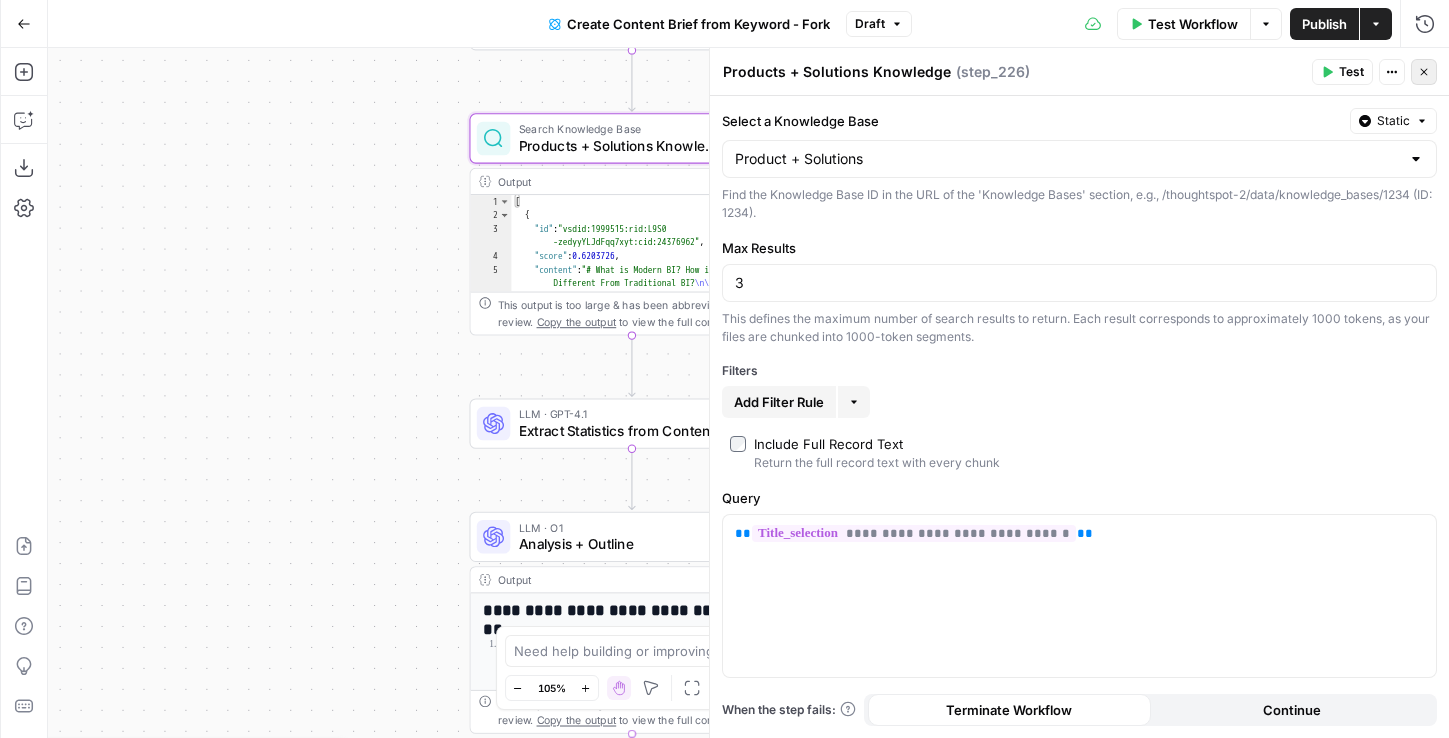 click on "Close" at bounding box center (1424, 72) 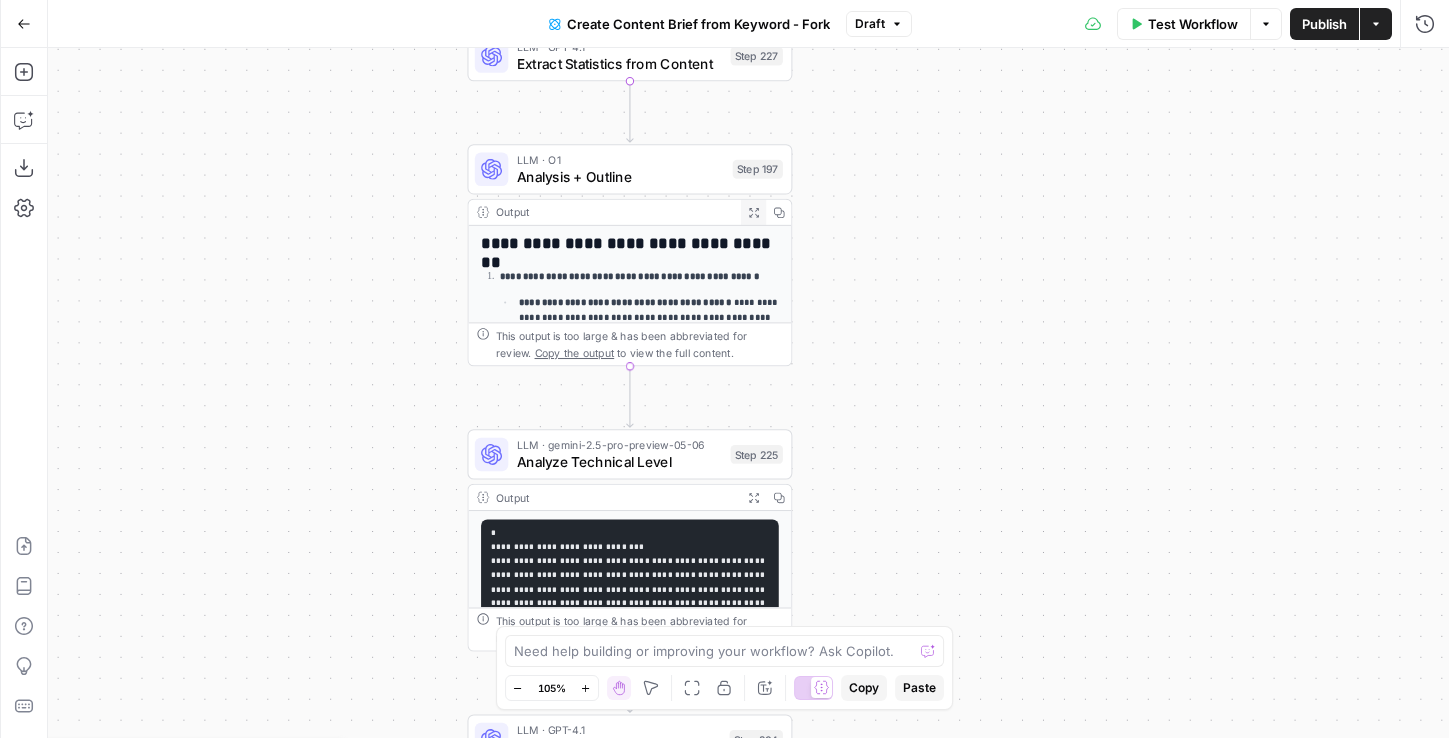 click 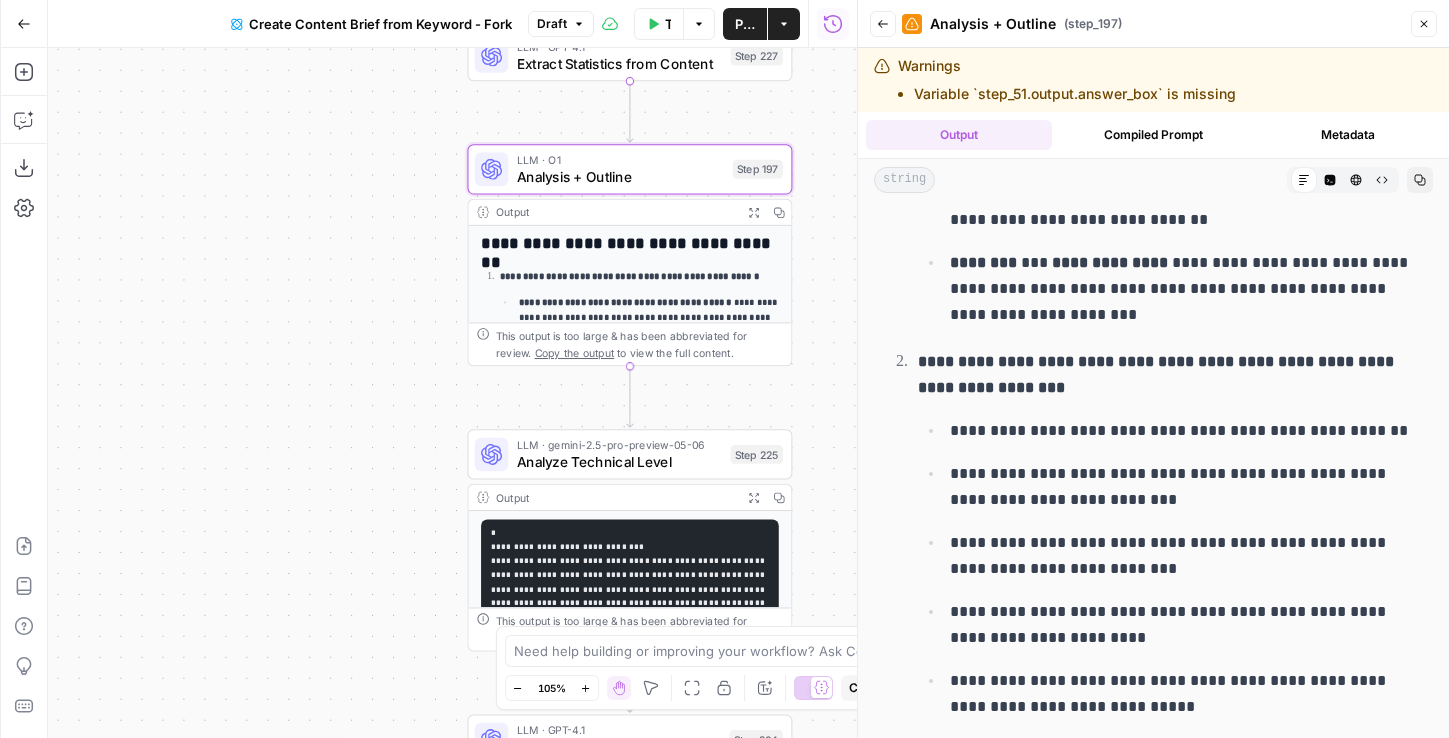 scroll, scrollTop: 446, scrollLeft: 0, axis: vertical 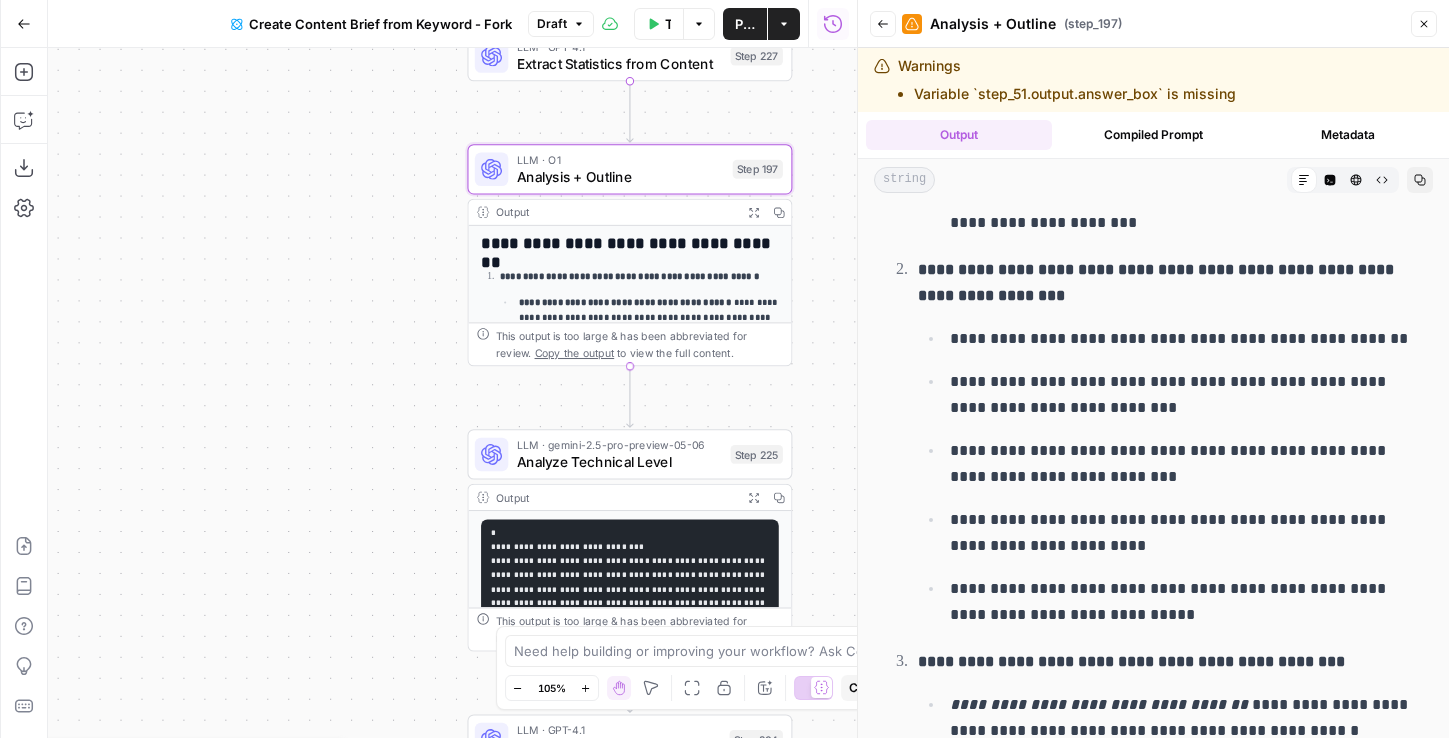 click on "Close" at bounding box center (1424, 24) 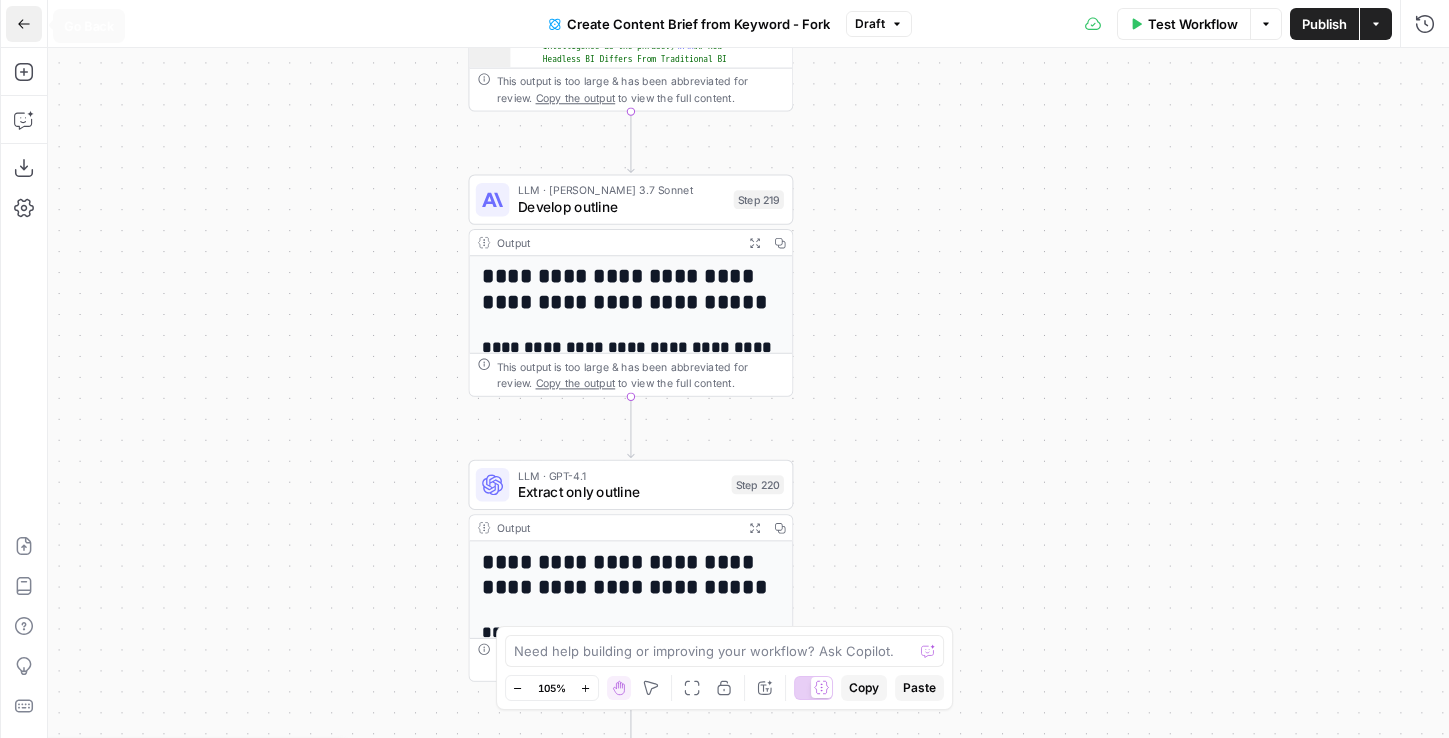 click 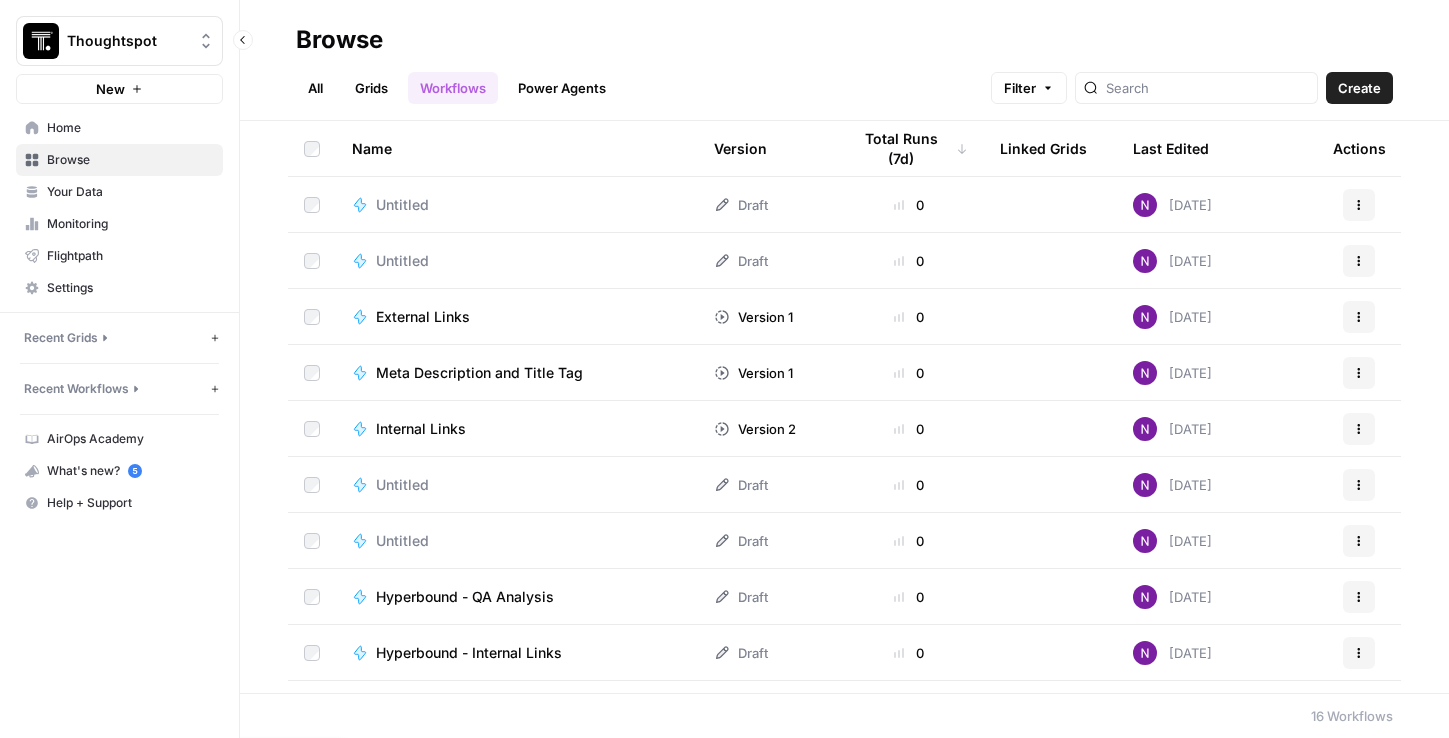 click on "Browse" at bounding box center (130, 160) 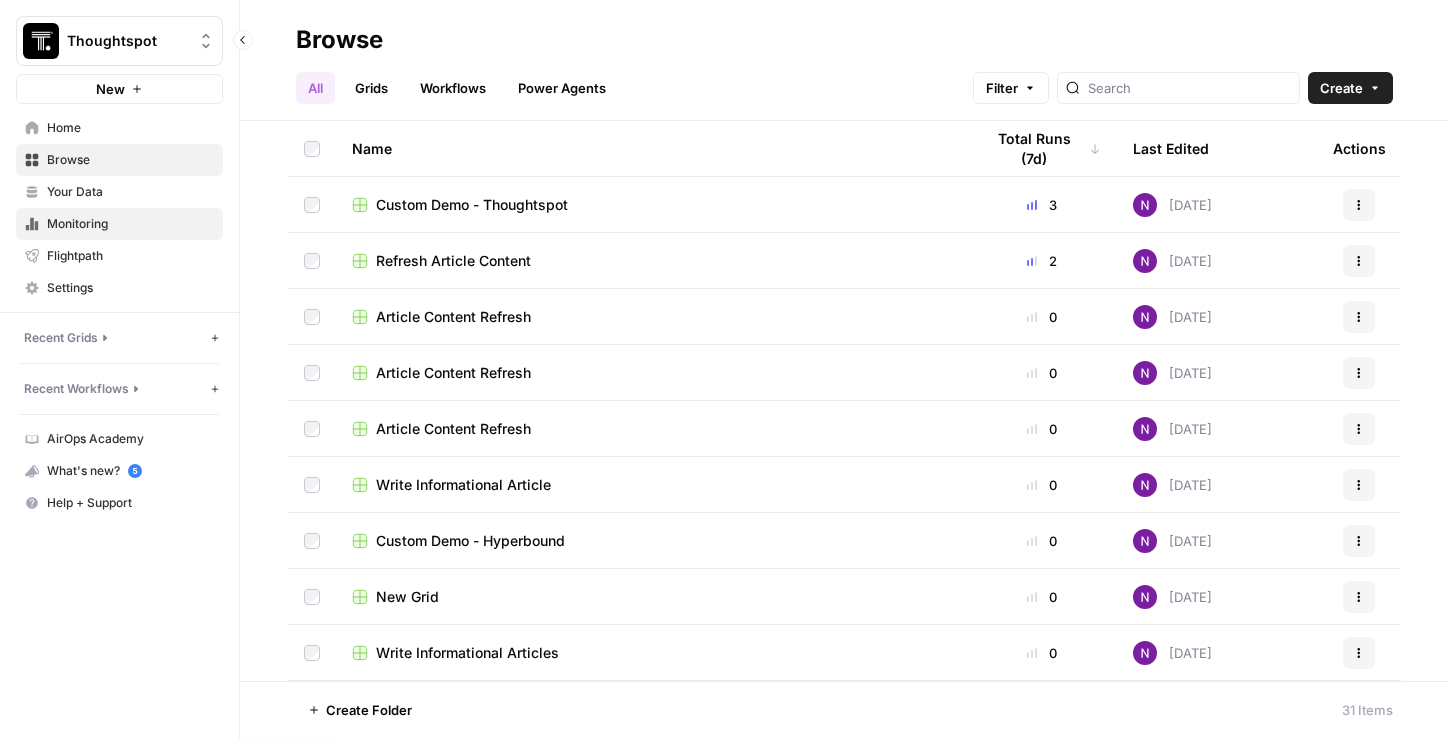 click on "Monitoring" at bounding box center (119, 224) 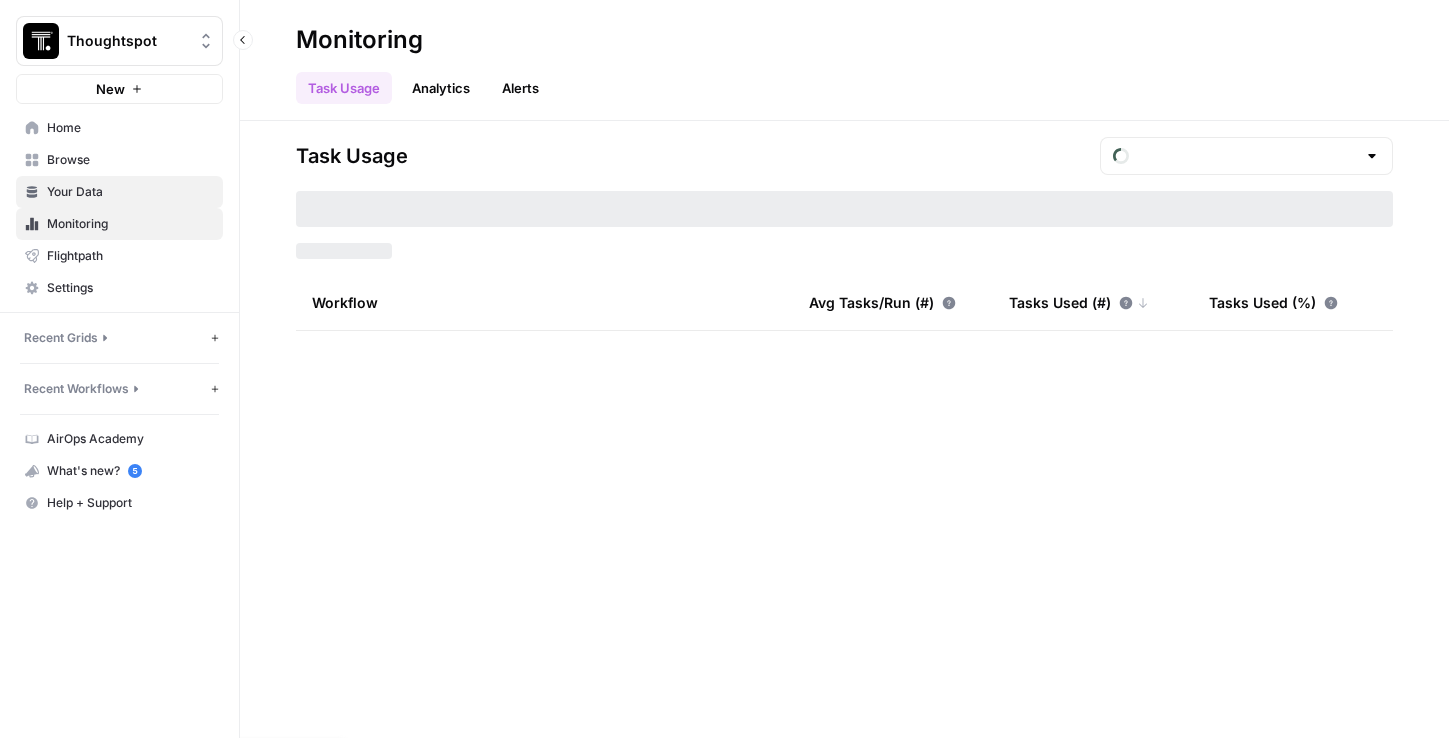 type on "June  Tasks" 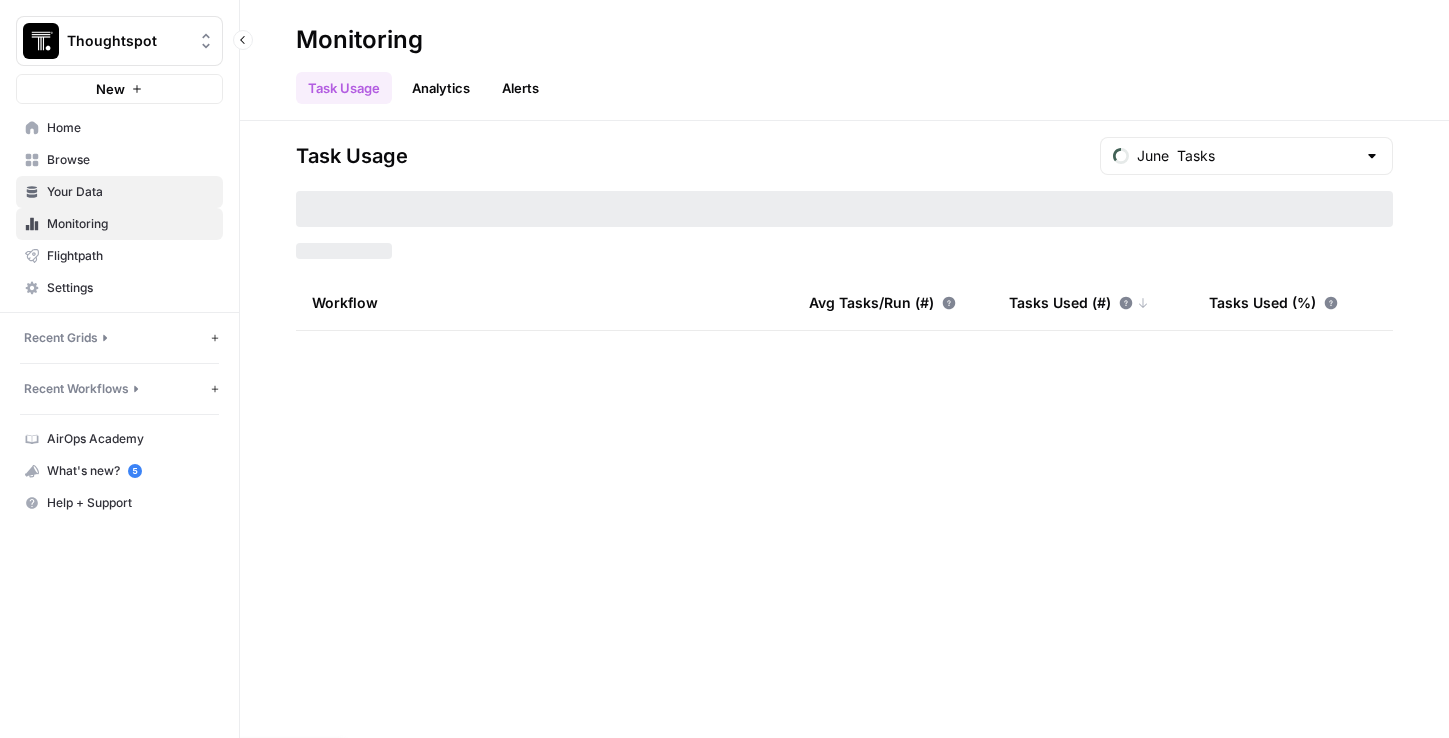 click on "Your Data" at bounding box center (130, 192) 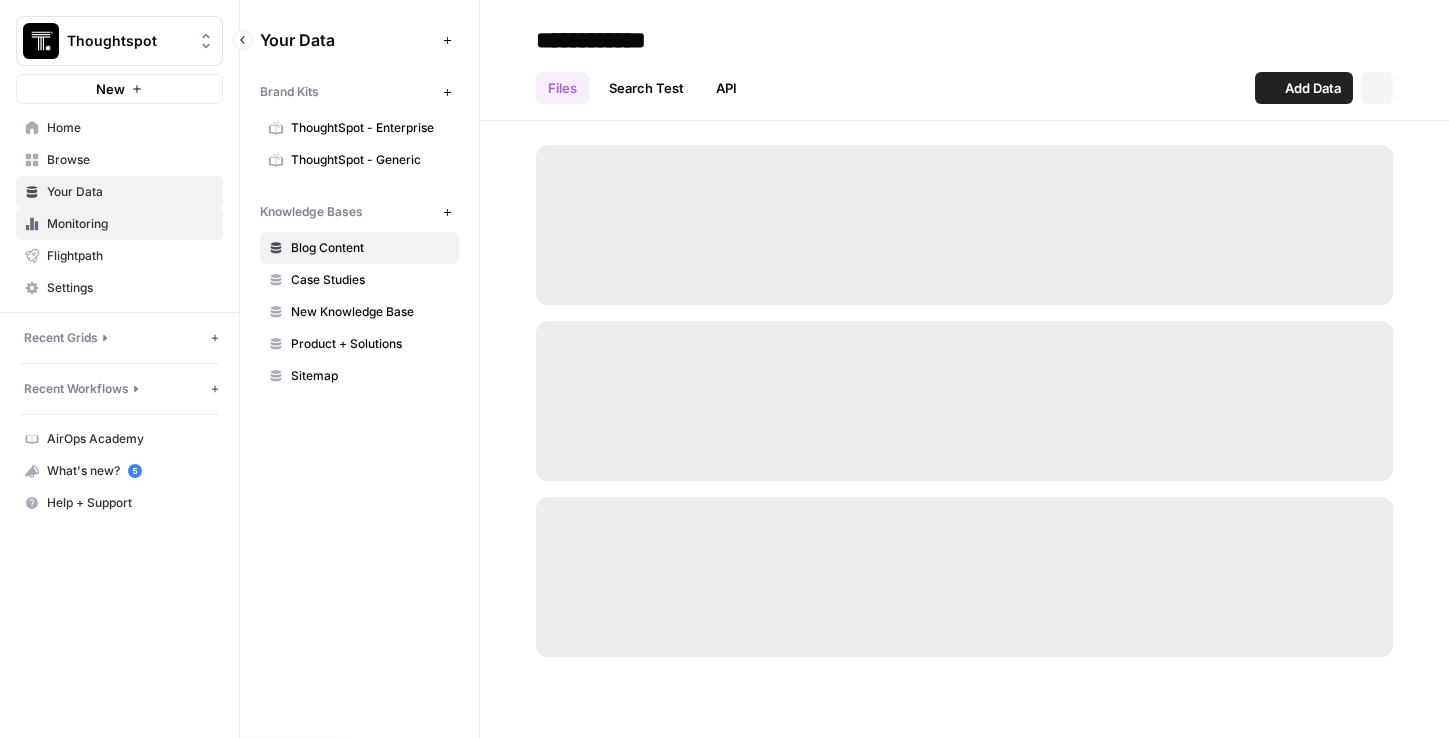 click on "Monitoring" at bounding box center [130, 224] 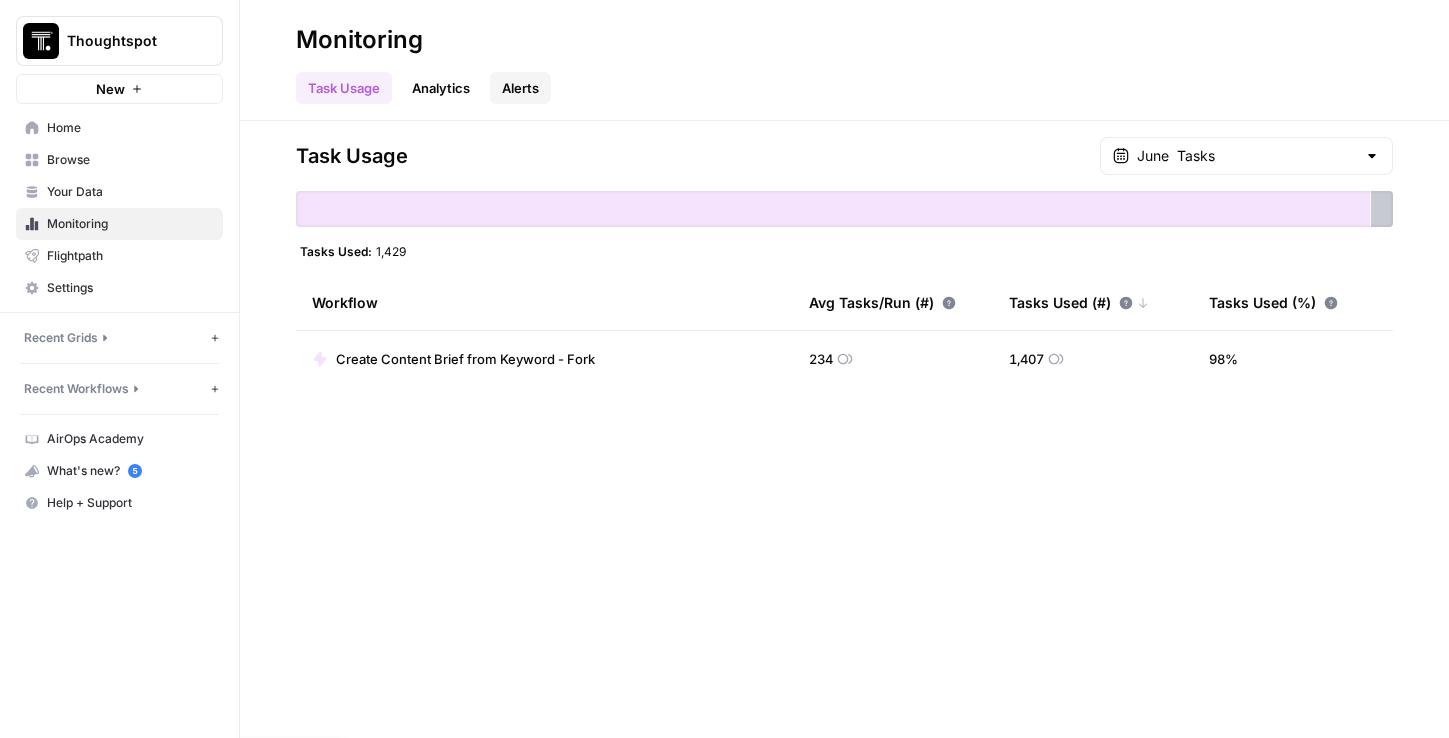 click on "Alerts" at bounding box center (520, 88) 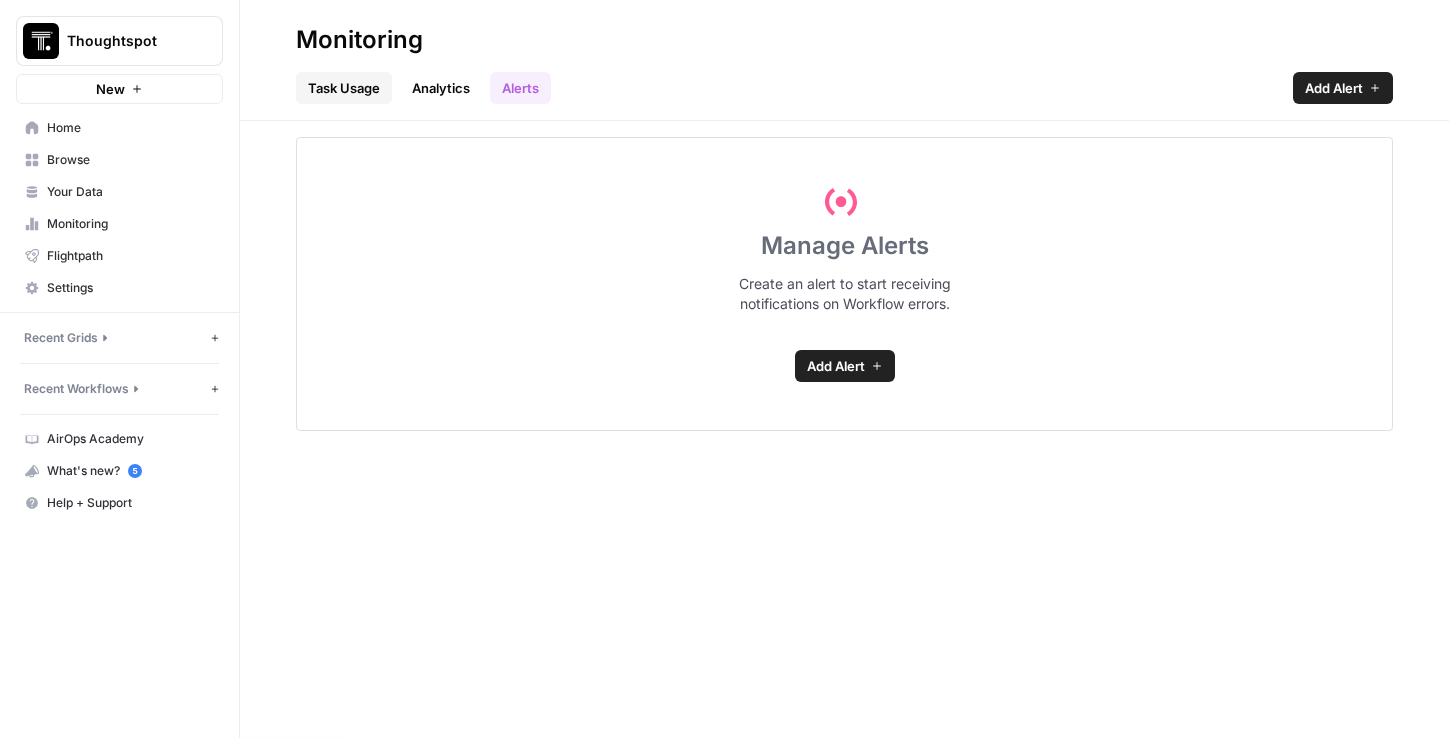 click on "Task Usage" at bounding box center [344, 88] 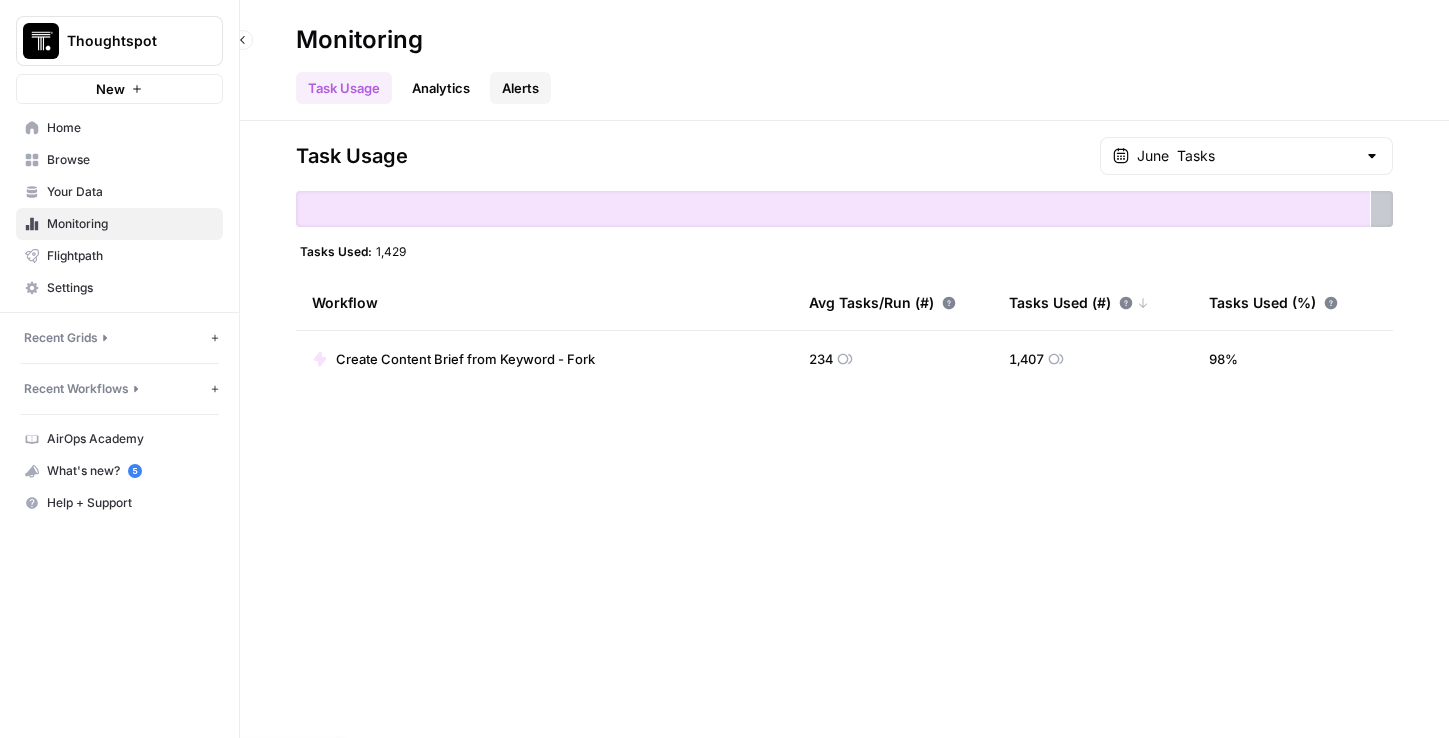 click on "Alerts" at bounding box center [520, 88] 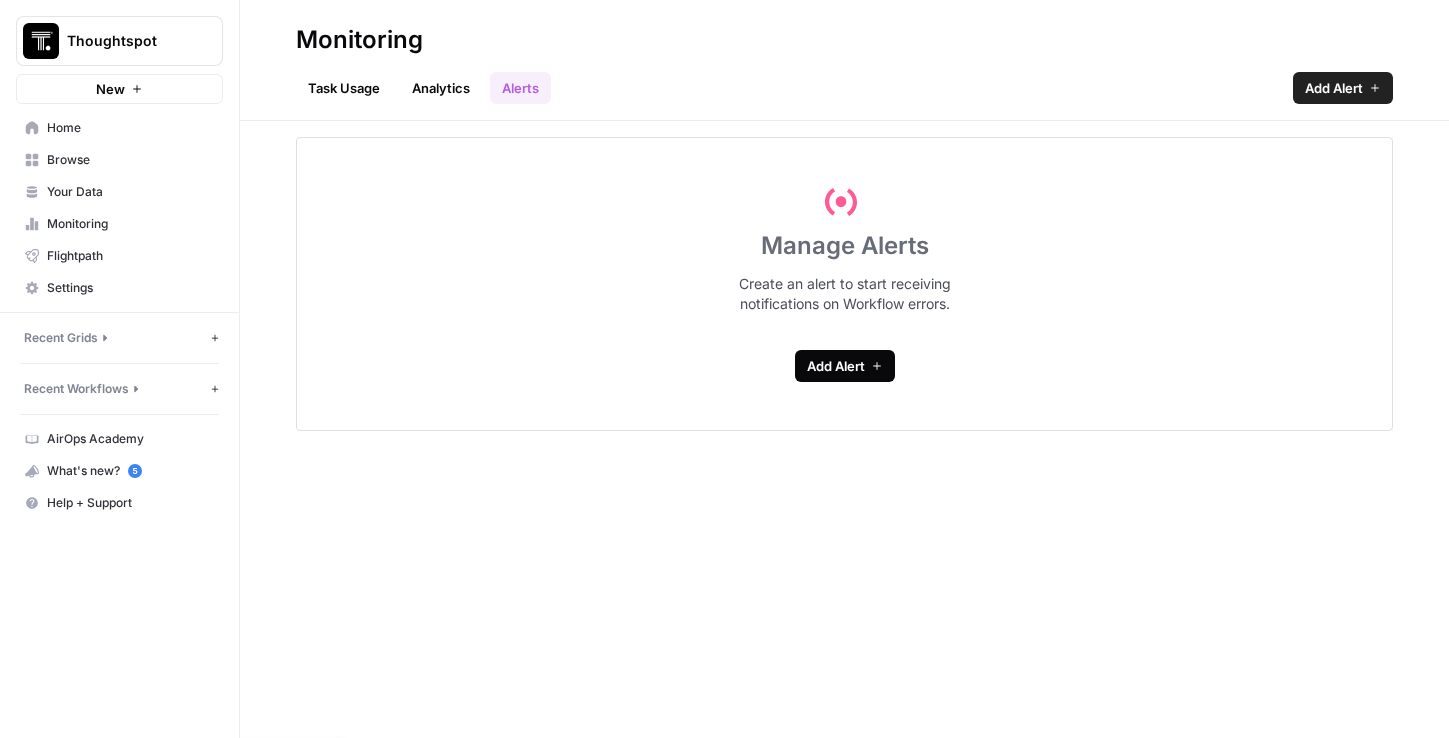 click on "Add Alert" at bounding box center (845, 366) 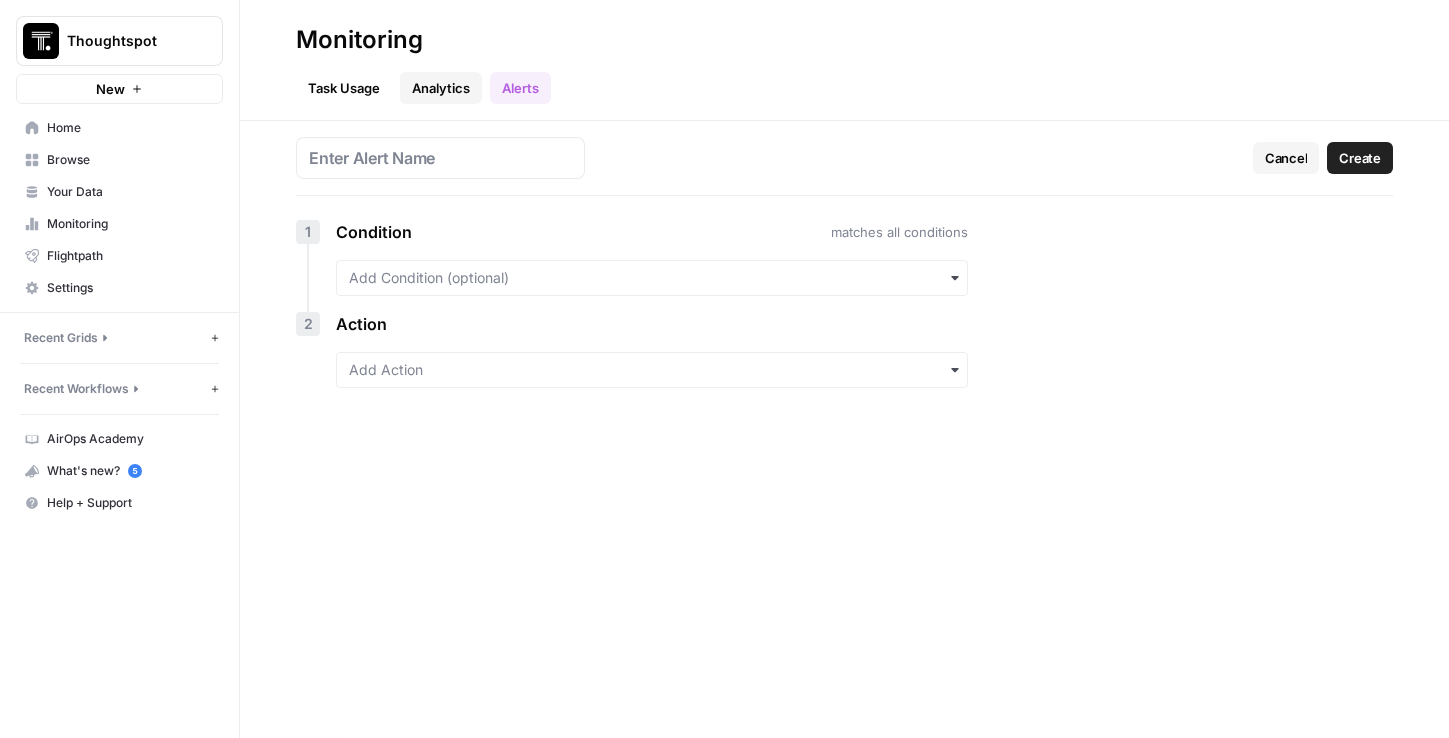 click on "Analytics" at bounding box center (441, 88) 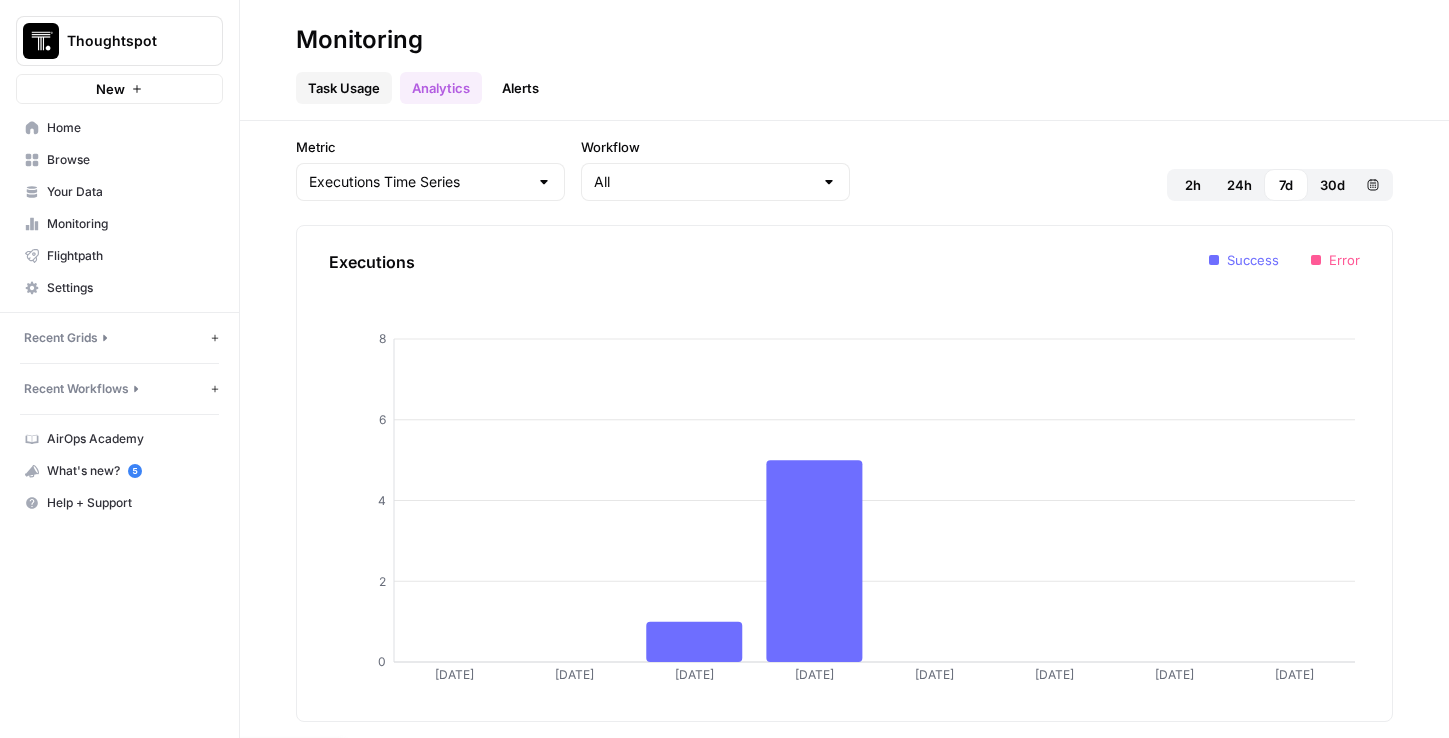 click on "Task Usage" at bounding box center [344, 88] 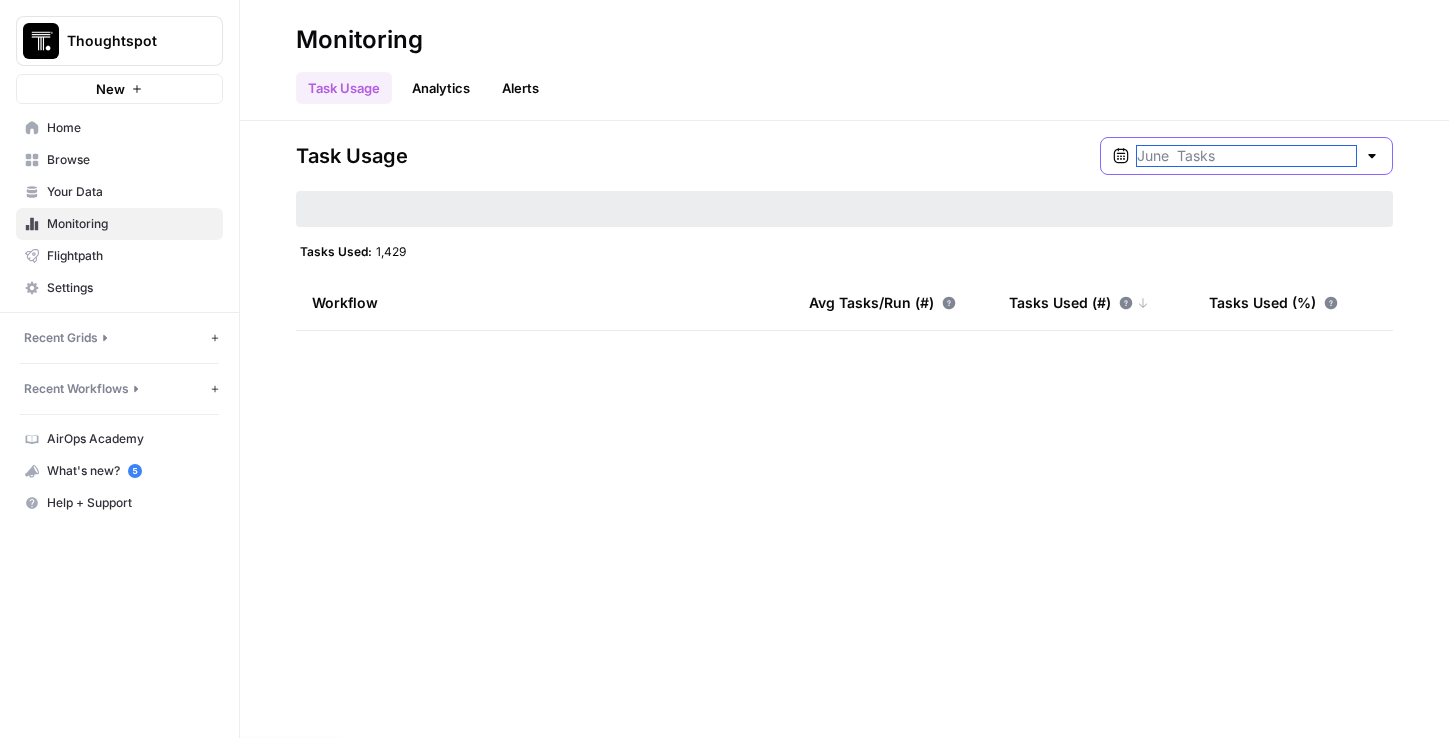 click at bounding box center [1246, 156] 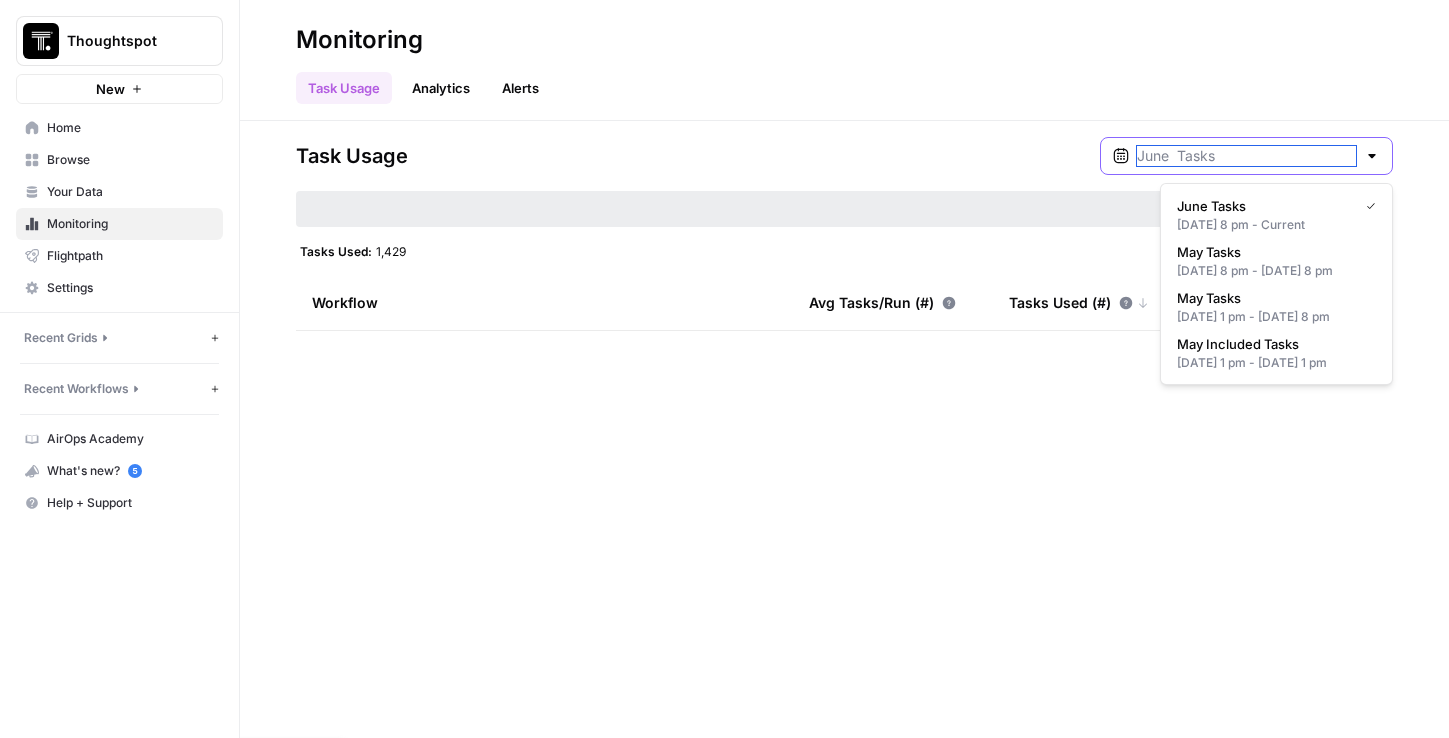click at bounding box center (1246, 156) 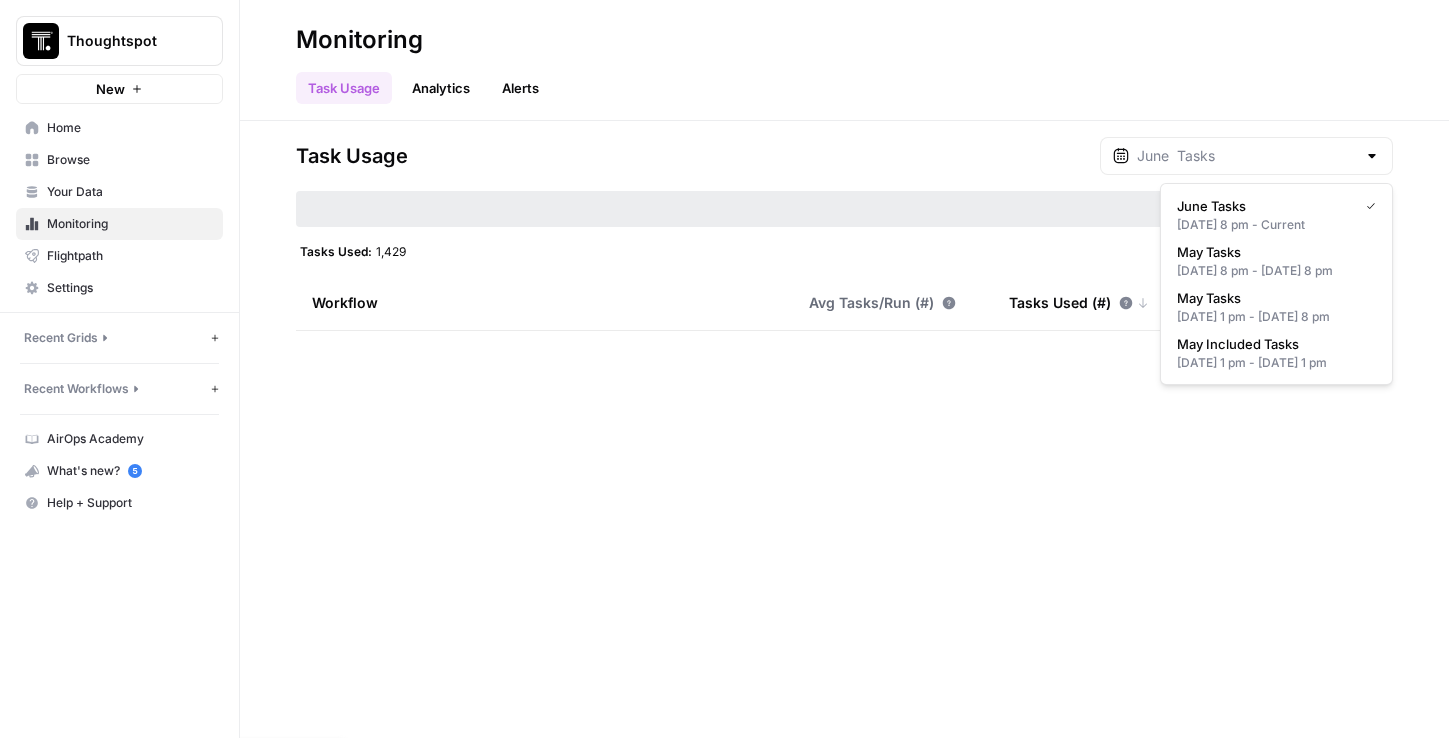 type on "June  Tasks" 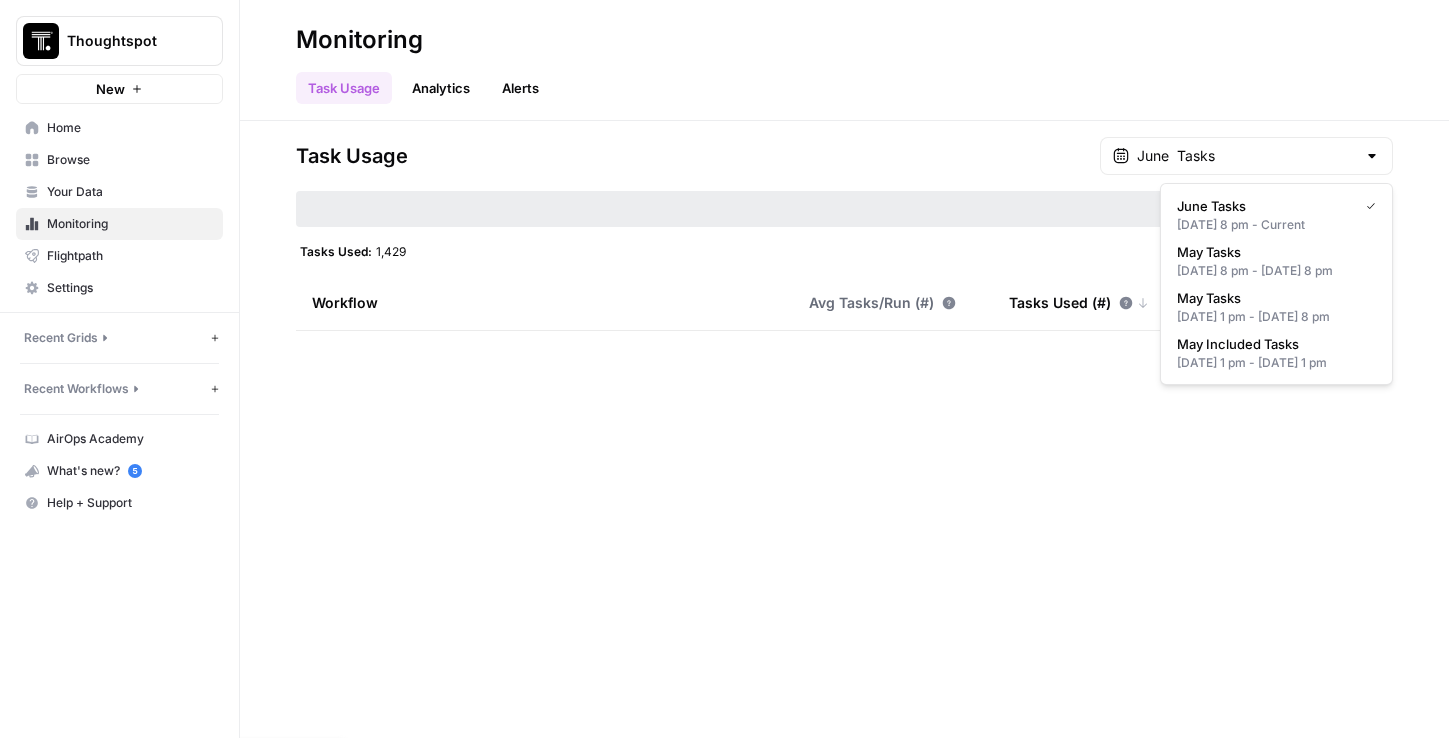 click on "Avg Tasks/Run (#)" at bounding box center (893, 302) 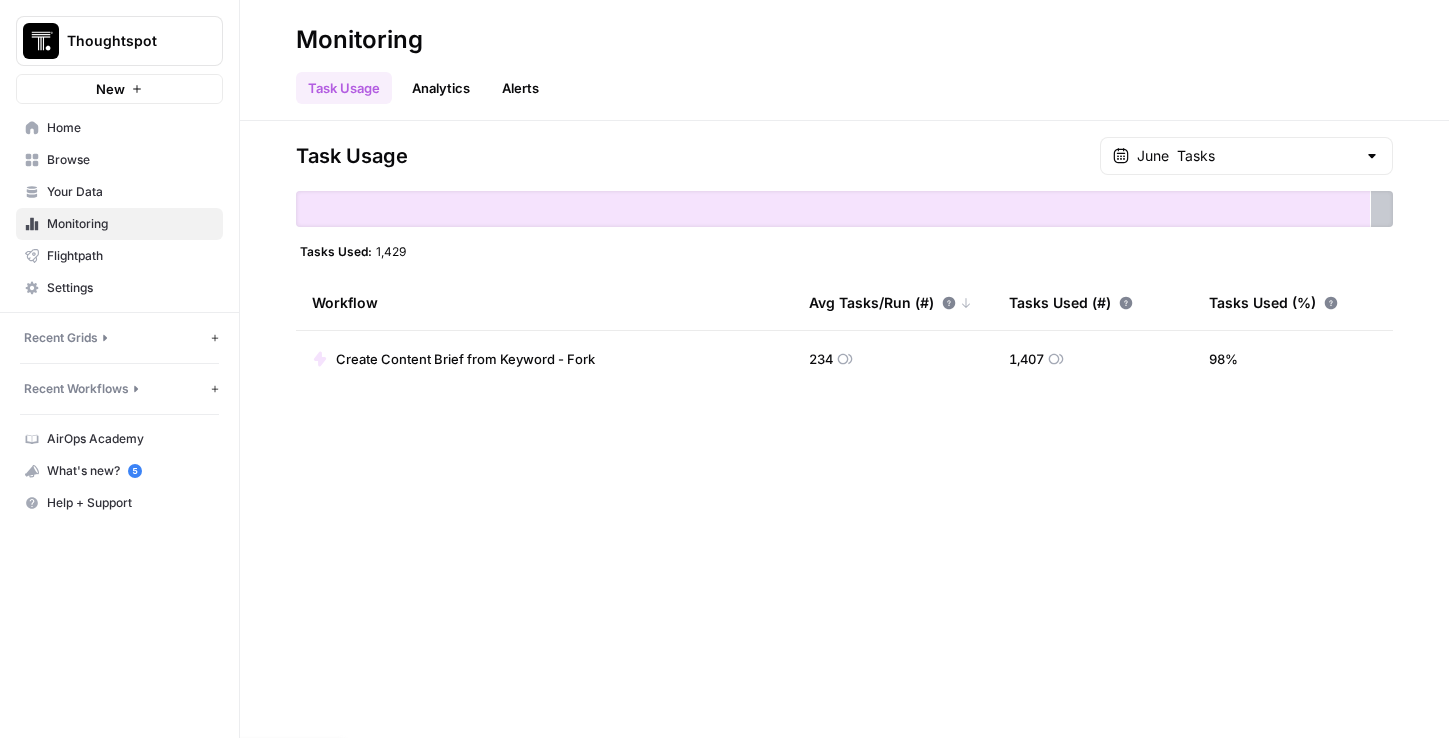 click on "234" at bounding box center [893, 359] 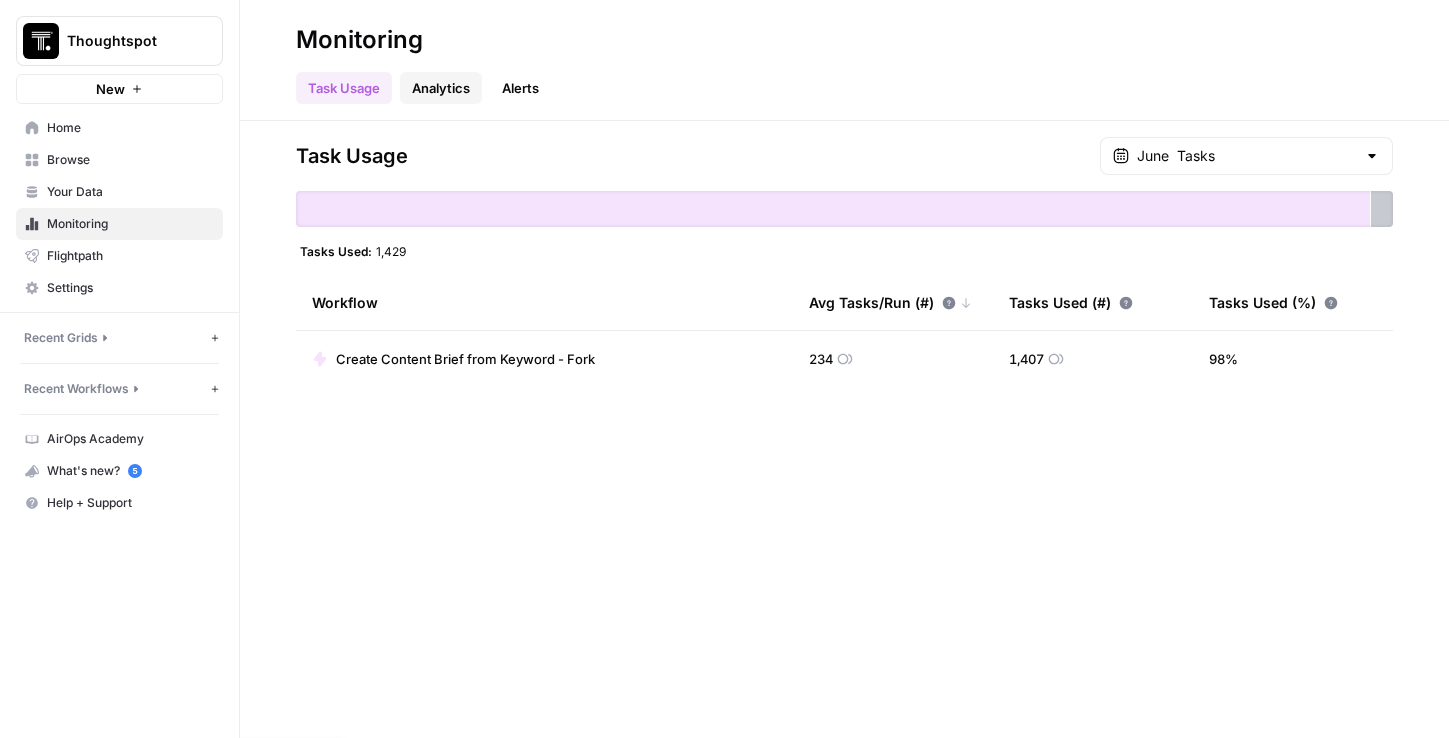 click on "Analytics" at bounding box center [441, 88] 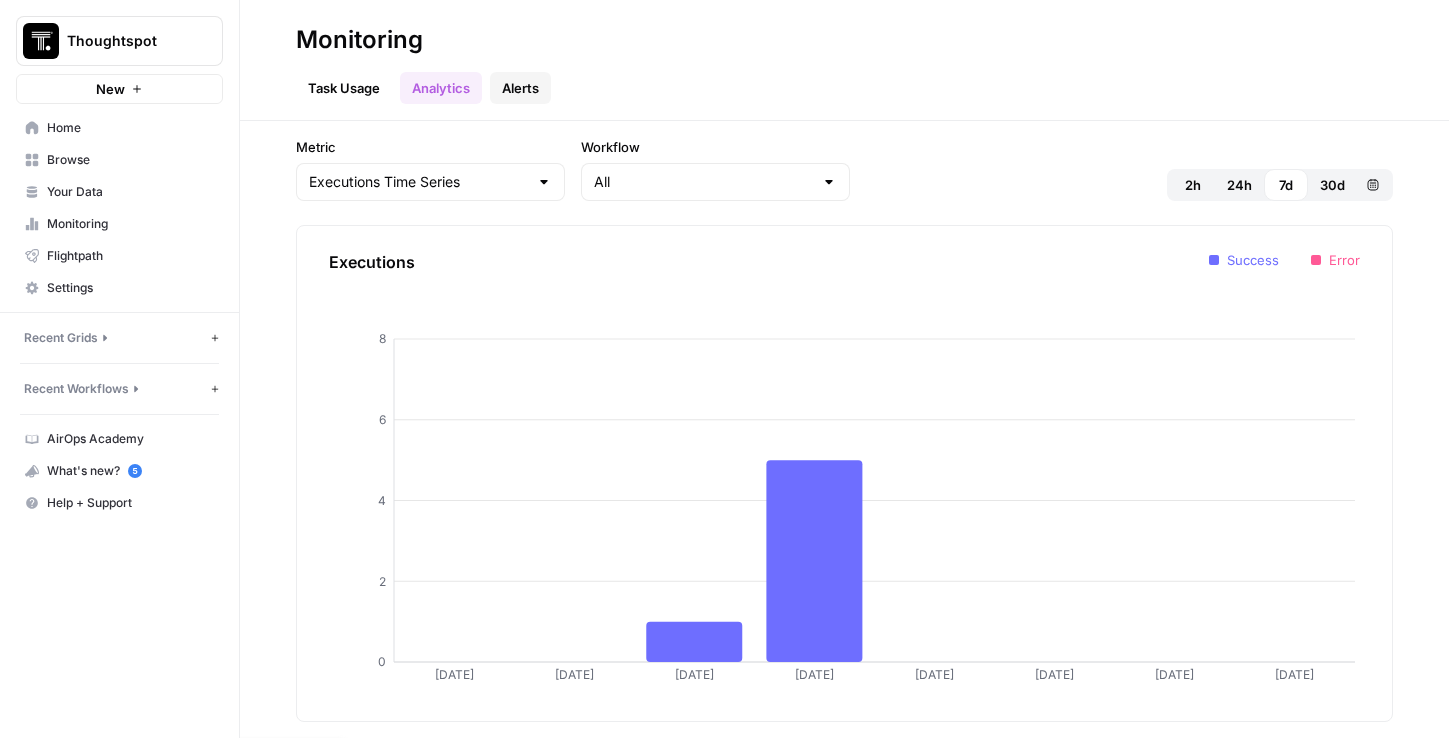 click on "Alerts" at bounding box center (520, 88) 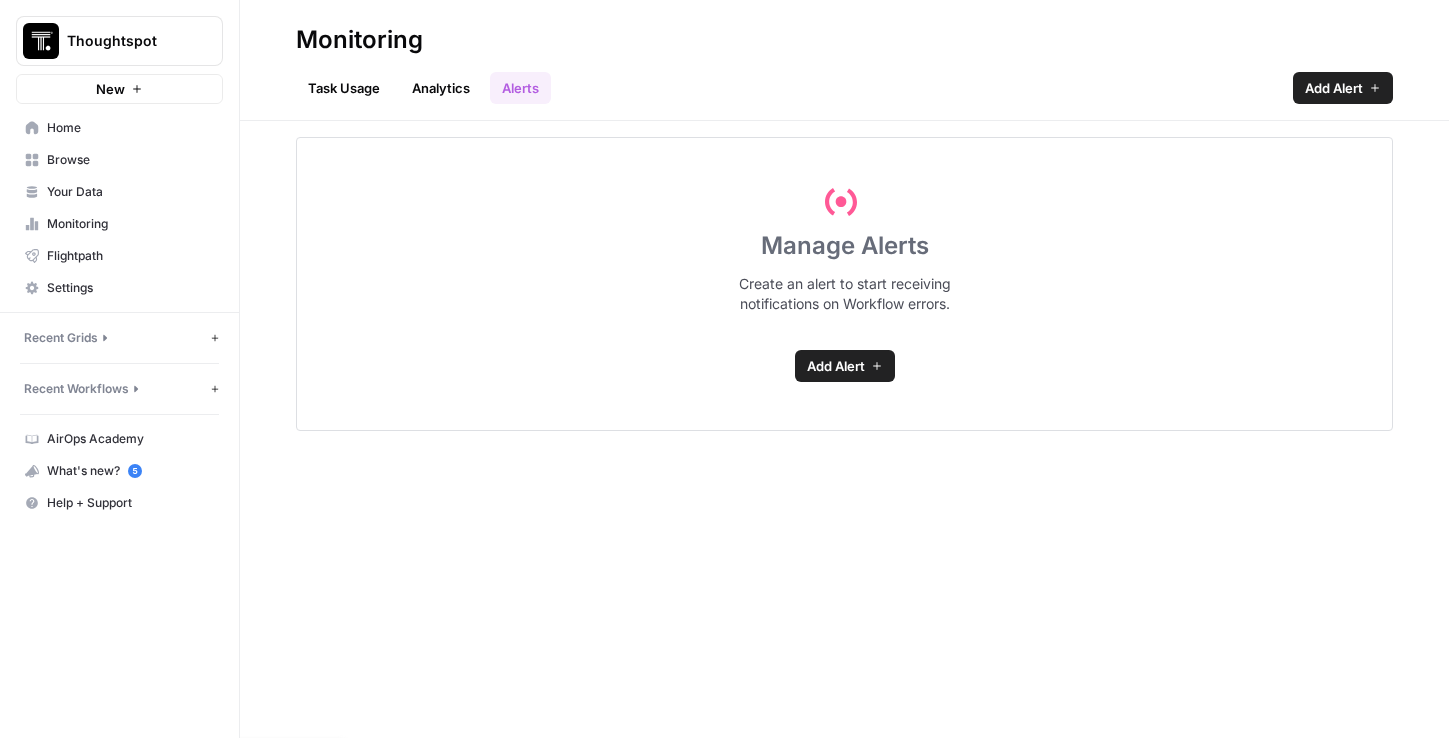 drag, startPoint x: 871, startPoint y: 361, endPoint x: 785, endPoint y: 318, distance: 96.150925 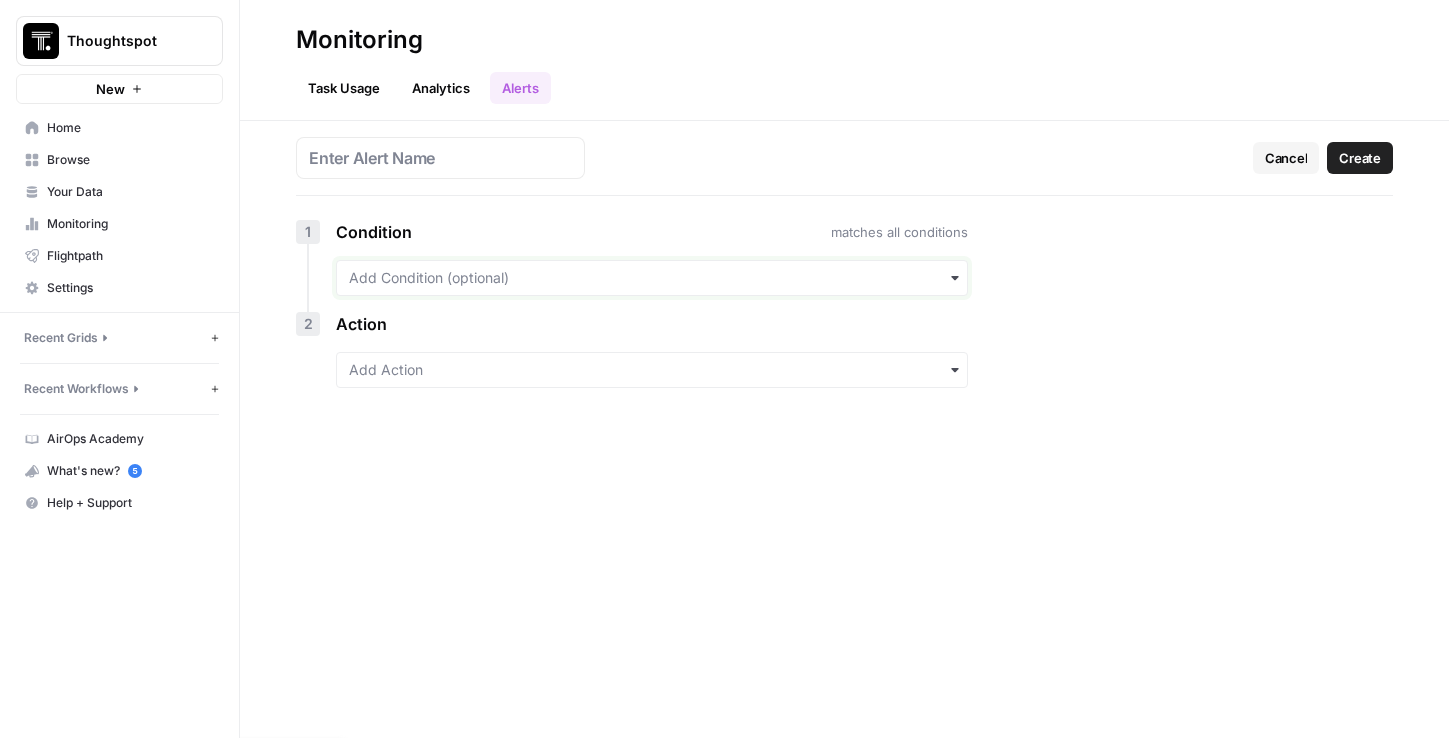 click at bounding box center [652, 278] 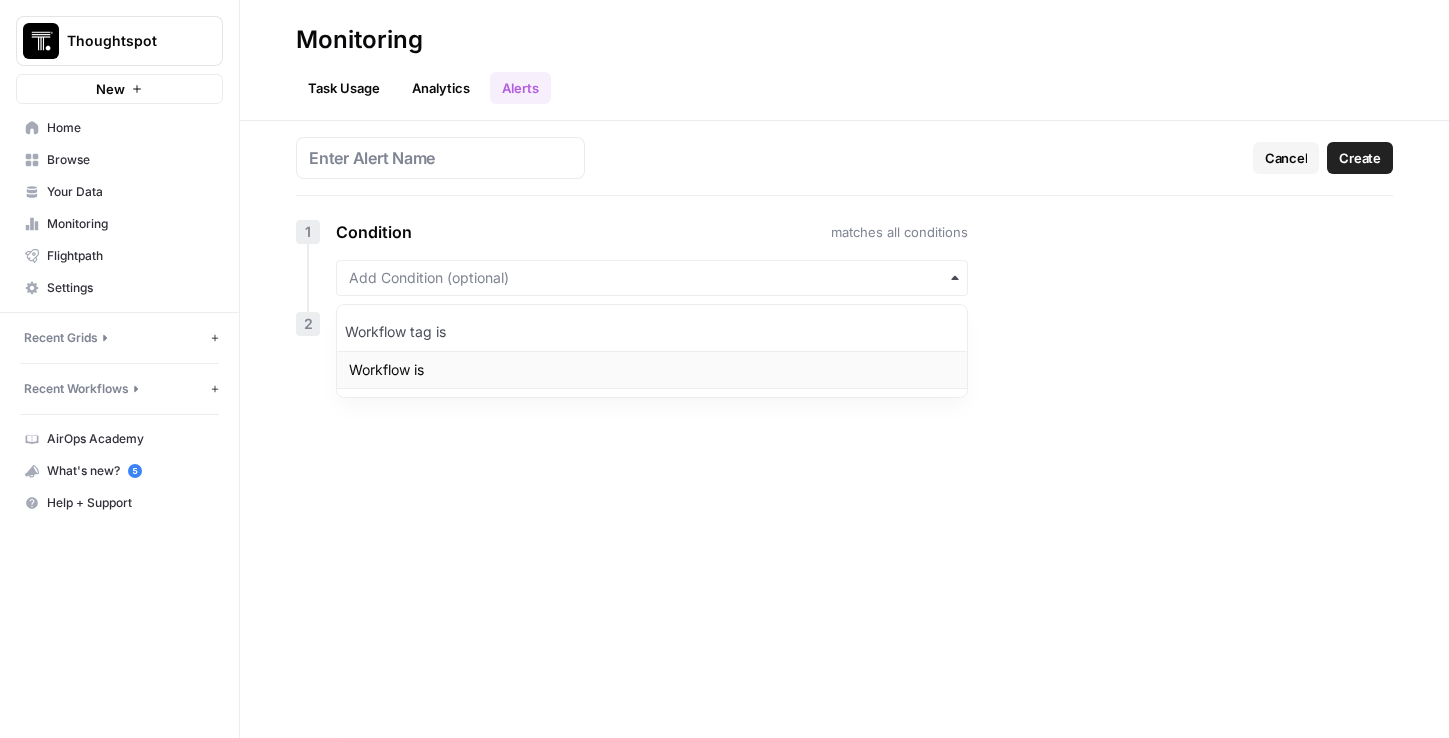click on "Workflow is" at bounding box center (652, 370) 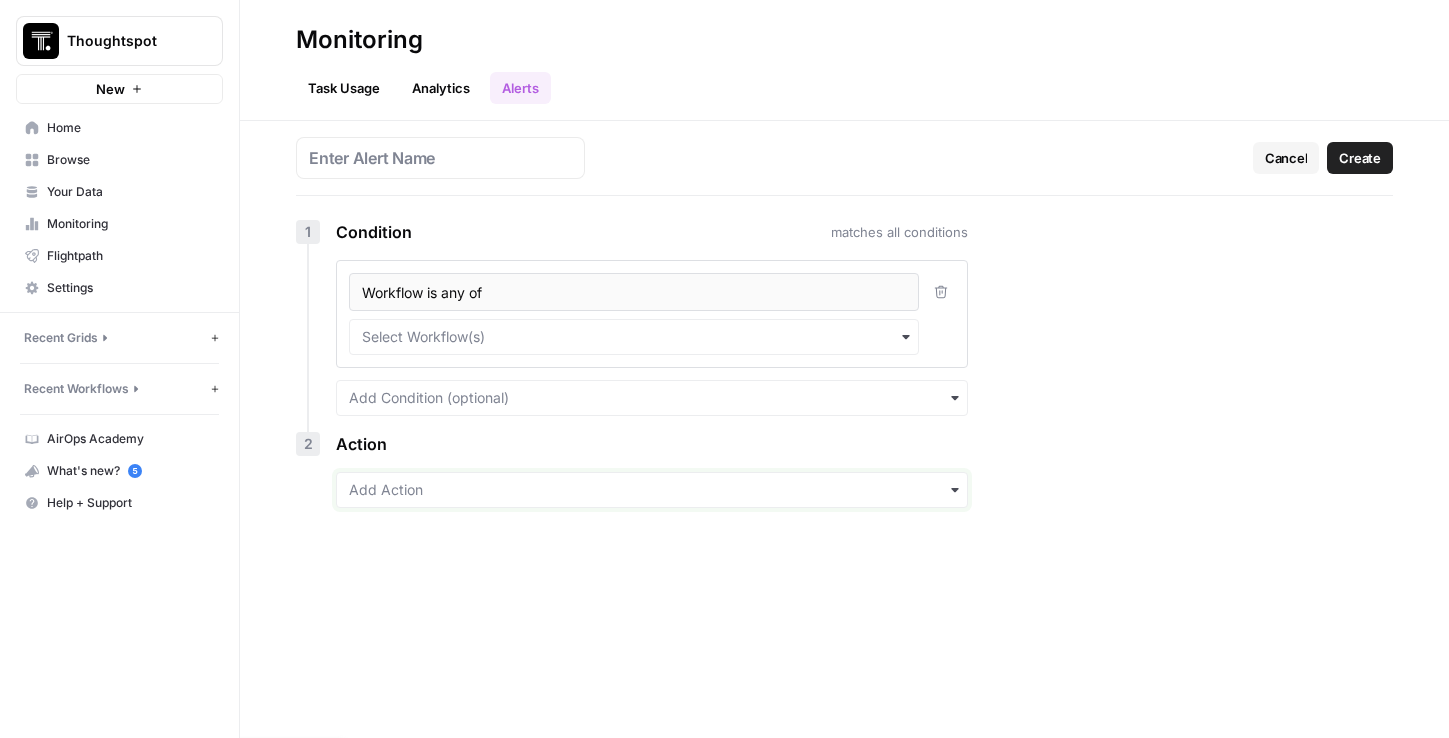 click at bounding box center [652, 490] 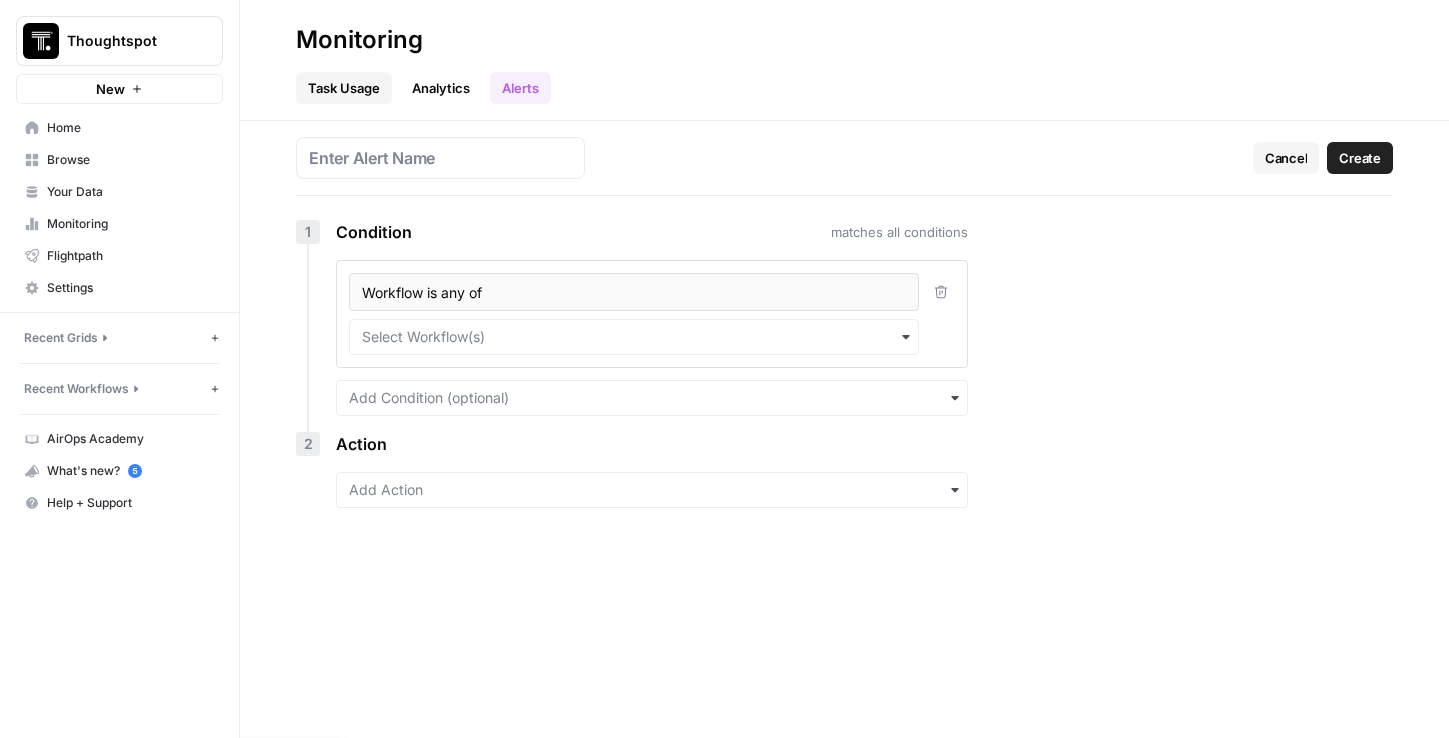 drag, startPoint x: 338, startPoint y: 114, endPoint x: 338, endPoint y: 100, distance: 14 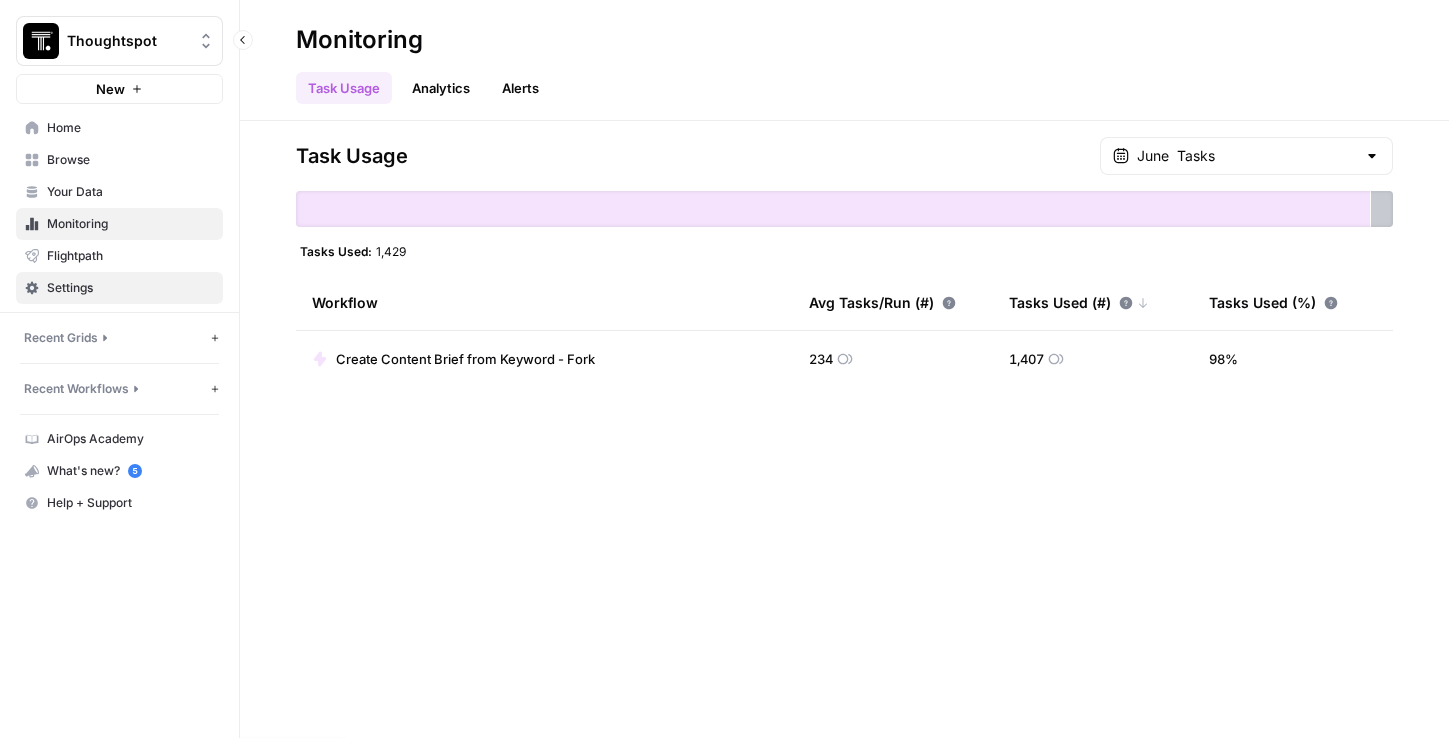 click on "Settings" at bounding box center (130, 288) 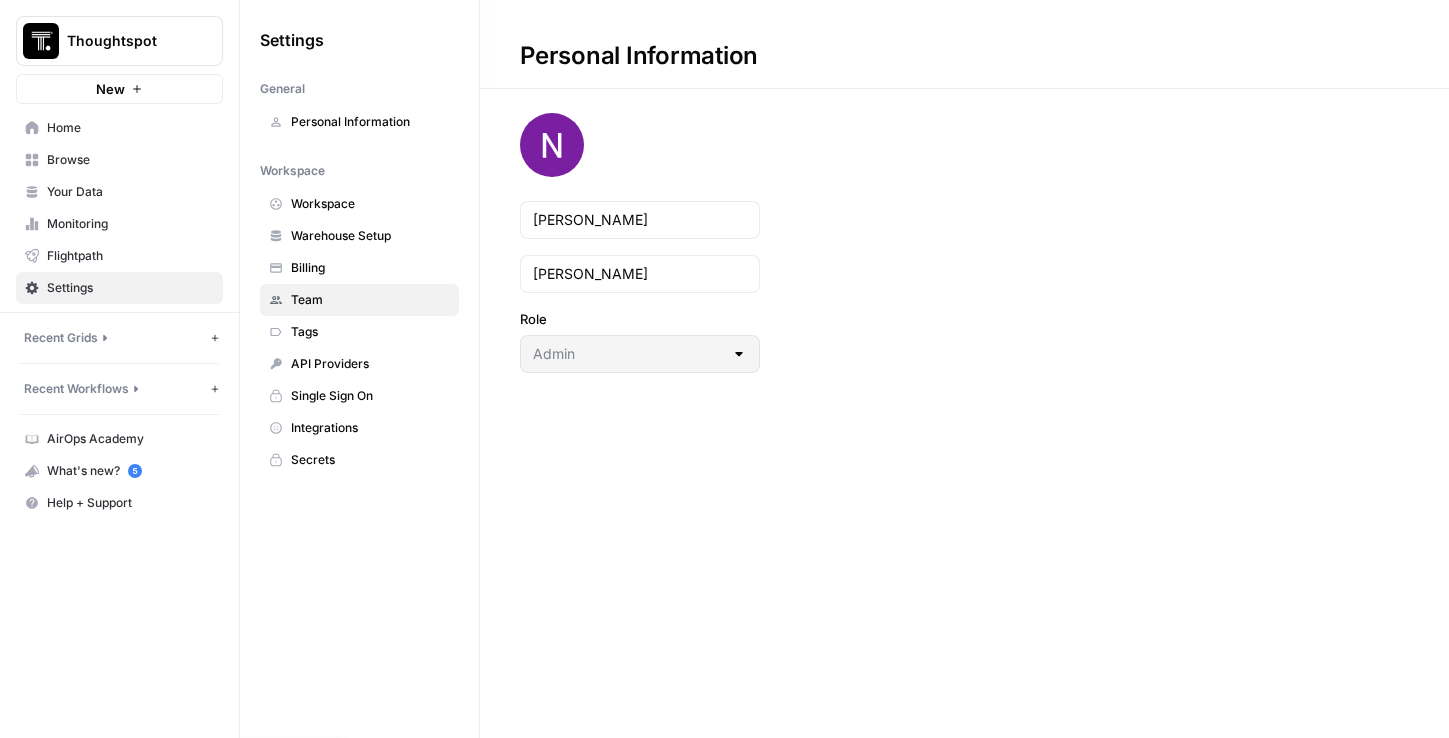 click on "Team" at bounding box center (370, 300) 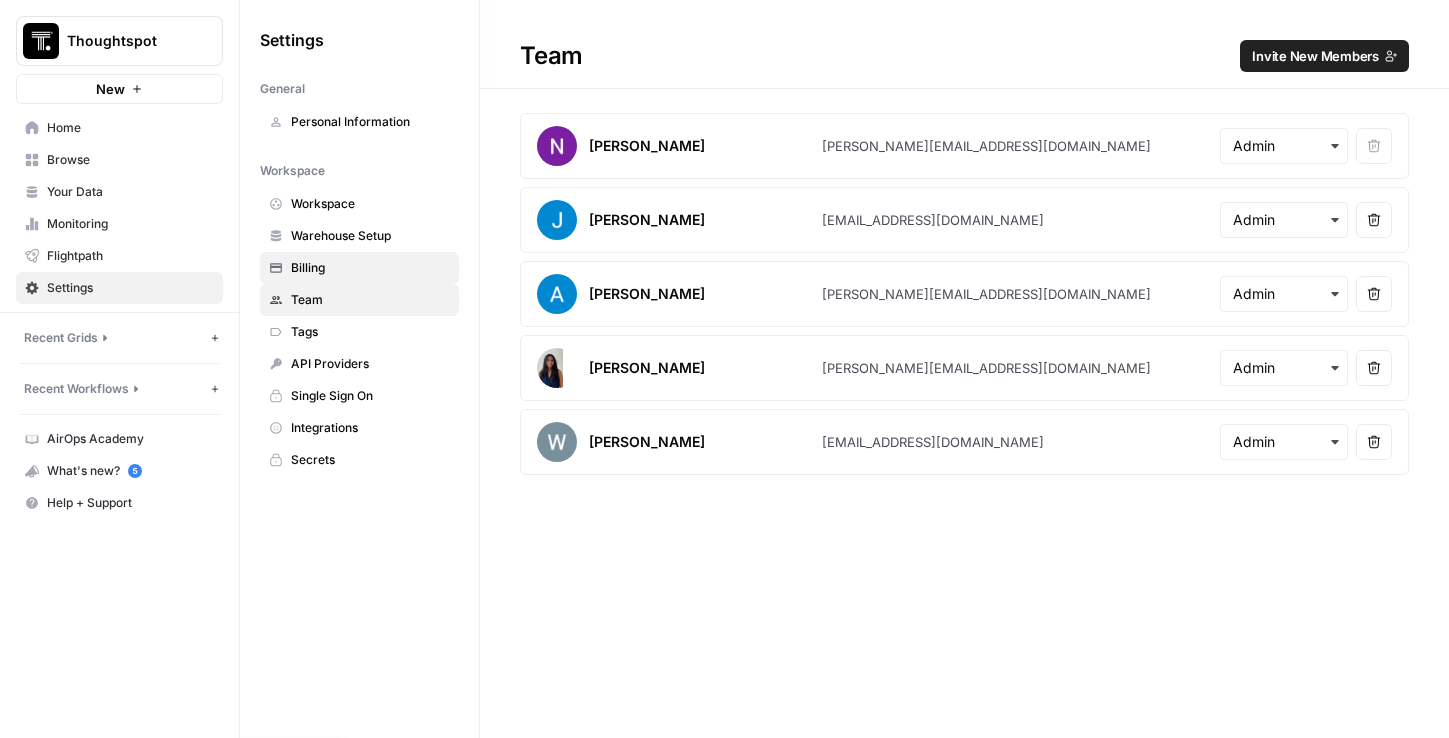 click on "Billing" at bounding box center [370, 268] 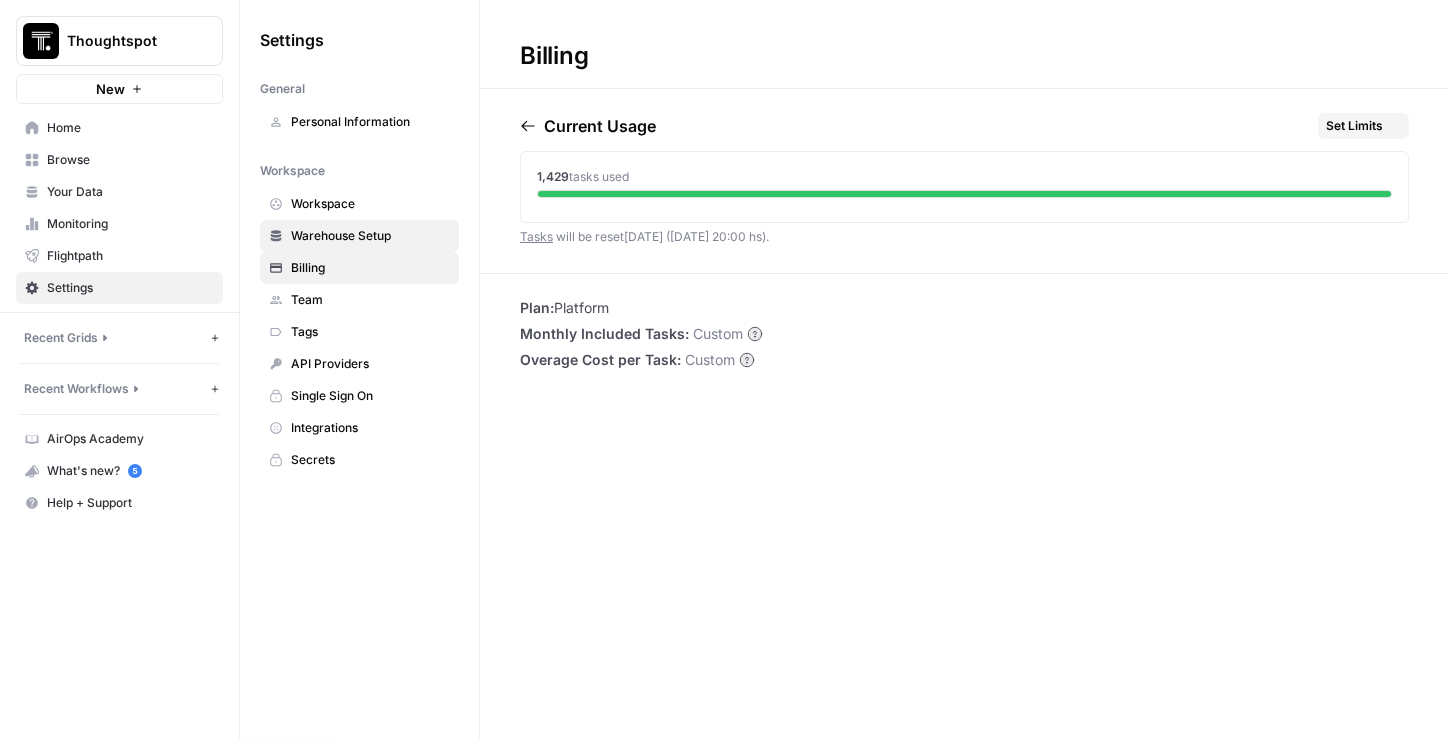 click on "Warehouse Setup" at bounding box center (370, 236) 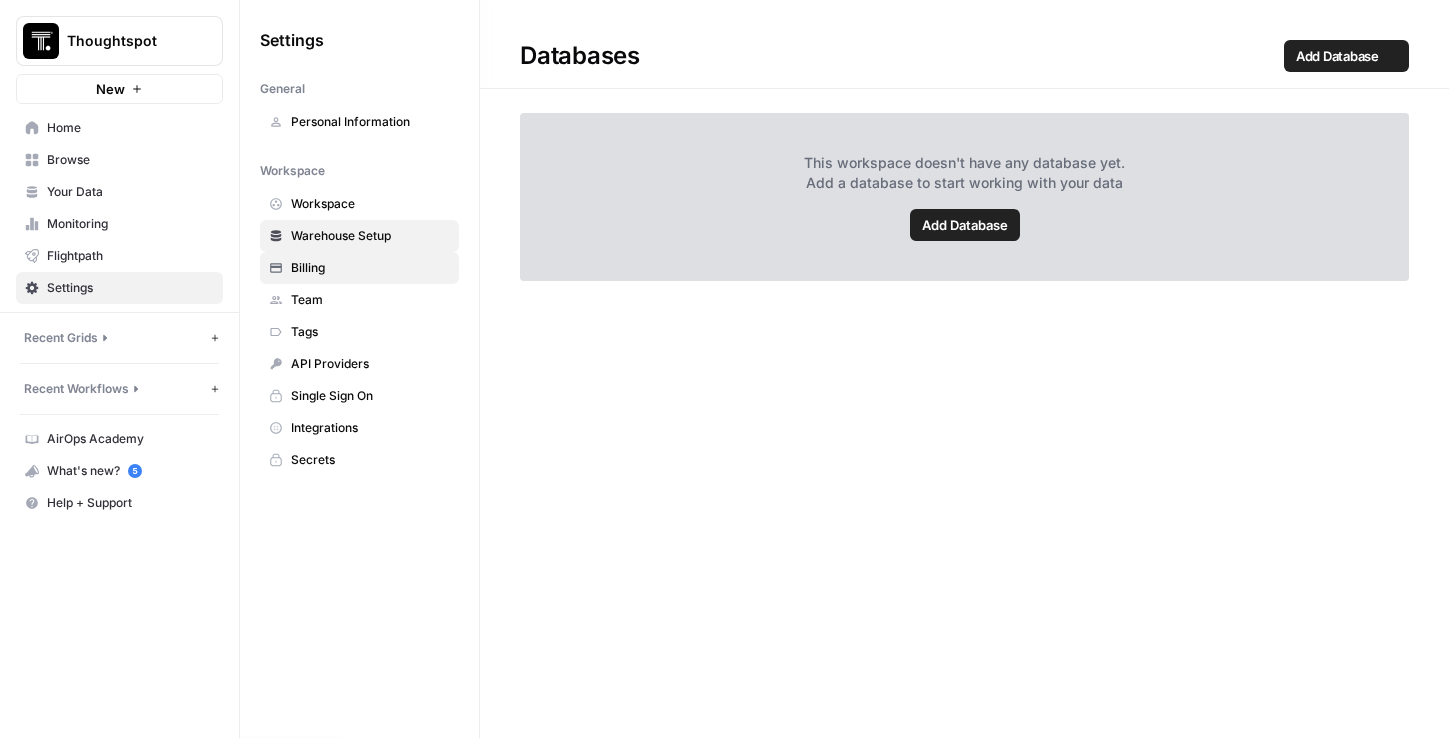 click on "Billing" at bounding box center [370, 268] 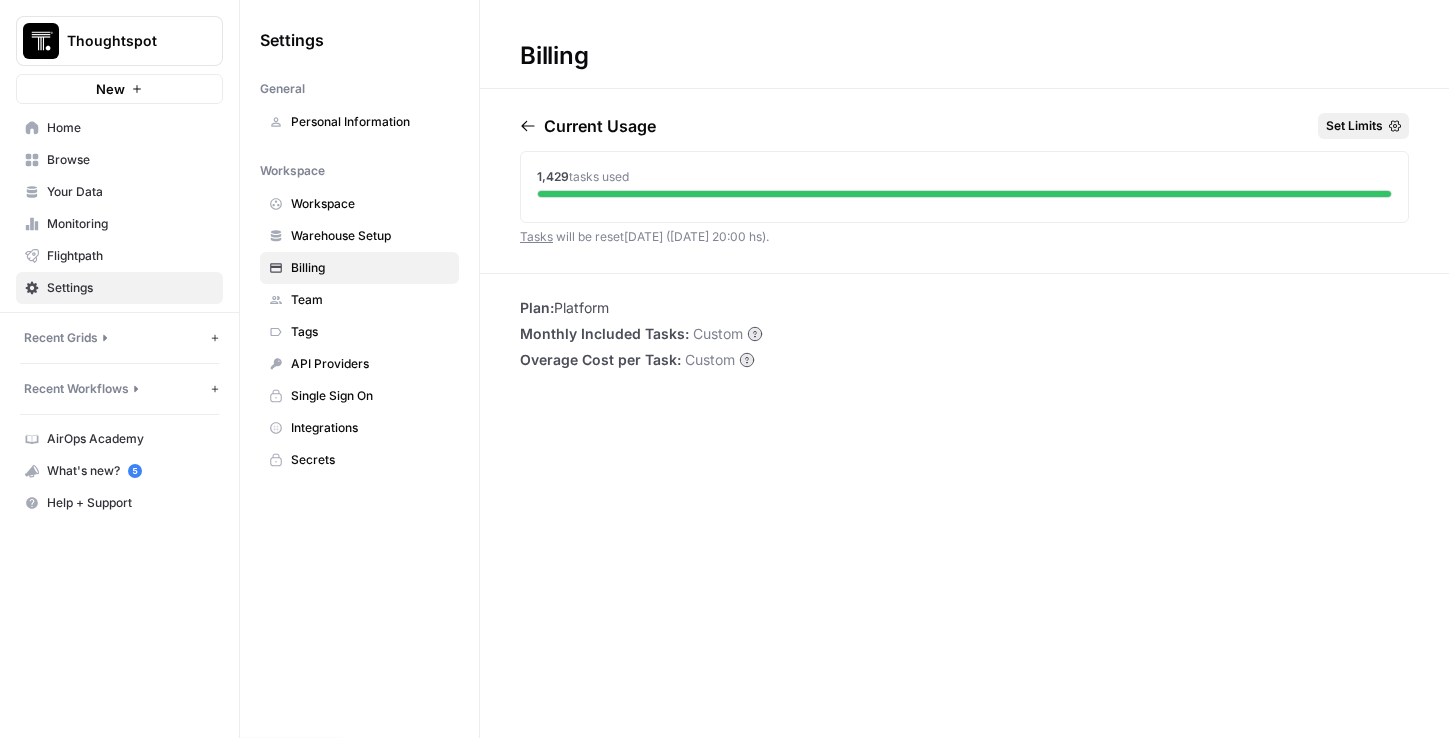 click on "Set Limits" at bounding box center [1354, 126] 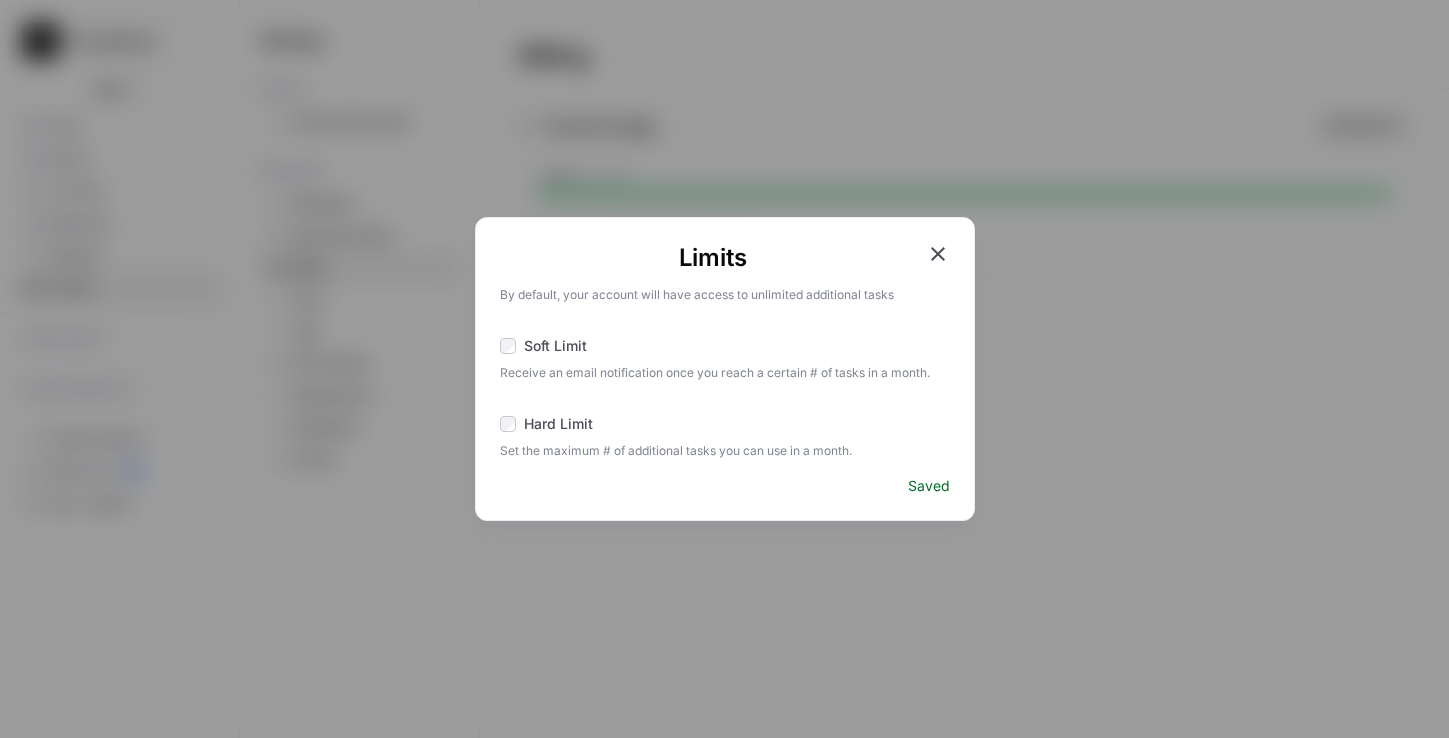 click on "Soft Limit" at bounding box center (555, 346) 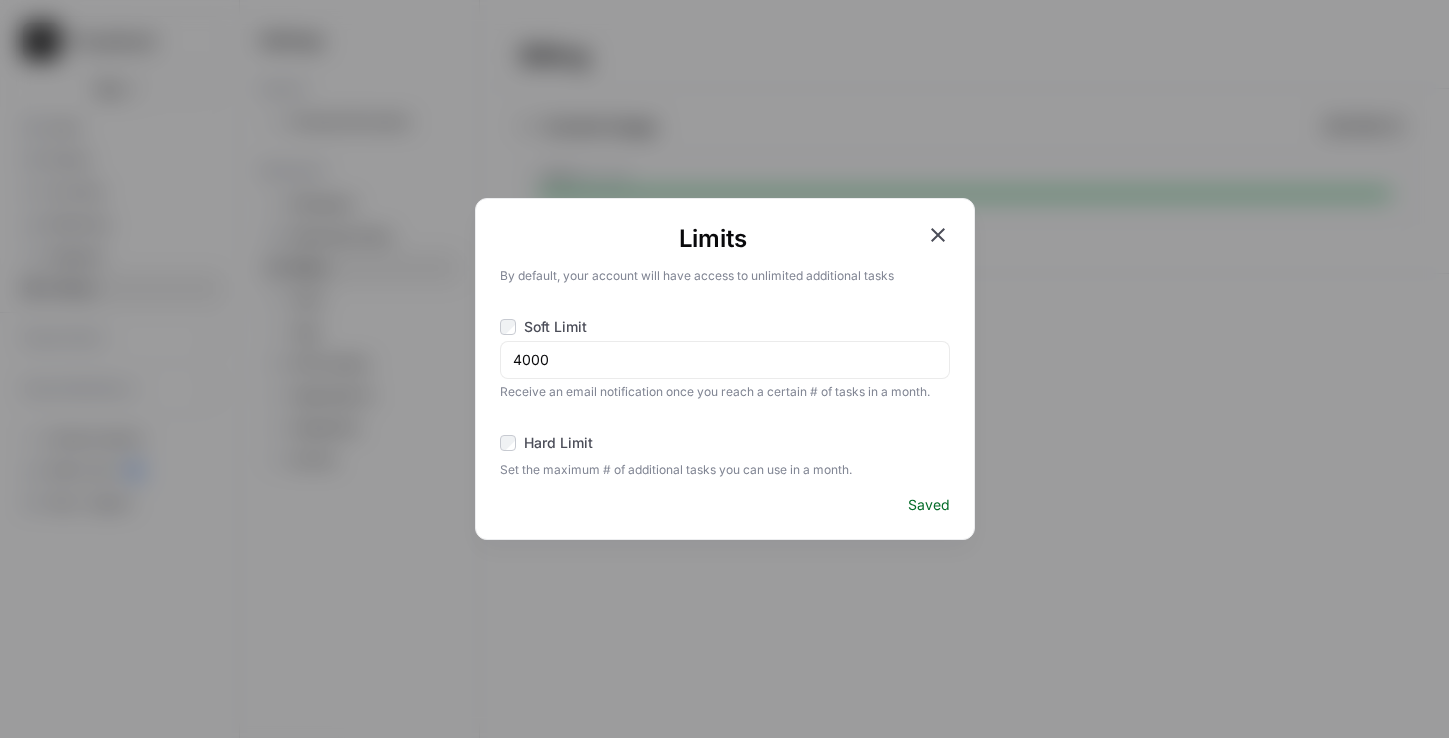 click on "Soft Limit" at bounding box center (555, 327) 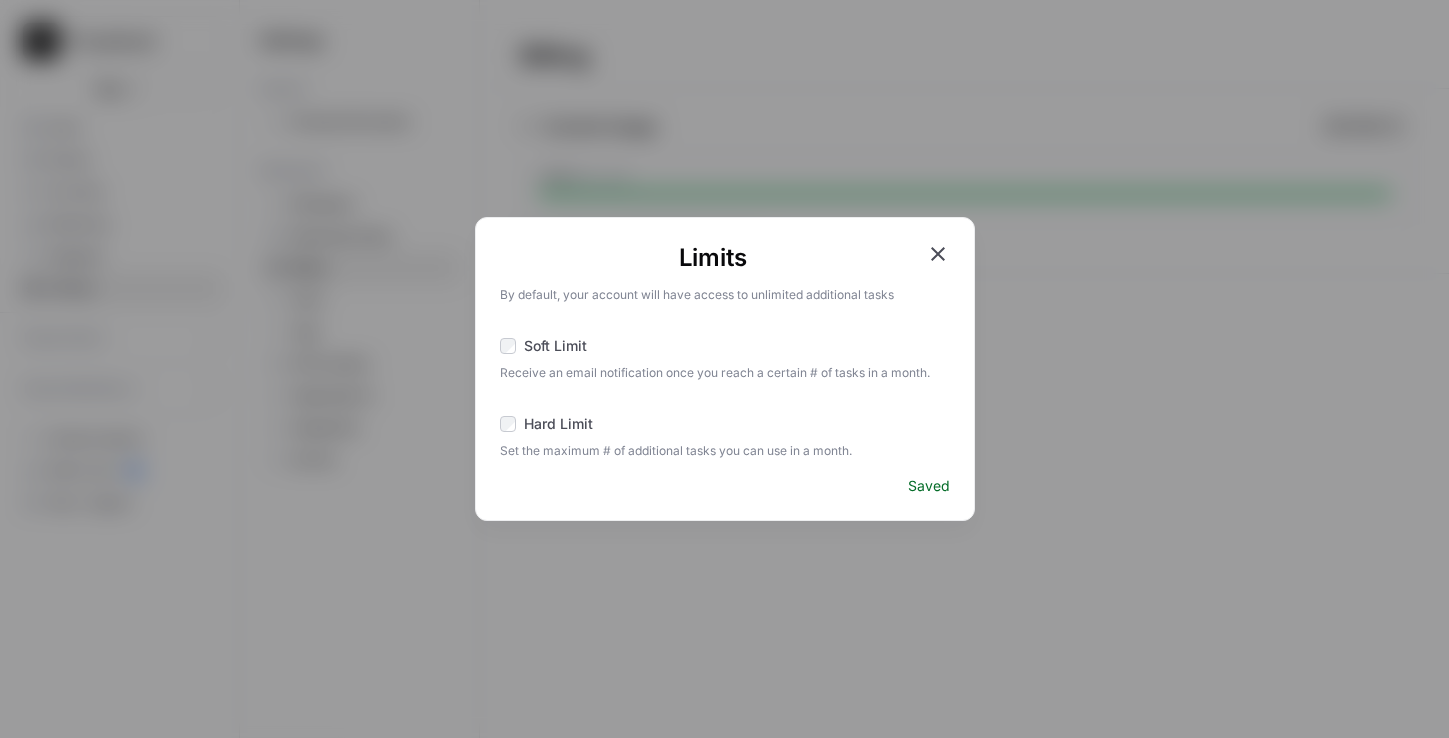 click on "Limits By default, your account will have access to unlimited additional tasks Soft Limit Receive an email notification once you reach a certain # of tasks in a month. Hard Limit Set the maximum # of additional tasks you can use in a month. Saved" at bounding box center [725, 369] 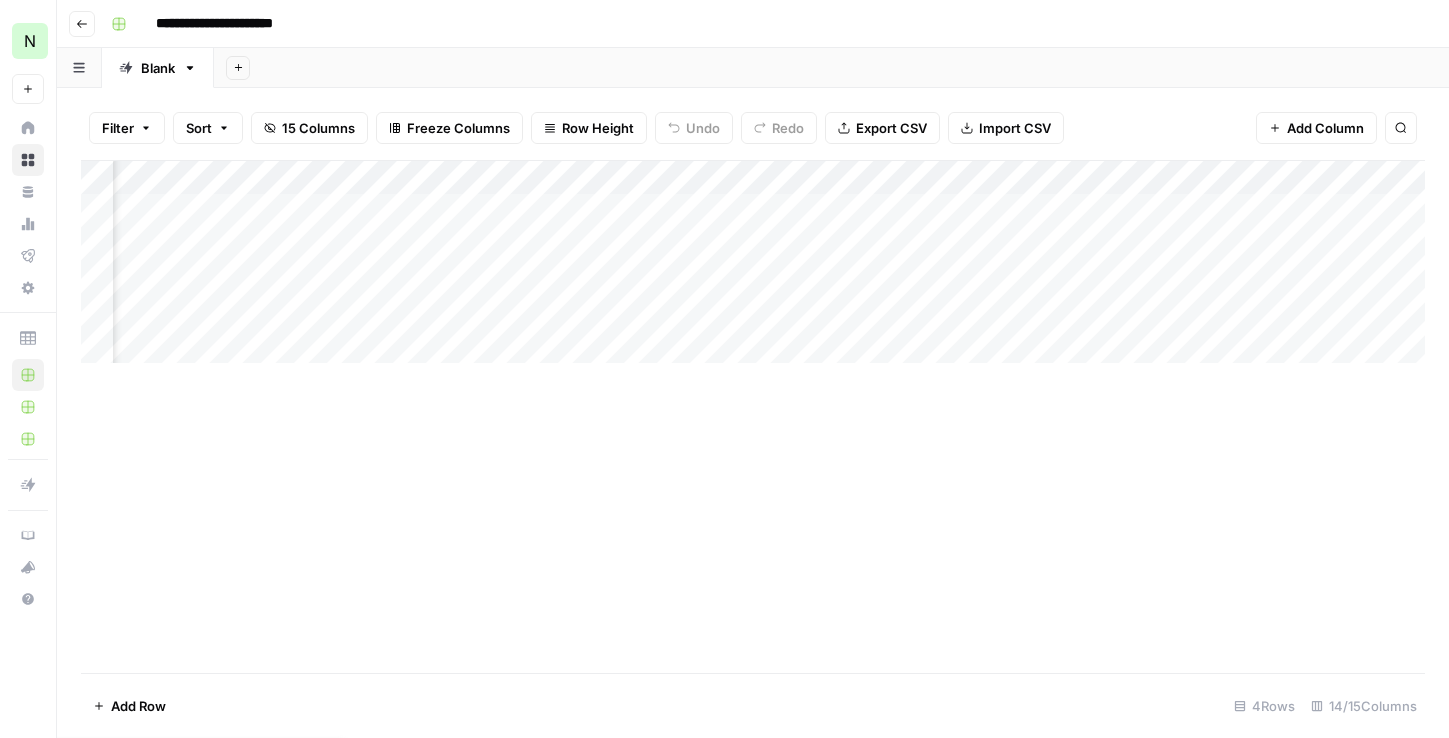 scroll, scrollTop: 0, scrollLeft: 0, axis: both 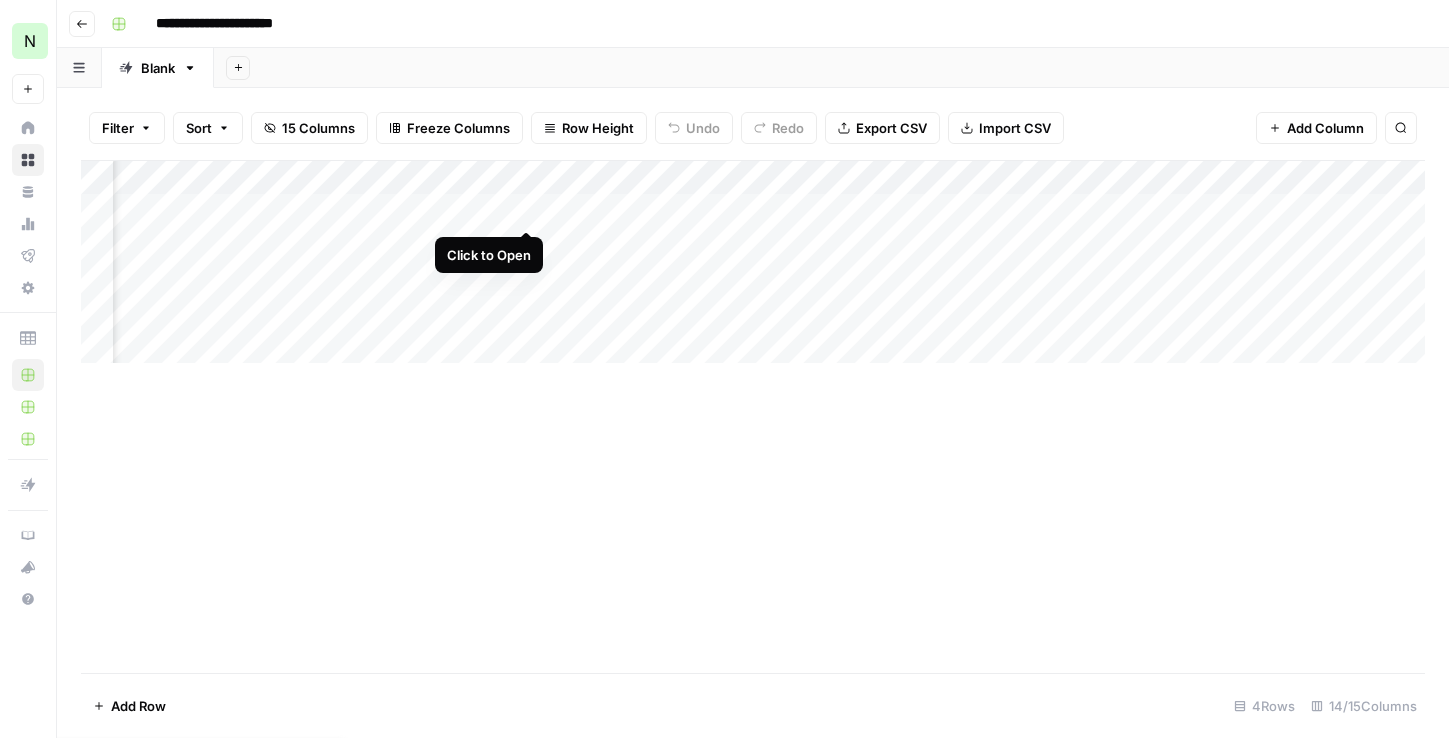 click on "Add Column" at bounding box center [753, 262] 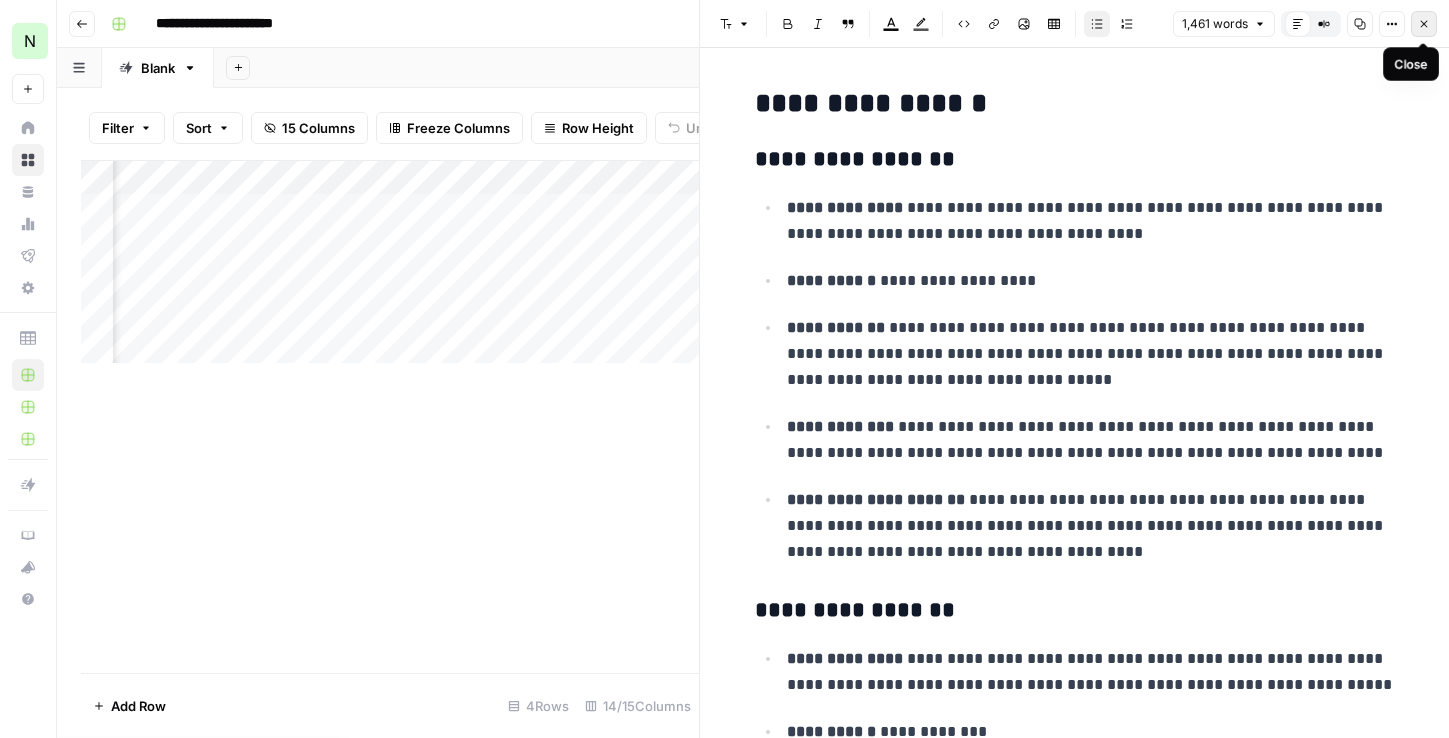 click 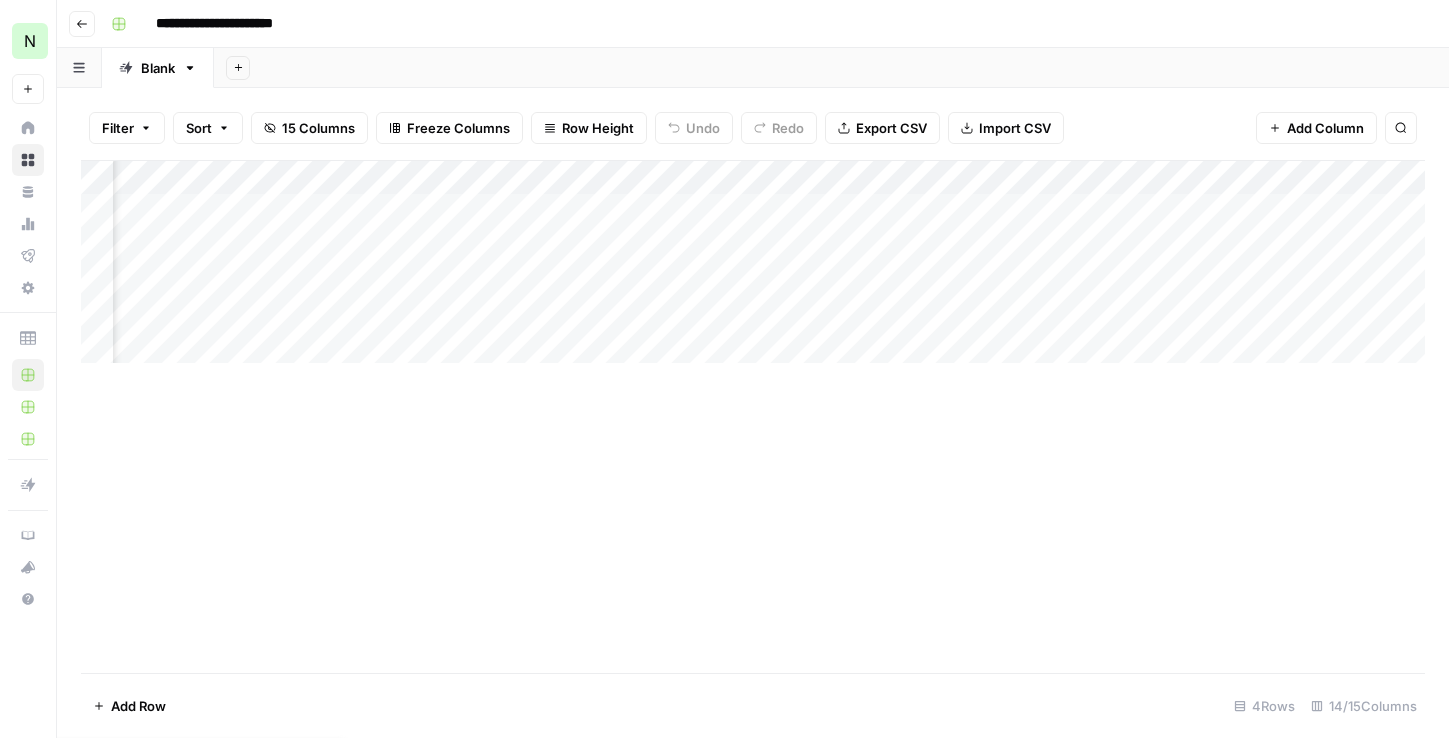 scroll, scrollTop: 0, scrollLeft: 994, axis: horizontal 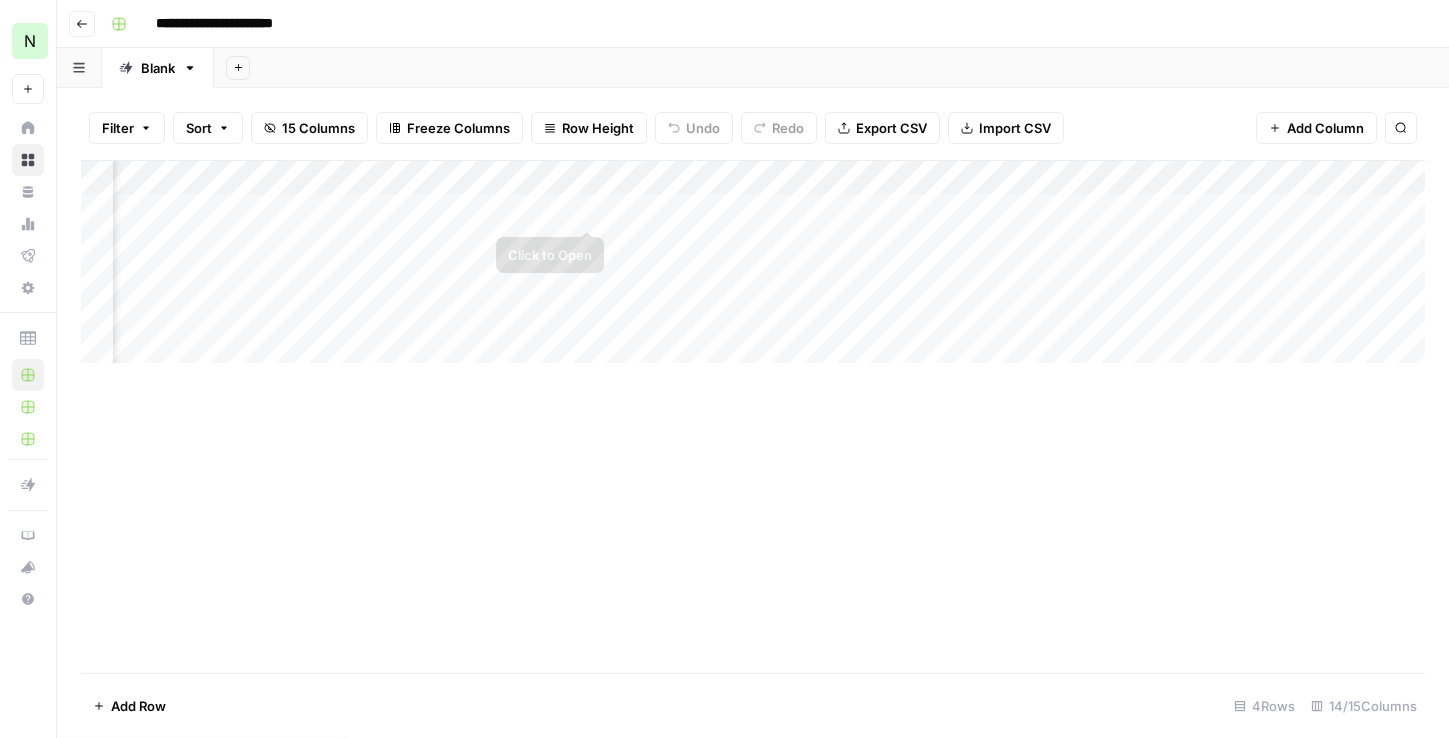 click on "Add Column" at bounding box center [753, 262] 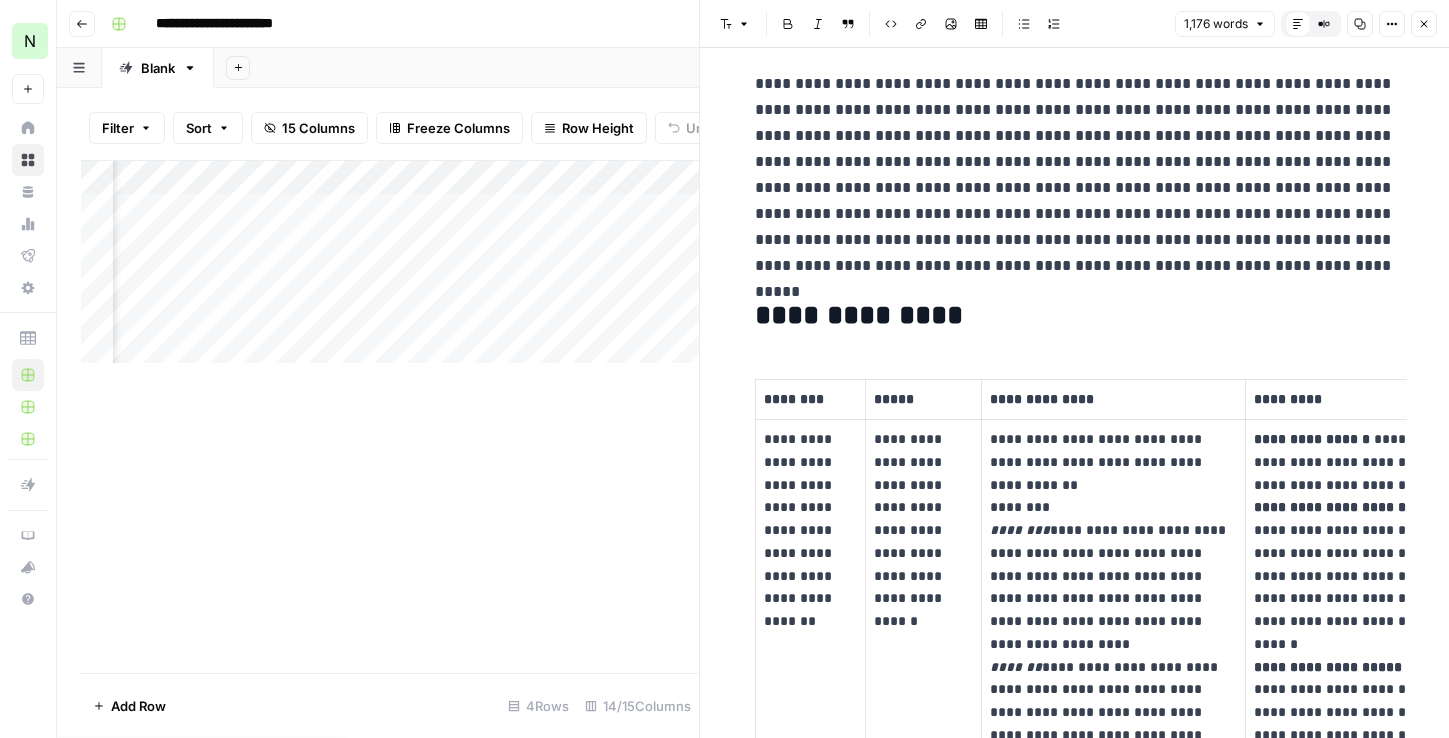 scroll, scrollTop: 221, scrollLeft: 0, axis: vertical 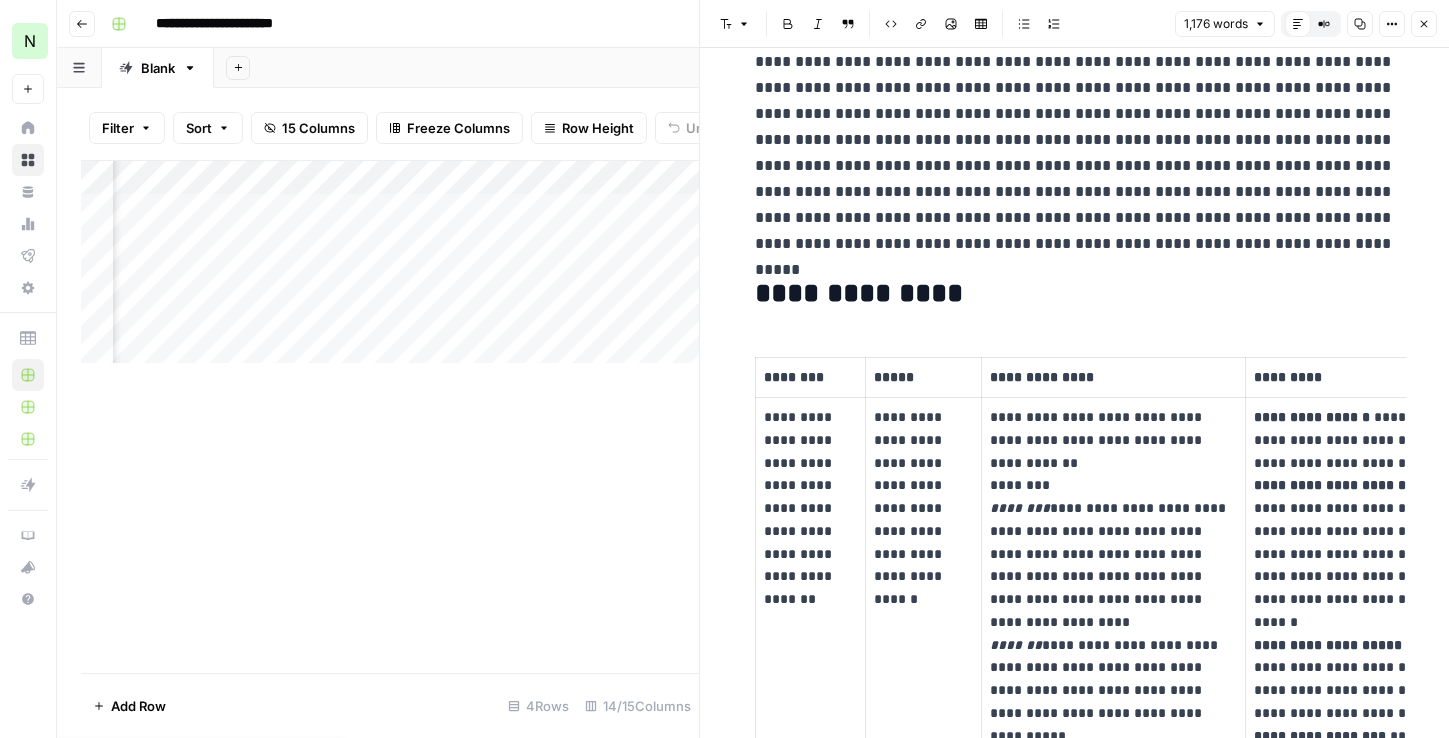 click on "**********" at bounding box center [1075, 153] 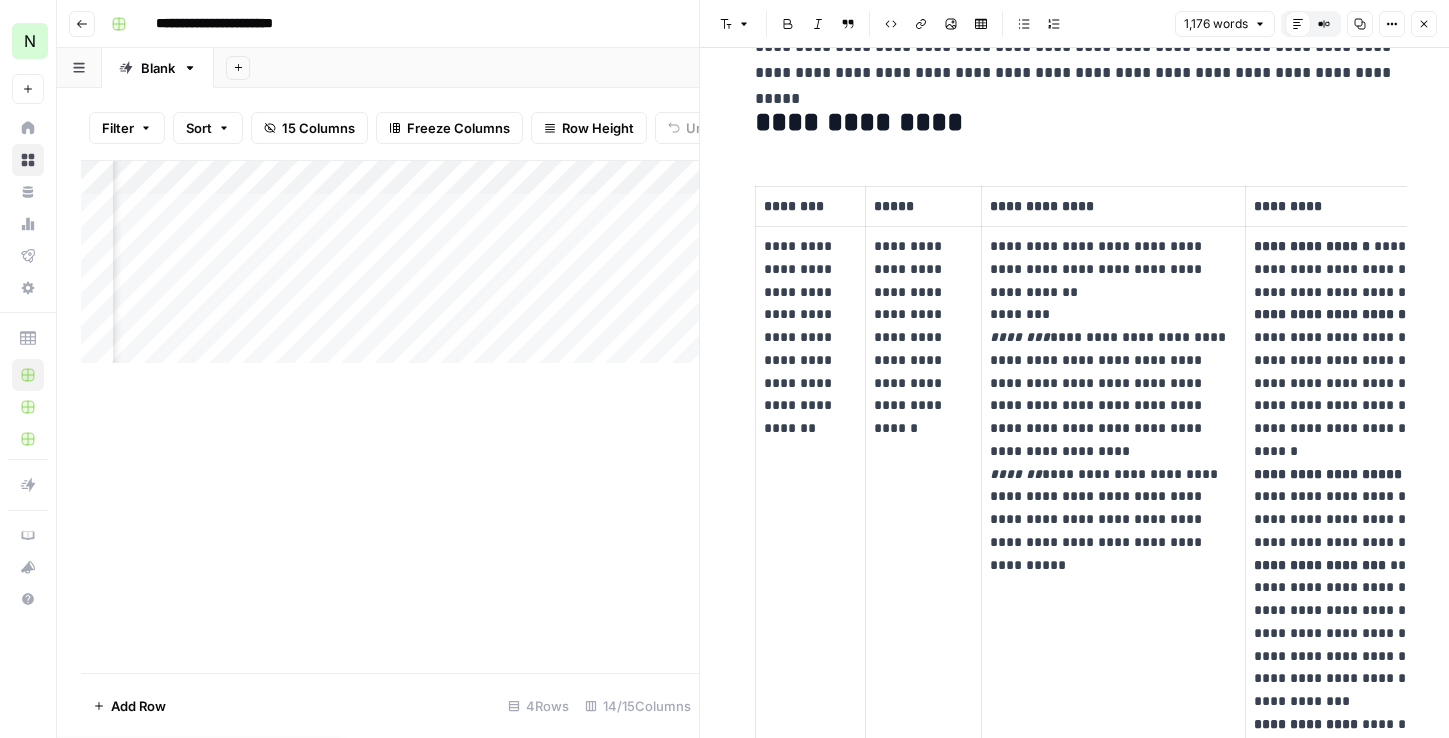 scroll, scrollTop: 517, scrollLeft: 0, axis: vertical 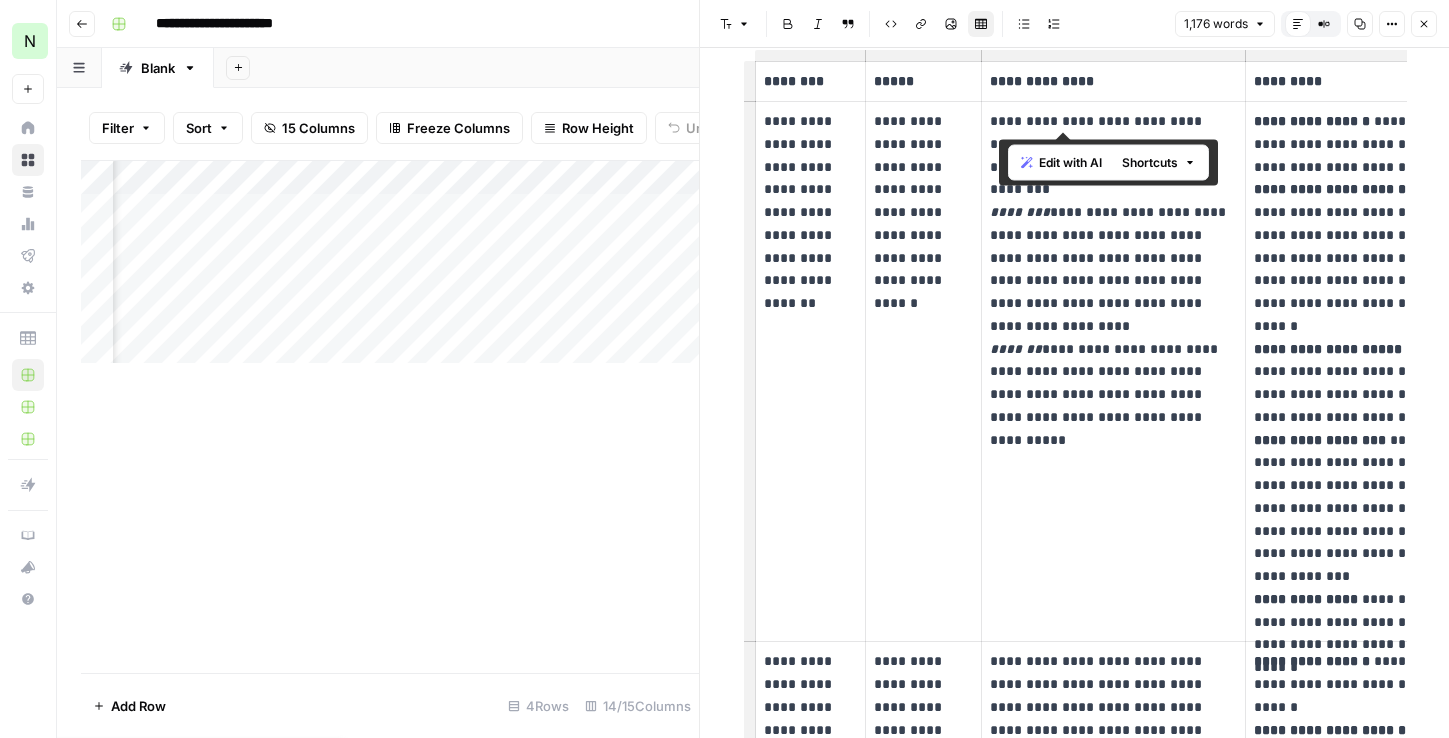 drag, startPoint x: 999, startPoint y: 118, endPoint x: 1131, endPoint y: 124, distance: 132.13629 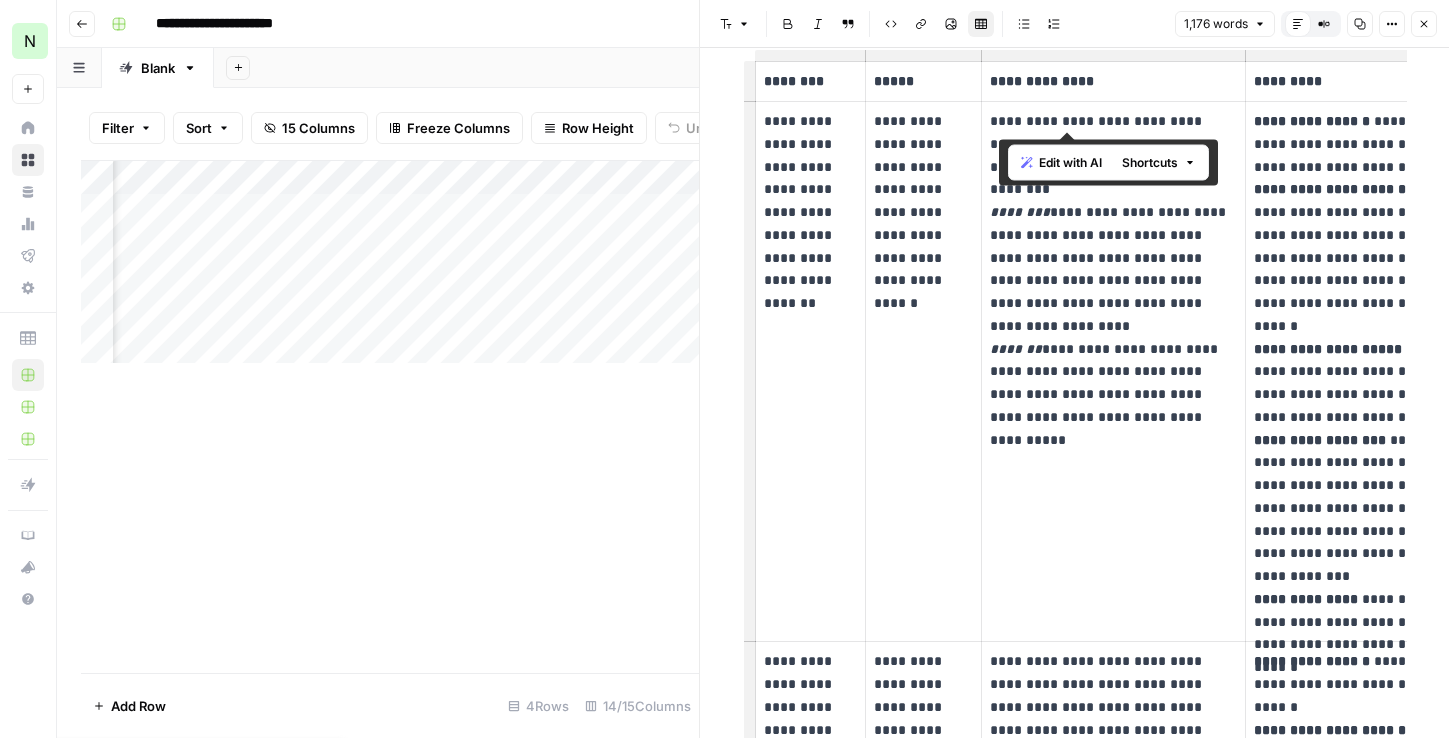 click on "**********" at bounding box center (1113, 246) 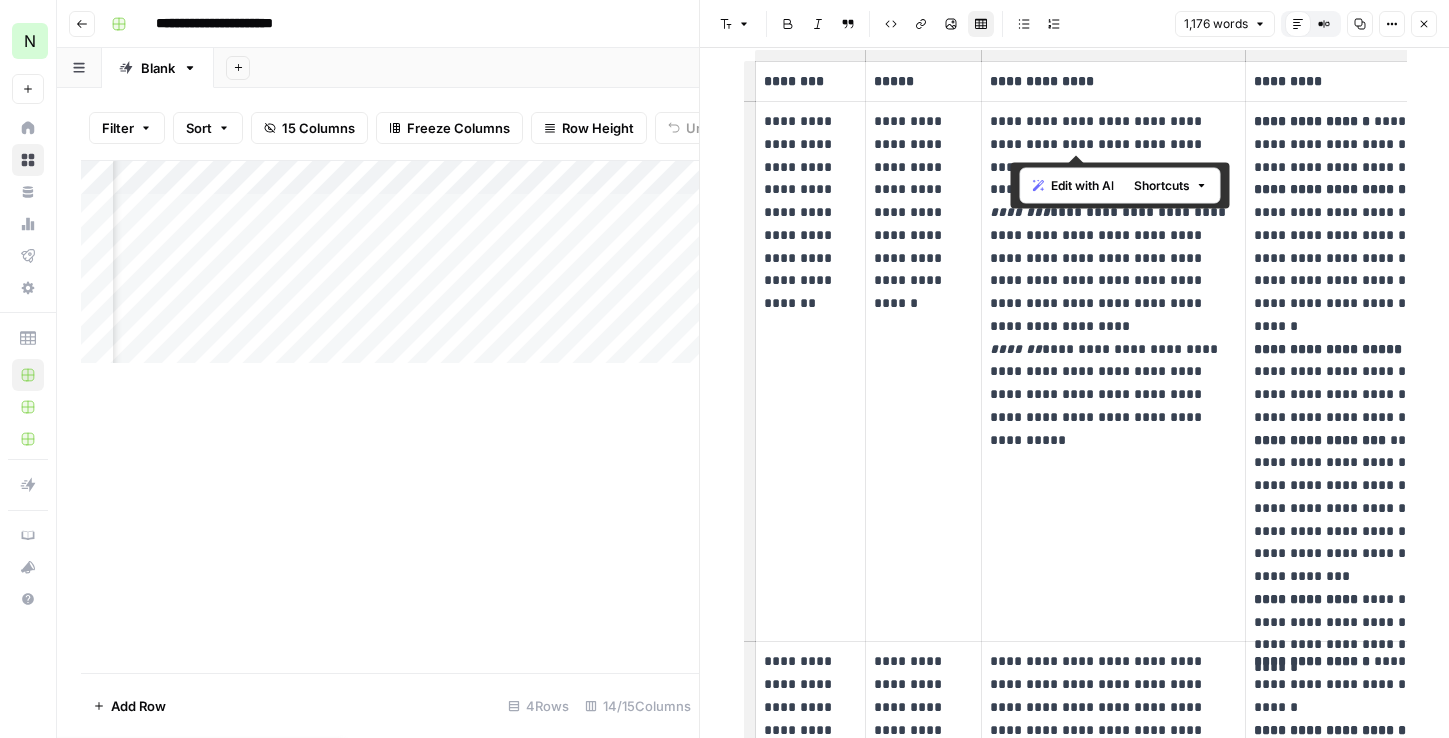 drag, startPoint x: 1011, startPoint y: 126, endPoint x: 1139, endPoint y: 137, distance: 128.47179 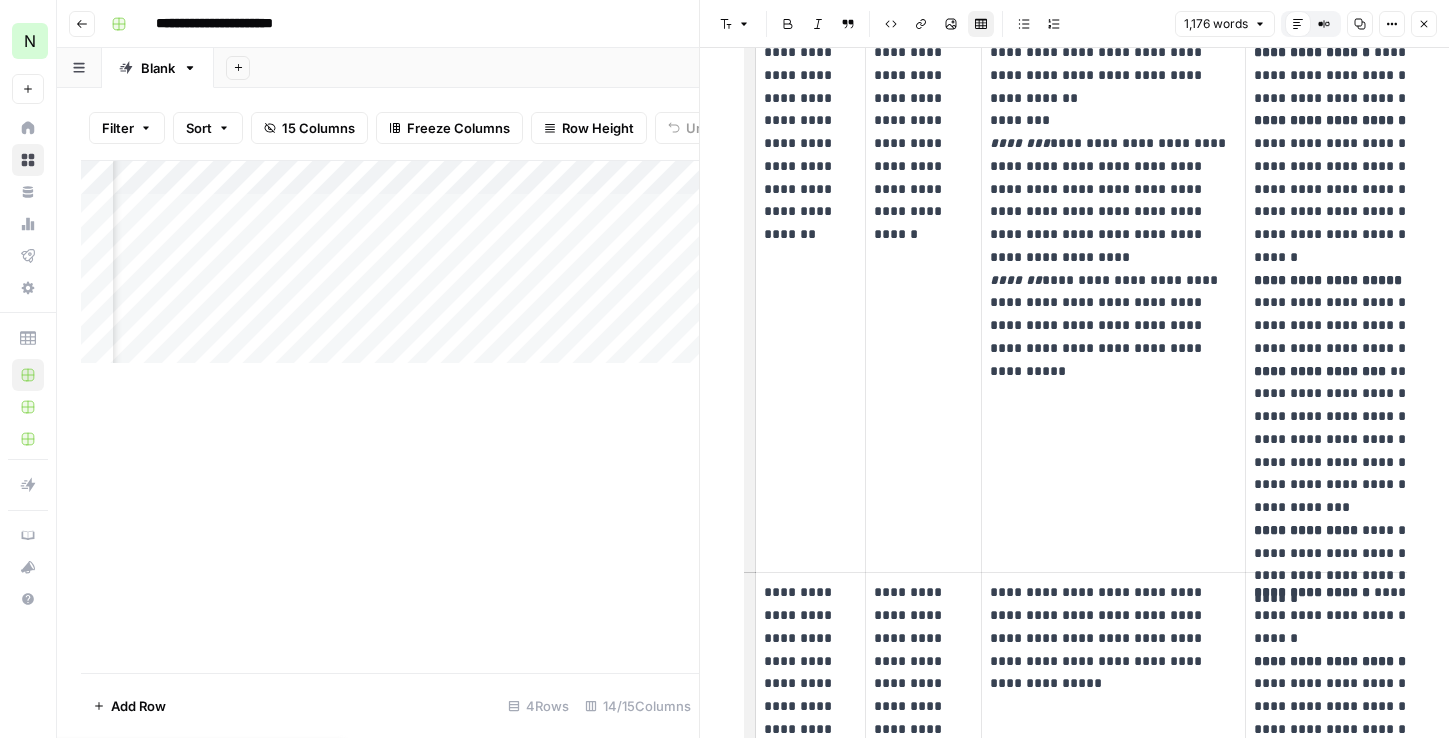 scroll, scrollTop: 597, scrollLeft: 0, axis: vertical 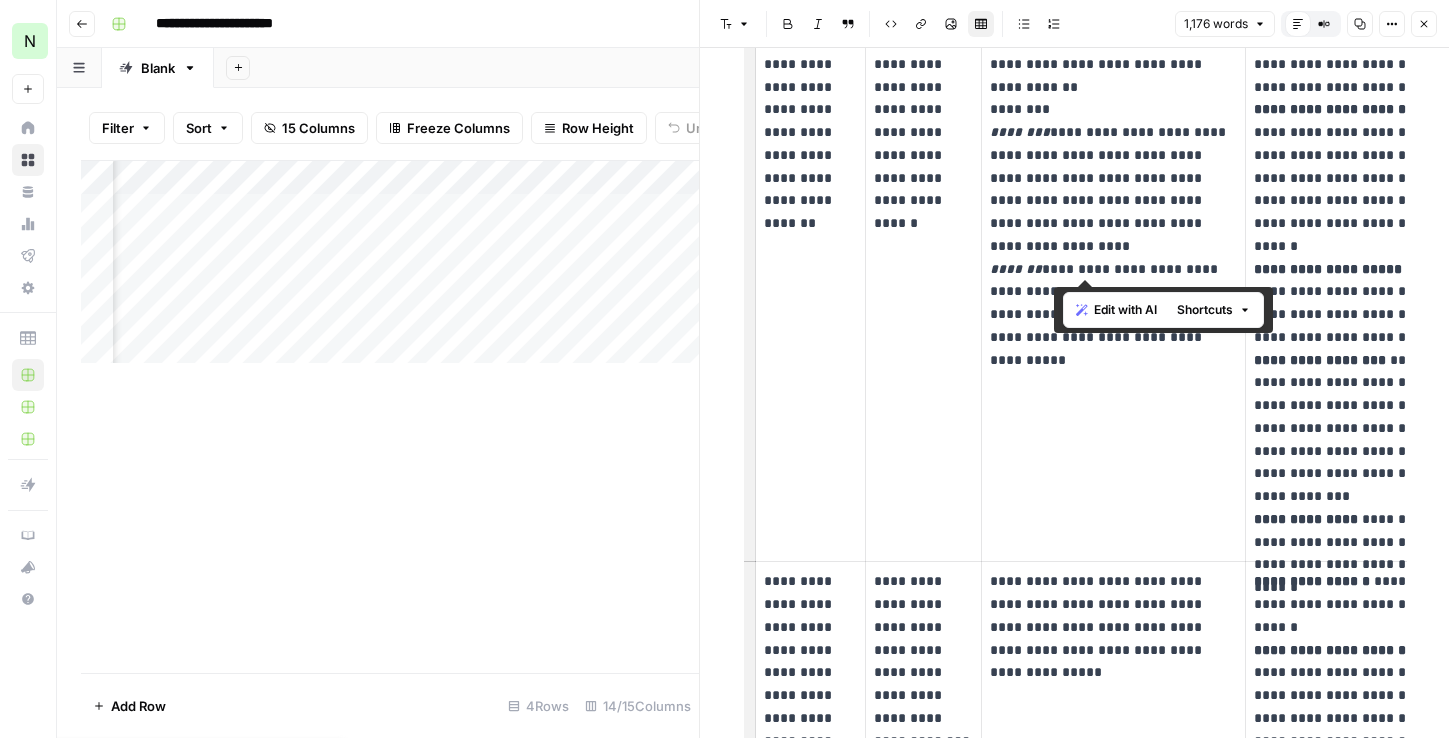drag, startPoint x: 1056, startPoint y: 221, endPoint x: 1114, endPoint y: 278, distance: 81.32035 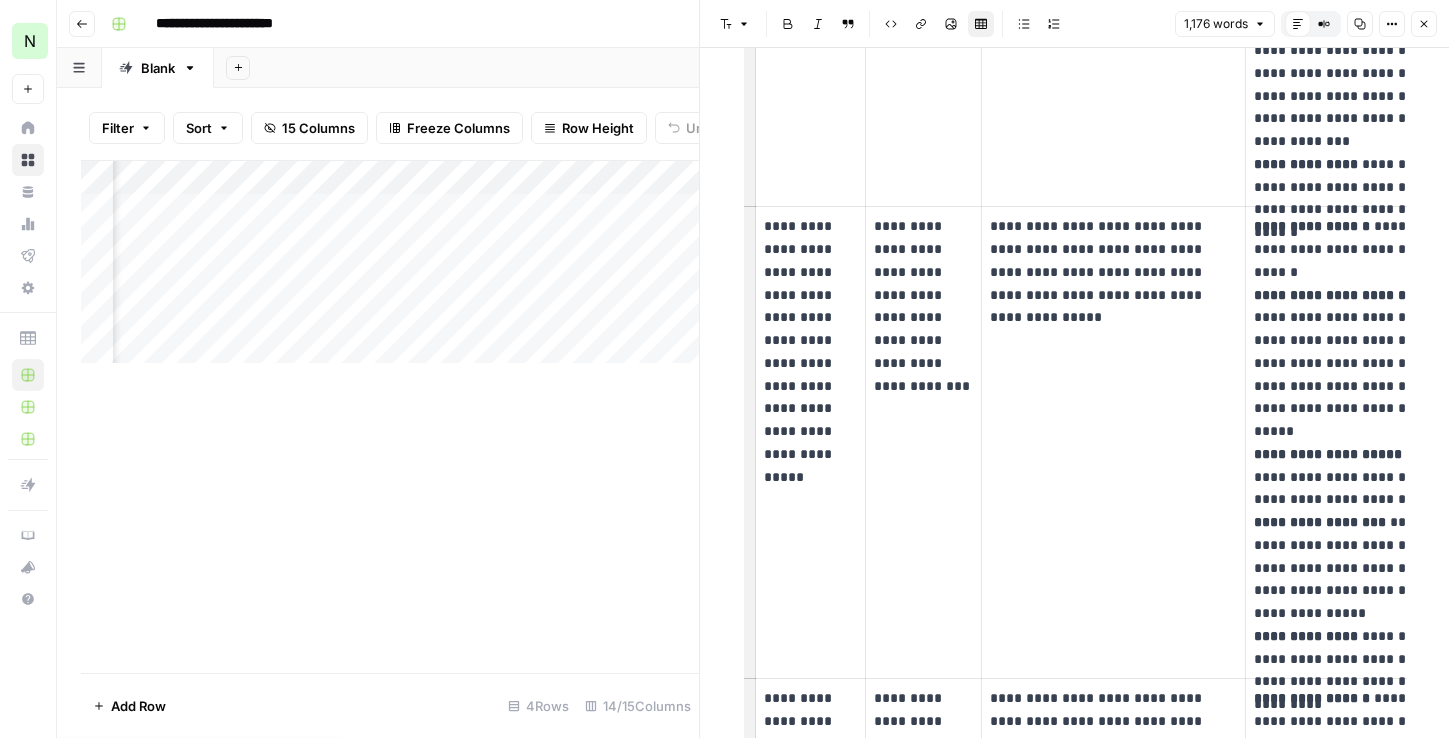 scroll, scrollTop: 971, scrollLeft: 0, axis: vertical 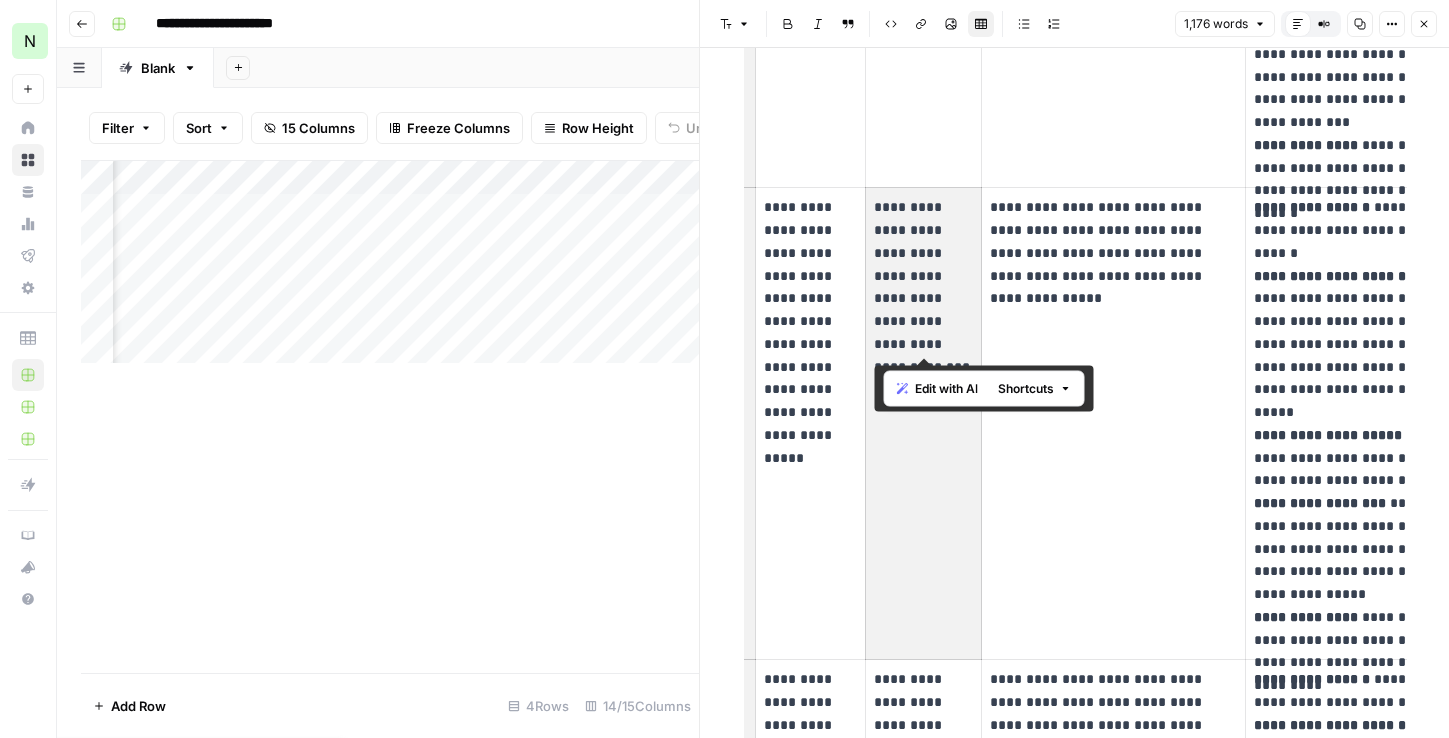 drag, startPoint x: 888, startPoint y: 198, endPoint x: 913, endPoint y: 288, distance: 93.40771 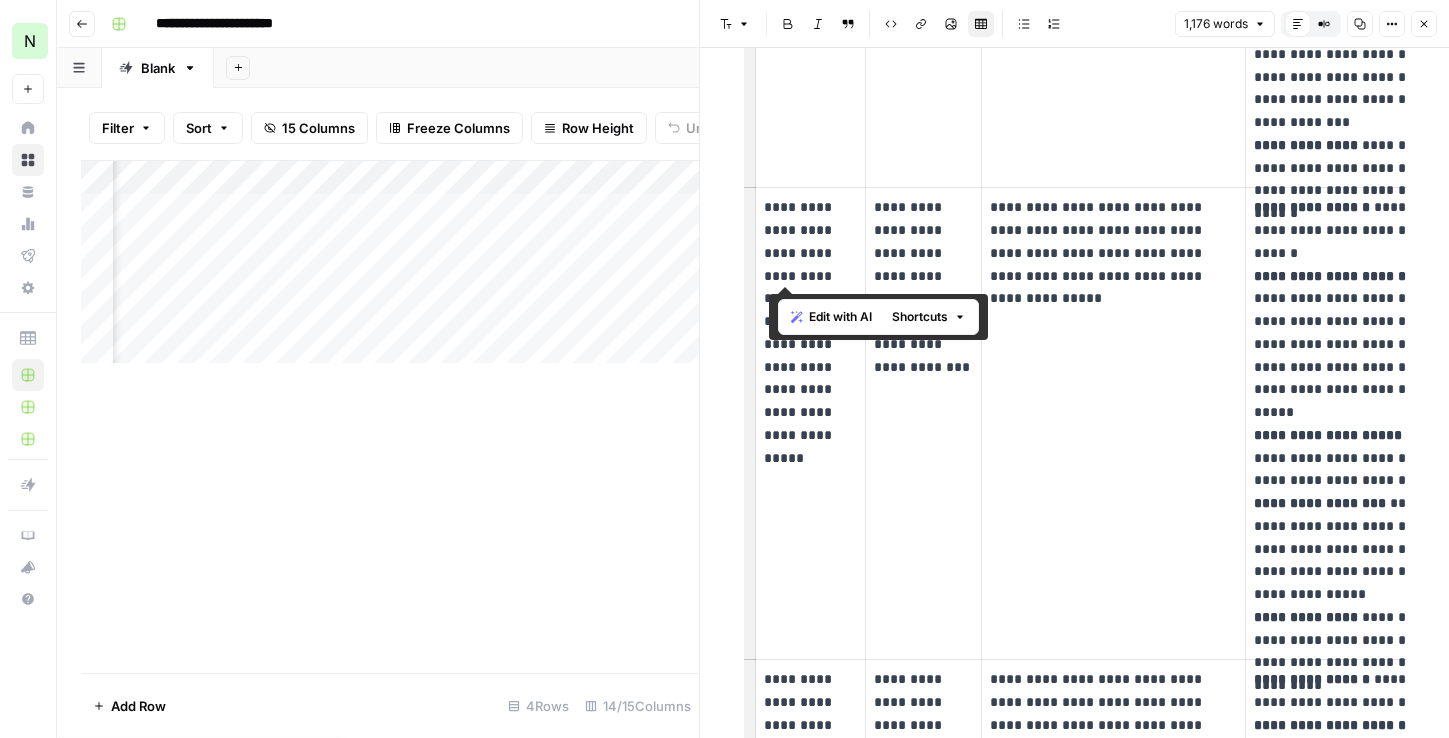 drag, startPoint x: 772, startPoint y: 252, endPoint x: 812, endPoint y: 276, distance: 46.647614 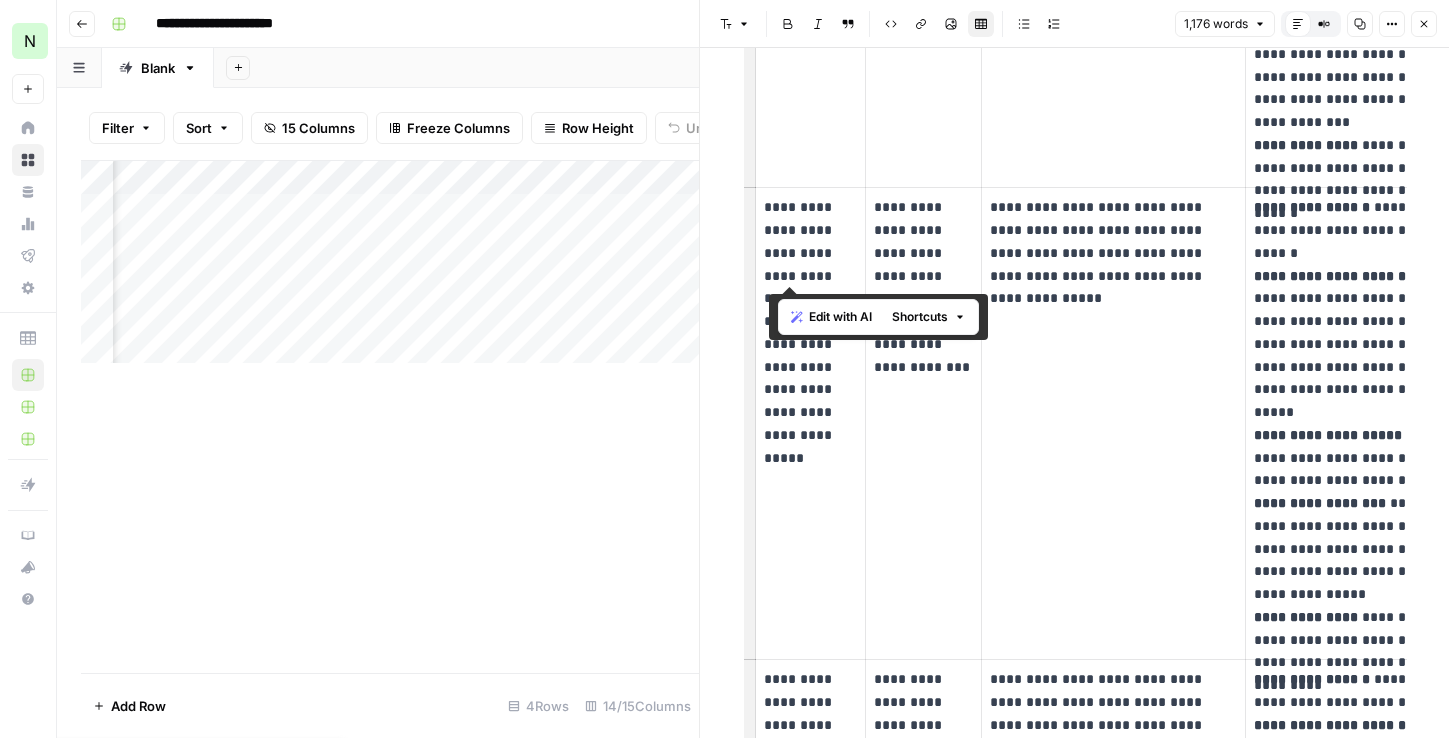 click on "**********" at bounding box center [811, 332] 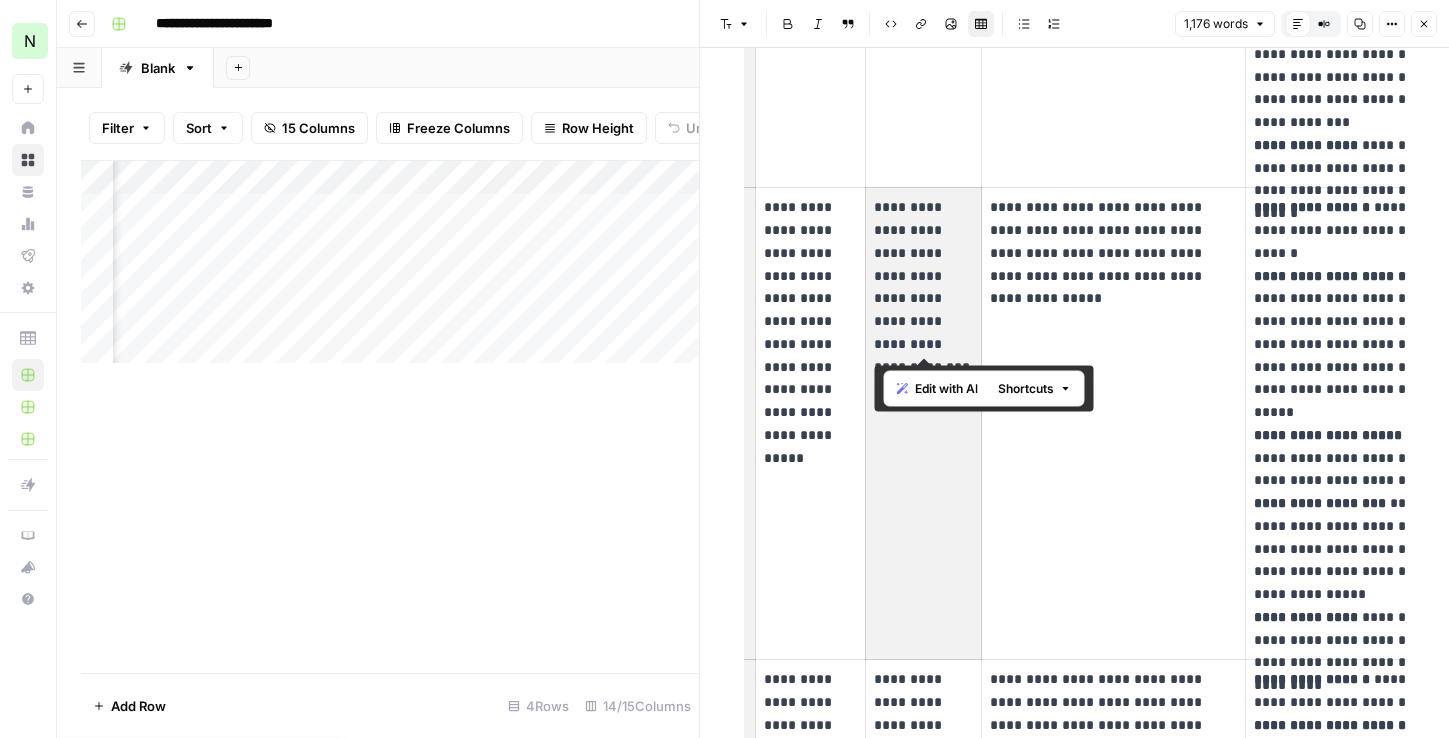 drag, startPoint x: 894, startPoint y: 215, endPoint x: 902, endPoint y: 321, distance: 106.30146 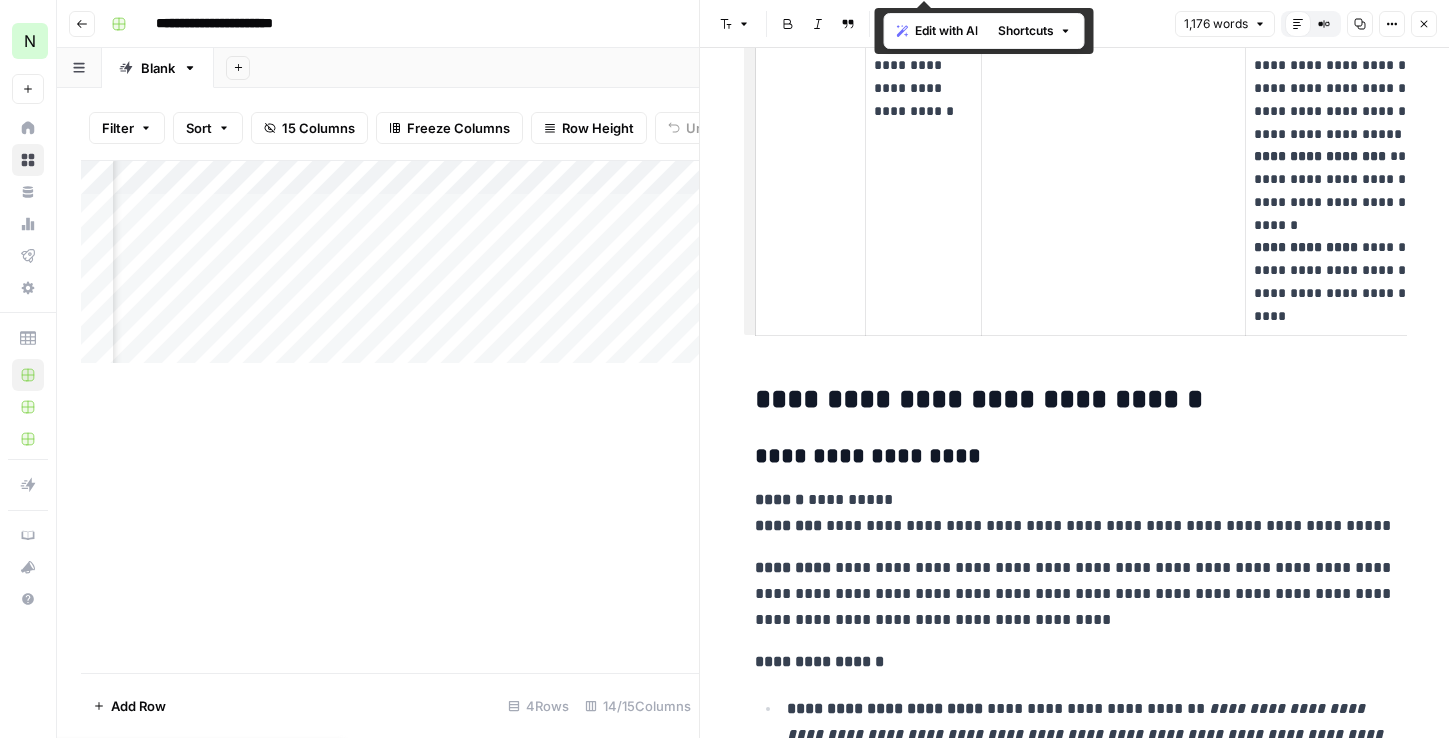 scroll, scrollTop: 2355, scrollLeft: 0, axis: vertical 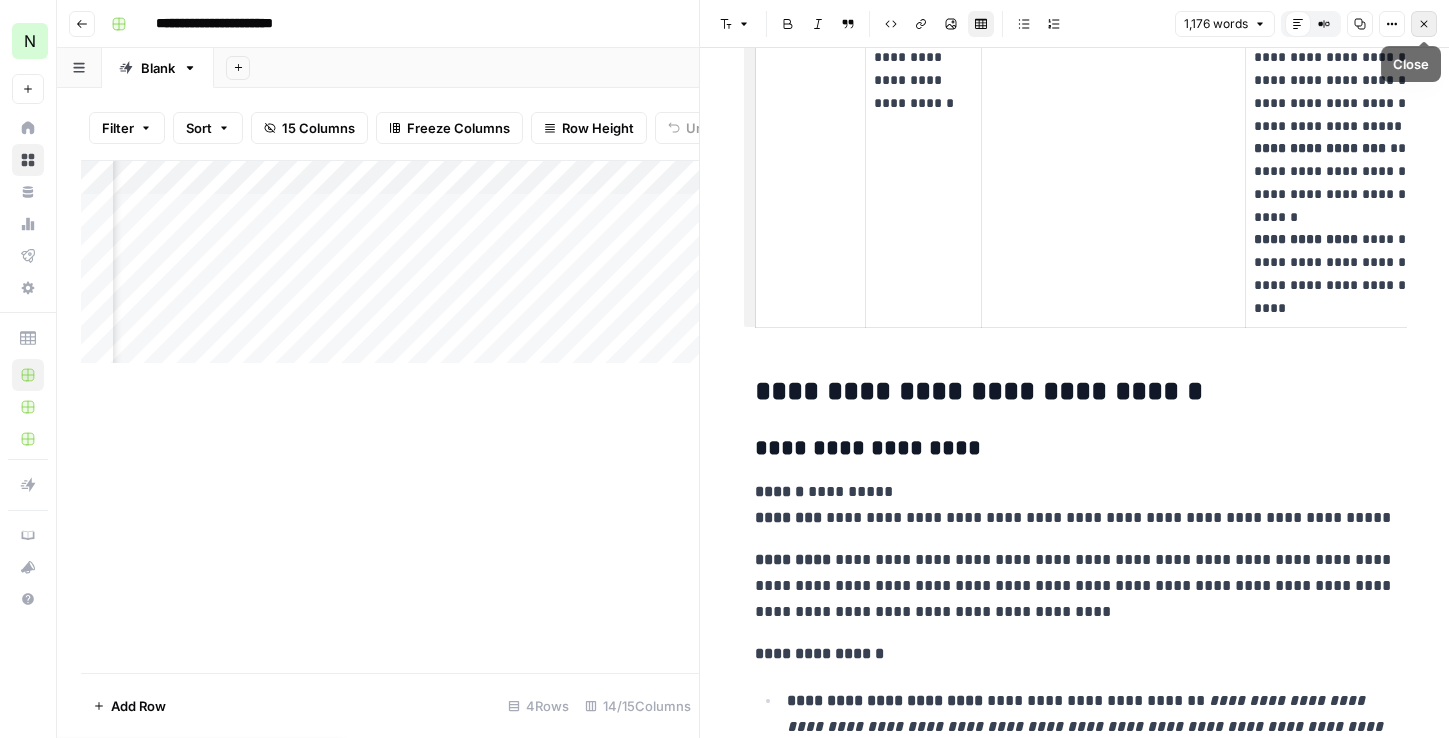 click on "Close" at bounding box center [1424, 24] 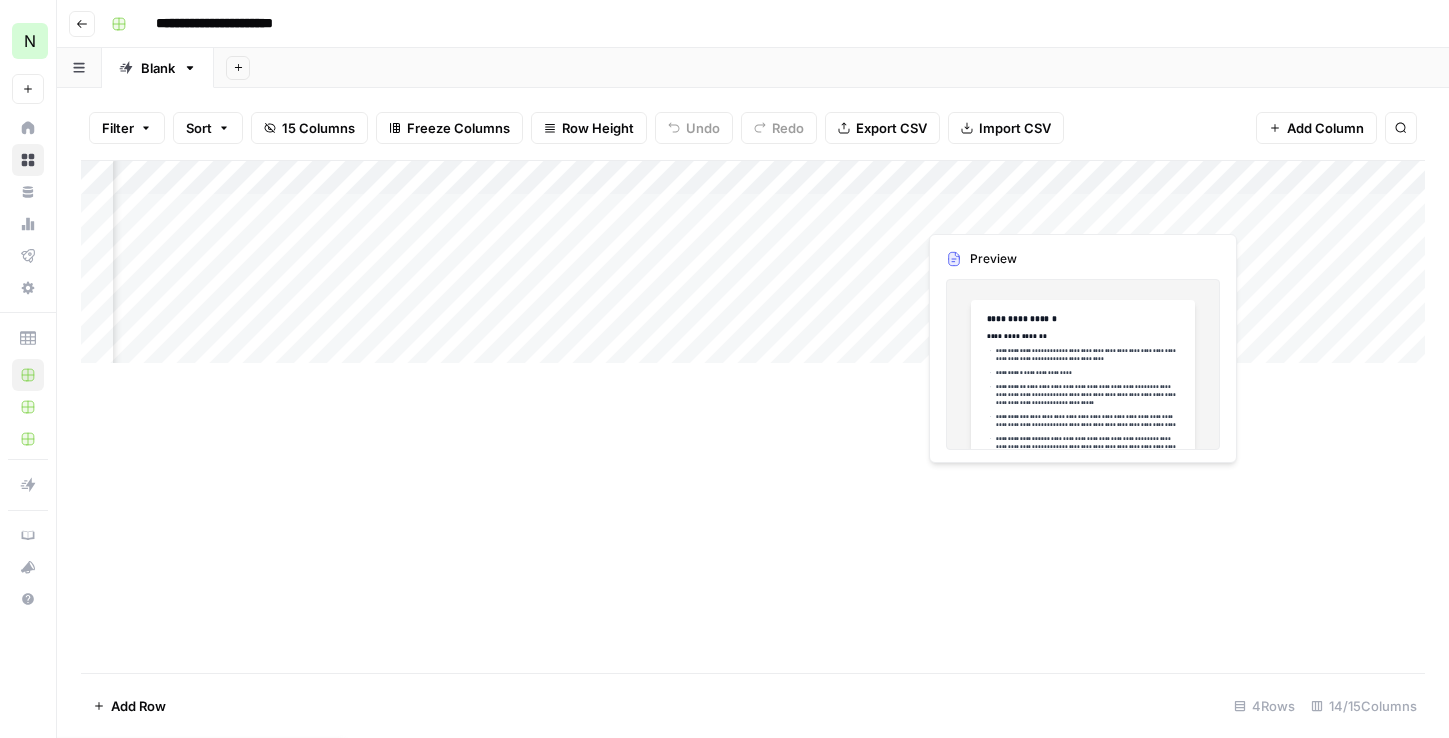 scroll, scrollTop: 0, scrollLeft: 1281, axis: horizontal 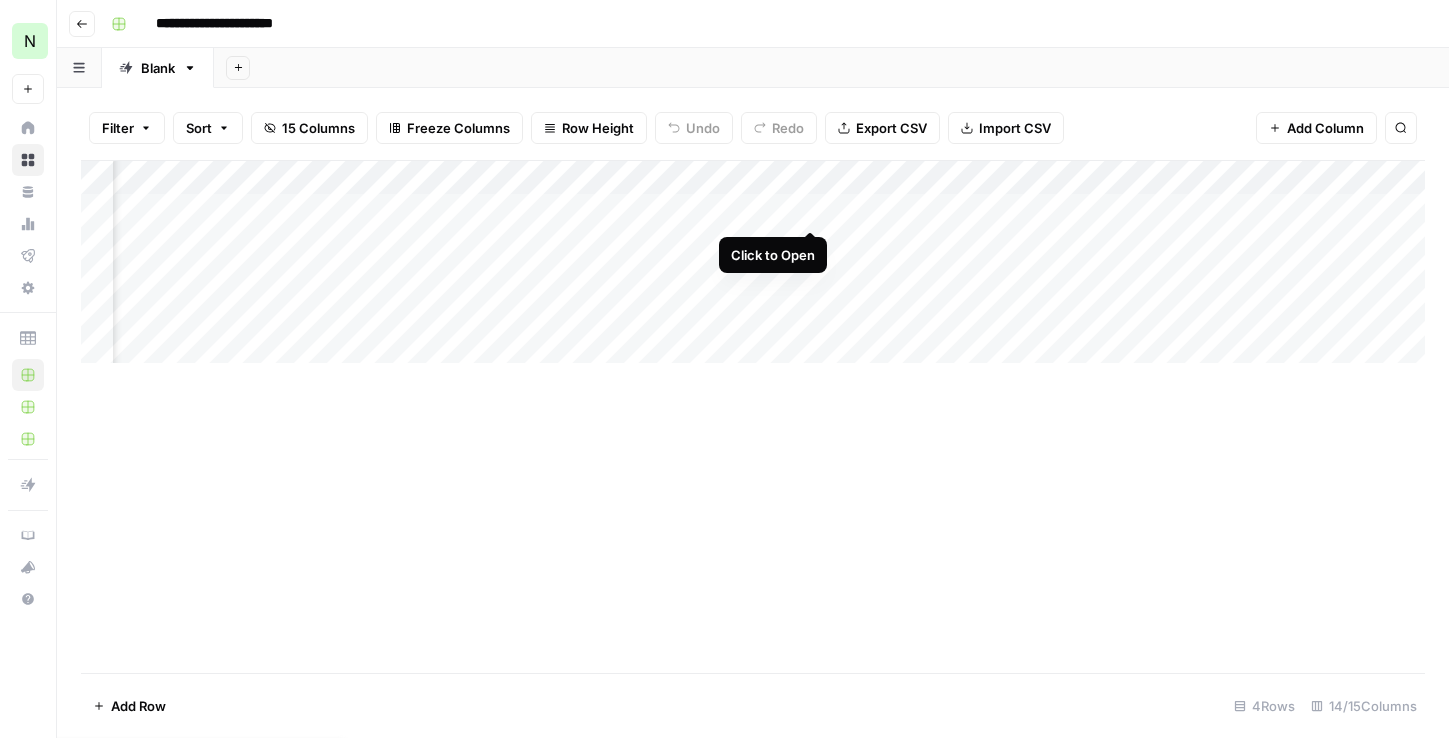 click on "Add Column" at bounding box center (753, 262) 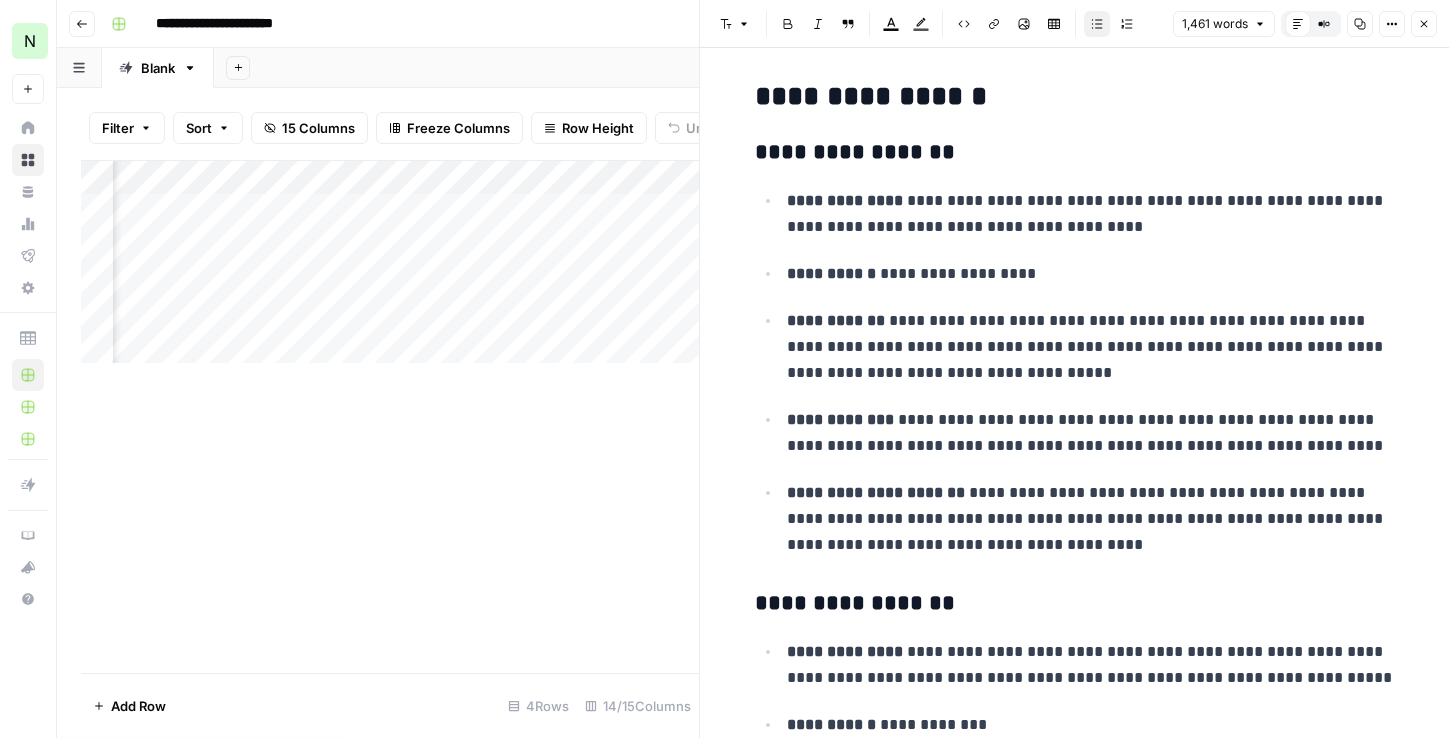 scroll, scrollTop: 8, scrollLeft: 0, axis: vertical 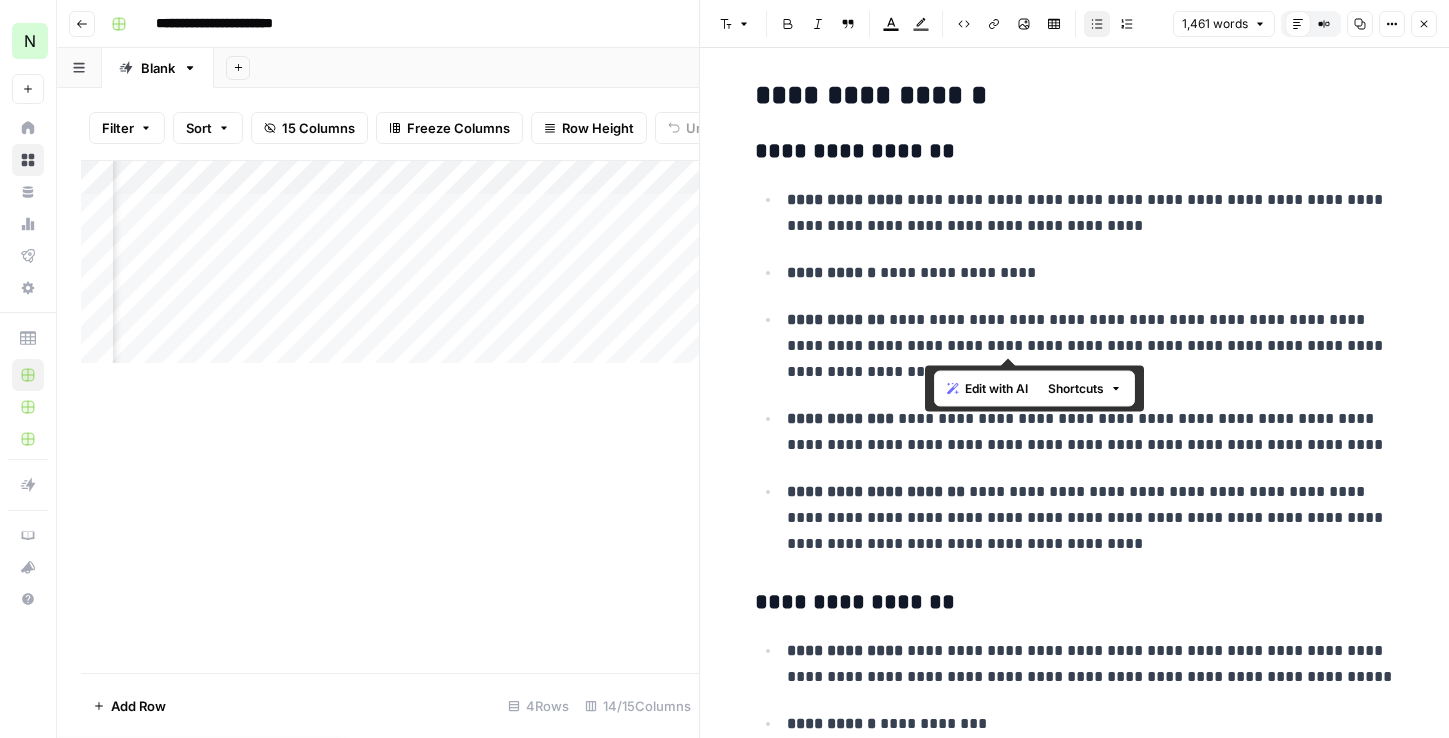 drag, startPoint x: 924, startPoint y: 320, endPoint x: 1086, endPoint y: 341, distance: 163.35544 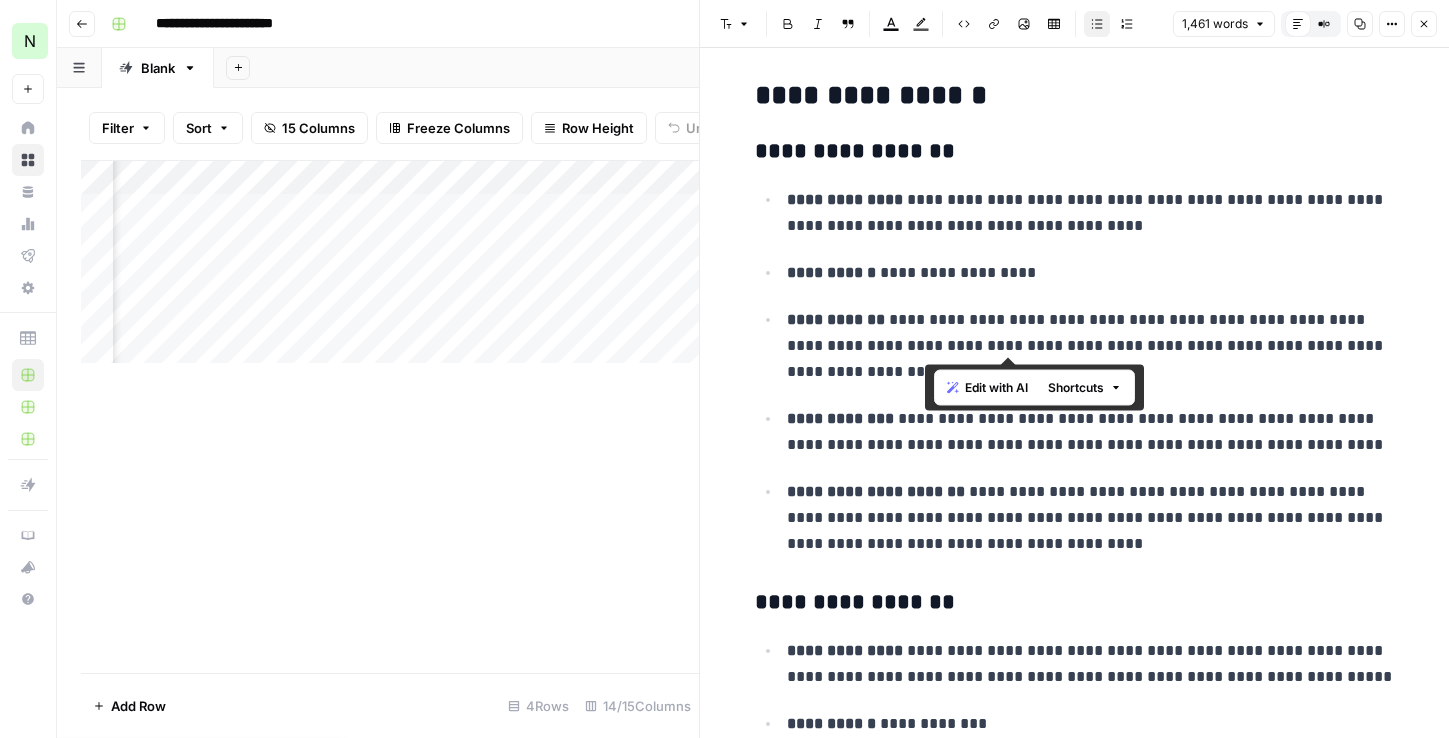 scroll, scrollTop: 53, scrollLeft: 0, axis: vertical 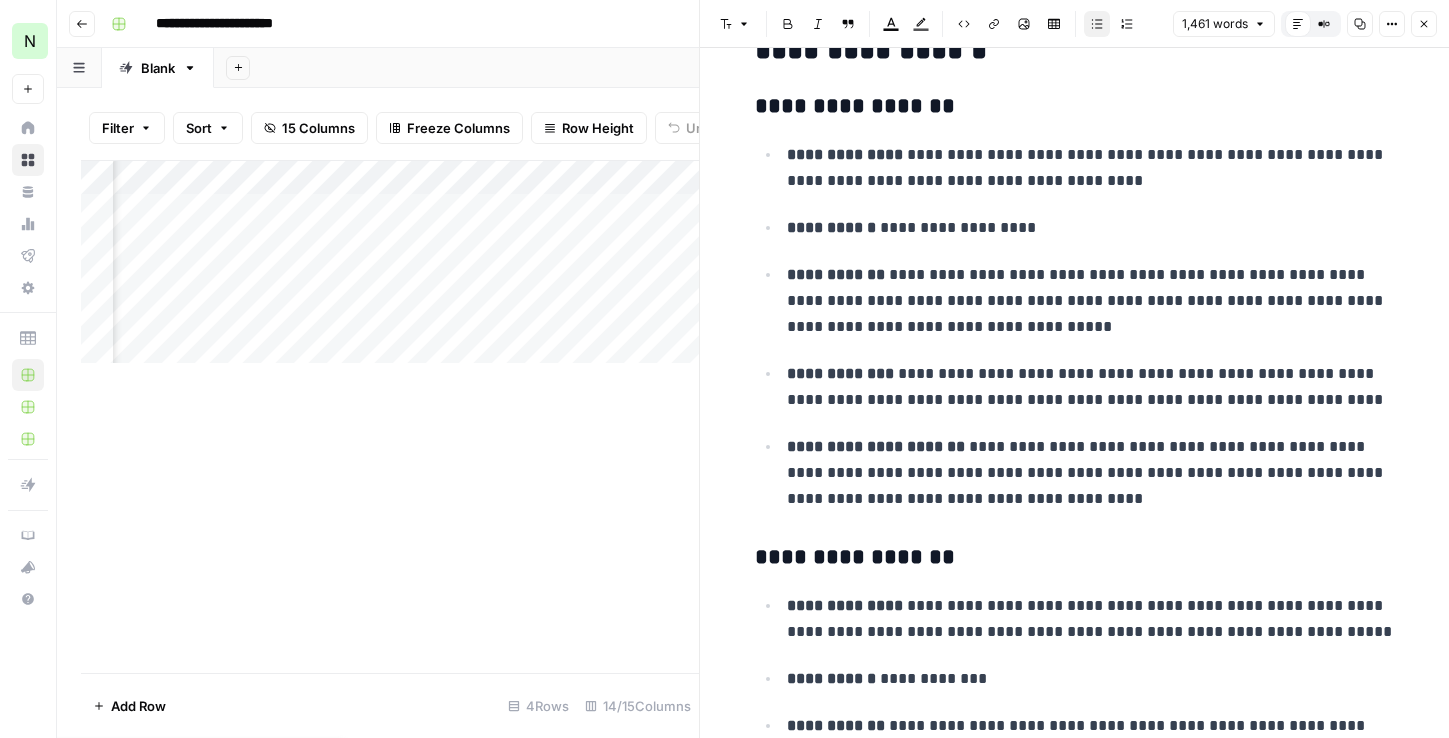 click on "**********" at bounding box center (1091, 301) 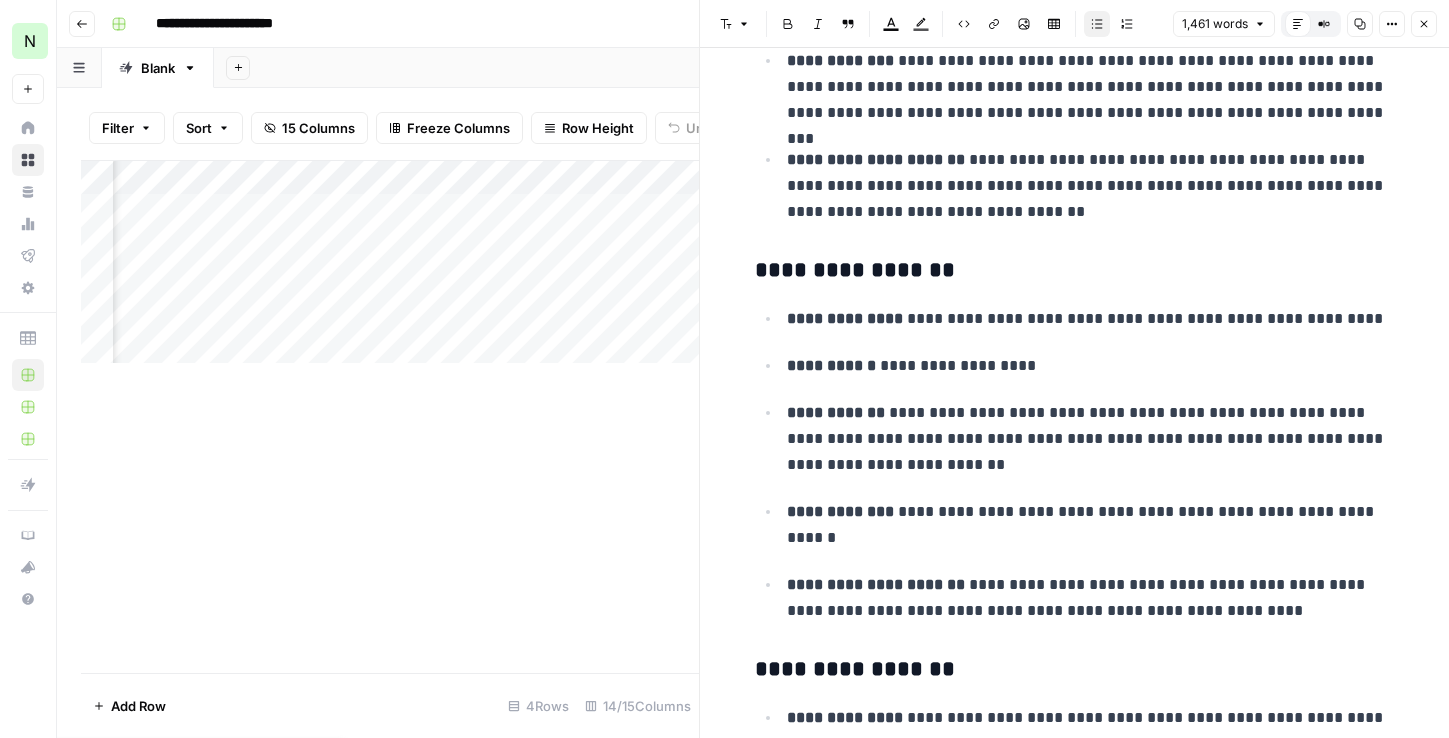 scroll, scrollTop: 856, scrollLeft: 0, axis: vertical 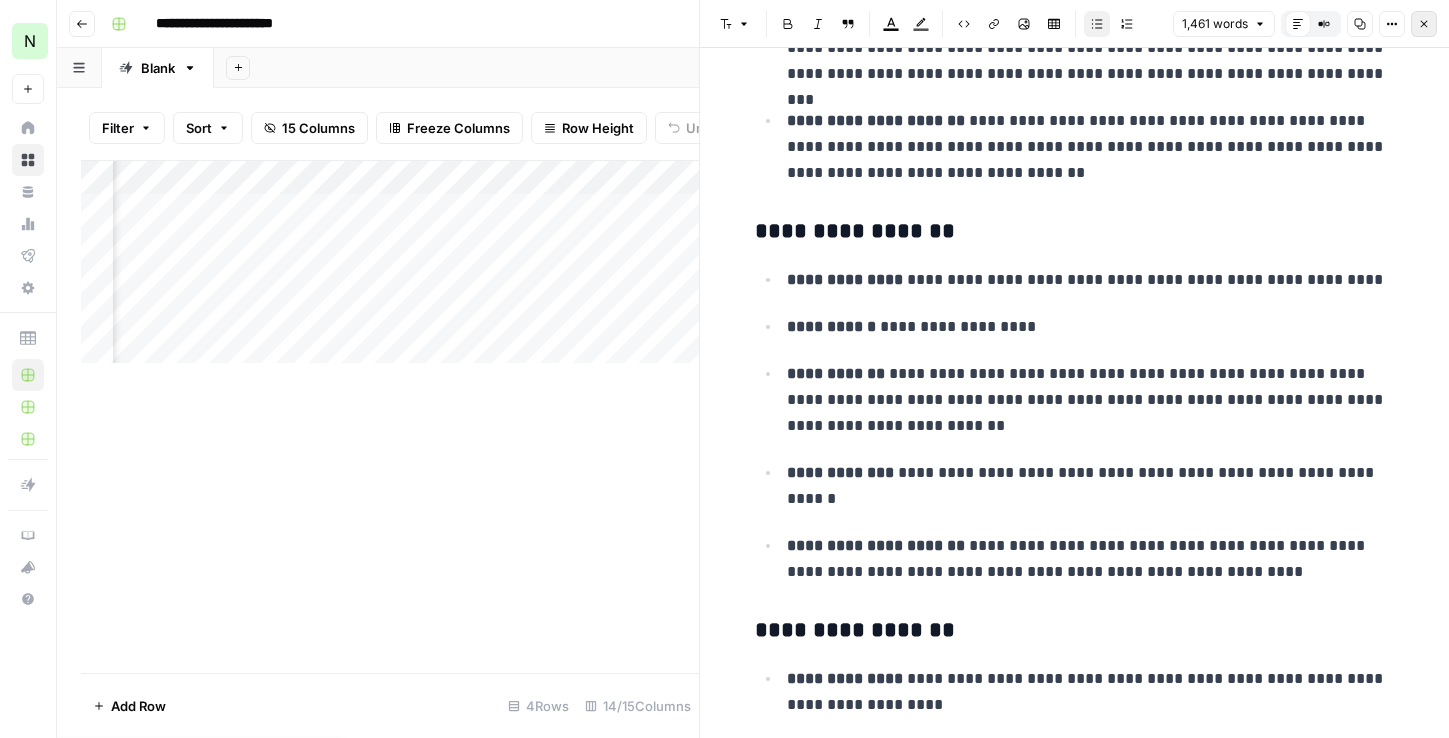 click 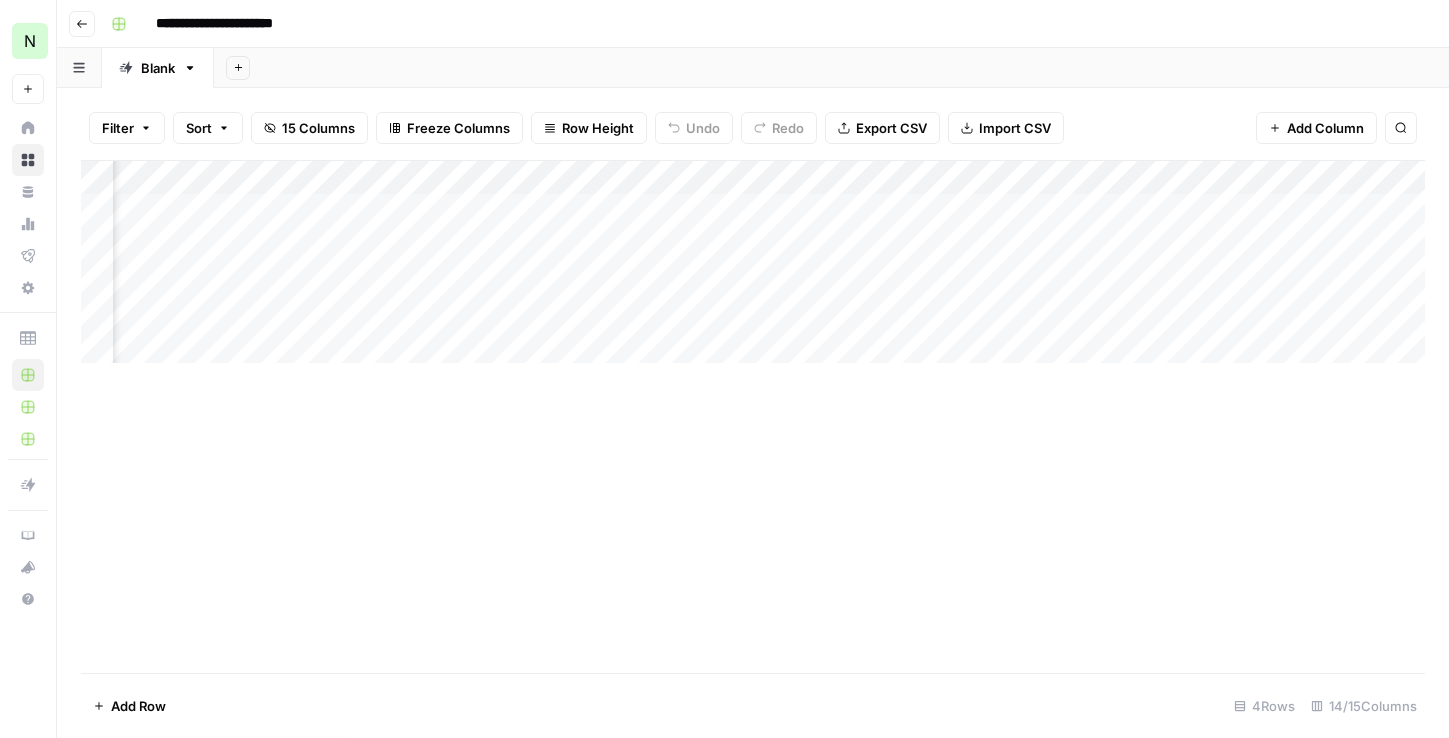 scroll, scrollTop: 0, scrollLeft: 1483, axis: horizontal 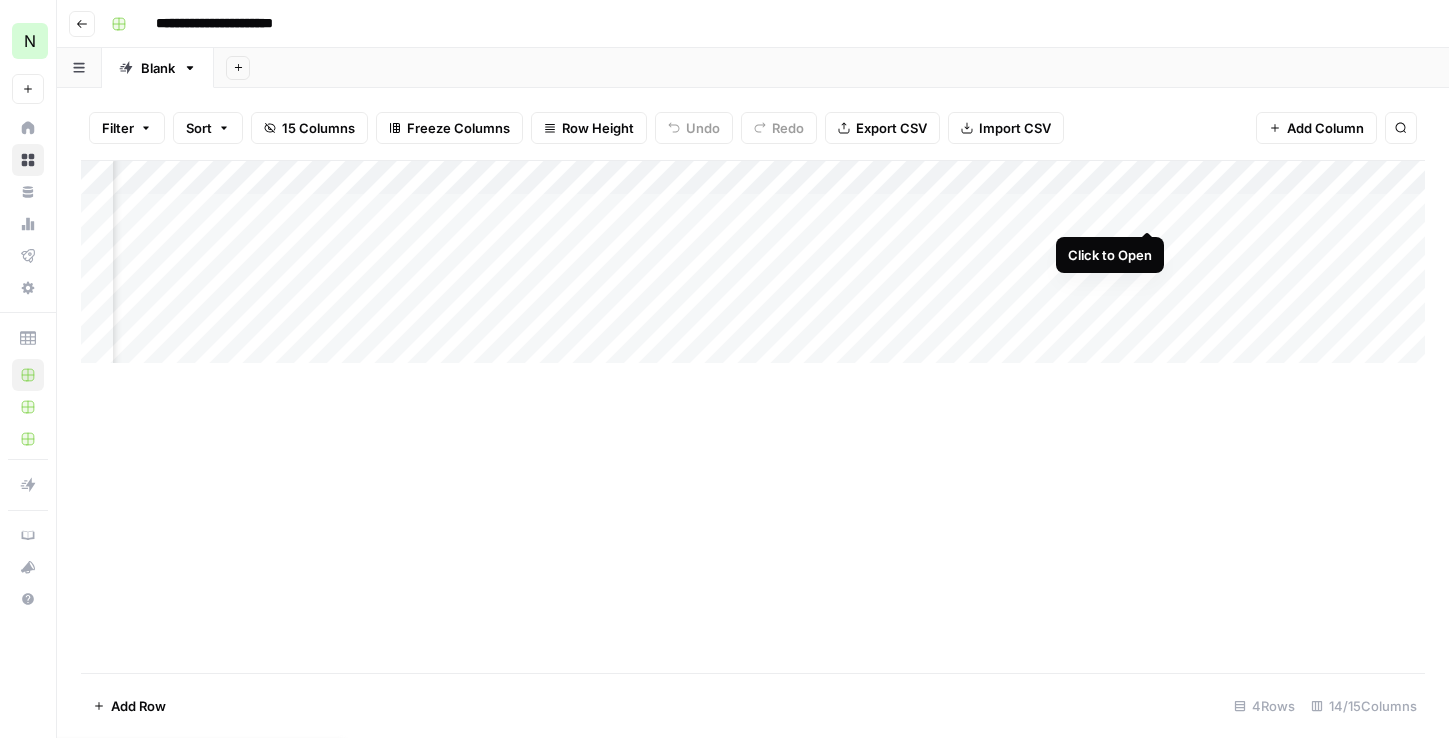 click on "Add Column" at bounding box center [753, 262] 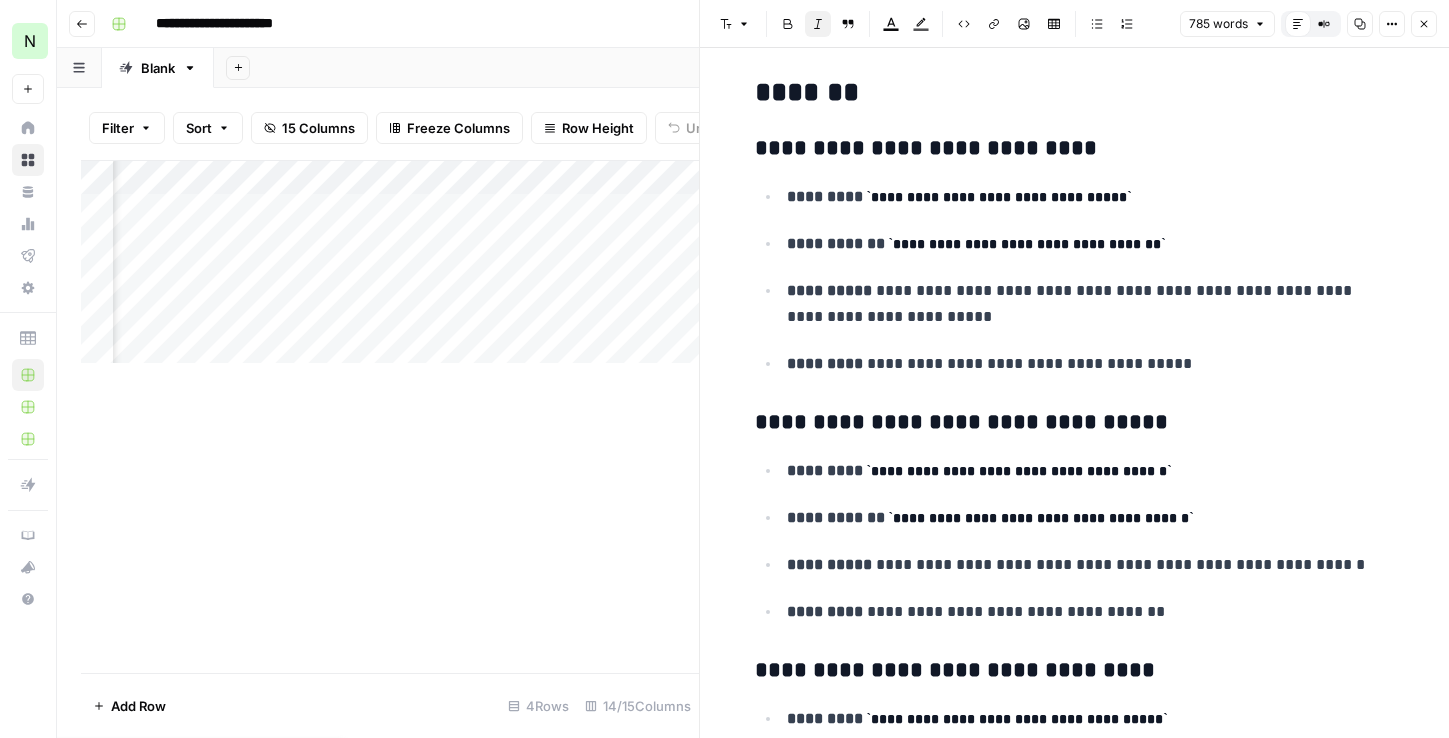 scroll, scrollTop: 559, scrollLeft: 0, axis: vertical 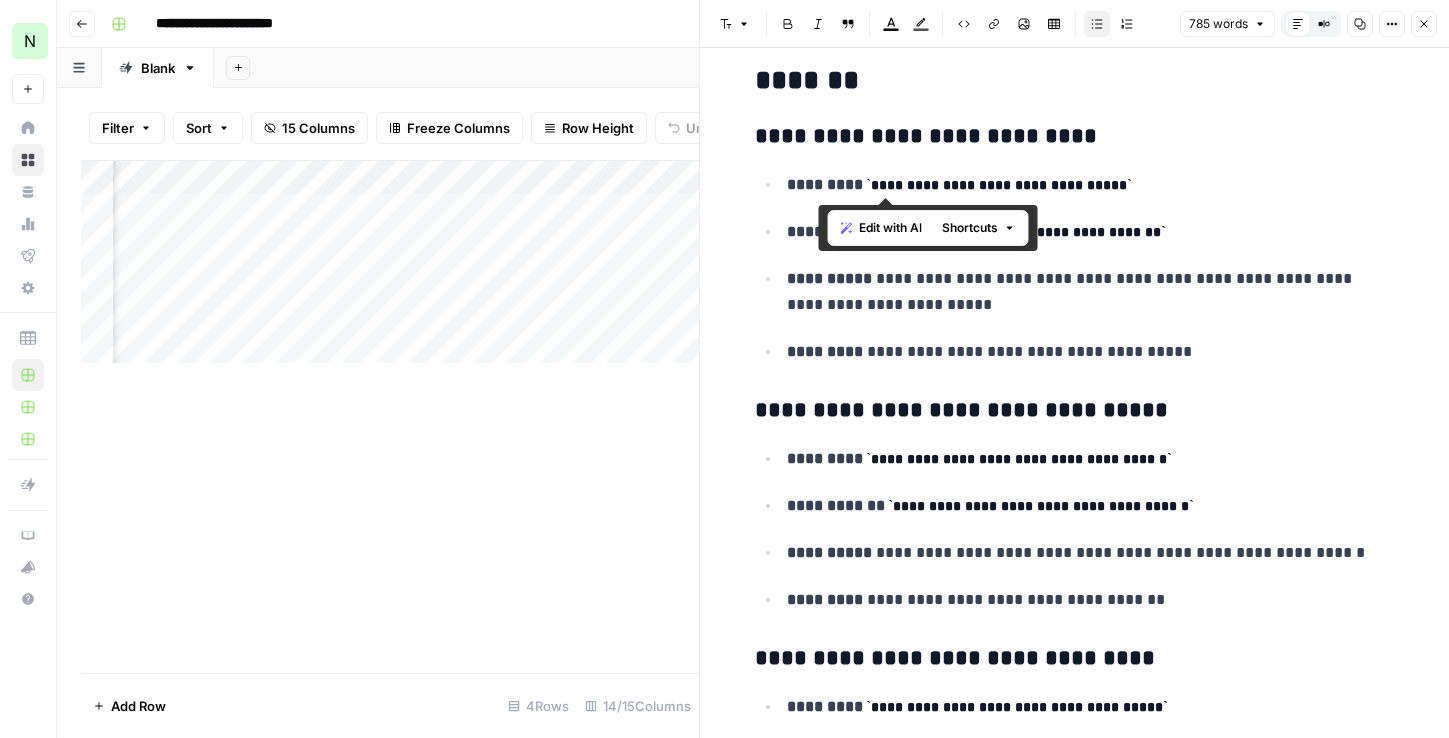 drag, startPoint x: 819, startPoint y: 181, endPoint x: 1012, endPoint y: 198, distance: 193.74725 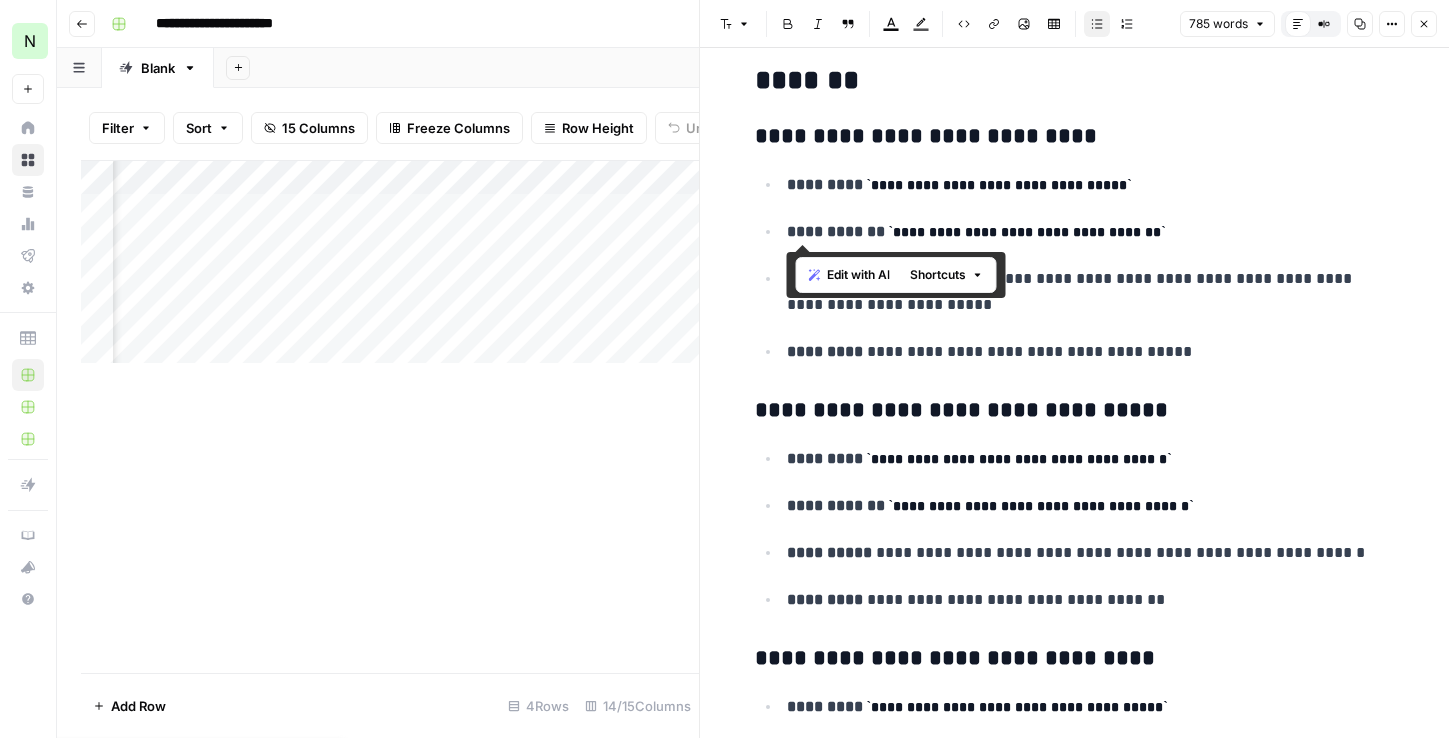 click on "**********" at bounding box center [1091, 185] 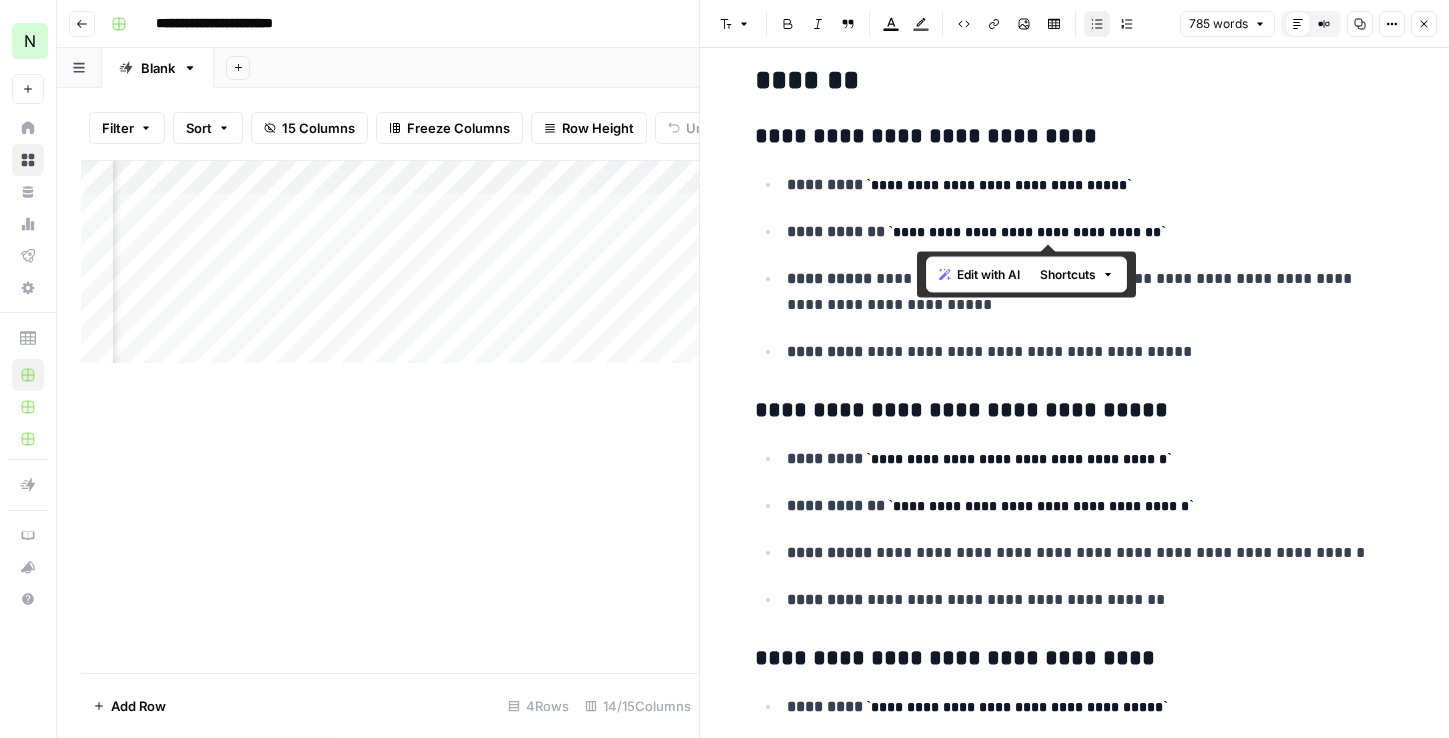 drag, startPoint x: 915, startPoint y: 241, endPoint x: 1176, endPoint y: 227, distance: 261.3752 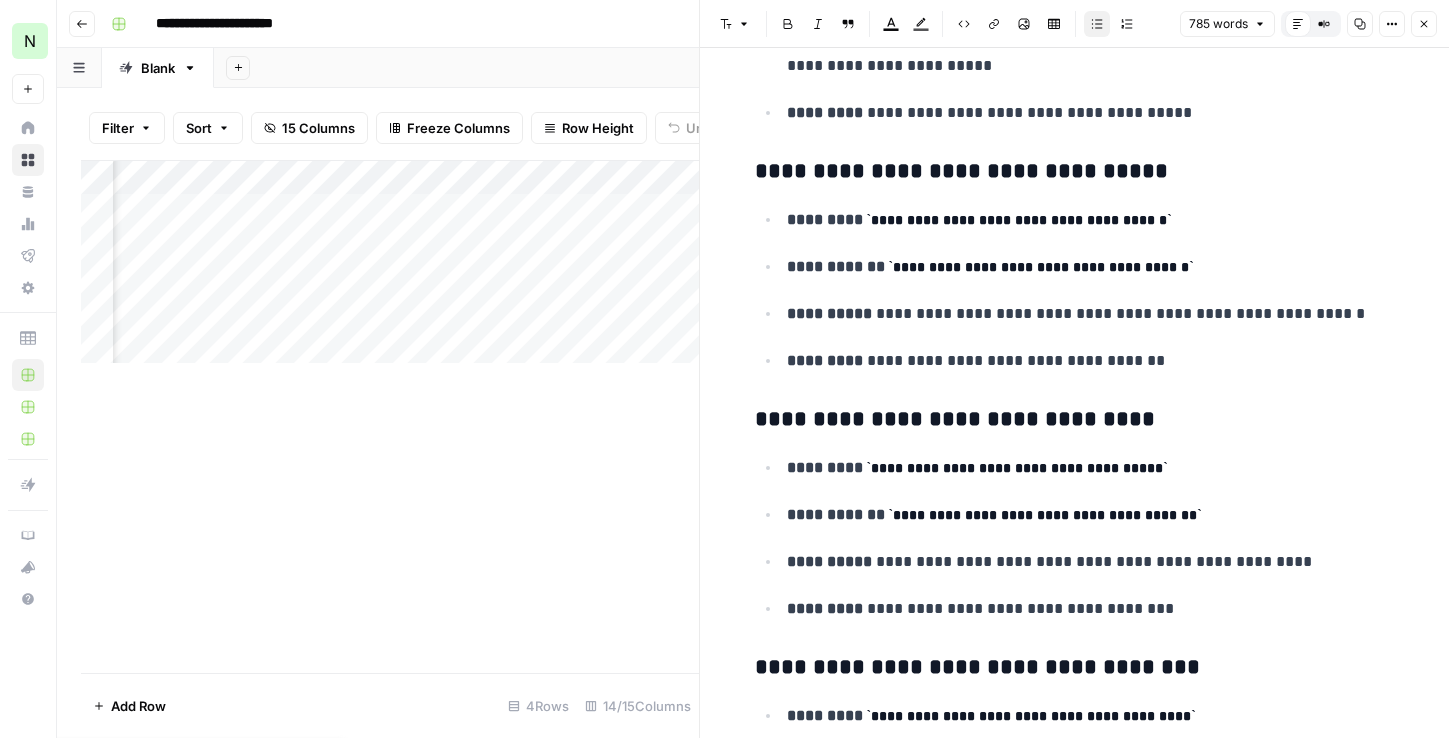scroll, scrollTop: 847, scrollLeft: 0, axis: vertical 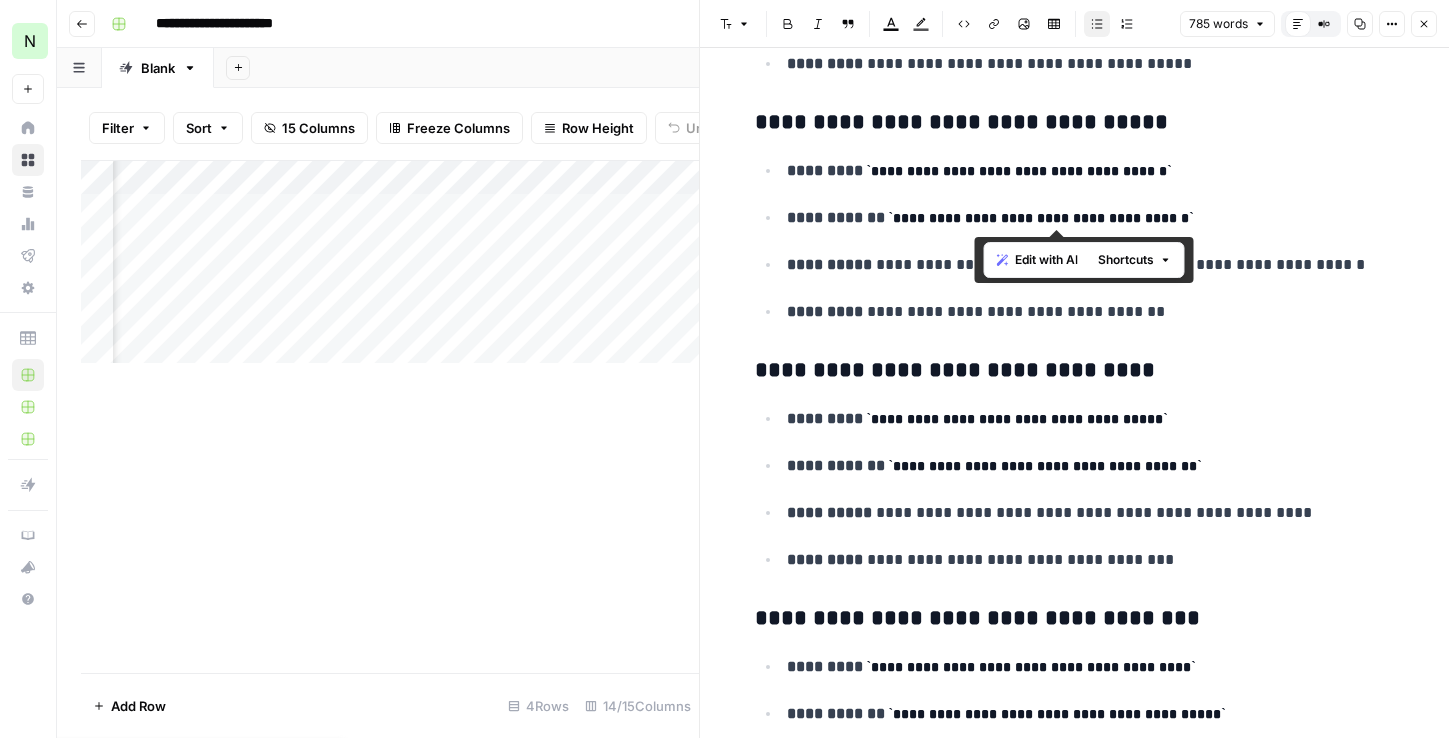 drag, startPoint x: 975, startPoint y: 216, endPoint x: 1142, endPoint y: 214, distance: 167.01198 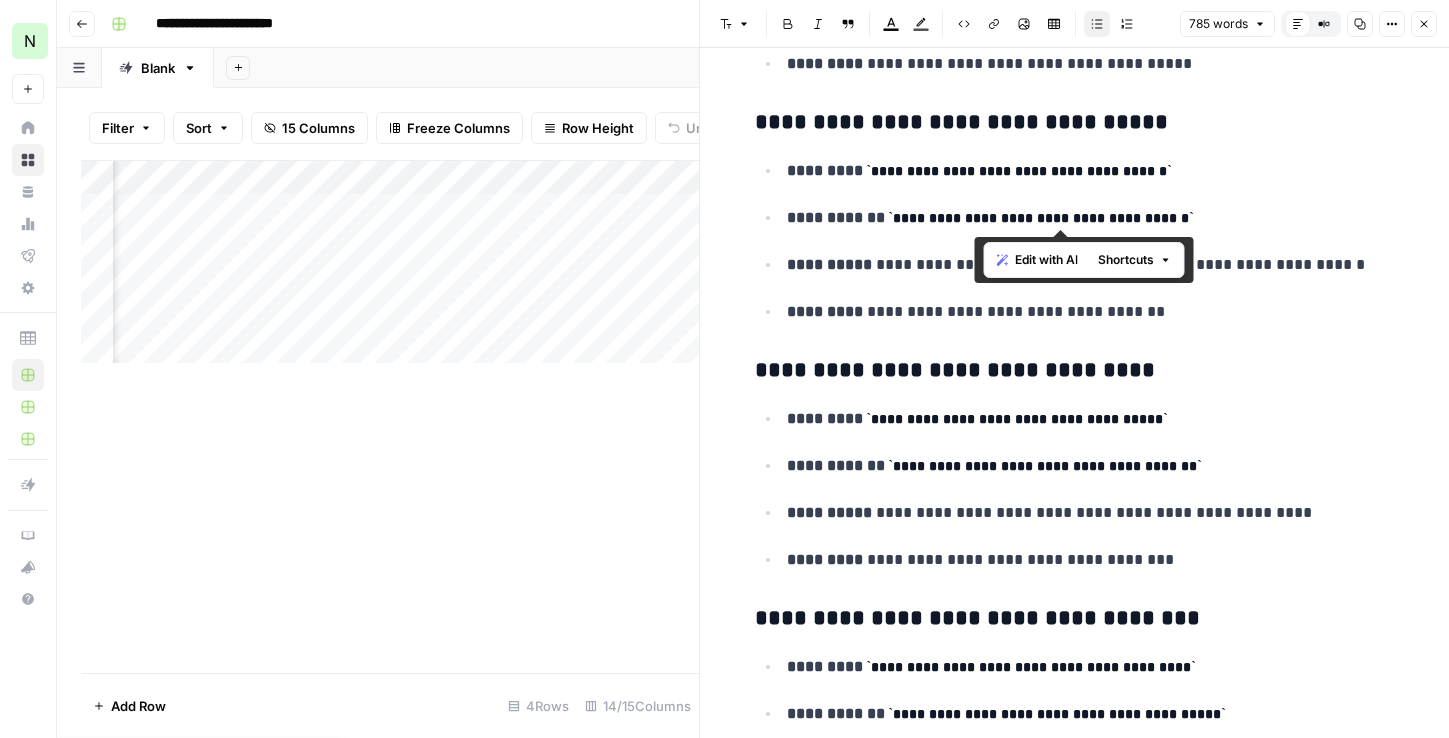 click on "**********" at bounding box center (1041, 218) 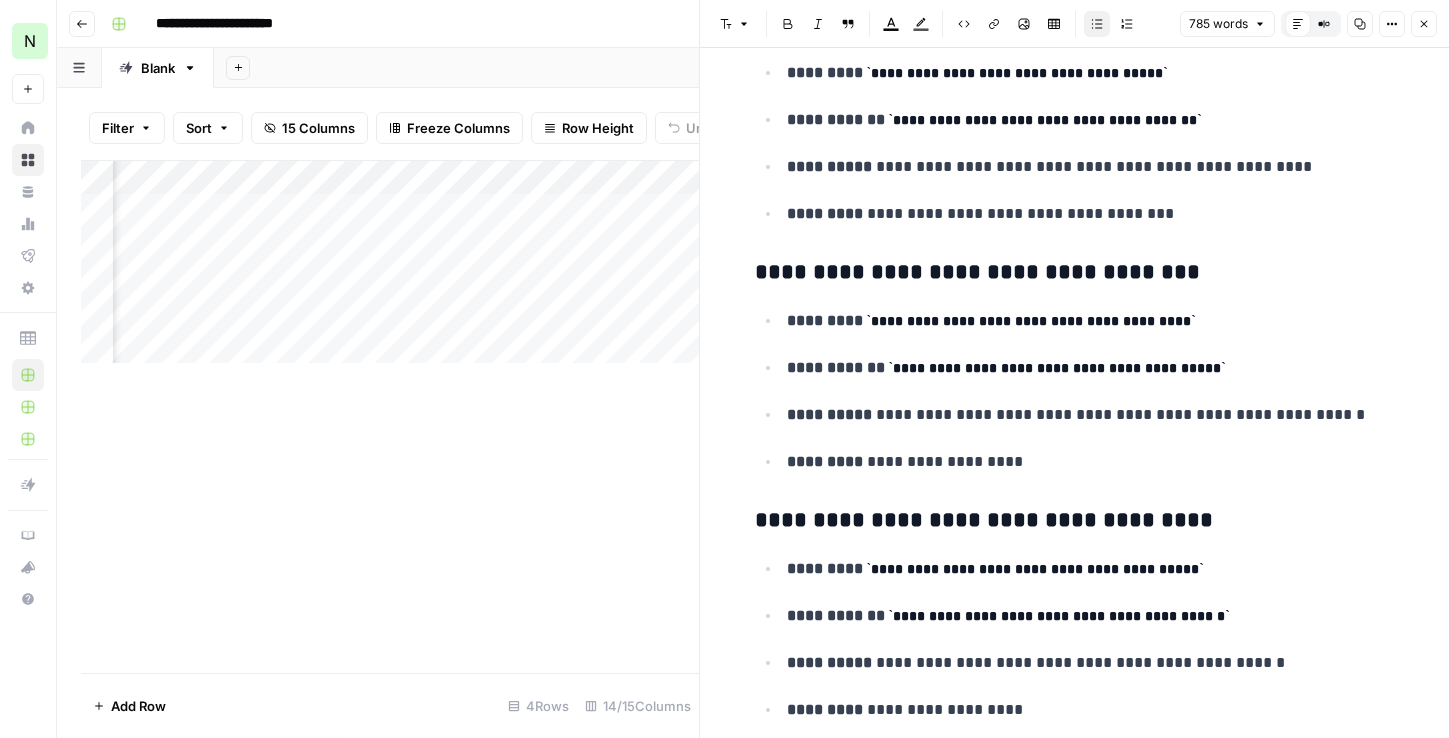 scroll, scrollTop: 1264, scrollLeft: 0, axis: vertical 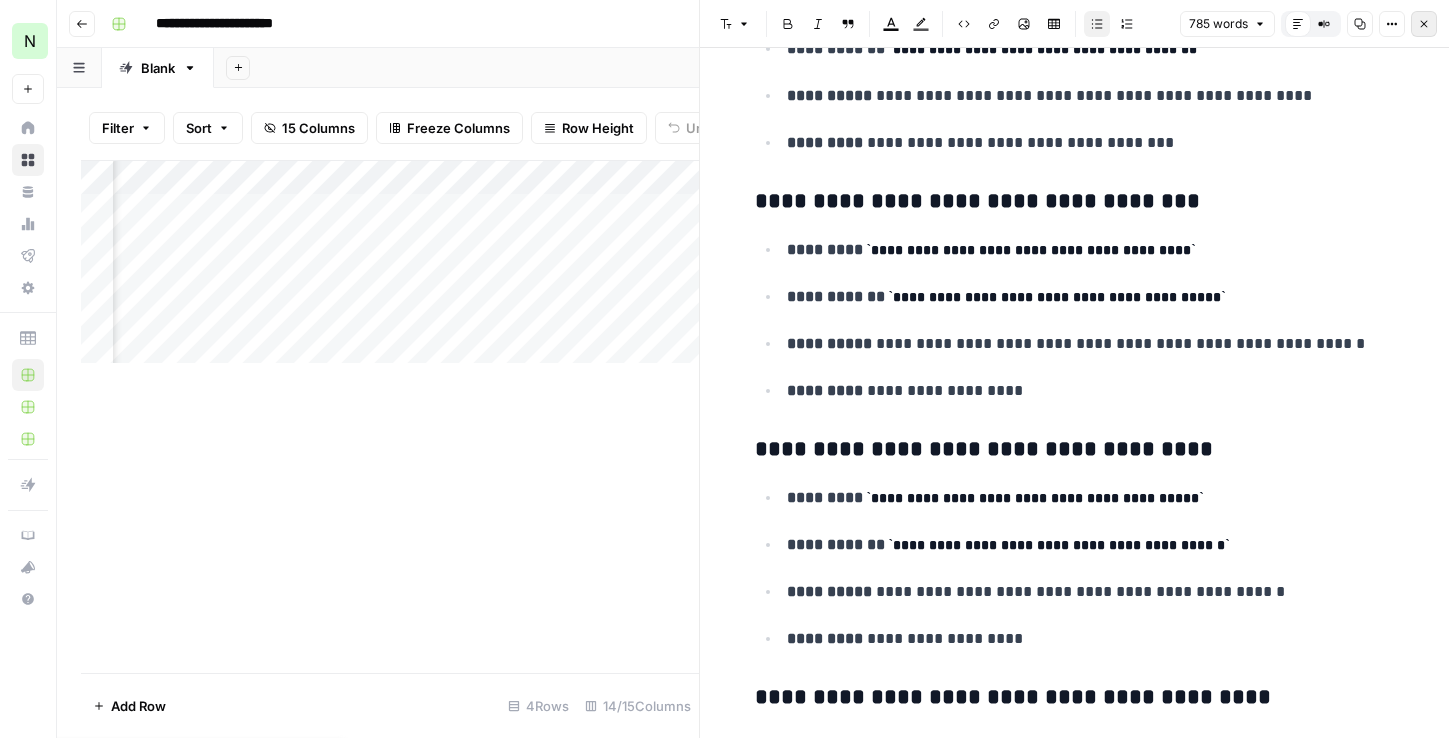 click 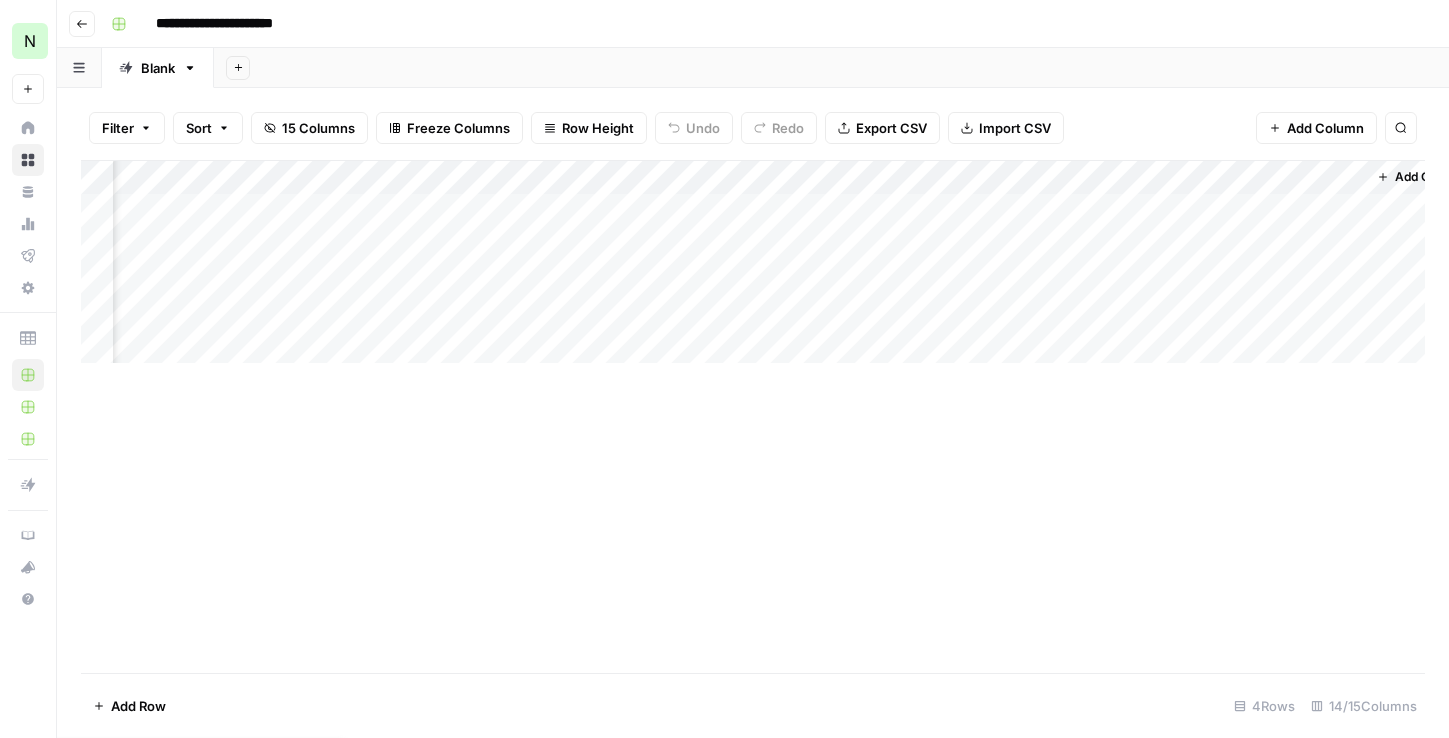 scroll, scrollTop: 0, scrollLeft: 2113, axis: horizontal 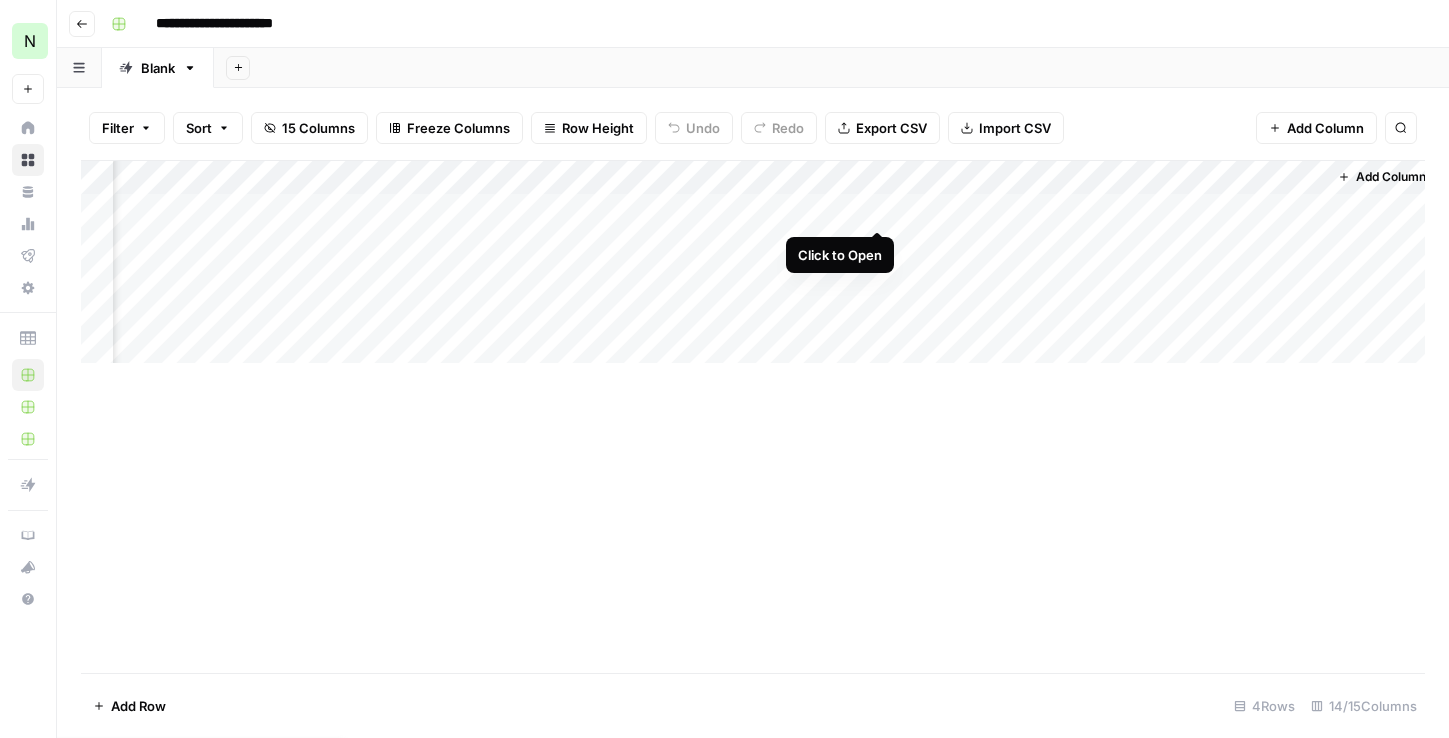 click on "Add Column" at bounding box center [753, 262] 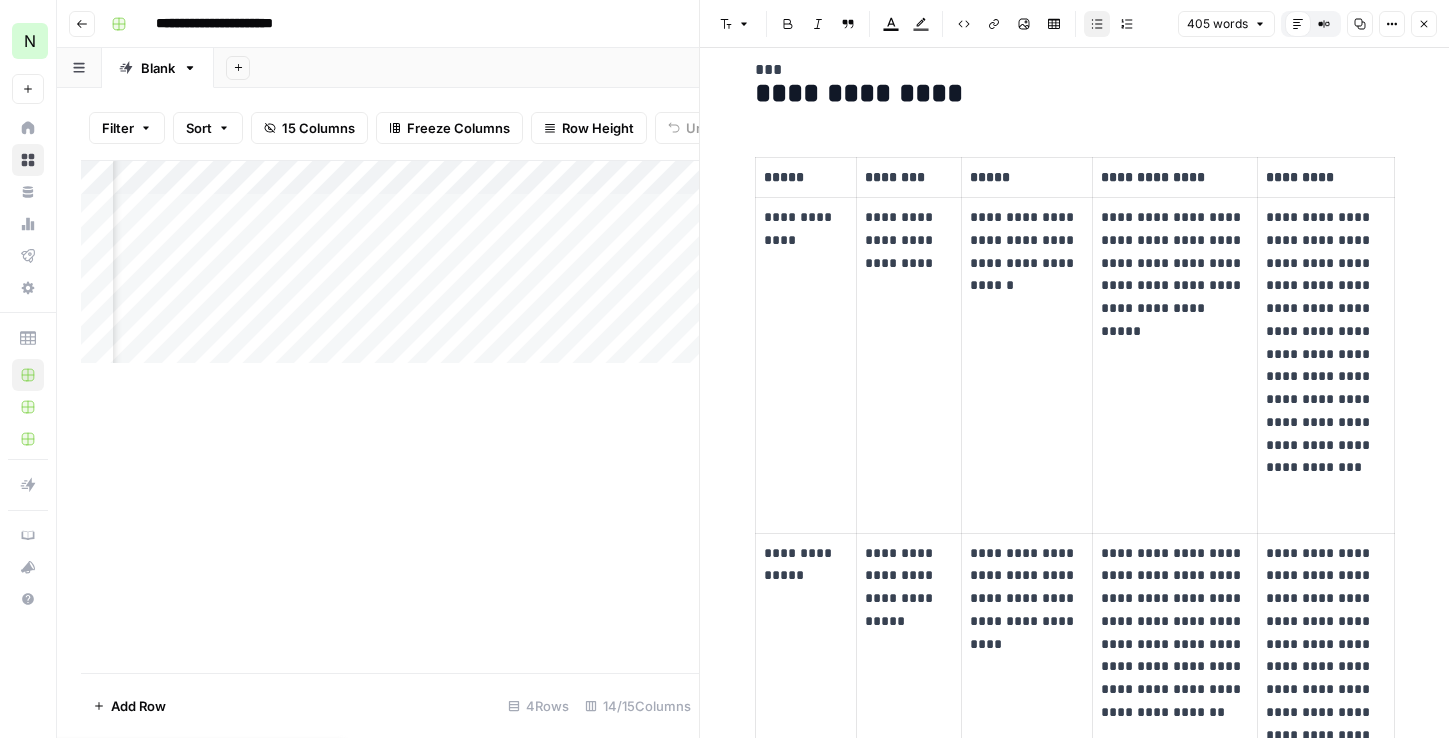 scroll, scrollTop: 458, scrollLeft: 0, axis: vertical 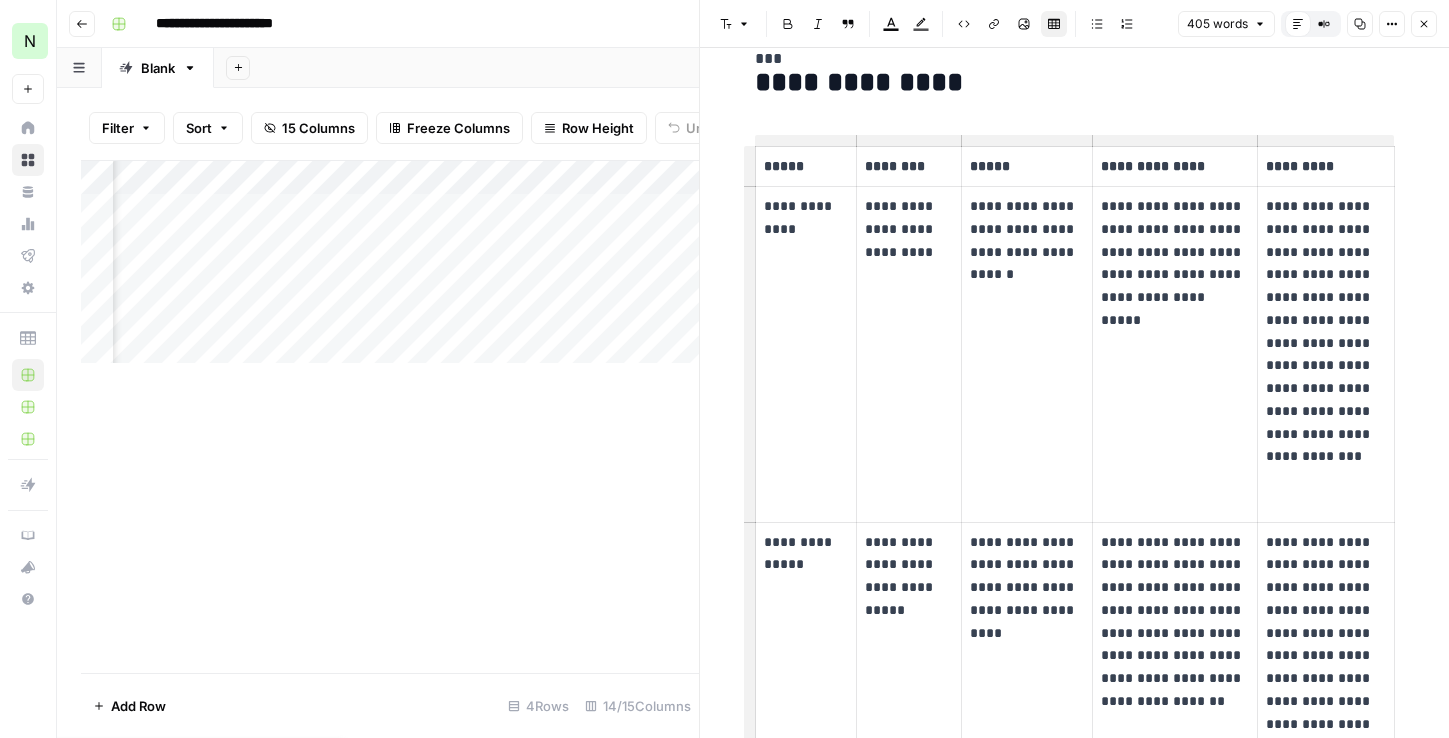 click on "**********" at bounding box center (805, 355) 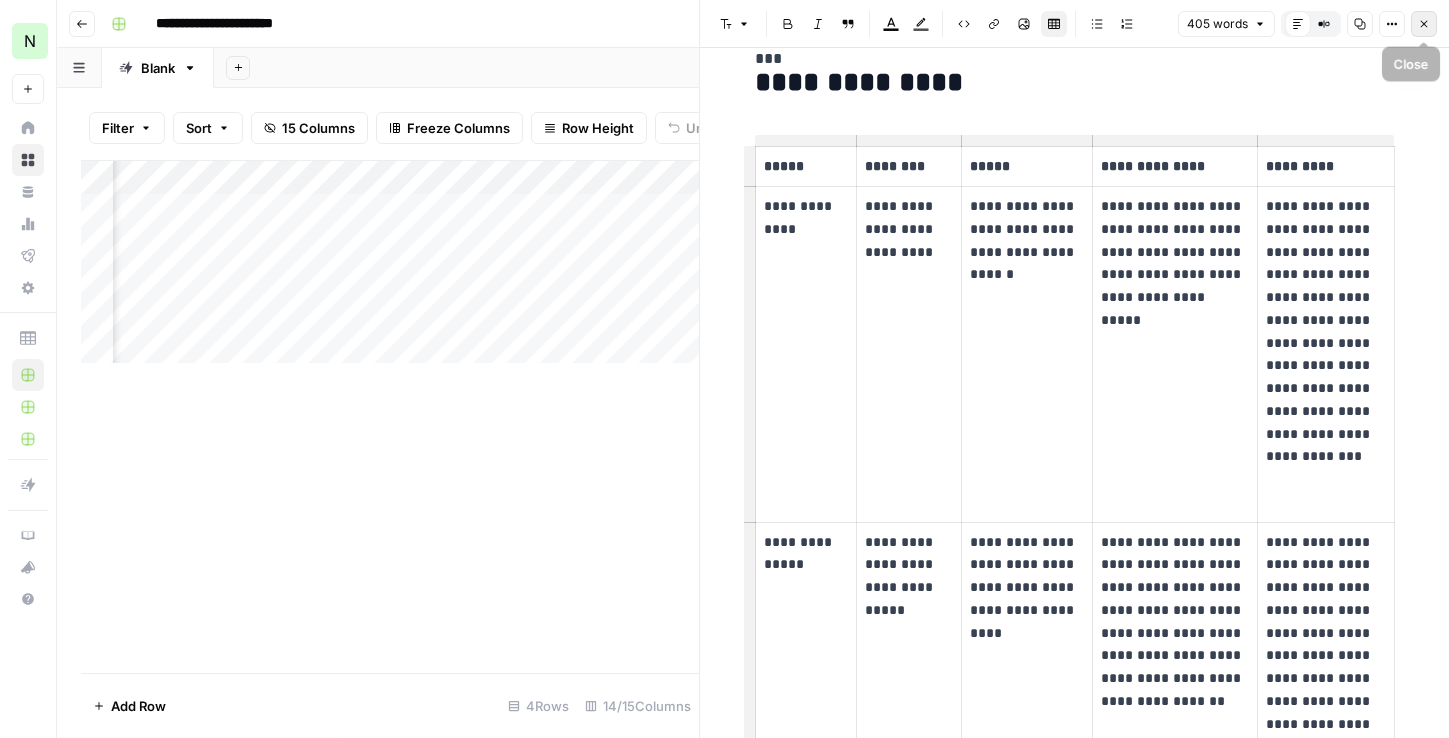 click 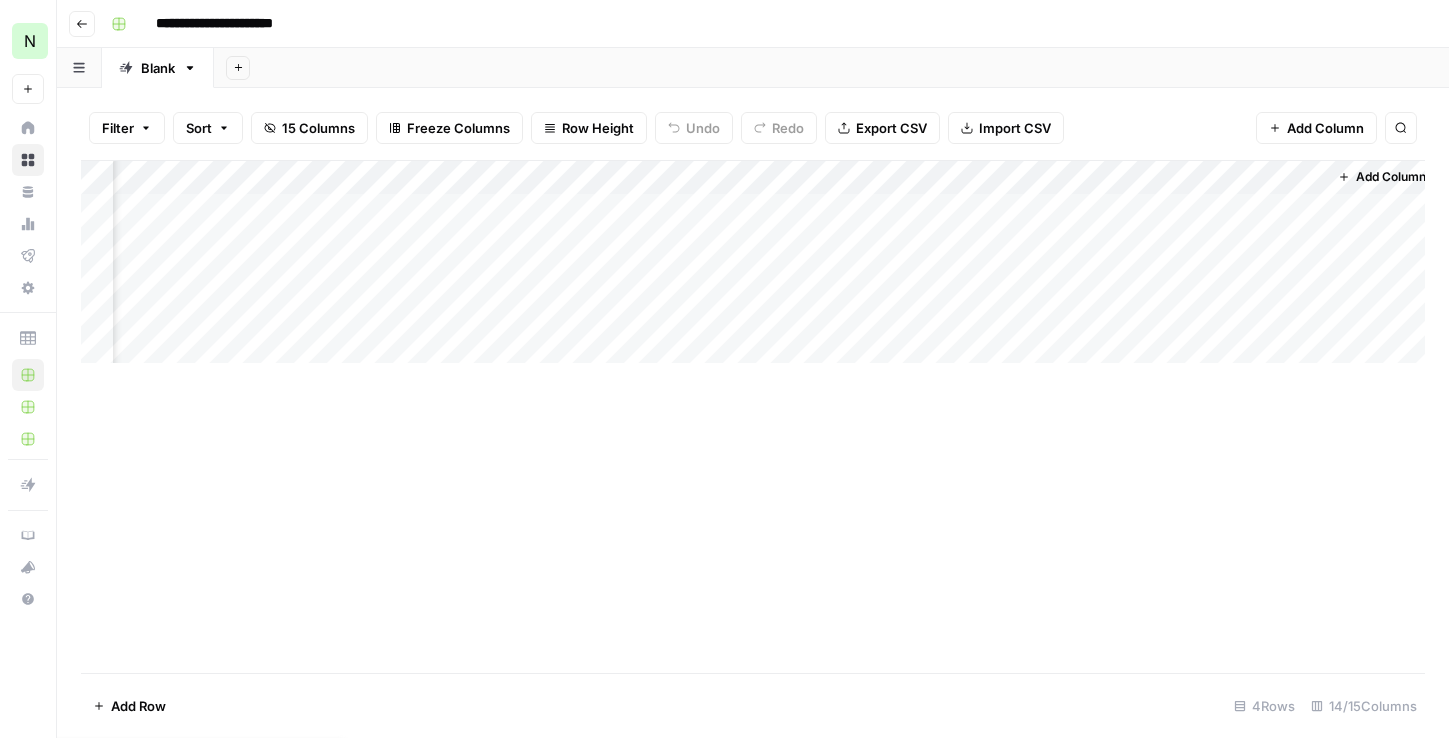 scroll, scrollTop: 0, scrollLeft: 2102, axis: horizontal 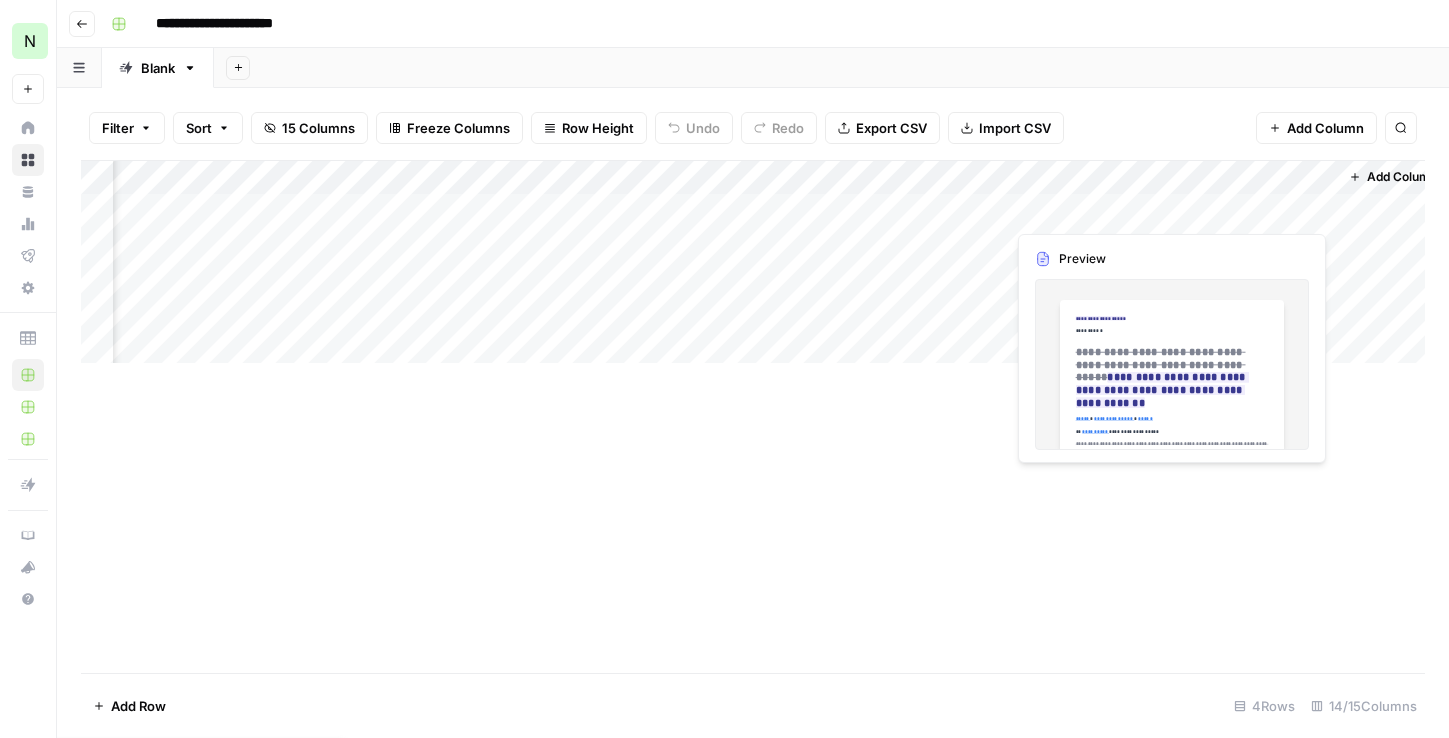 click on "Add Column" at bounding box center (753, 262) 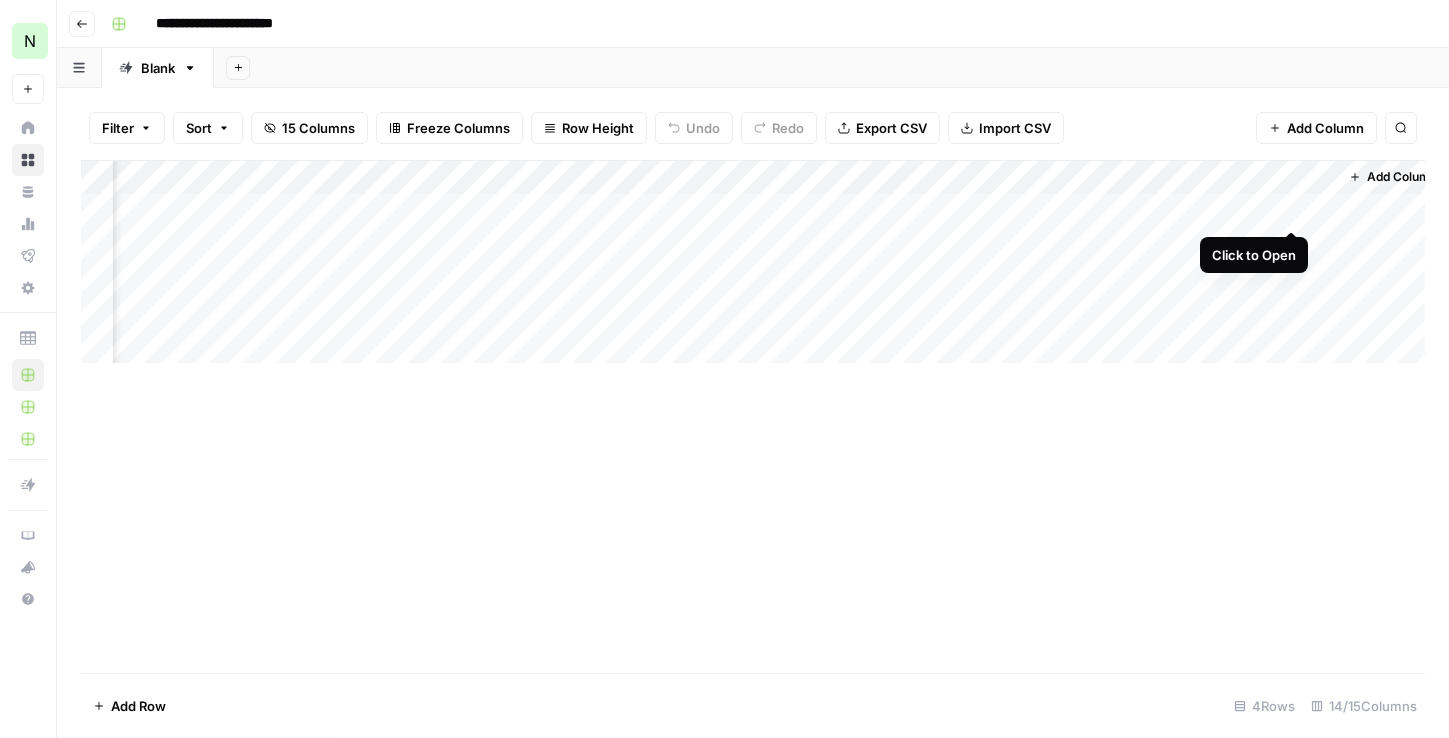 click on "Add Column" at bounding box center (753, 262) 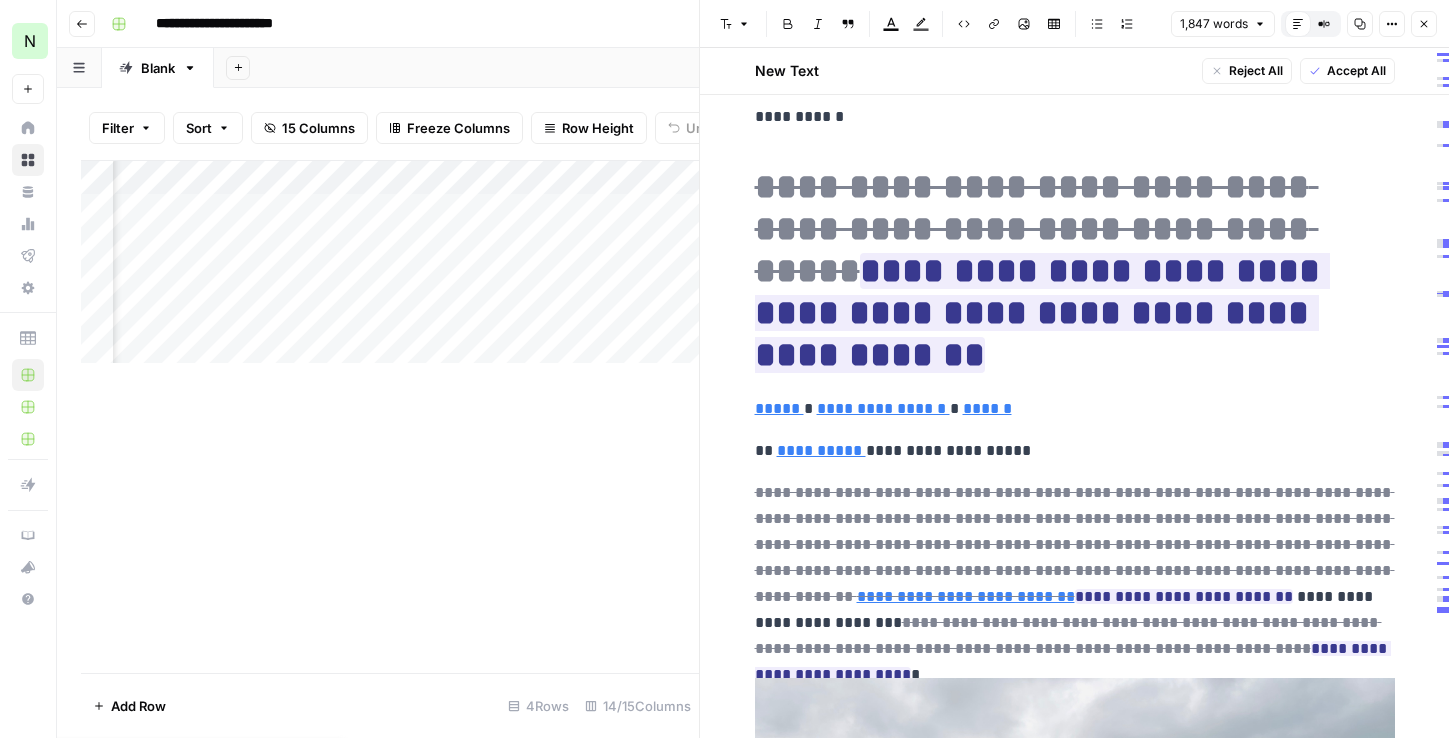 scroll, scrollTop: 74, scrollLeft: 0, axis: vertical 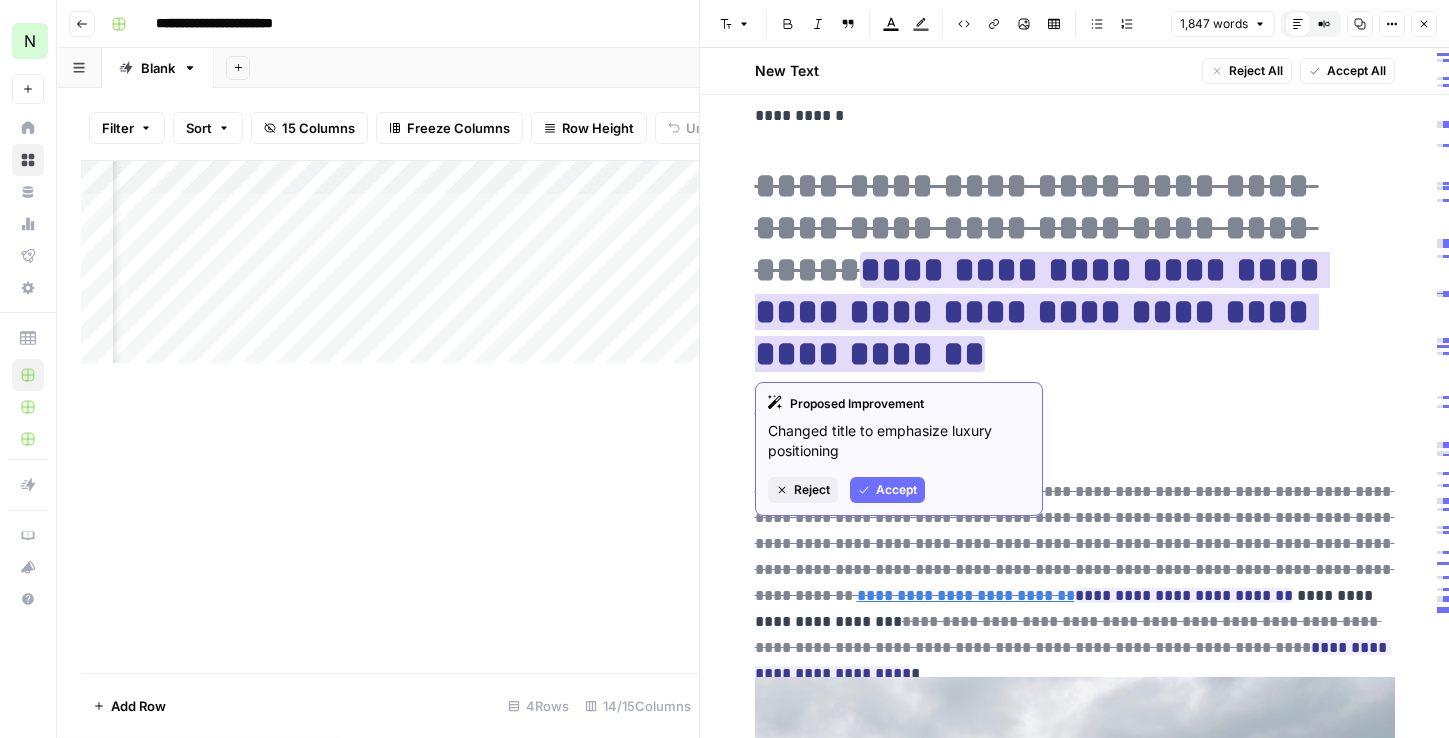 click on "Accept" at bounding box center (896, 490) 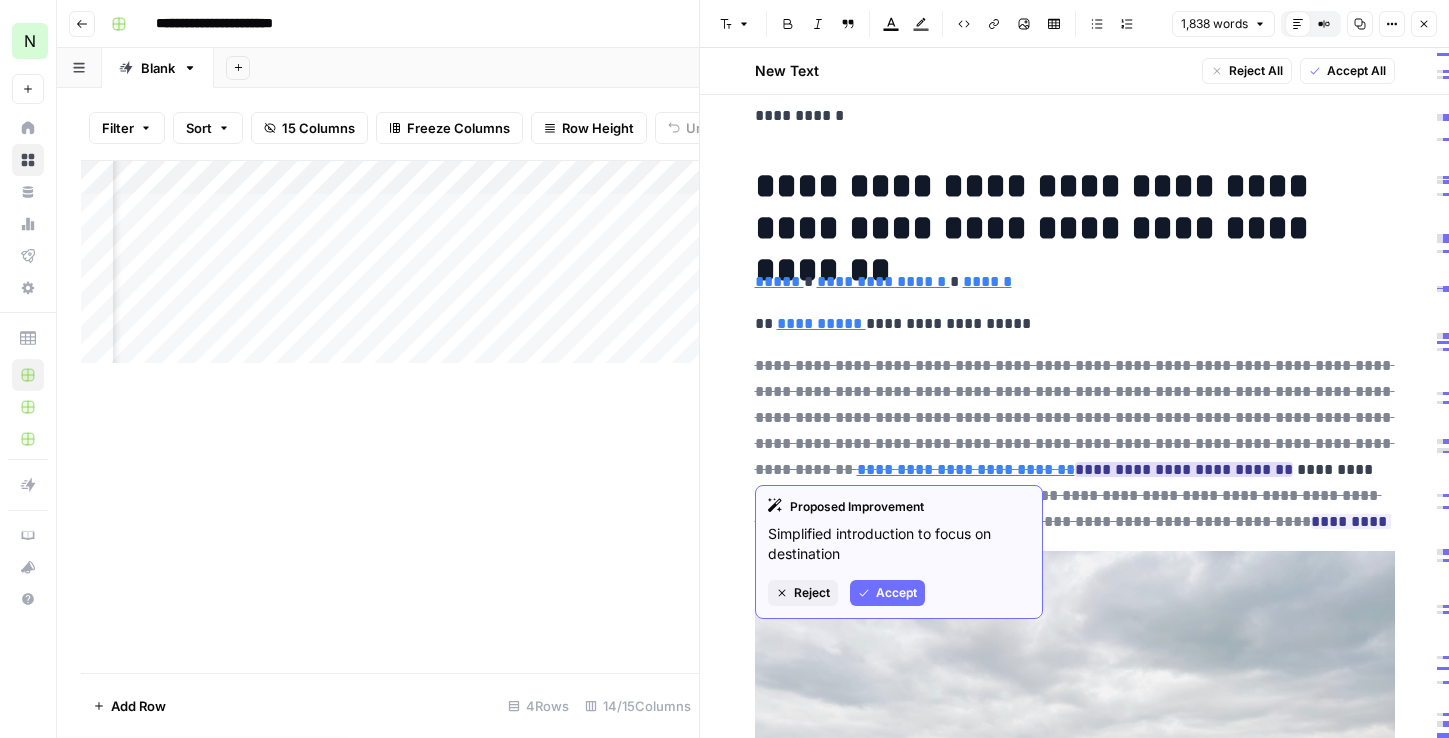 click on "Accept" at bounding box center [896, 593] 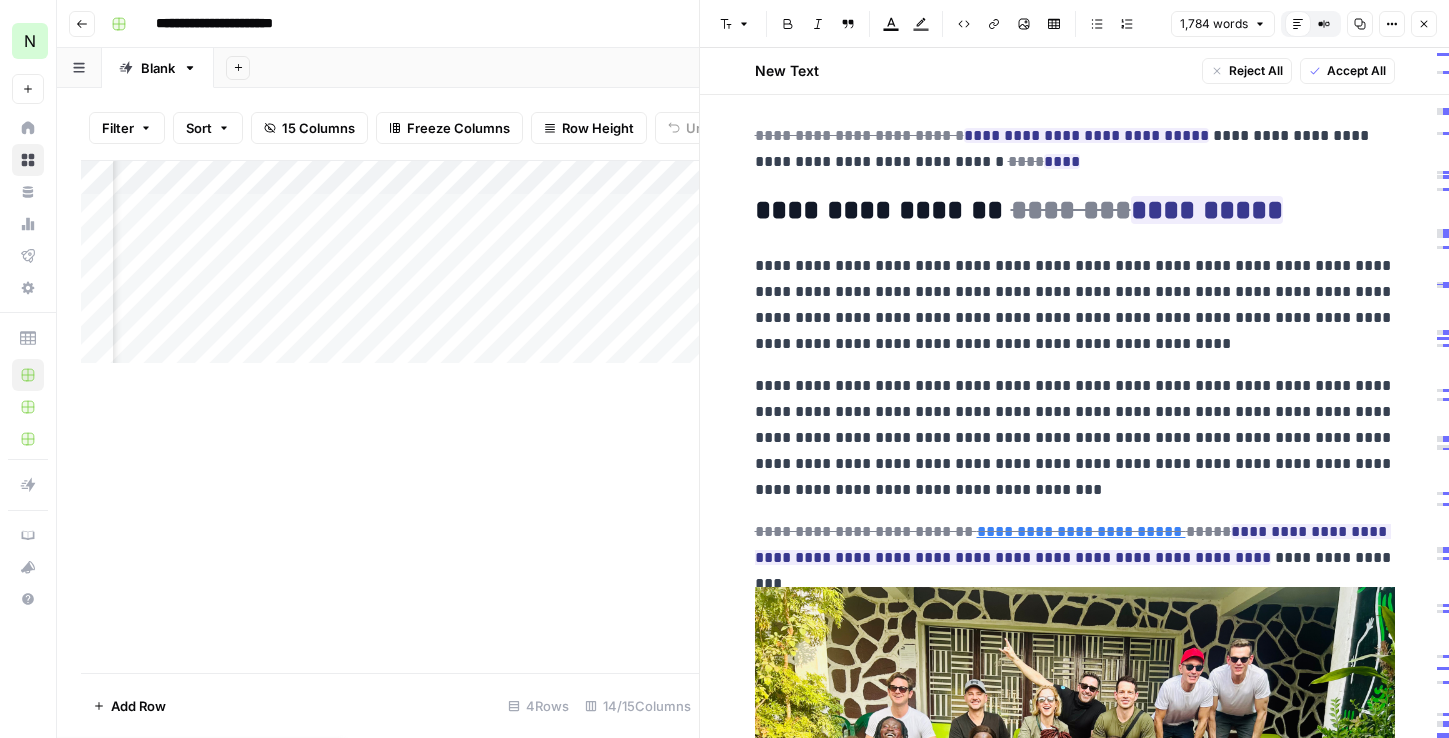 scroll, scrollTop: 962, scrollLeft: 0, axis: vertical 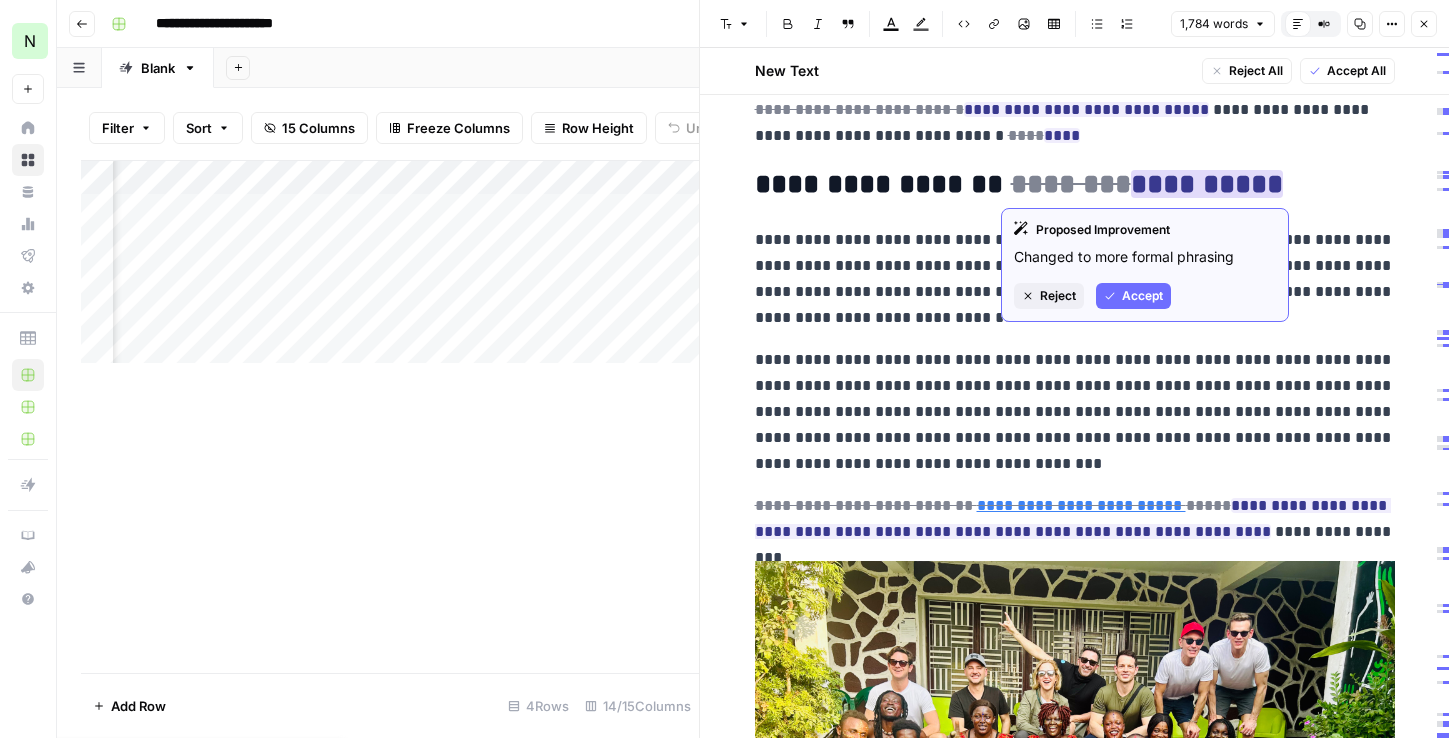 click on "Accept" at bounding box center [1142, 296] 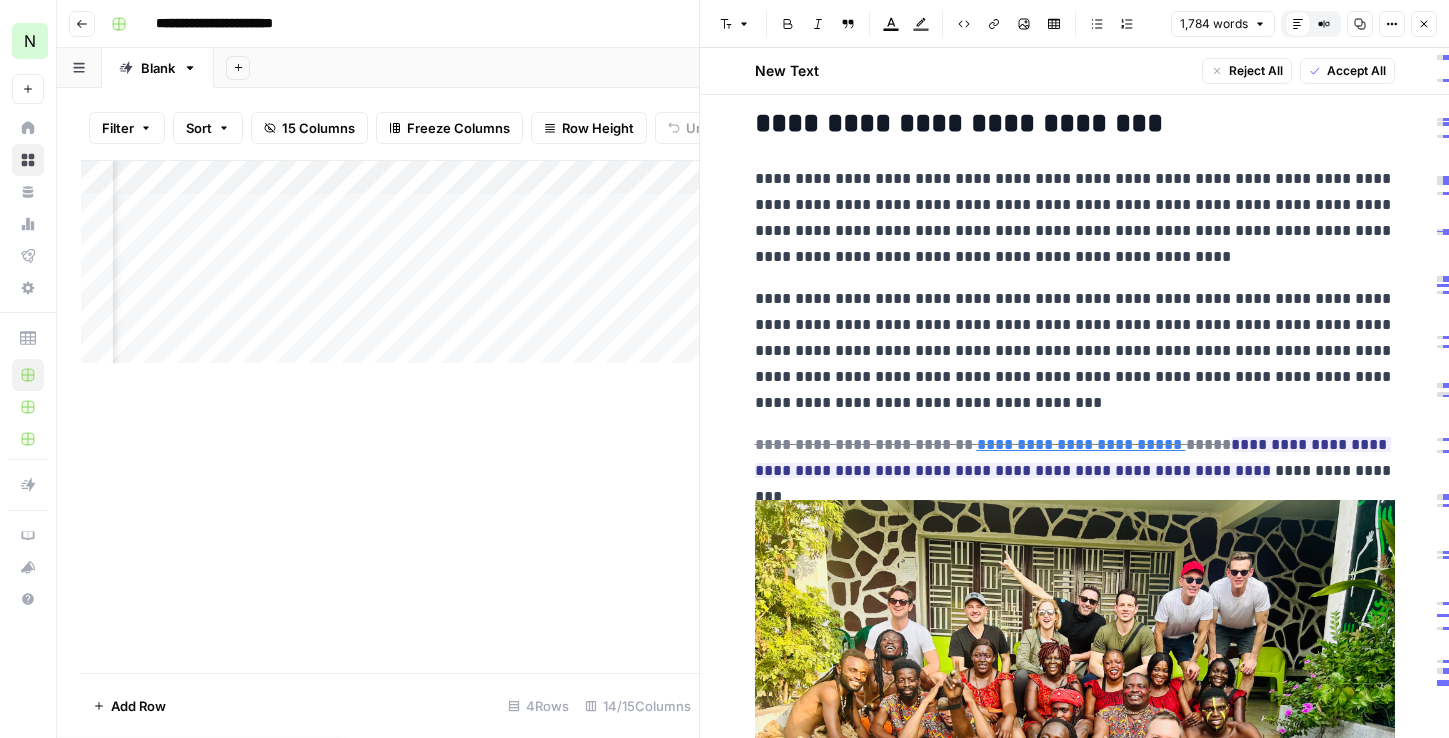 scroll, scrollTop: 1098, scrollLeft: 0, axis: vertical 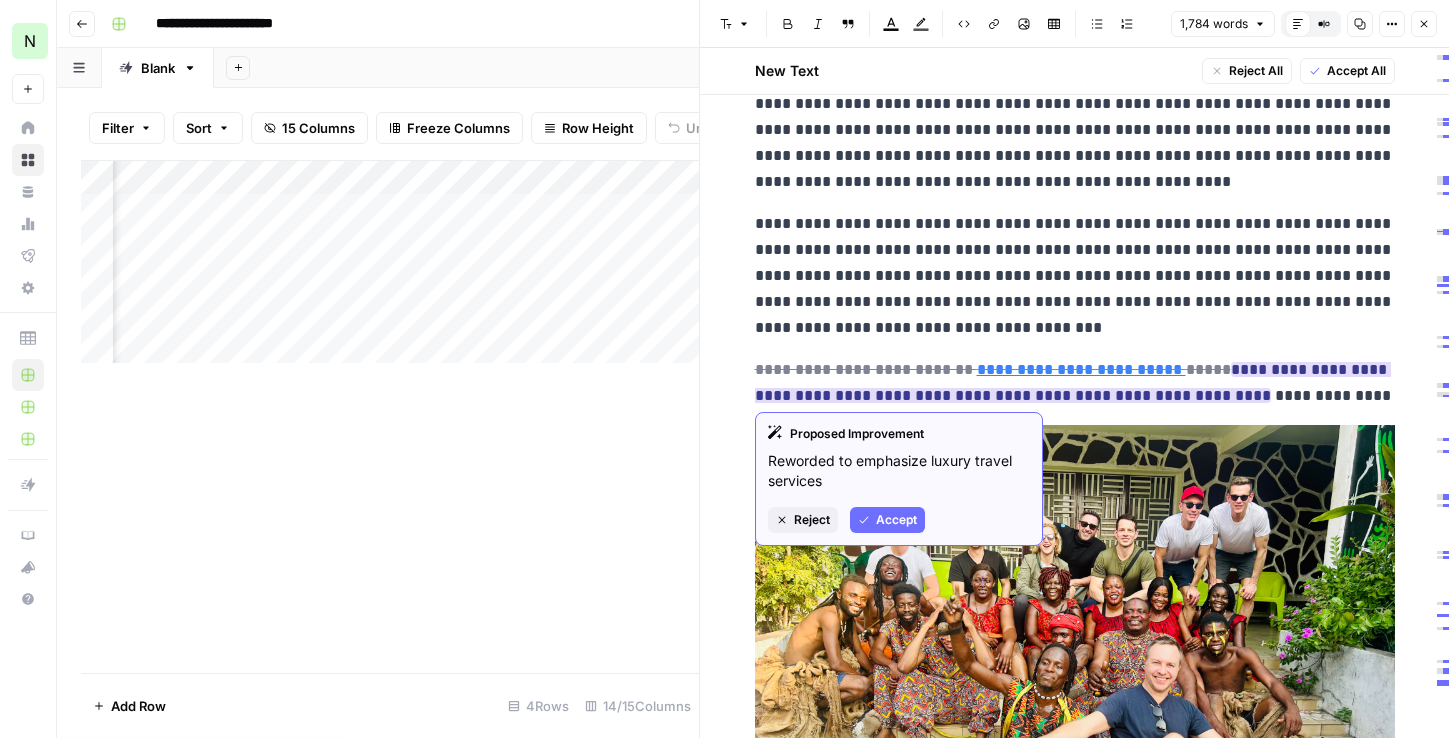 click on "Accept" at bounding box center [896, 520] 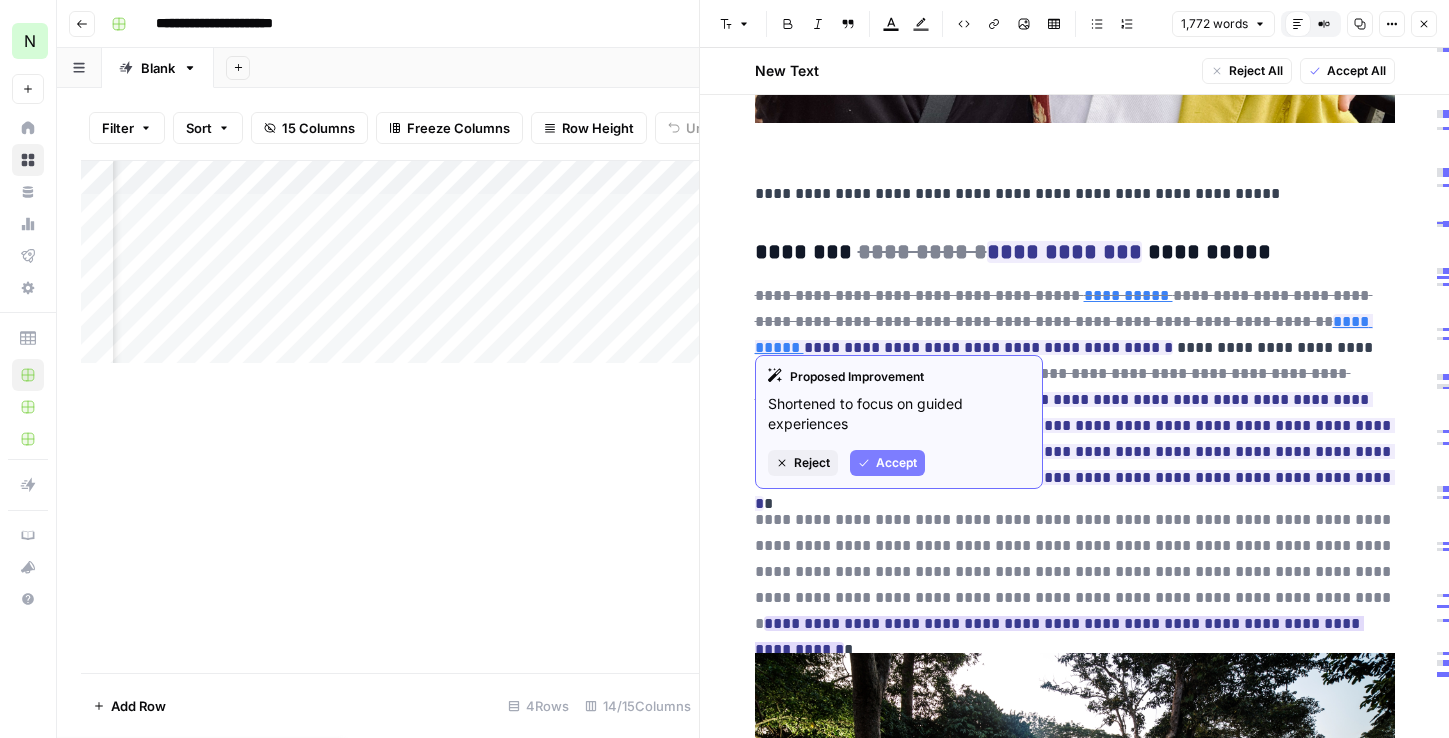 scroll, scrollTop: 2848, scrollLeft: 0, axis: vertical 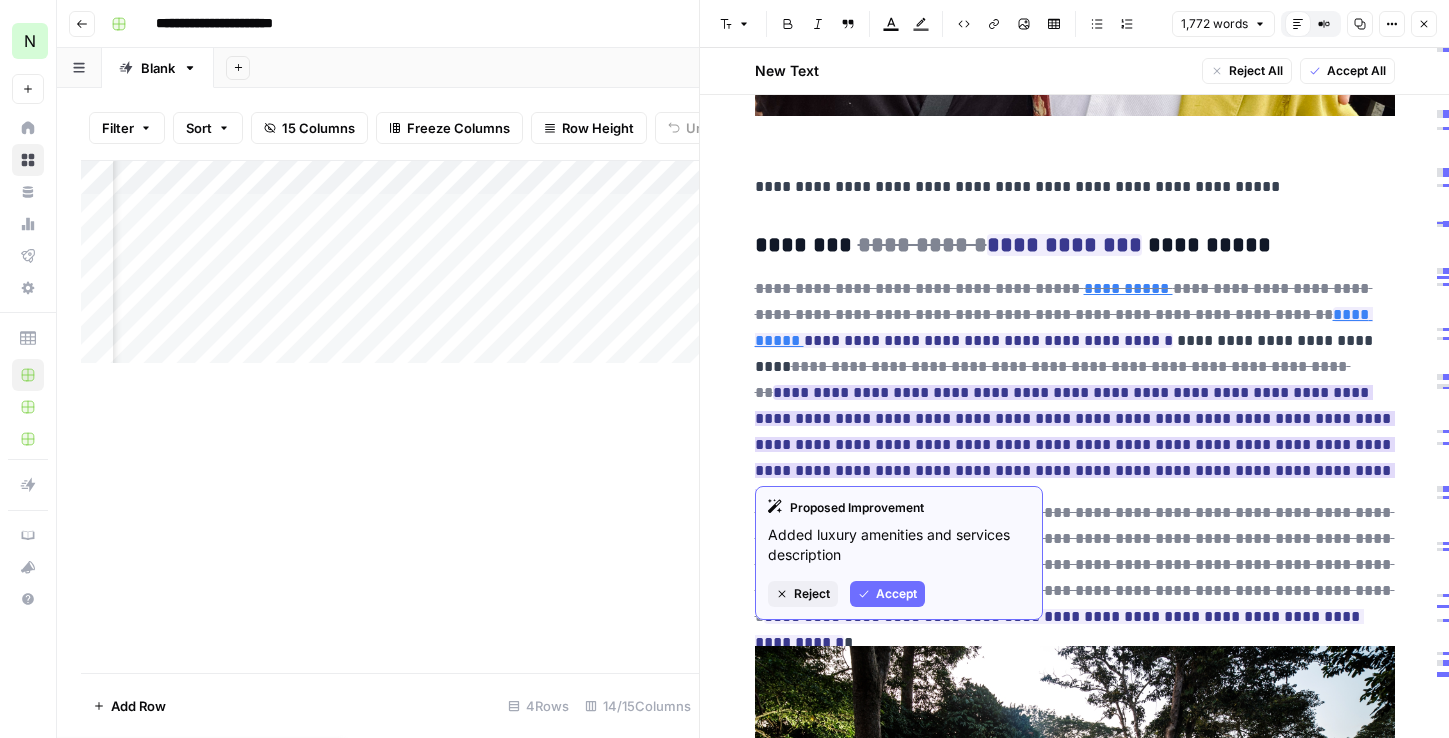 click on "Accept" at bounding box center [896, 594] 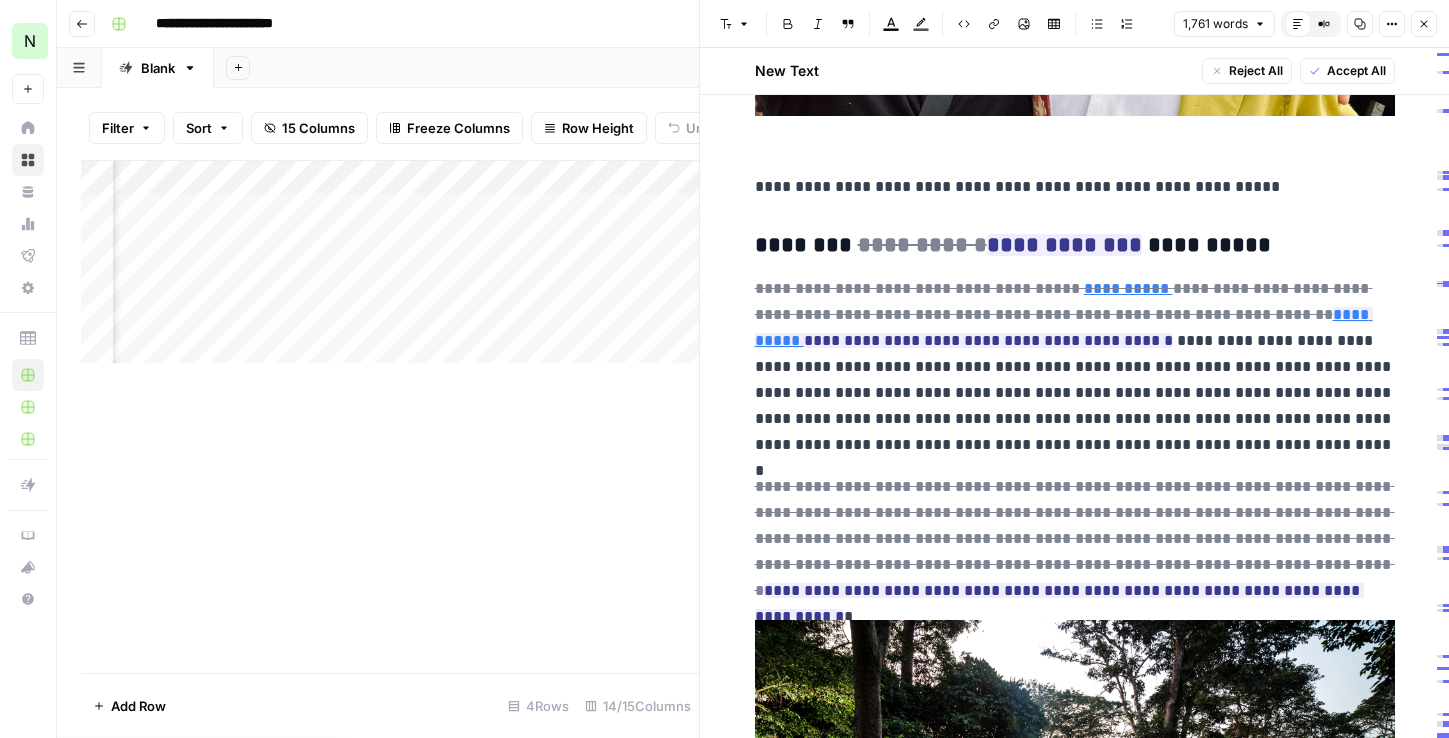 click on "**********" at bounding box center (1075, 2996) 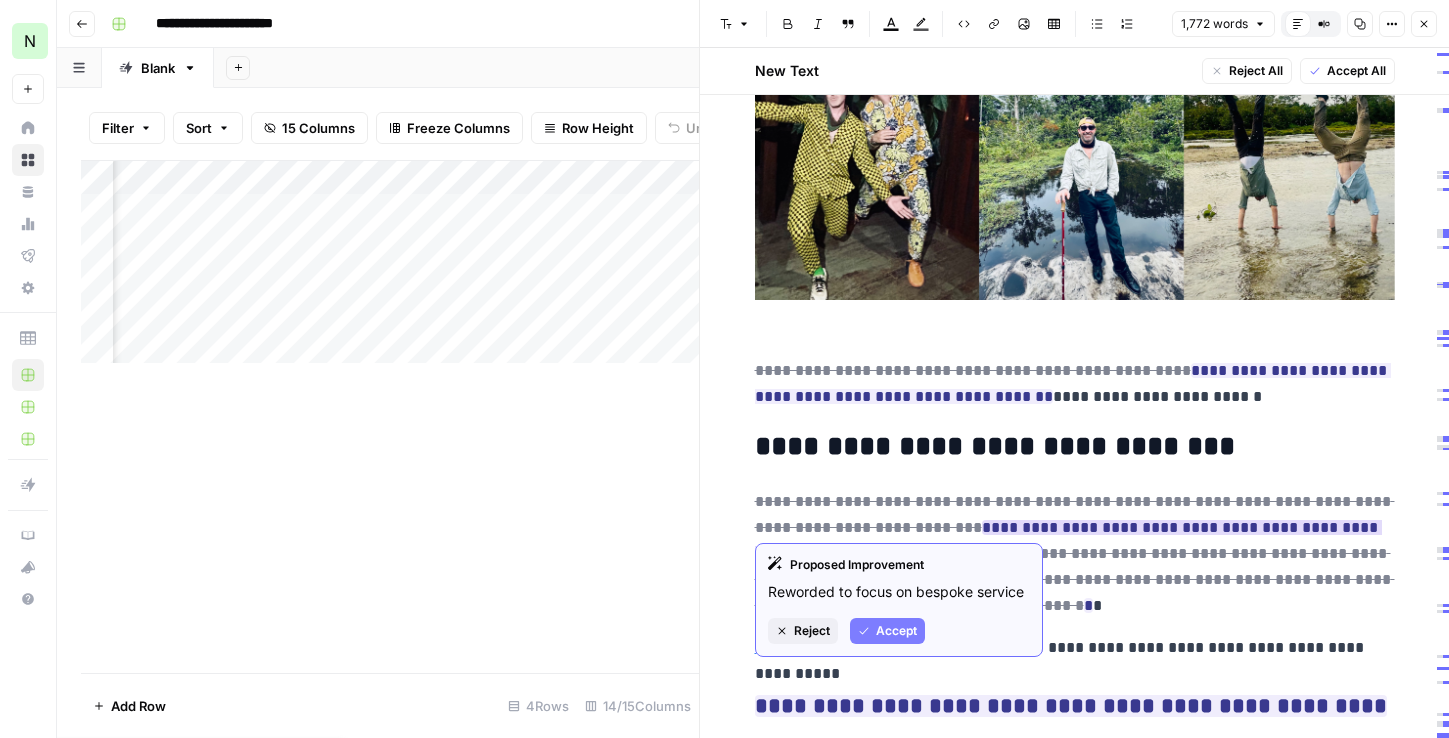scroll, scrollTop: 10823, scrollLeft: 0, axis: vertical 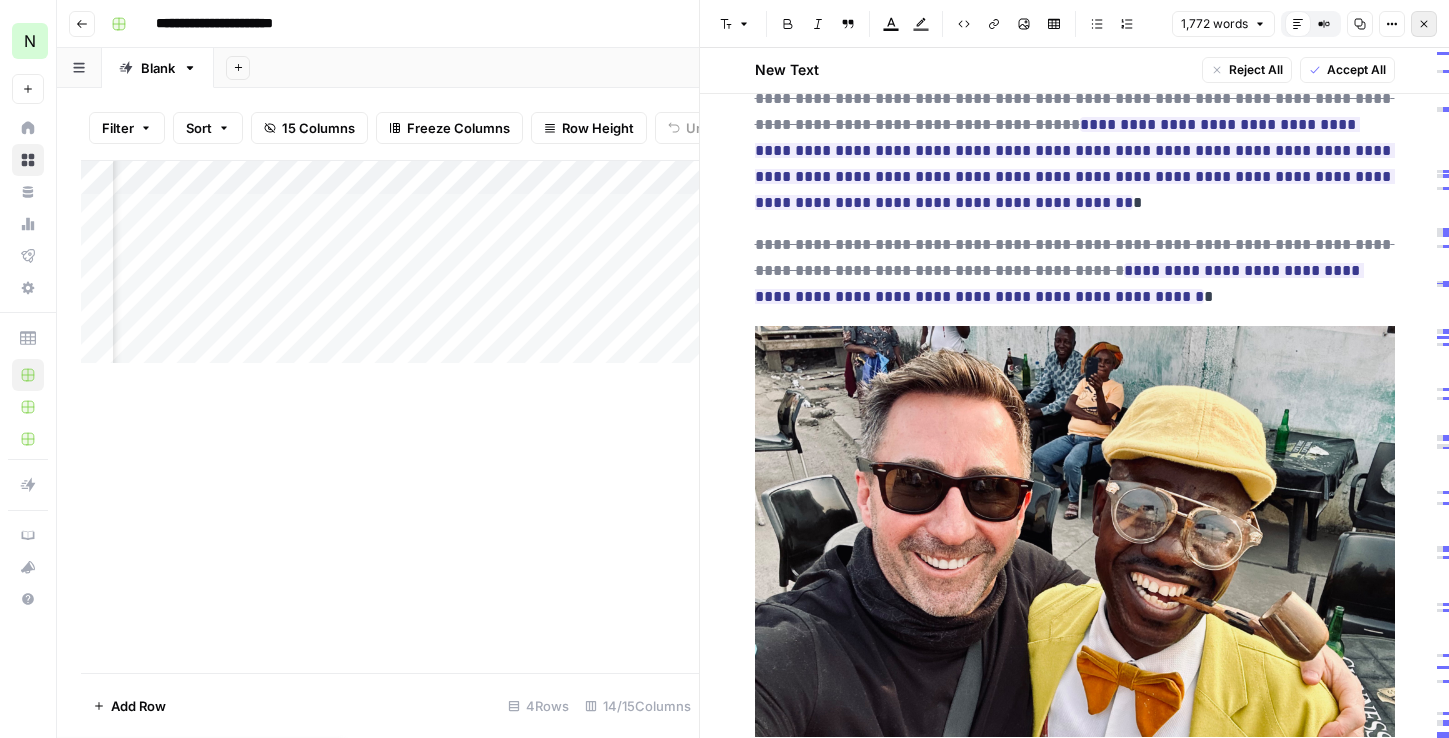click 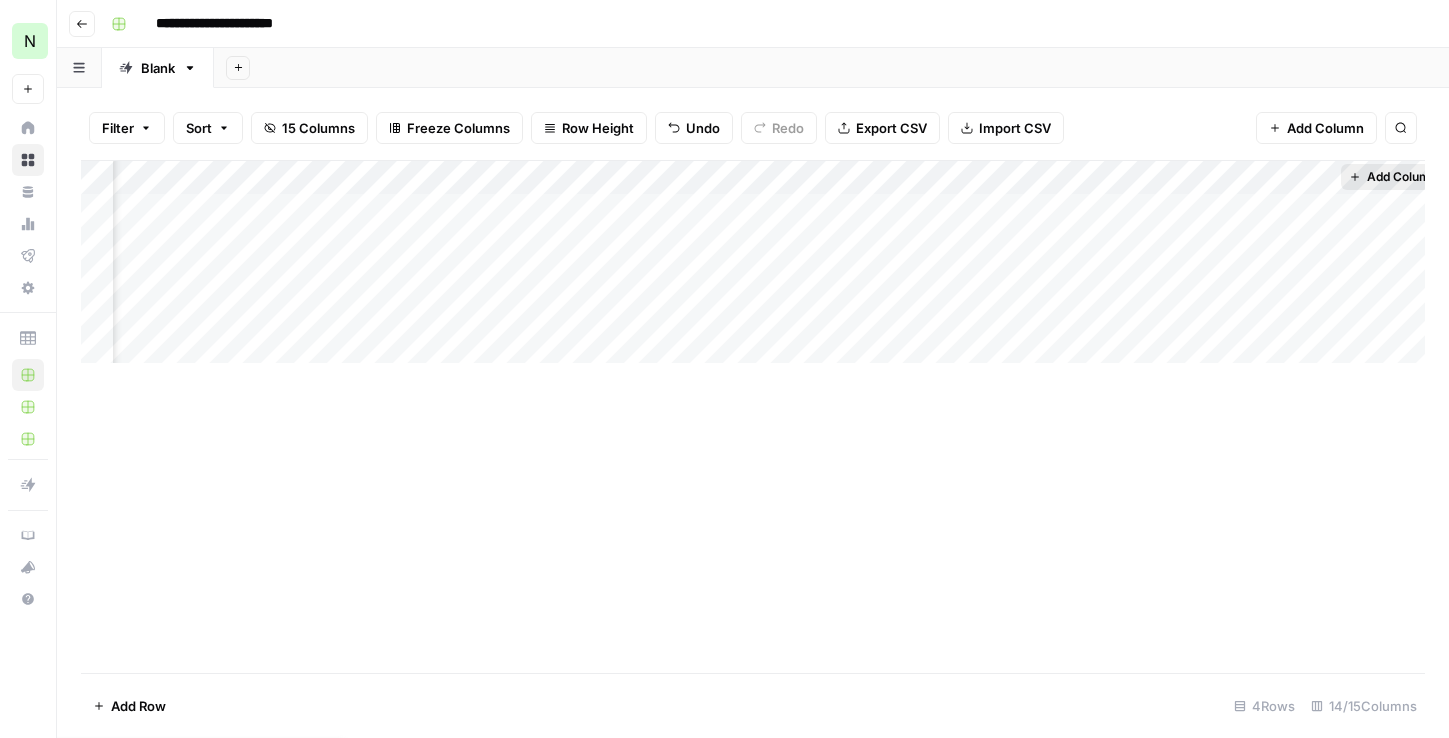 click on "Add Column" at bounding box center [1402, 177] 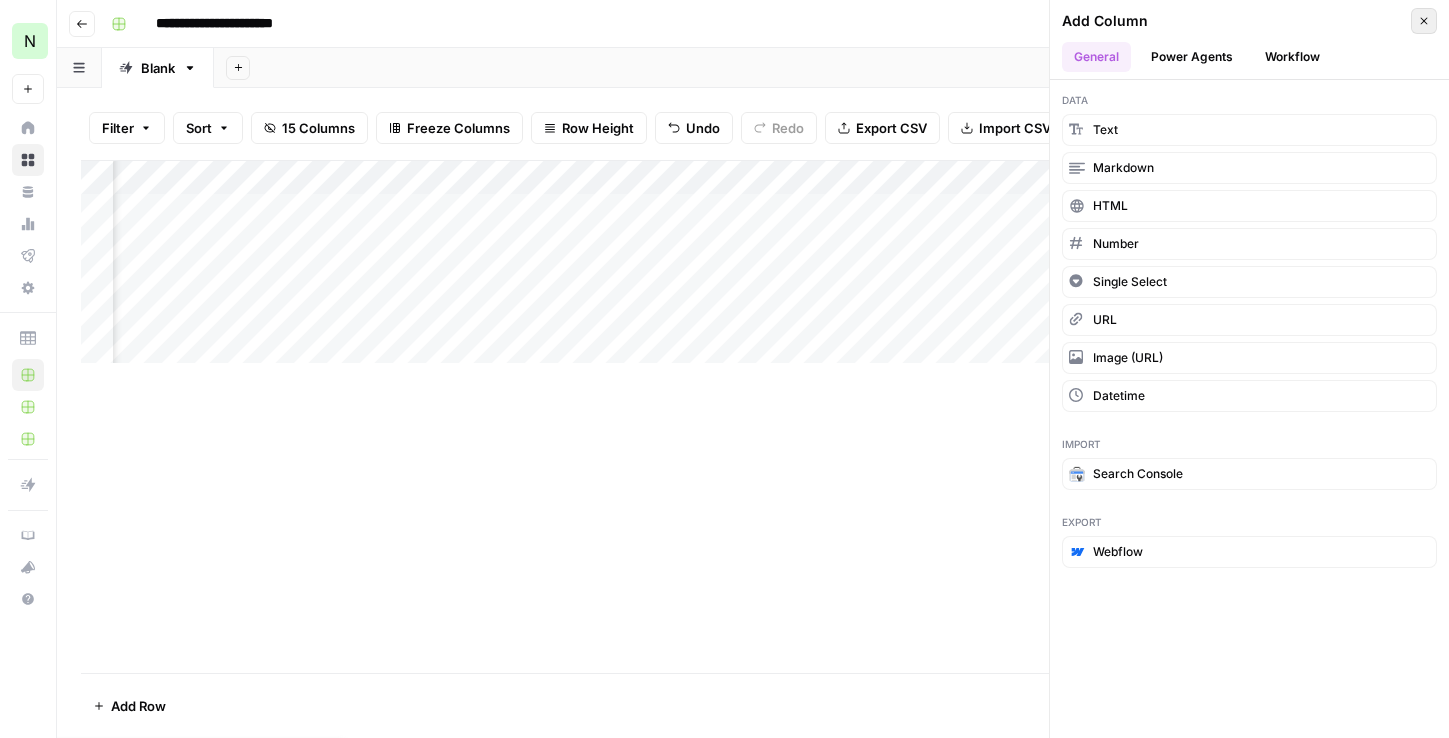 click on "Close" at bounding box center [1424, 21] 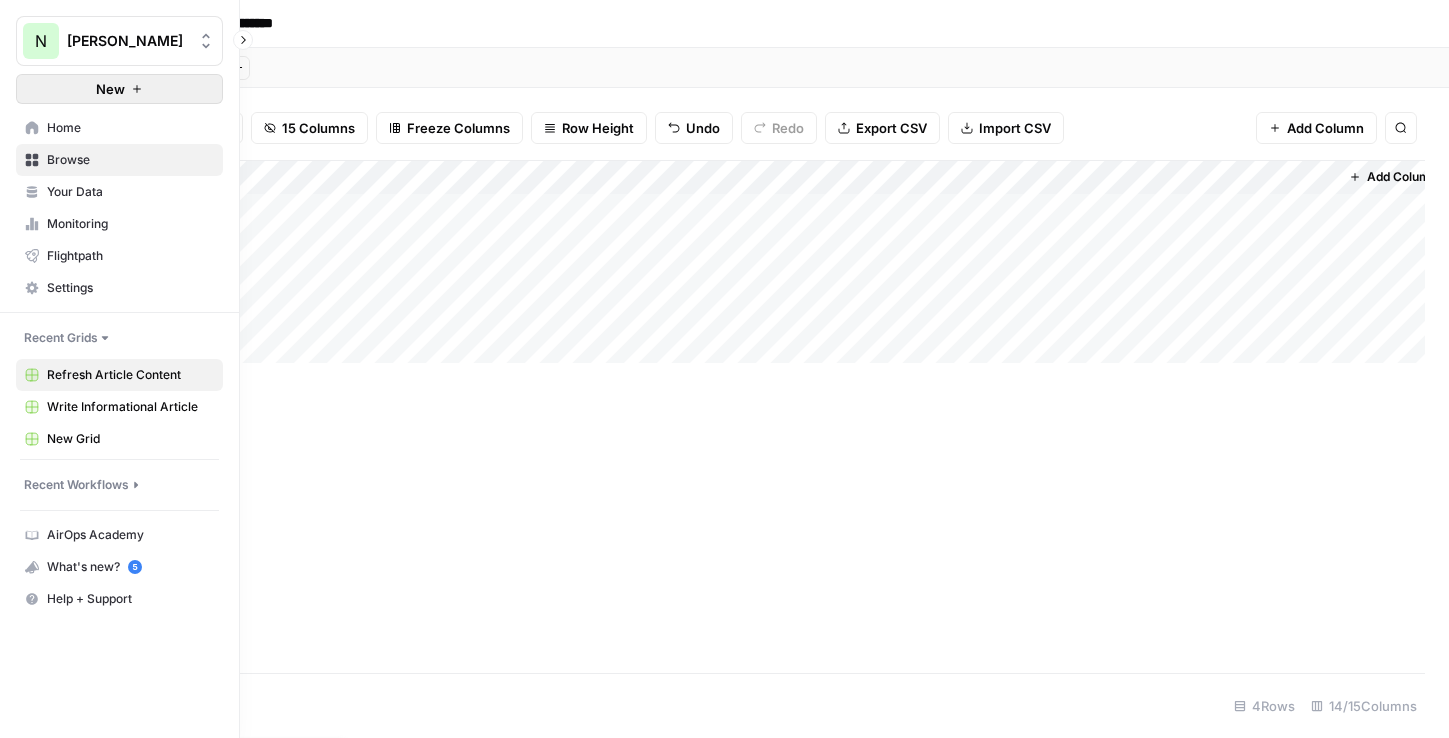 click on "New" at bounding box center (119, 89) 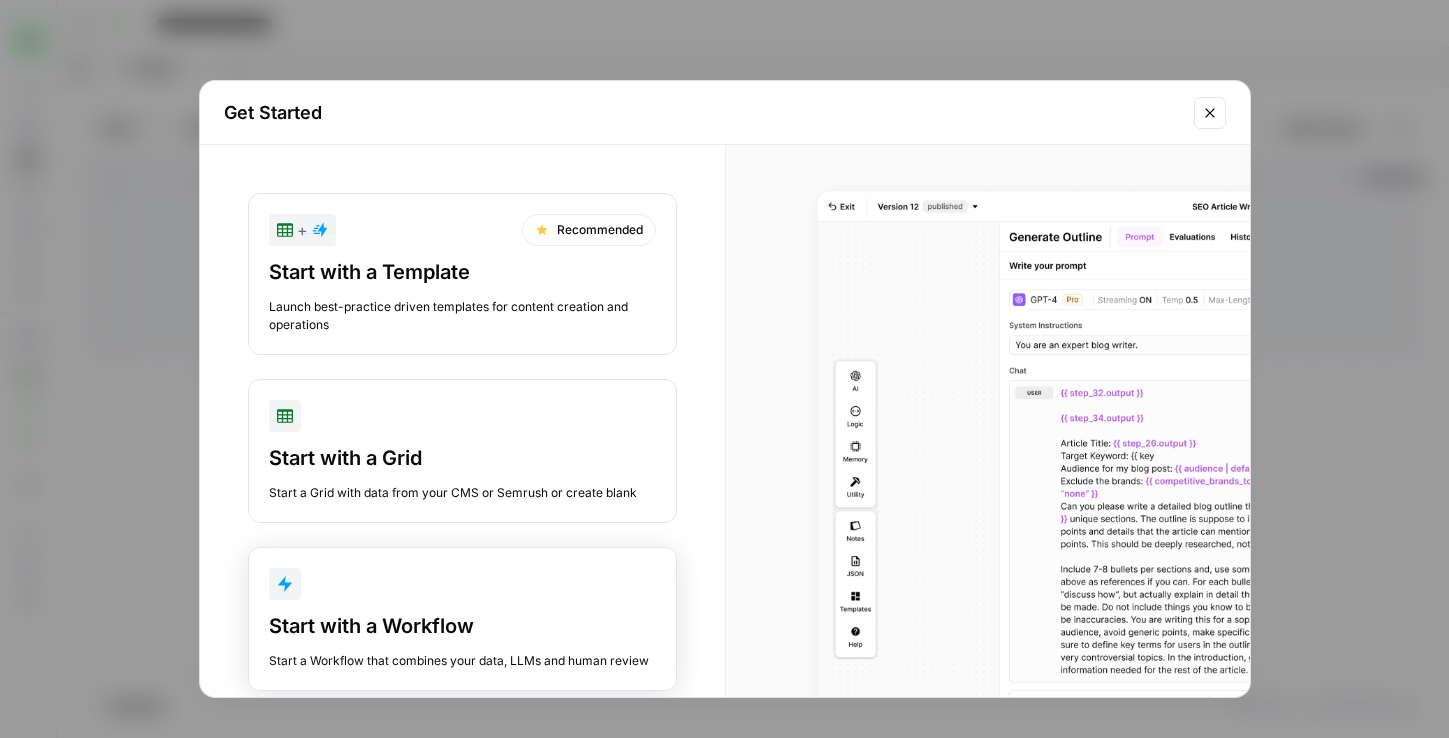 click on "Start with a Workflow" at bounding box center [462, 626] 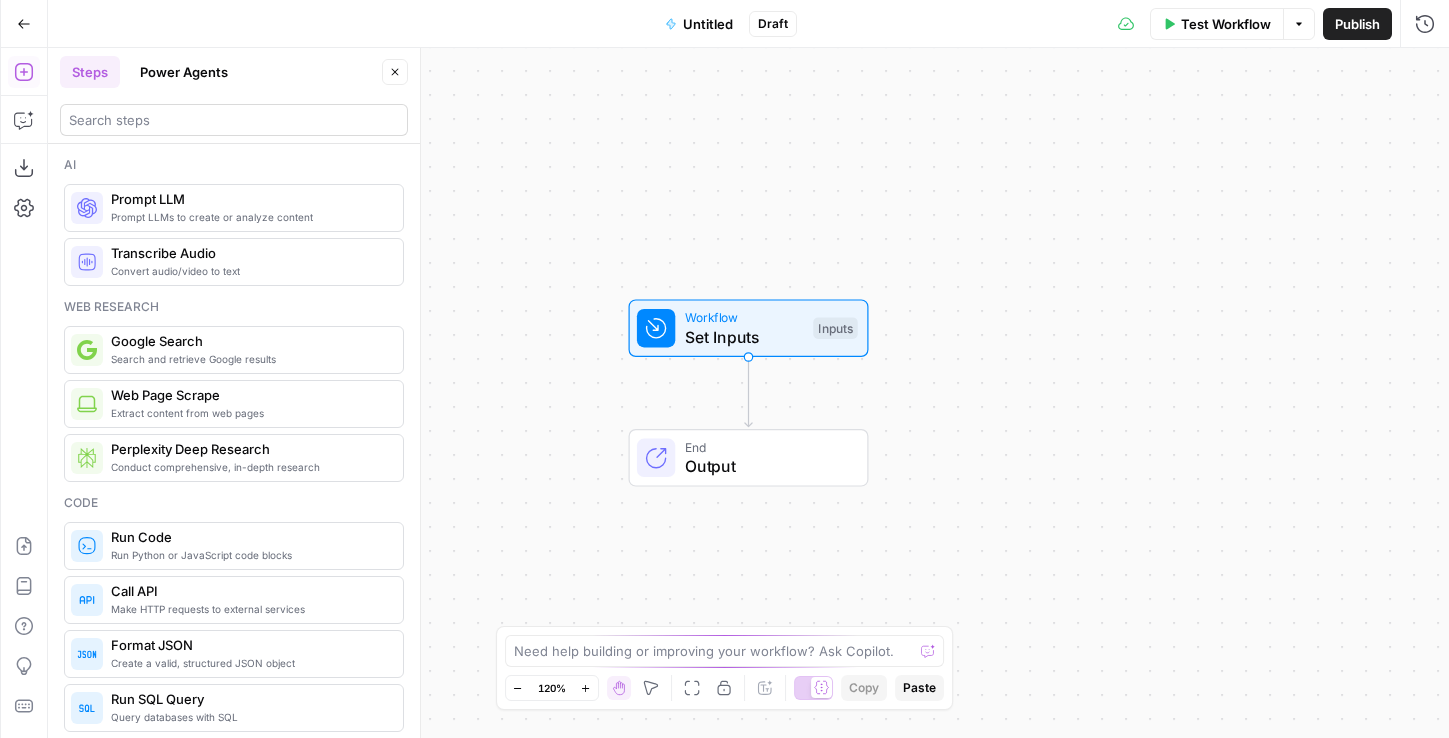click at bounding box center (234, 120) 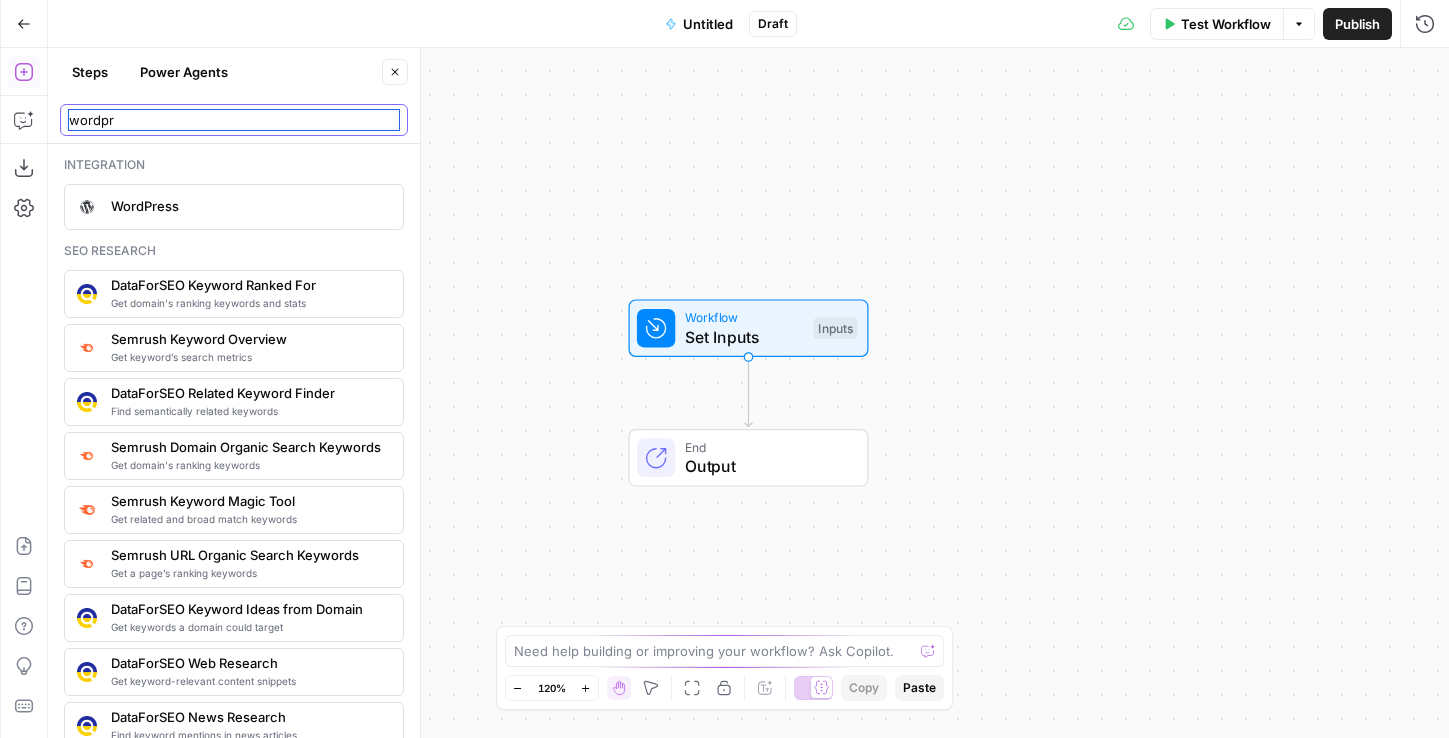 type on "wordpr" 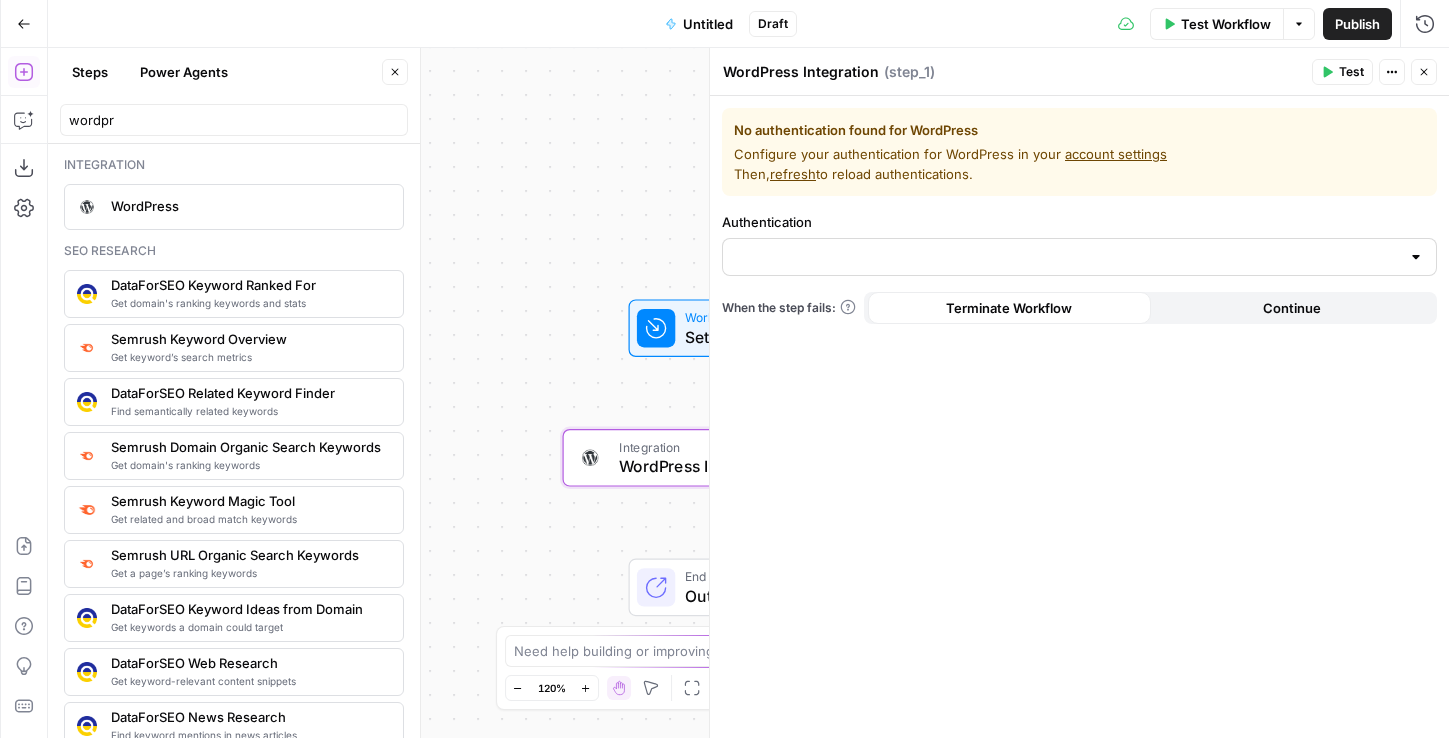 click at bounding box center [1079, 257] 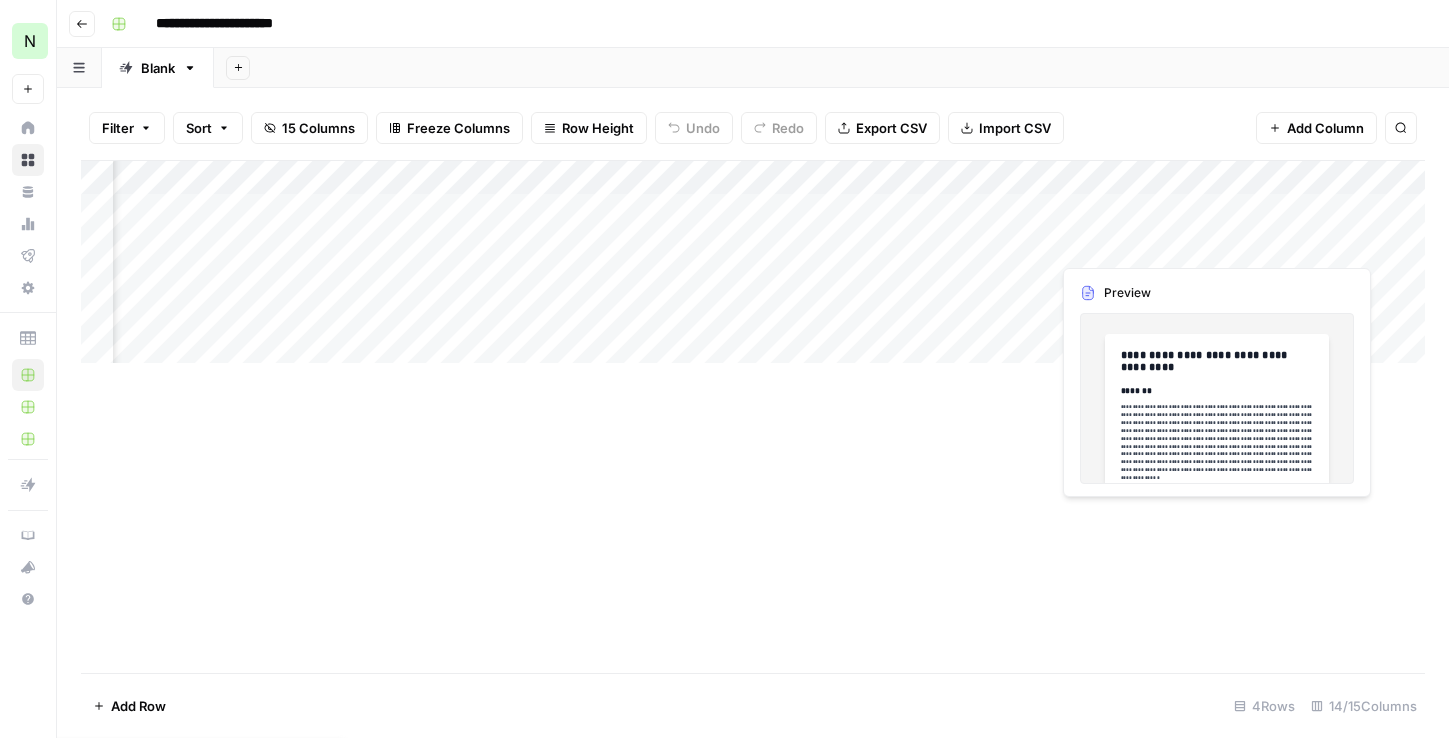 scroll, scrollTop: 0, scrollLeft: 1776, axis: horizontal 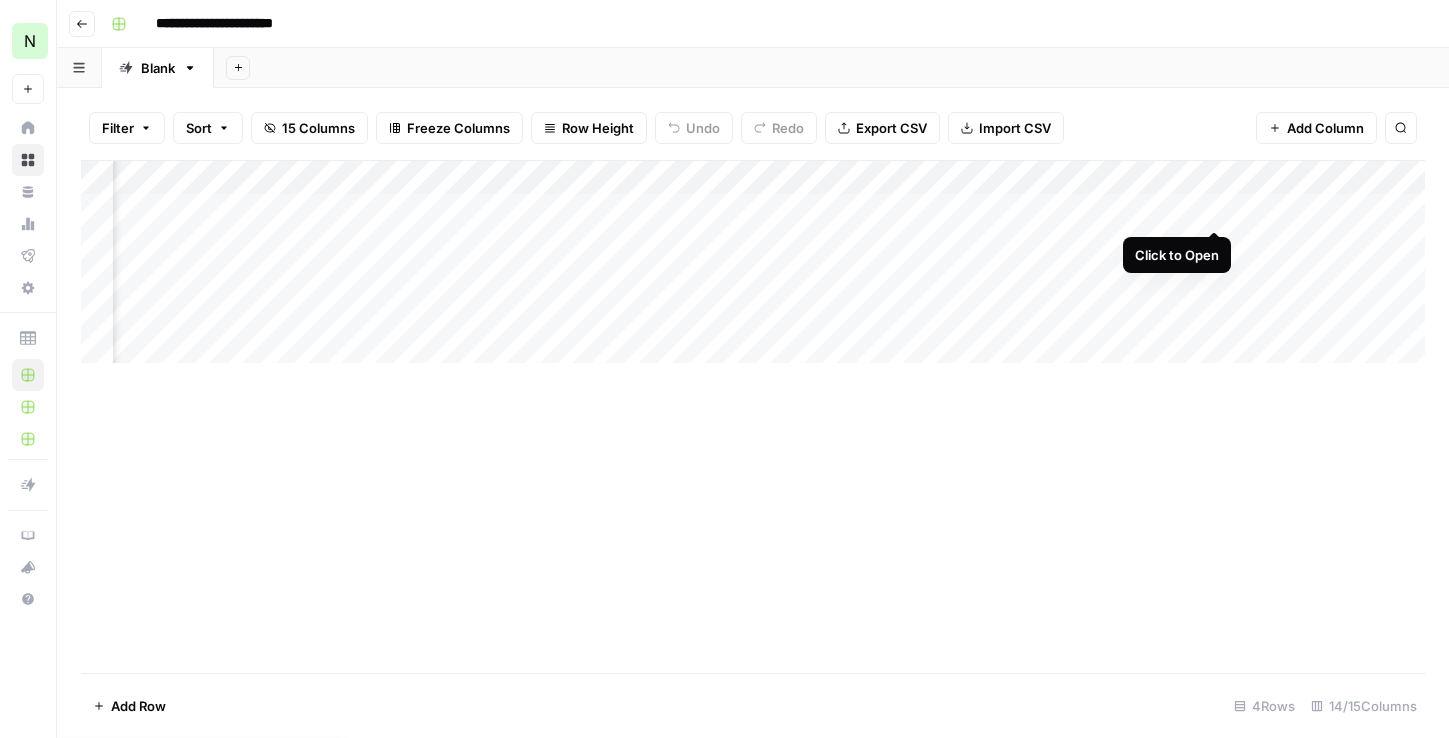 click on "Add Column" at bounding box center (753, 262) 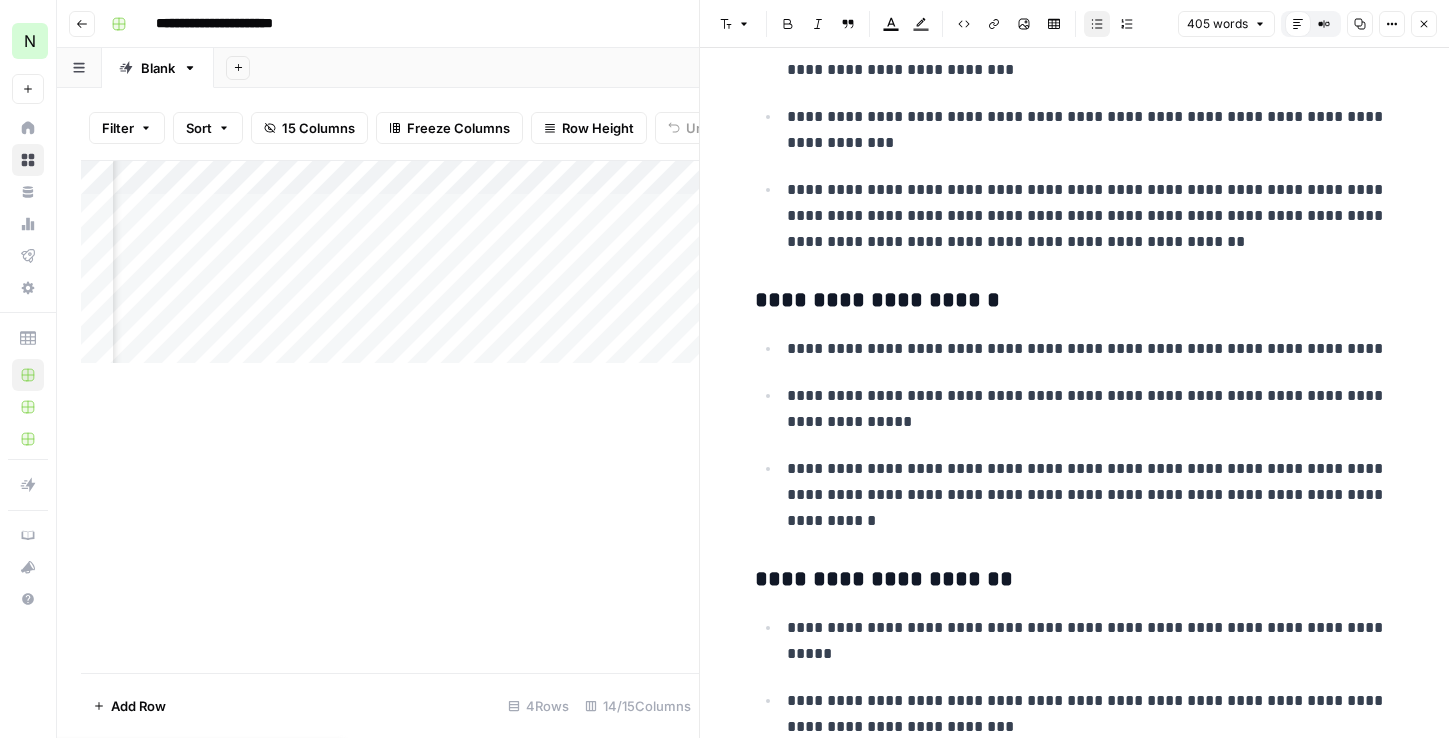 scroll, scrollTop: 1637, scrollLeft: 0, axis: vertical 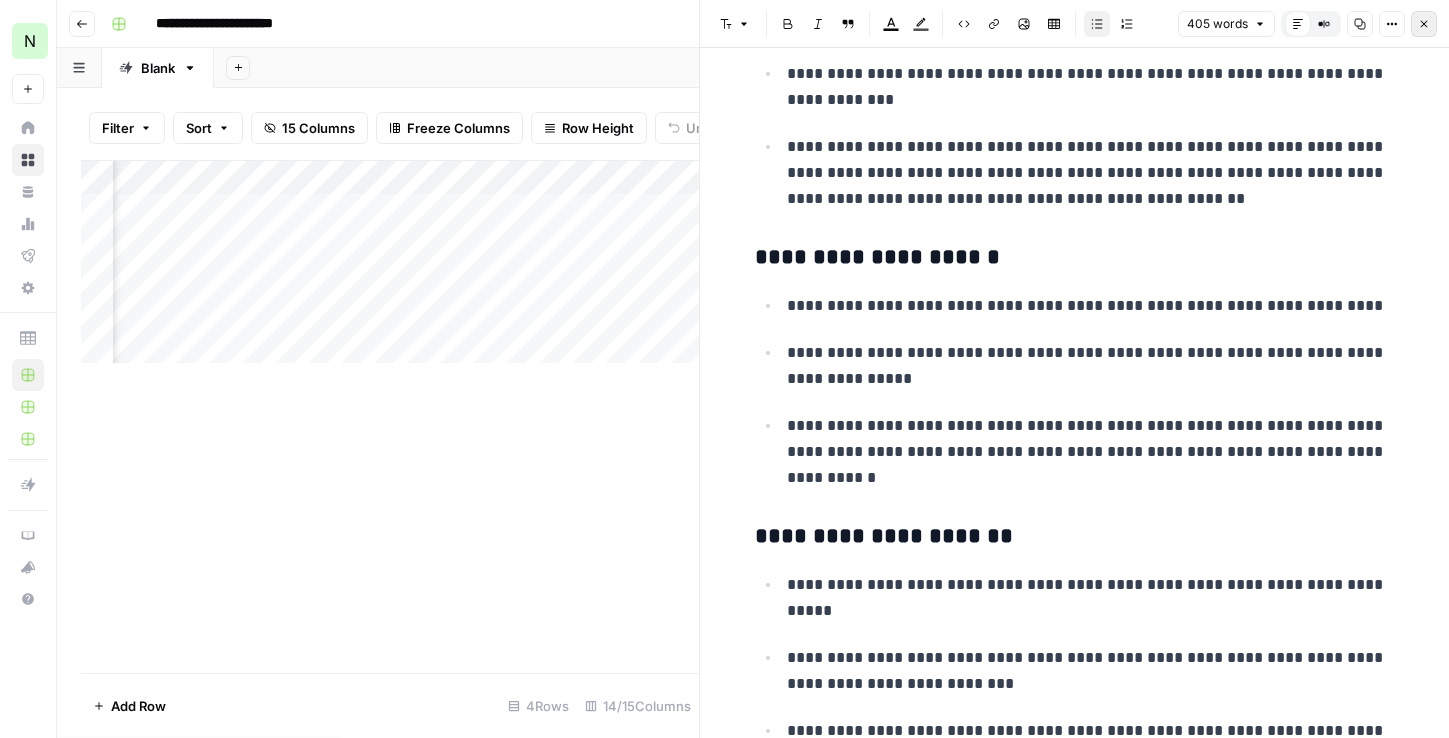 click on "Close" at bounding box center (1424, 24) 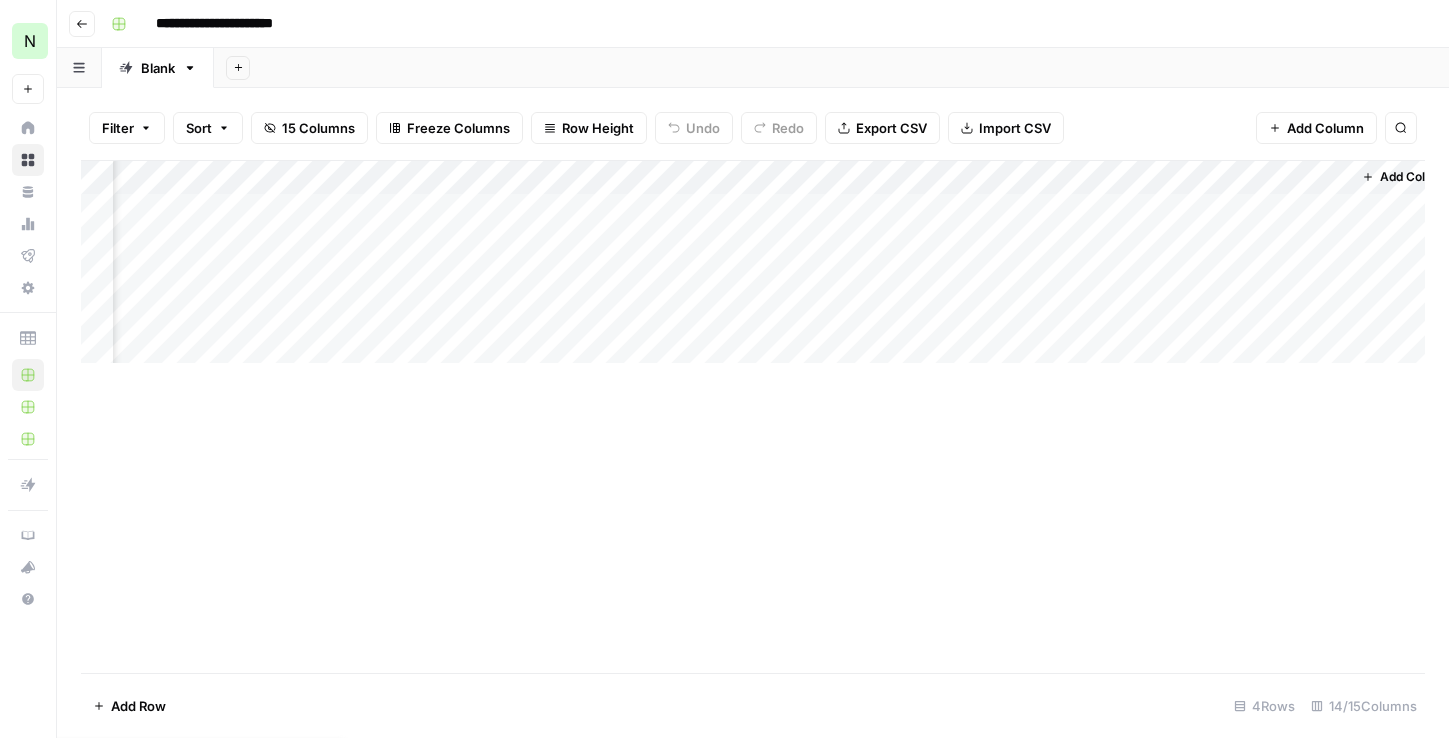 scroll, scrollTop: 0, scrollLeft: 2126, axis: horizontal 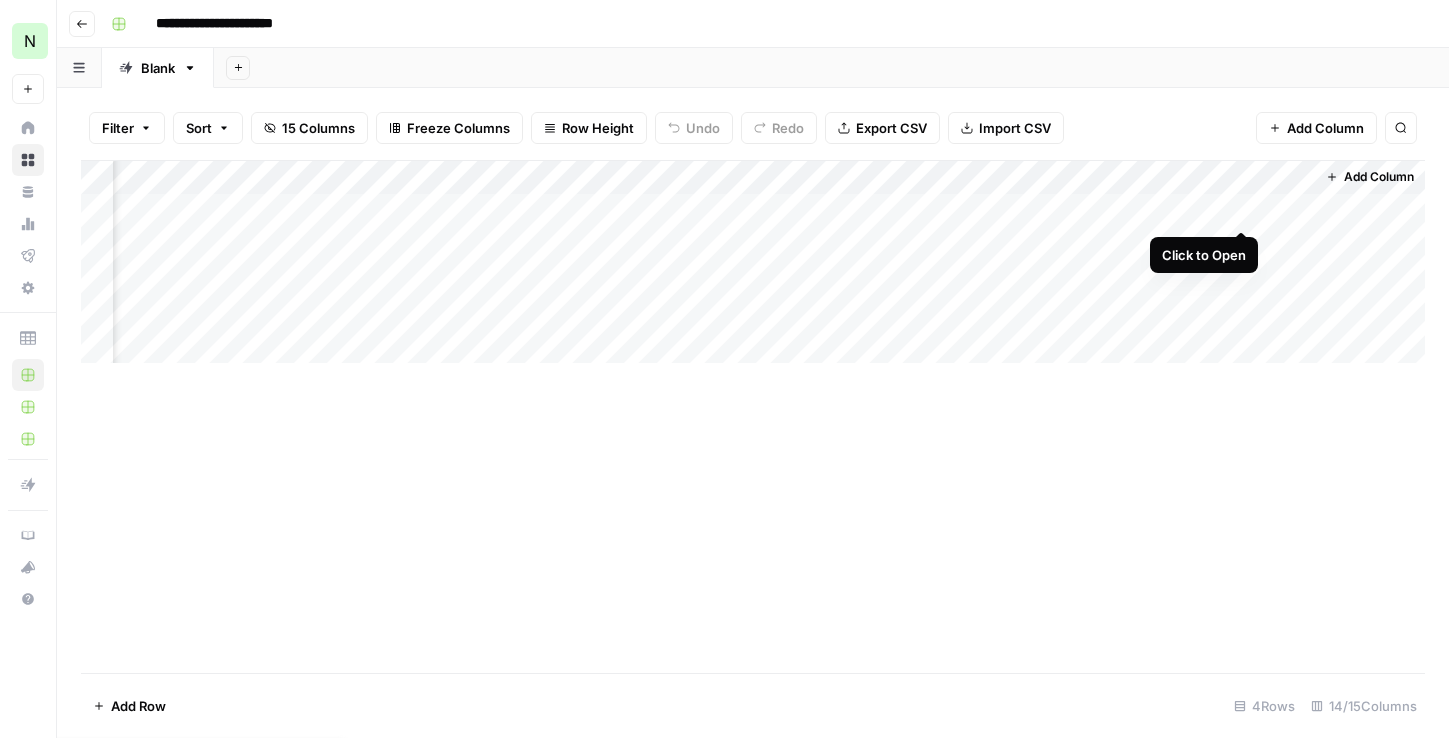 click on "Add Column" at bounding box center (753, 262) 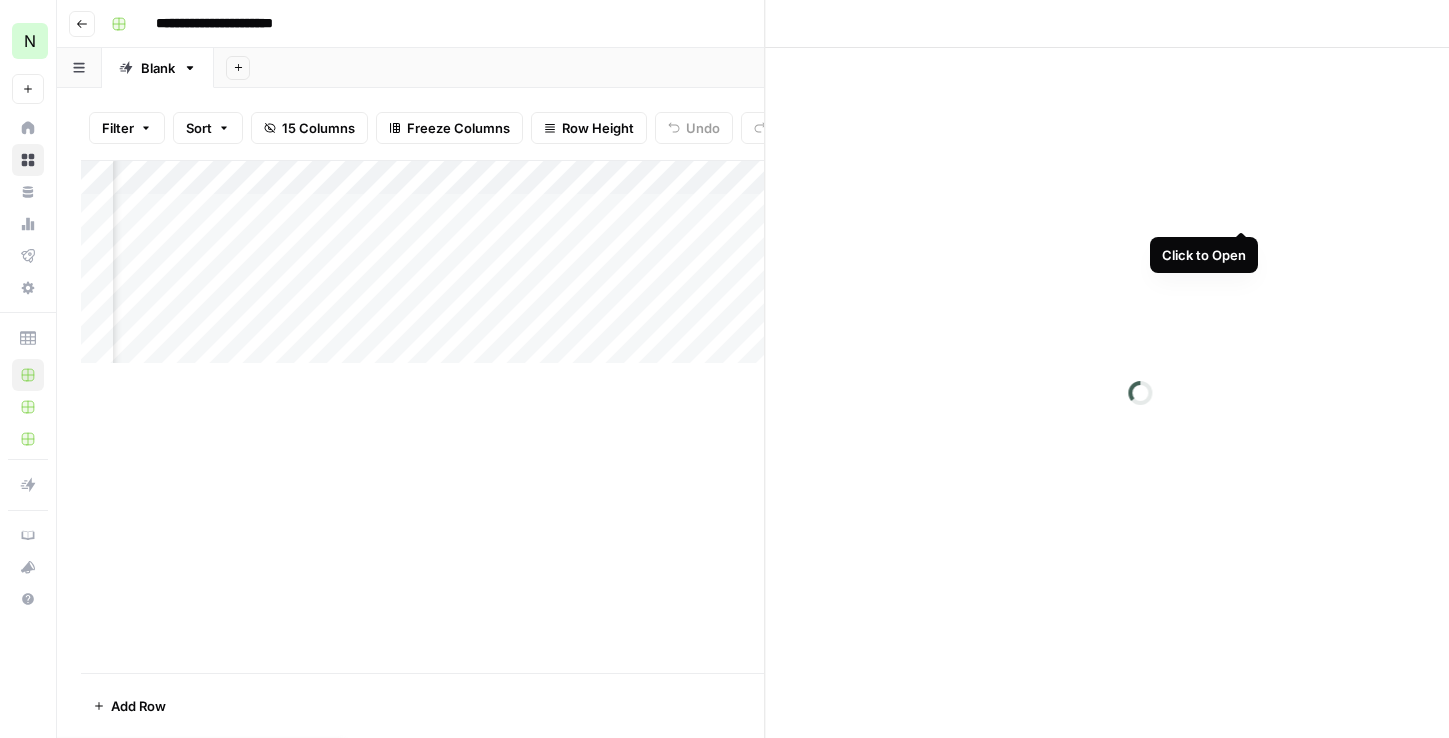 scroll, scrollTop: 0, scrollLeft: 2122, axis: horizontal 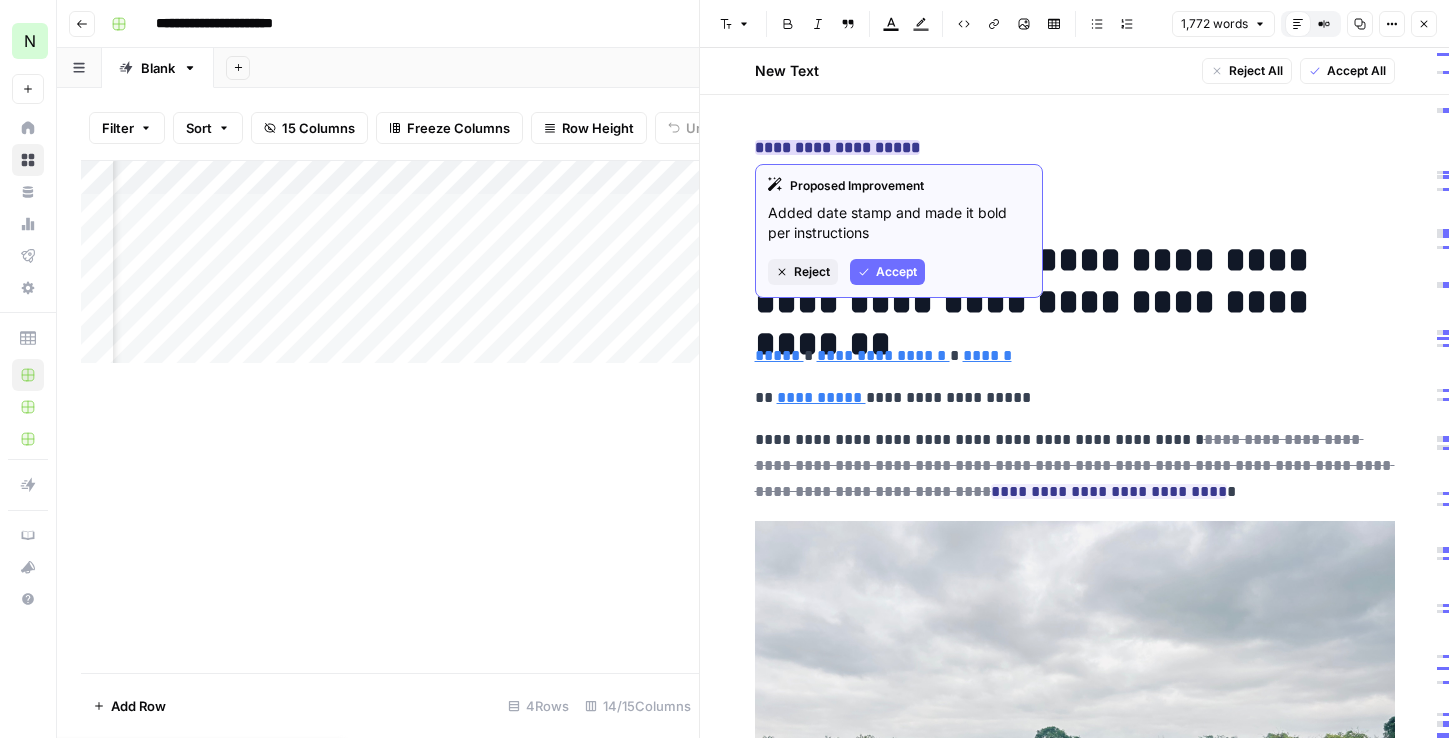 click on "Accept" at bounding box center [887, 272] 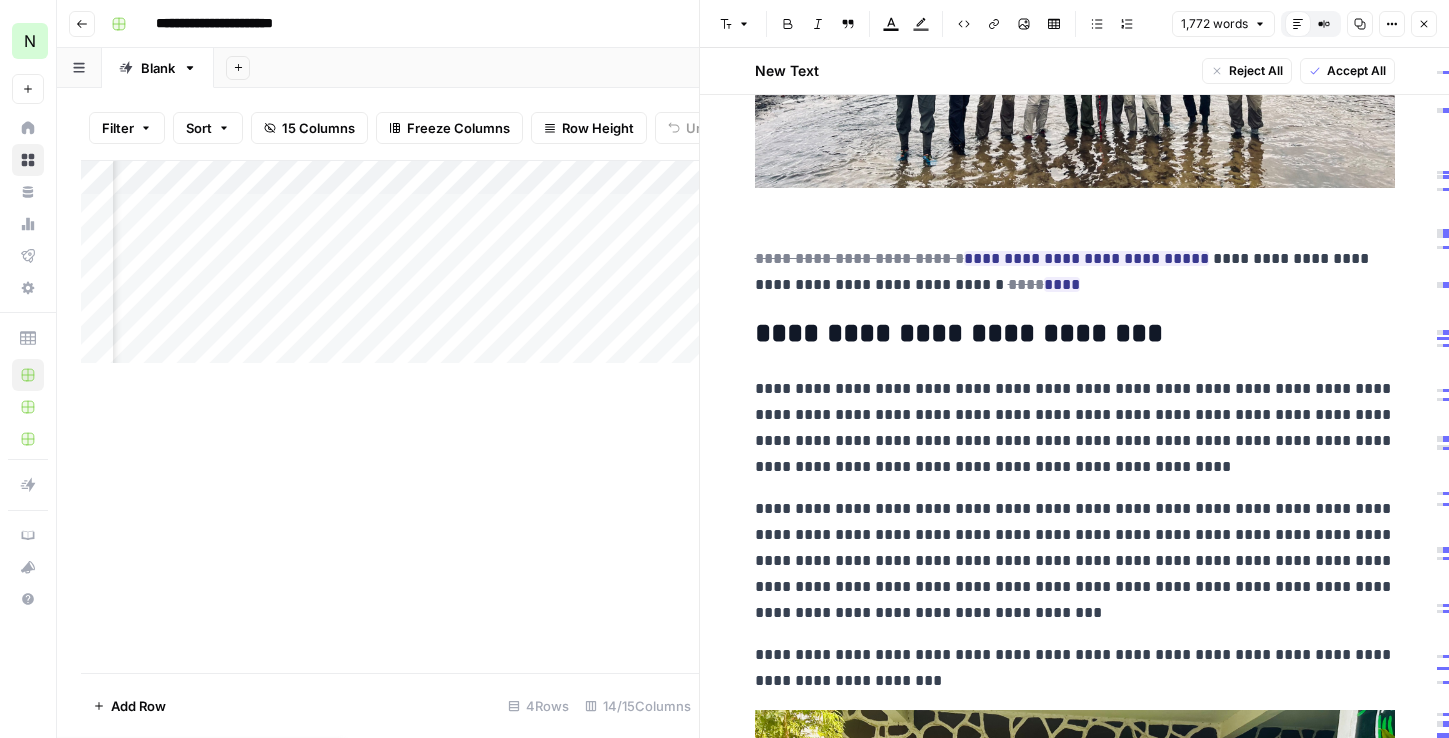 scroll, scrollTop: 920, scrollLeft: 0, axis: vertical 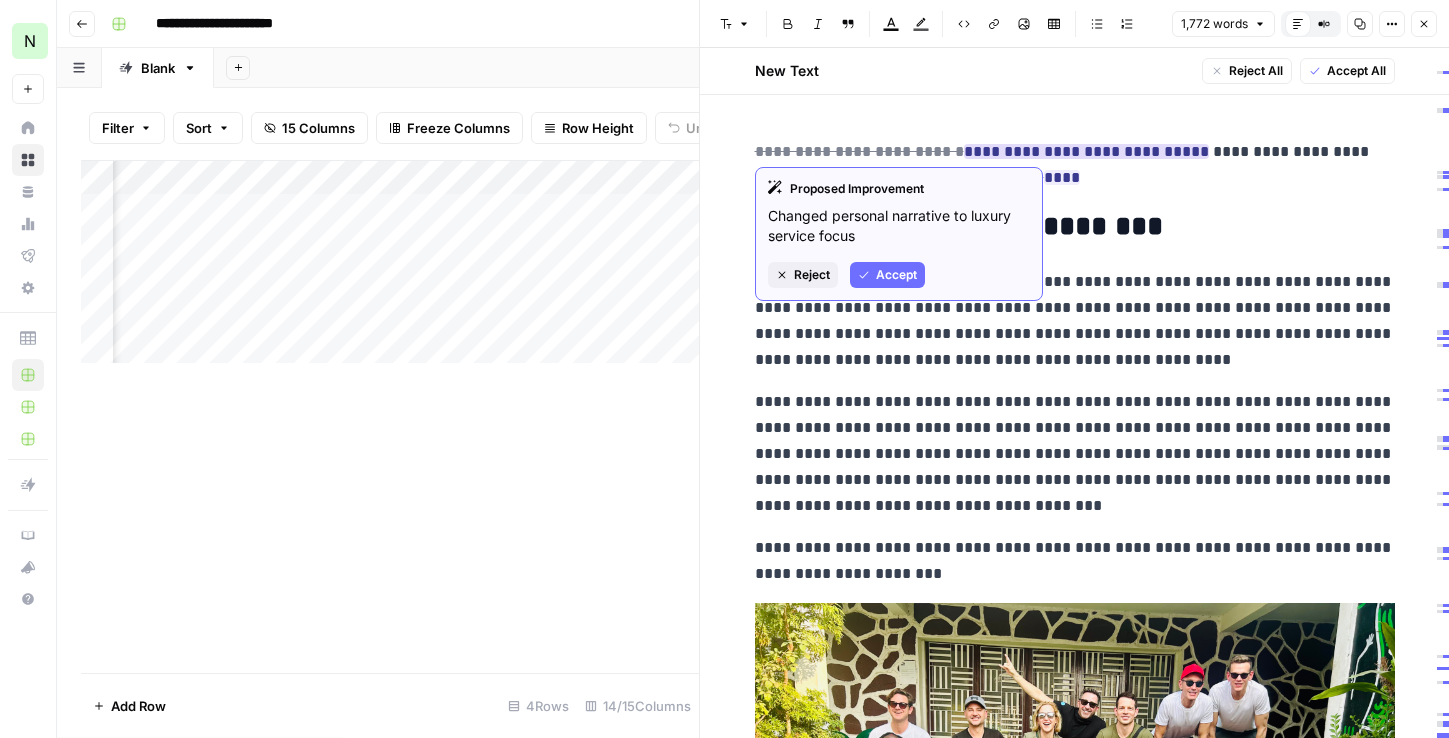 click on "Accept" at bounding box center (887, 275) 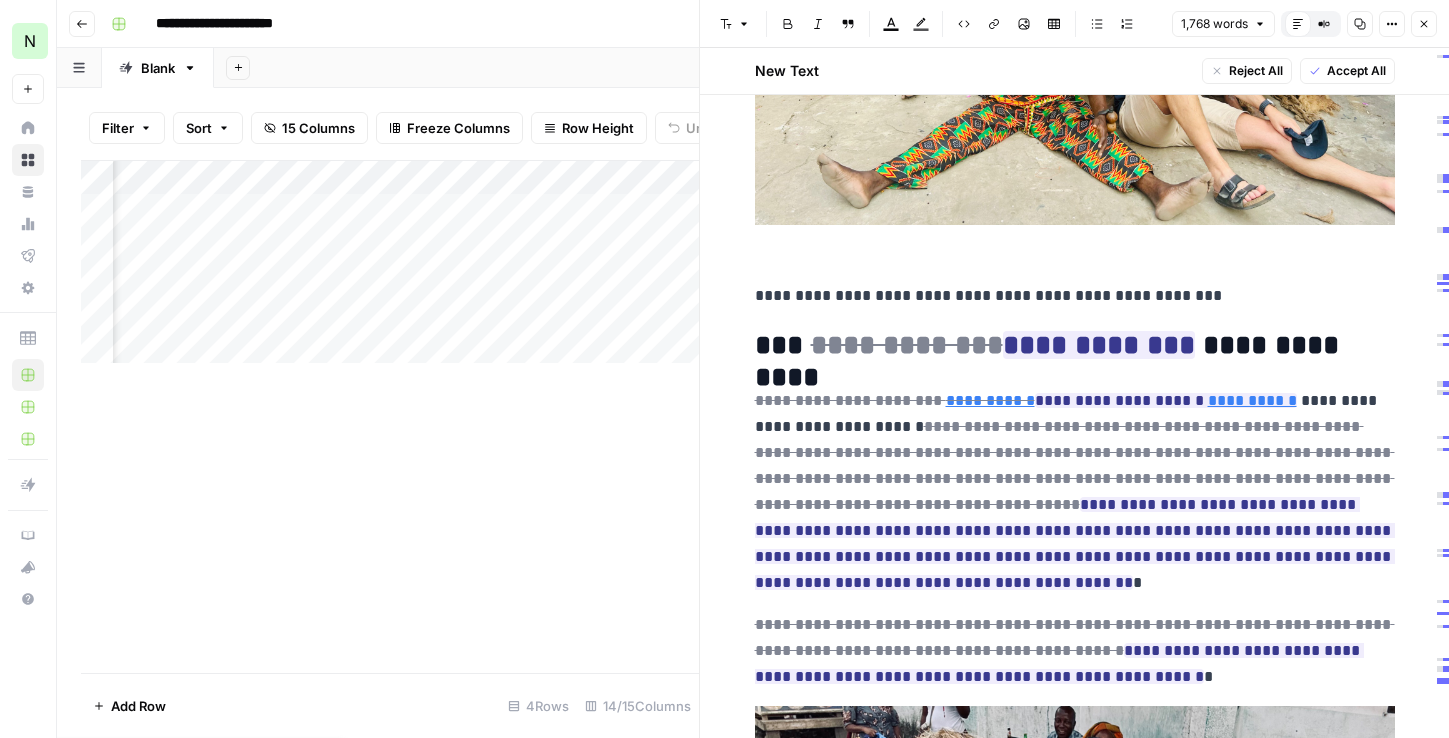 scroll, scrollTop: 1823, scrollLeft: 0, axis: vertical 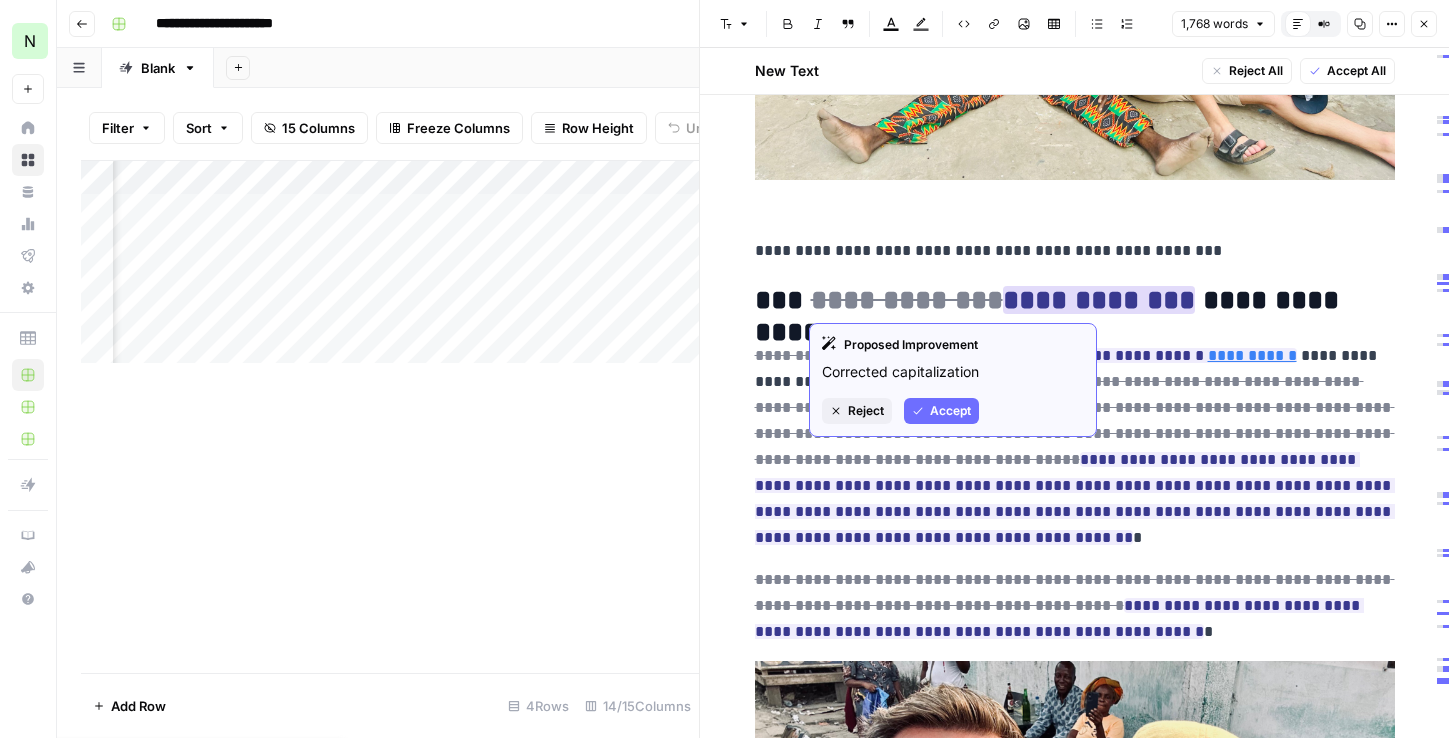 click on "Accept" at bounding box center [950, 411] 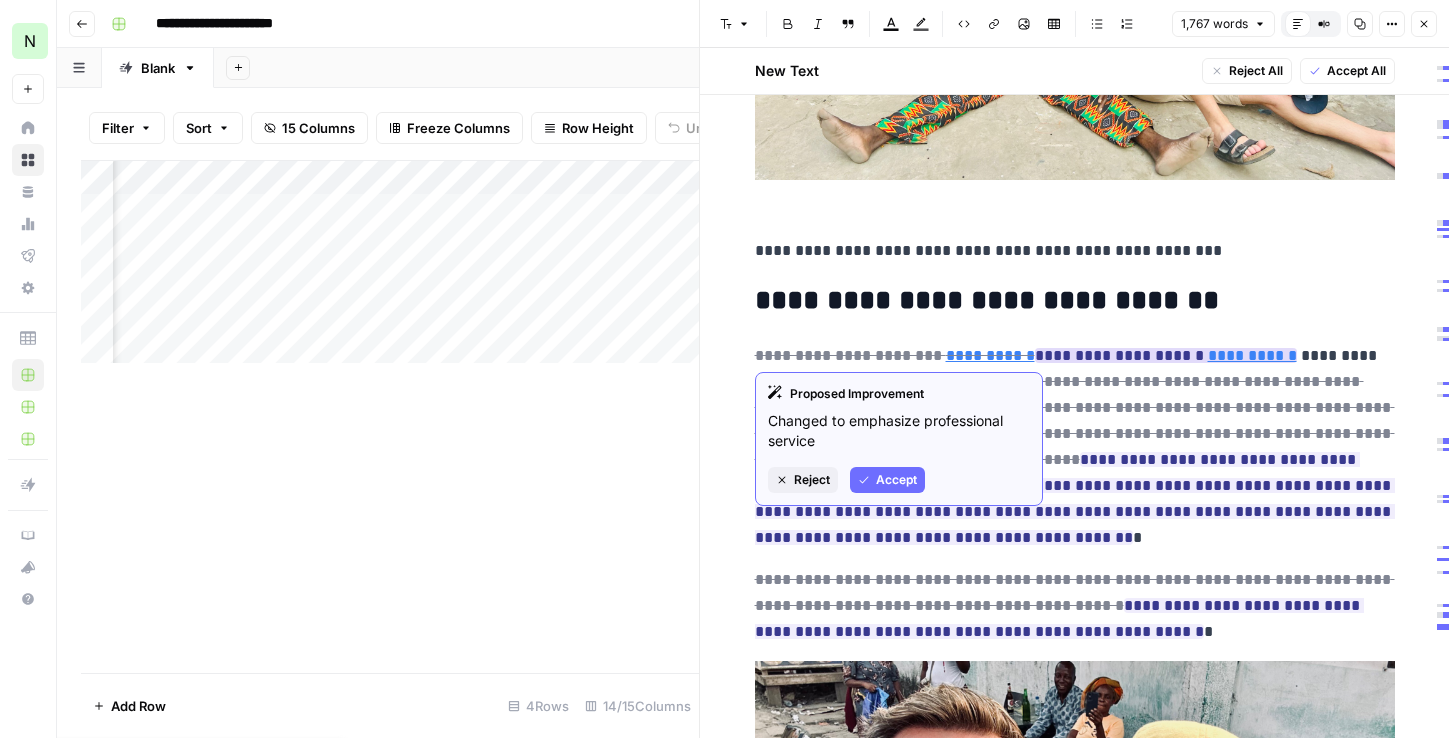 click on "Accept" at bounding box center (896, 480) 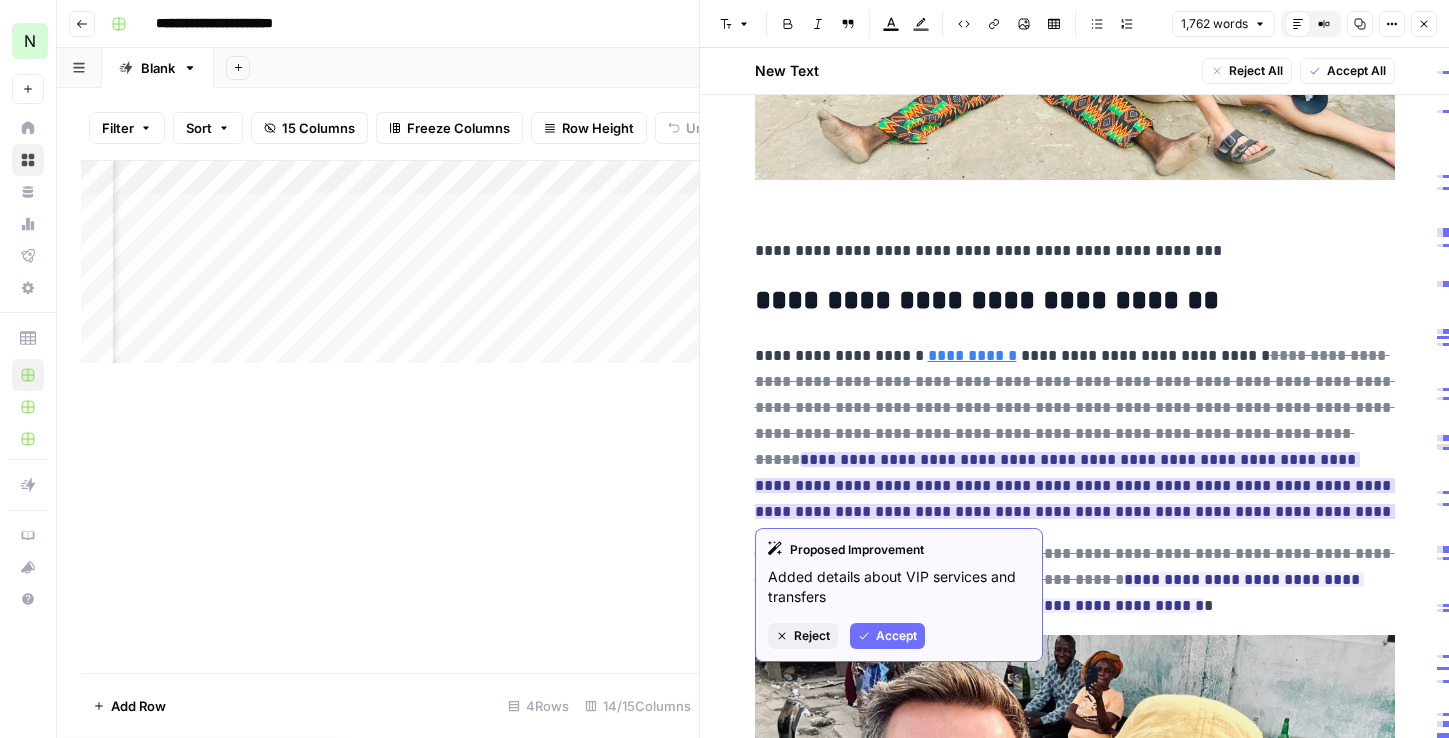click on "Accept" at bounding box center (896, 636) 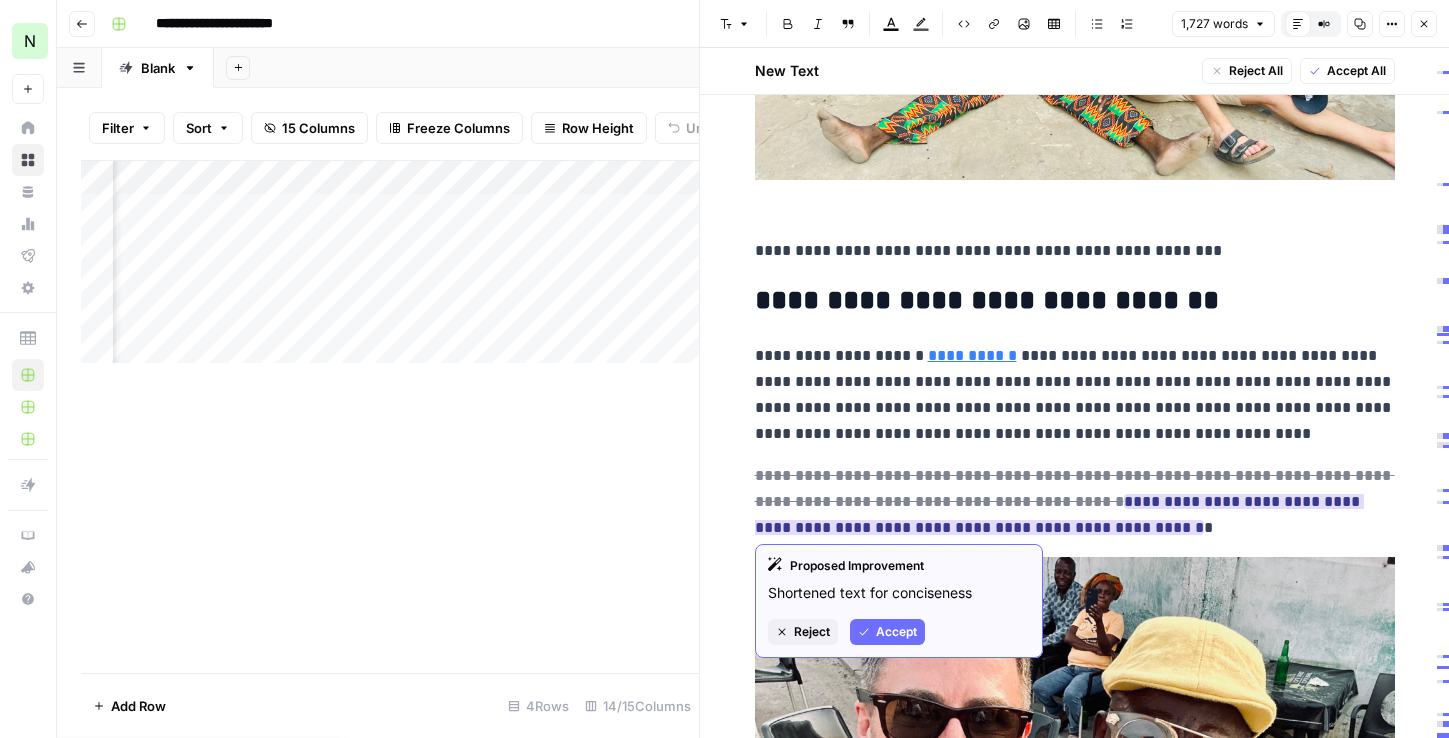 click on "Accept" at bounding box center [896, 632] 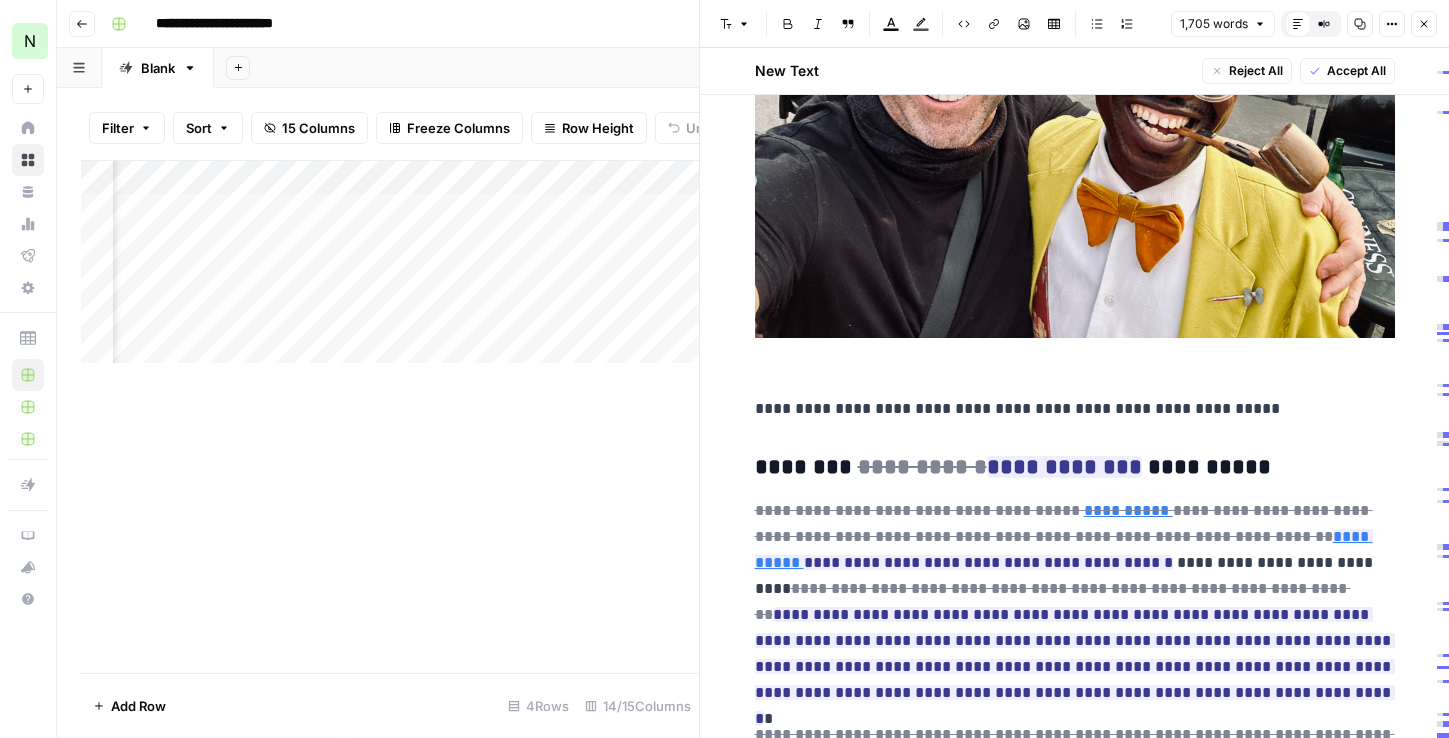 scroll, scrollTop: 2499, scrollLeft: 0, axis: vertical 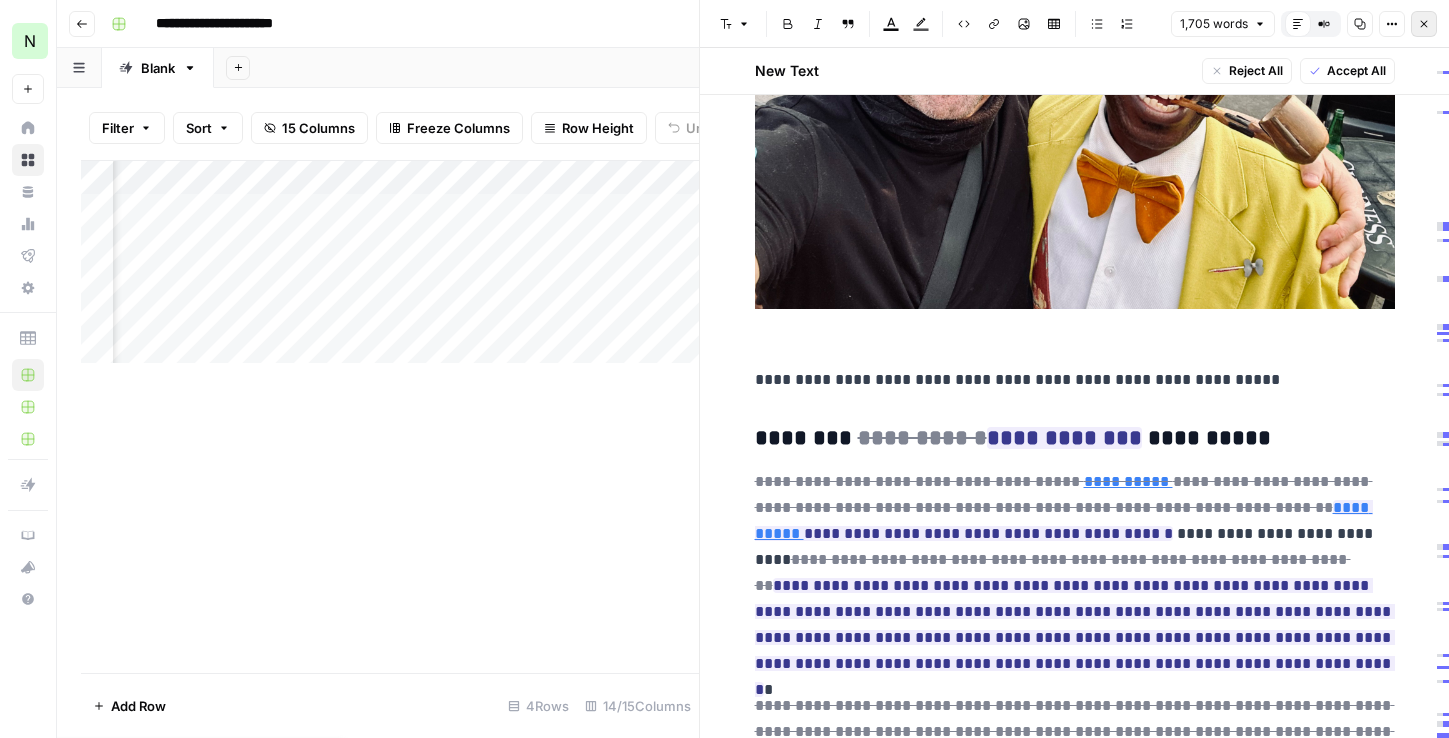 click 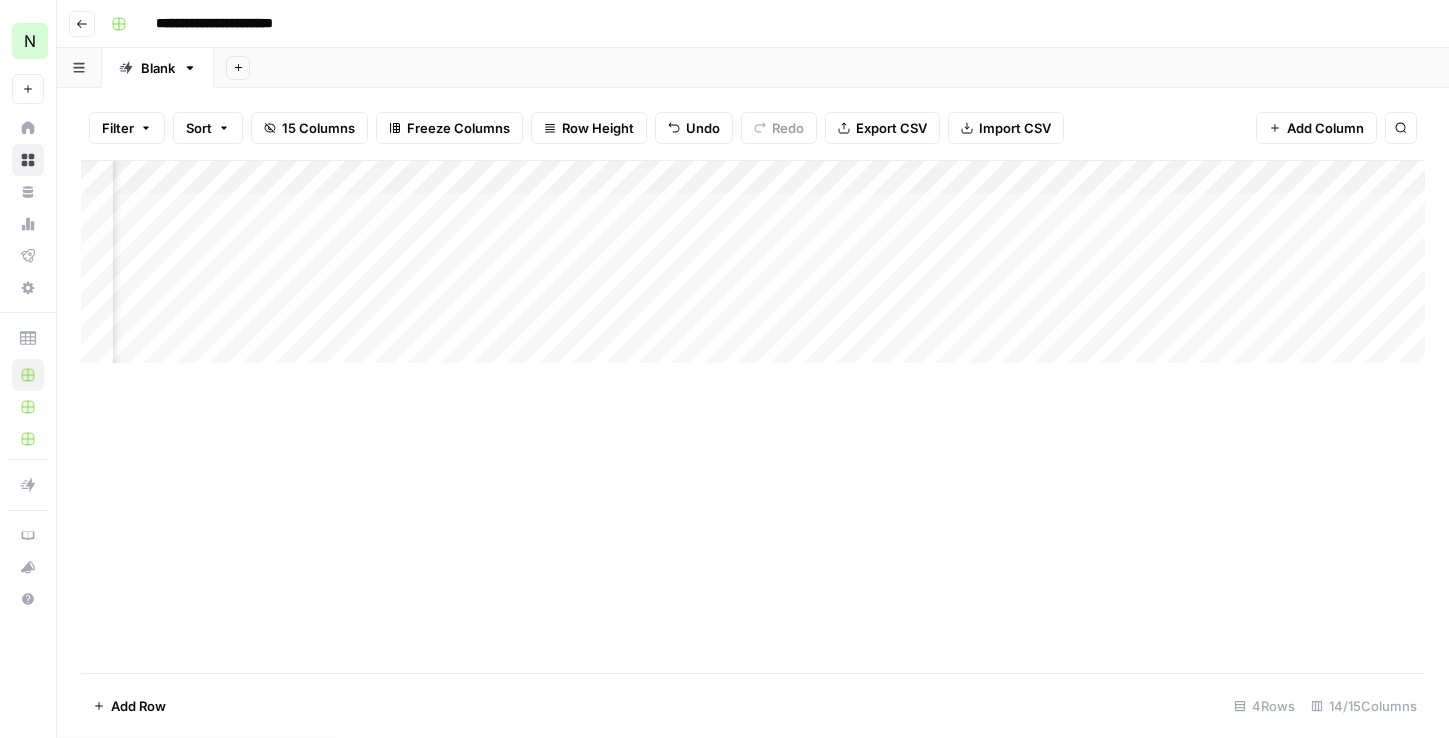 scroll, scrollTop: 0, scrollLeft: 0, axis: both 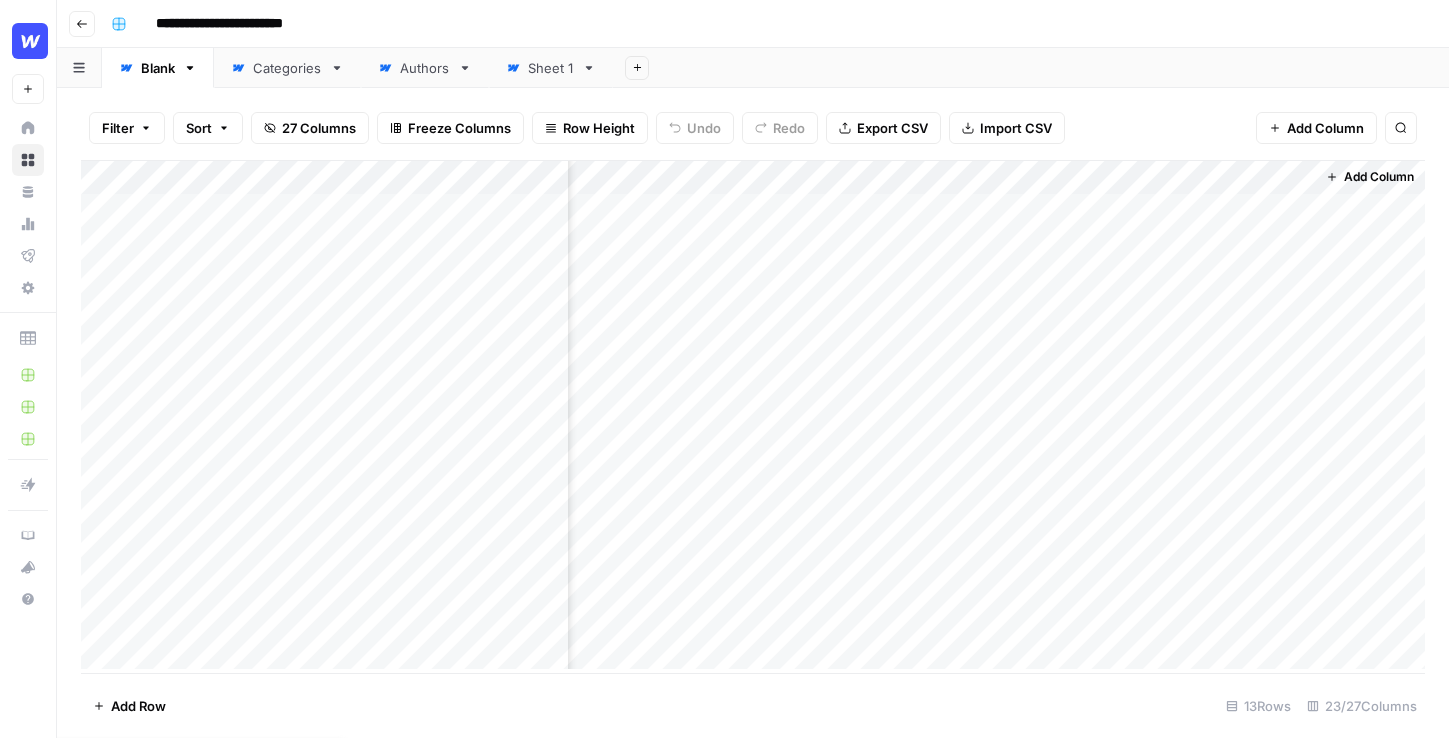 click on "Add Column" at bounding box center (753, 415) 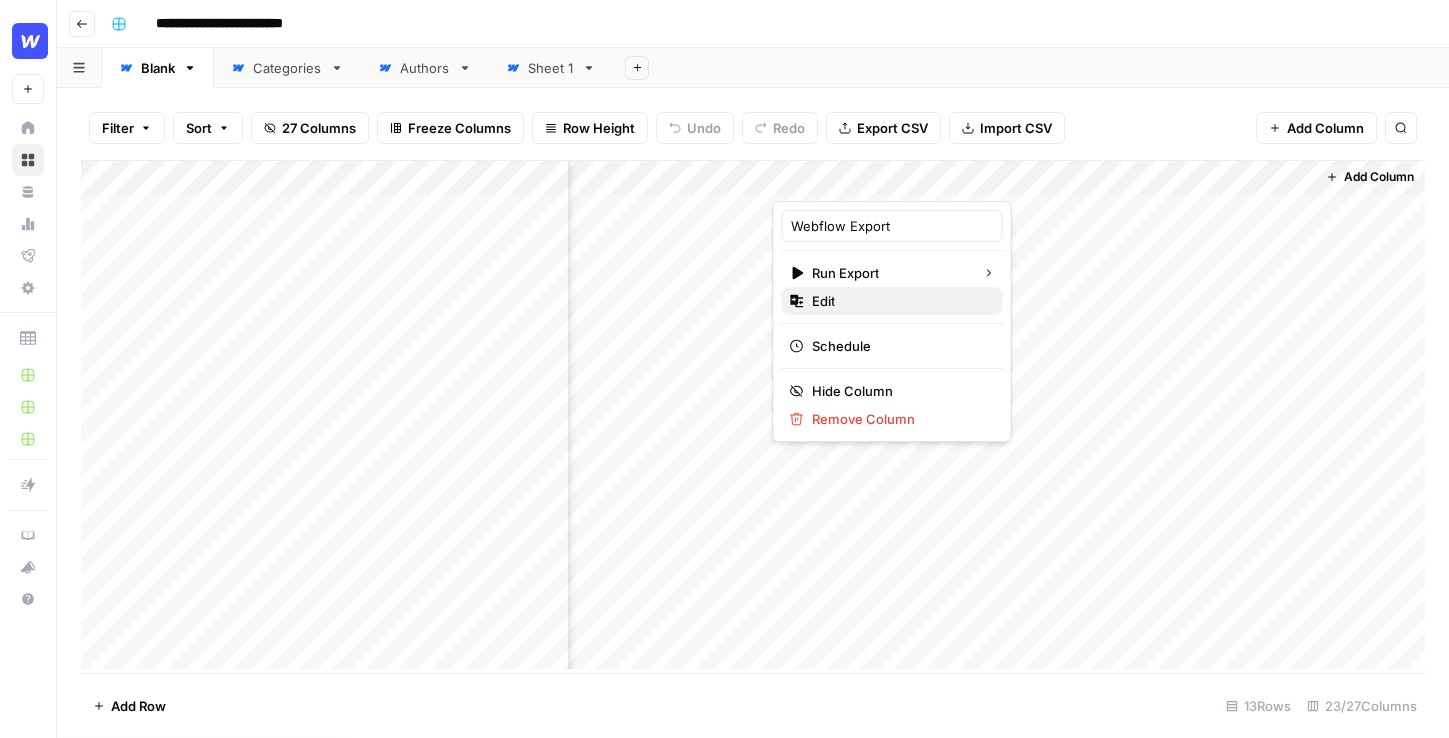 click on "Edit" at bounding box center (823, 301) 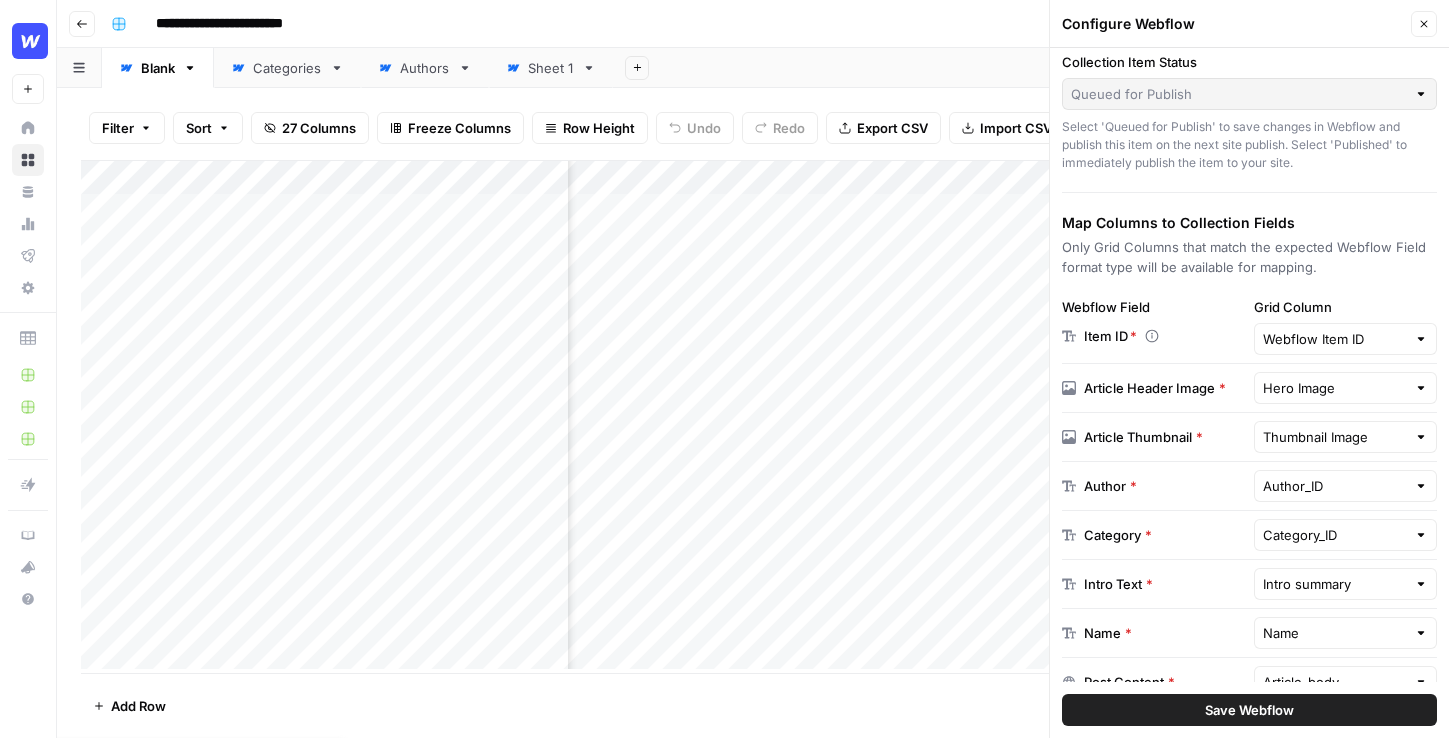 scroll, scrollTop: 247, scrollLeft: 0, axis: vertical 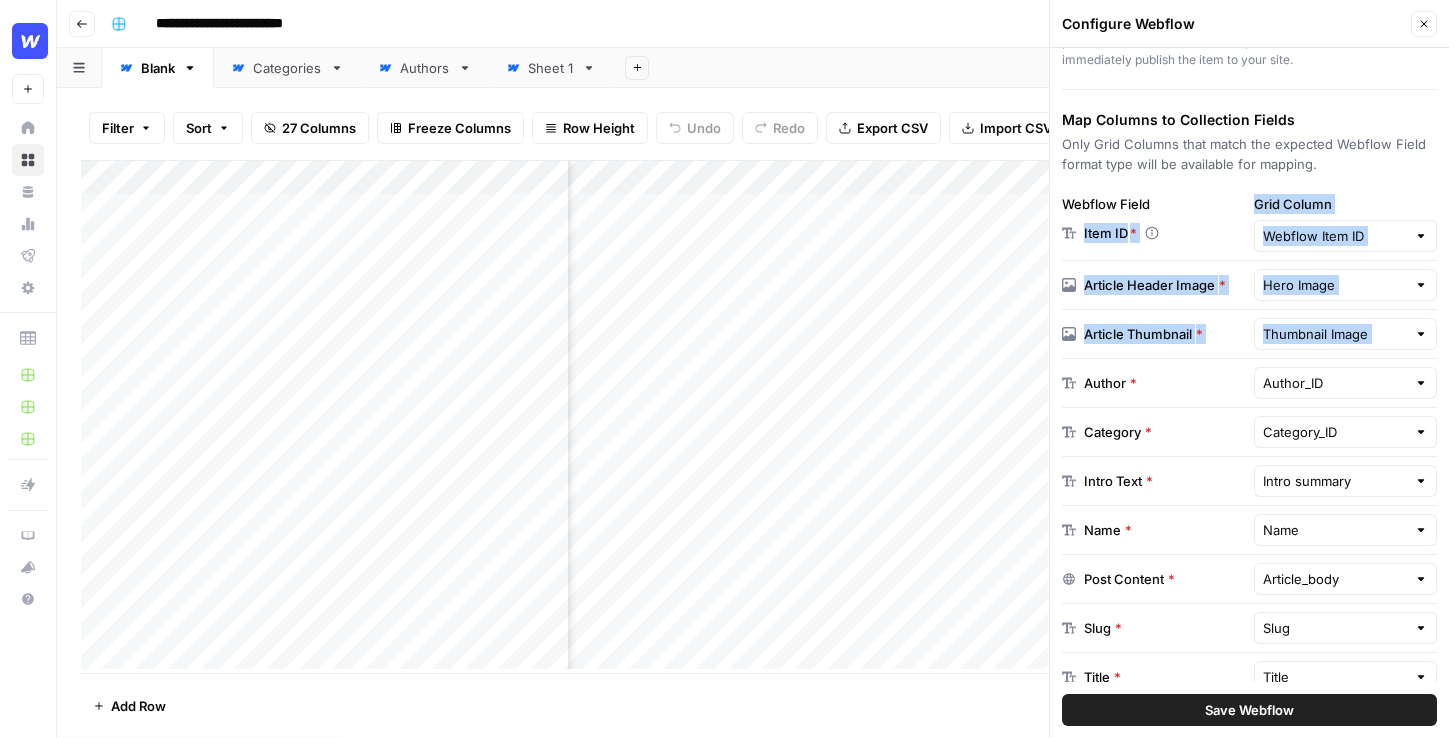 drag, startPoint x: 1082, startPoint y: 224, endPoint x: 1084, endPoint y: 360, distance: 136.01471 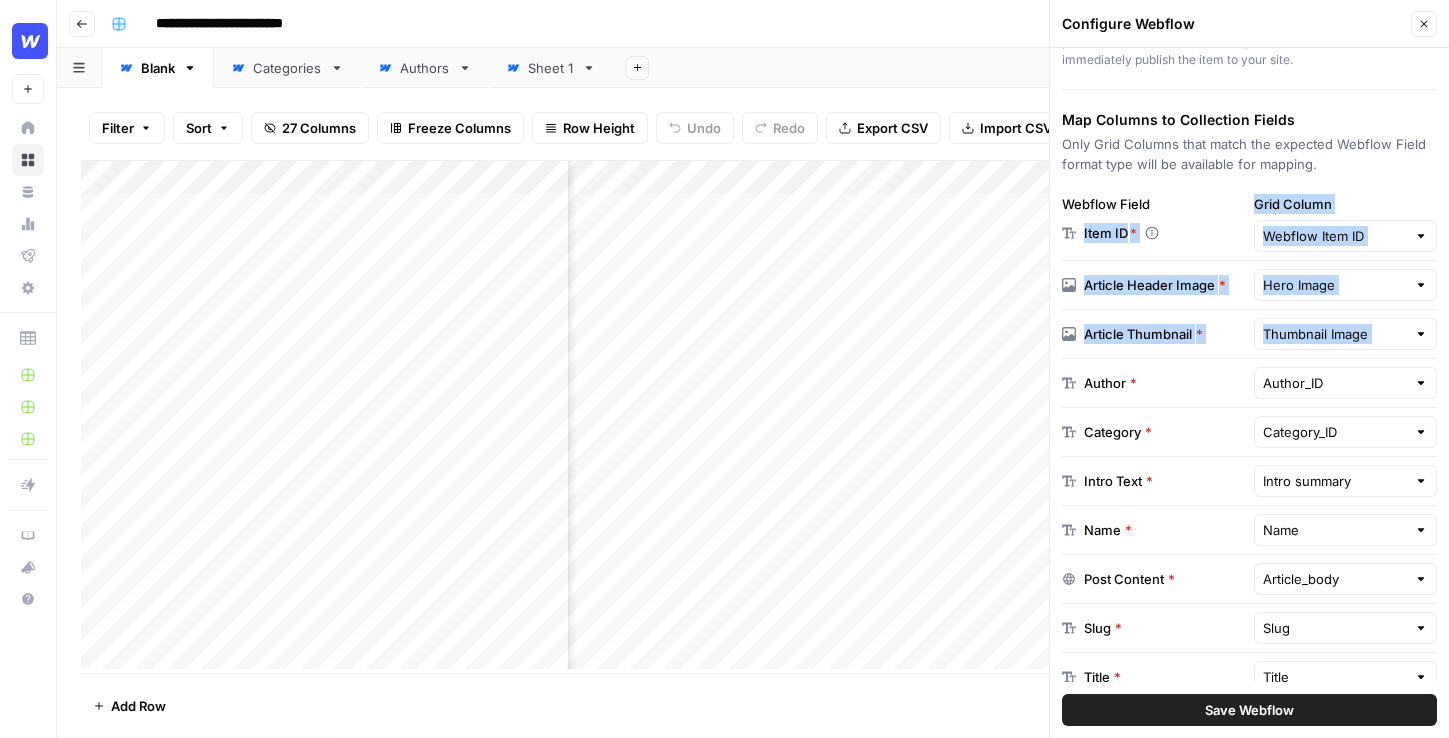 click on "Webflow Field
Item ID * Grid Column Webflow Item ID
Article Header Image * Hero Image
Article Thumbnail * Thumbnail Image
Author * Author_ID
Category * Category_ID
Intro Text * Intro summary
Name * Name
Post Content * Article_body
Slug * Slug
Title * Title
Tags" at bounding box center [1249, 468] 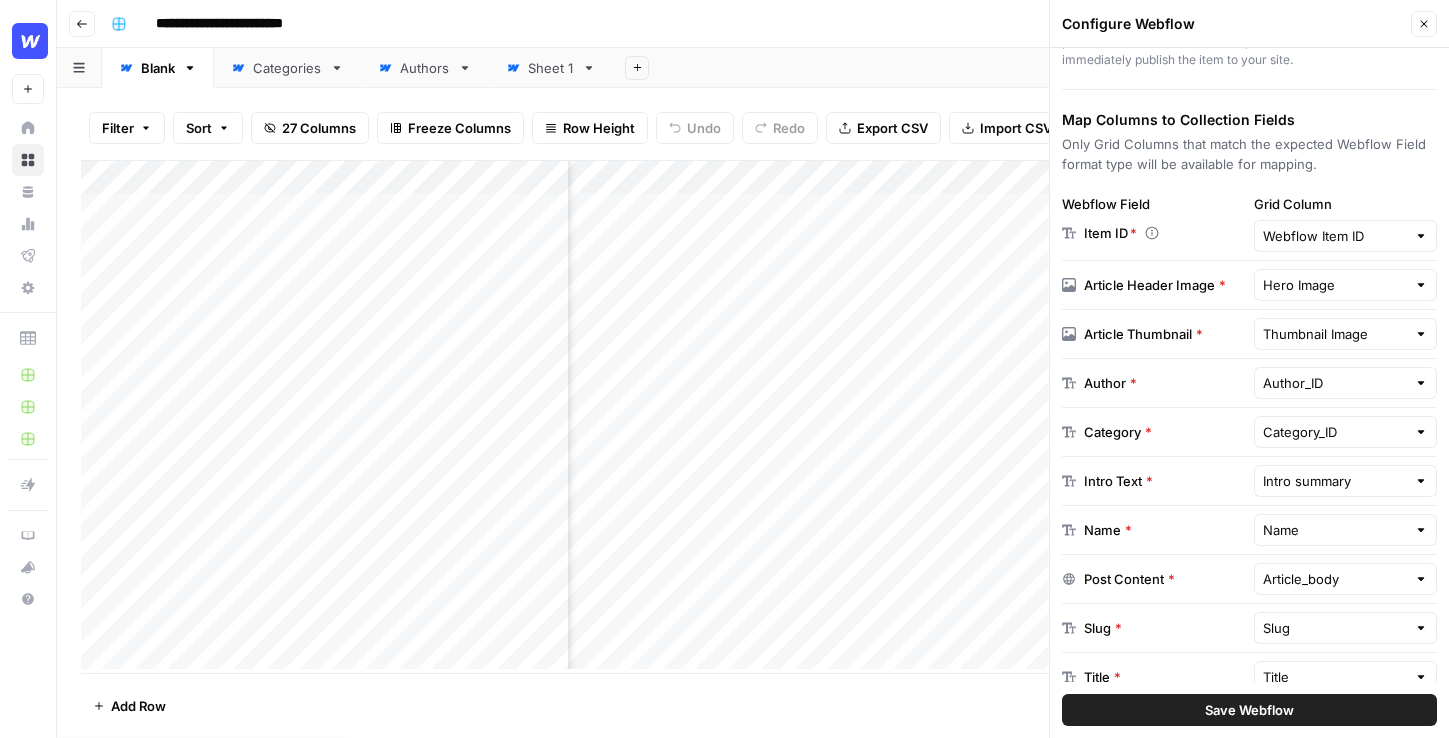 scroll, scrollTop: 319, scrollLeft: 0, axis: vertical 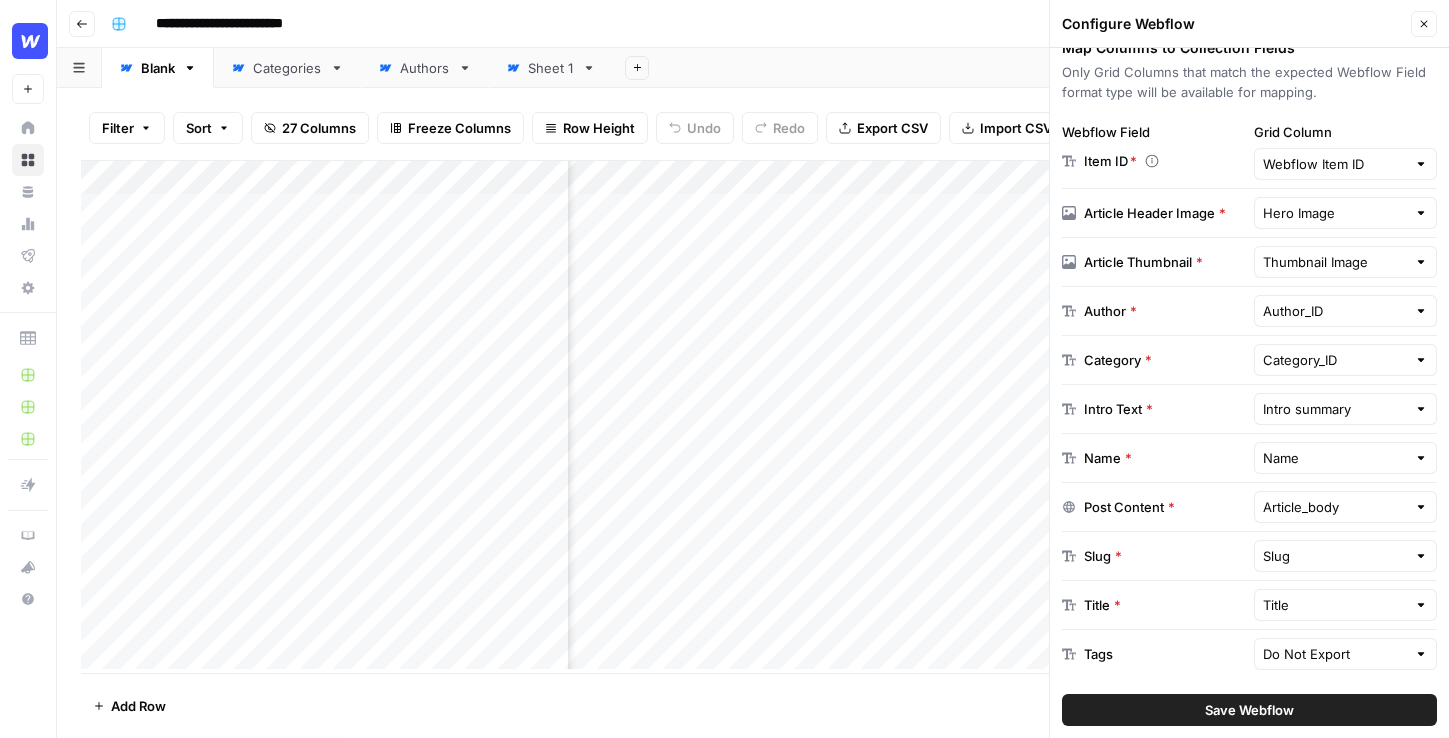 click on "Configure Webflow Close" at bounding box center [1249, 24] 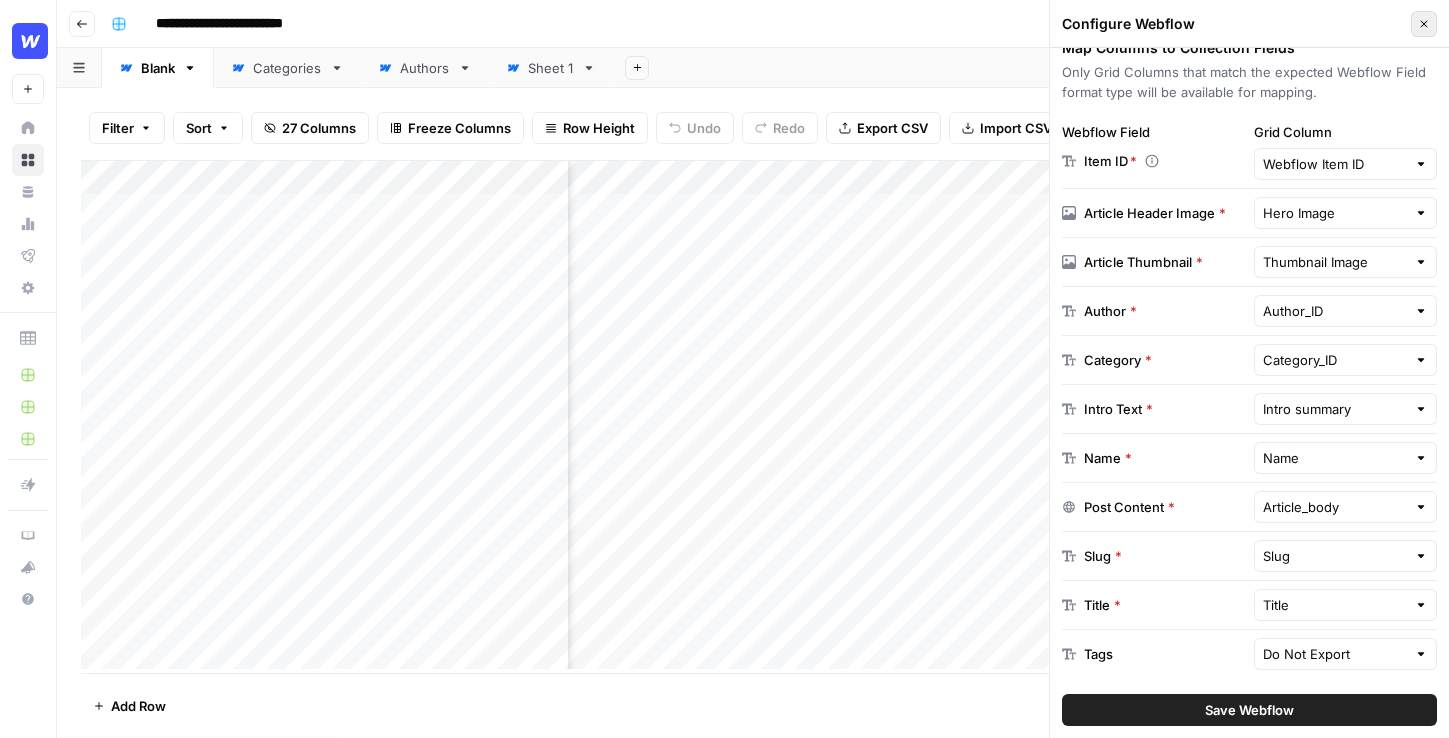 click 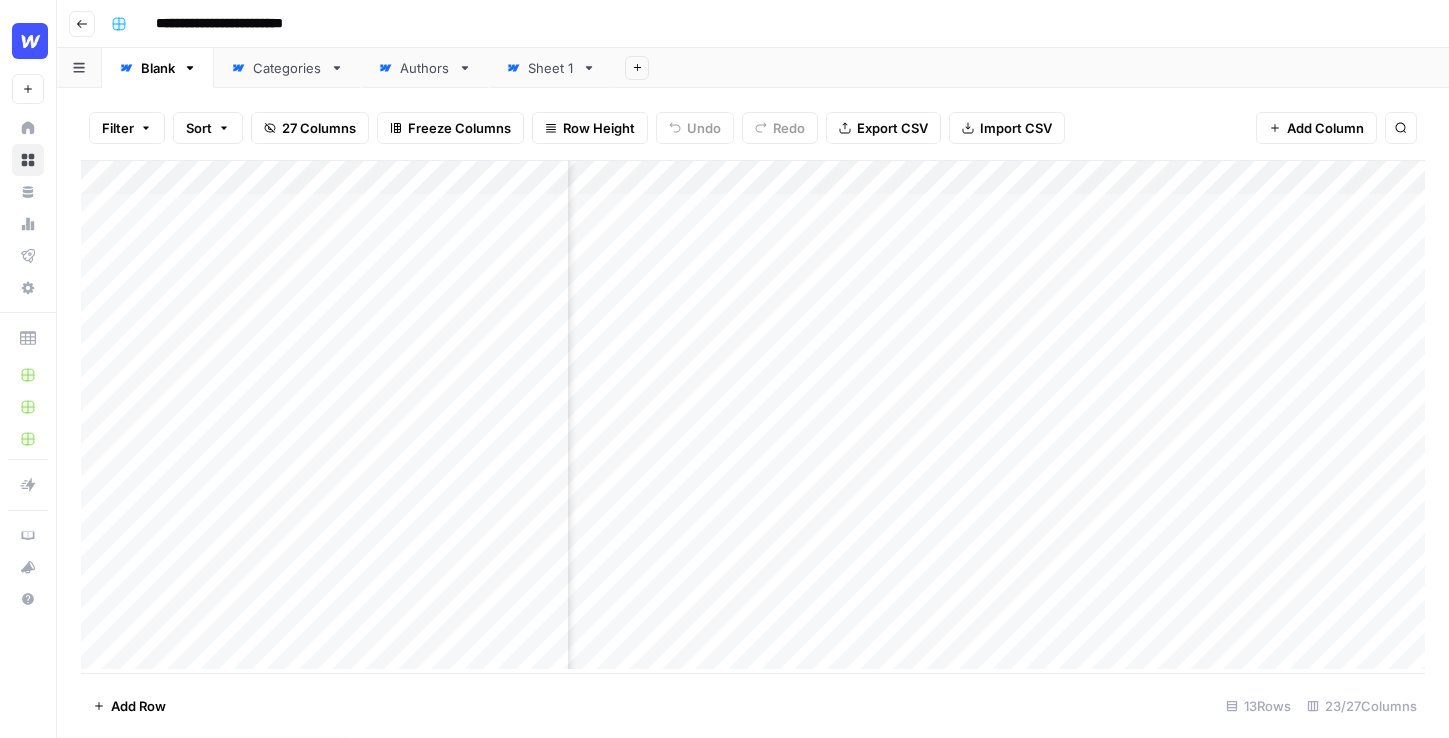 scroll, scrollTop: 0, scrollLeft: 2120, axis: horizontal 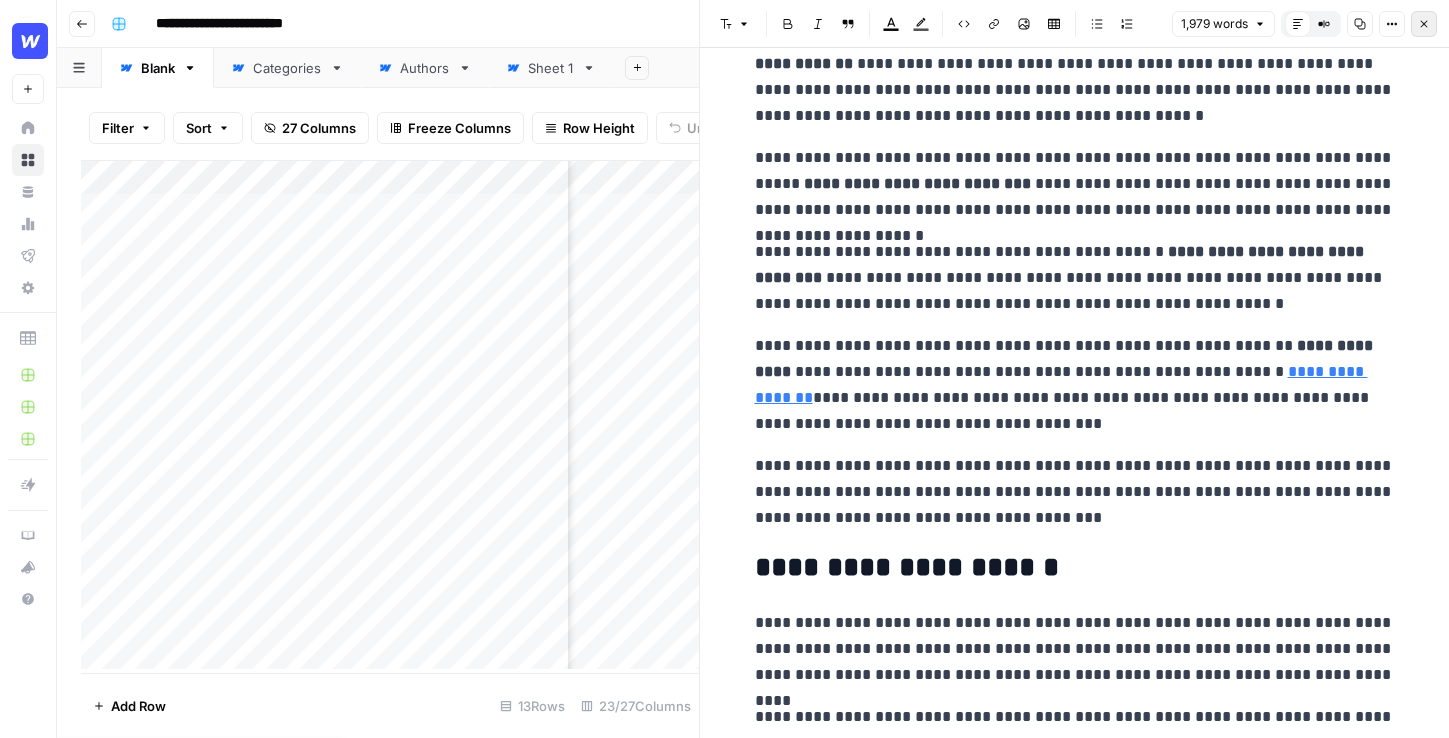 click 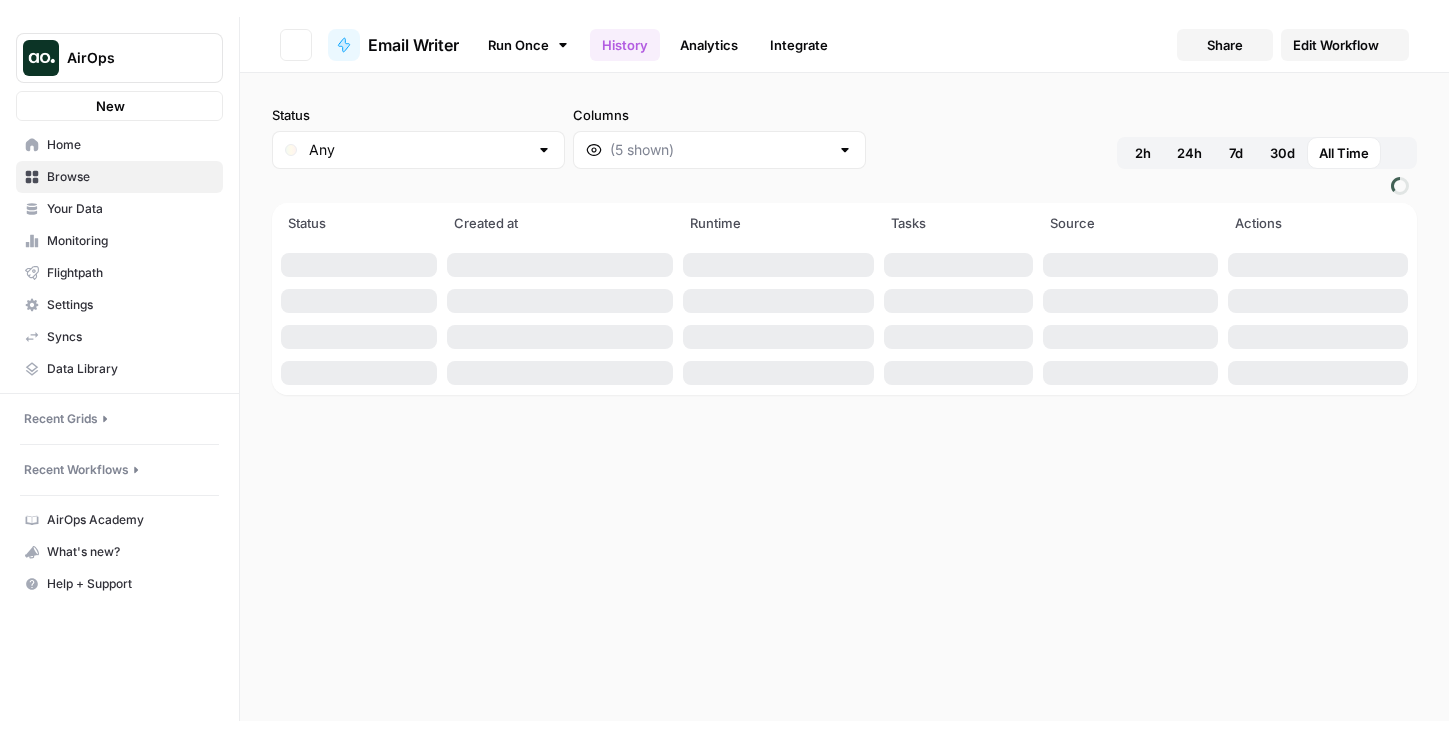 scroll, scrollTop: 0, scrollLeft: 0, axis: both 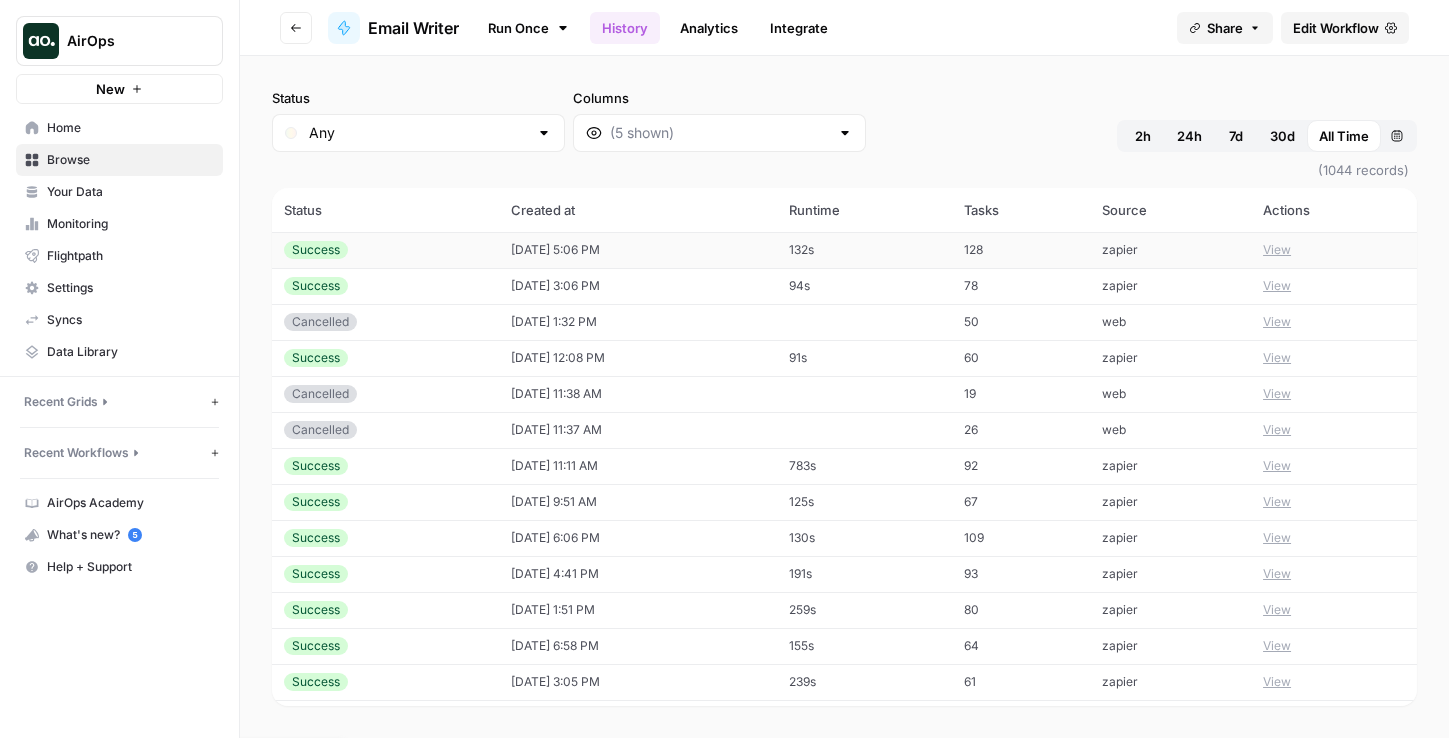 click on "[DATE] 5:06 PM" at bounding box center (638, 250) 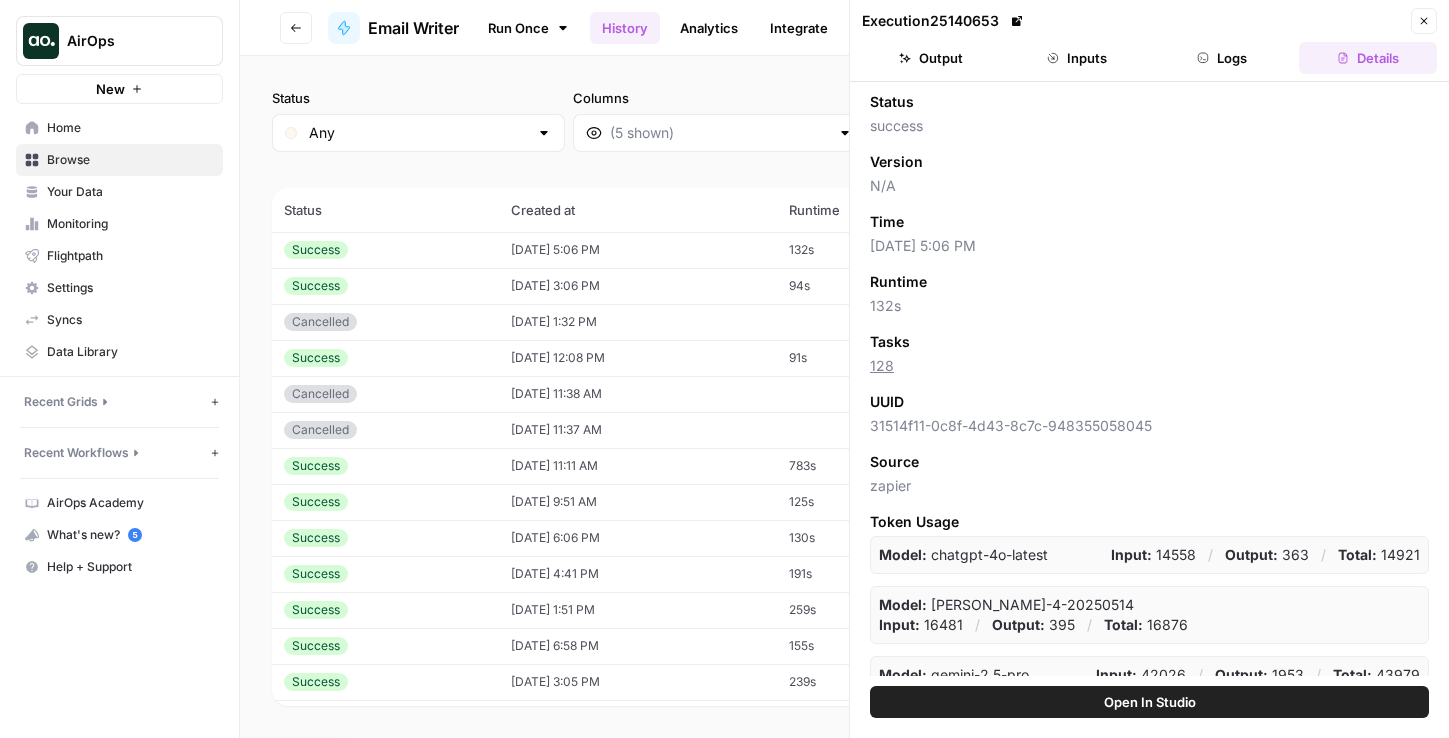 click on "Execution  25140653 Close Output Inputs Logs Details" at bounding box center [1149, 41] 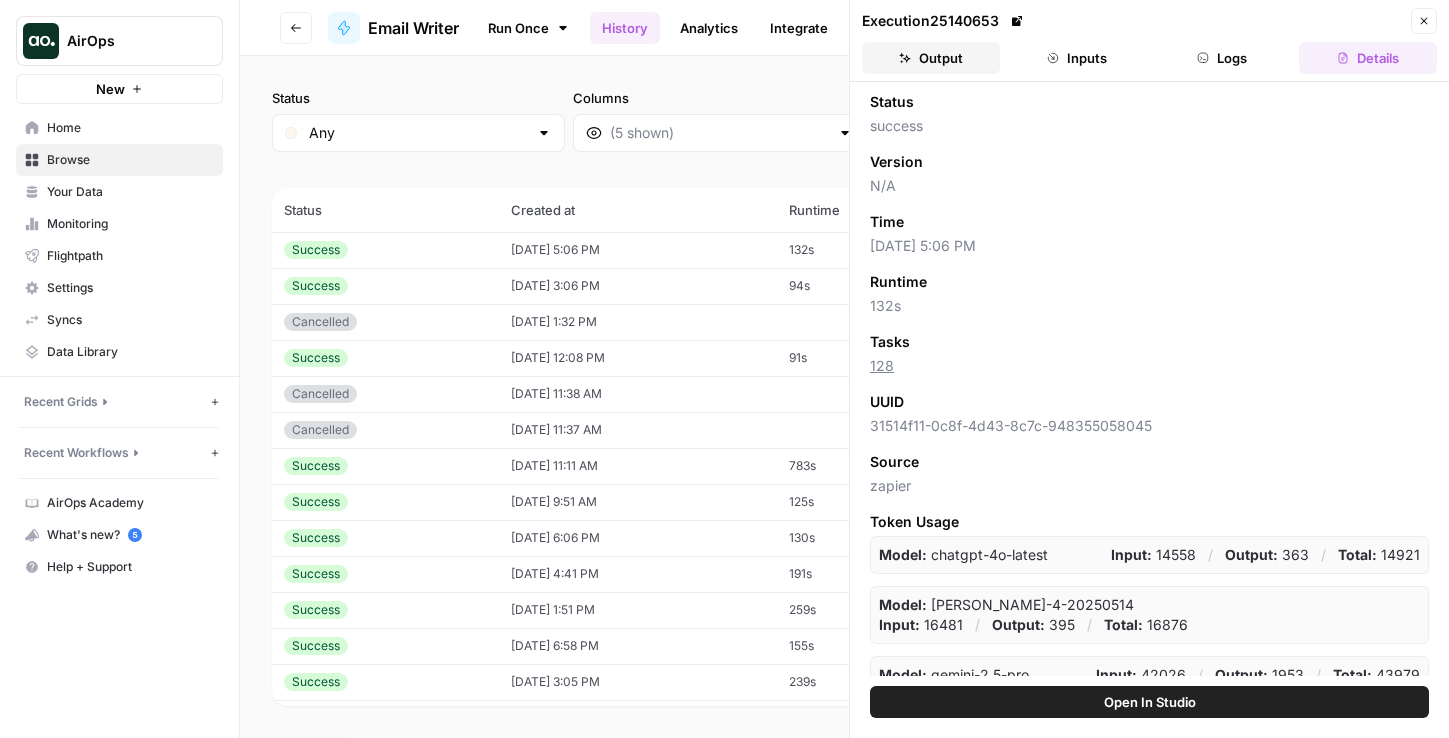 click on "Output" at bounding box center [931, 58] 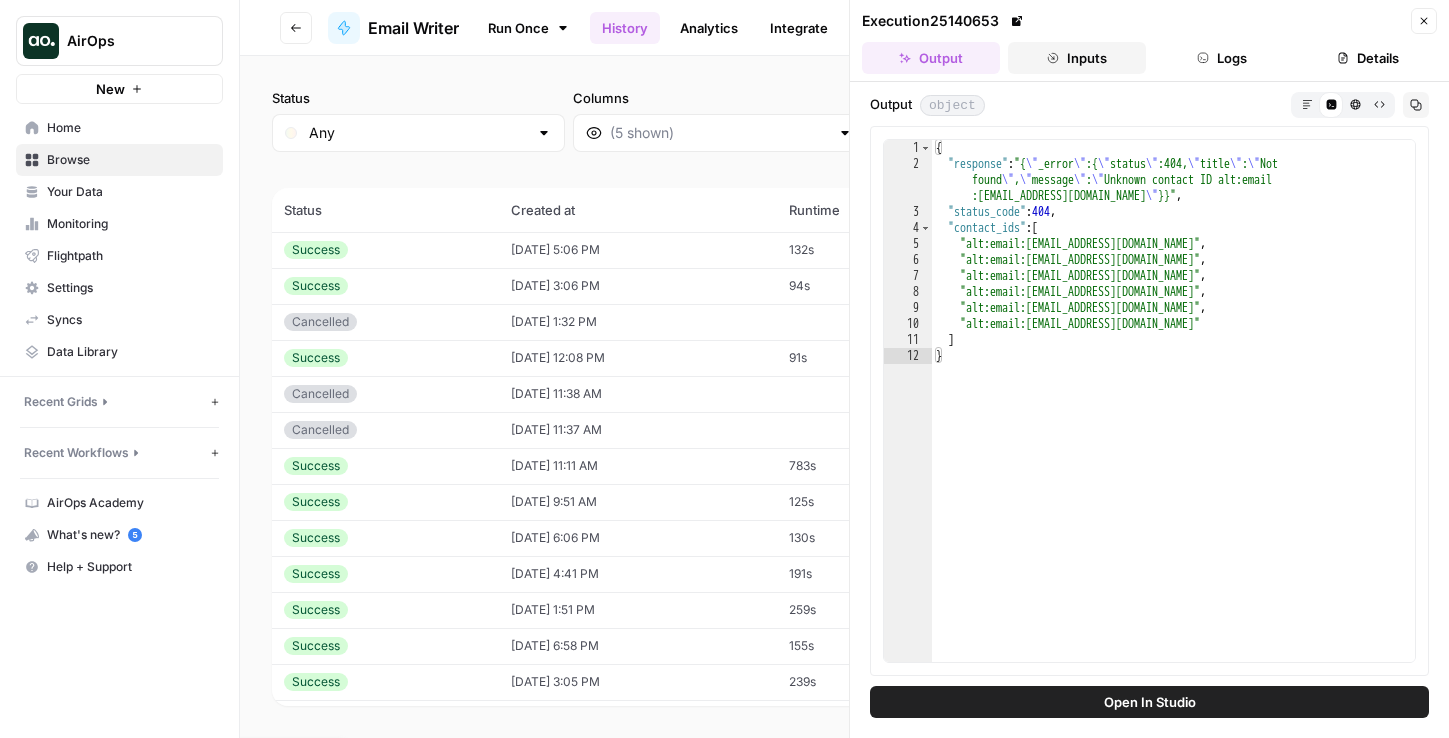 click on "Inputs" at bounding box center (1077, 58) 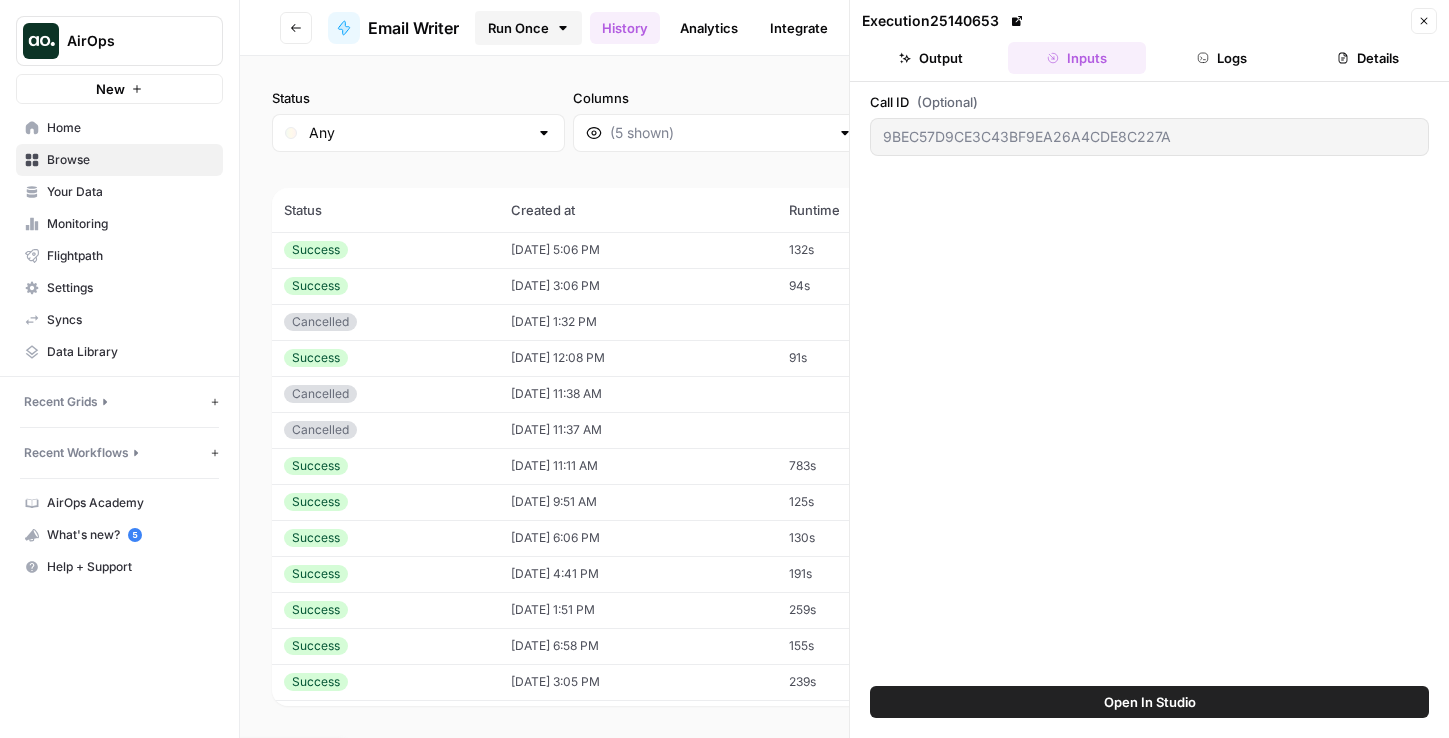 click on "Run Once" at bounding box center (528, 28) 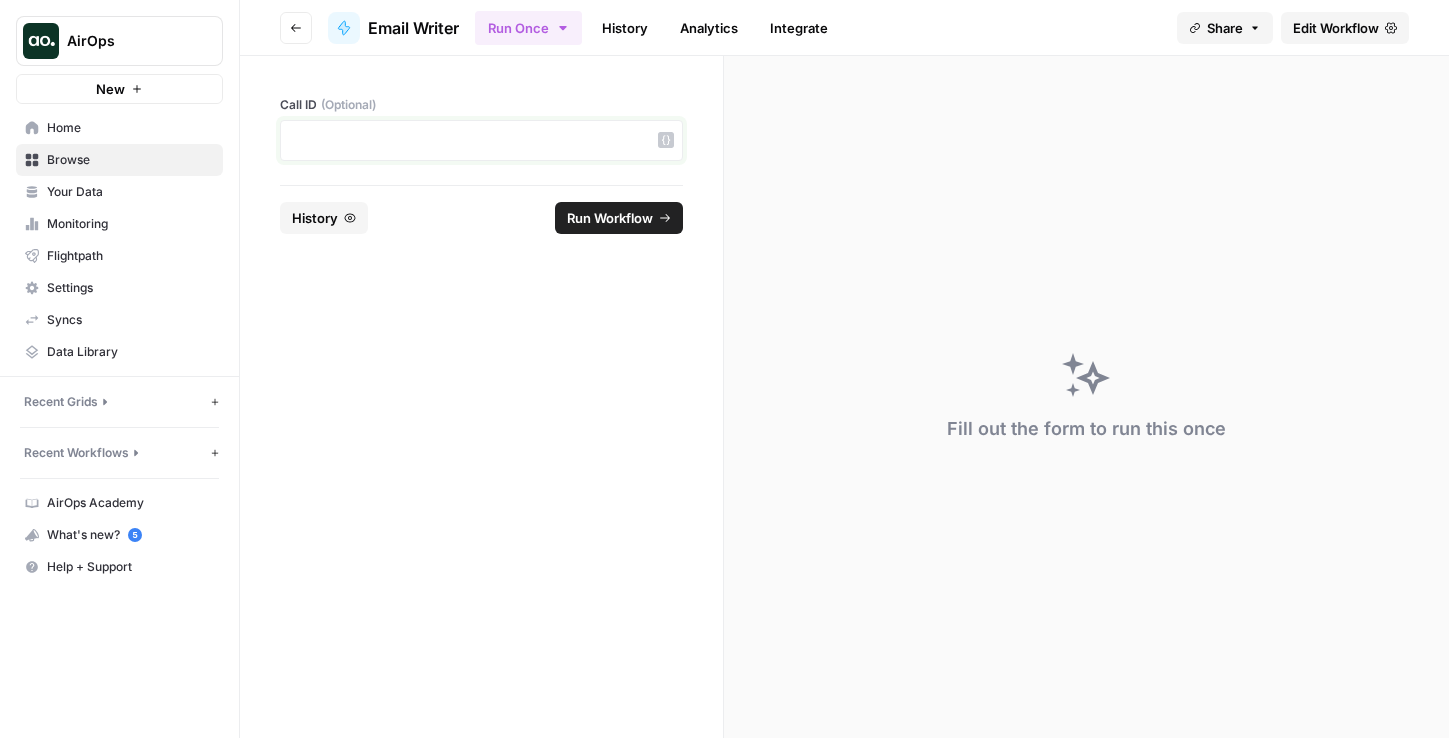 click at bounding box center (481, 140) 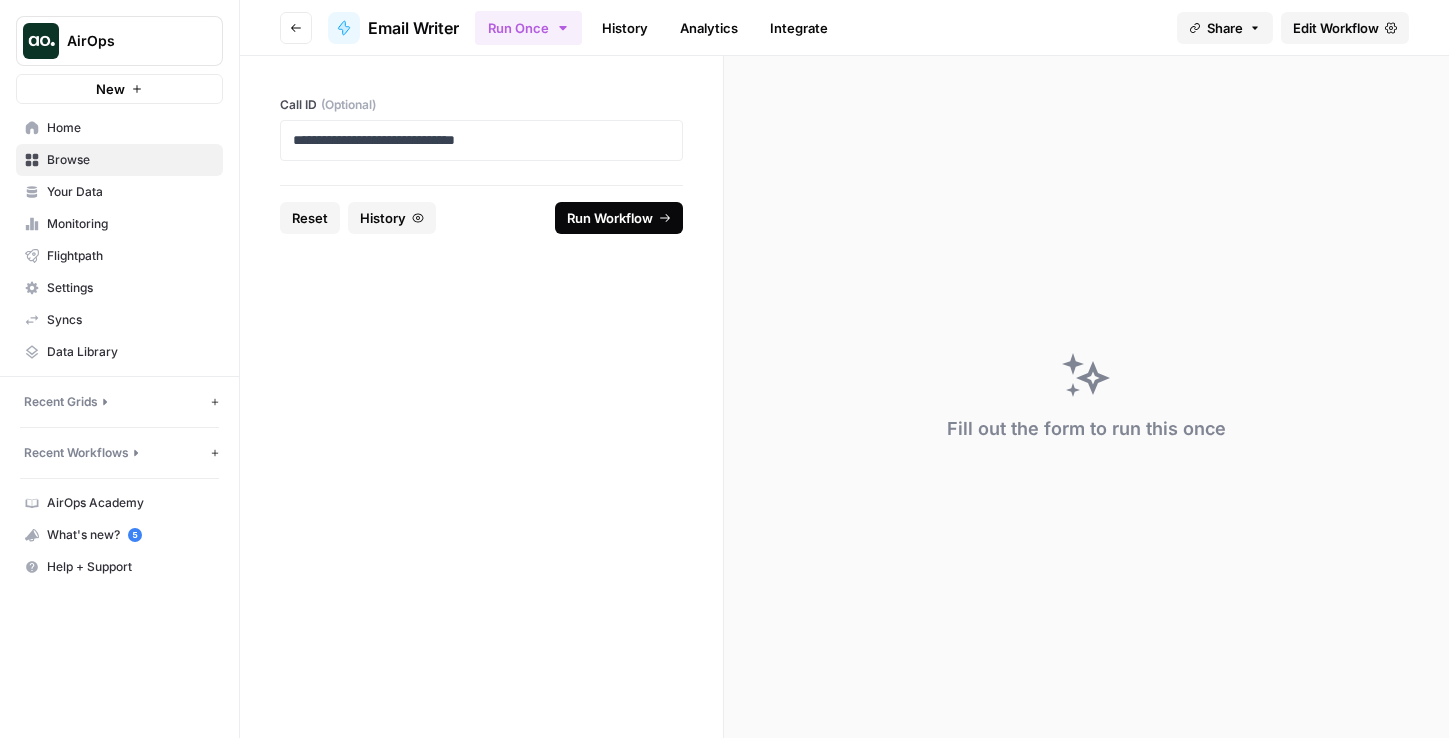 click on "Run Workflow" at bounding box center [610, 218] 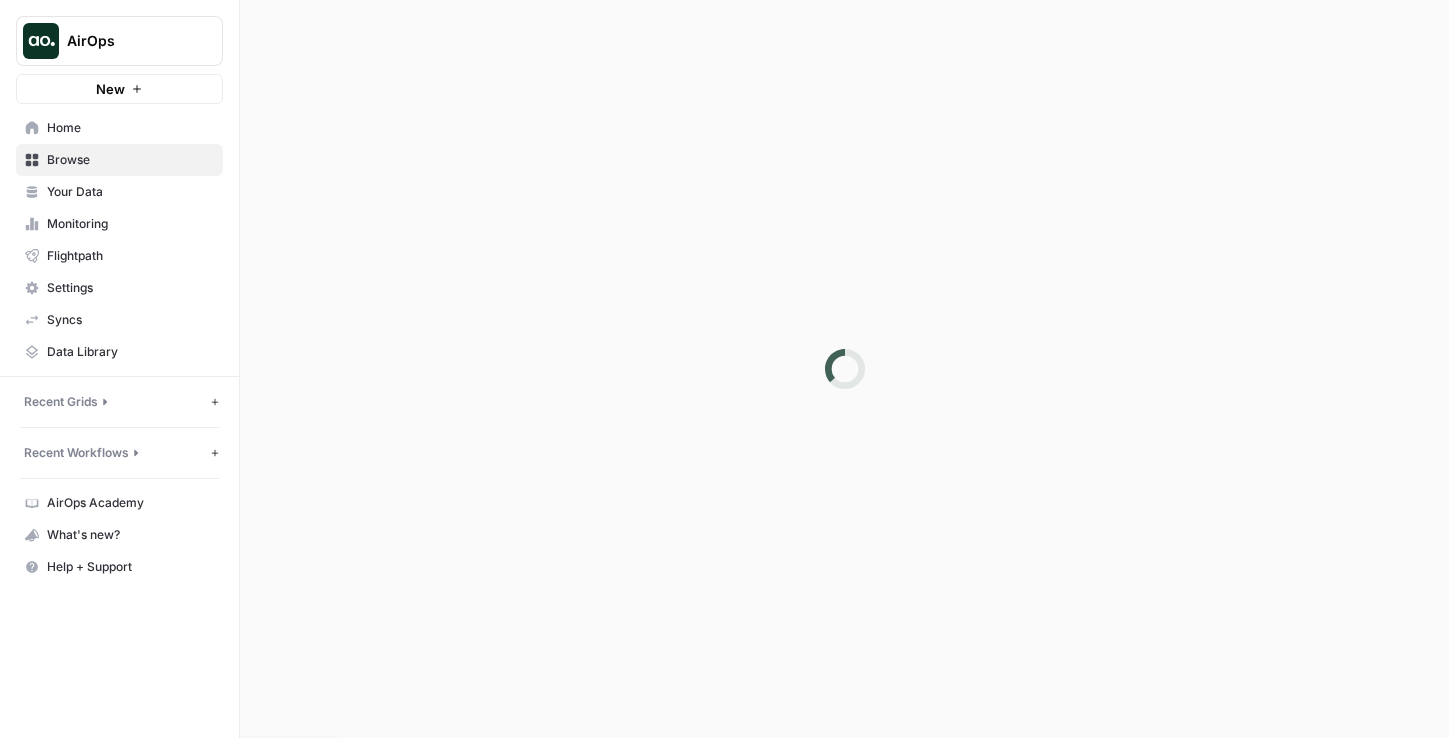 scroll, scrollTop: 0, scrollLeft: 0, axis: both 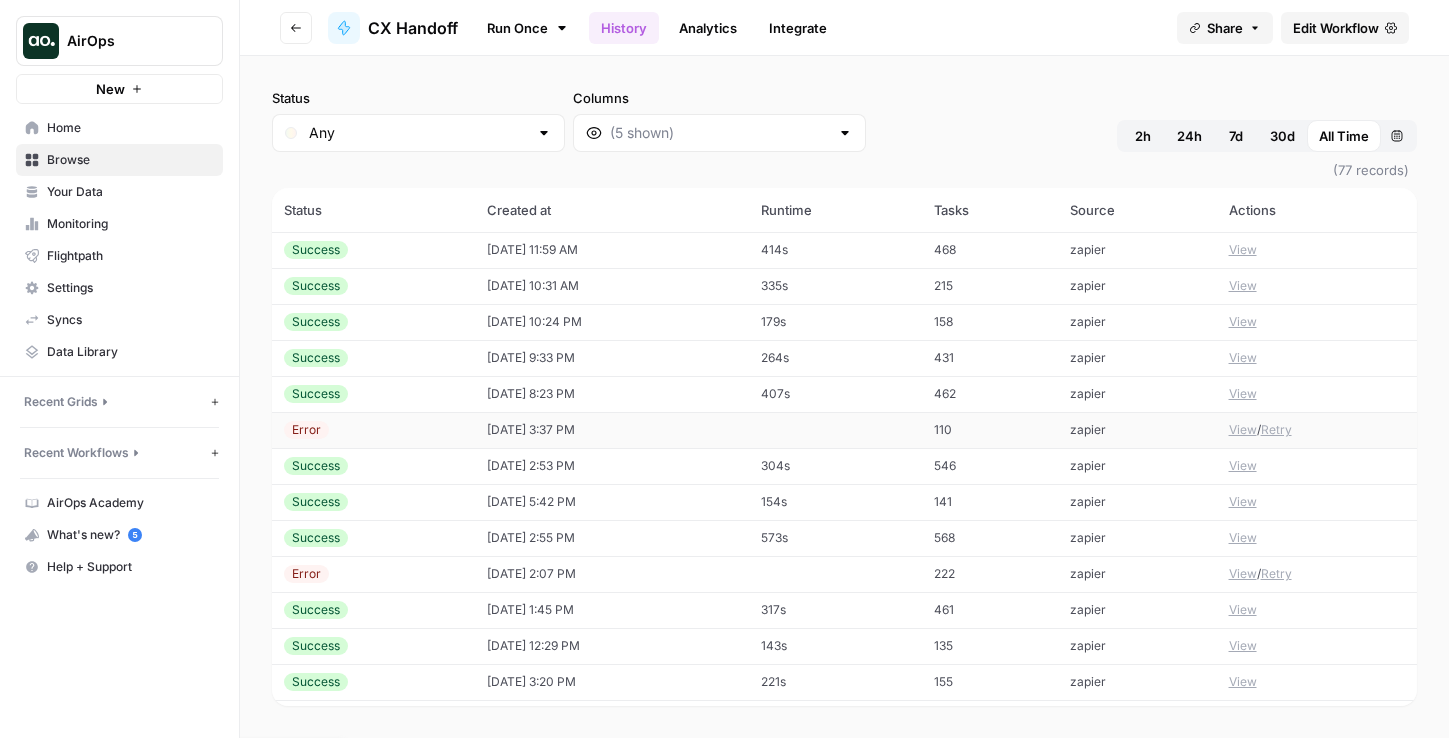 click on "[DATE] 3:37 PM" at bounding box center (612, 430) 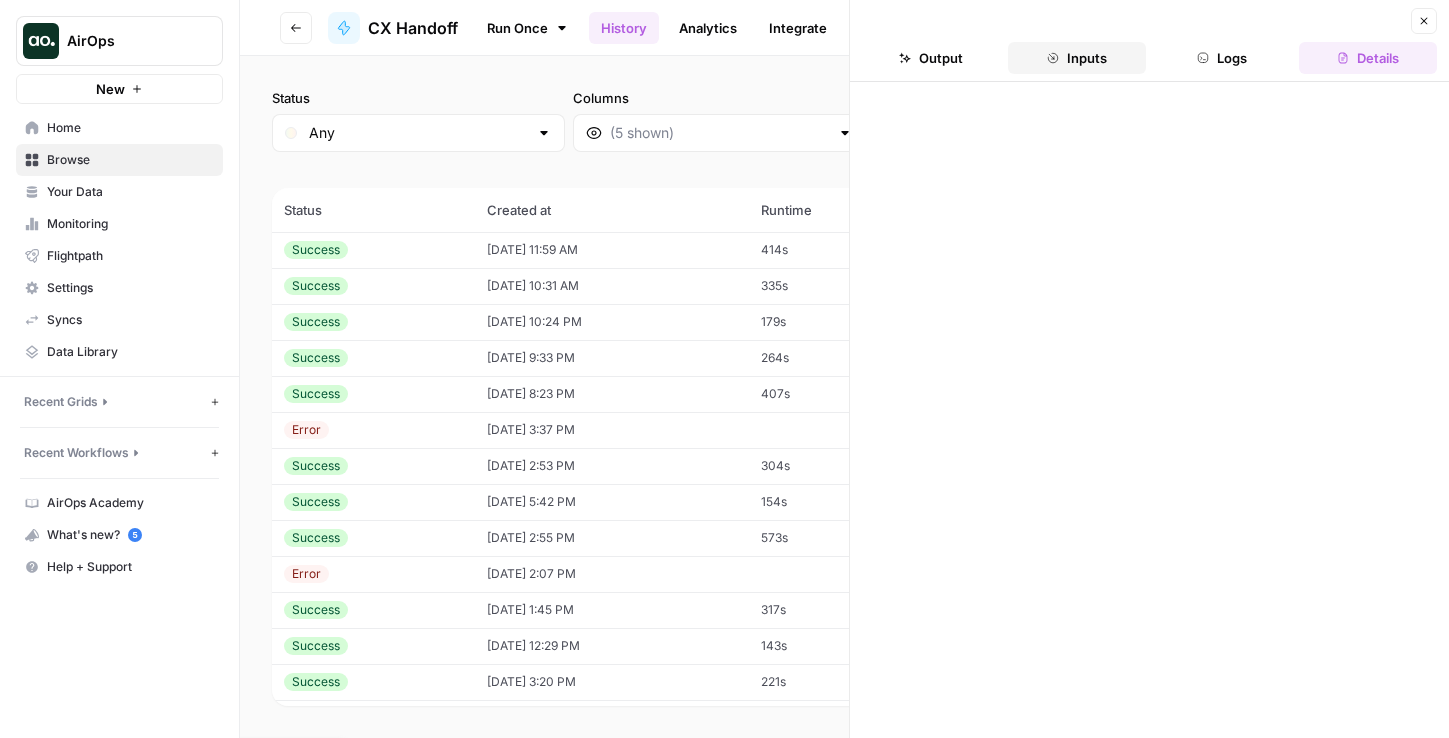 click on "Inputs" at bounding box center [1077, 58] 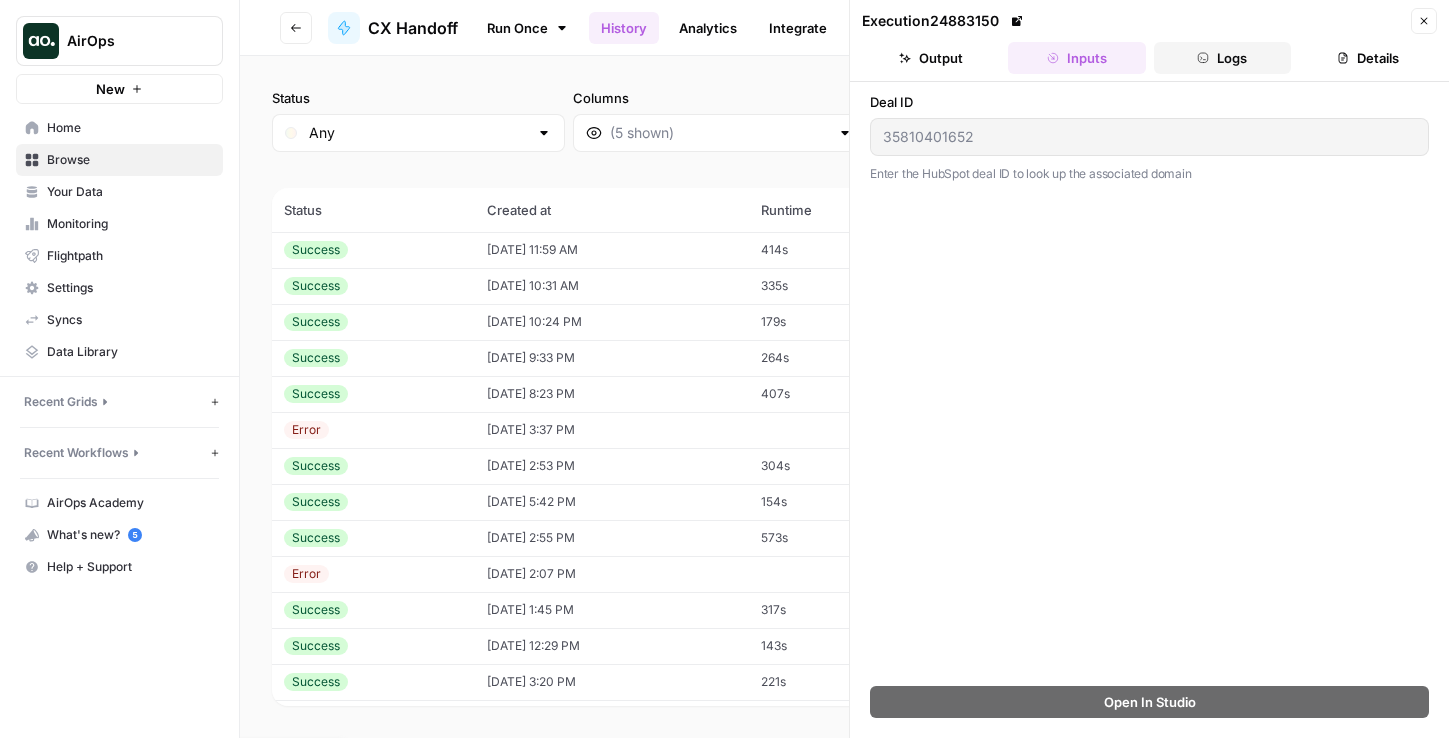 click on "Logs" at bounding box center (1223, 58) 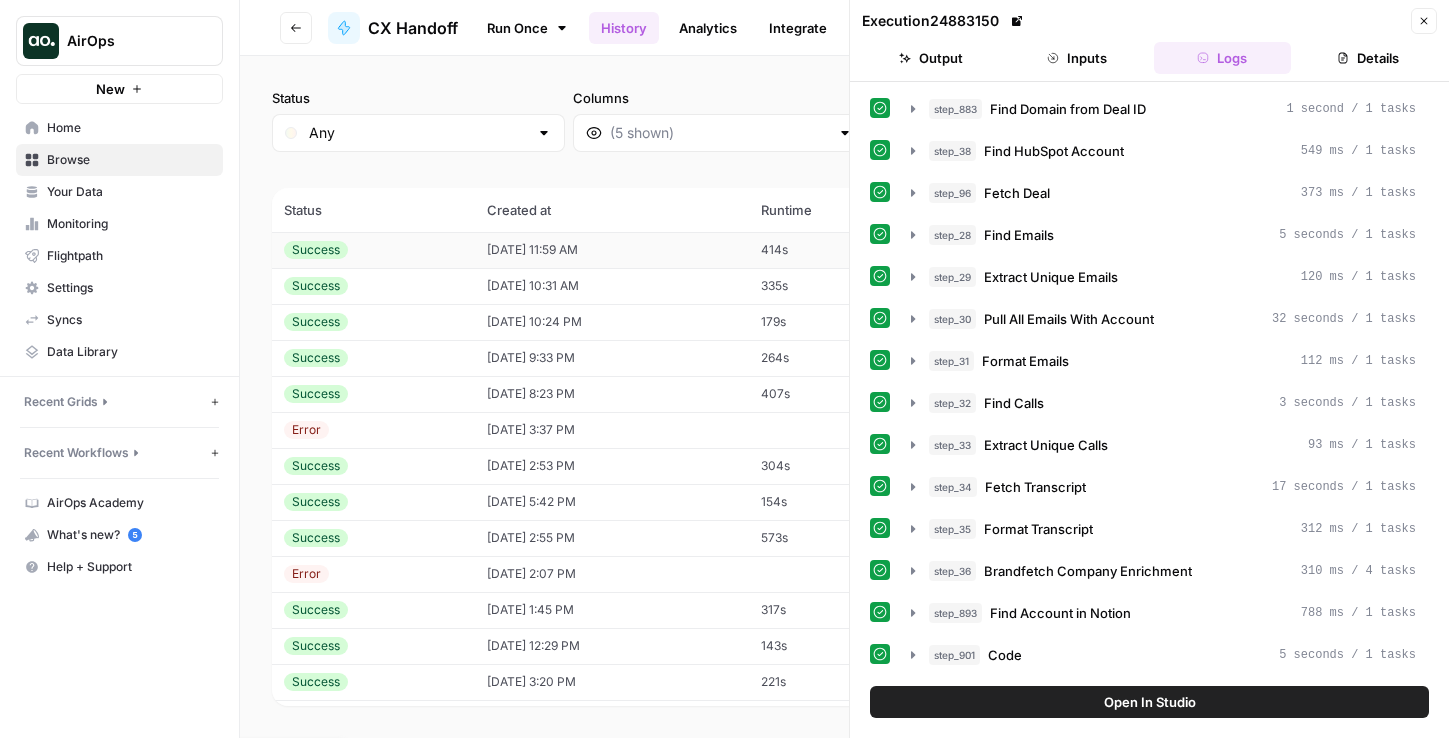 click on "[DATE] 11:59 AM" at bounding box center [612, 250] 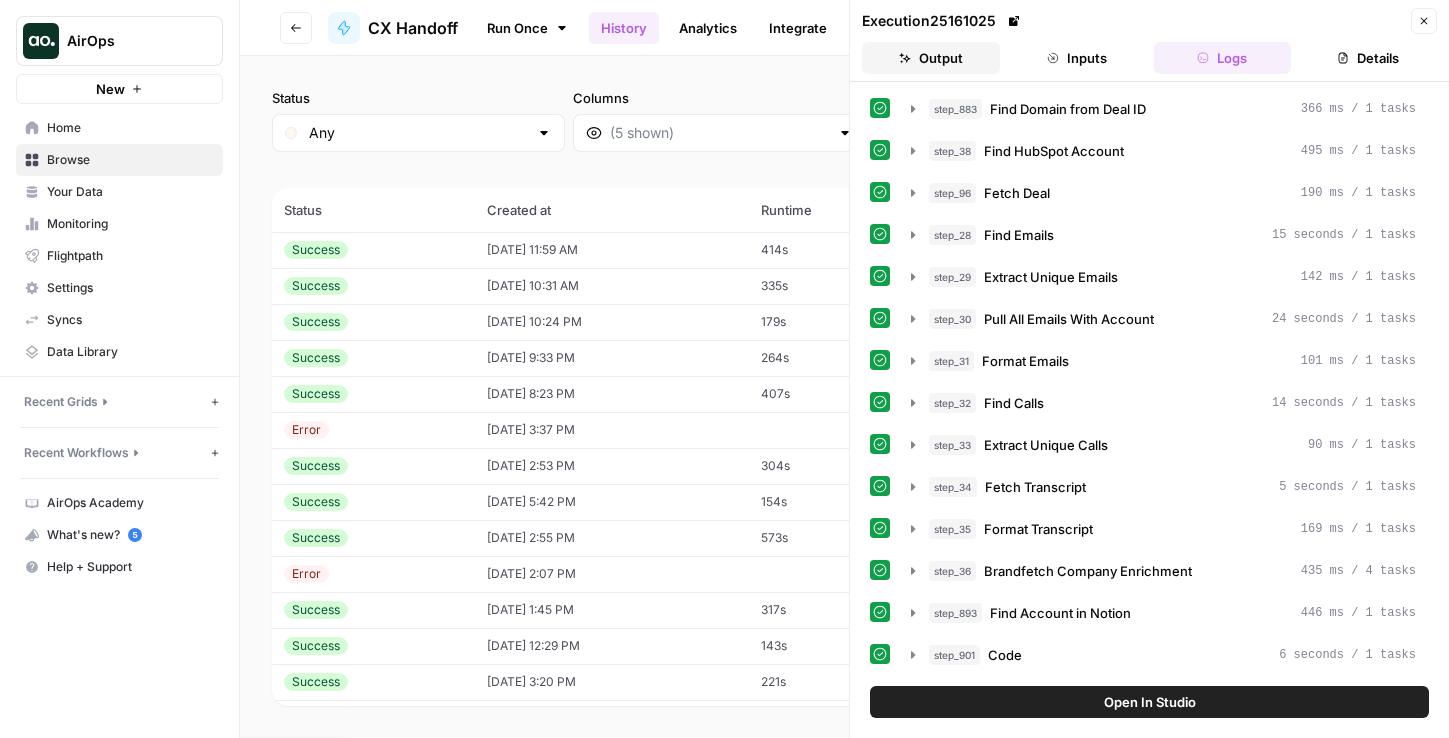 click on "Output" at bounding box center (931, 58) 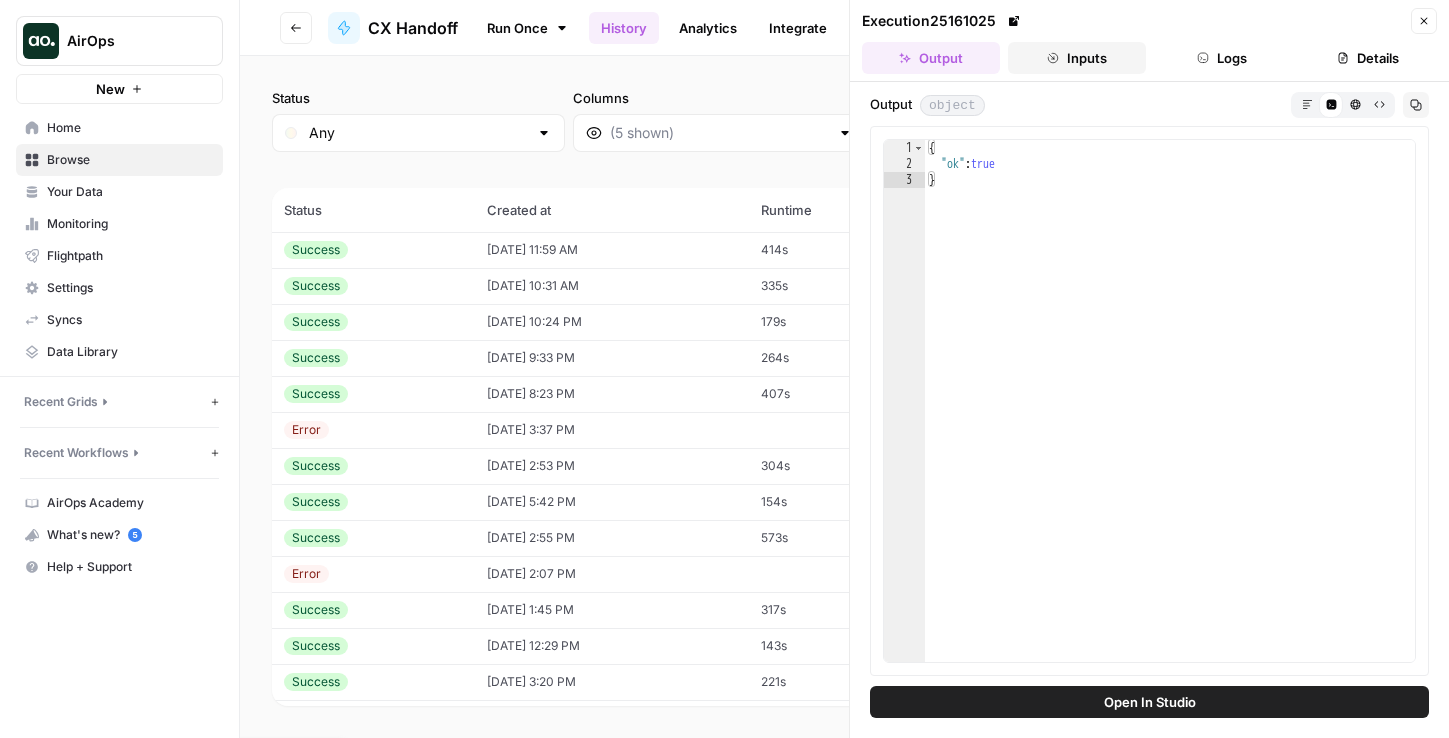click on "Inputs" at bounding box center [1077, 58] 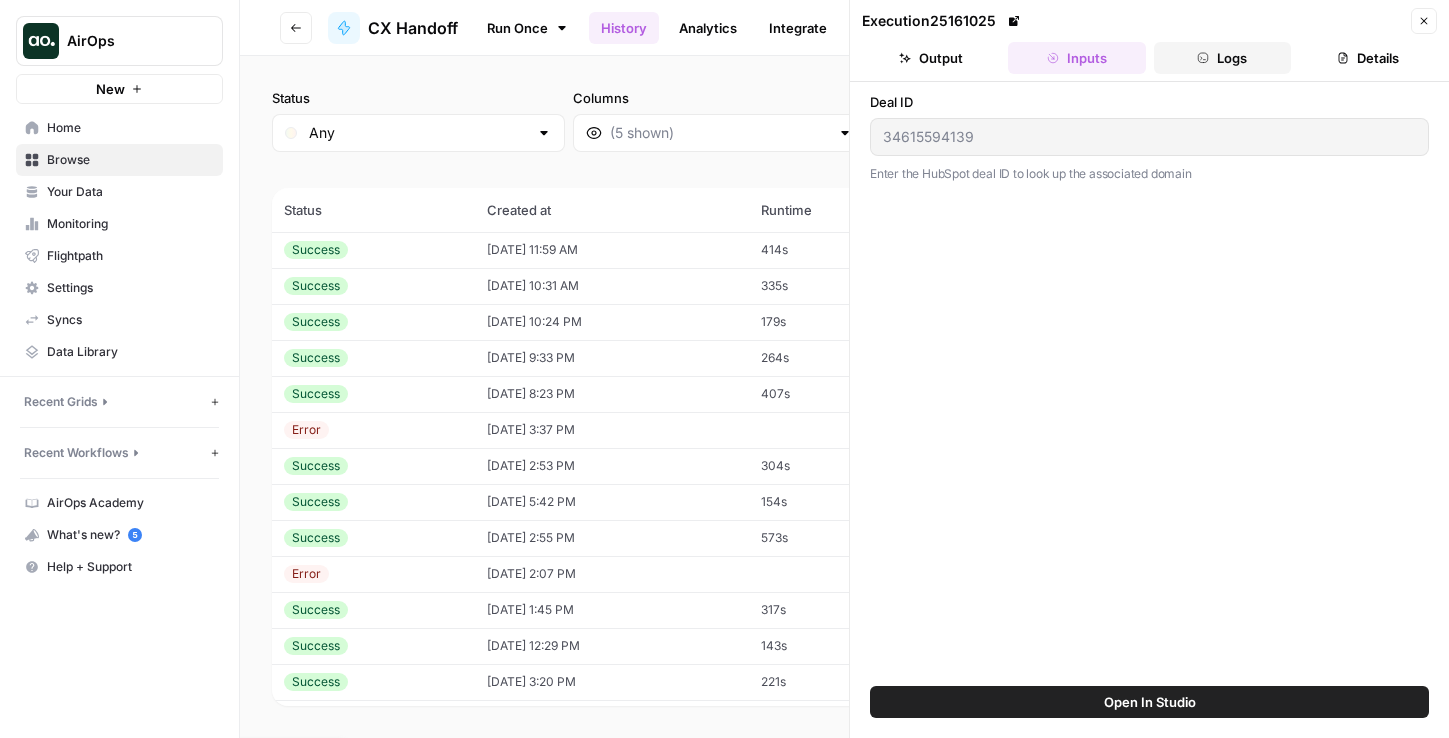 click on "Logs" at bounding box center (1223, 58) 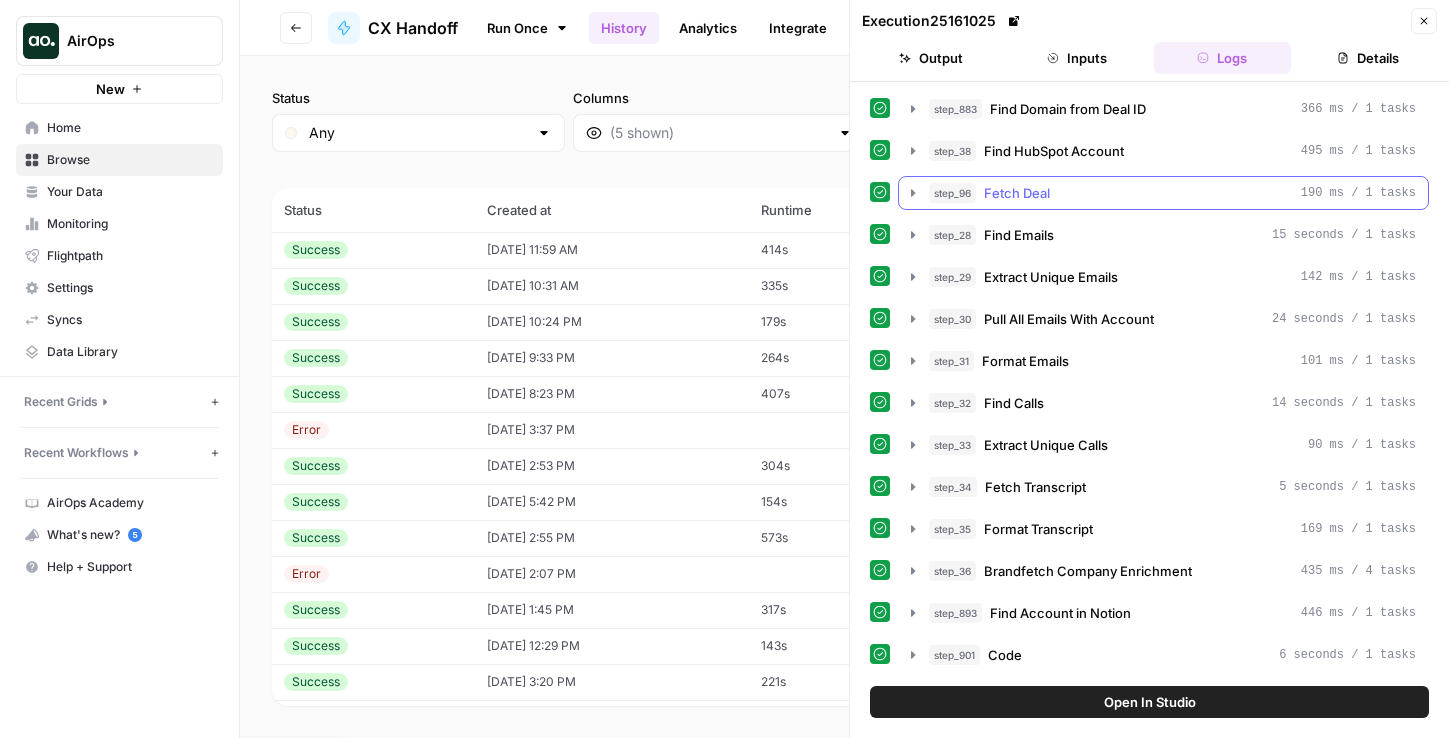 click on "step_96 Fetch Deal 190 ms / 1 tasks" at bounding box center (1163, 193) 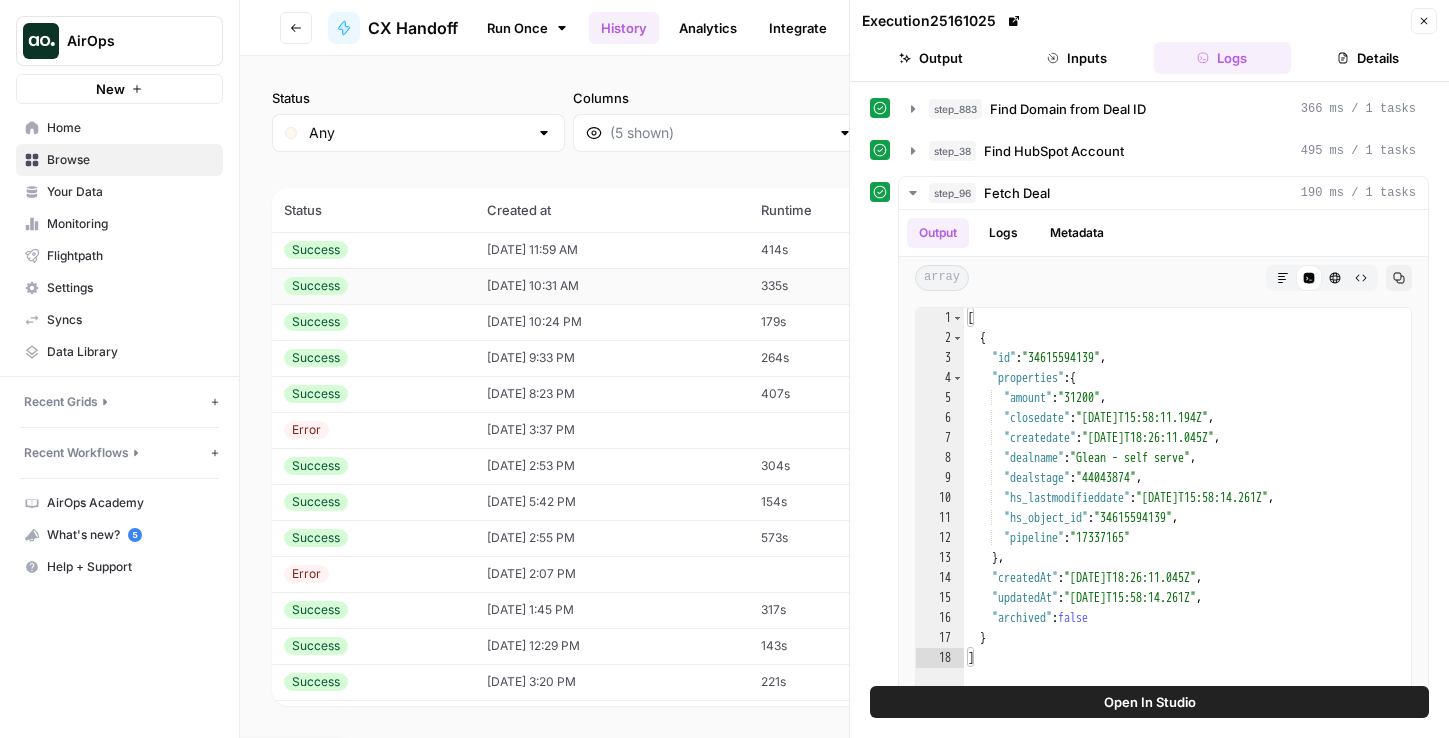 click on "[DATE] 10:31 AM" at bounding box center [612, 286] 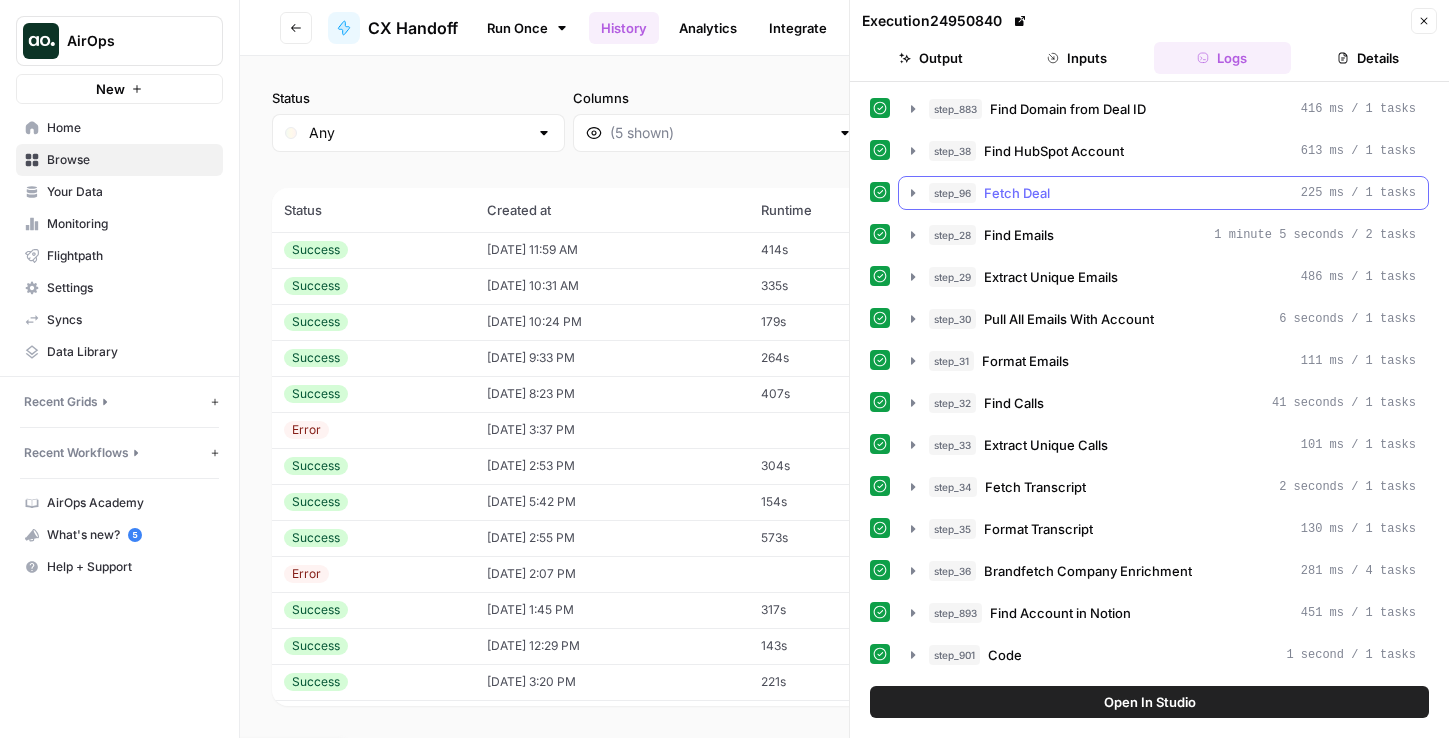 click on "step_96 Fetch Deal 225 ms / 1 tasks" at bounding box center (1172, 193) 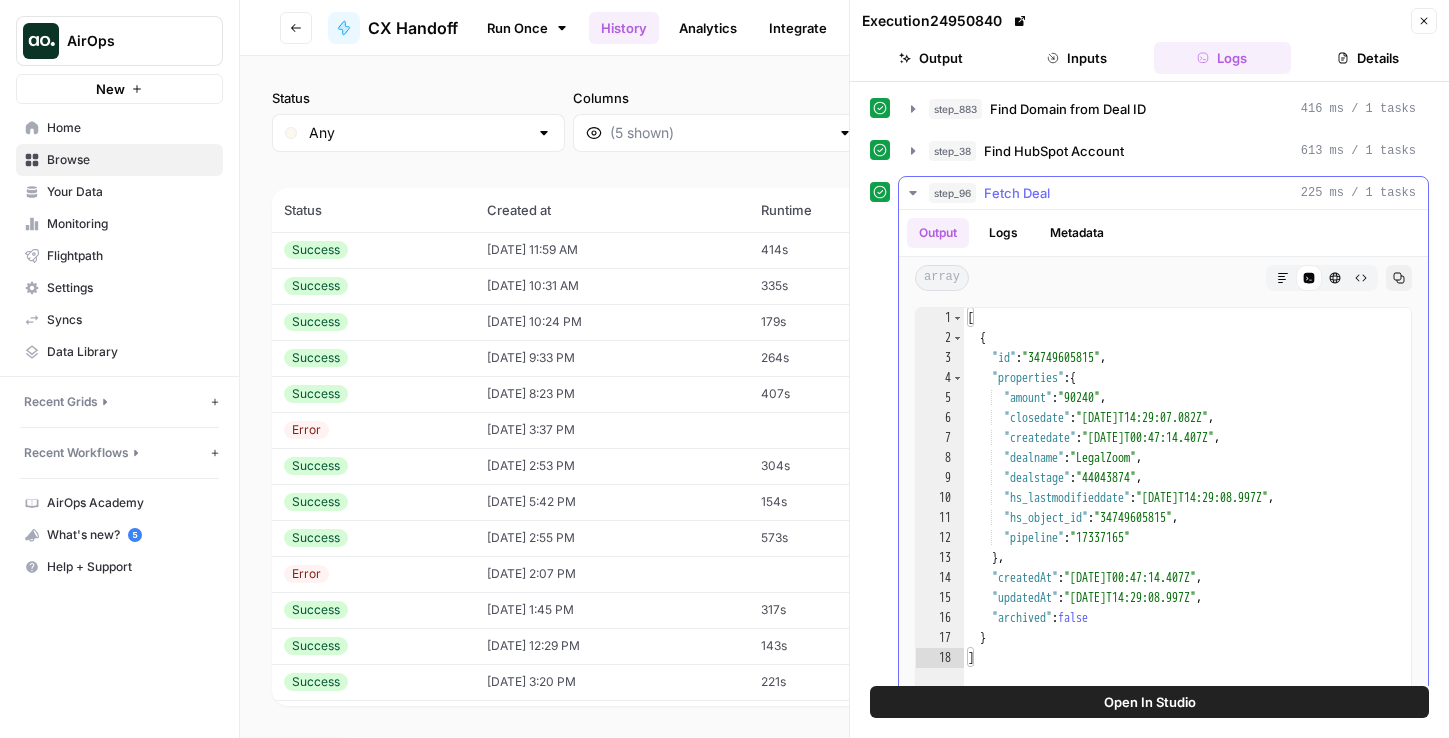 click on "step_96 Fetch Deal 225 ms / 1 tasks" at bounding box center [1172, 193] 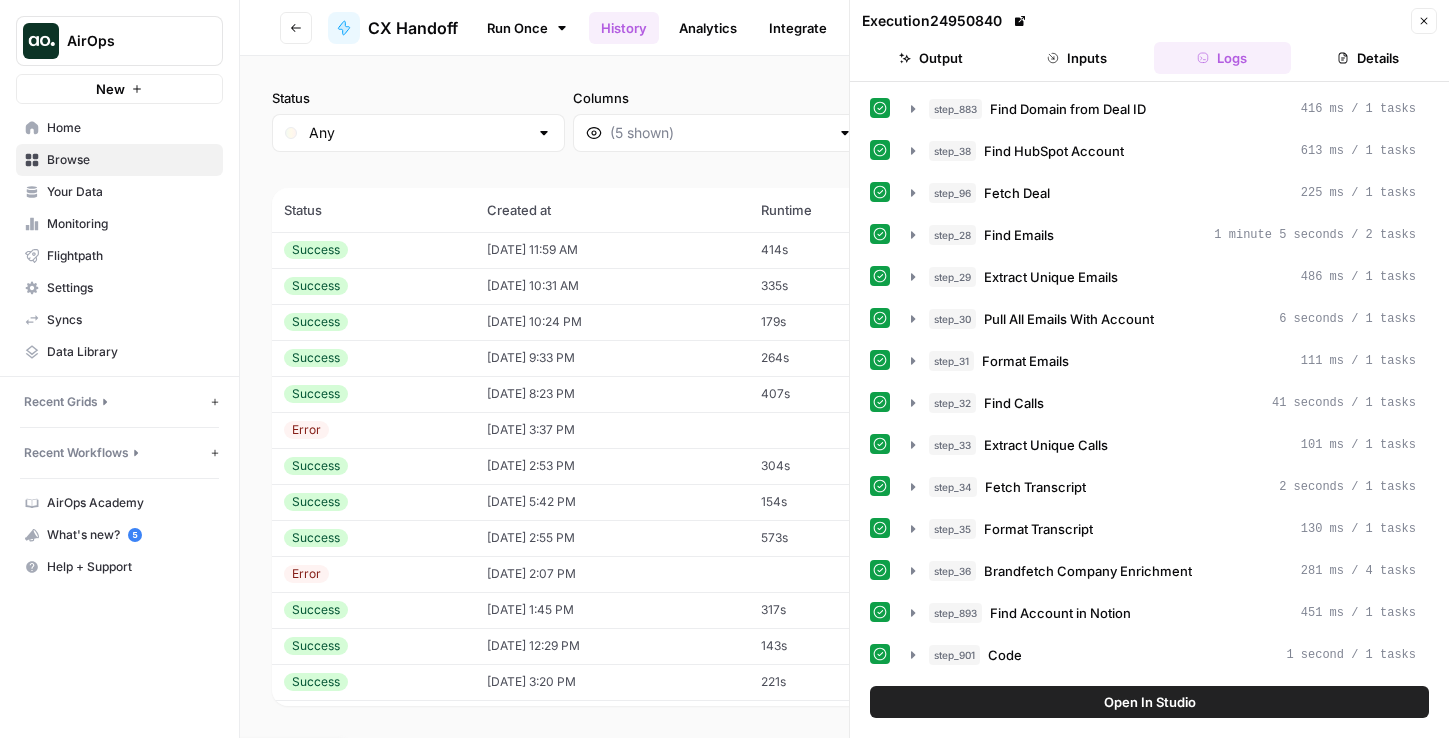 type 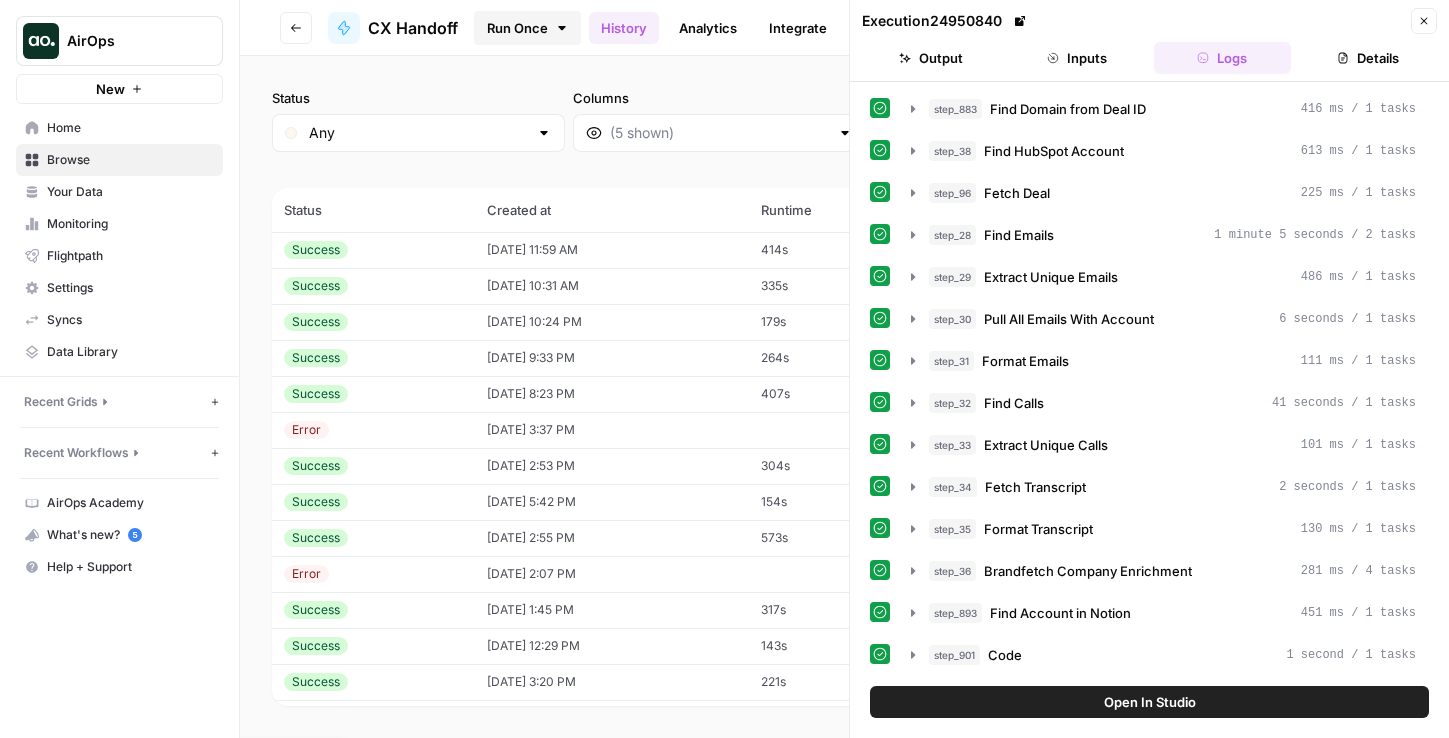 click on "Run Once" at bounding box center [527, 28] 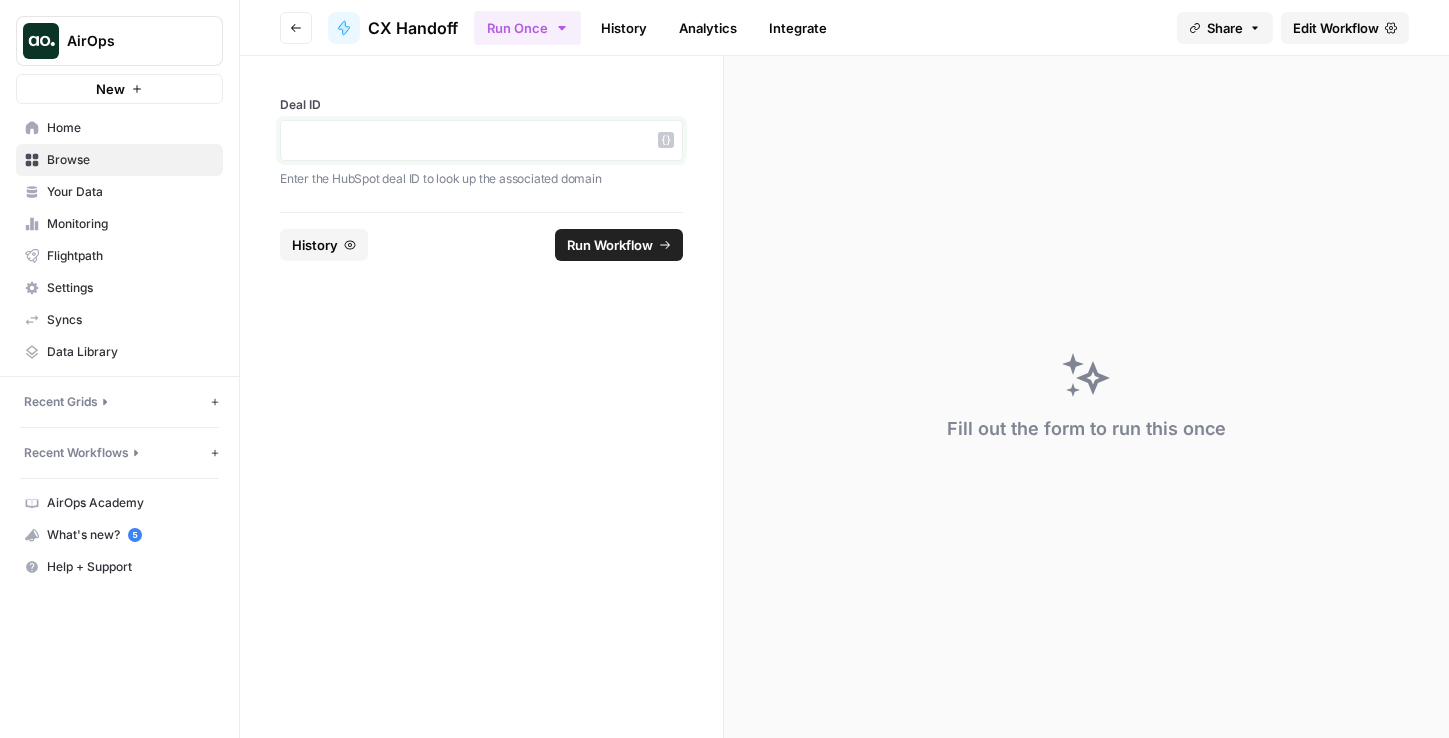 click at bounding box center [481, 140] 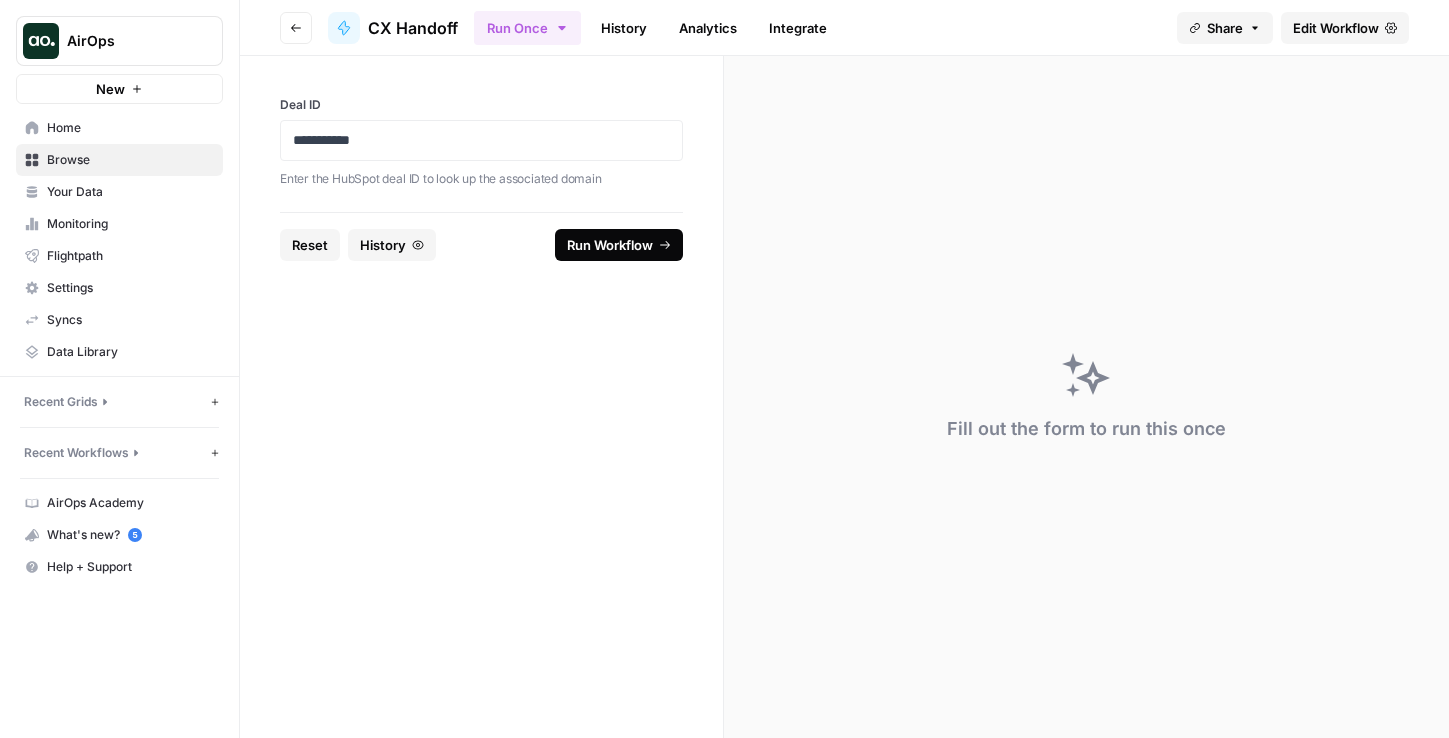 click on "Run Workflow" at bounding box center (610, 245) 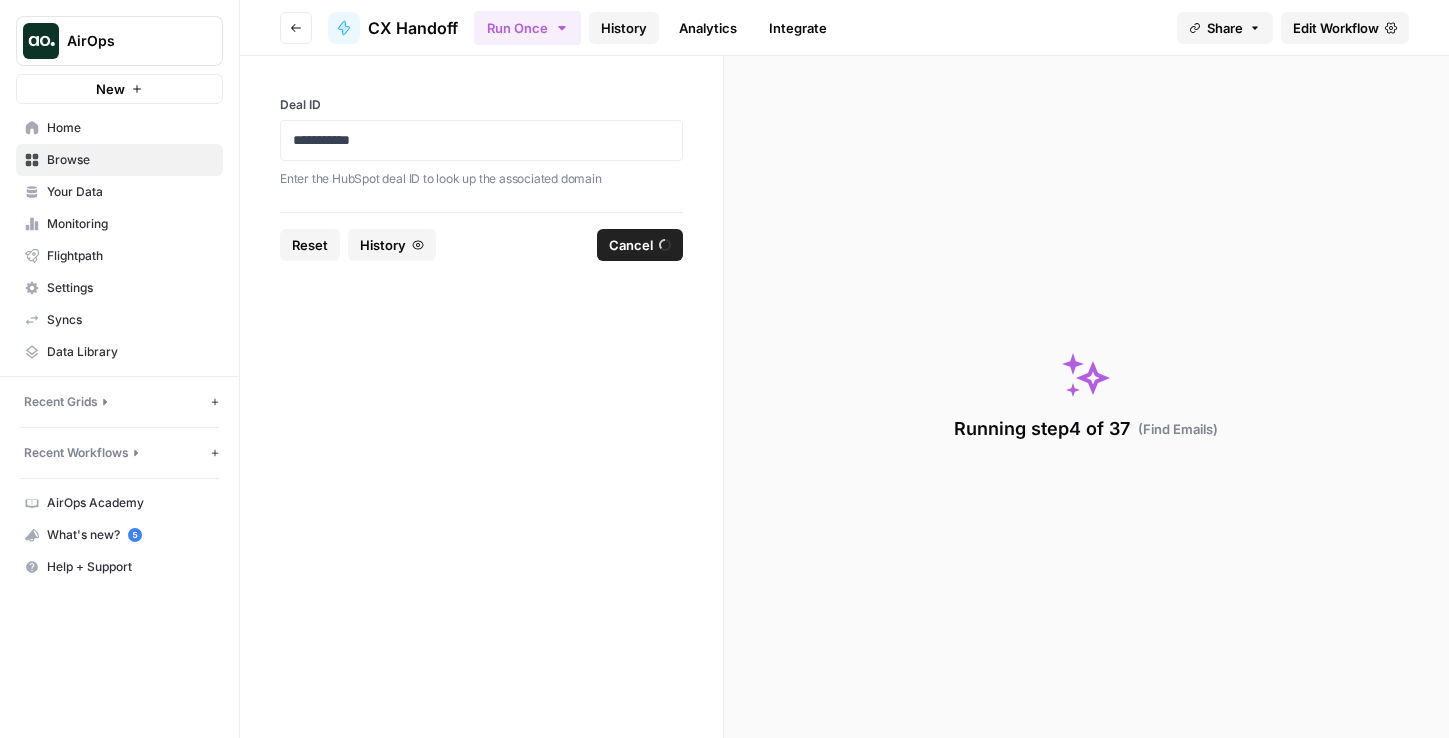 click on "History" at bounding box center [624, 28] 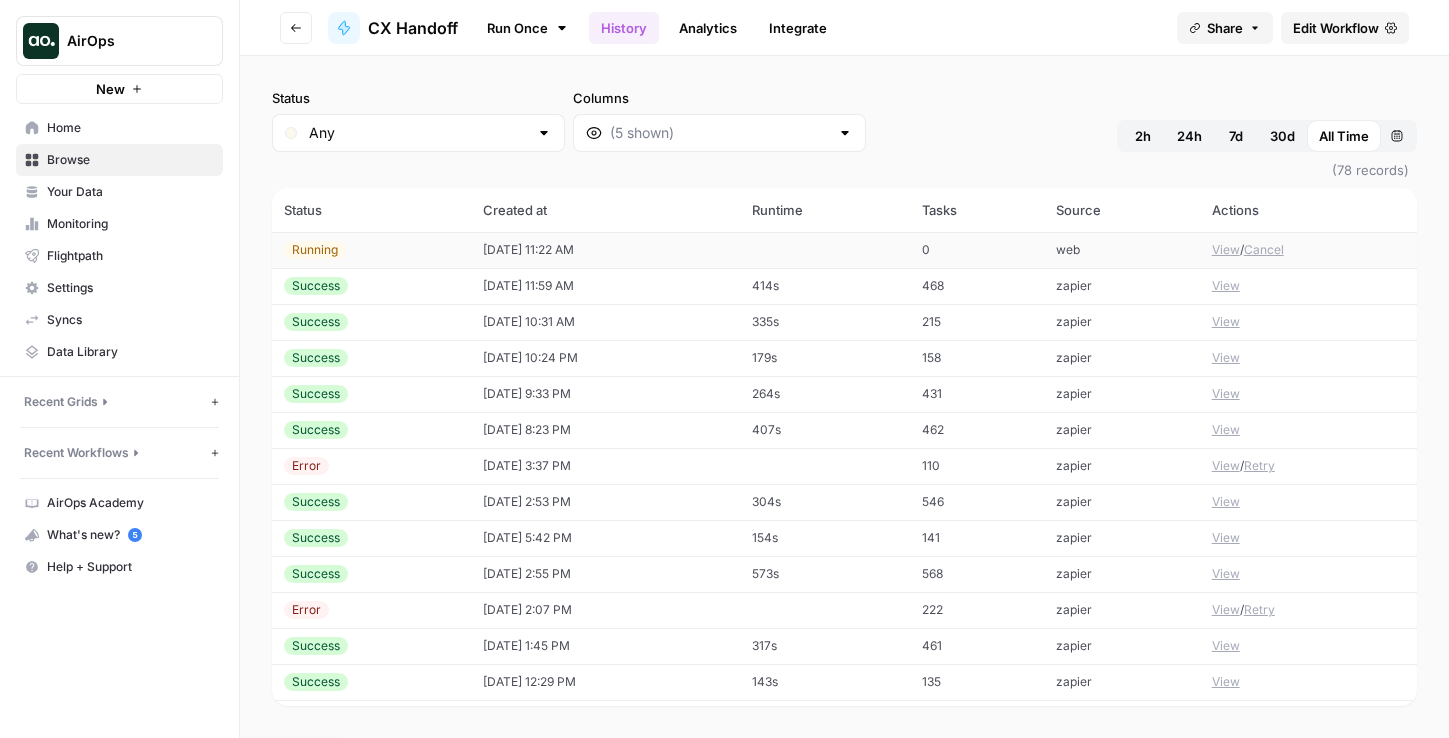 click on "View  /  Cancel" at bounding box center [1308, 250] 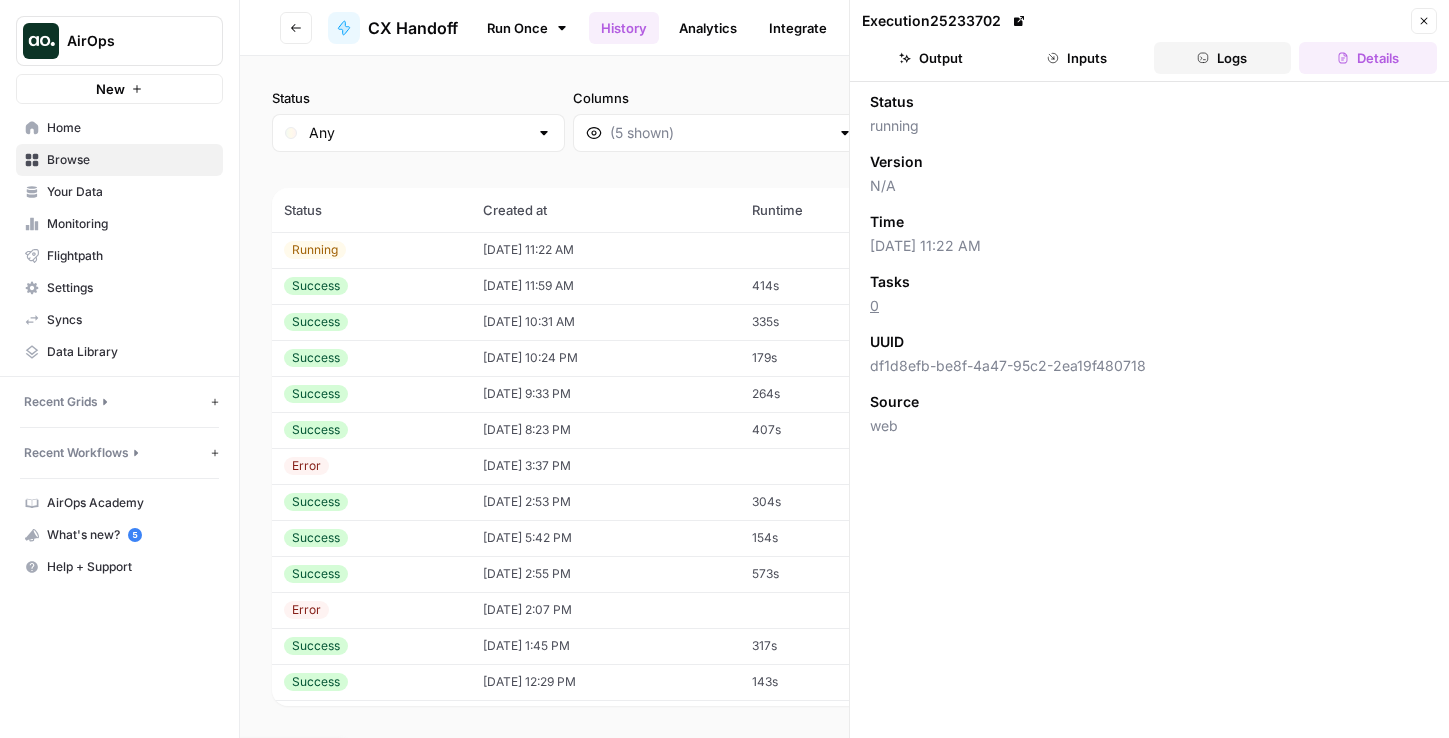 click on "Logs" at bounding box center (1223, 58) 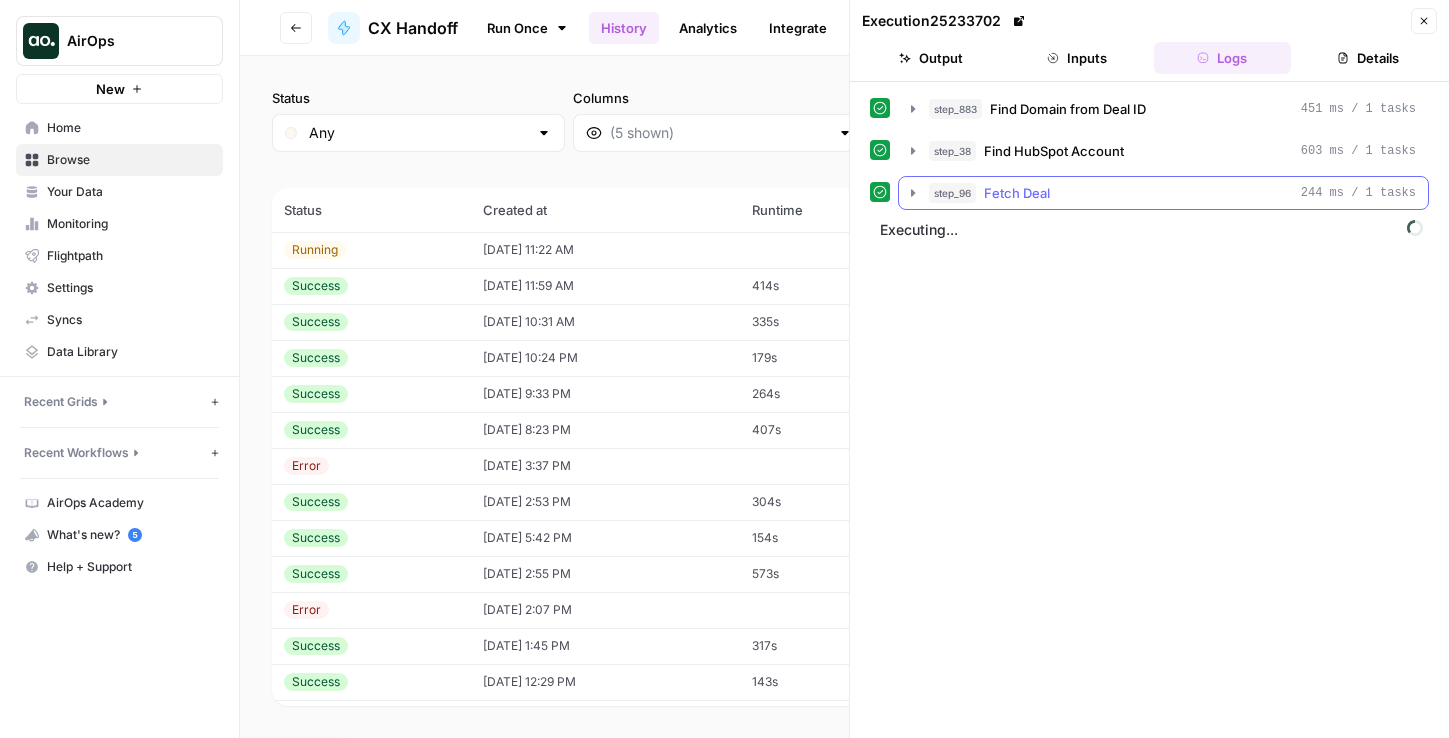 click on "Fetch Deal" at bounding box center (1017, 193) 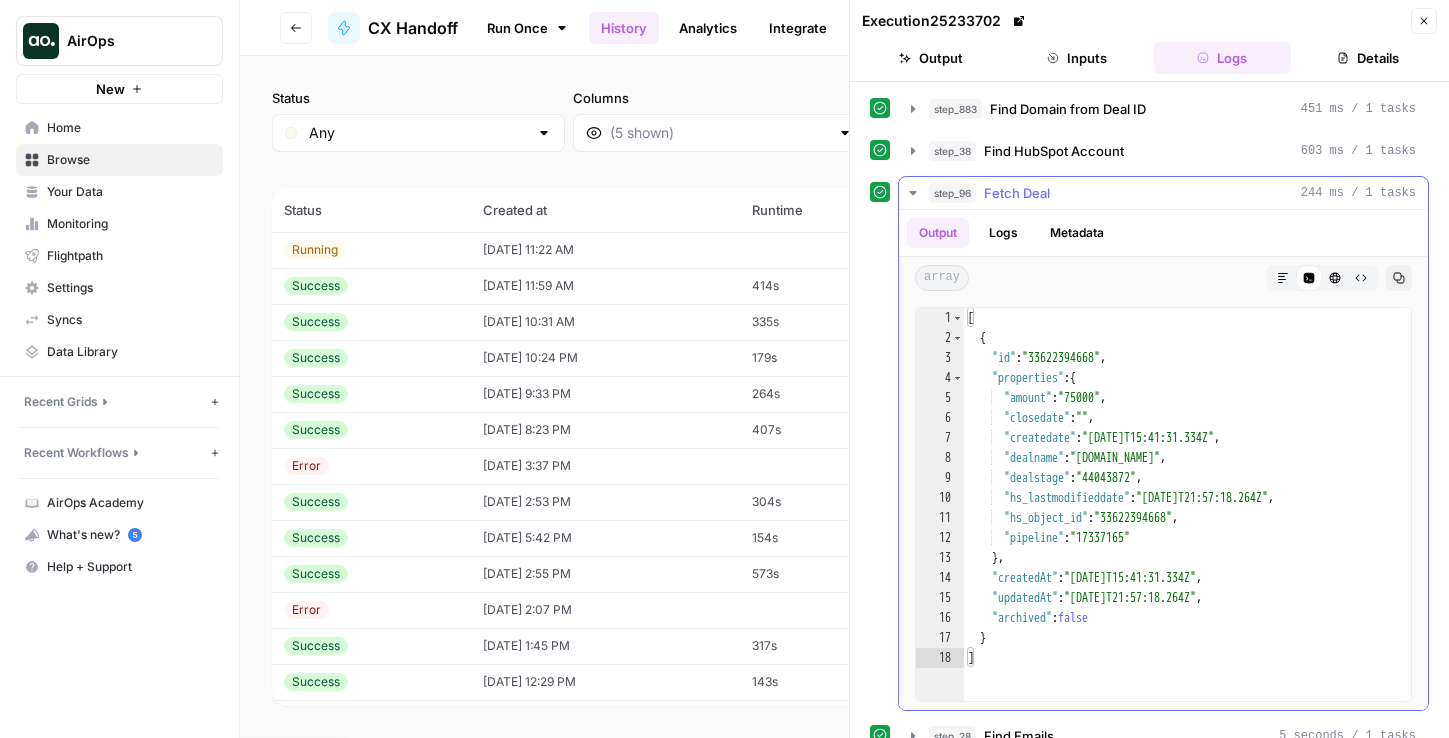 click on "Fetch Deal" at bounding box center (1017, 193) 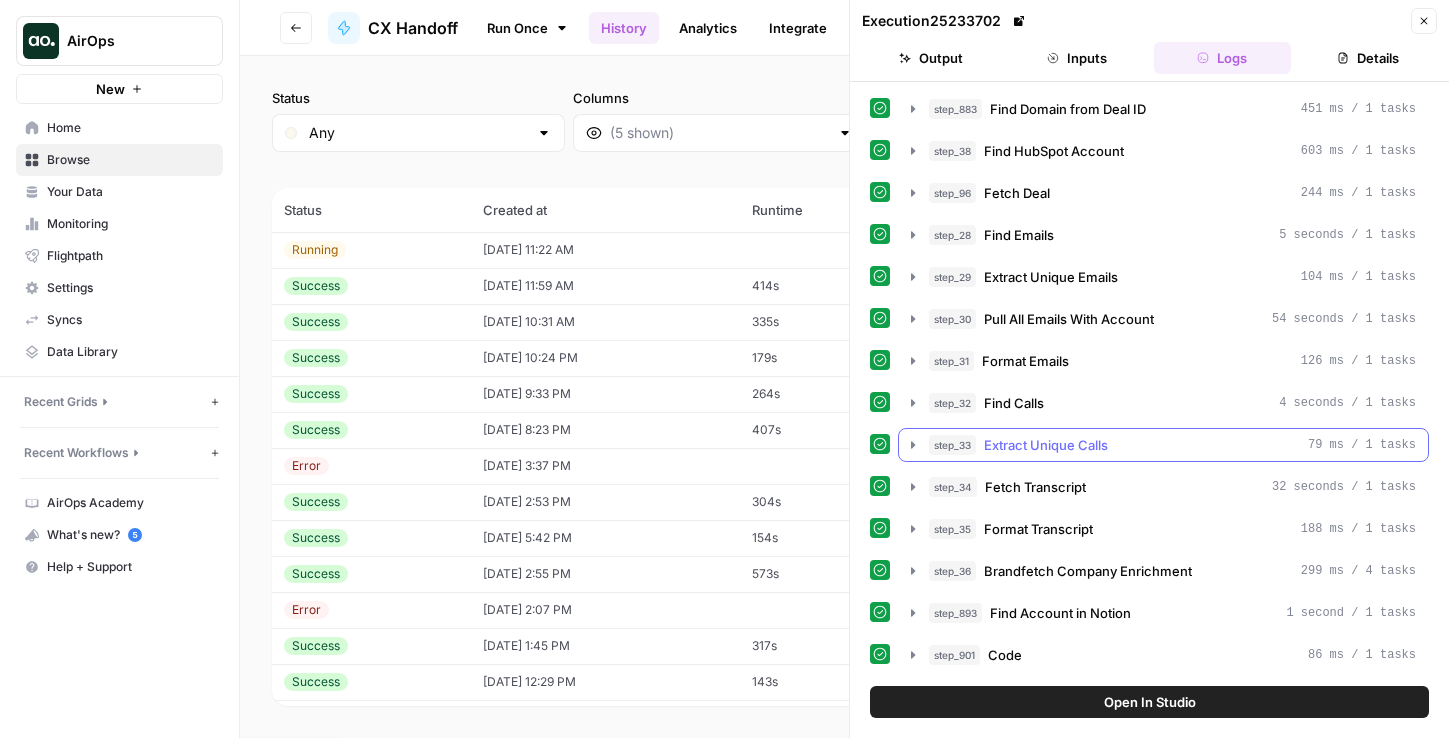 scroll, scrollTop: 1295, scrollLeft: 0, axis: vertical 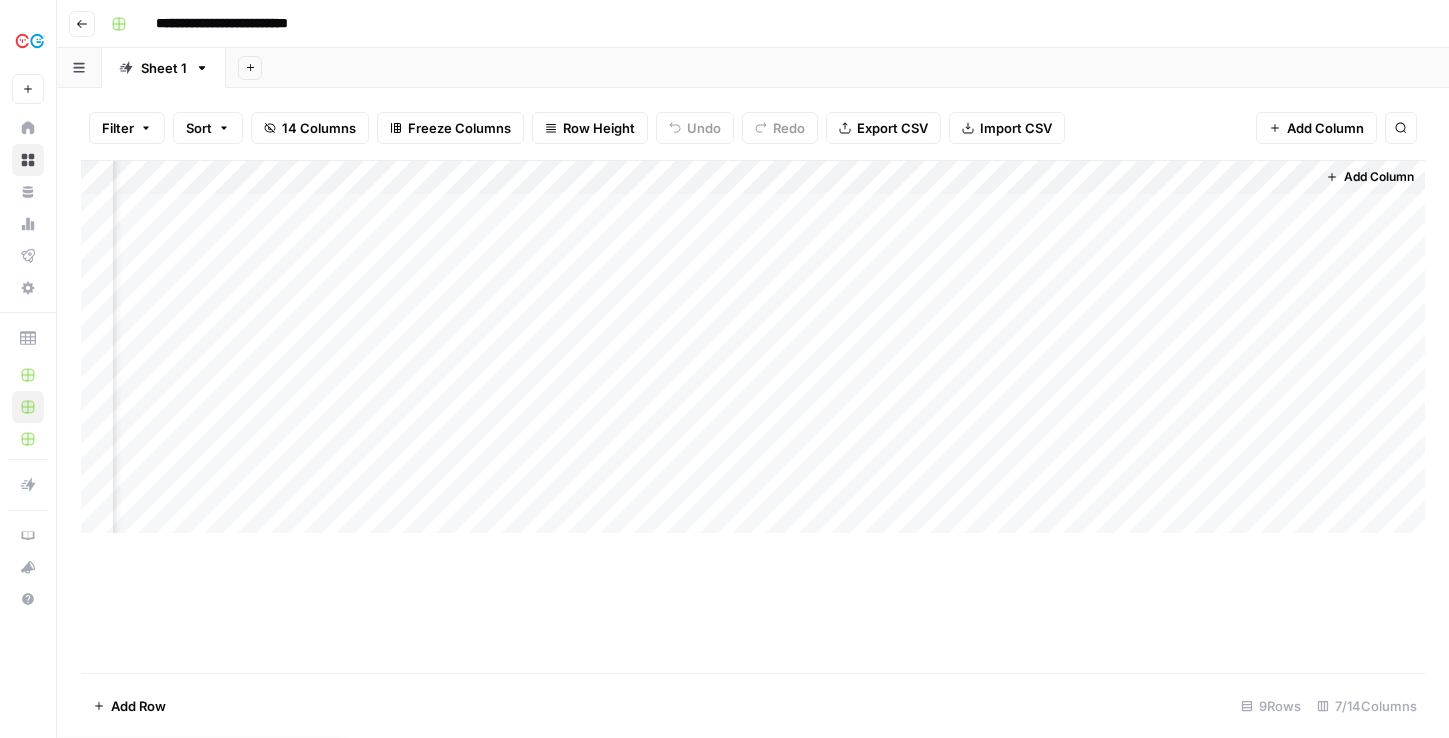 click on "Add Column" at bounding box center [753, 347] 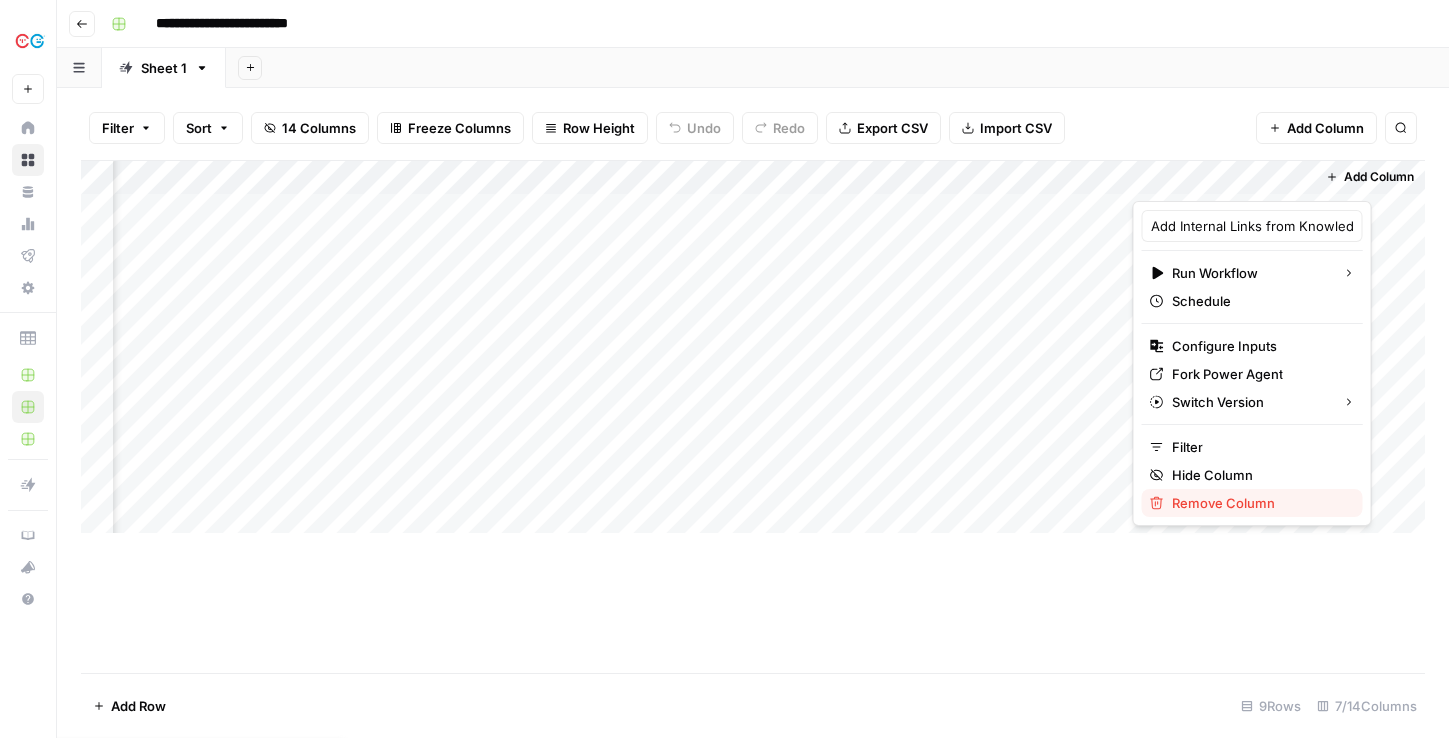 click on "Remove Column" at bounding box center [1252, 503] 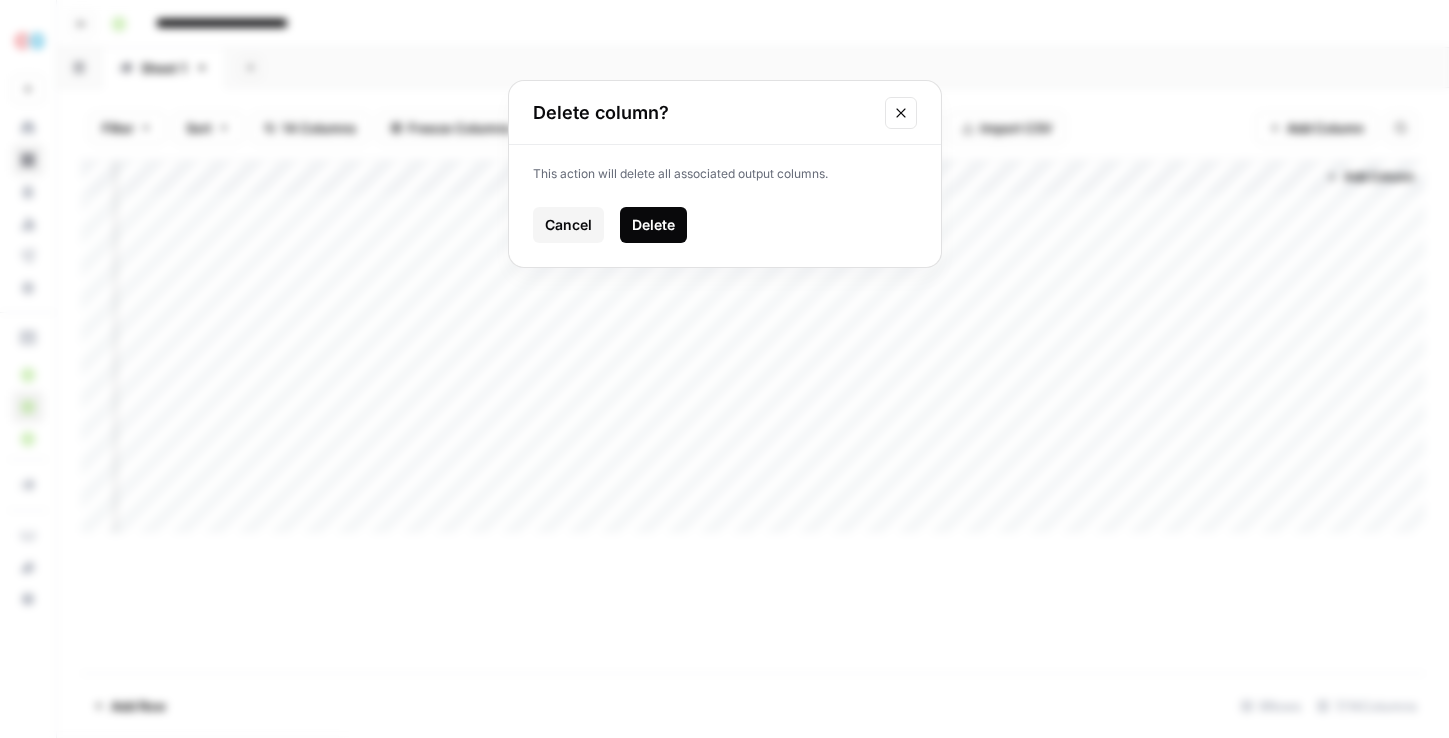 click on "Delete" at bounding box center [653, 225] 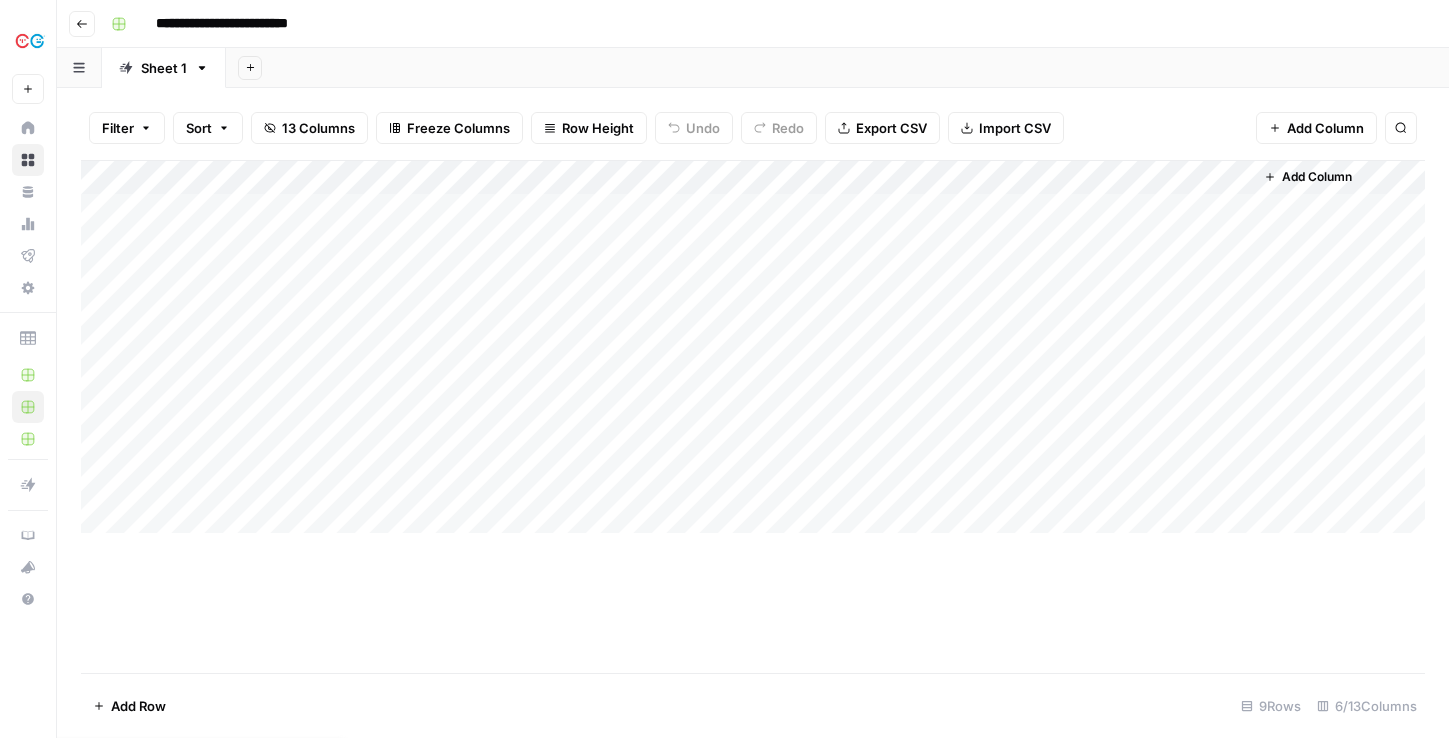scroll, scrollTop: 0, scrollLeft: 0, axis: both 